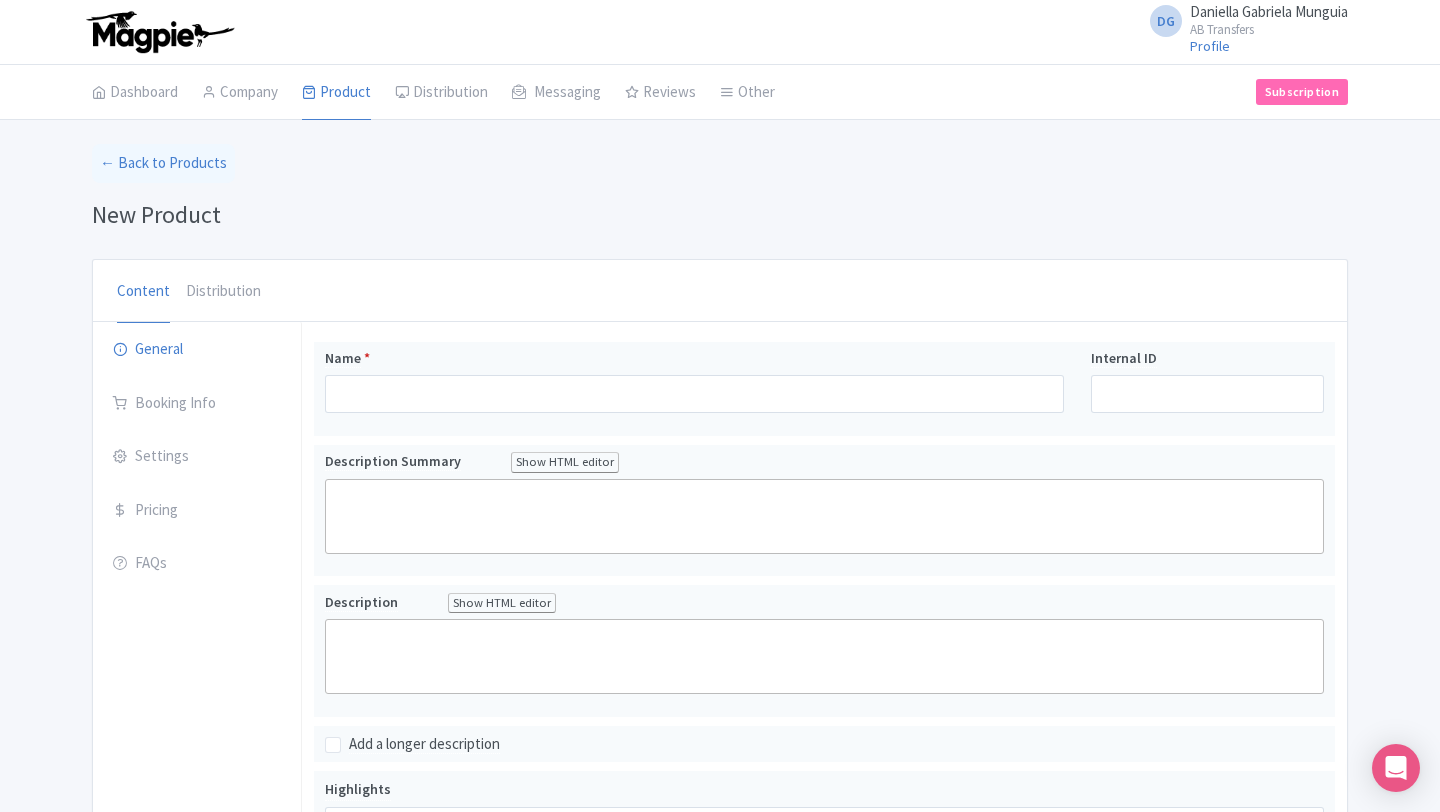 scroll, scrollTop: 0, scrollLeft: 0, axis: both 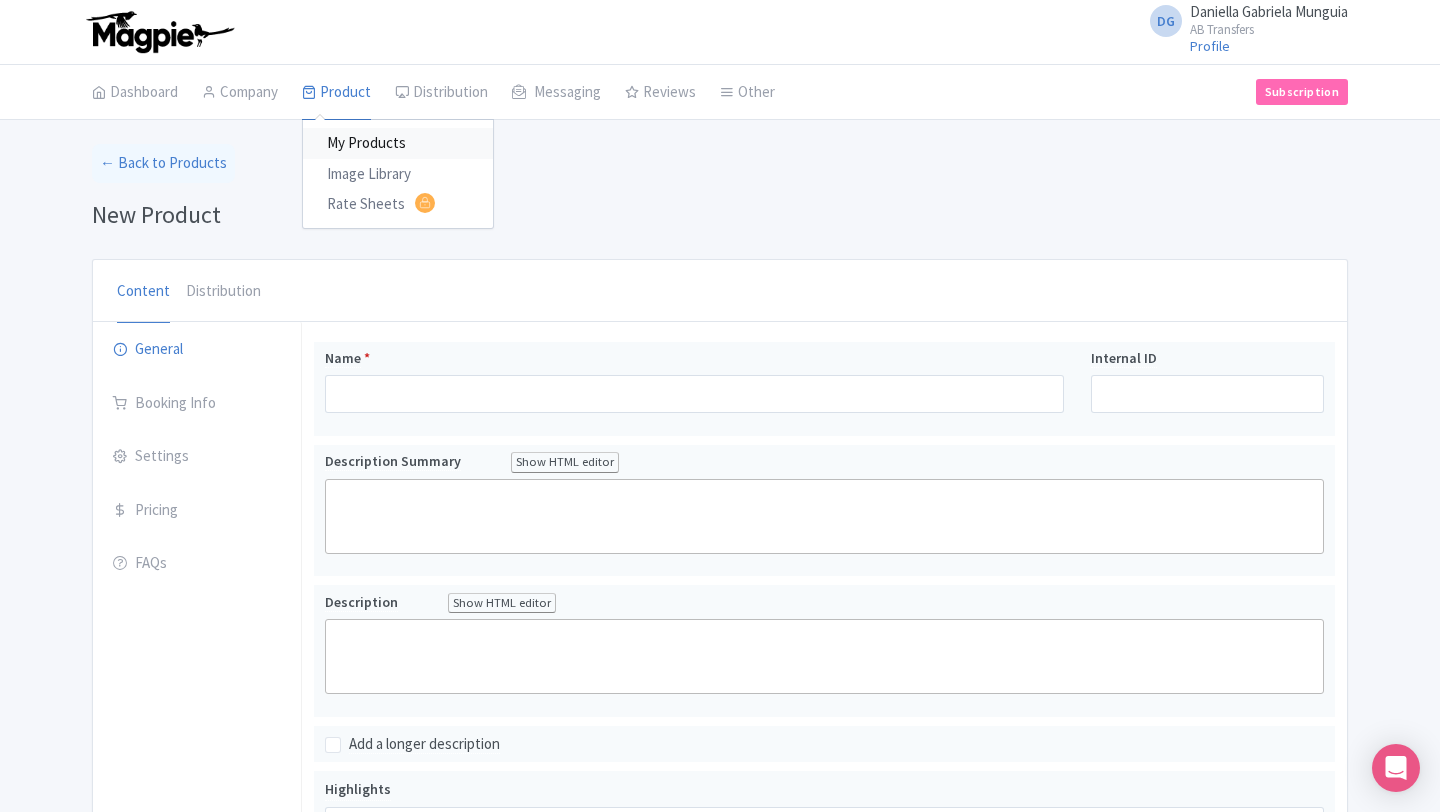 click on "My Products" at bounding box center [398, 143] 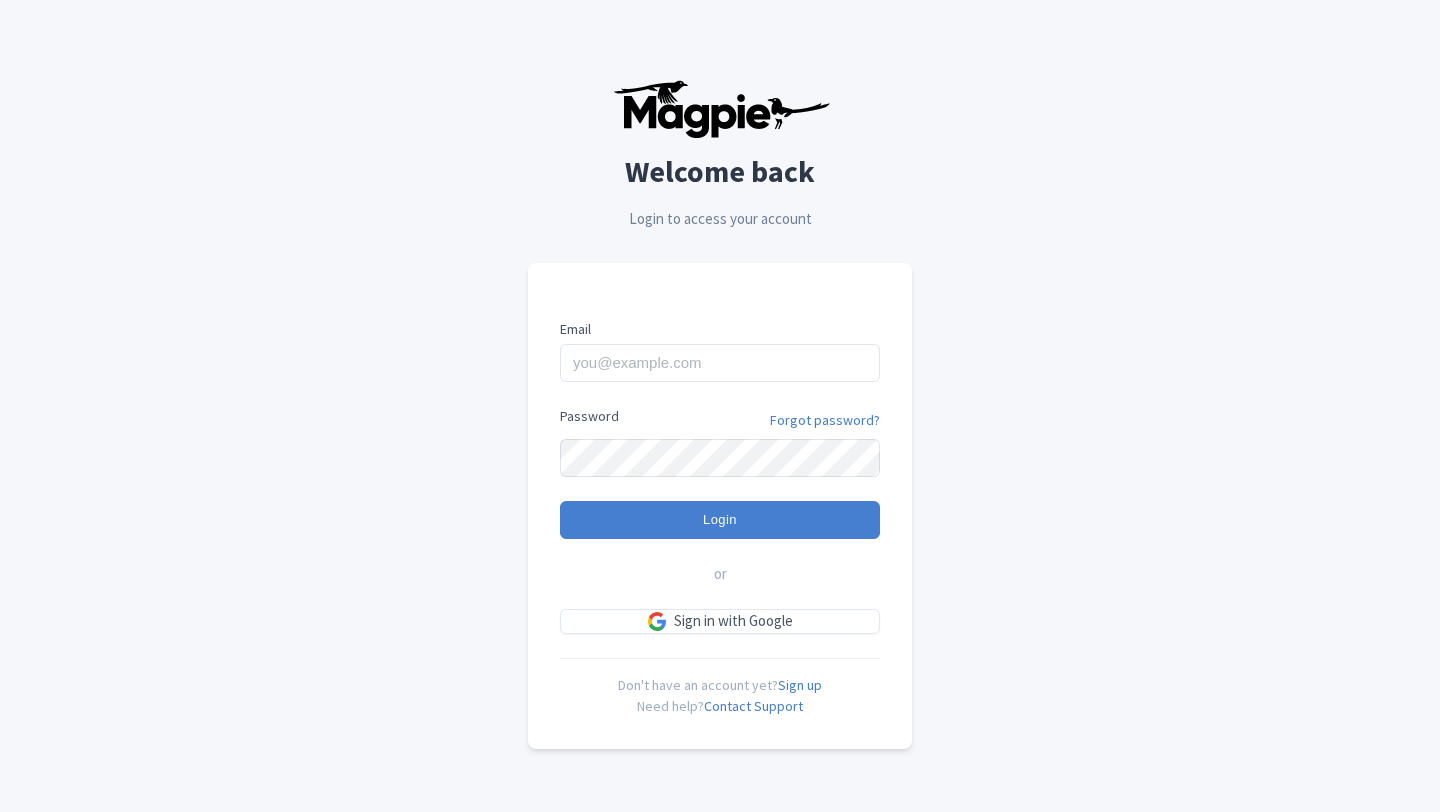 scroll, scrollTop: 0, scrollLeft: 0, axis: both 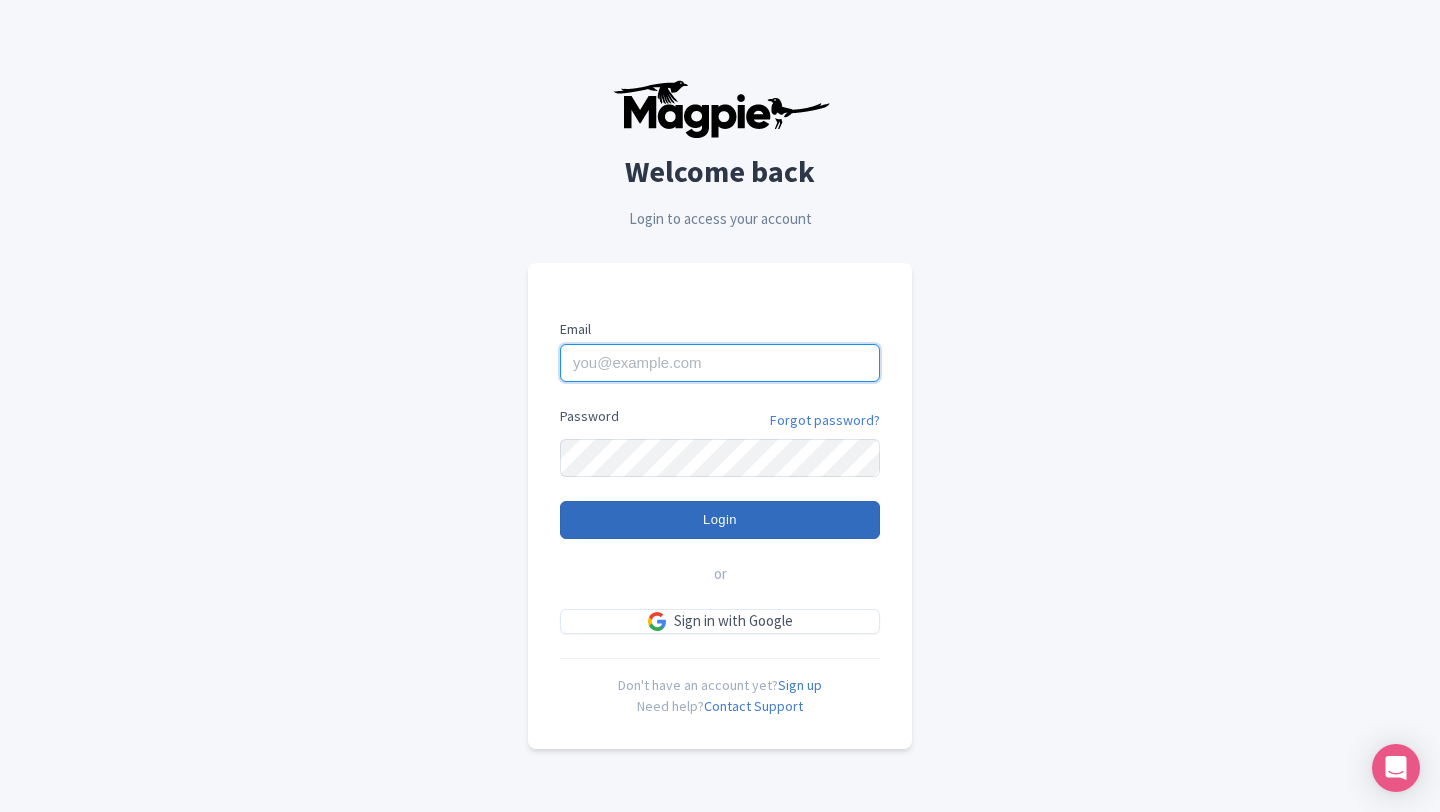 type on "abtransfers@abtransfers.mx" 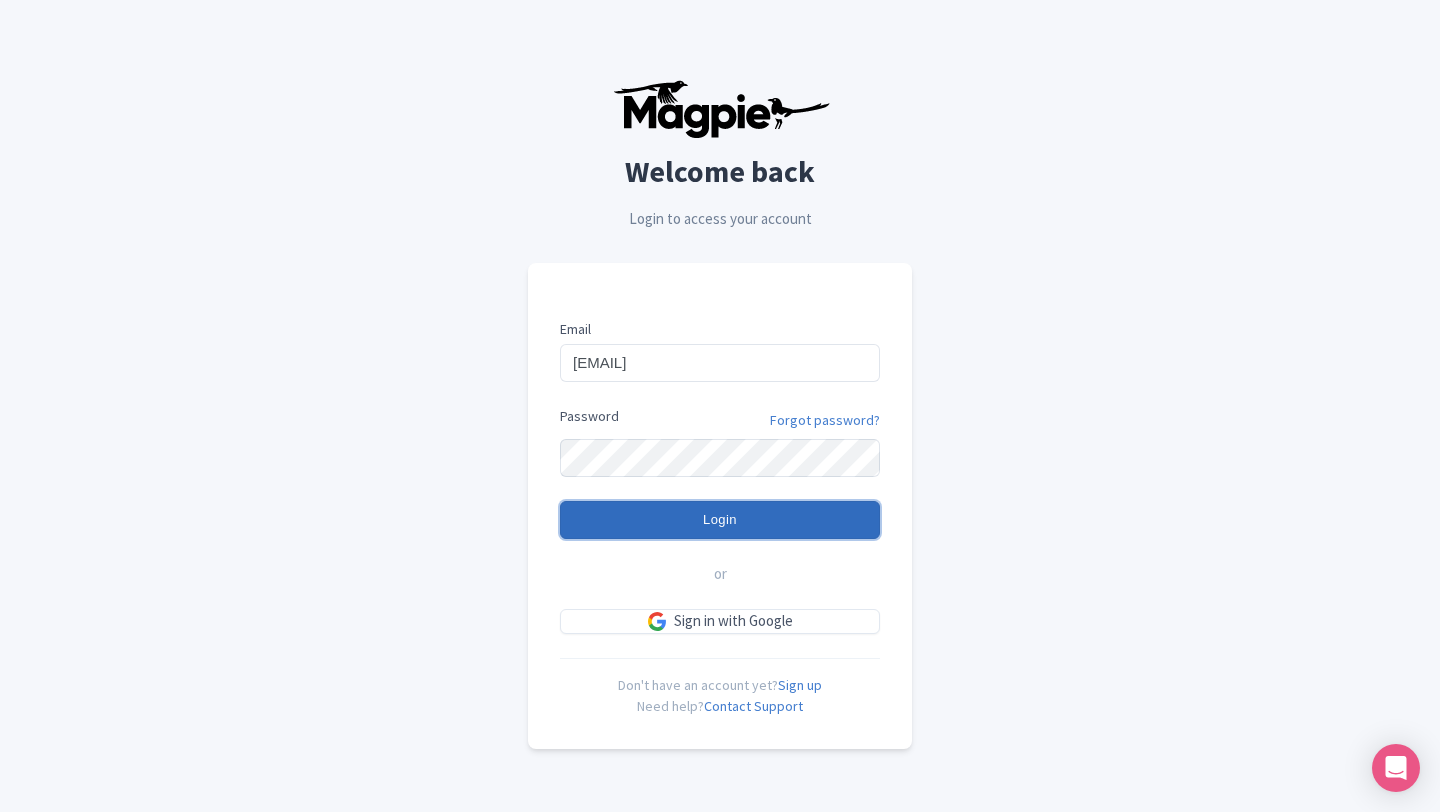 click on "Login" at bounding box center (720, 520) 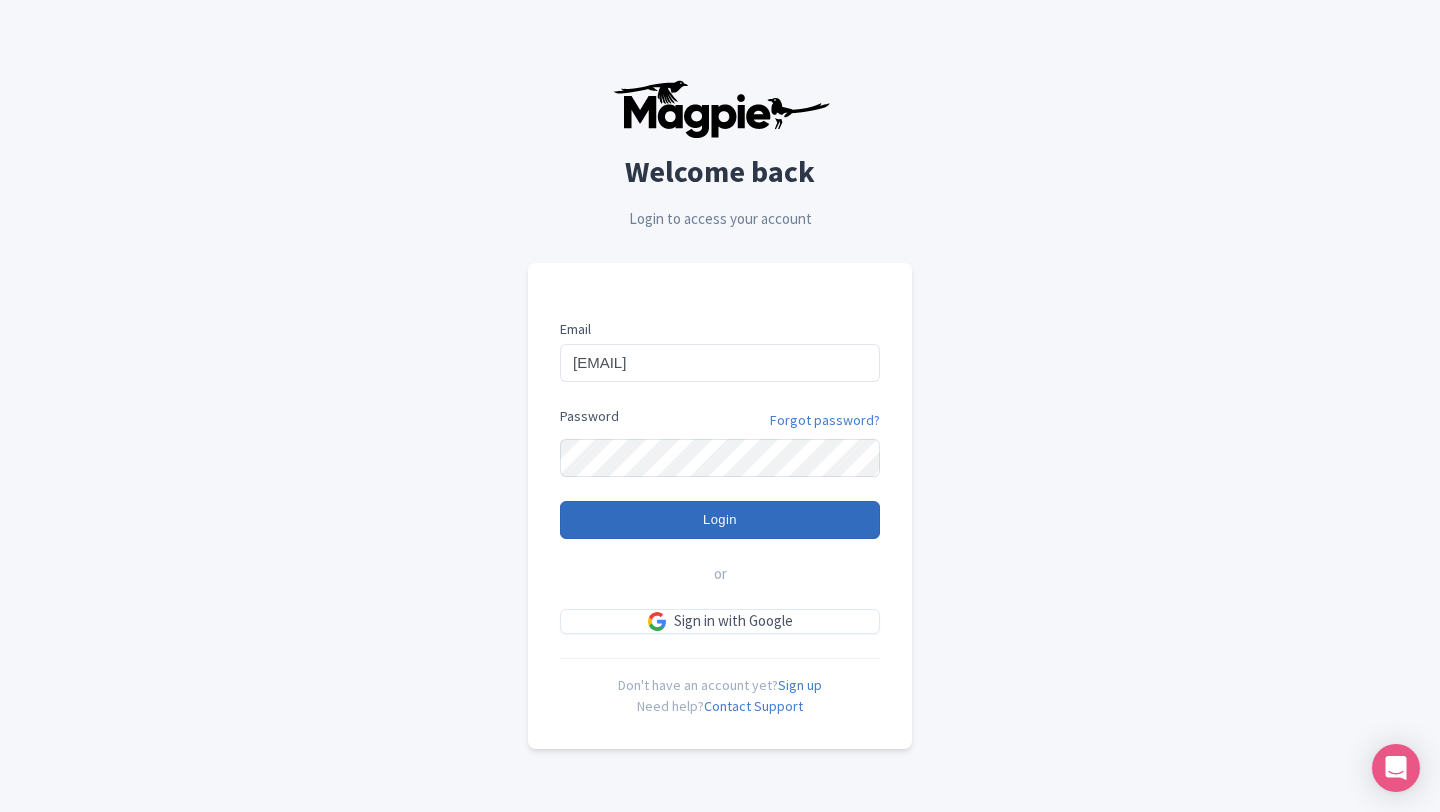 type on "Logging in..." 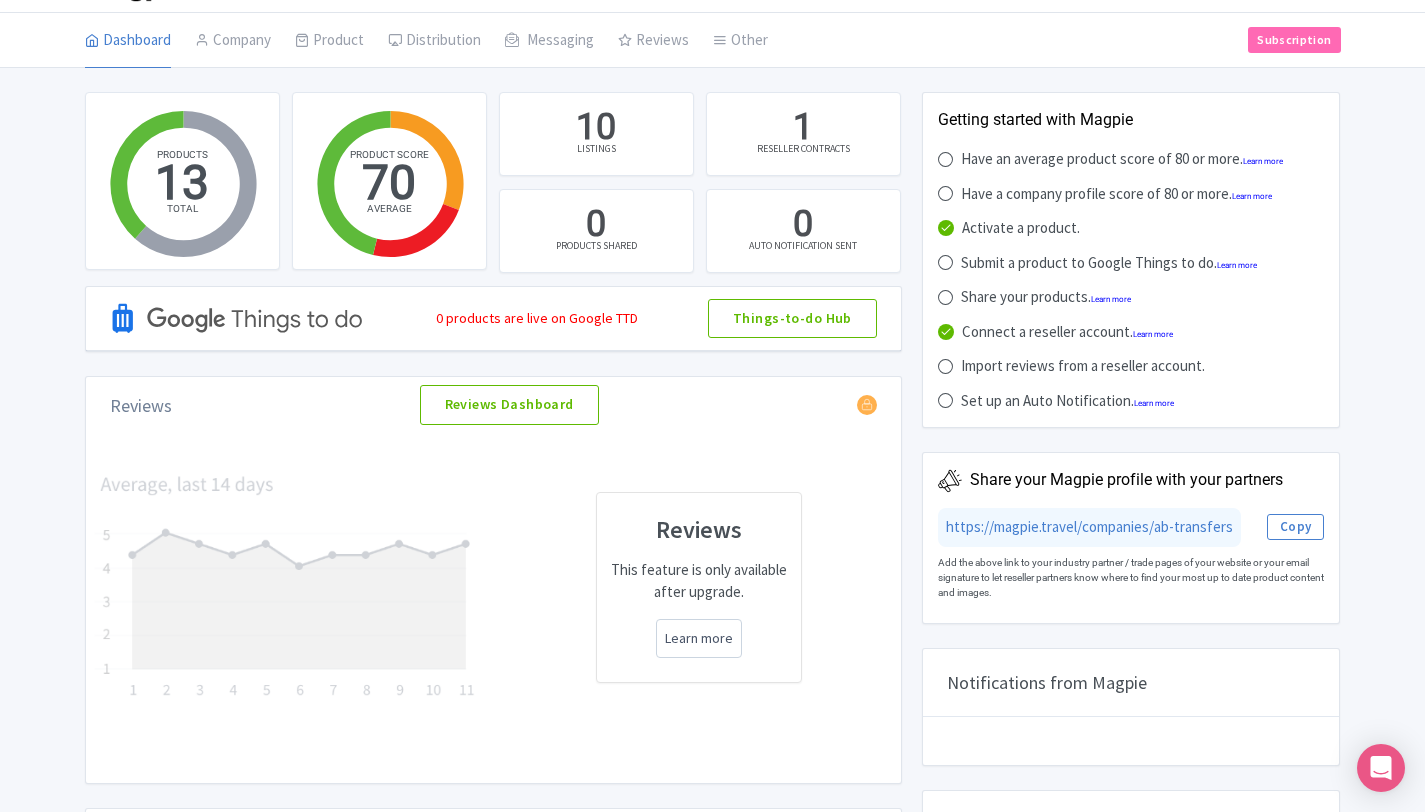 scroll, scrollTop: 0, scrollLeft: 0, axis: both 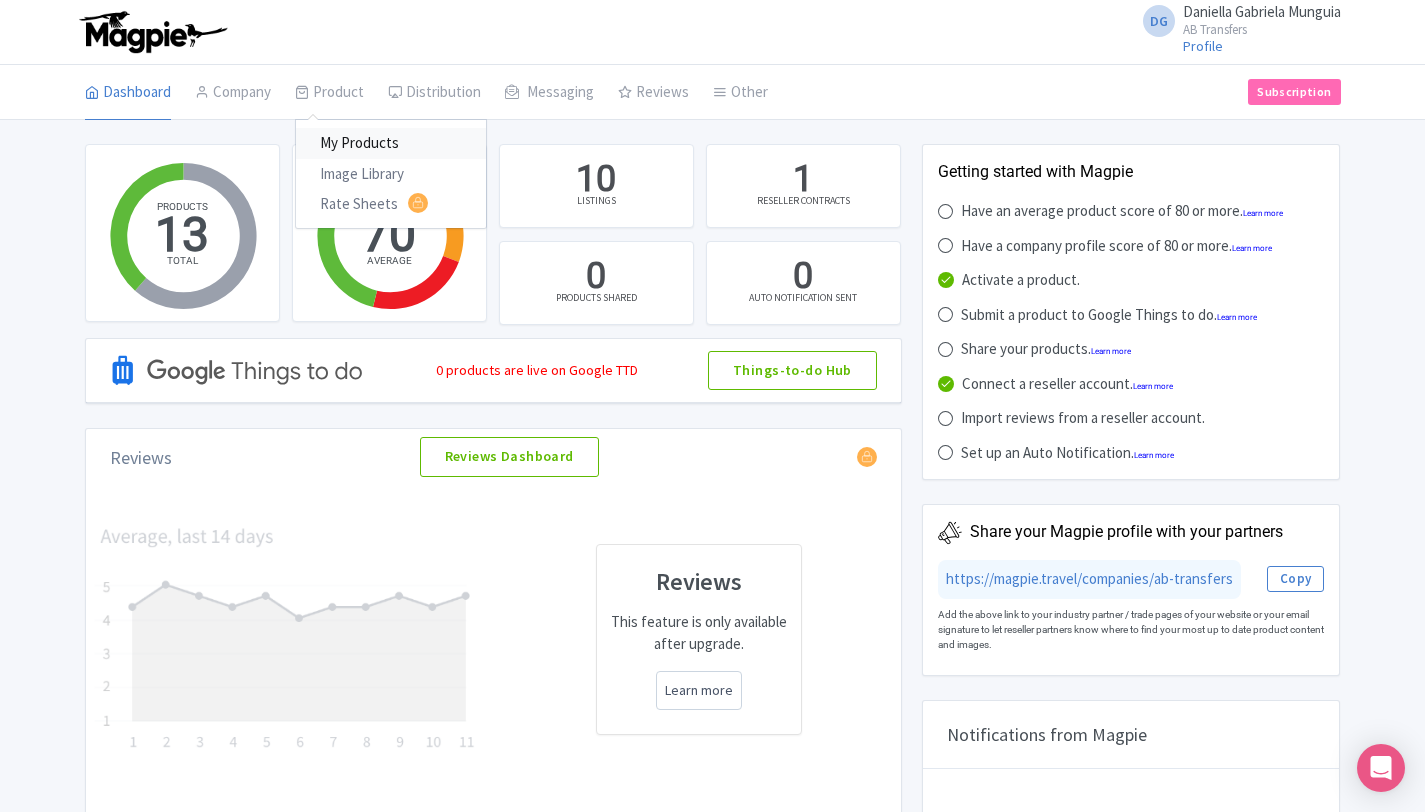 click on "My Products" at bounding box center (391, 143) 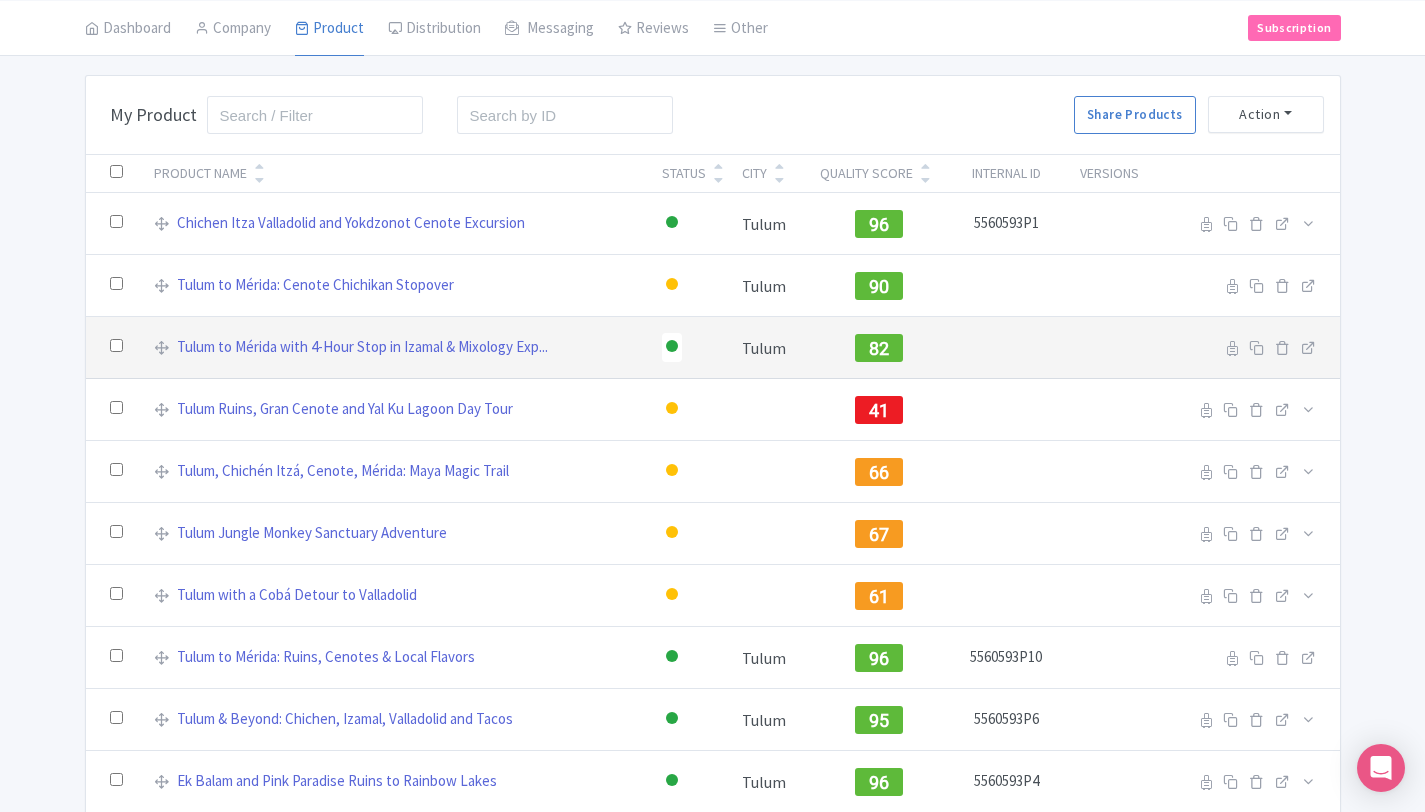 scroll, scrollTop: 68, scrollLeft: 0, axis: vertical 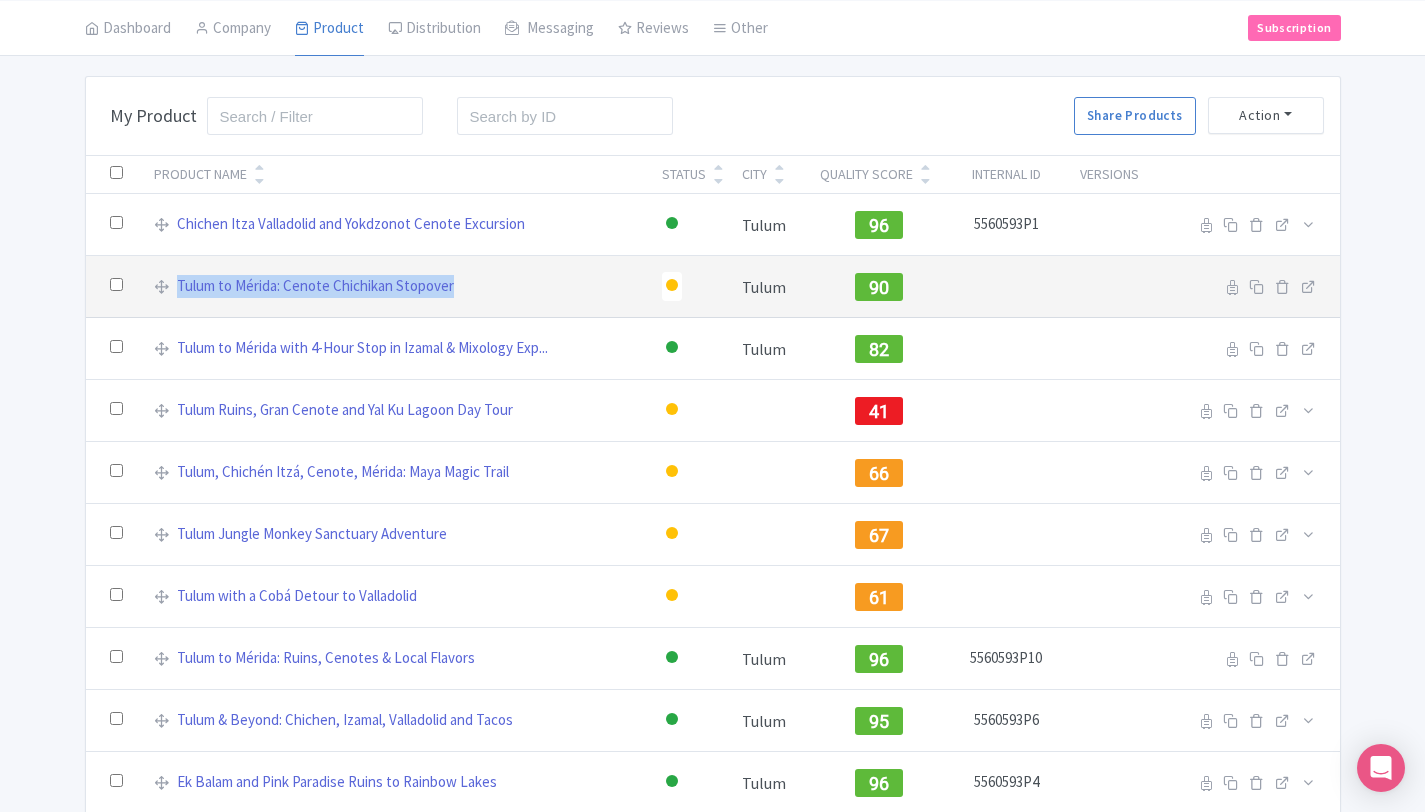 drag, startPoint x: 478, startPoint y: 292, endPoint x: 174, endPoint y: 285, distance: 304.08057 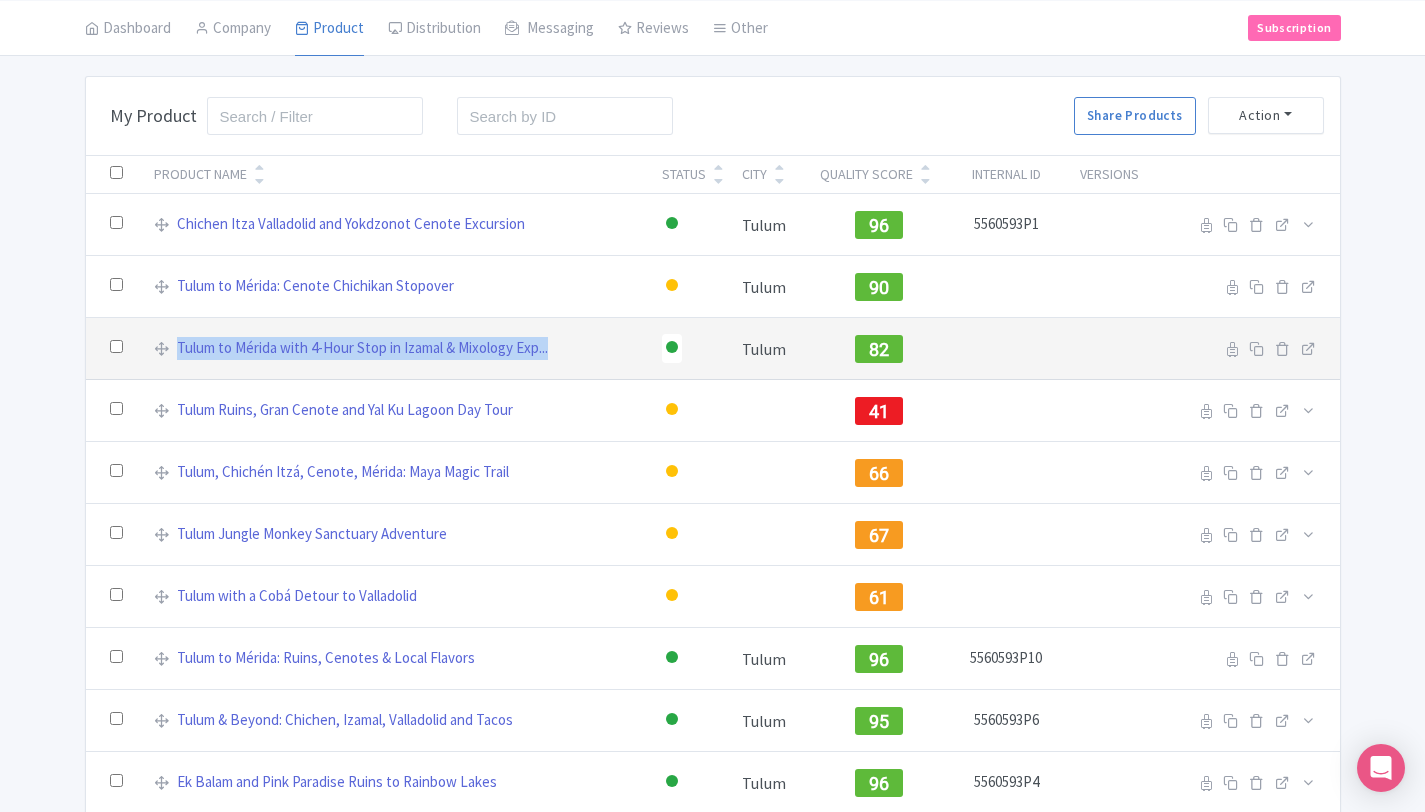 copy on "Tulum to Mérida with 4-Hour Stop in Izamal & Mixology Exp..." 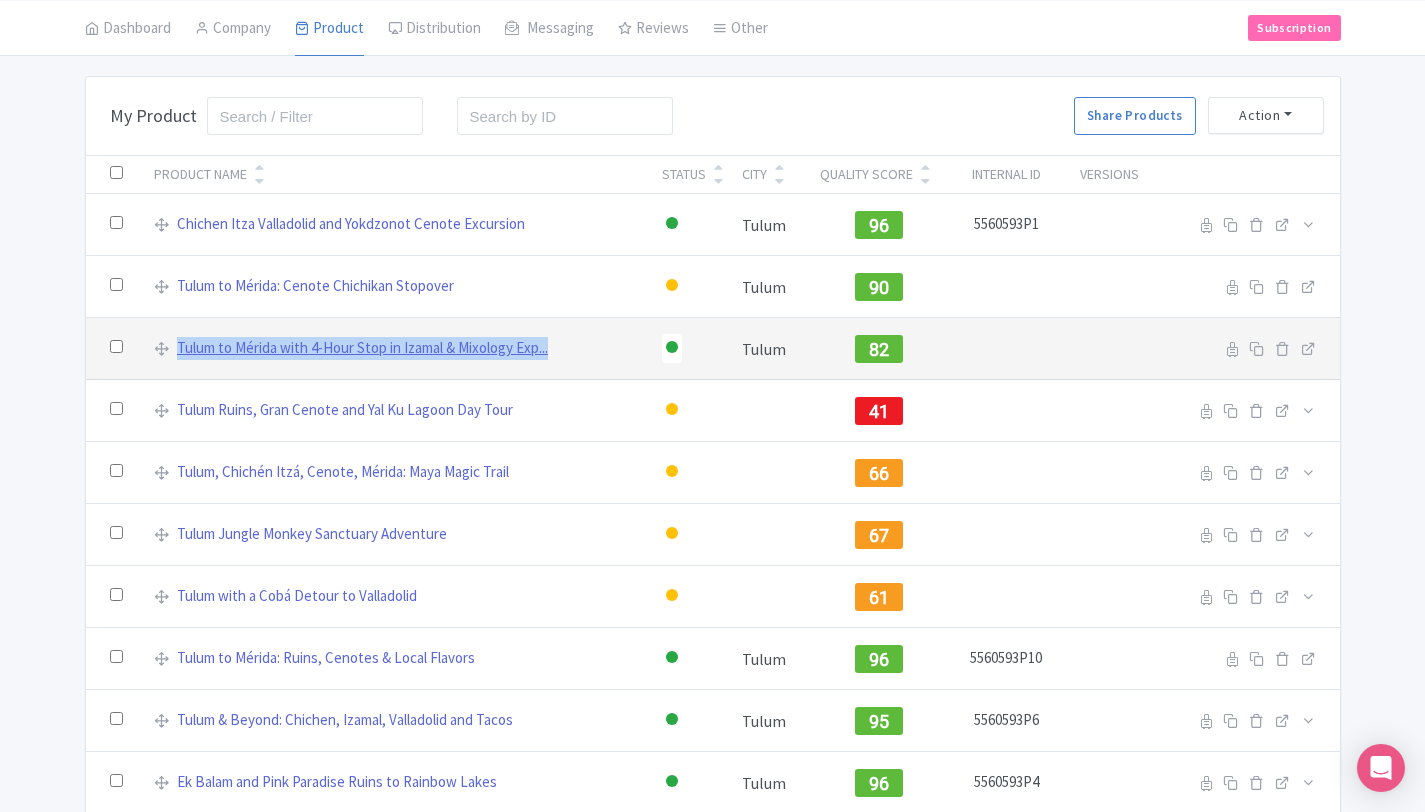 drag, startPoint x: 173, startPoint y: 344, endPoint x: 554, endPoint y: 349, distance: 381.0328 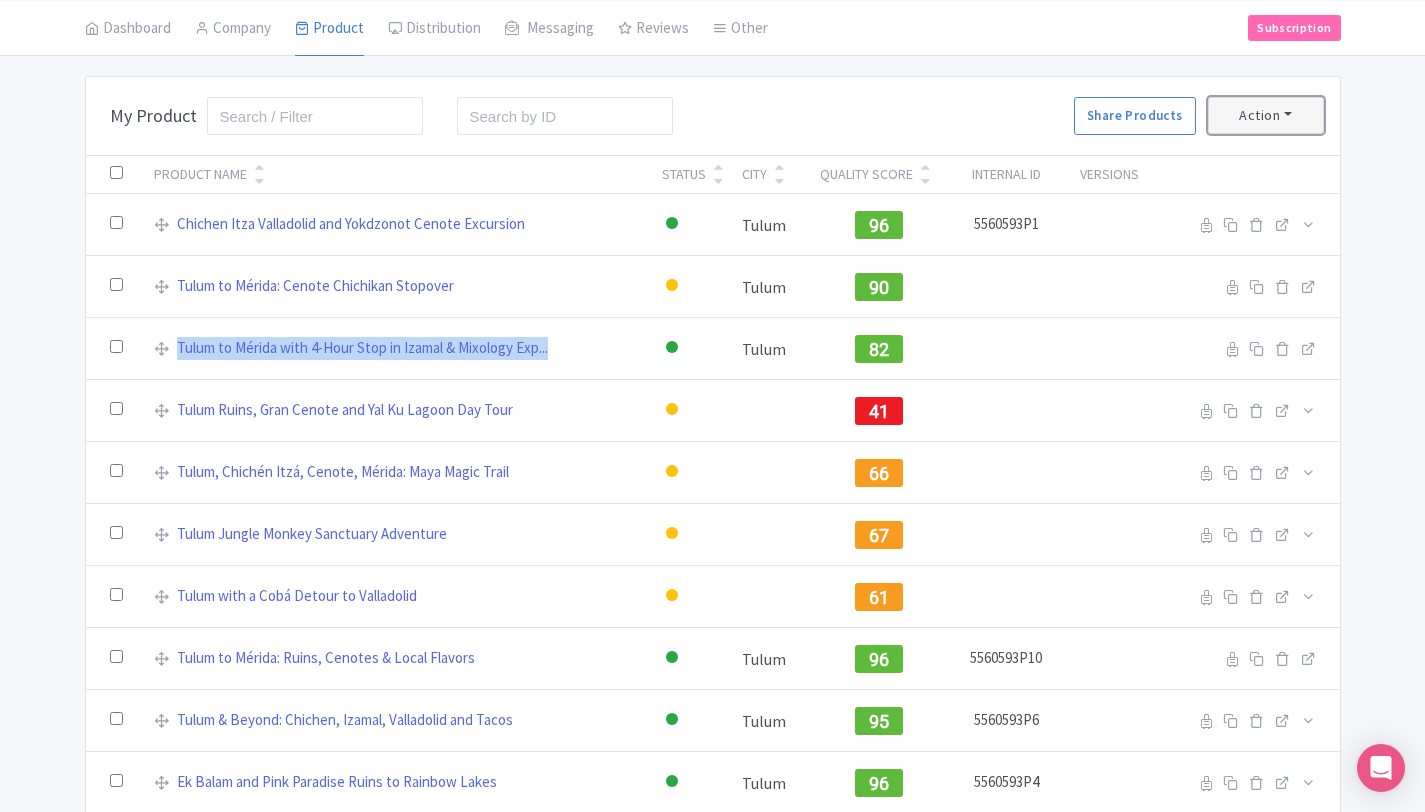 click on "Action" at bounding box center (1266, 115) 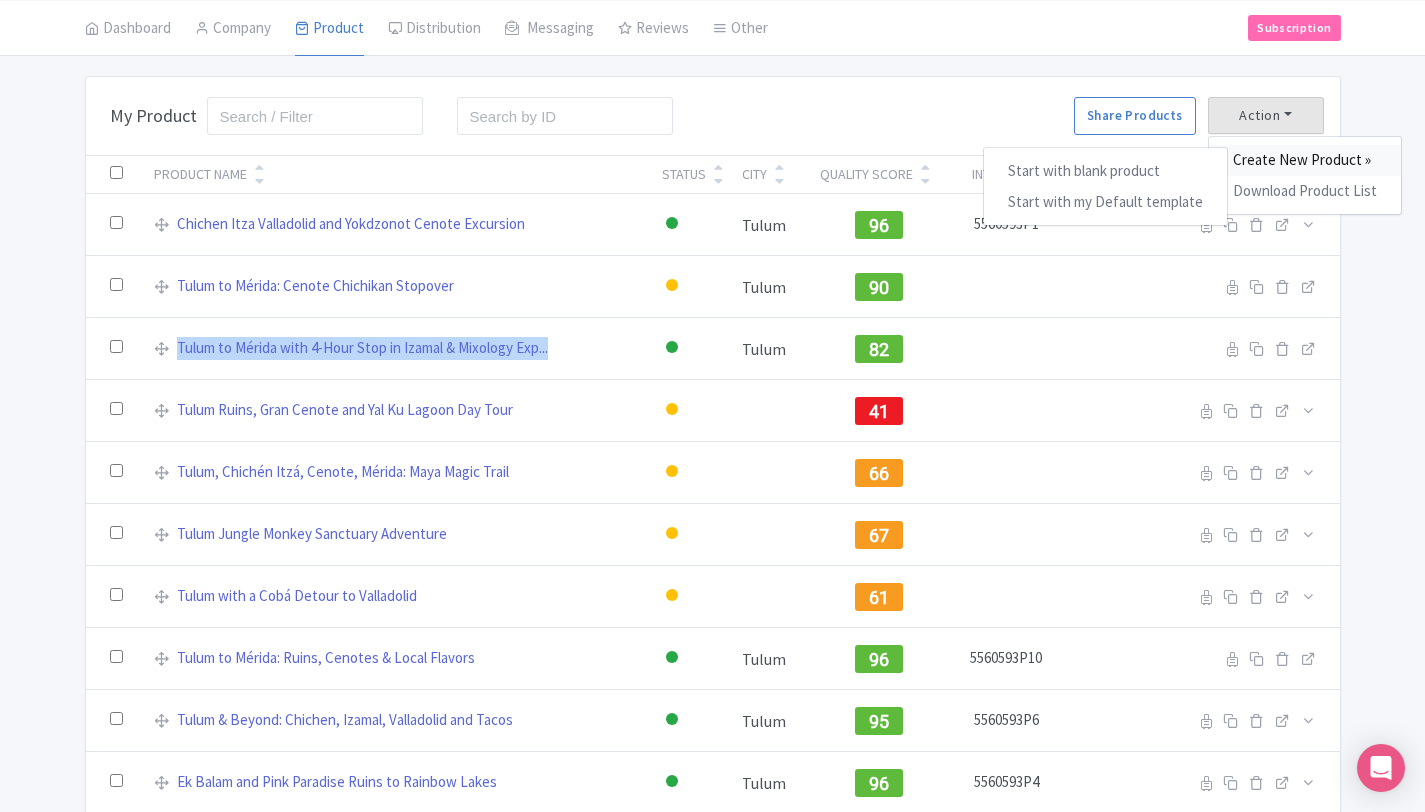 click on "Create New Product  »" at bounding box center [1305, 160] 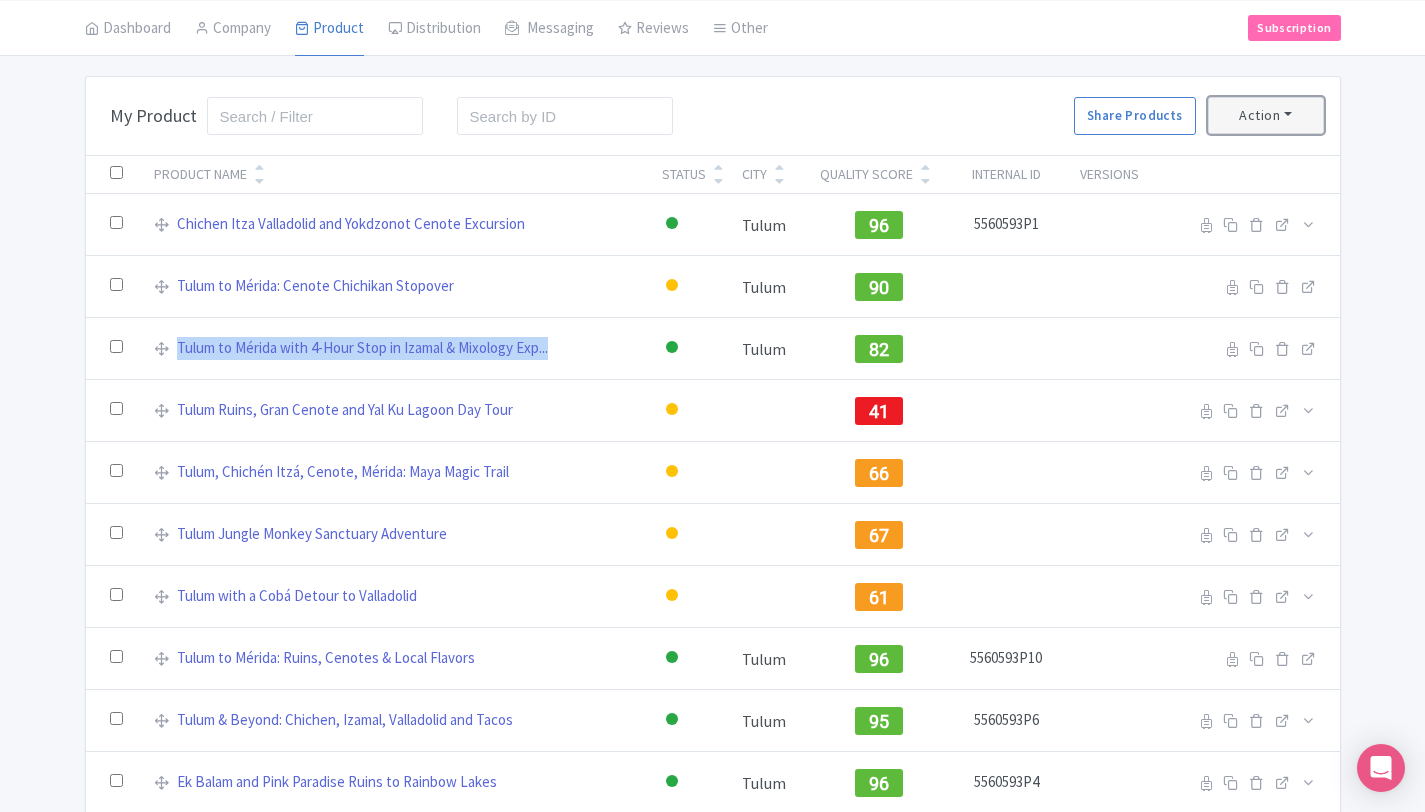click on "Action" at bounding box center [1266, 115] 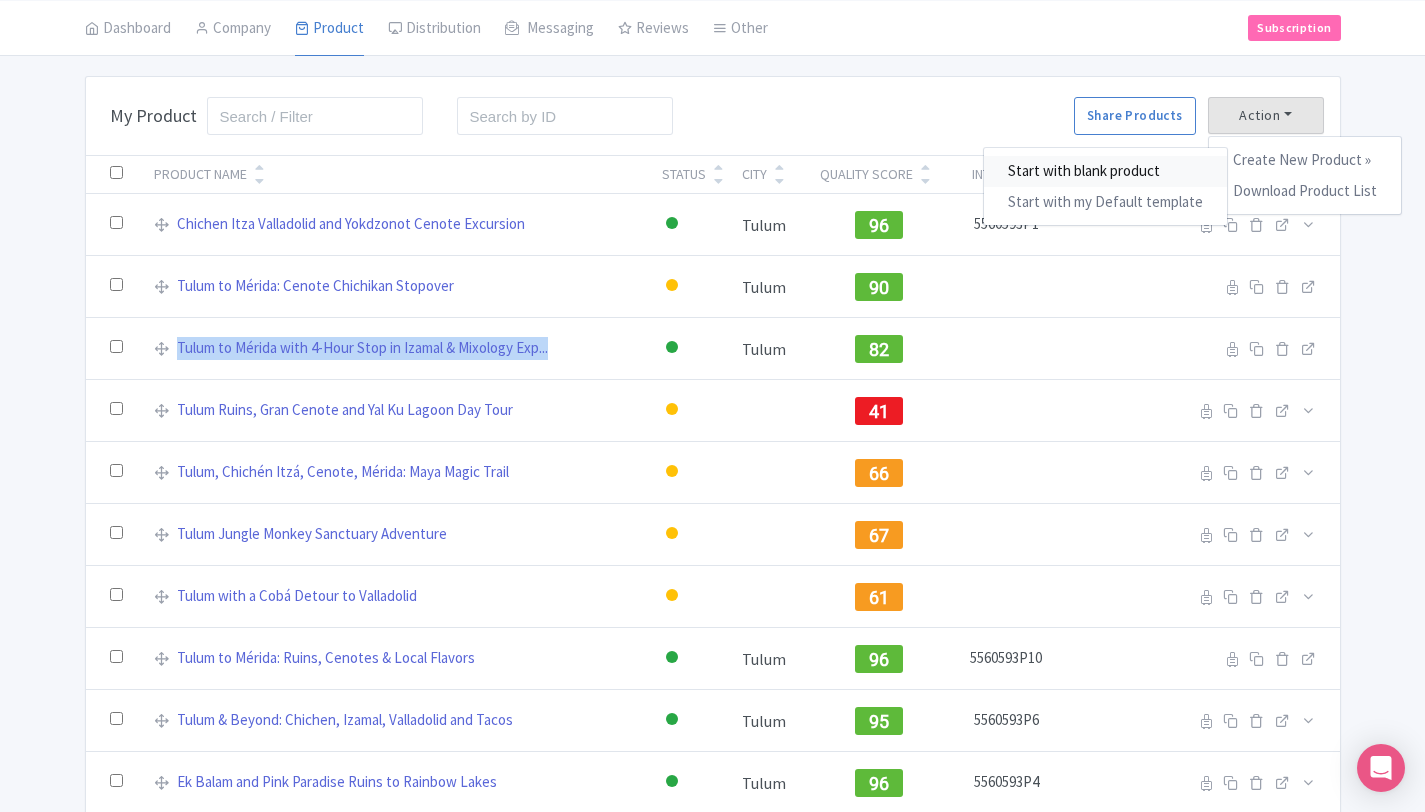 click on "Start with blank product" at bounding box center [1105, 171] 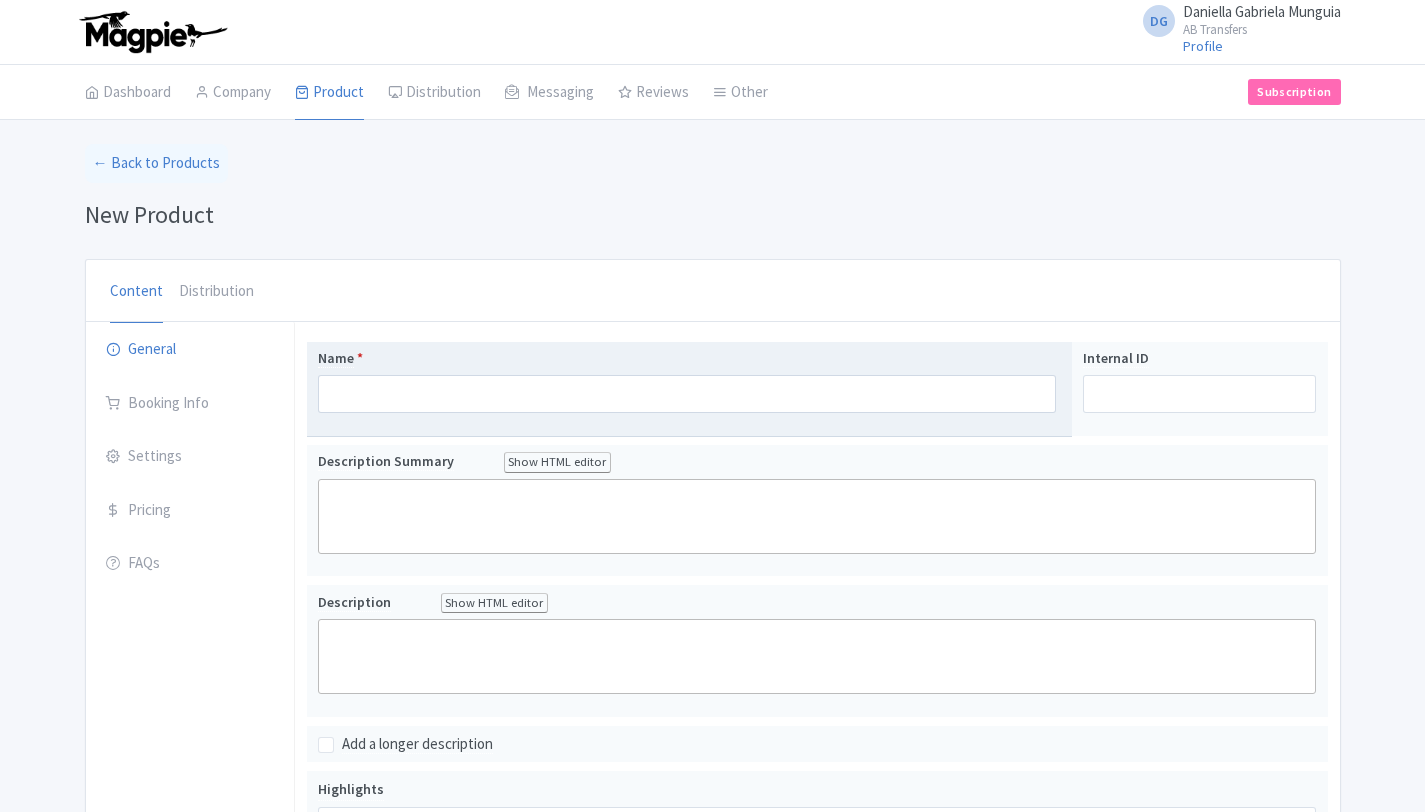 scroll, scrollTop: 0, scrollLeft: 0, axis: both 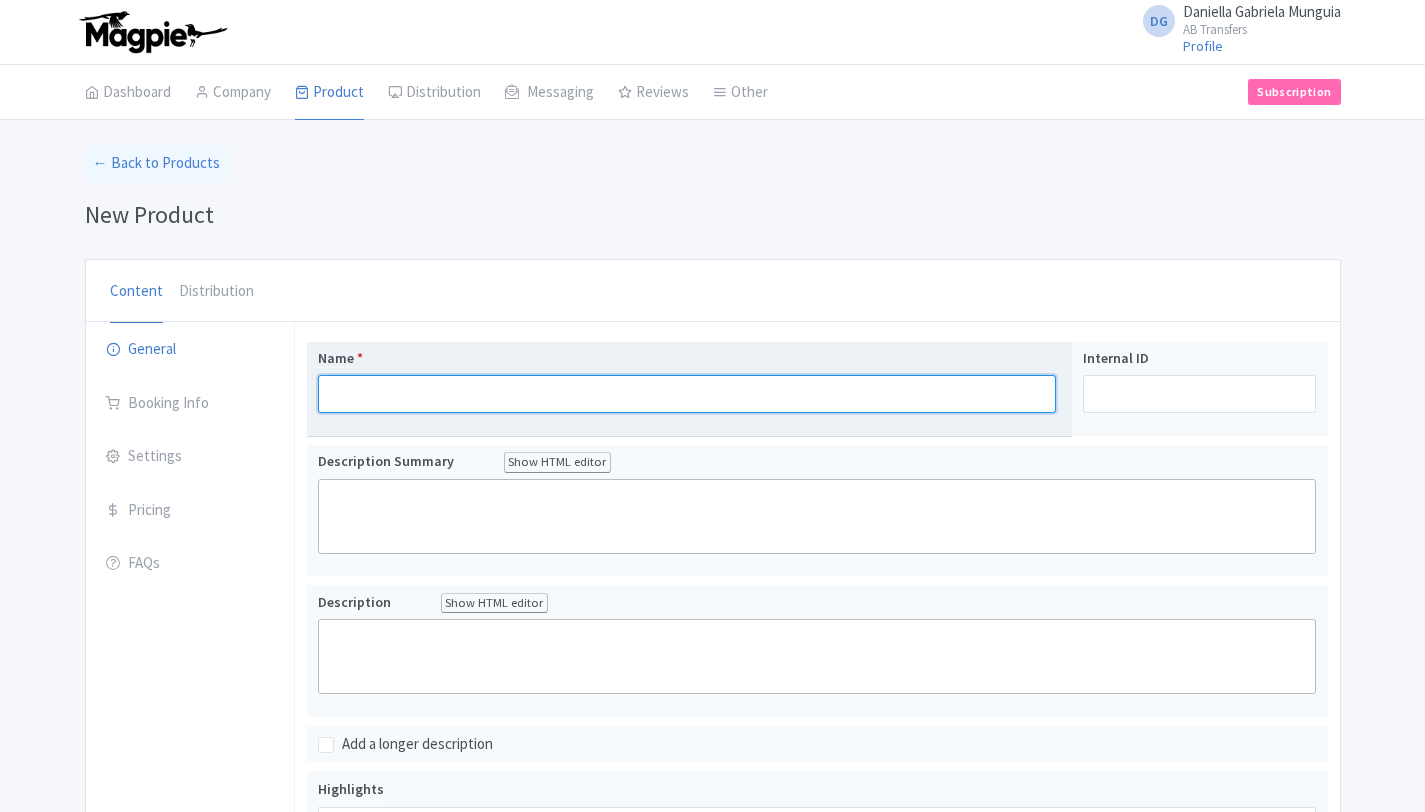 click on "Name   *" at bounding box center (687, 394) 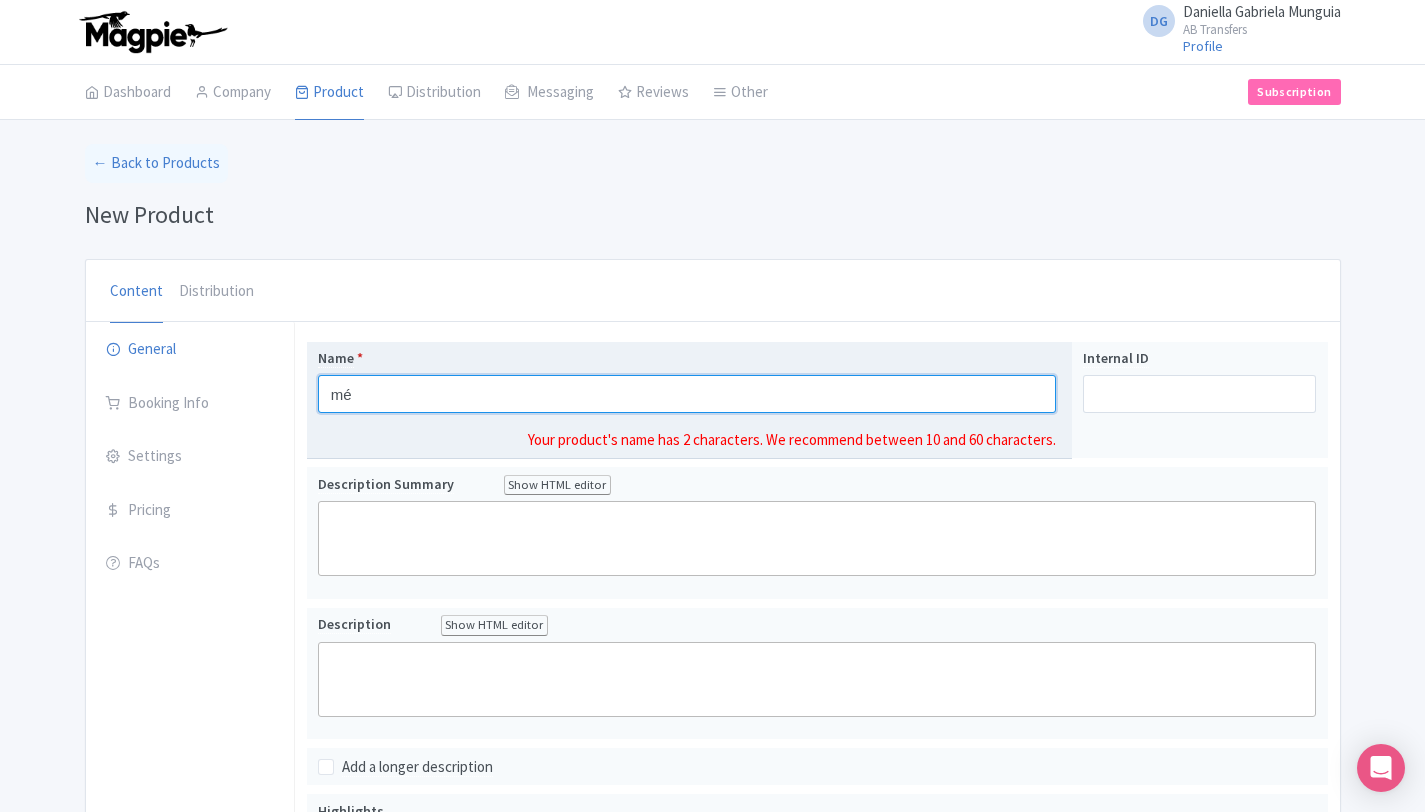 type on "m" 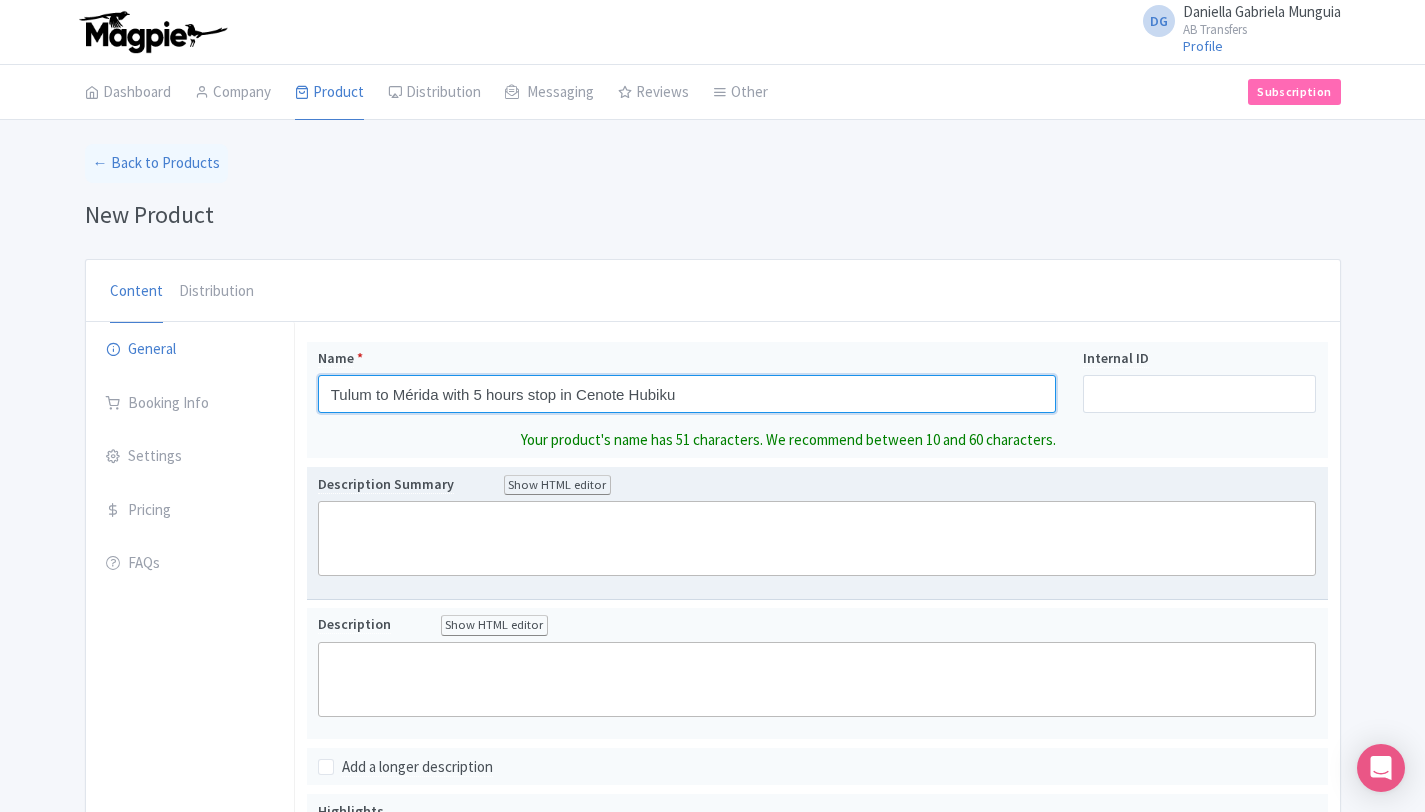 type on "Tulum to Mérida with 5 hours stop in Cenote Hubiku" 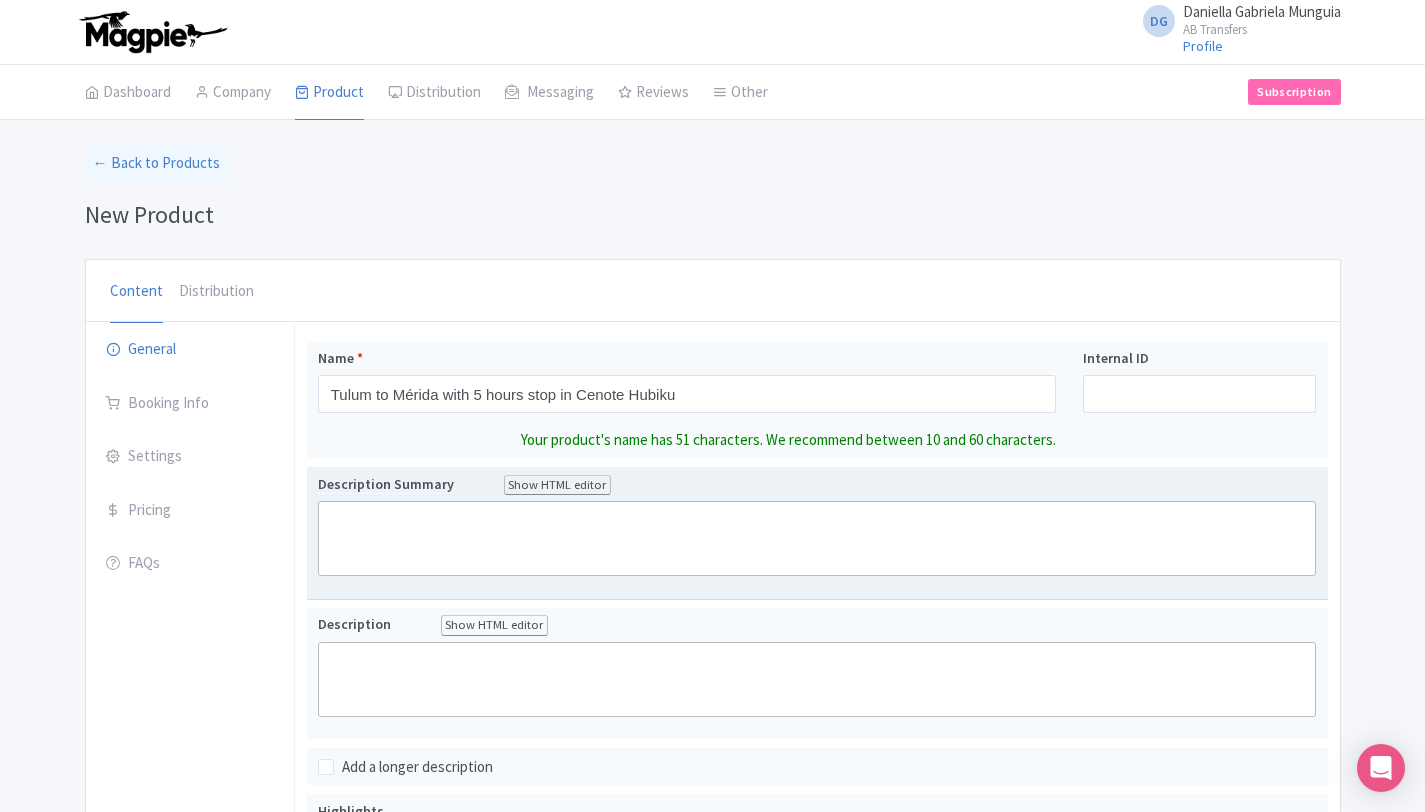 click 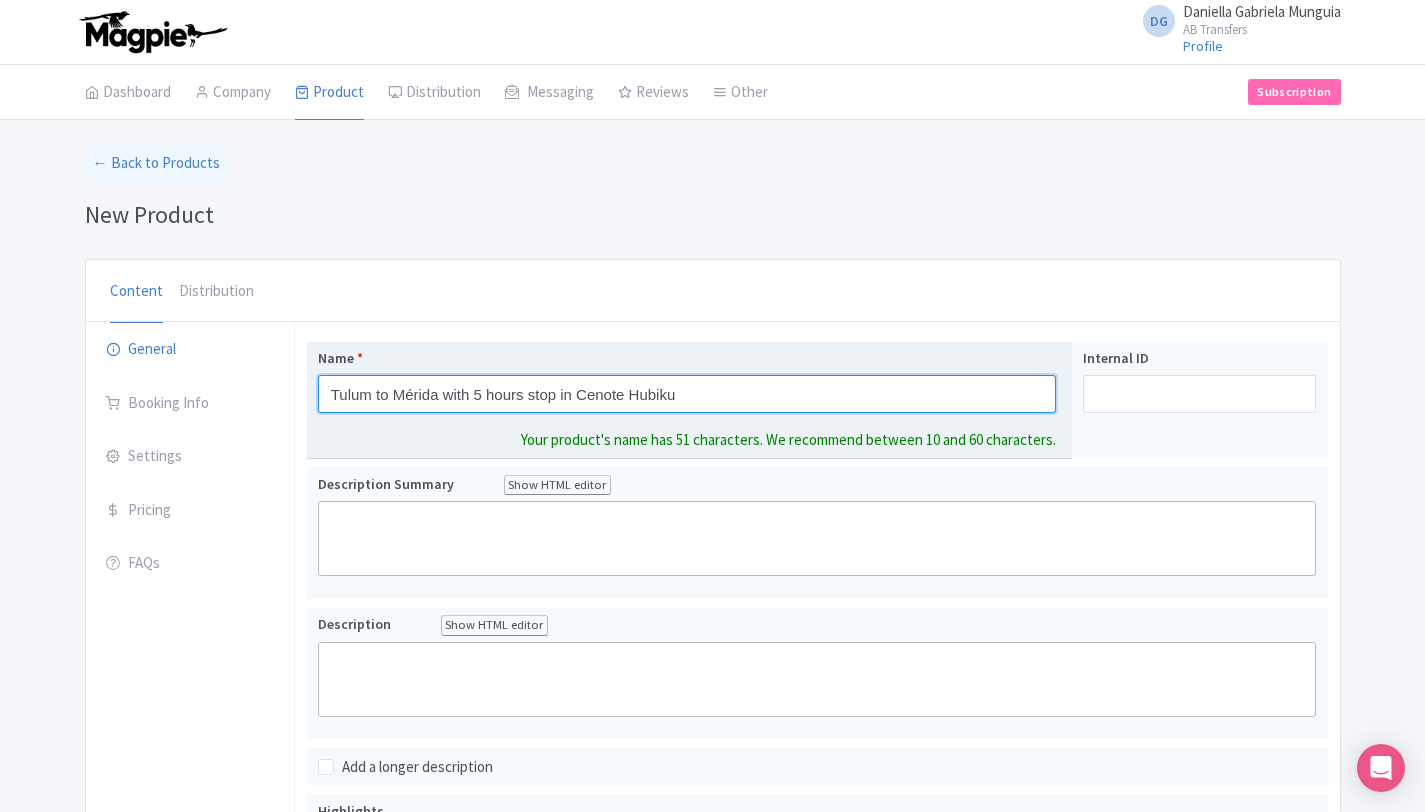 drag, startPoint x: 711, startPoint y: 396, endPoint x: 328, endPoint y: 391, distance: 383.03262 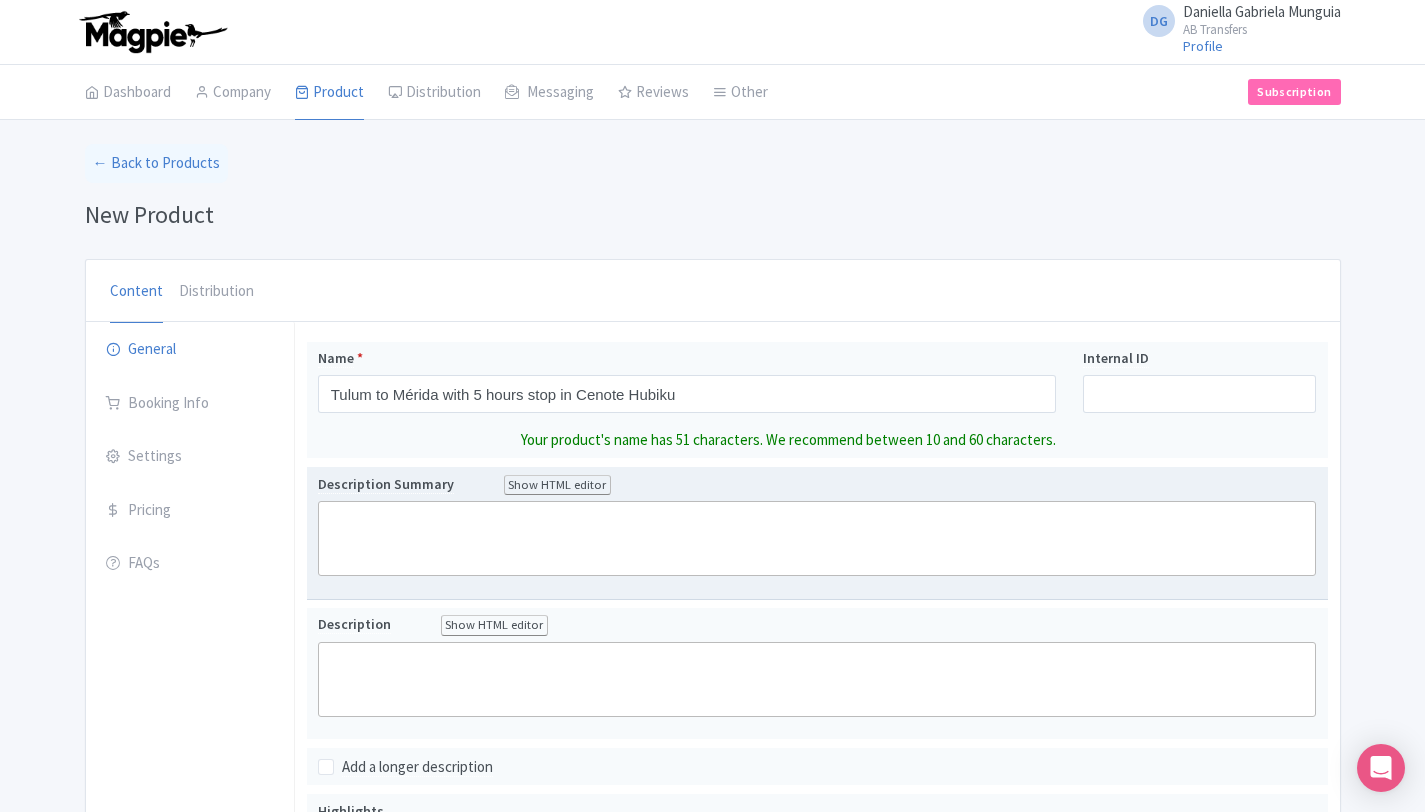 click 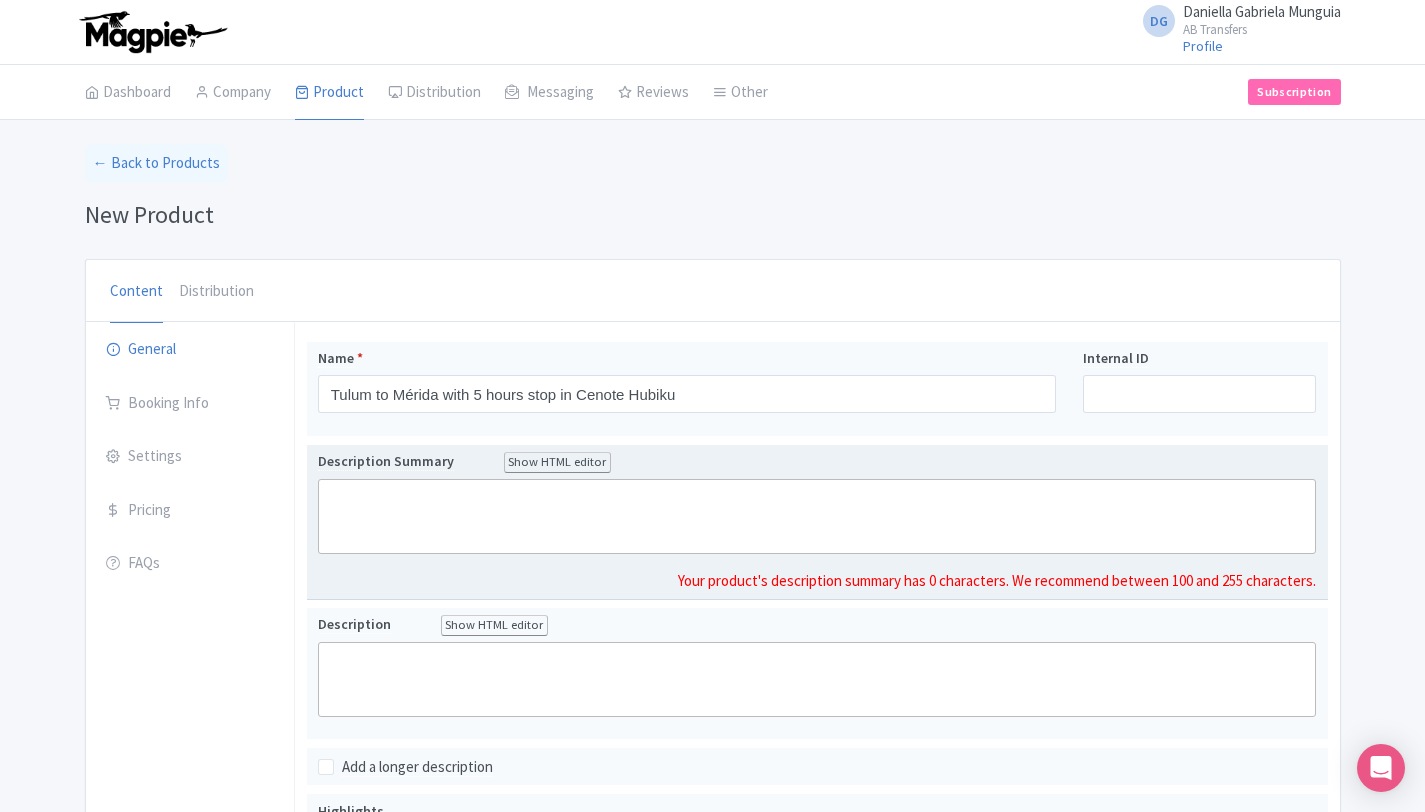 paste on "<div>Enjoy a comfortable private transfer from Tulum to Mérida with a 5-hour stop at <strong>Cenote Hubiku</strong>, one of Yucatán’s most beautiful cenotes. This experience combines convenient transportation with the opportunity to swim in crystal-clear waters, explore a local tequila museum, and enjoy regional cuisine (at your own expense). Perfect for travelers who want to make the most of their journey, this transfer turns a simple ride into a relaxing and memorable stop along the way.</div>" 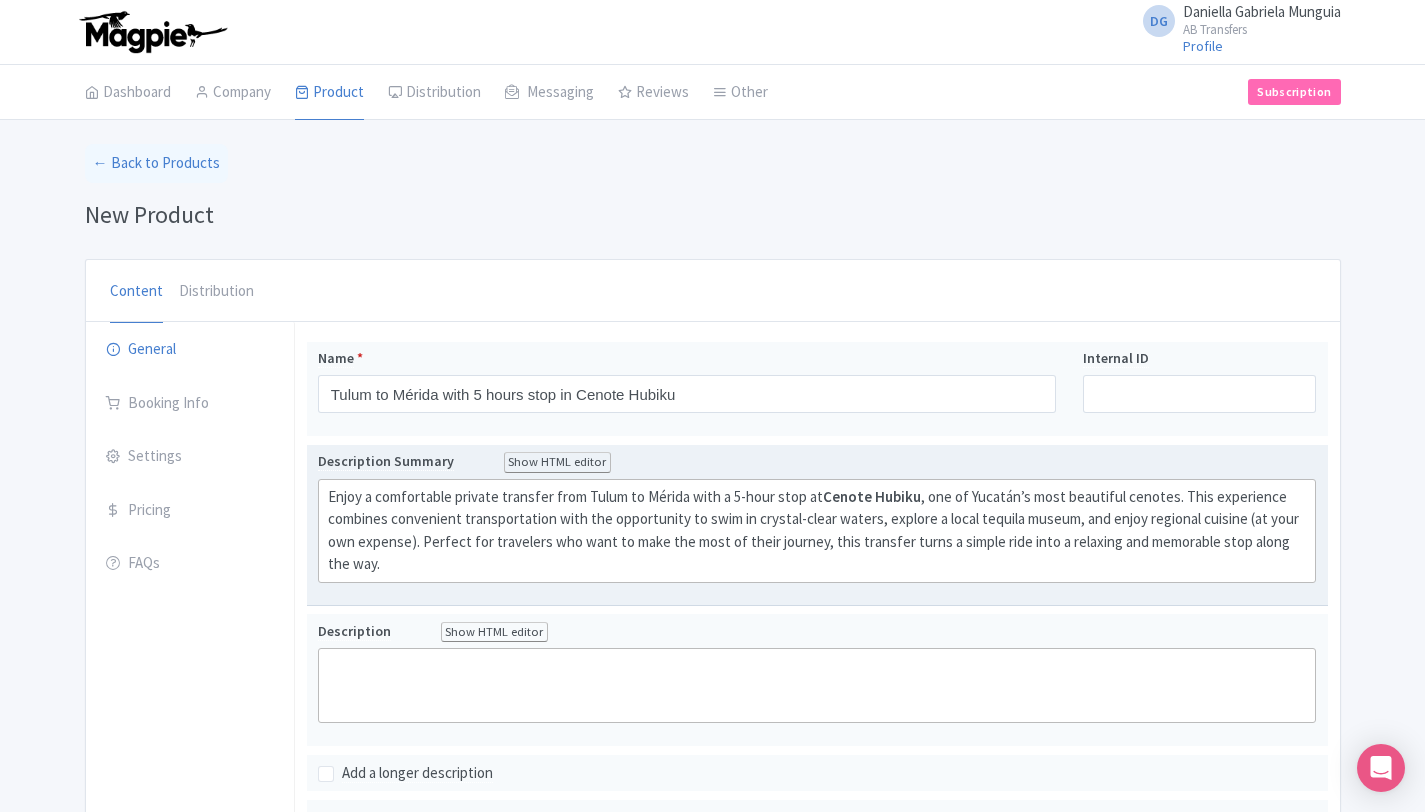 click on "Show HTML editor" at bounding box center (558, 462) 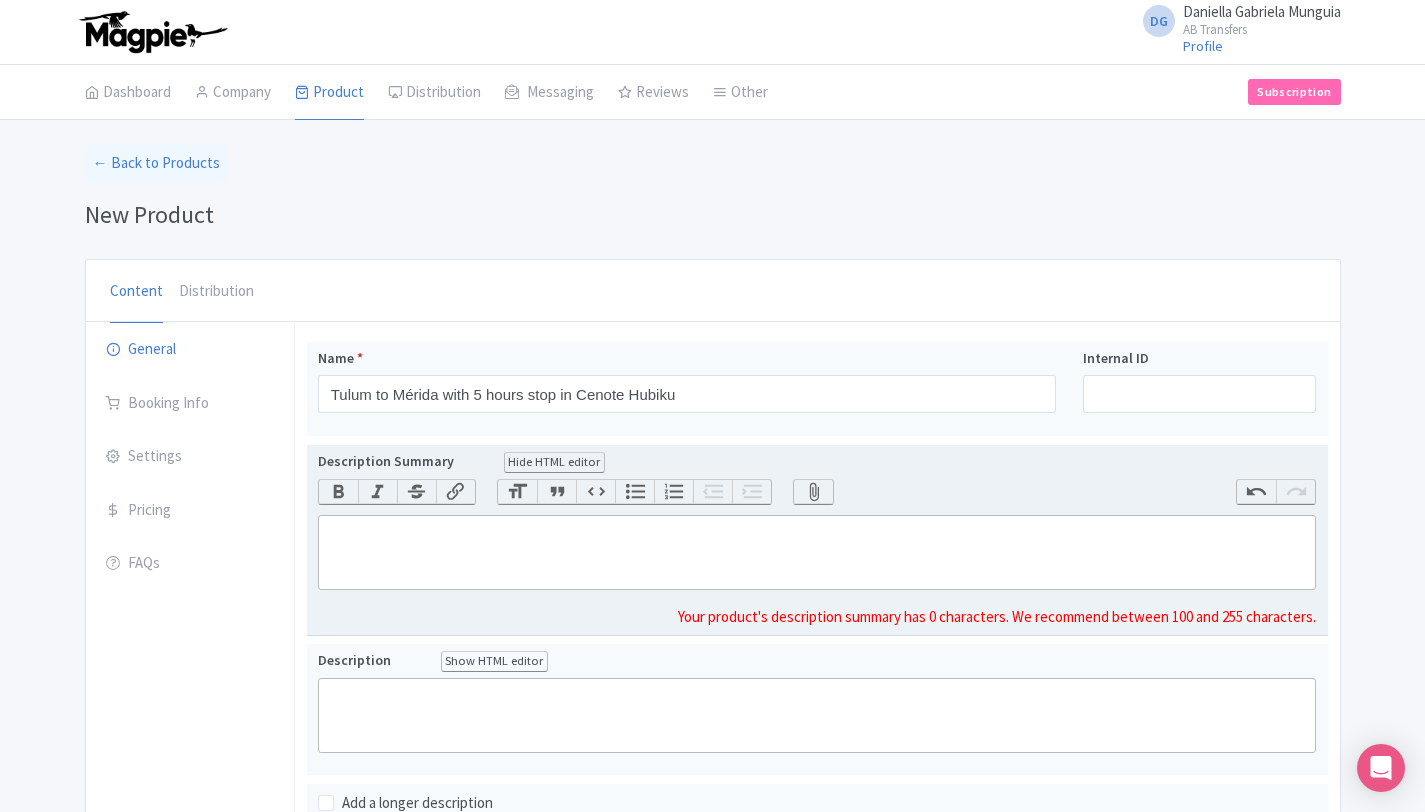click 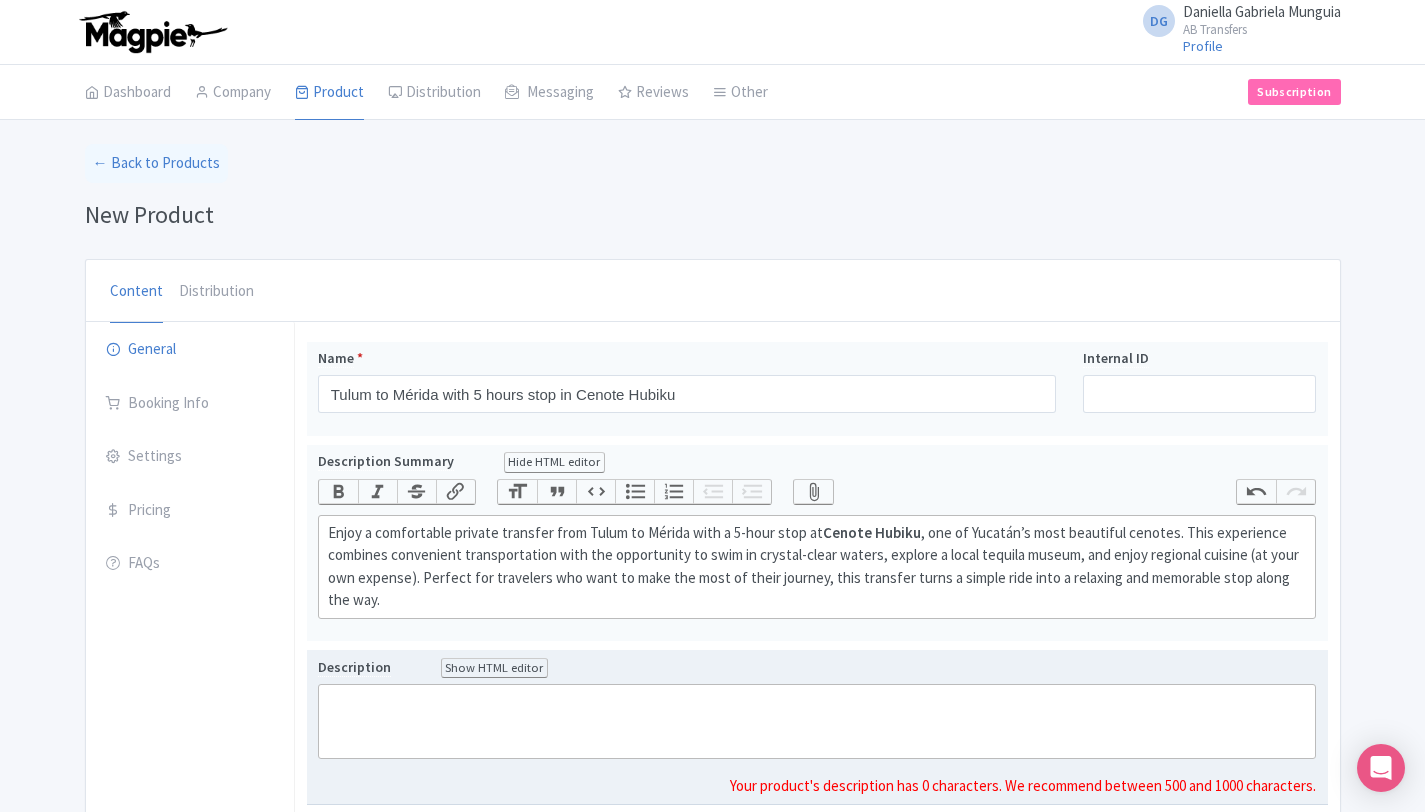 click 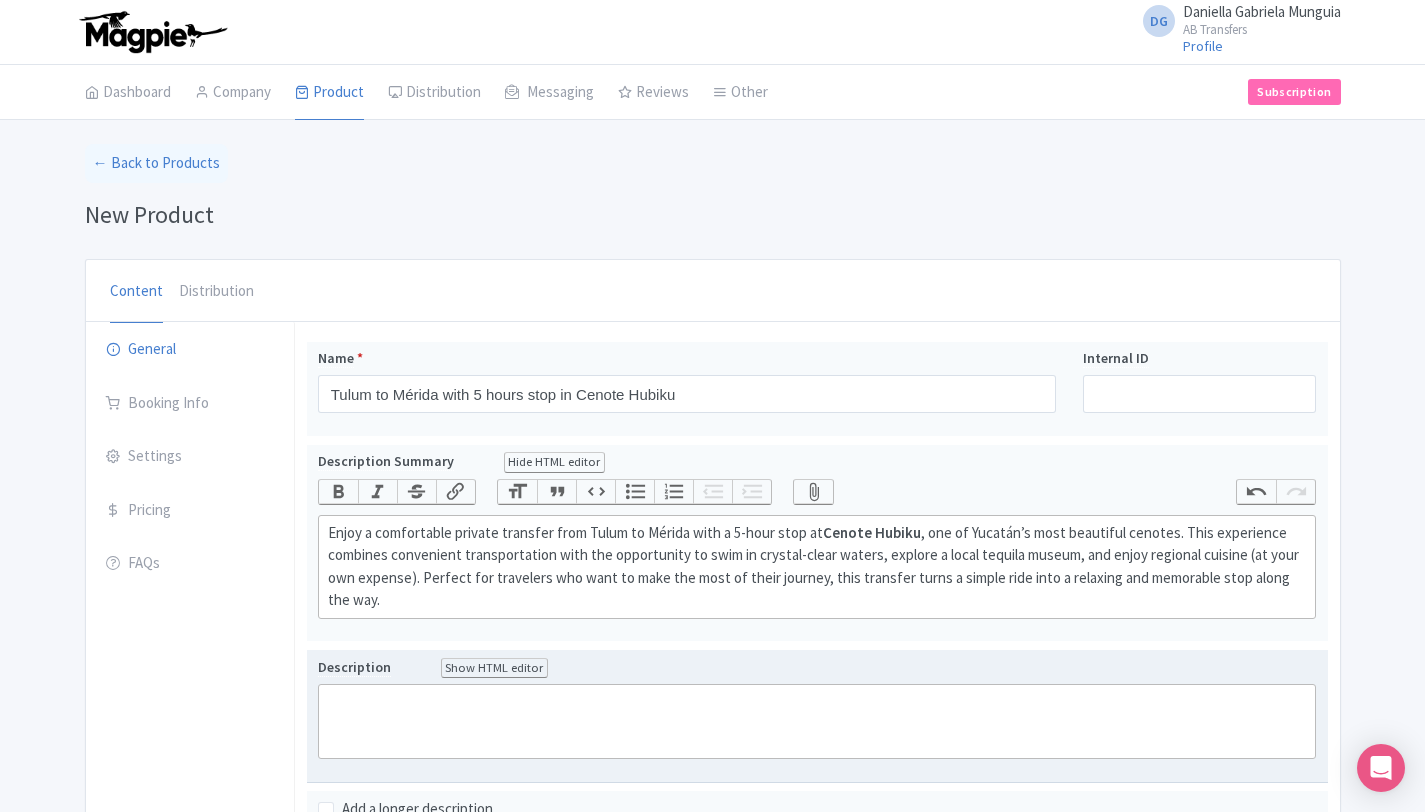 click 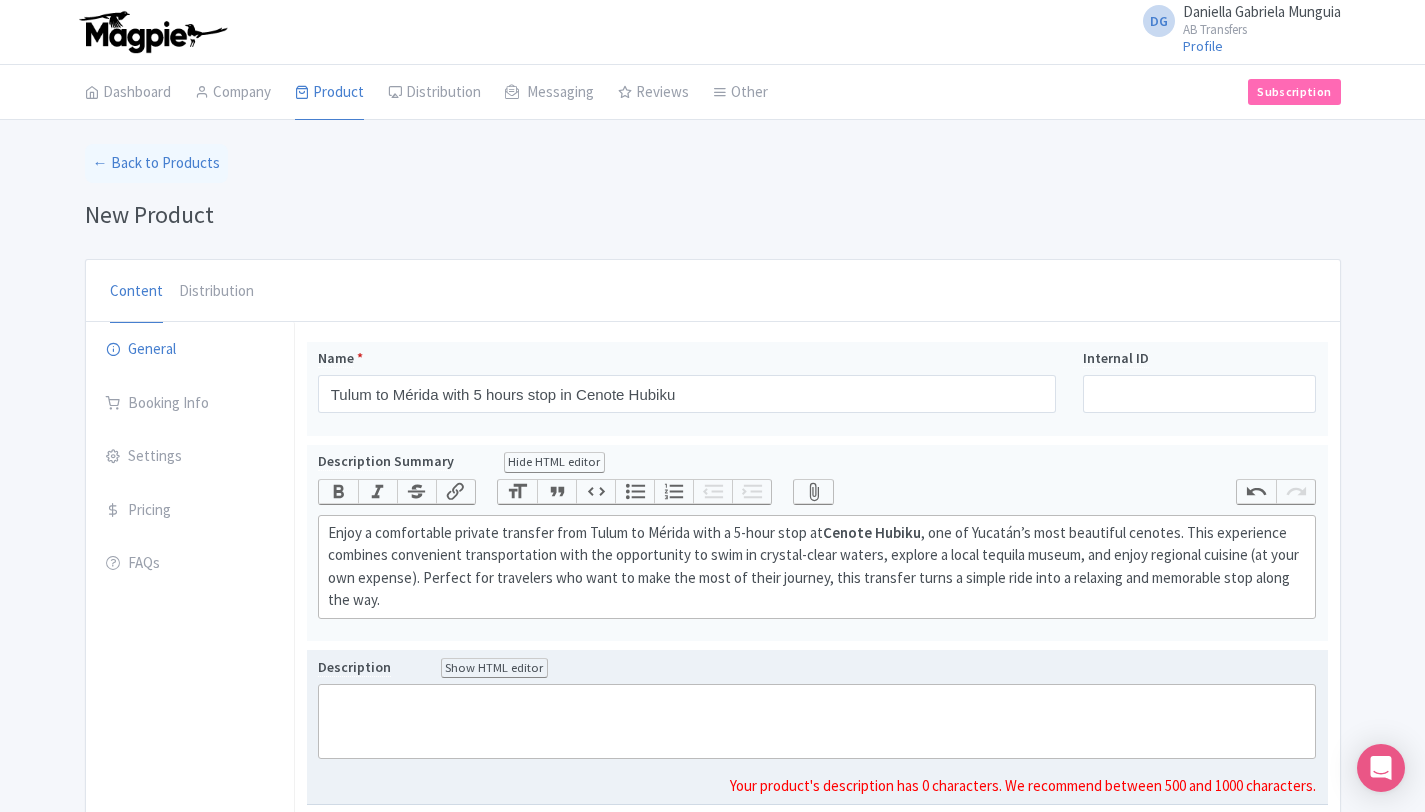 paste on "<div>Enjoy a comfortable private transfer from Tulum to Mérida with a 5-hour stop at <strong>Cenote Hubiku</strong>, one of Yucatán’s most beautiful cenotes. This experience combines convenient transportation with the opportunity to swim in crystal-clear waters, explore a local tequila museum, and enjoy regional cuisine (at your own expense). Perfect for travelers who want to make the most of their journey, this transfer turns a simple ride into a relaxing and memorable stop along the way.</div>" 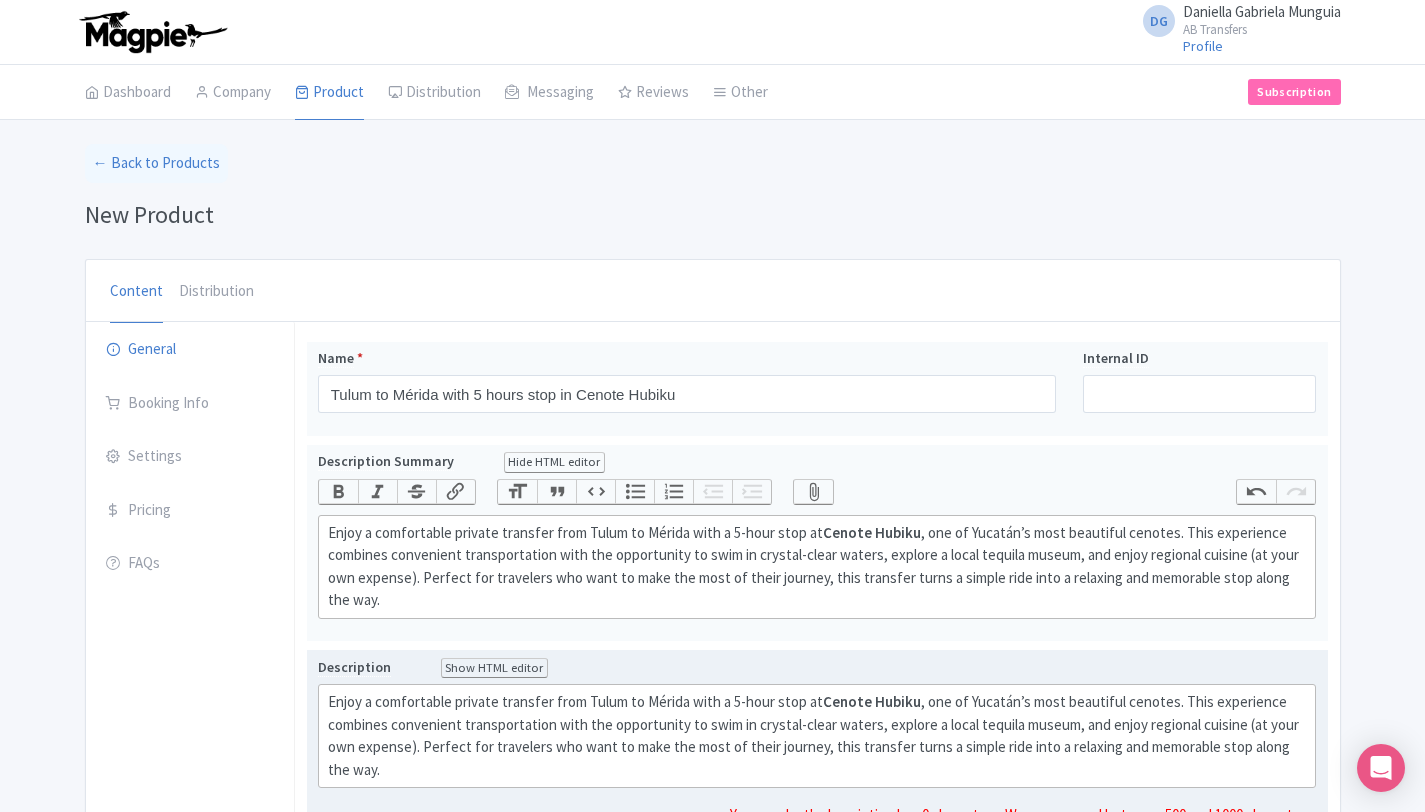 click on "Enjoy a comfortable private transfer from Tulum to Mérida with a 5-hour stop at  Cenote Hubiku , one of Yucatán’s most beautiful cenotes. This experience combines convenient transportation with the opportunity to swim in crystal-clear waters, explore a local tequila museum, and enjoy regional cuisine (at your own expense). Perfect for travelers who want to make the most of their journey, this transfer turns a simple ride into a relaxing and memorable stop along the way." 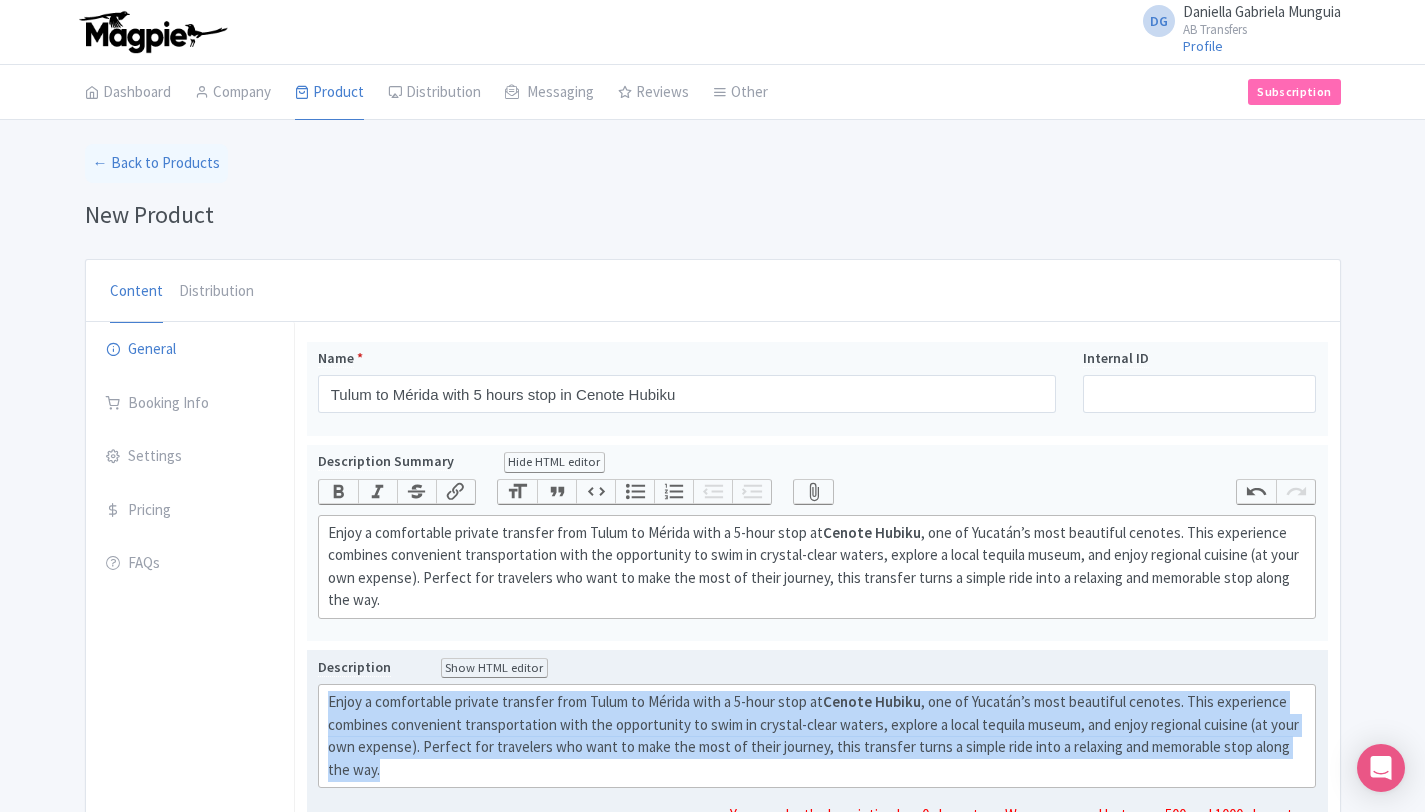 drag, startPoint x: 376, startPoint y: 765, endPoint x: 323, endPoint y: 705, distance: 80.05623 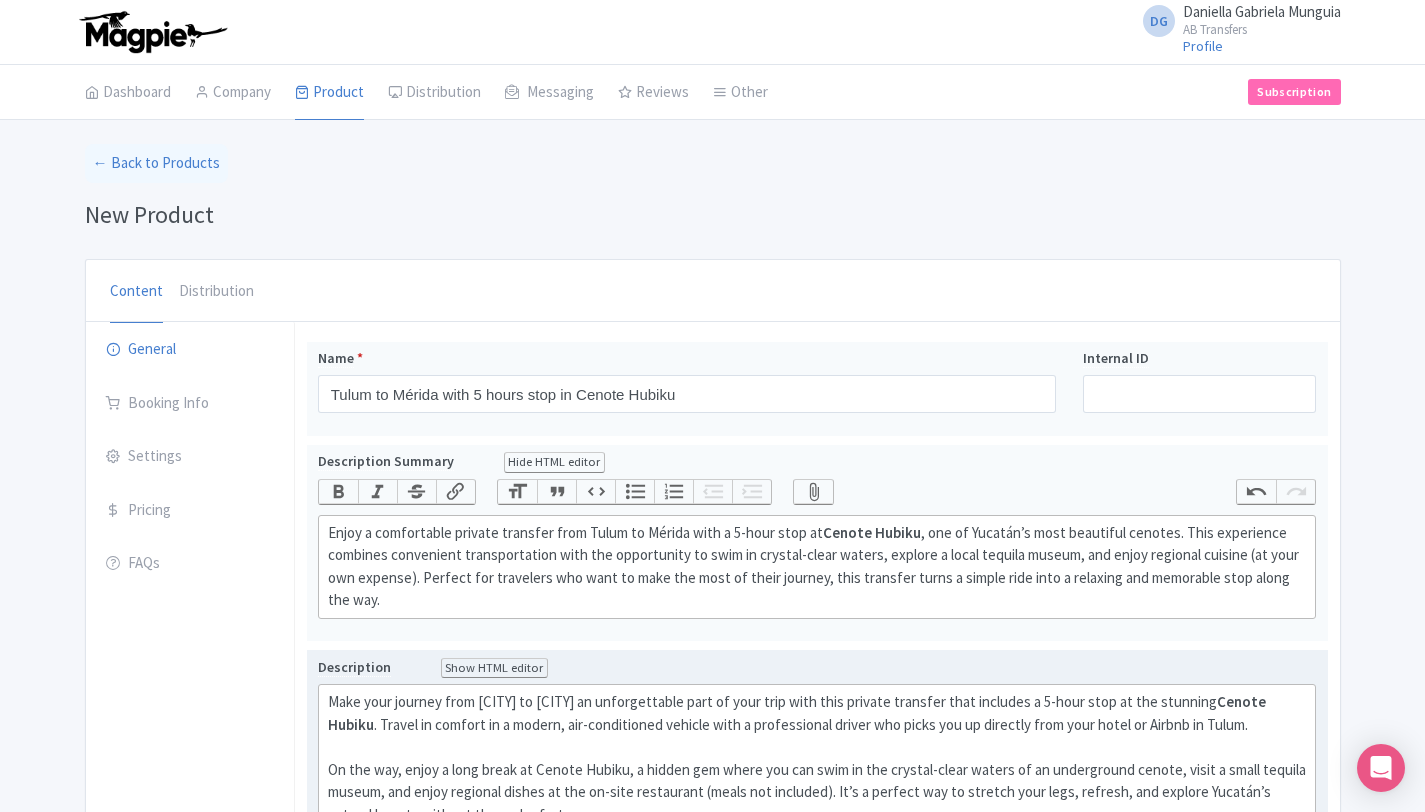 type on "<div>Make your journey from Tulum to Mérida an unforgettable part of your trip with this private transfer that includes a 5-hour stop at the stunning <strong>Cenote Hubiku</strong>. Travel in comfort in a modern, air-conditioned vehicle with a professional driver who picks you up directly from your hotel or Airbnb in Tulum.<br><br></div><div>On the way, enjoy a long break at Cenote Hubiku, a hidden gem where you can swim in the crystal-clear waters of an underground cenote, visit a small tequila museum, and enjoy regional dishes at the on-site restaurant (meals not included). It’s a perfect way to stretch your legs, refresh, and explore Yucatán’s natural beauty without the rush of a tour group.<br><br></div><div>After the stop, continue your journey to Mérida, arriving relaxed and recharged. Ideal for couples, families, or solo travelers looking for a smooth ride with an enriching experience along the way.<br><br></div>" 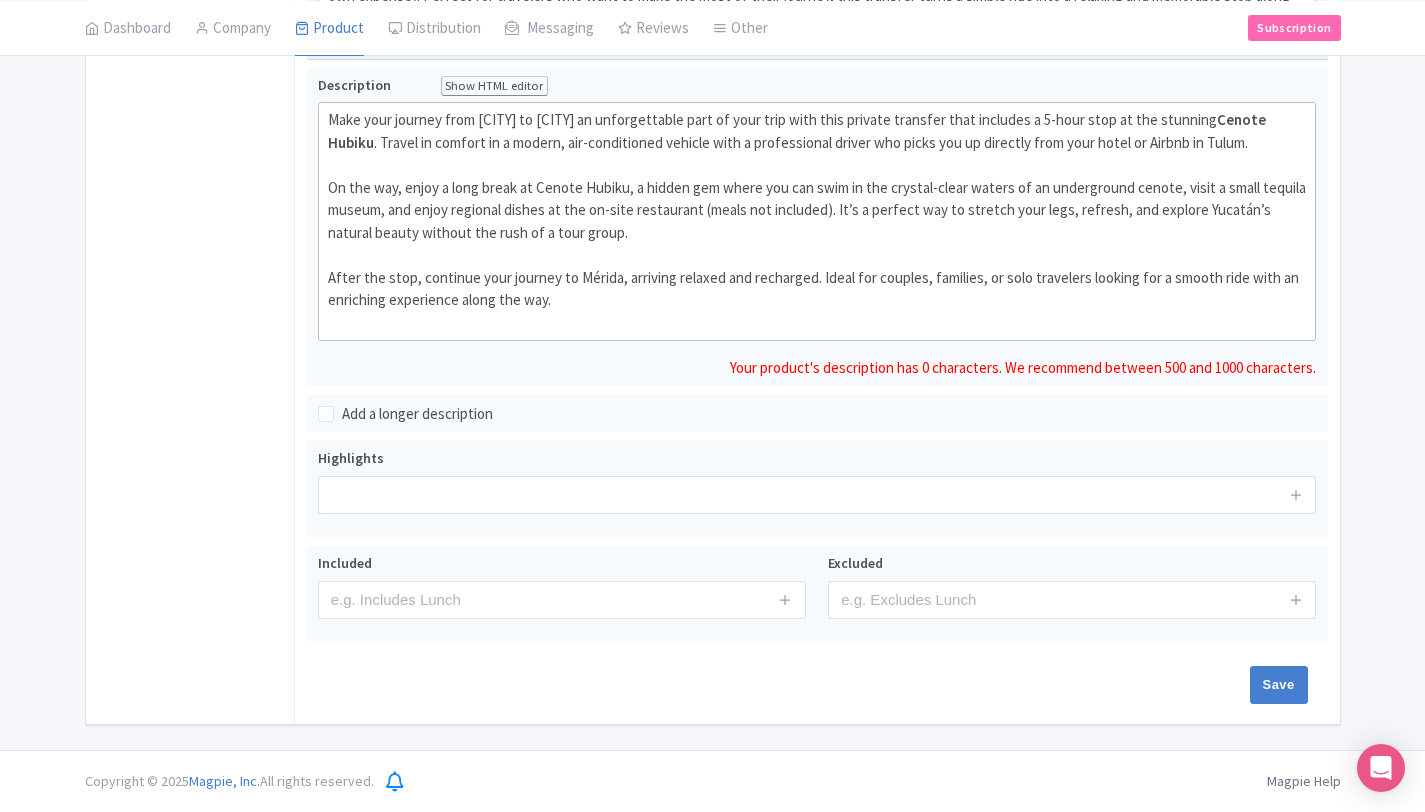 scroll, scrollTop: 560, scrollLeft: 0, axis: vertical 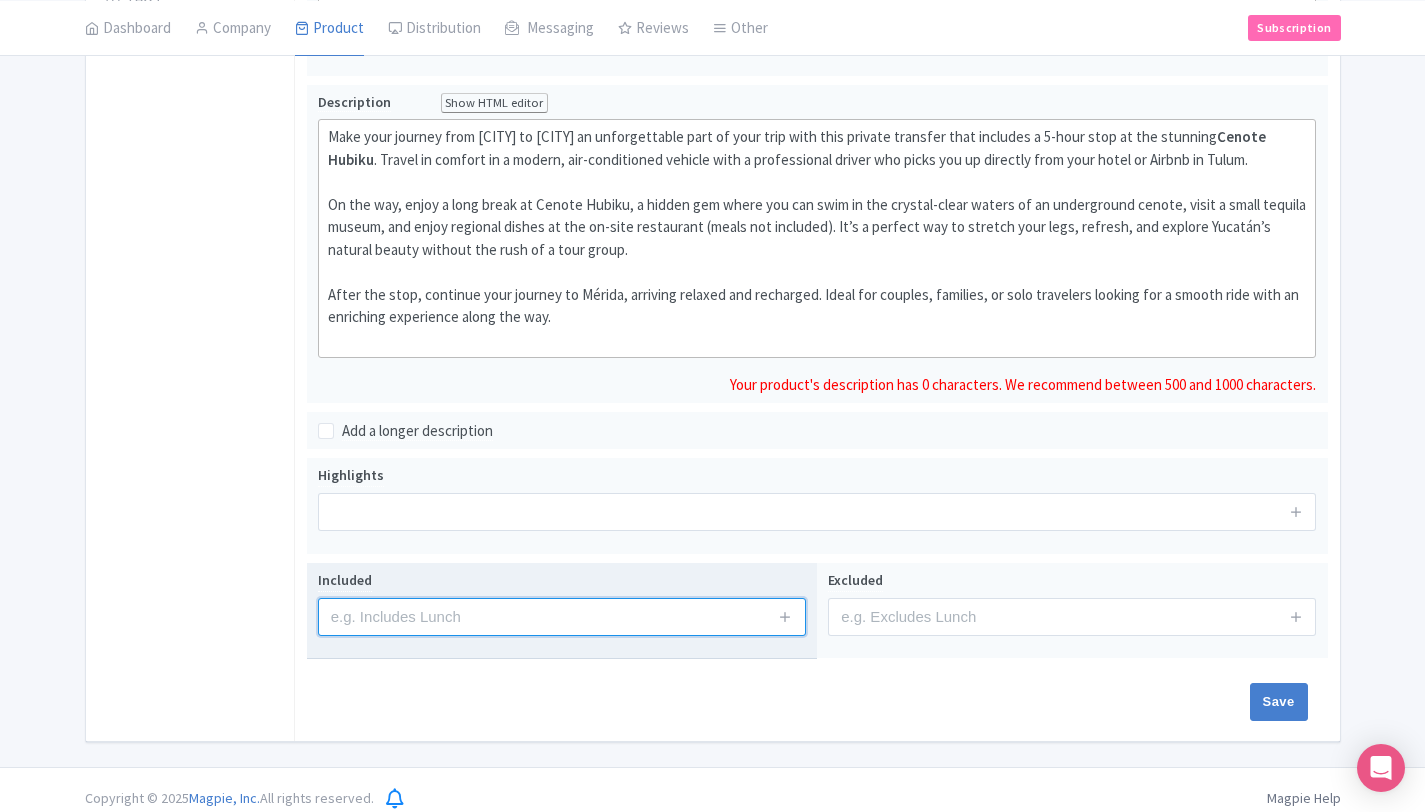 click at bounding box center [562, 617] 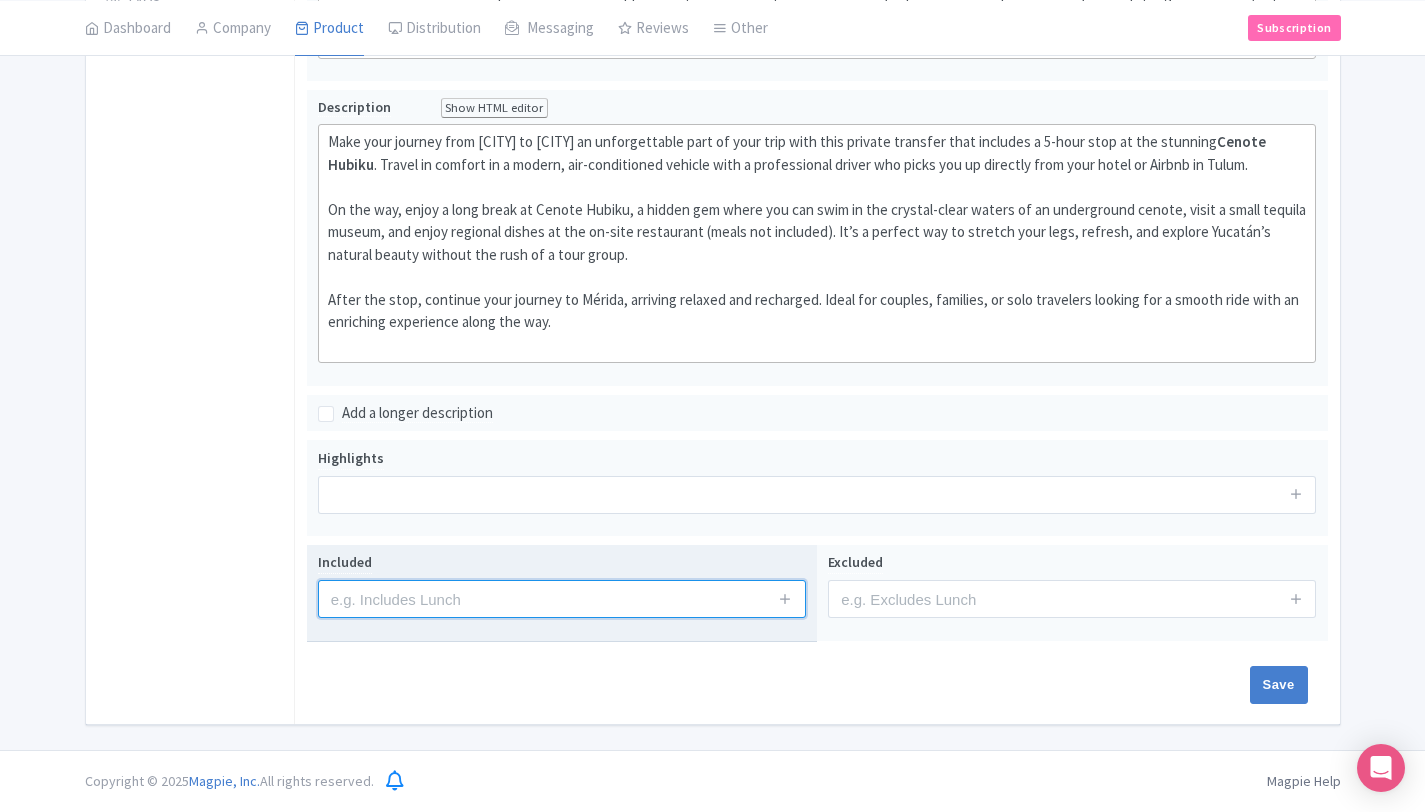 paste on "Air-conditioned private vehicle" 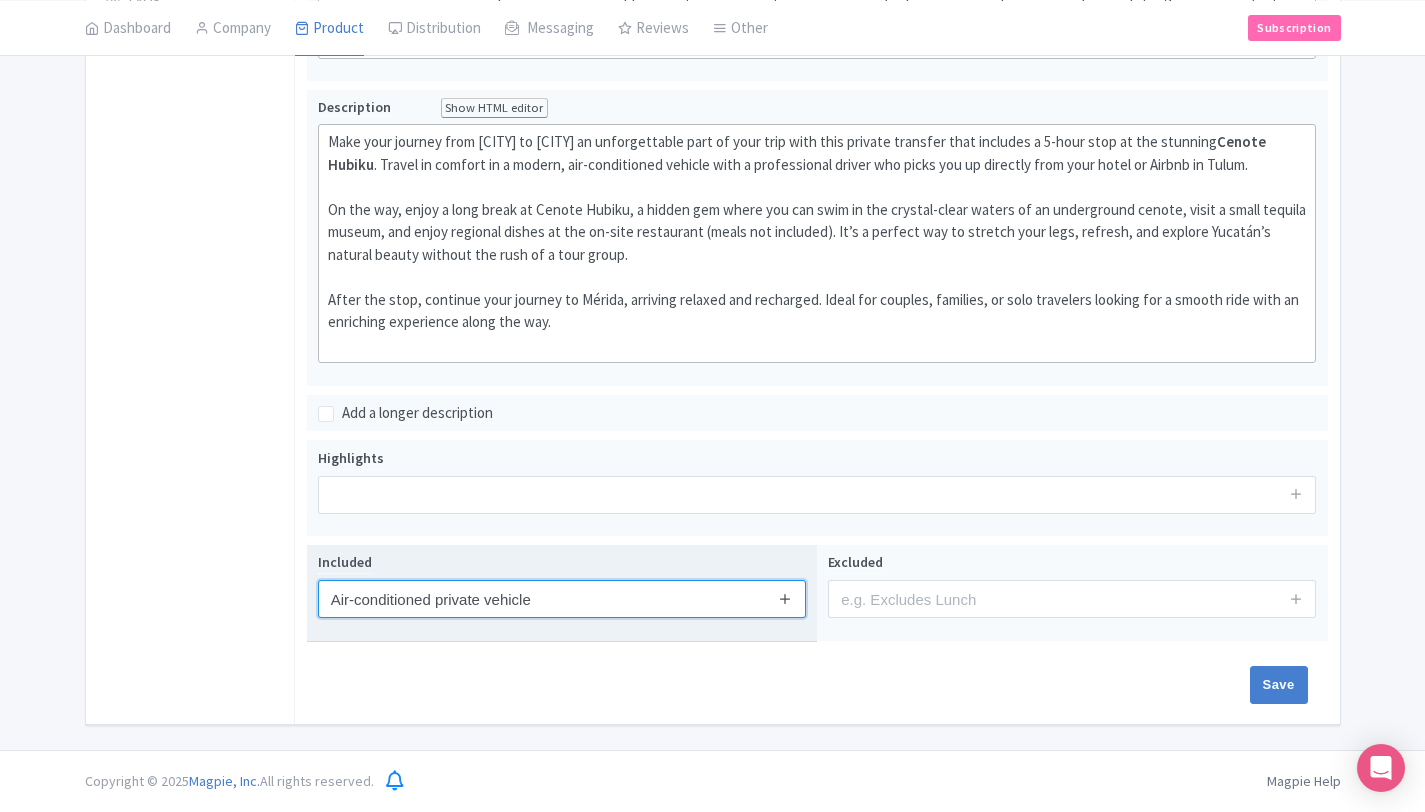 type on "Air-conditioned private vehicle" 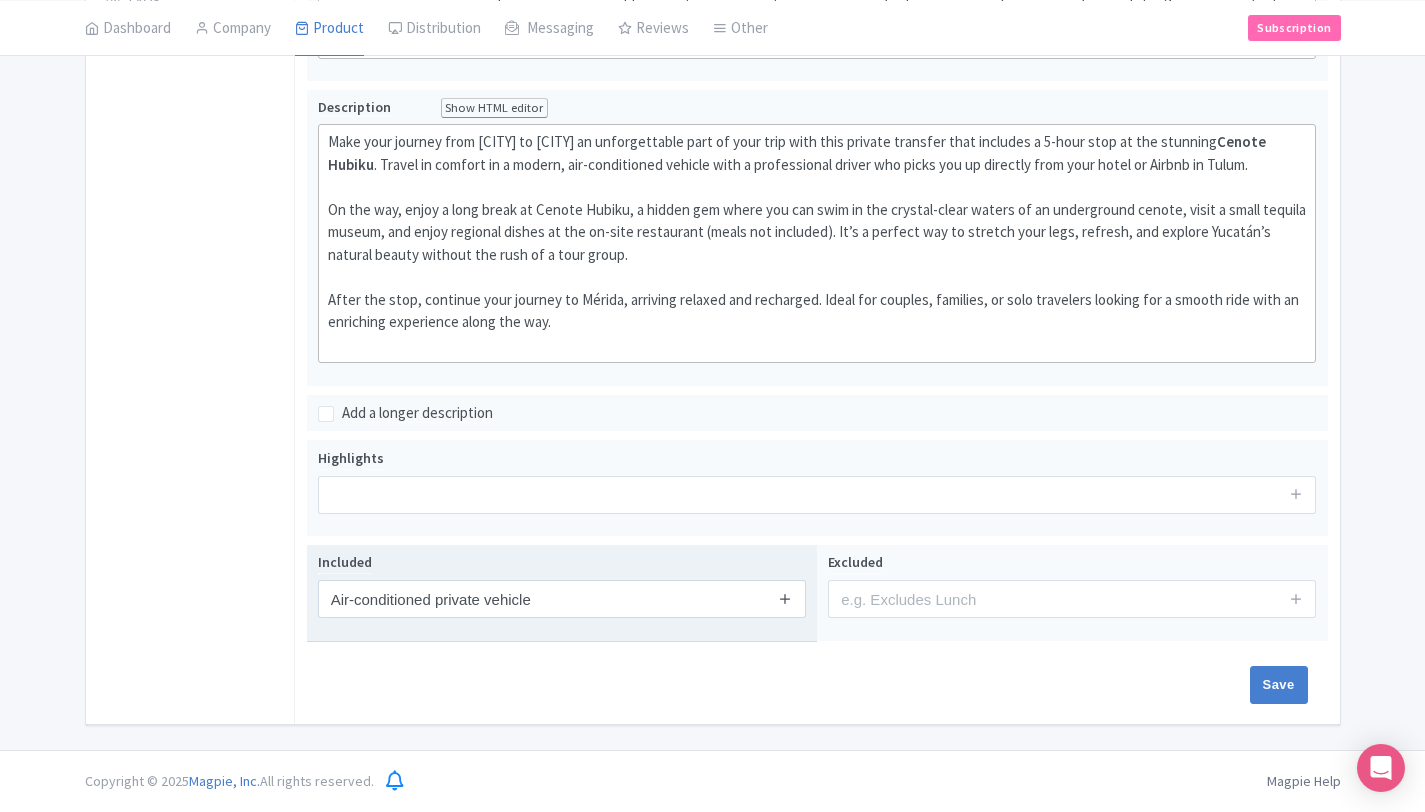 click at bounding box center (785, 598) 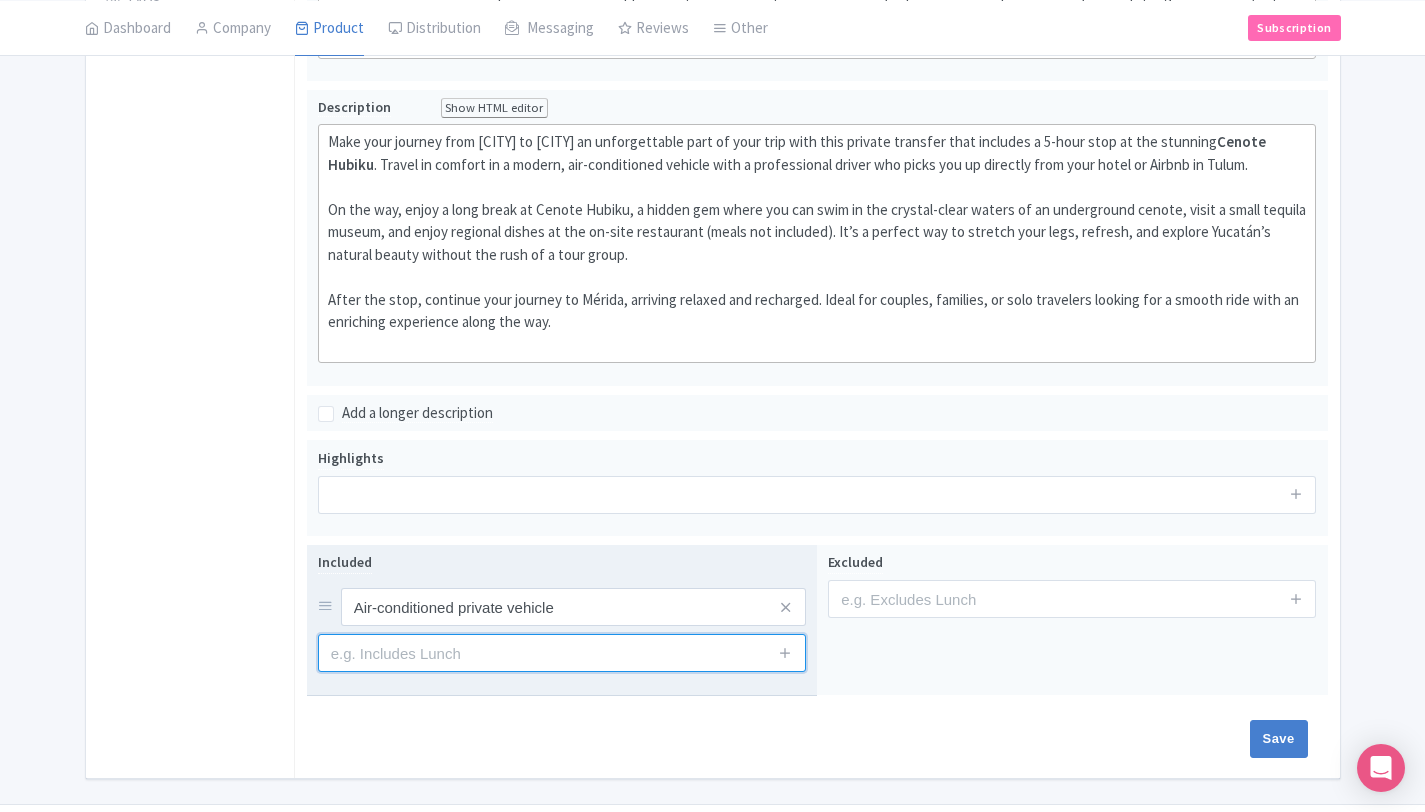 click at bounding box center (562, 653) 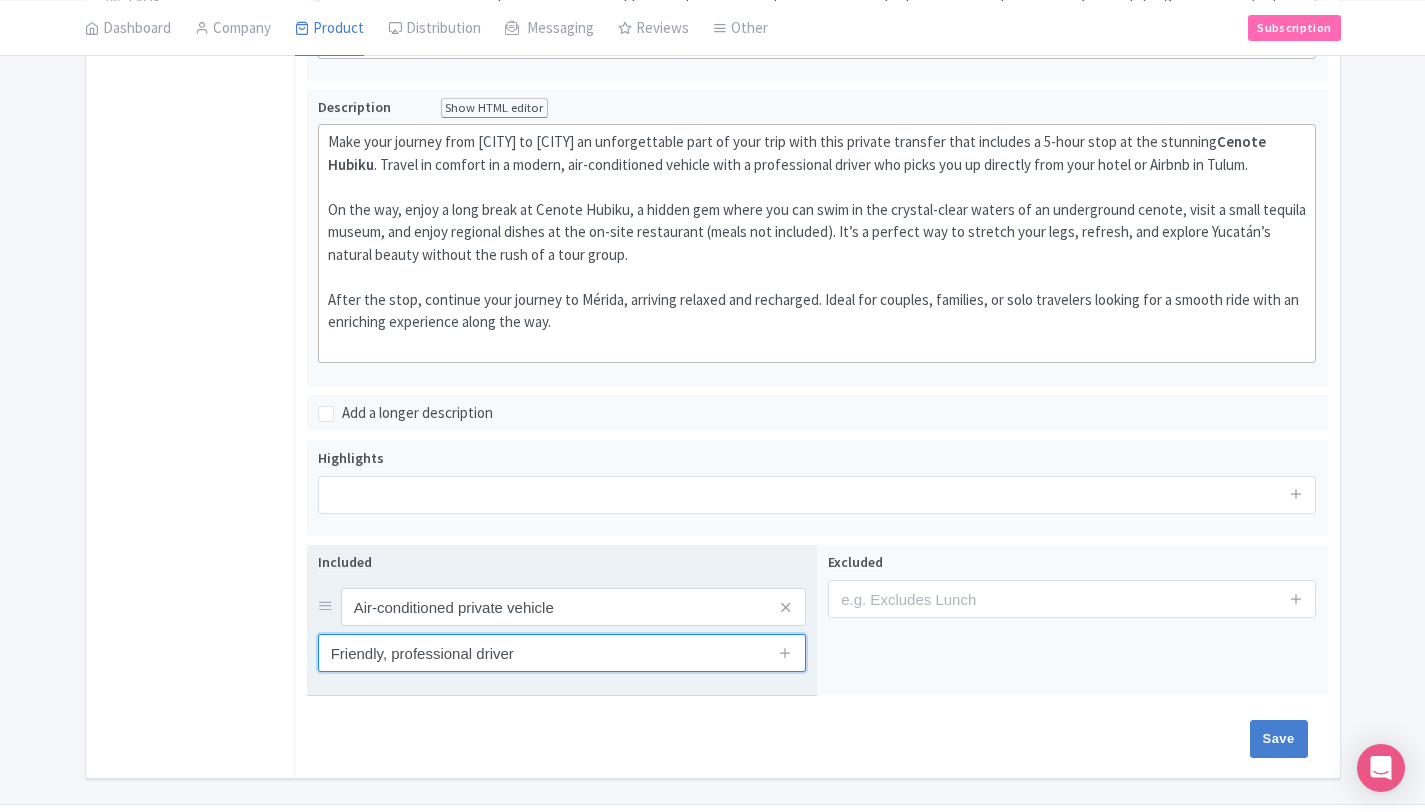 type on "Friendly, professional driver" 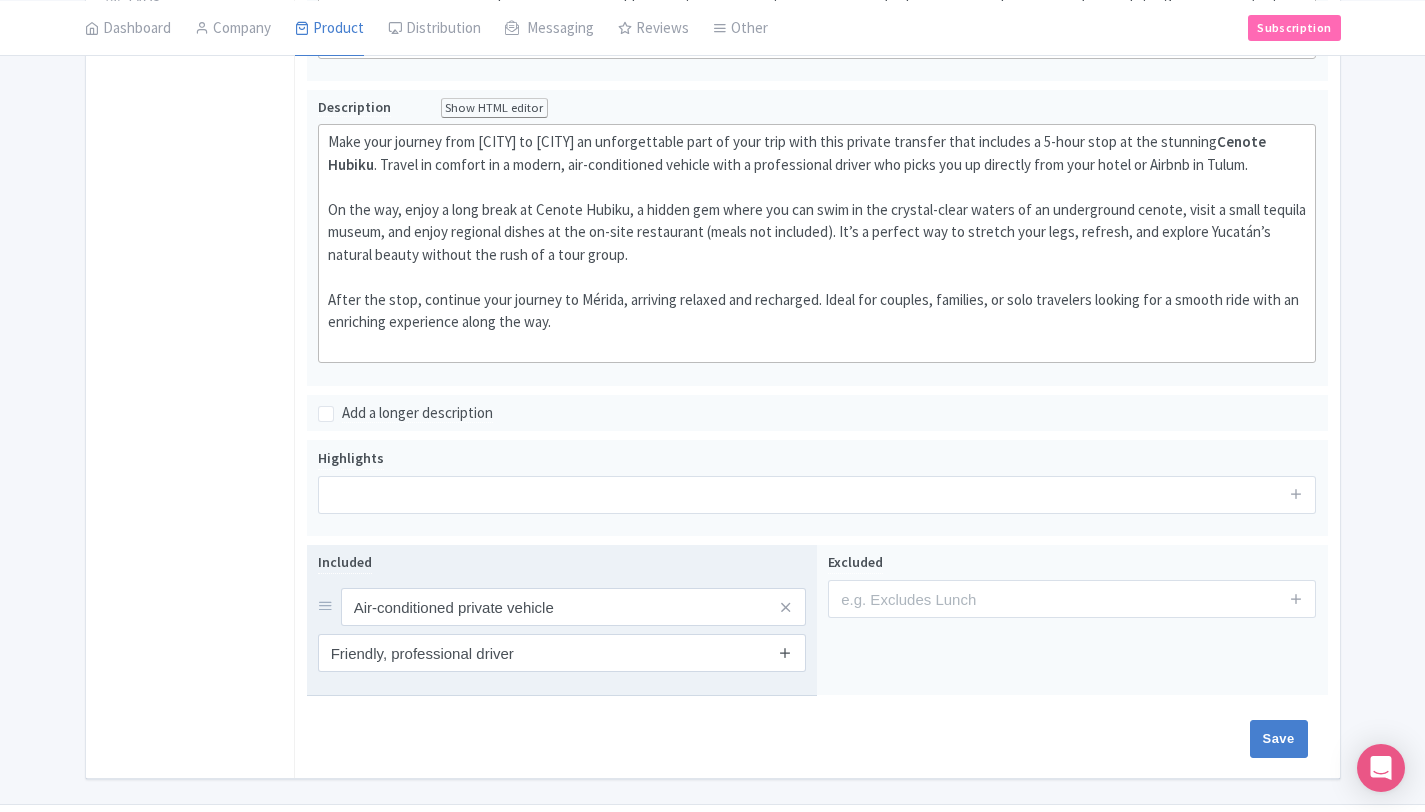 click at bounding box center (785, 652) 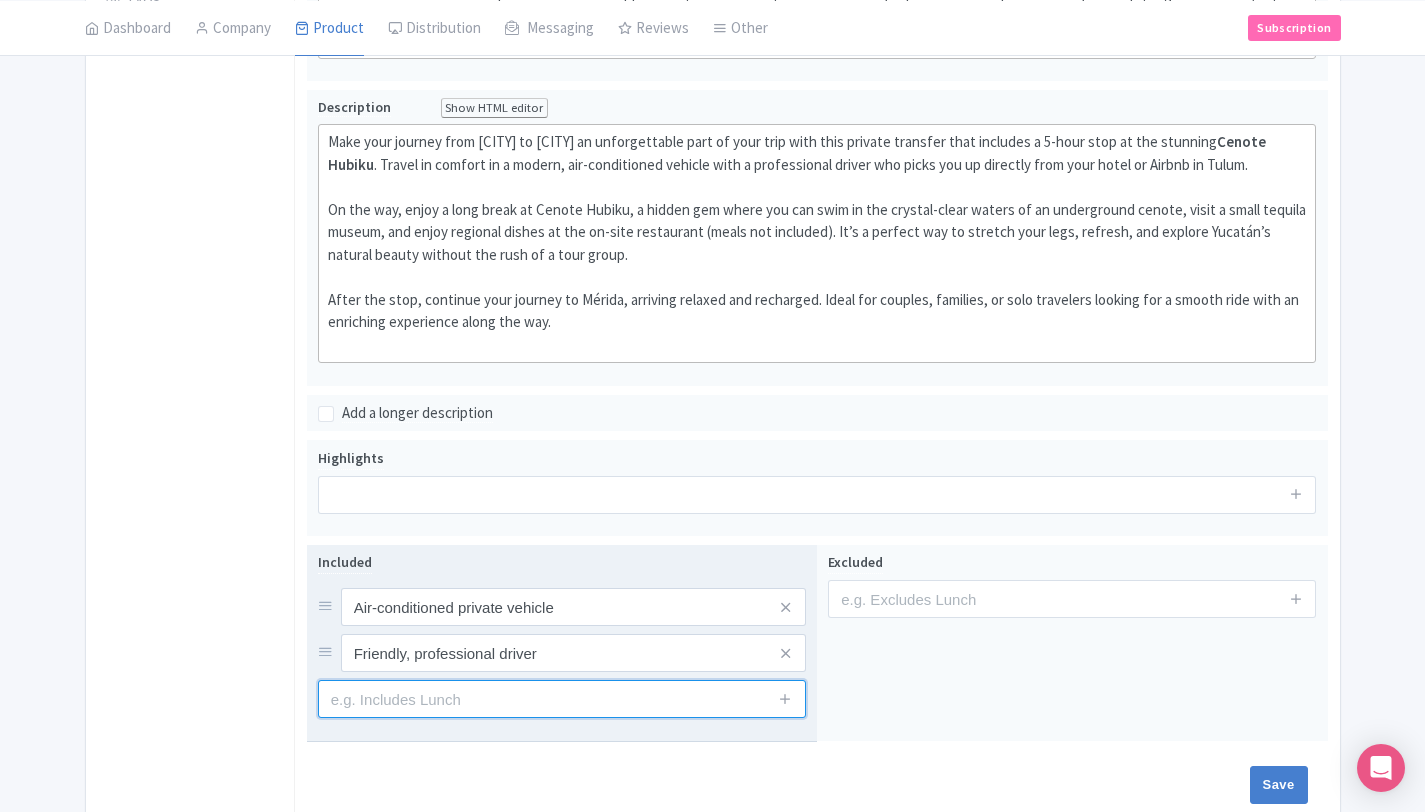 click at bounding box center (562, 699) 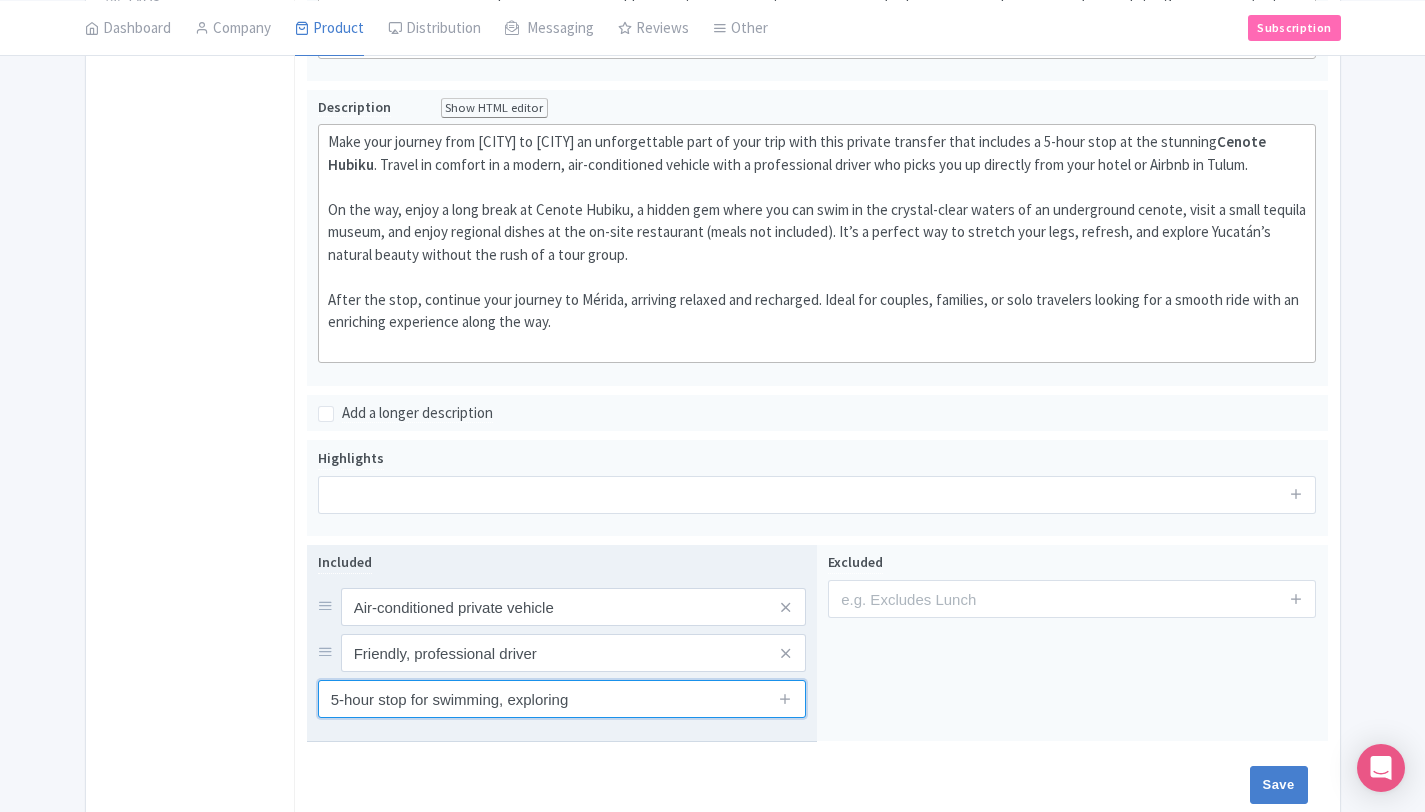 click on "5-hour stop for swimming, exploring" at bounding box center [562, 699] 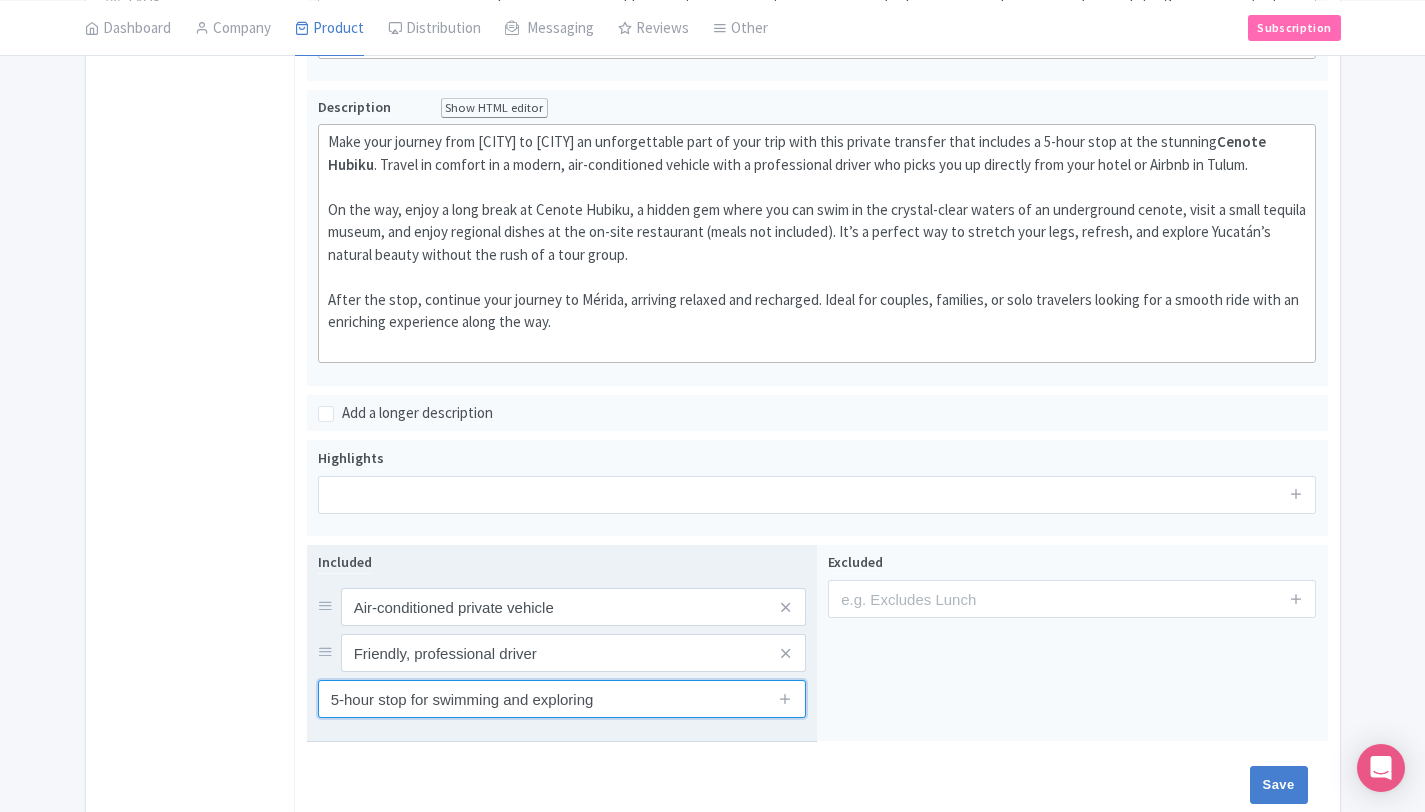 click on "5-hour stop for swimming and exploring" at bounding box center (562, 699) 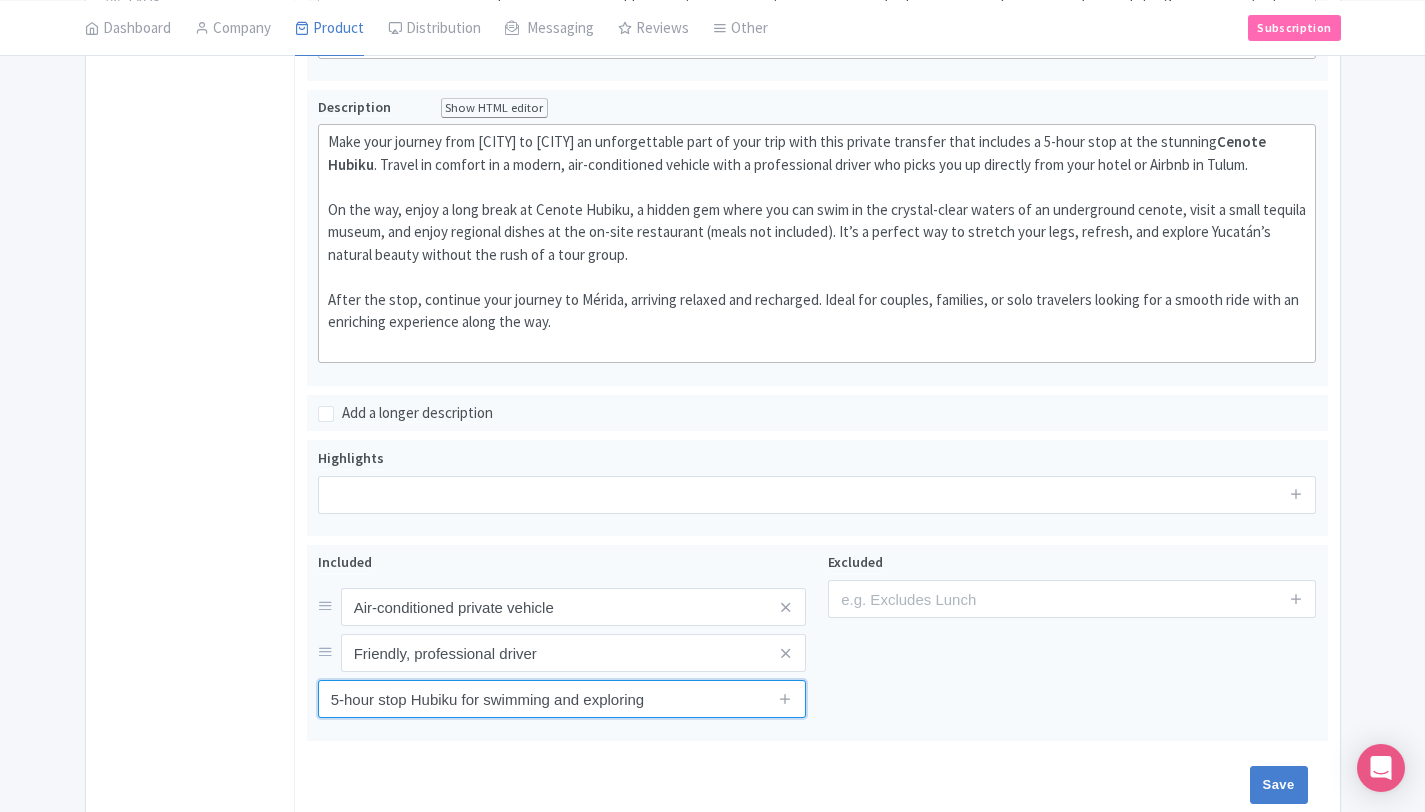 type on "5-hour stop Hubiku for swimming and exploring" 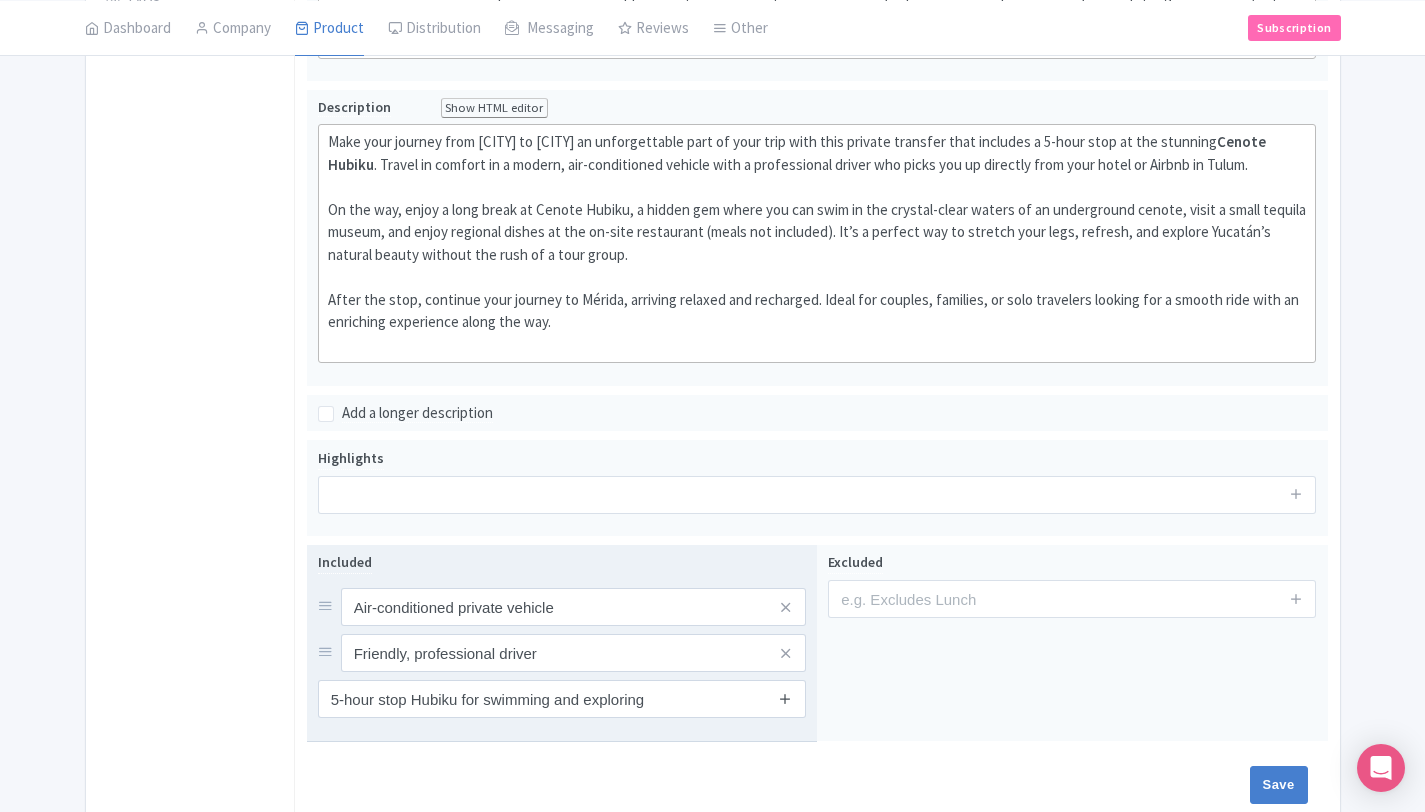 click at bounding box center [785, 699] 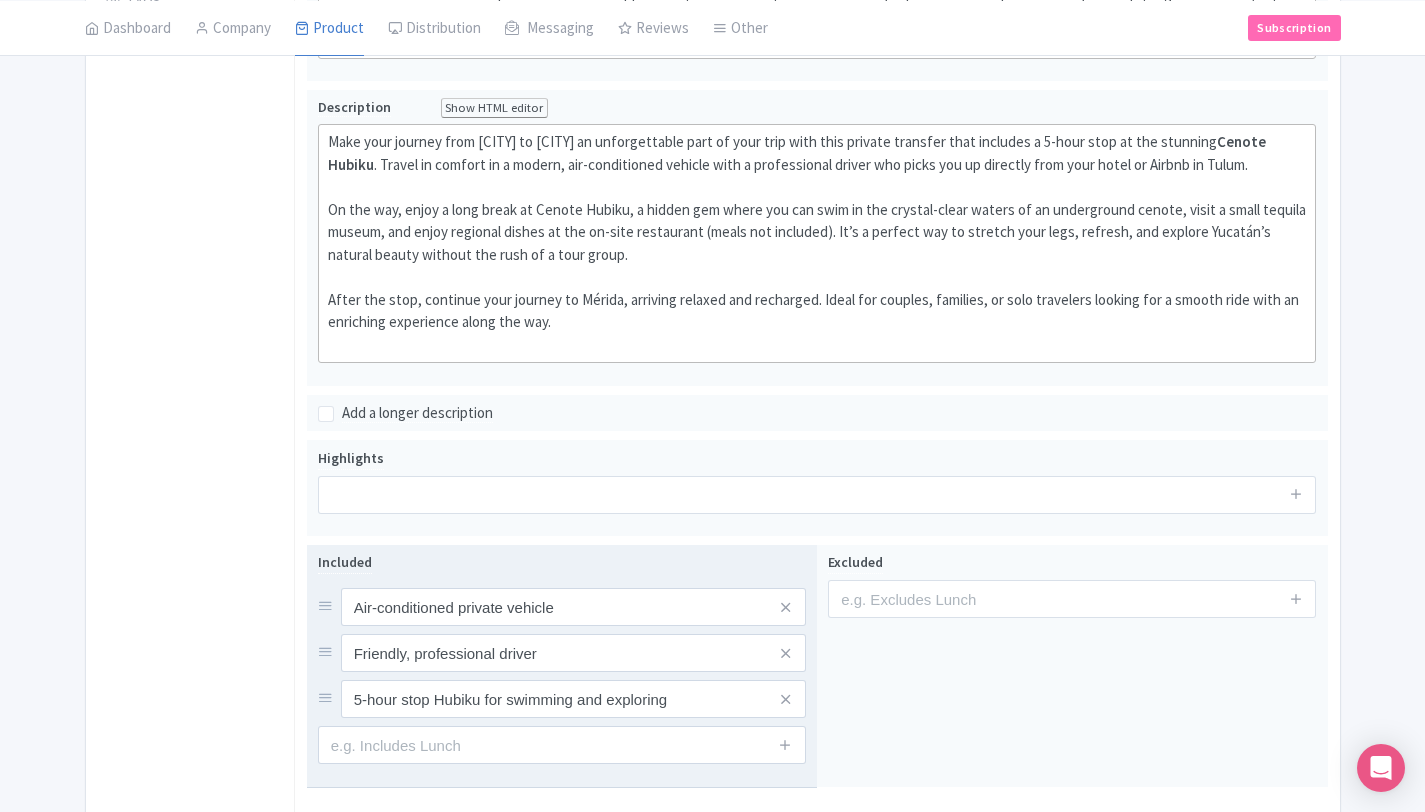 click on "Included Air-conditioned private vehicle Friendly, professional driver 5-hour stop Hubiku for swimming and exploring" at bounding box center (562, 666) 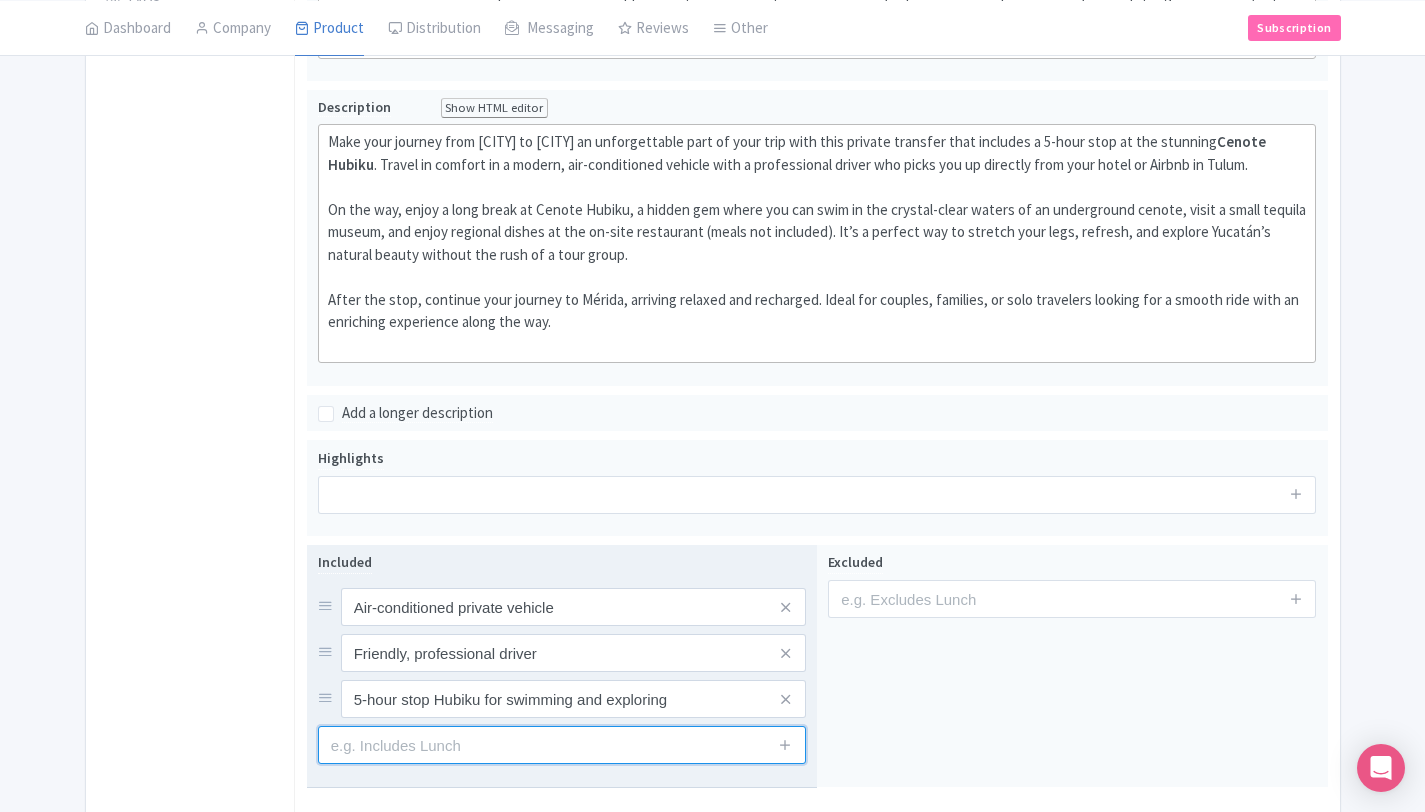 click at bounding box center [562, 745] 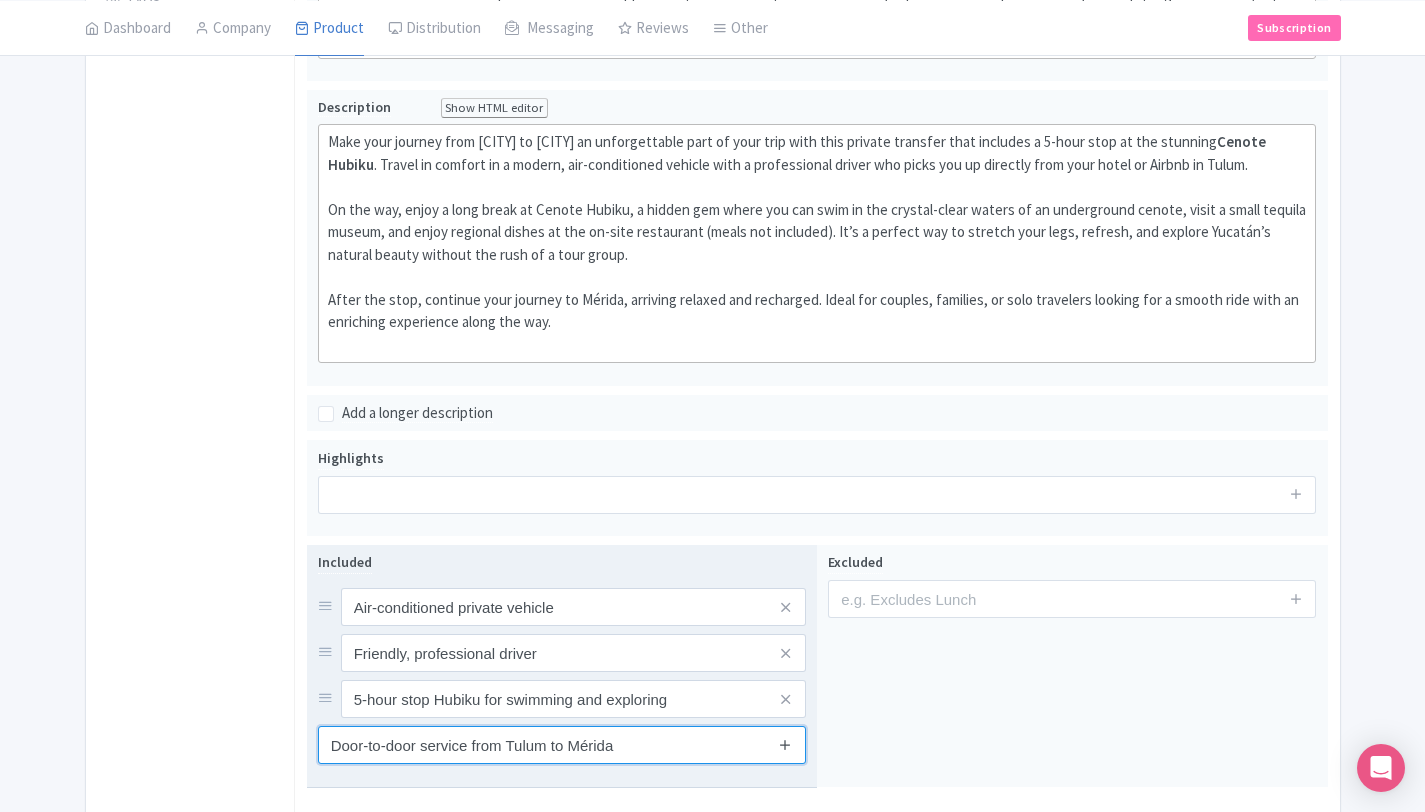 type on "Door-to-door service from Tulum to Mérida" 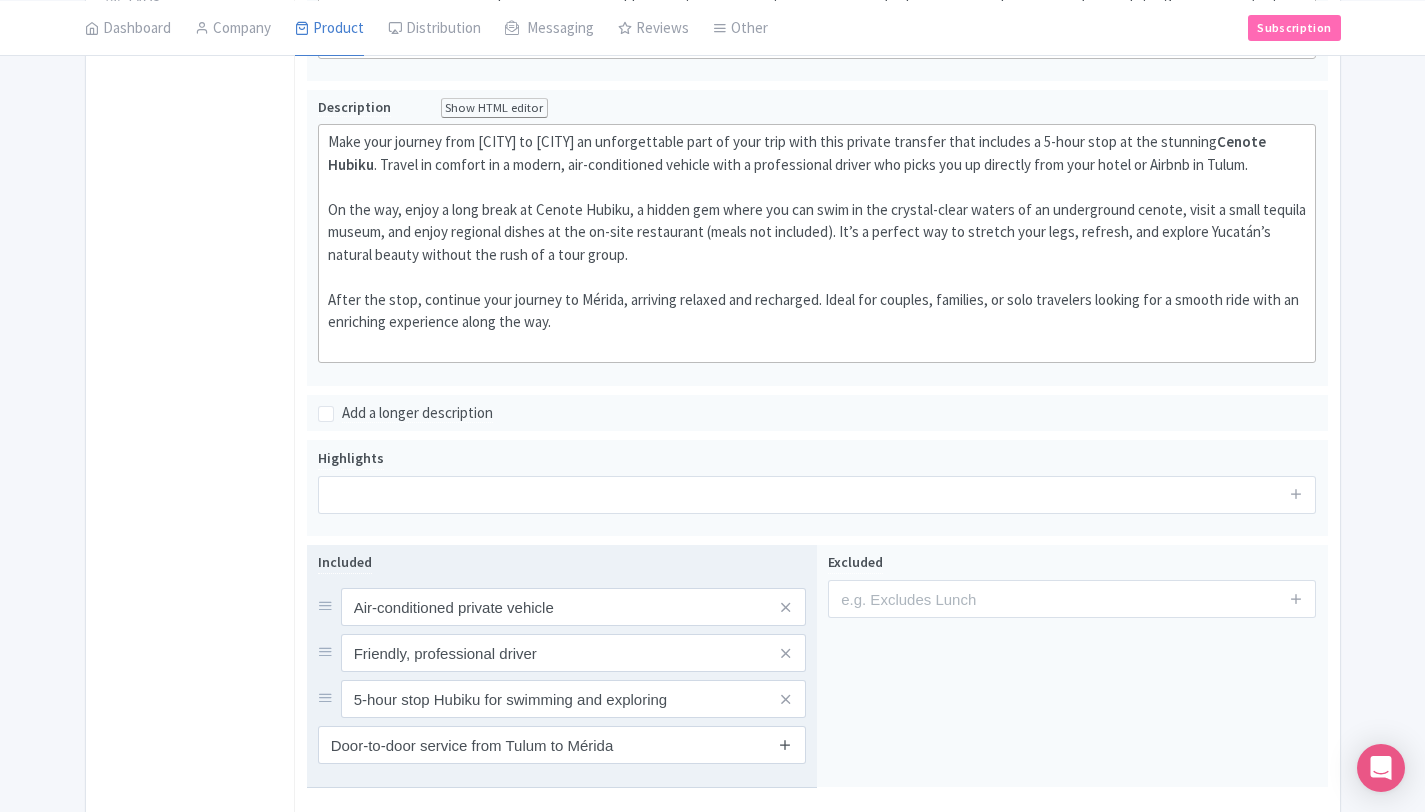 click at bounding box center (785, 744) 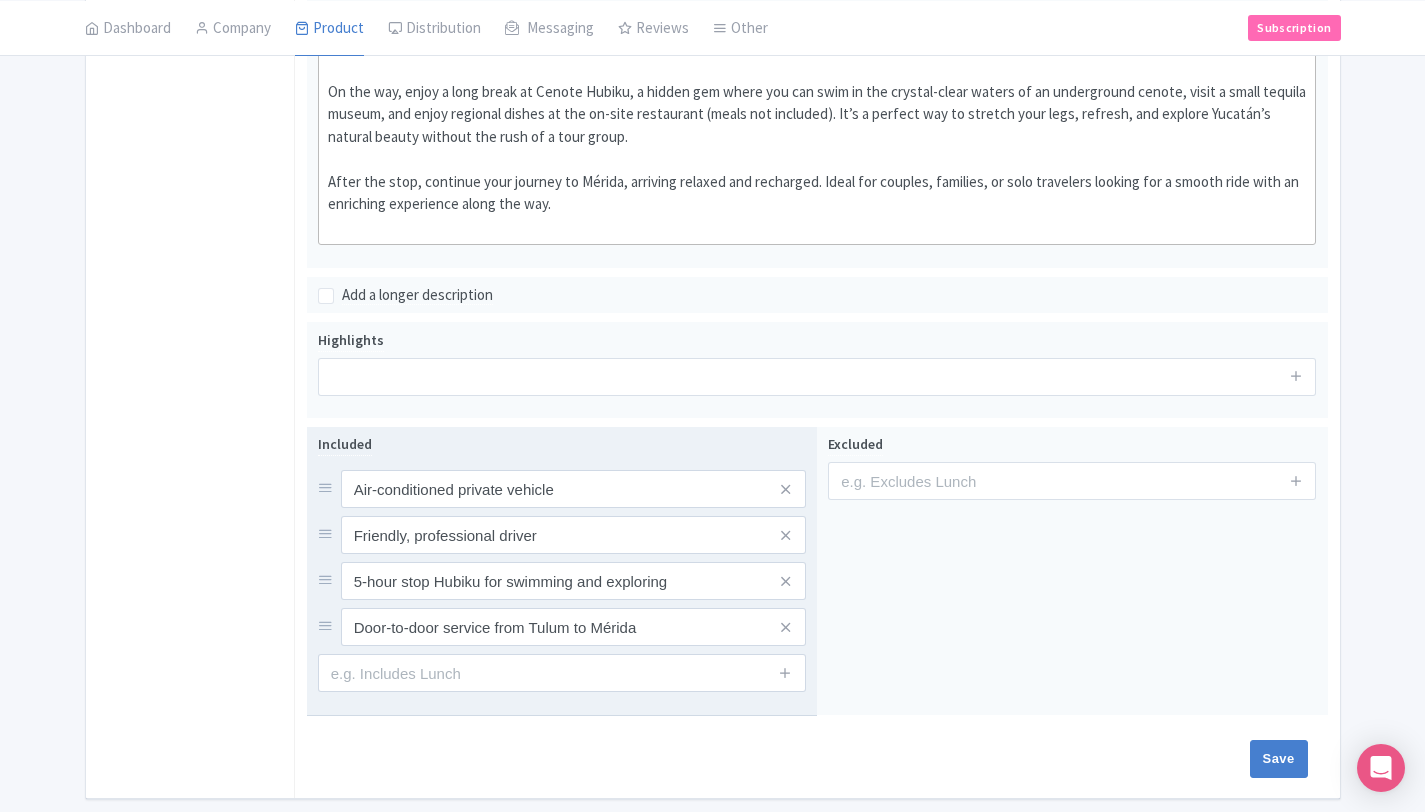 scroll, scrollTop: 688, scrollLeft: 0, axis: vertical 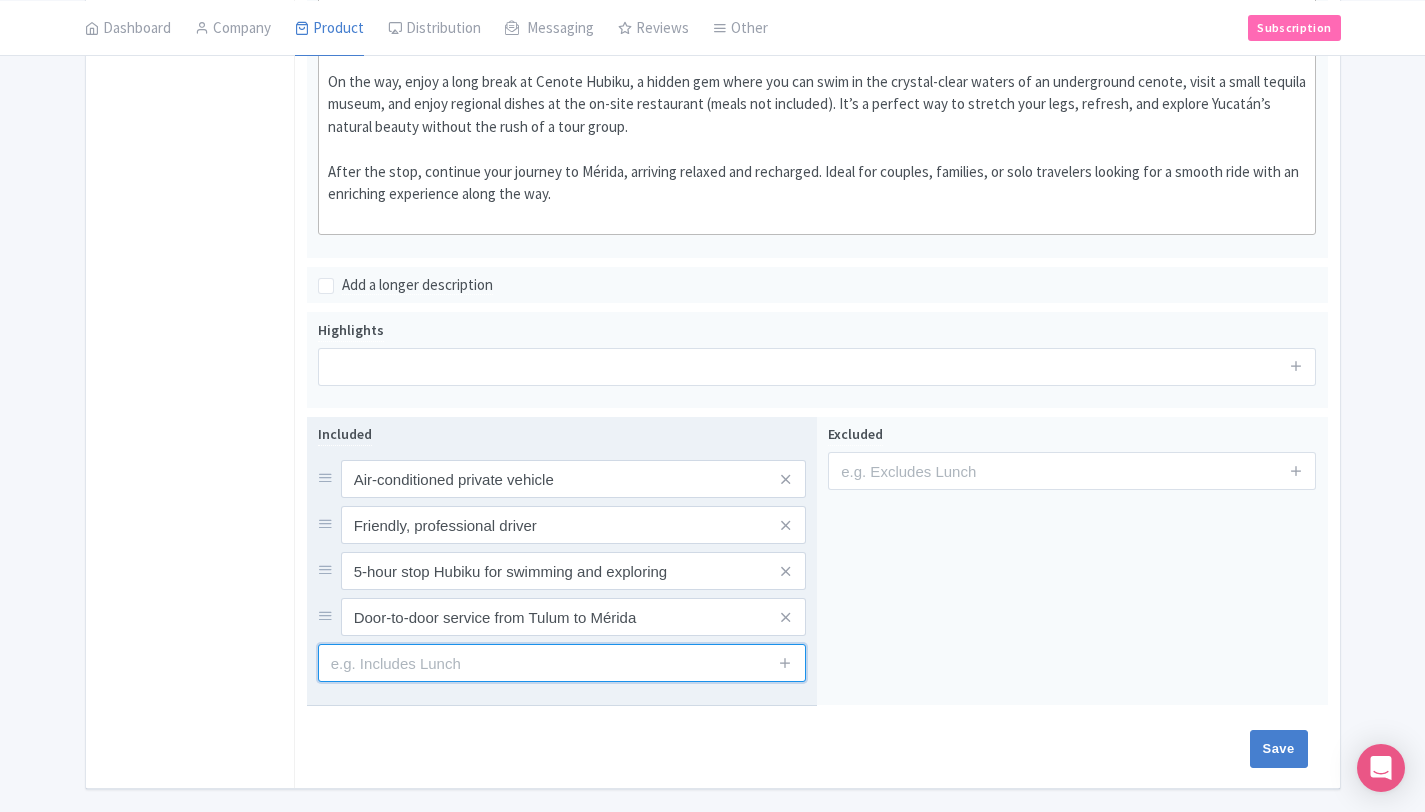 click at bounding box center (562, 663) 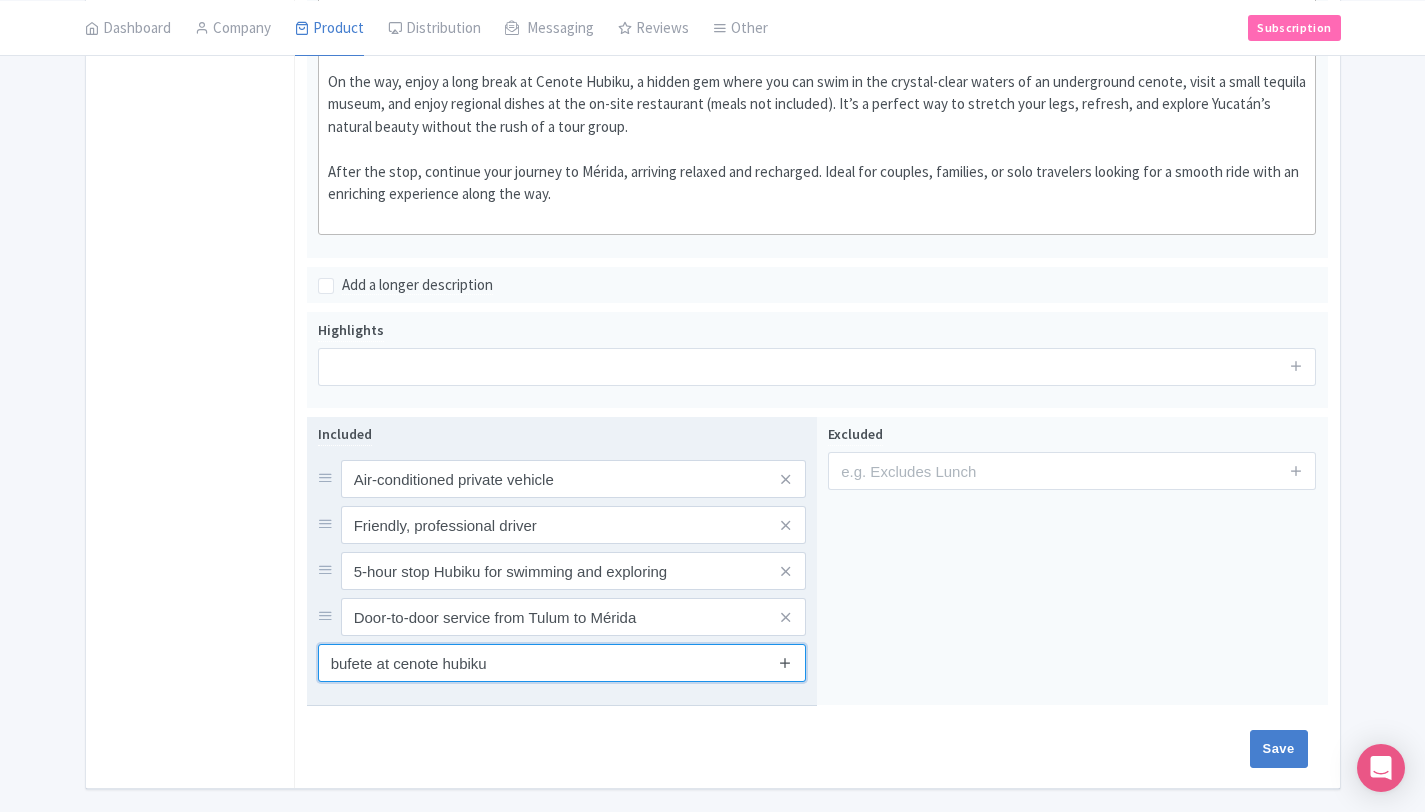 type on "bufete at cenote hubiku" 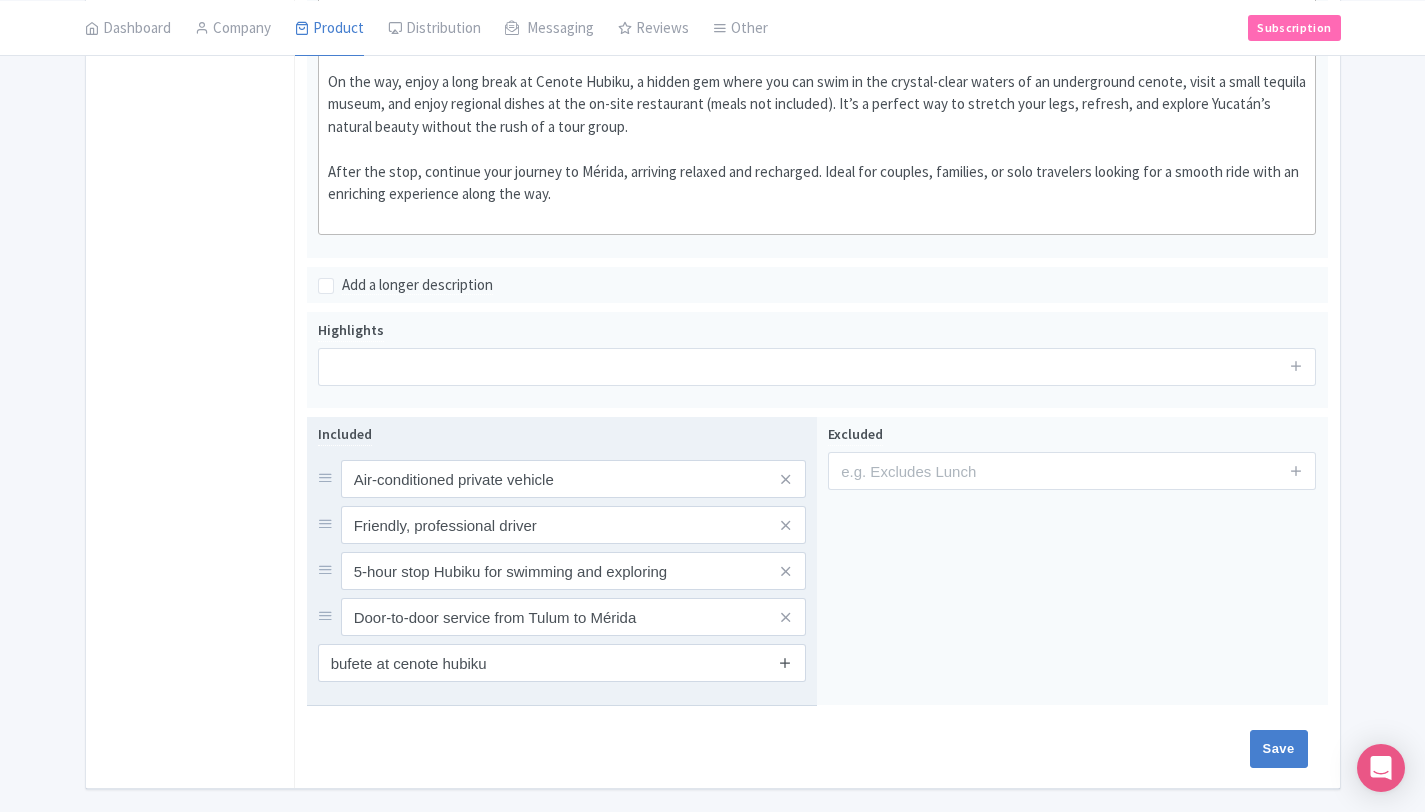 click at bounding box center [785, 662] 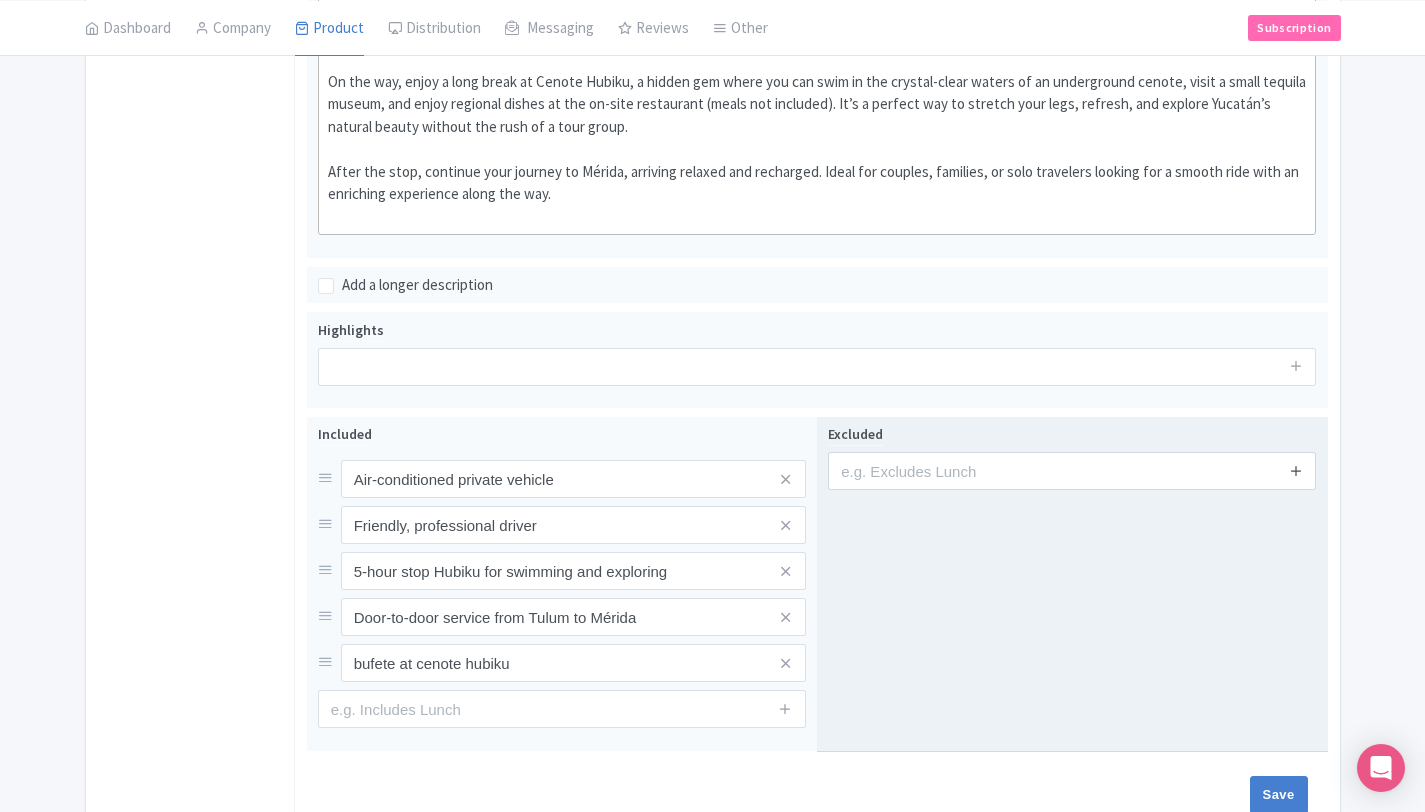 click at bounding box center (1296, 471) 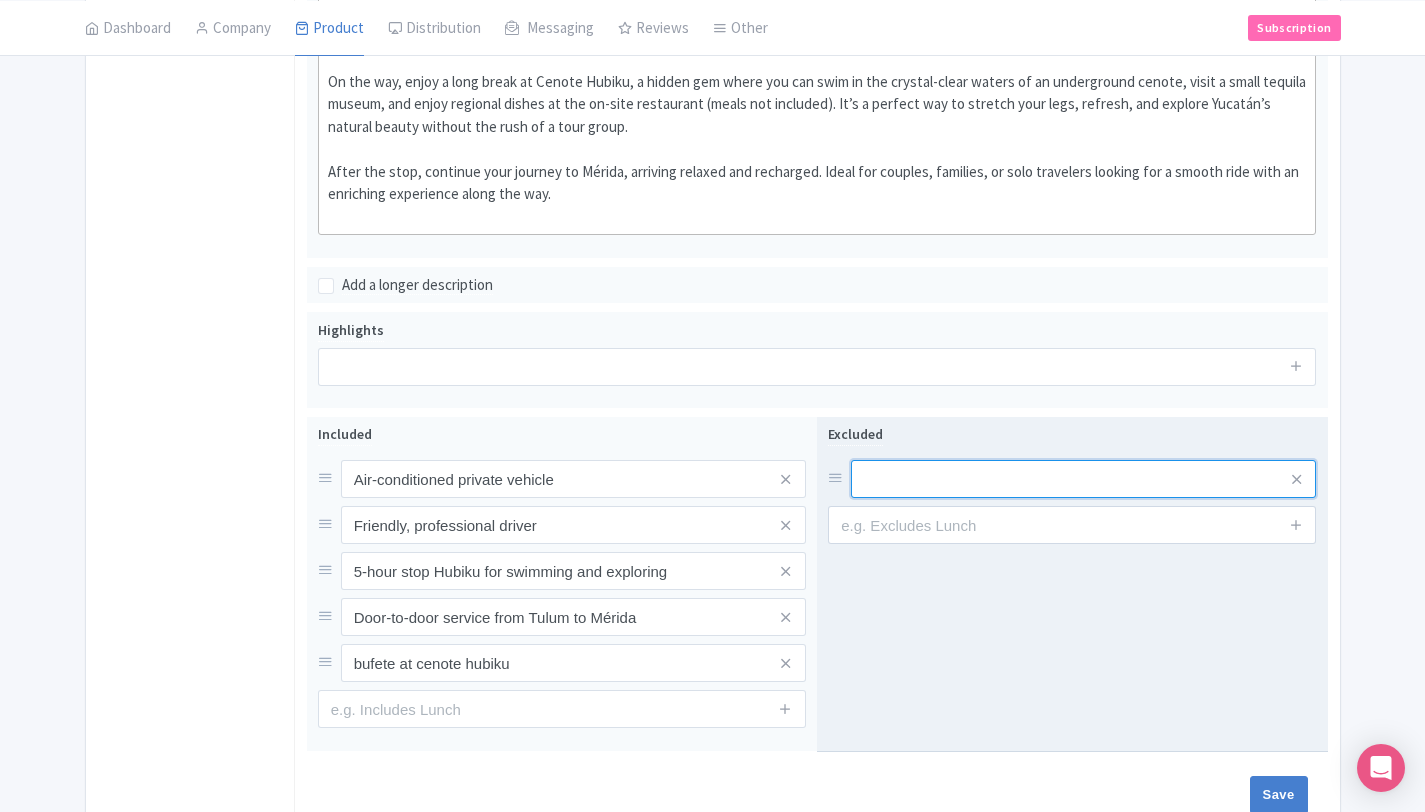 click at bounding box center (1083, 479) 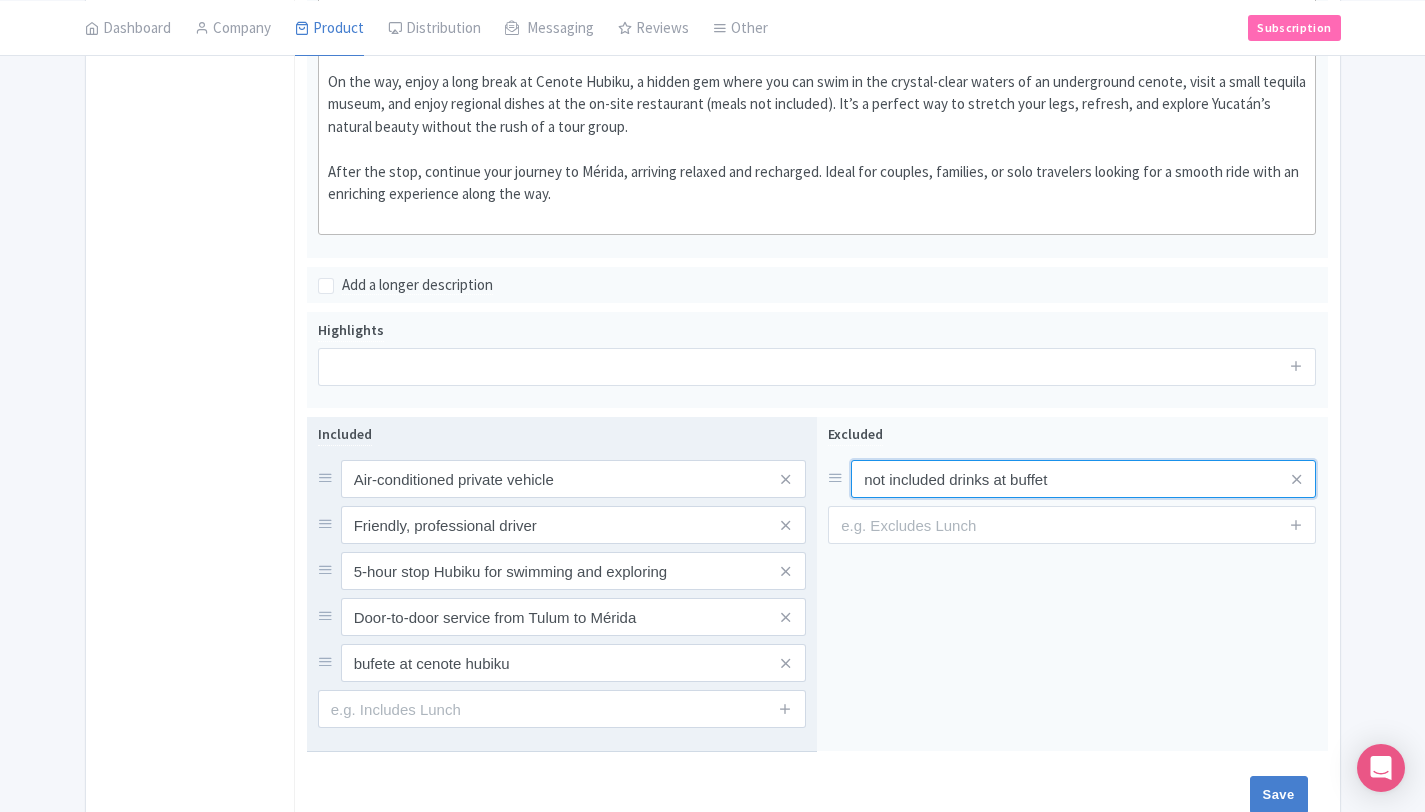 type on "not included drinks at buffet" 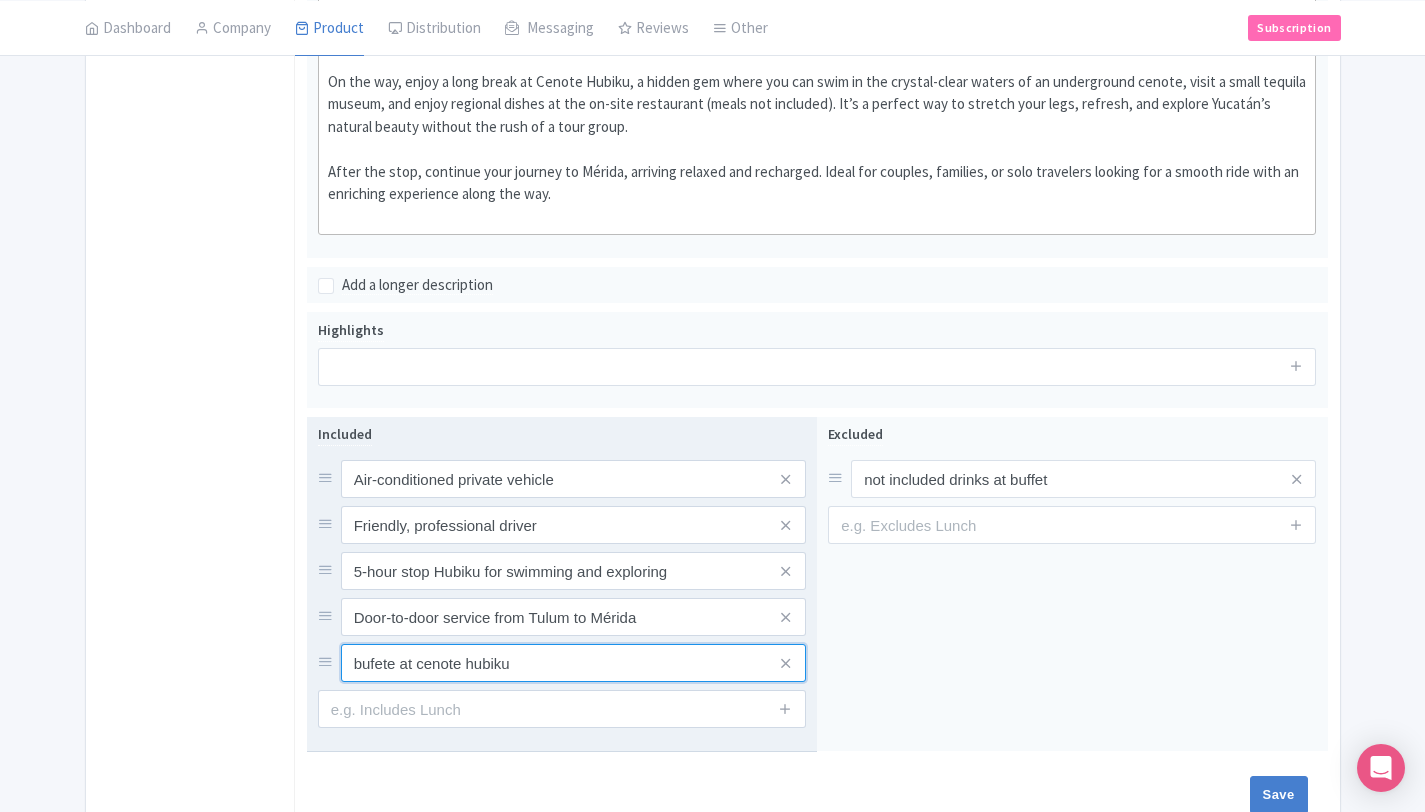 click on "bufete at cenote hubiku" at bounding box center [573, 479] 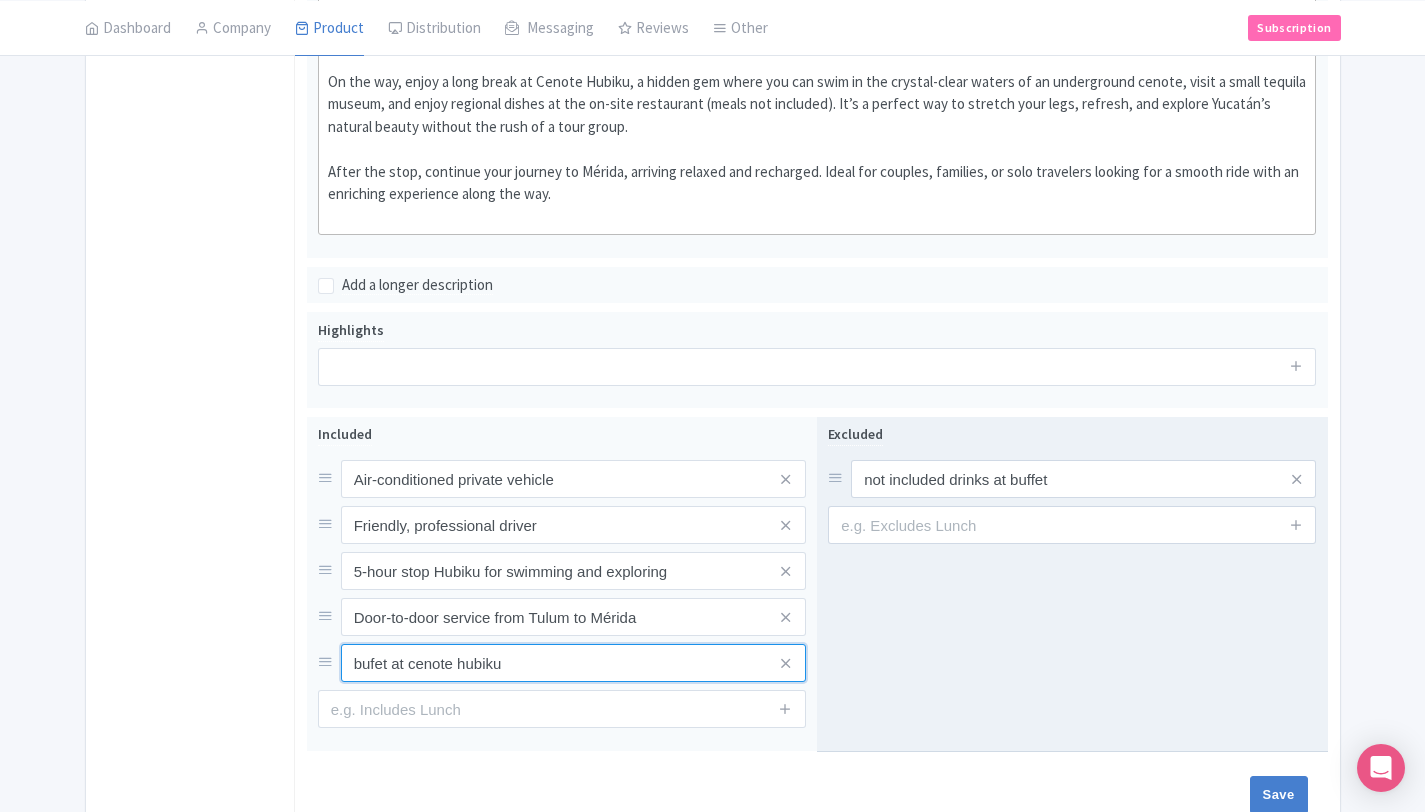 type on "bufet at cenote hubiku" 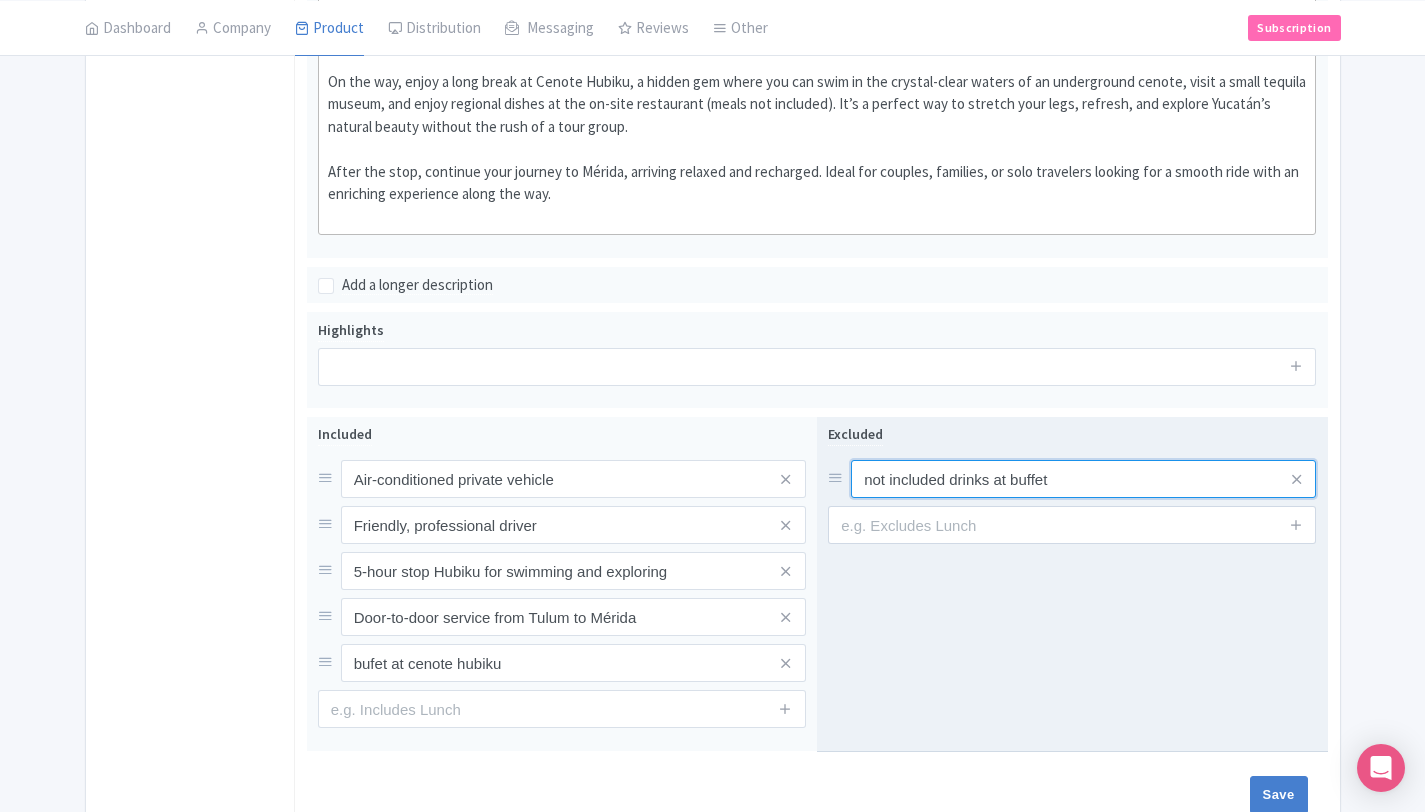 click on "not included drinks at buffet" at bounding box center (1083, 479) 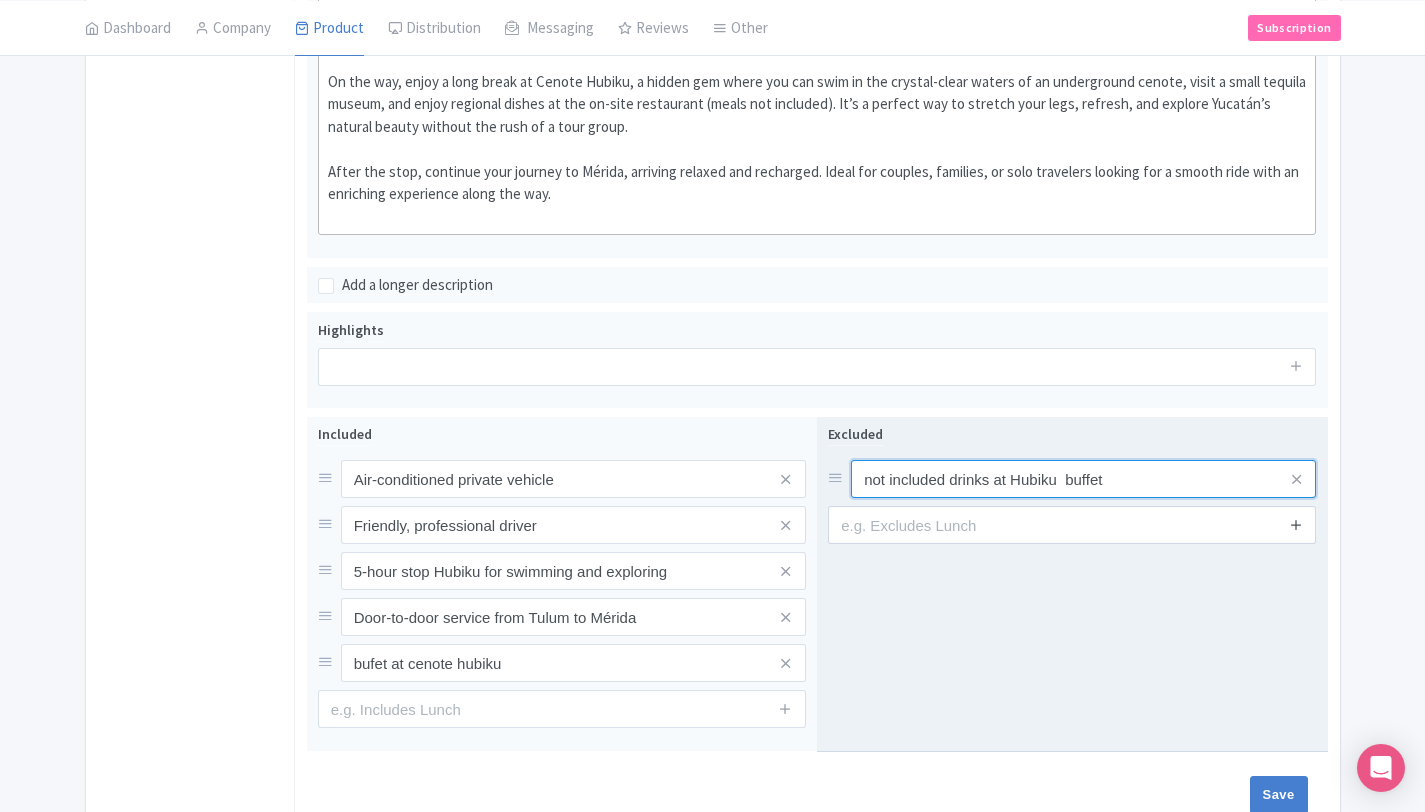 type on "not included drinks at Hubiku  buffet" 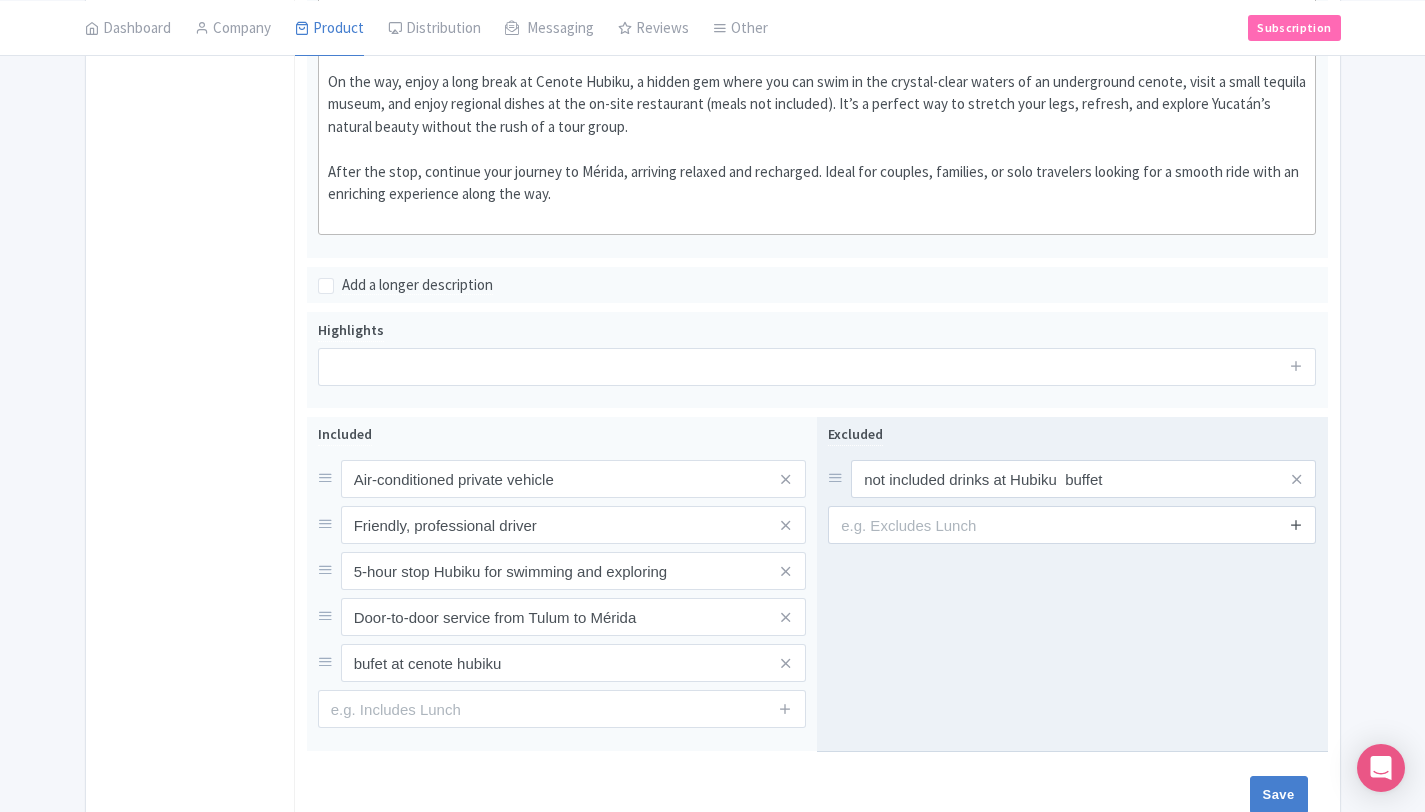 click at bounding box center [1296, 524] 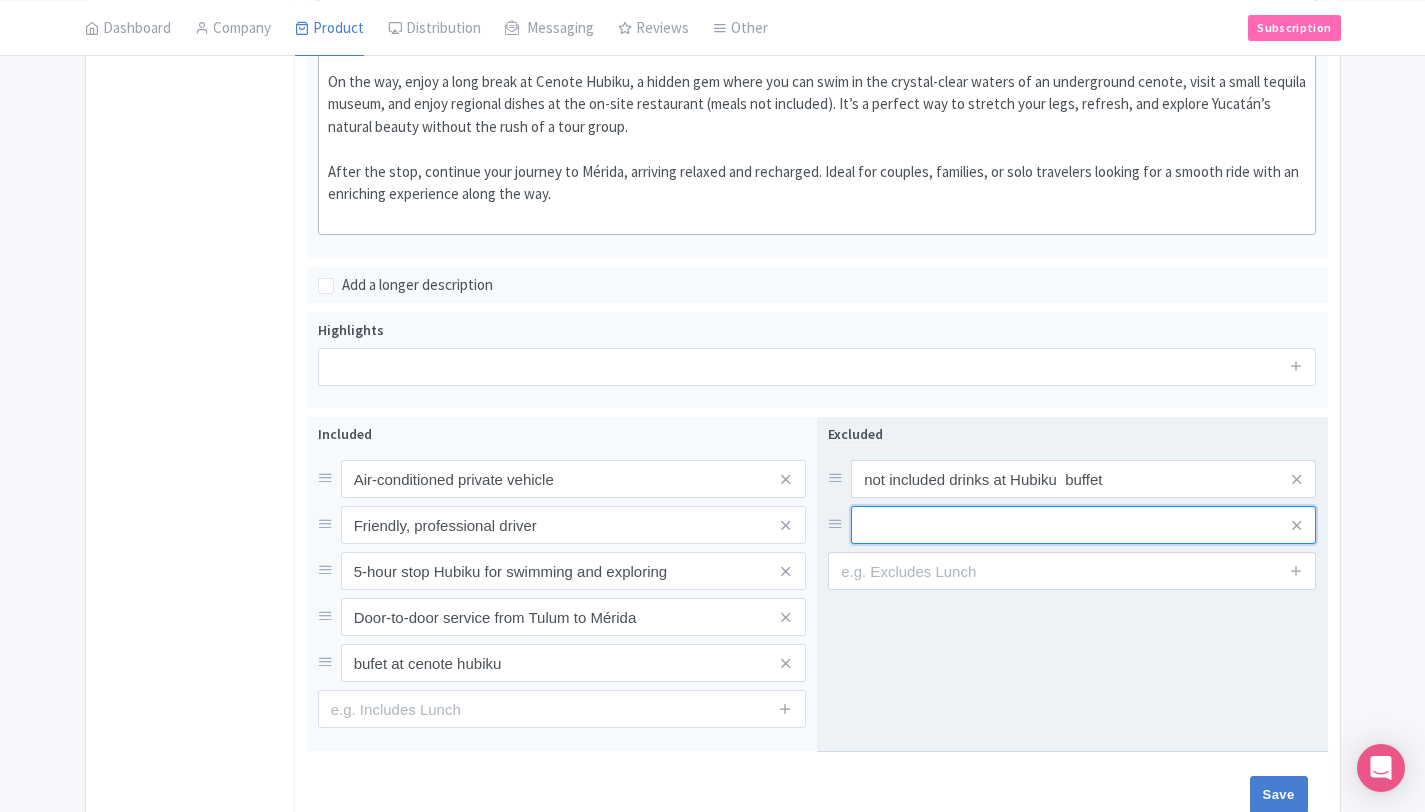 click at bounding box center [1083, 479] 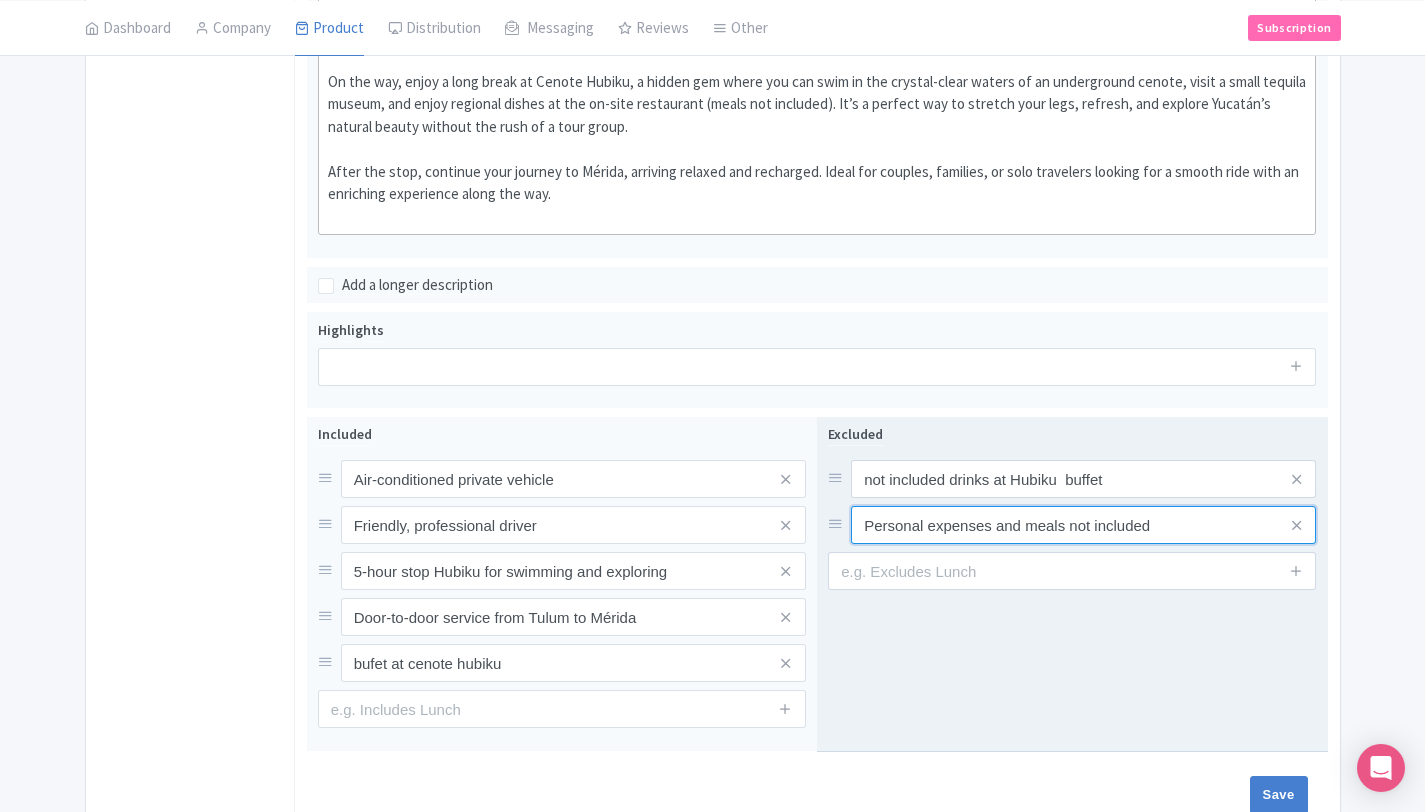 click on "Personal expenses and meals not included" at bounding box center (1083, 479) 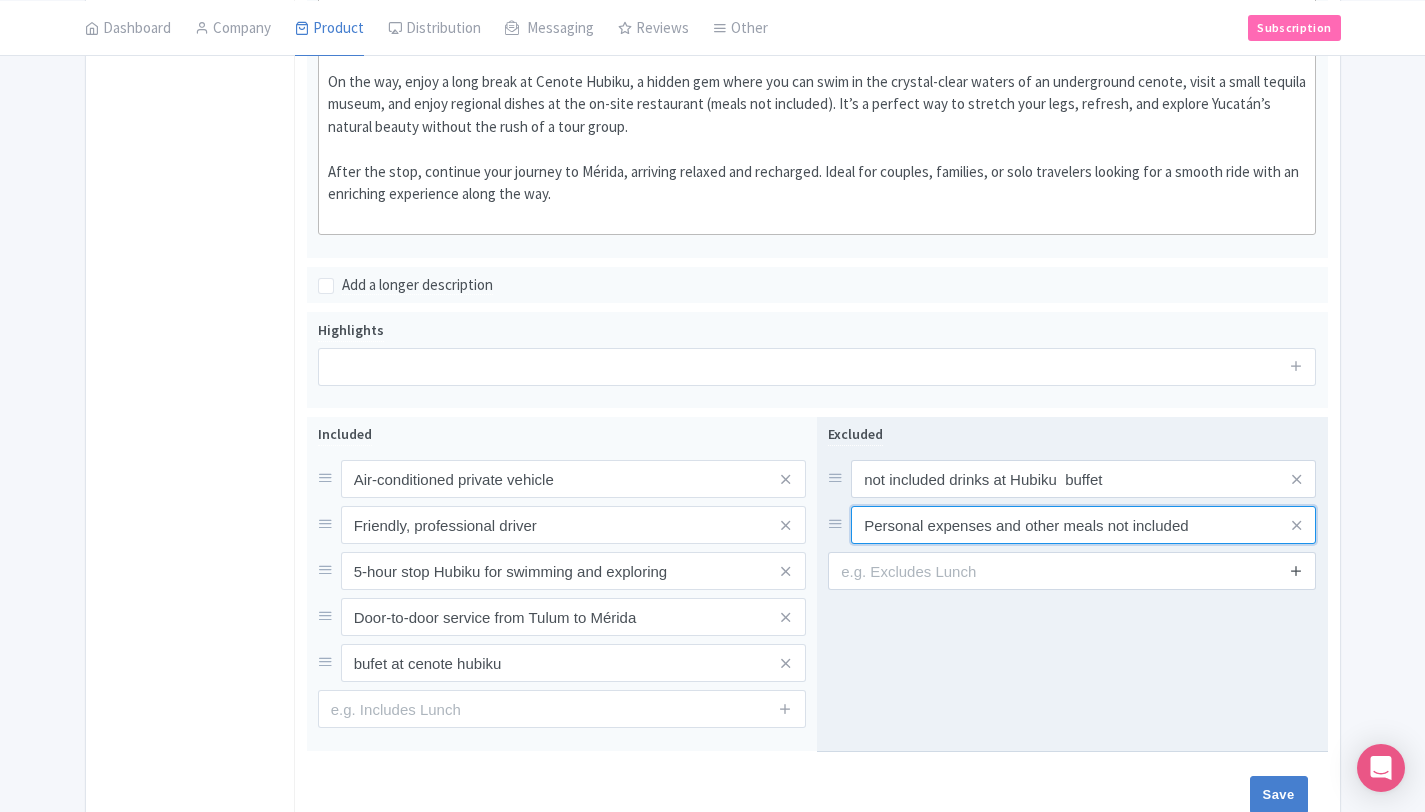 type on "Personal expenses and other meals not included" 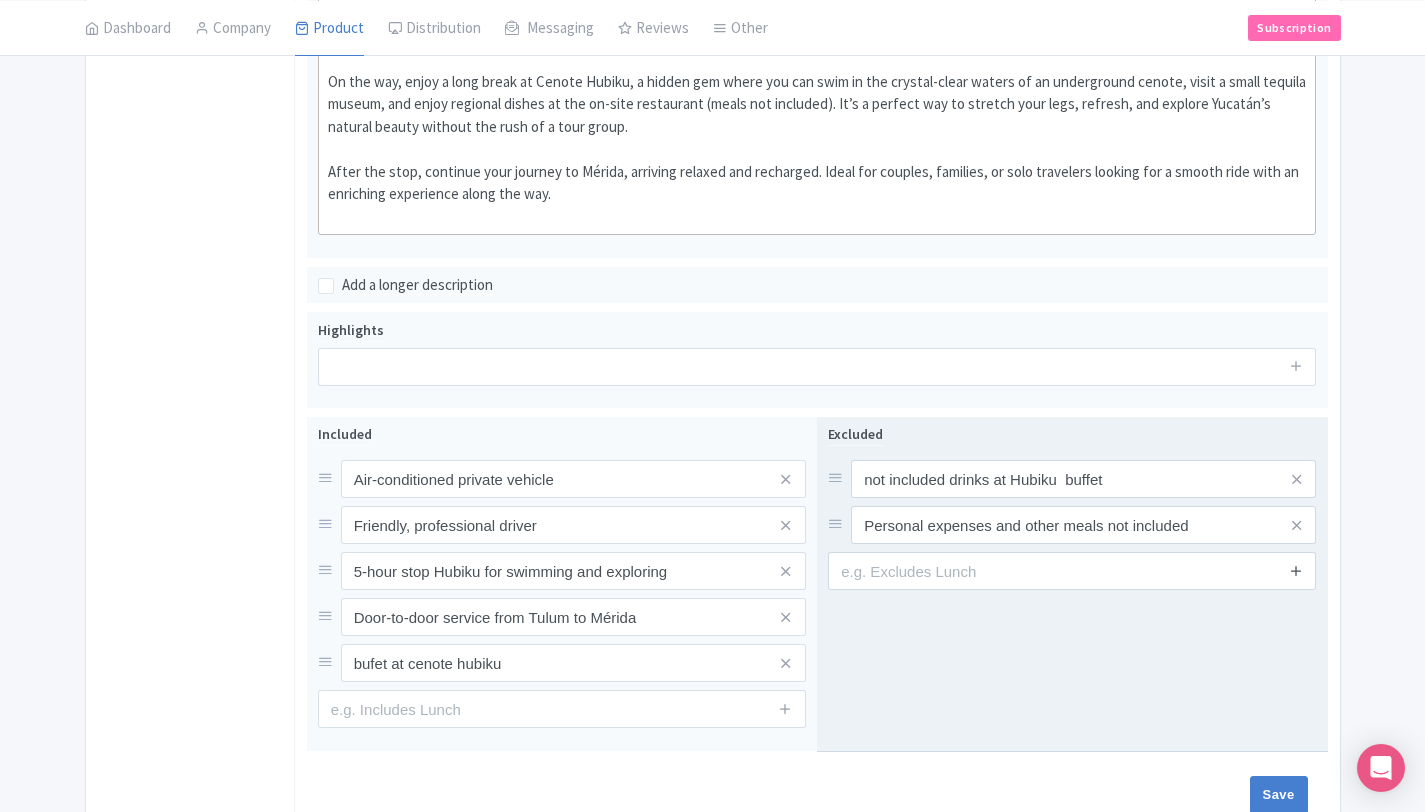 click at bounding box center (1296, 570) 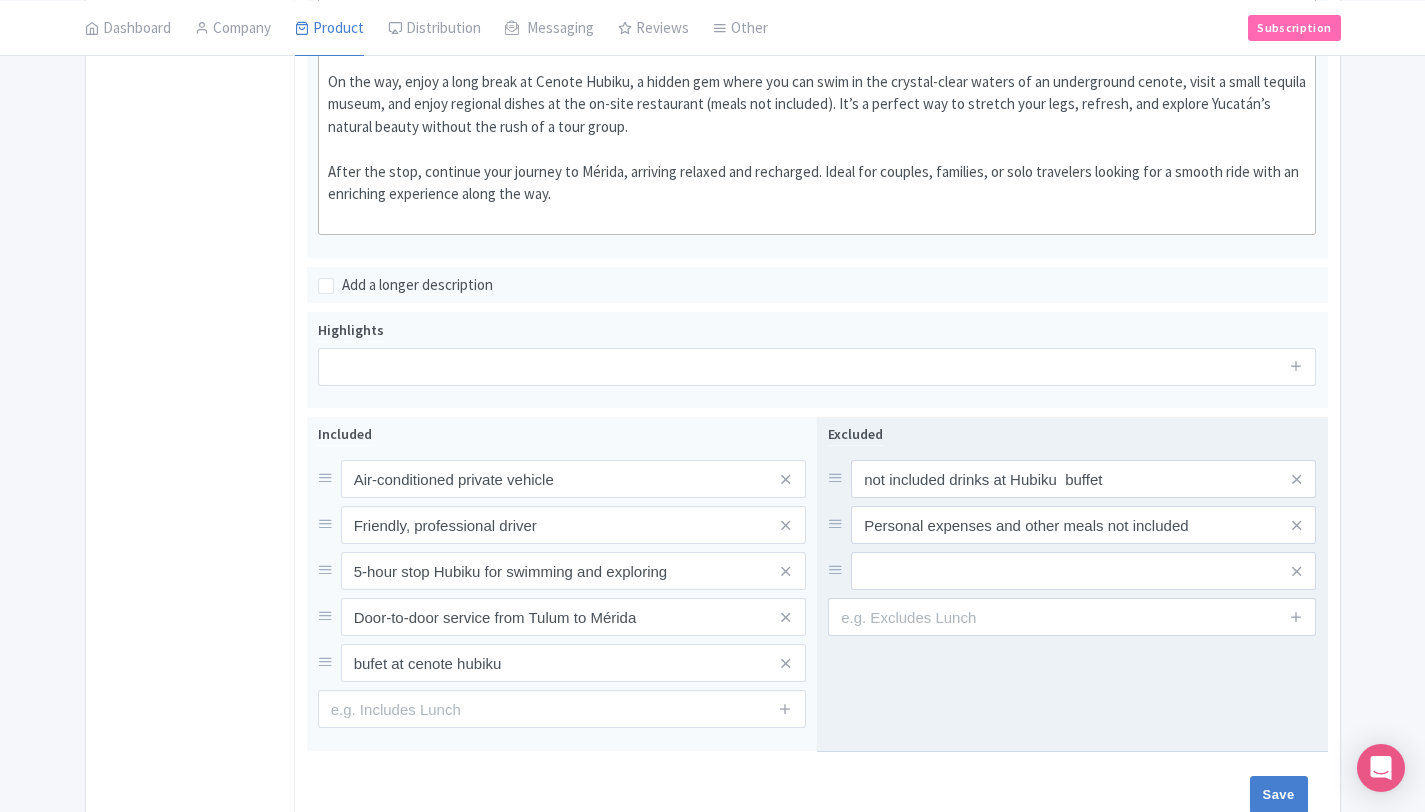 click on "Excluded not included drinks at Hubiku  buffet Personal expenses and other meals not included" at bounding box center [1072, 584] 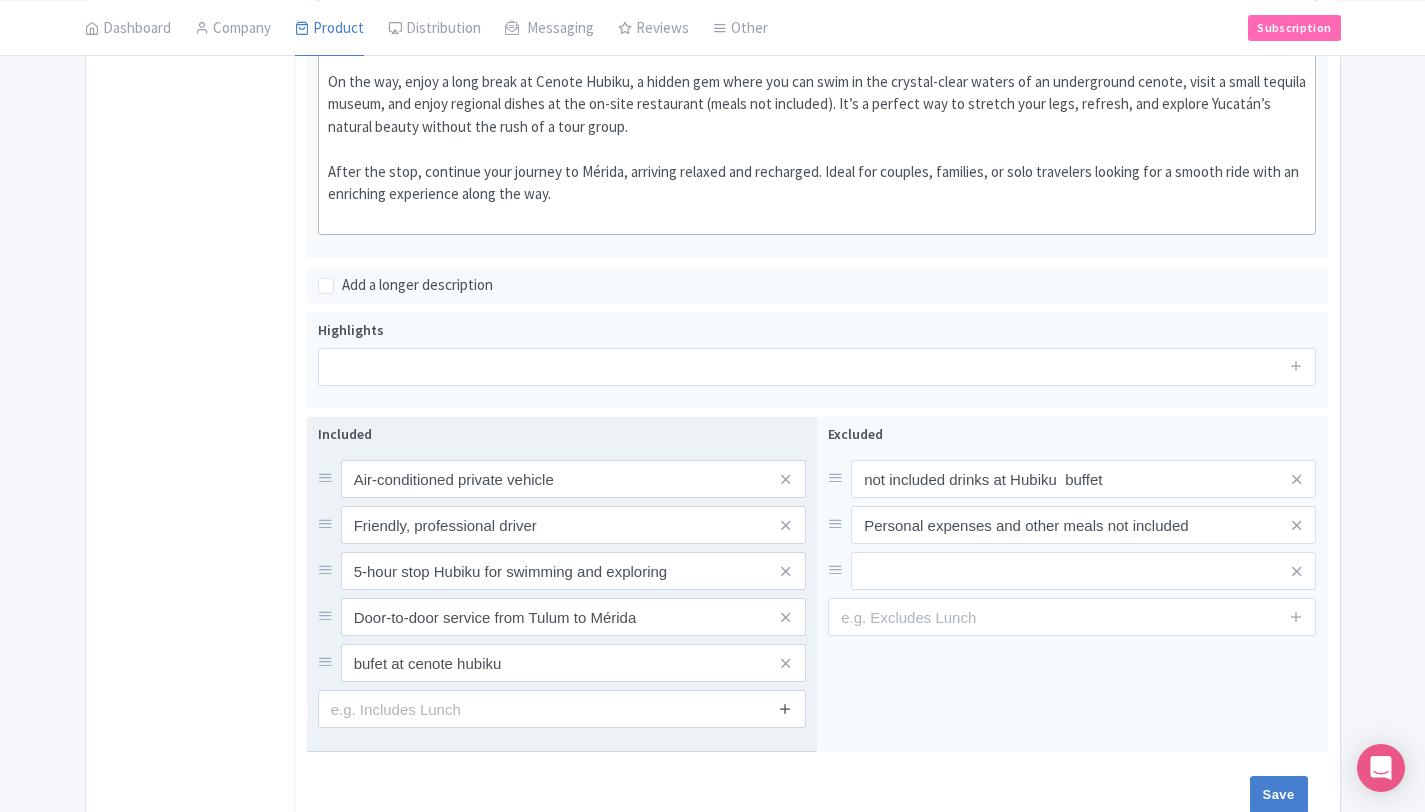 click at bounding box center [785, 708] 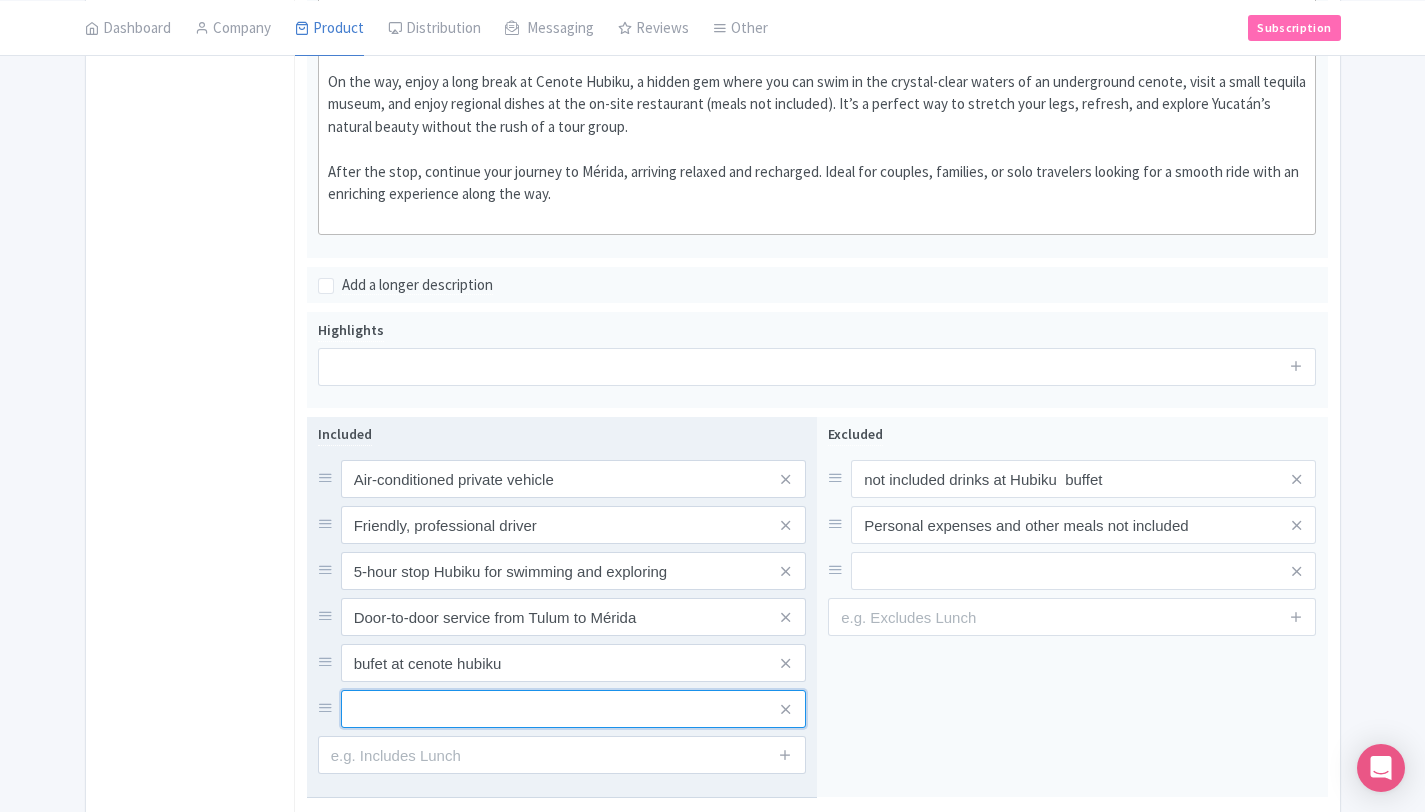 click at bounding box center (573, 479) 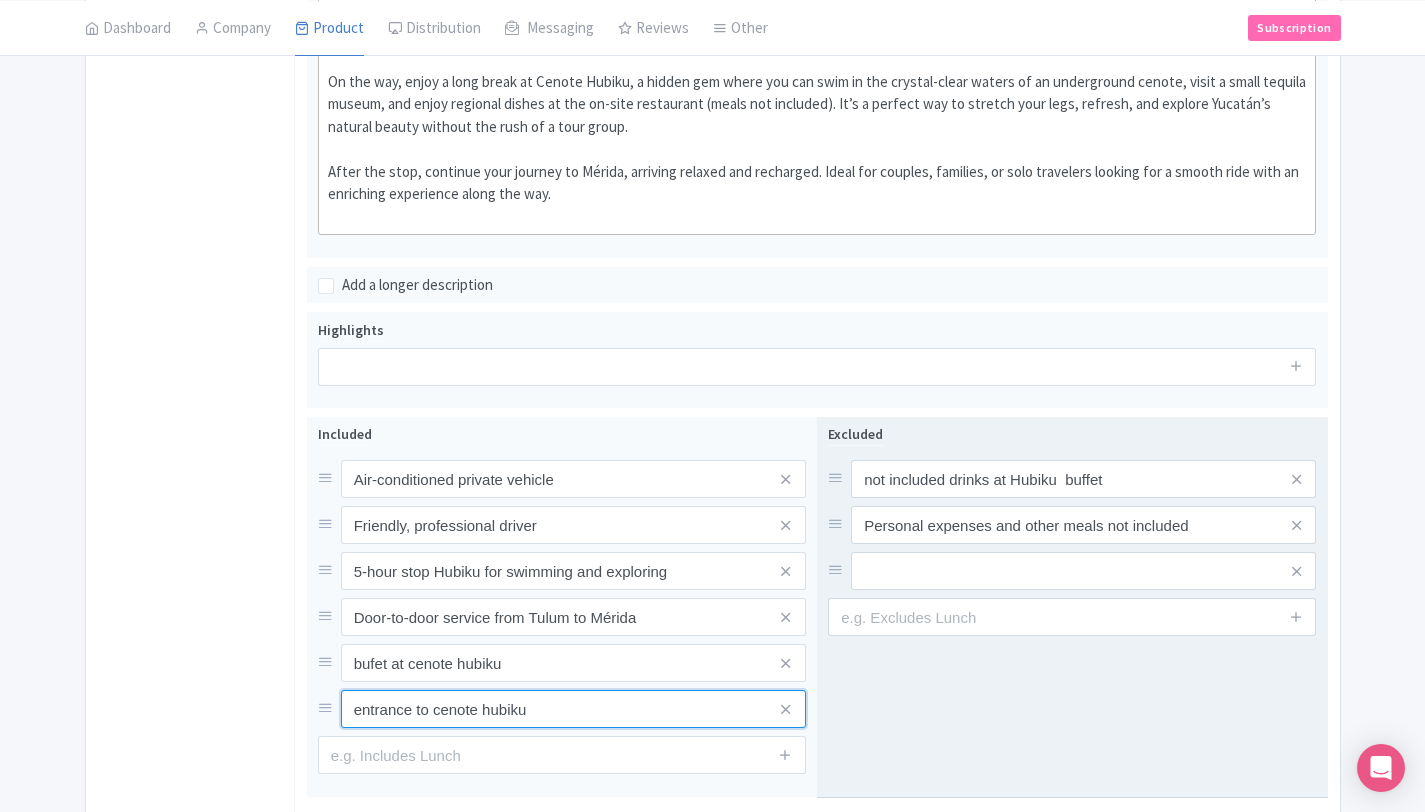 type on "entrance to cenote hubiku" 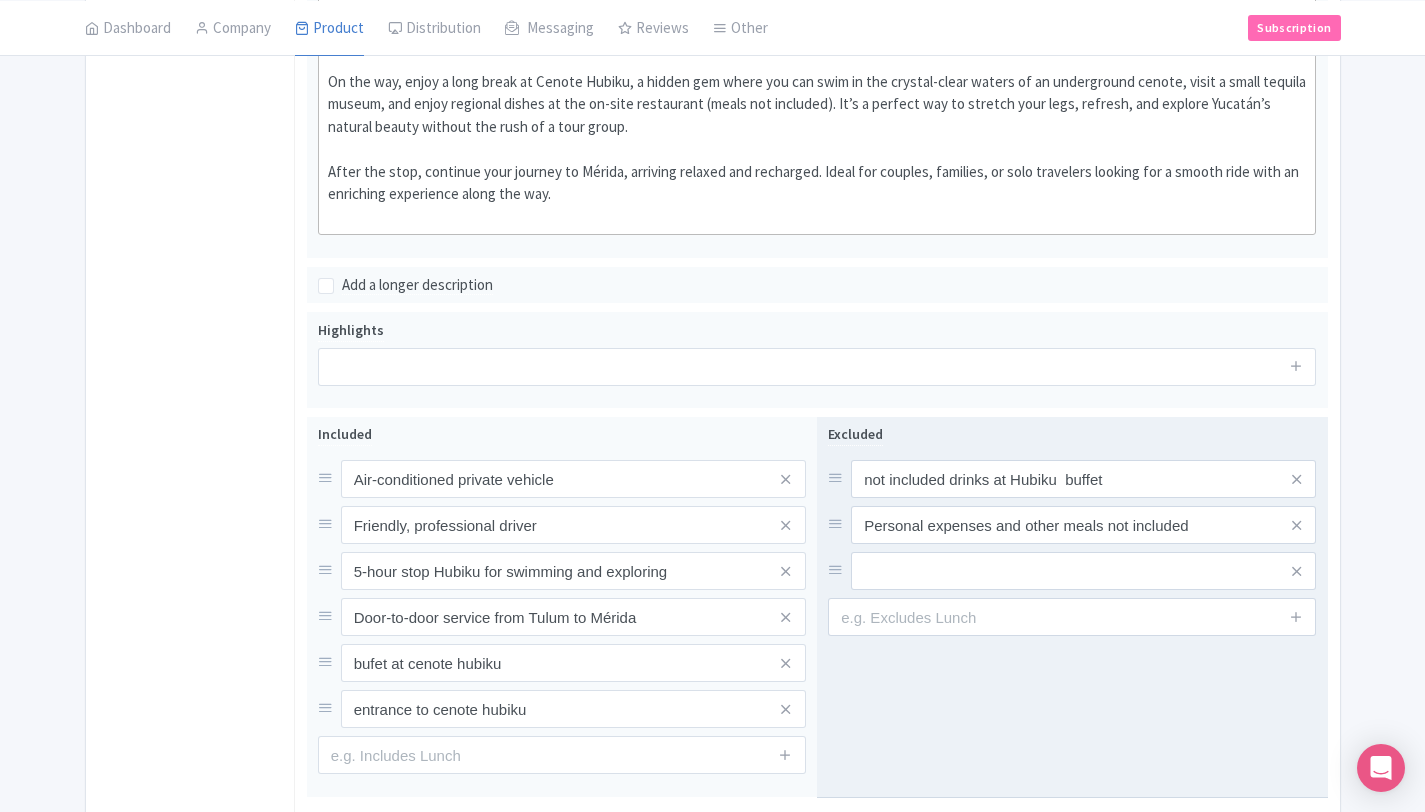click on "Excluded not included drinks at Hubiku  buffet Personal expenses and other meals not included" at bounding box center (1072, 607) 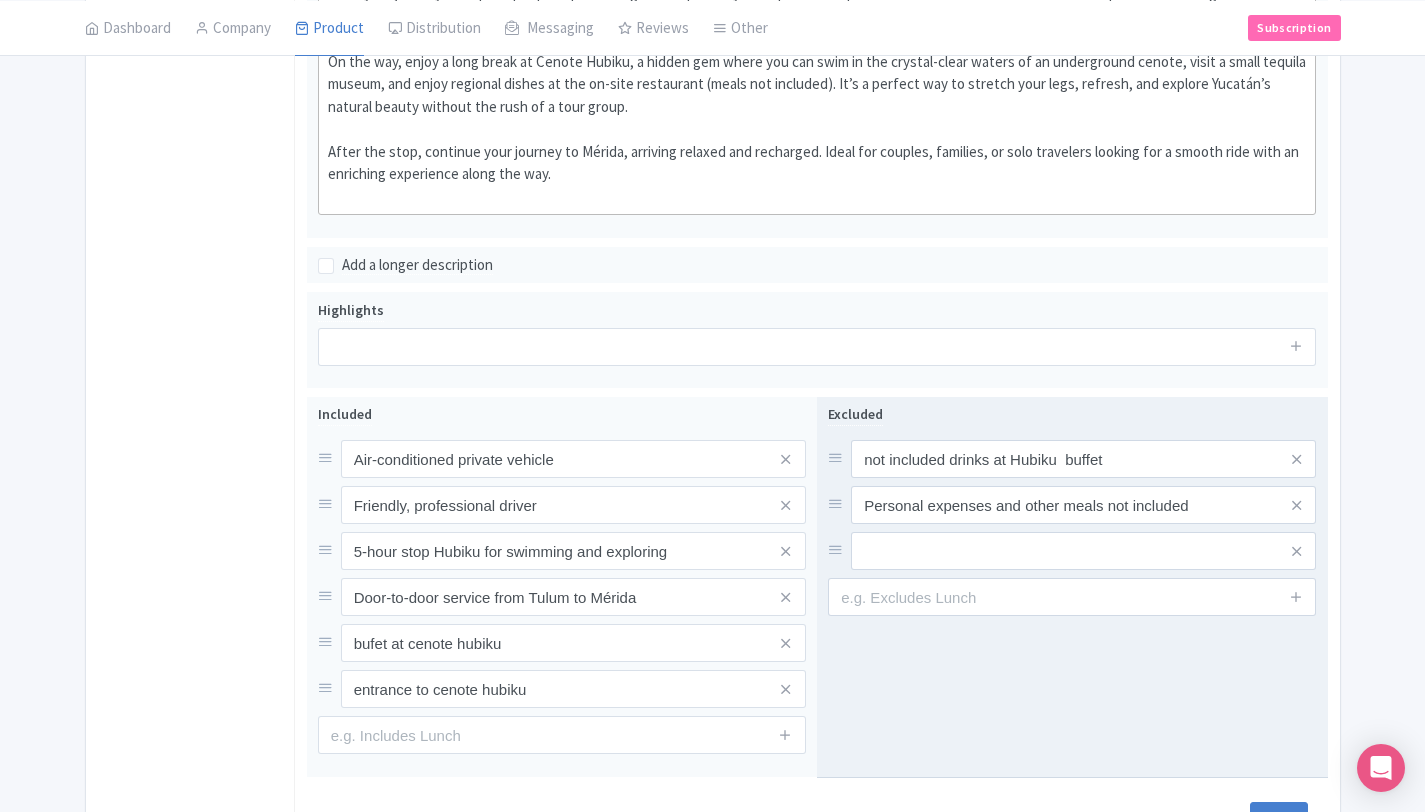 scroll, scrollTop: 703, scrollLeft: 0, axis: vertical 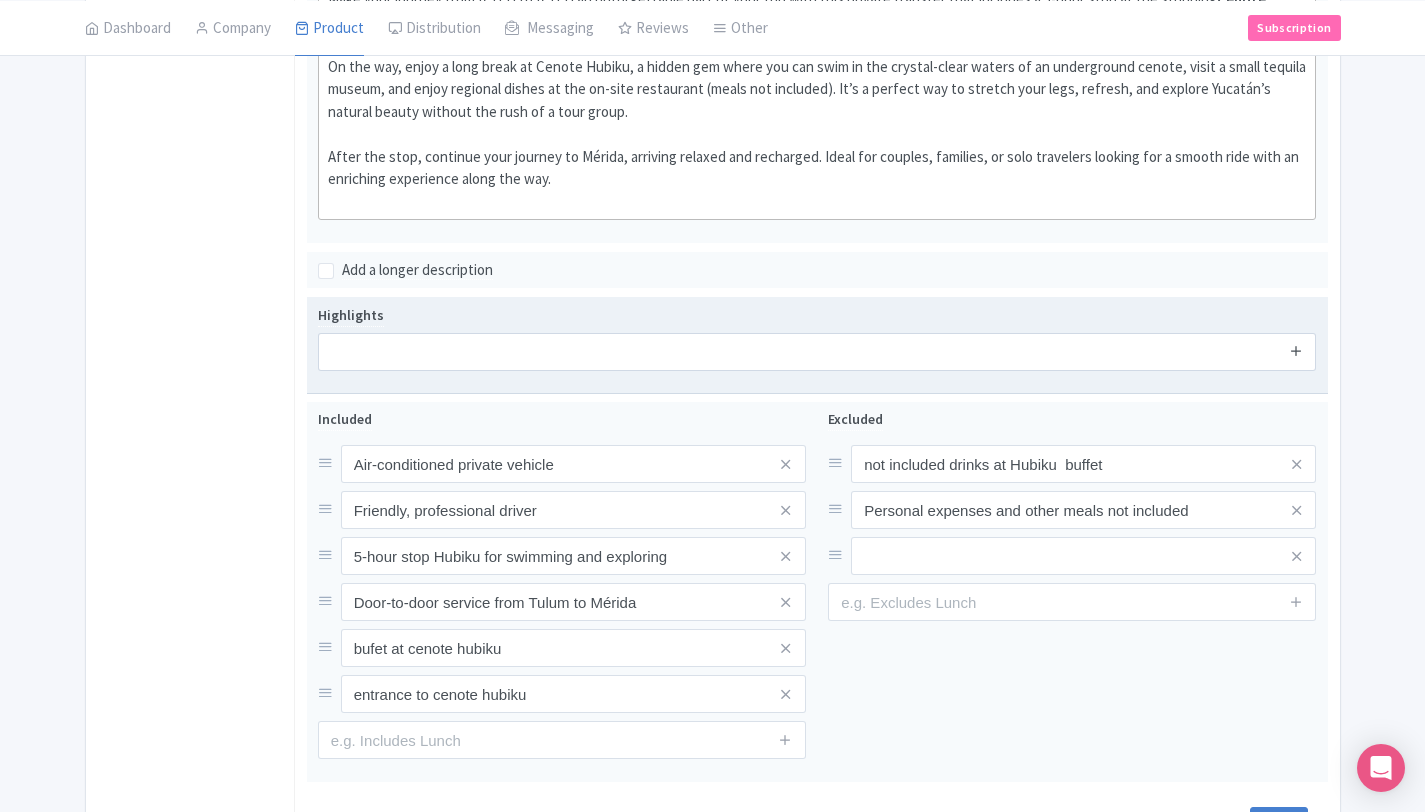click at bounding box center (1296, 350) 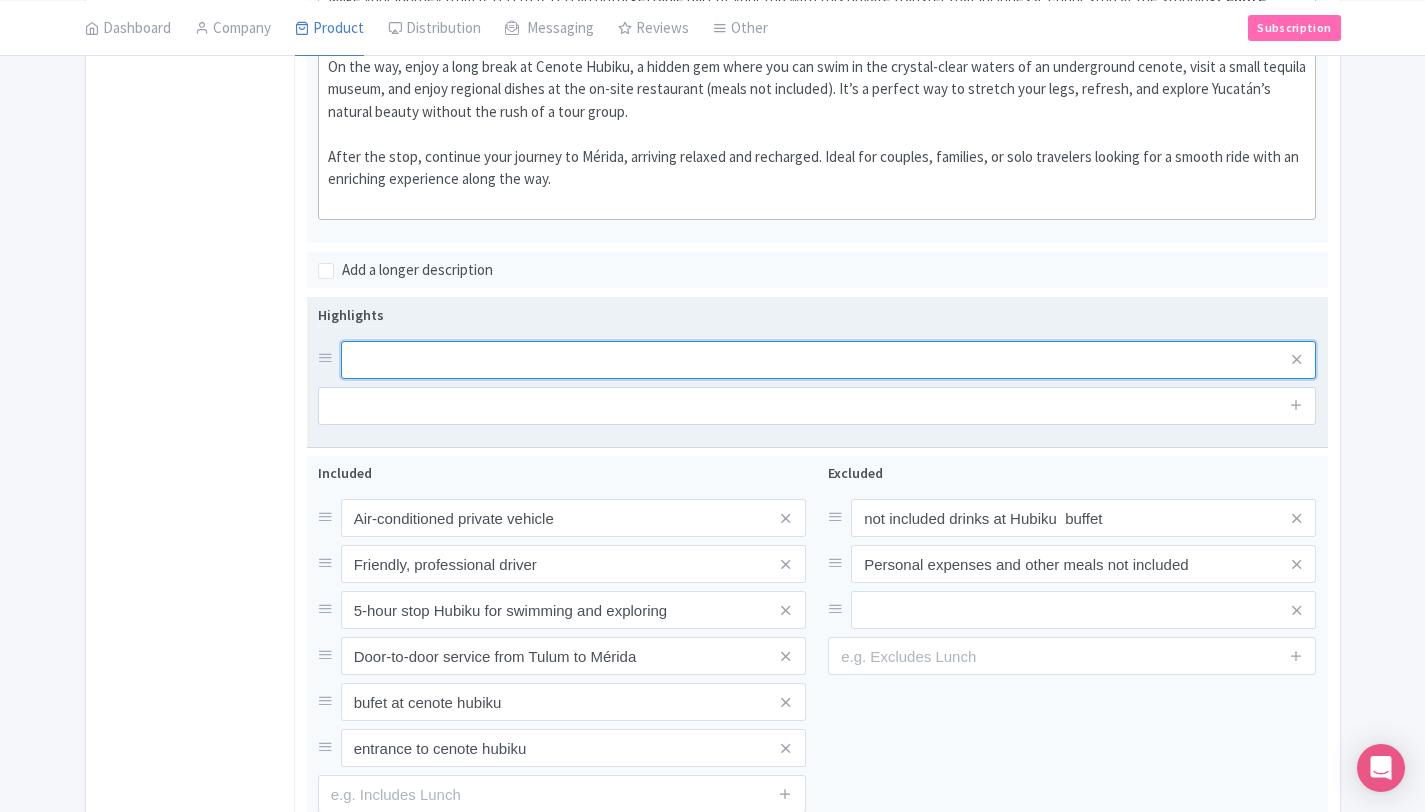 click at bounding box center [829, 360] 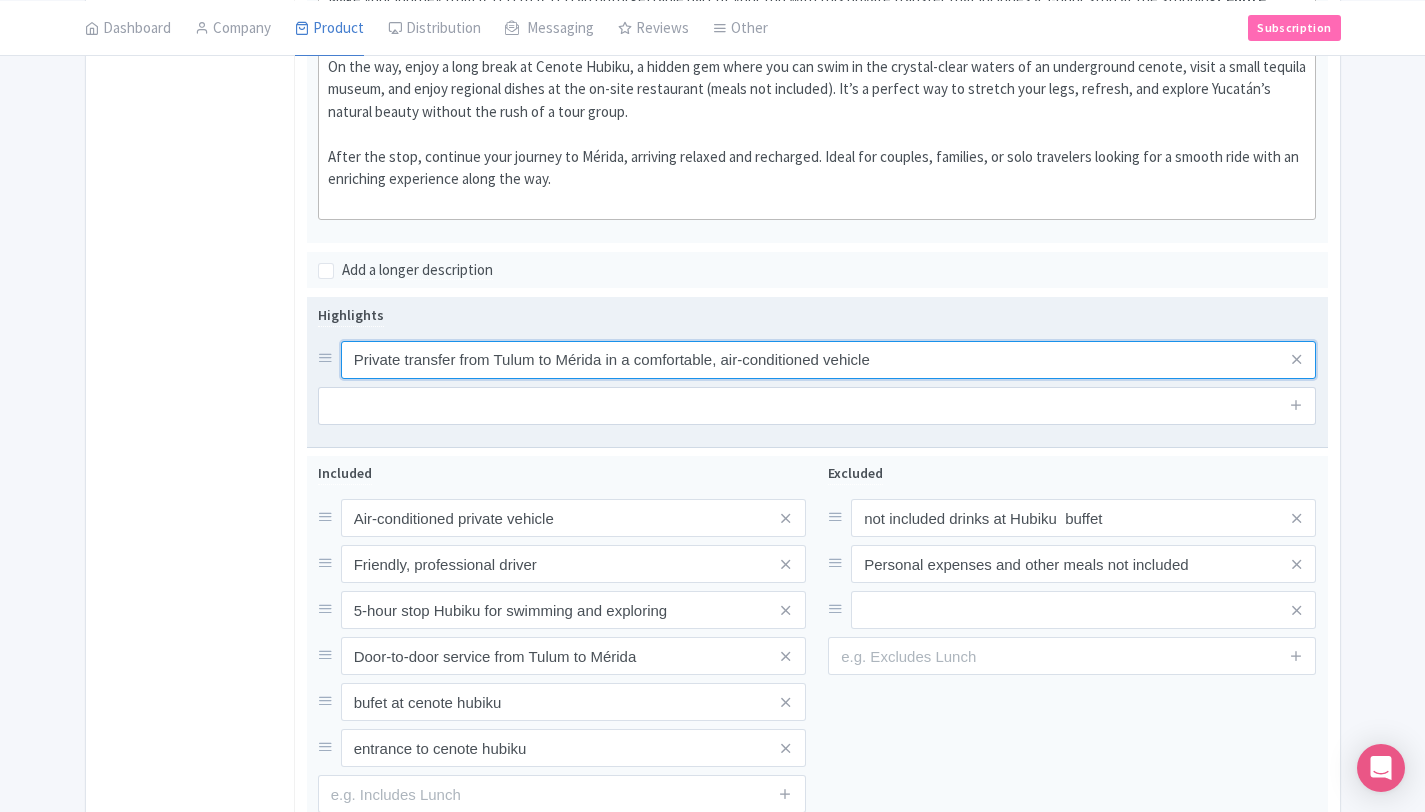 type on "Private transfer from Tulum to Mérida in a comfortable, air-conditioned vehicle" 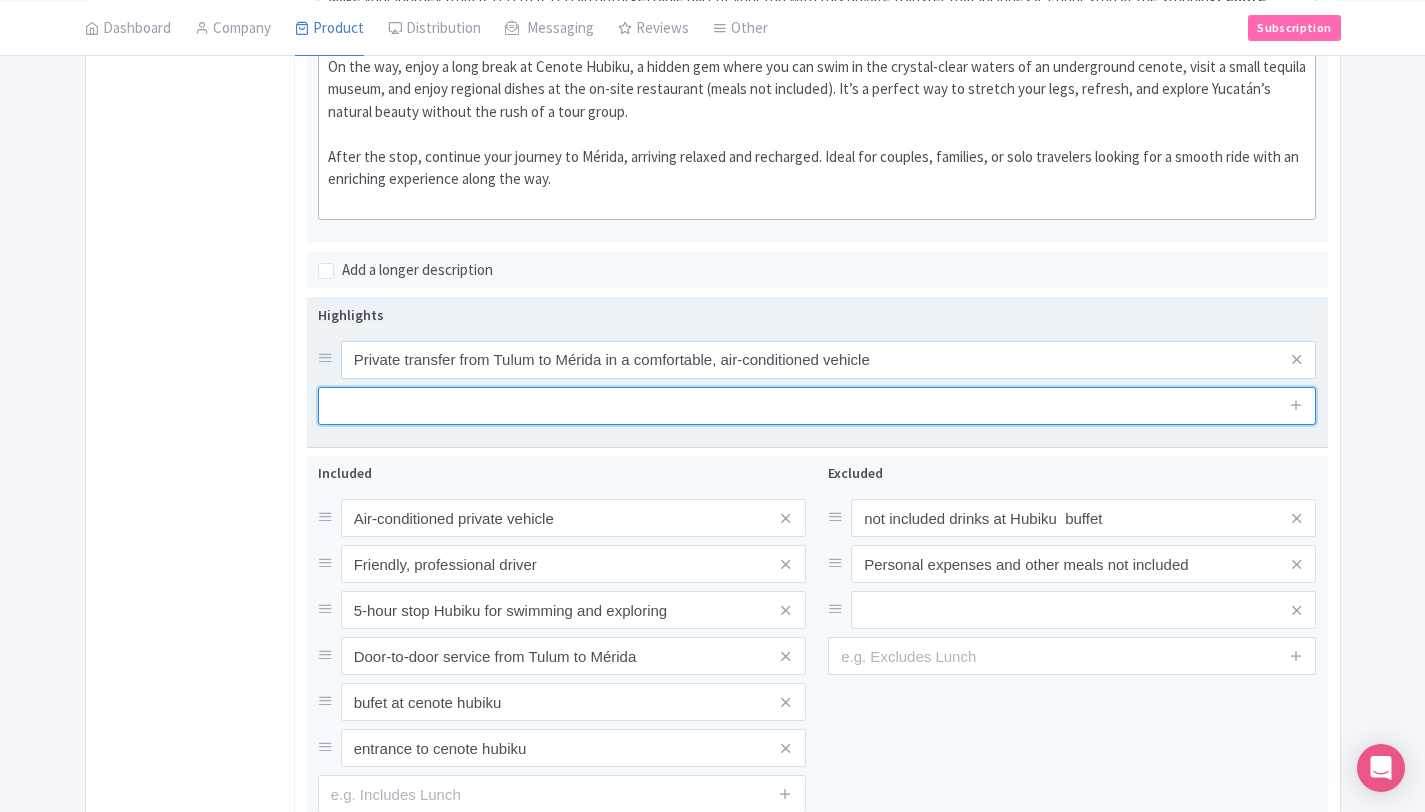 click at bounding box center [817, 406] 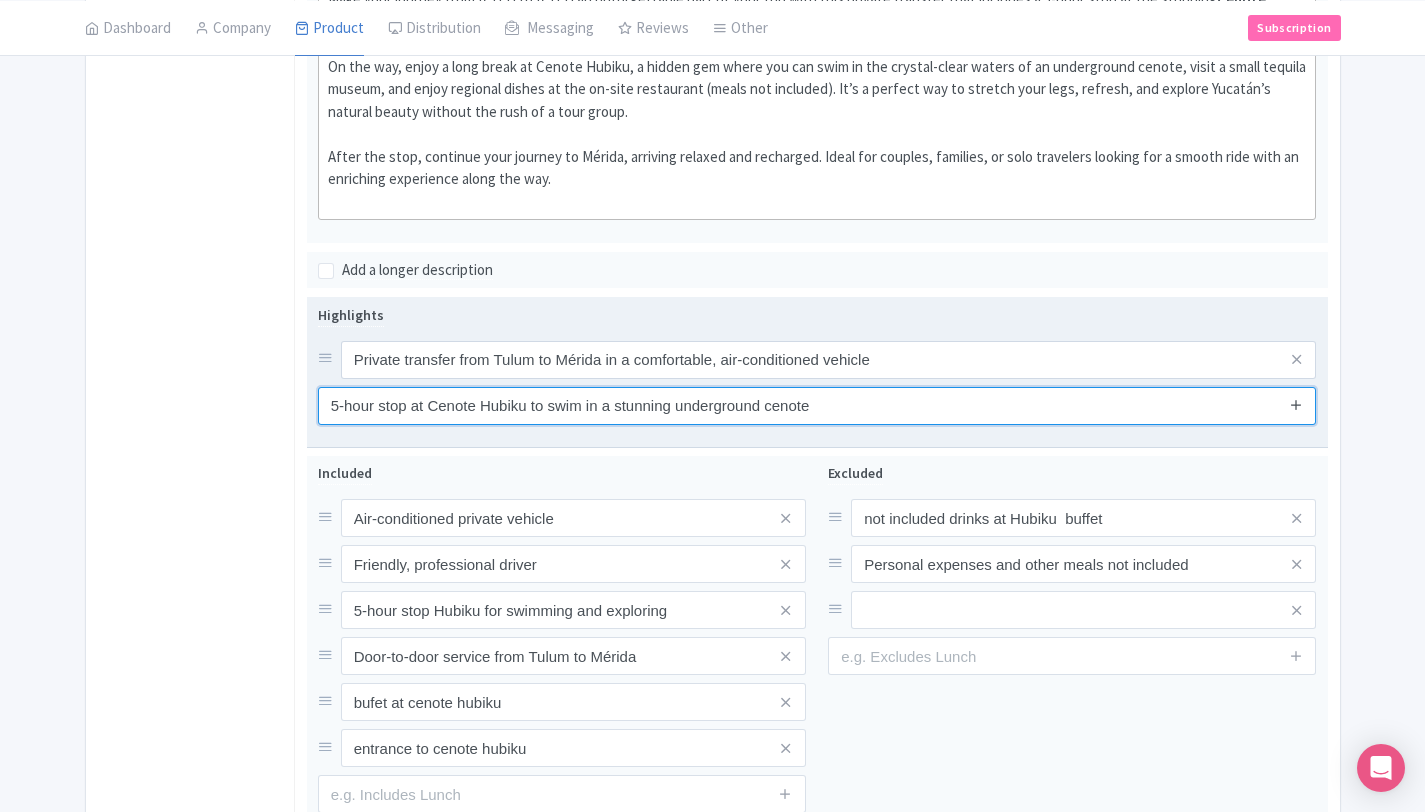 type on "5-hour stop at Cenote Hubiku to swim in a stunning underground cenote" 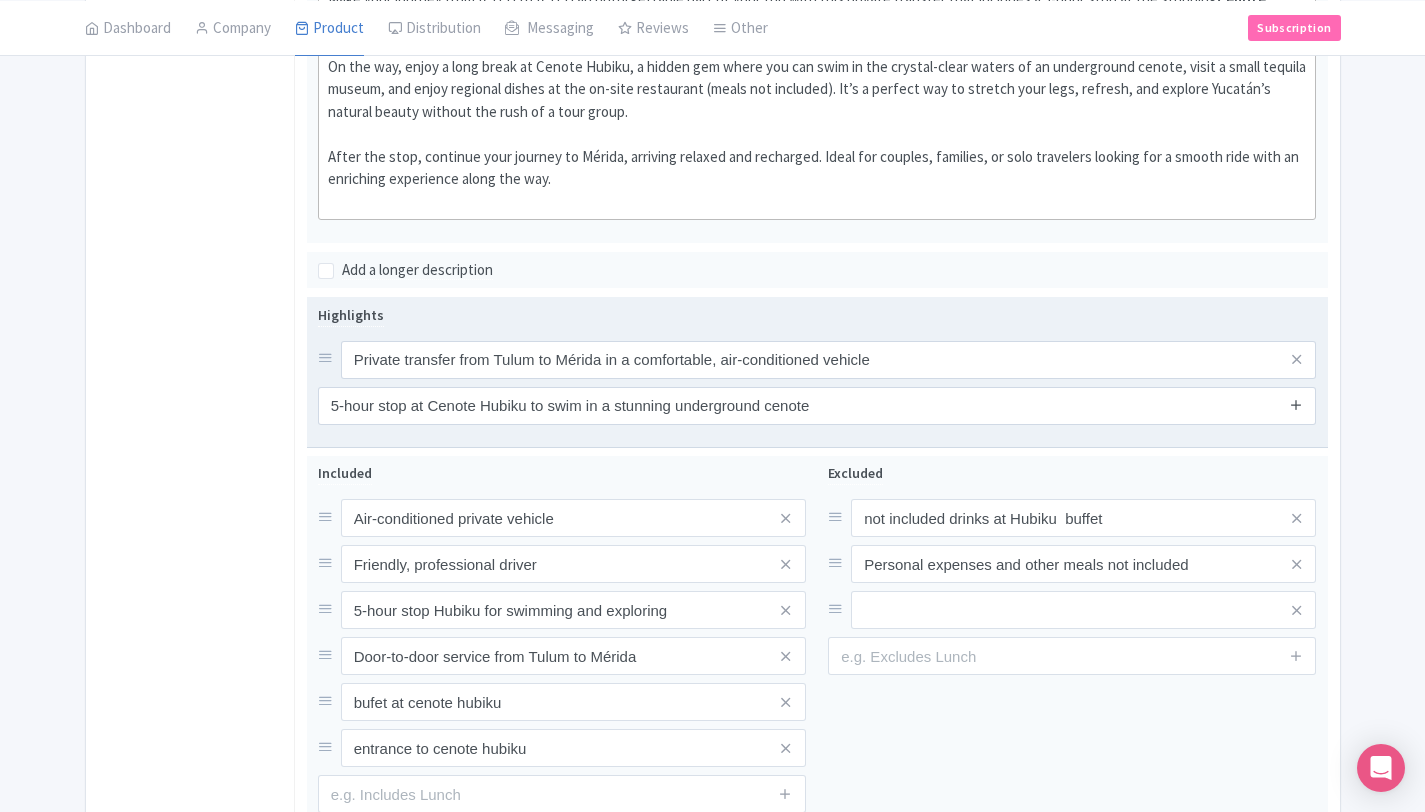 click at bounding box center [1296, 404] 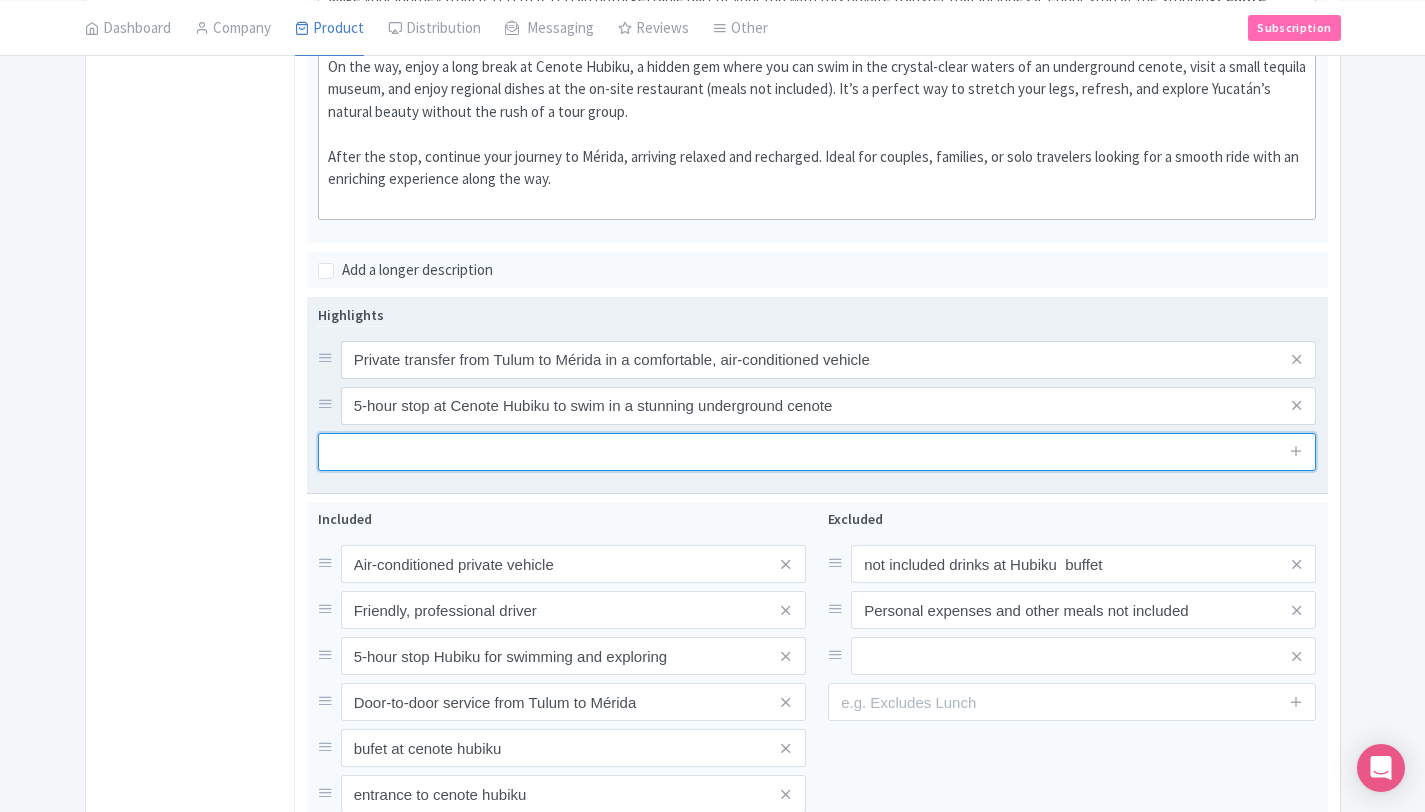 click at bounding box center (817, 452) 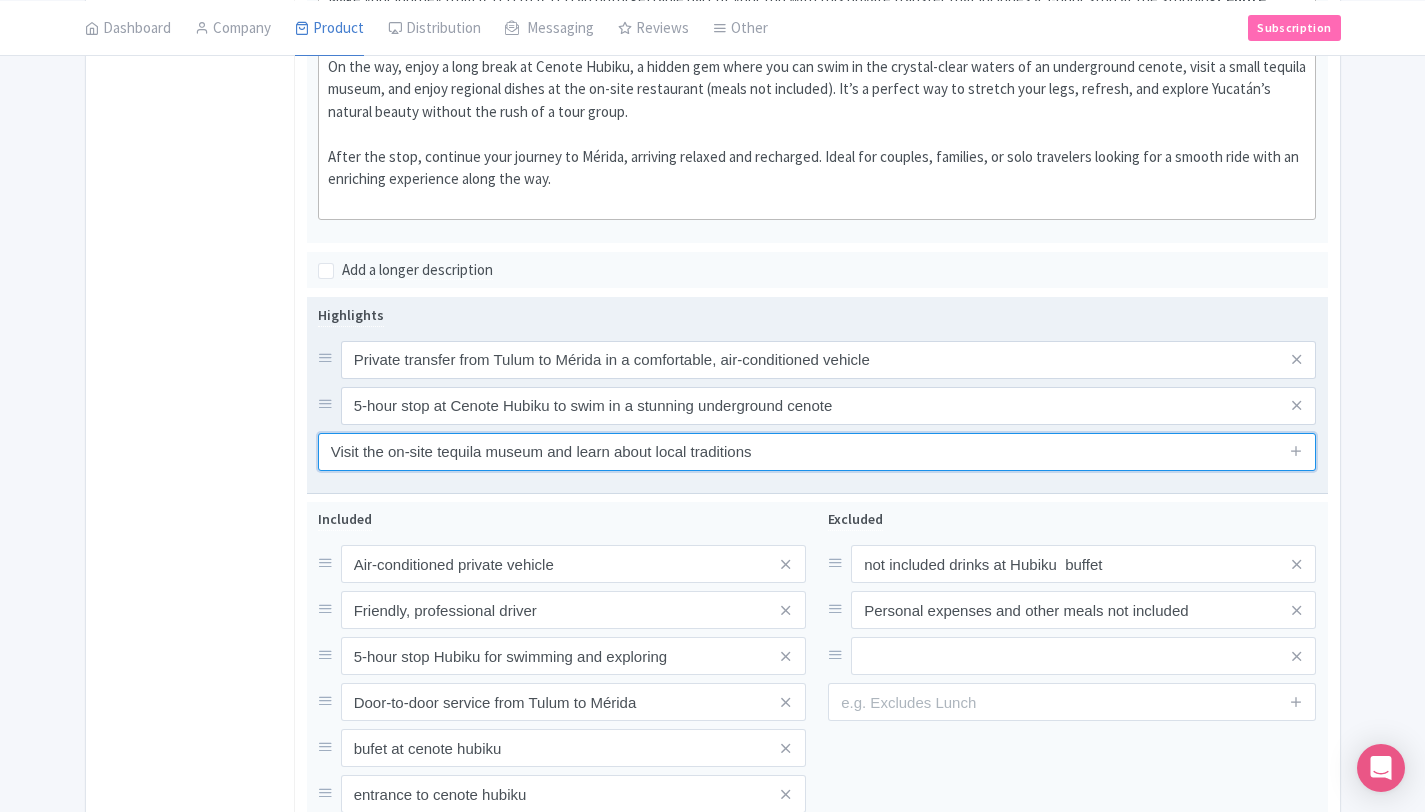 type on "Visit the on-site tequila museum and learn about local traditions" 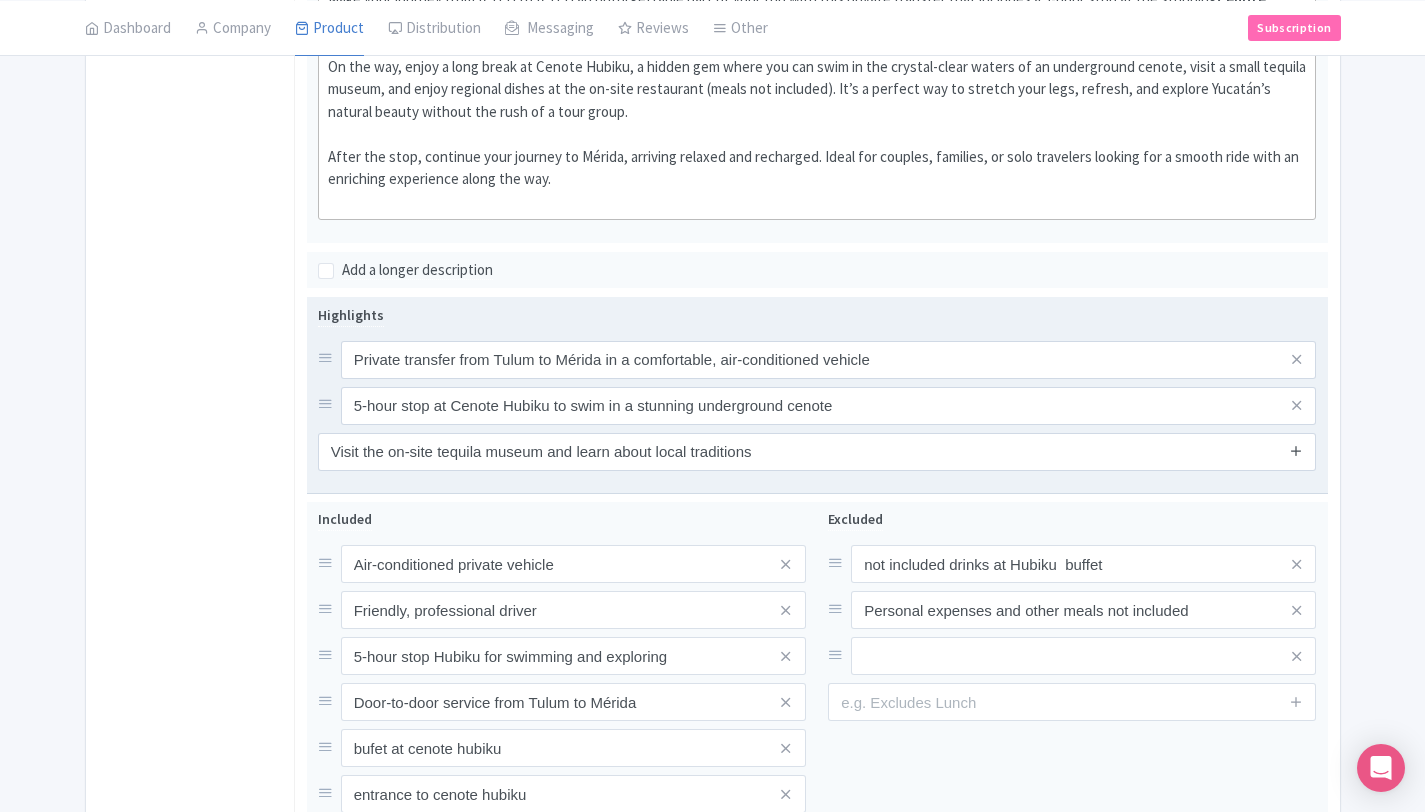 click at bounding box center (1296, 450) 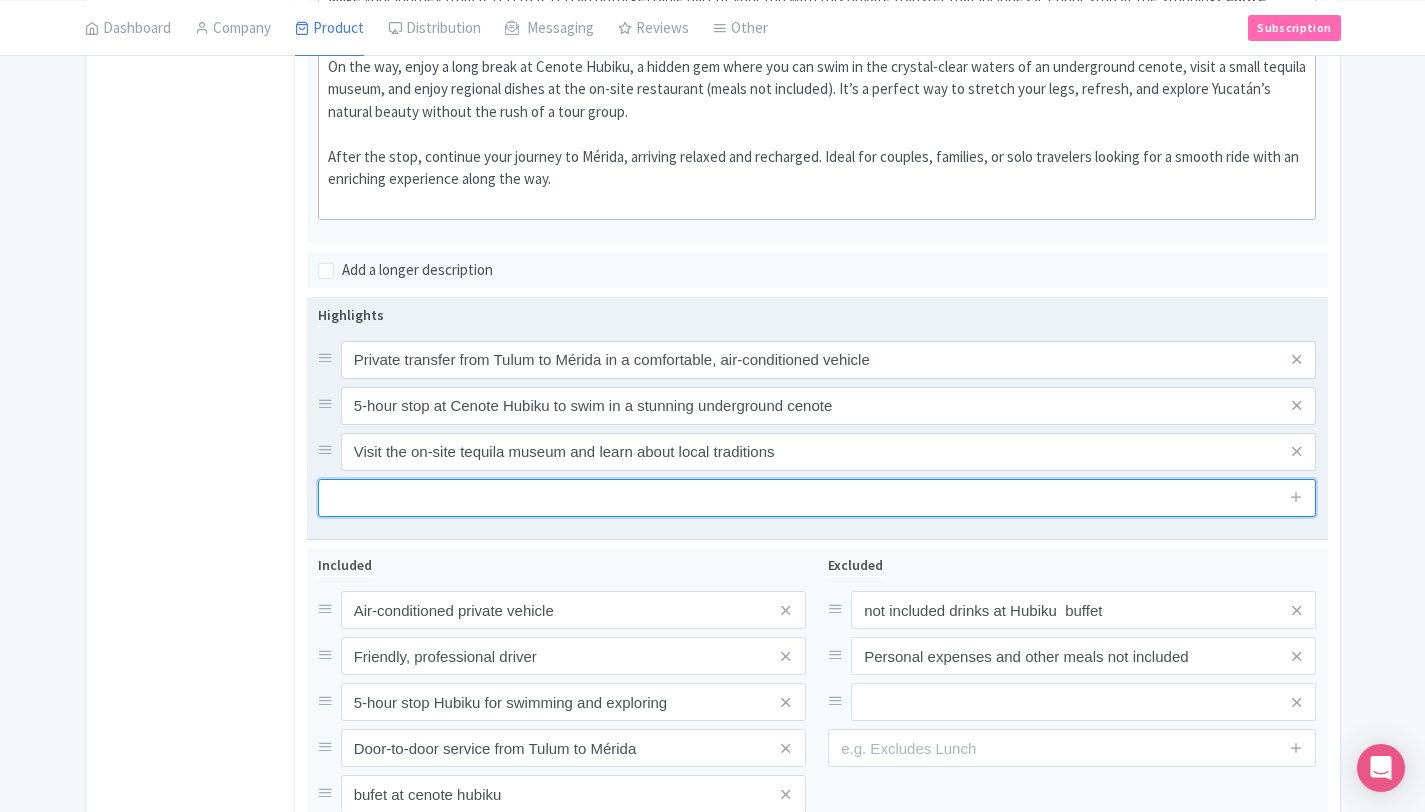 click at bounding box center [817, 498] 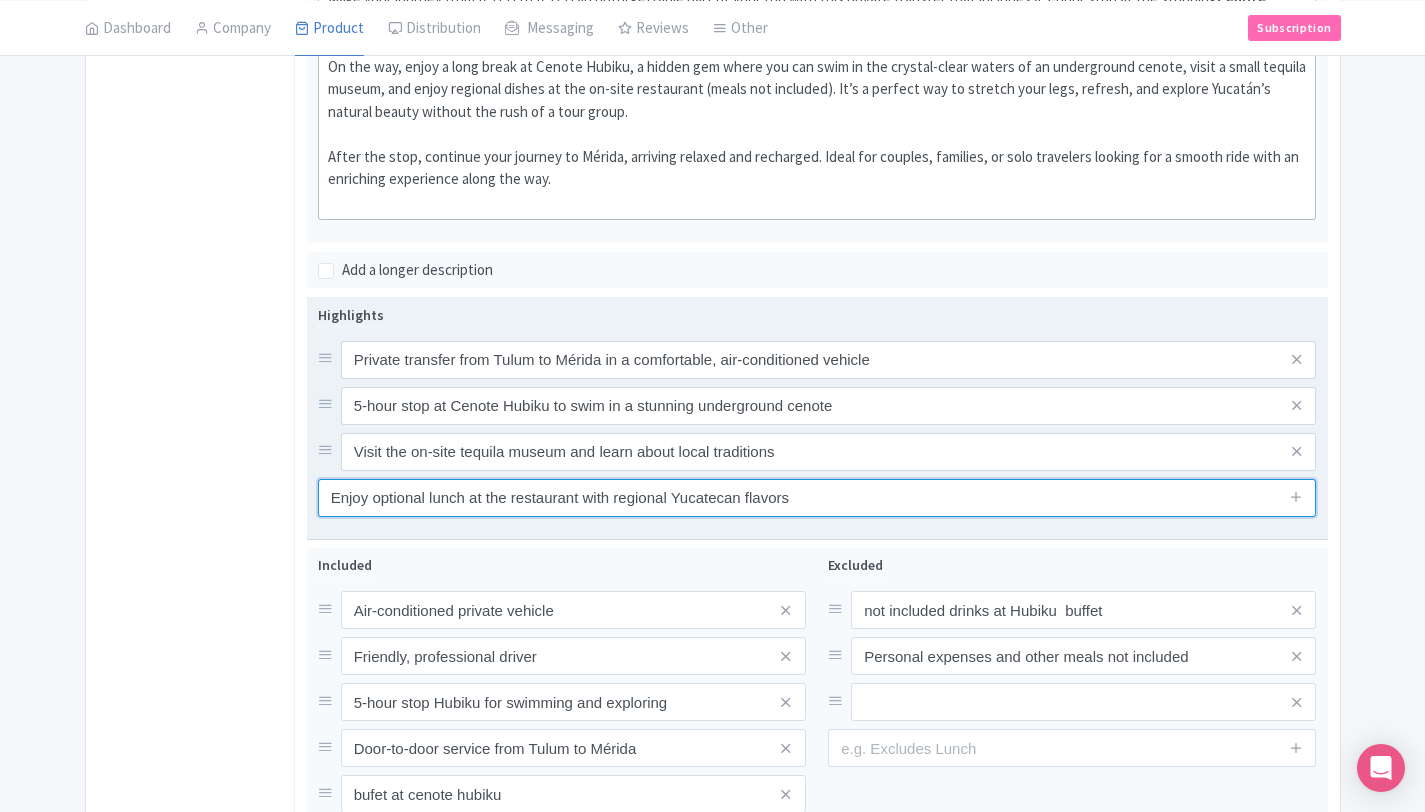 click on "Enjoy optional lunch at the restaurant with regional Yucatecan flavors" at bounding box center [817, 498] 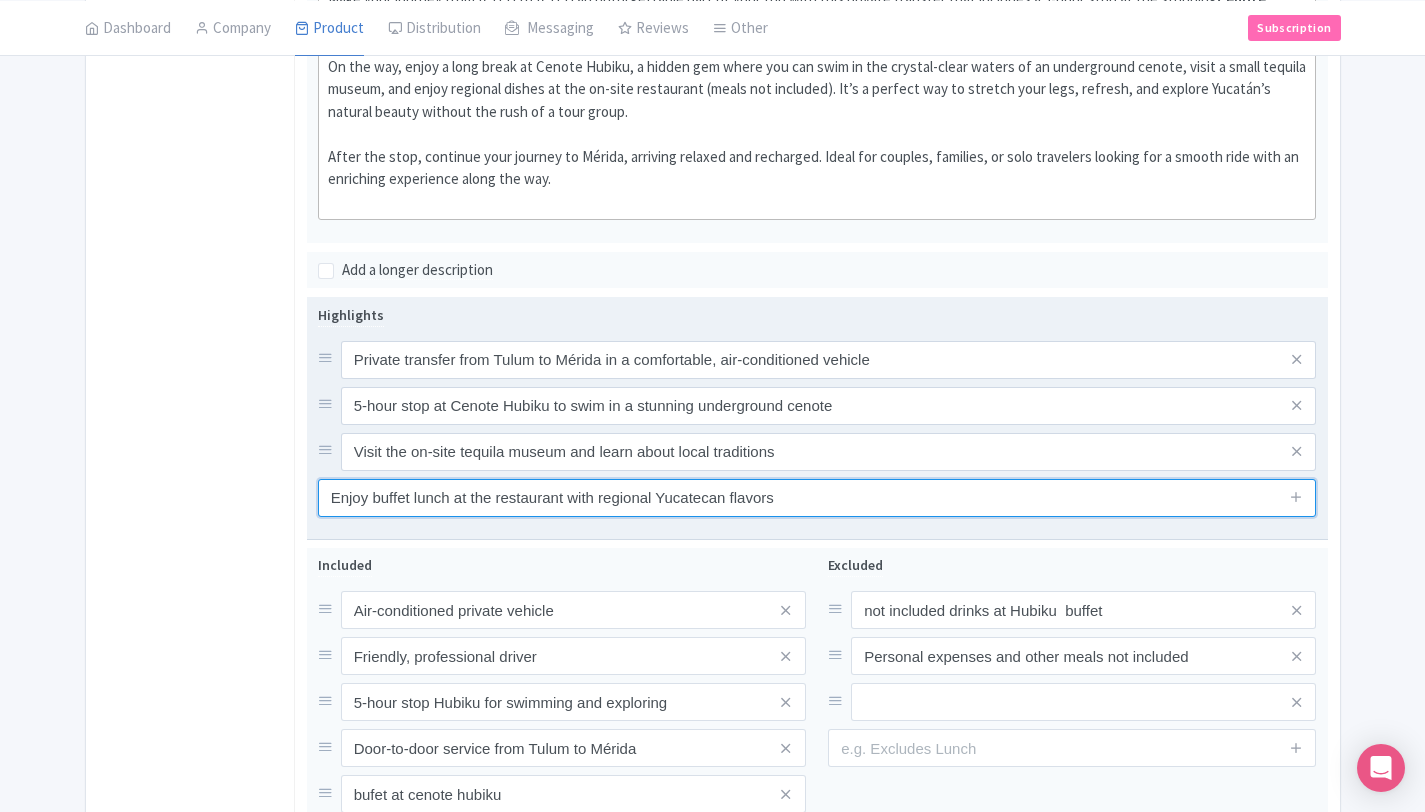 click on "Enjoy buffet lunch at the restaurant with regional Yucatecan flavors" at bounding box center [817, 498] 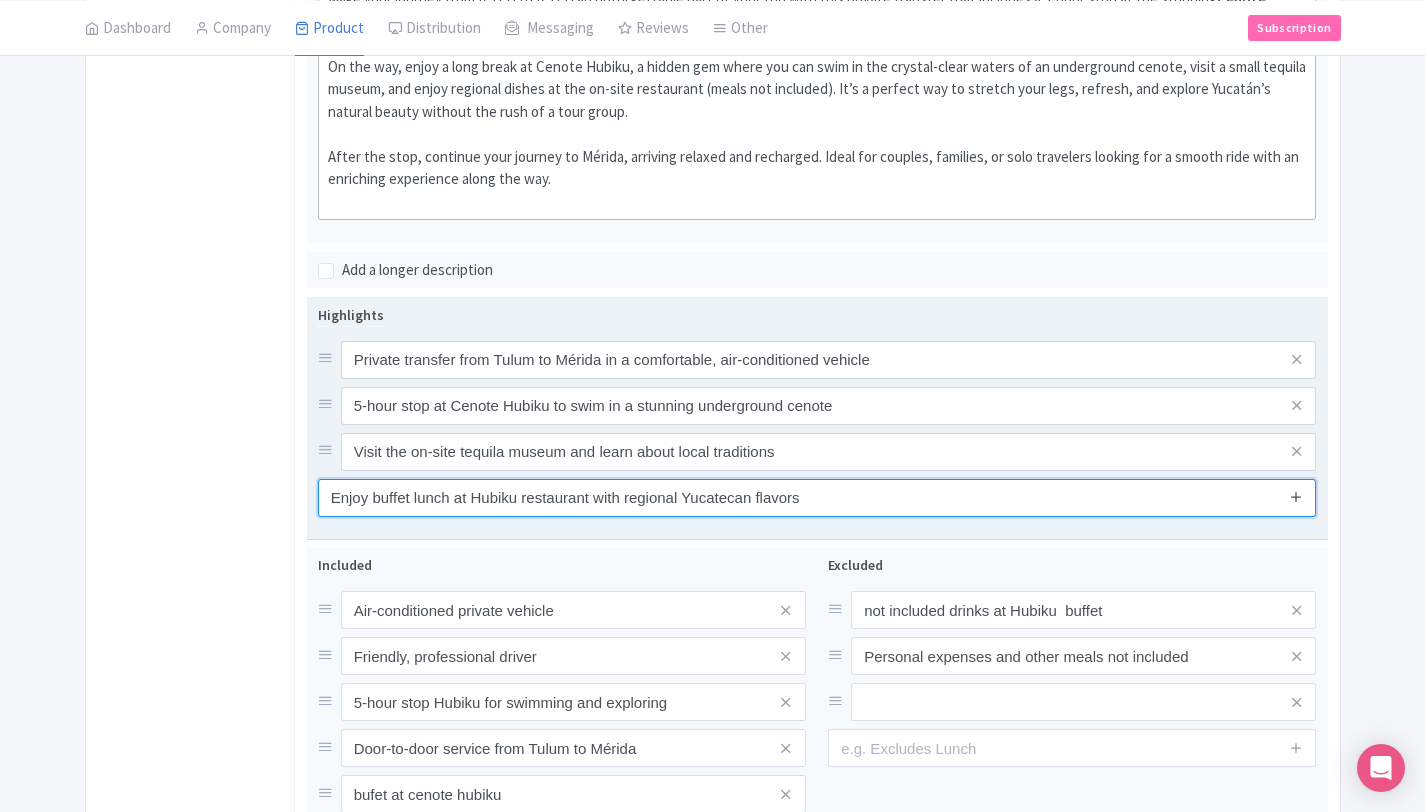 type on "Enjoy buffet lunch at Hubiku restaurant with regional Yucatecan flavors" 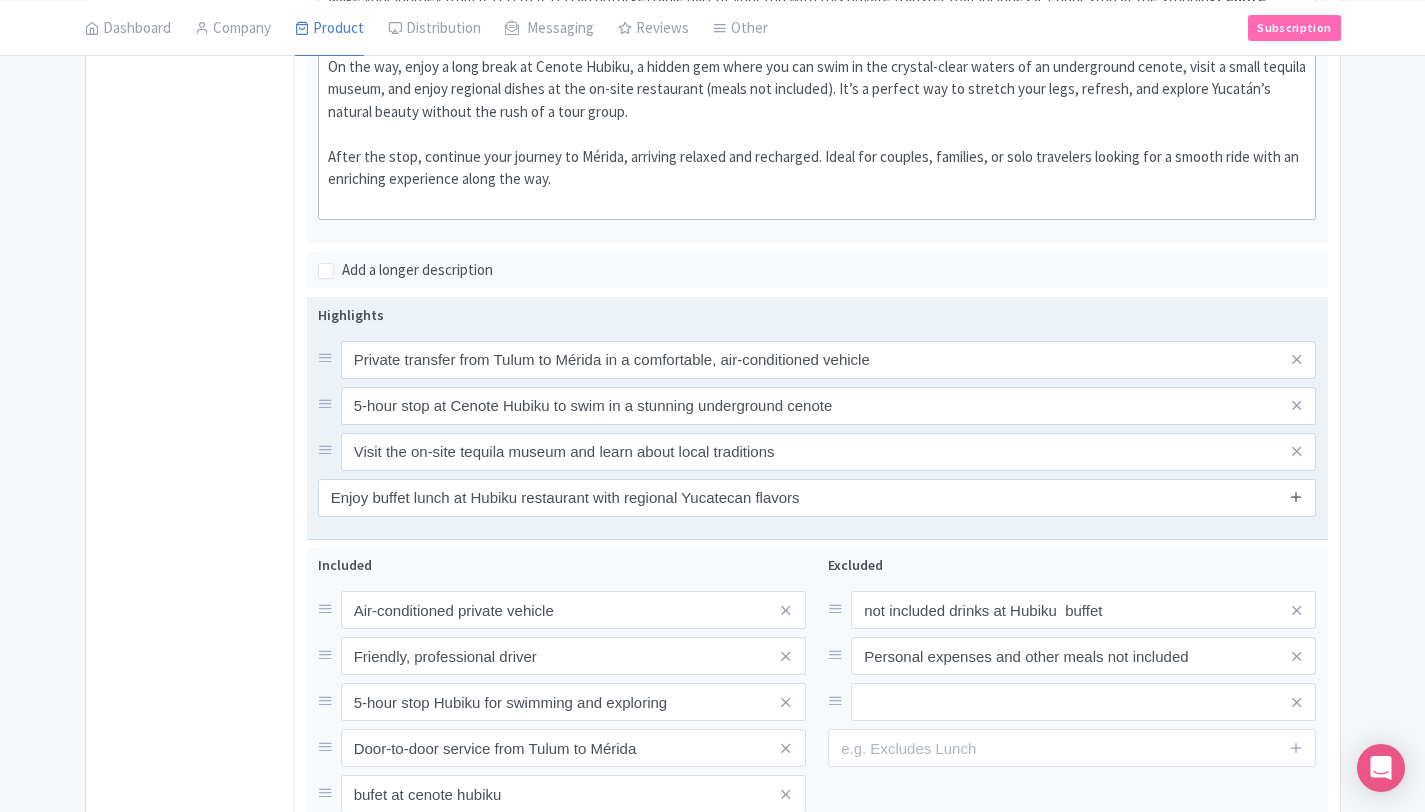 click at bounding box center [1296, 496] 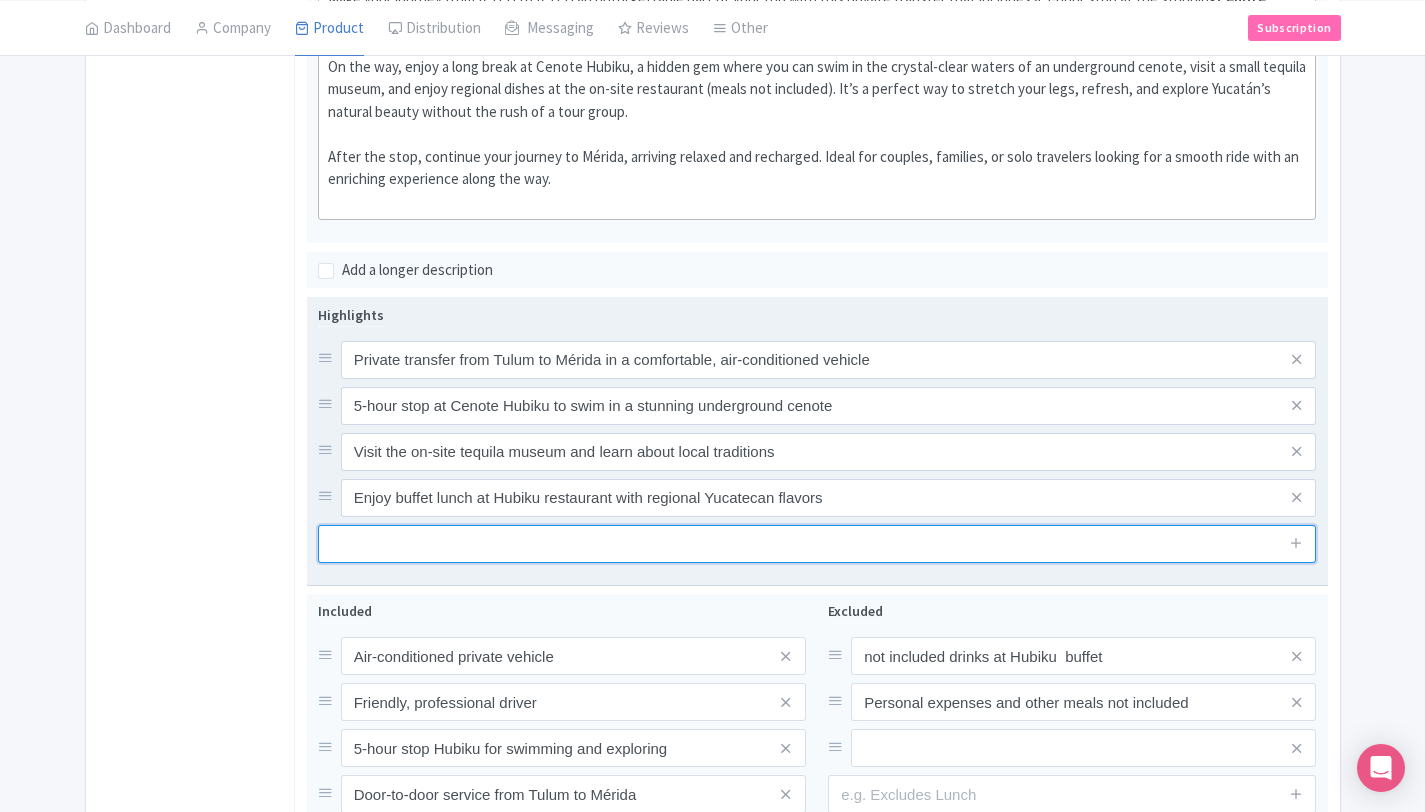 click at bounding box center [817, 544] 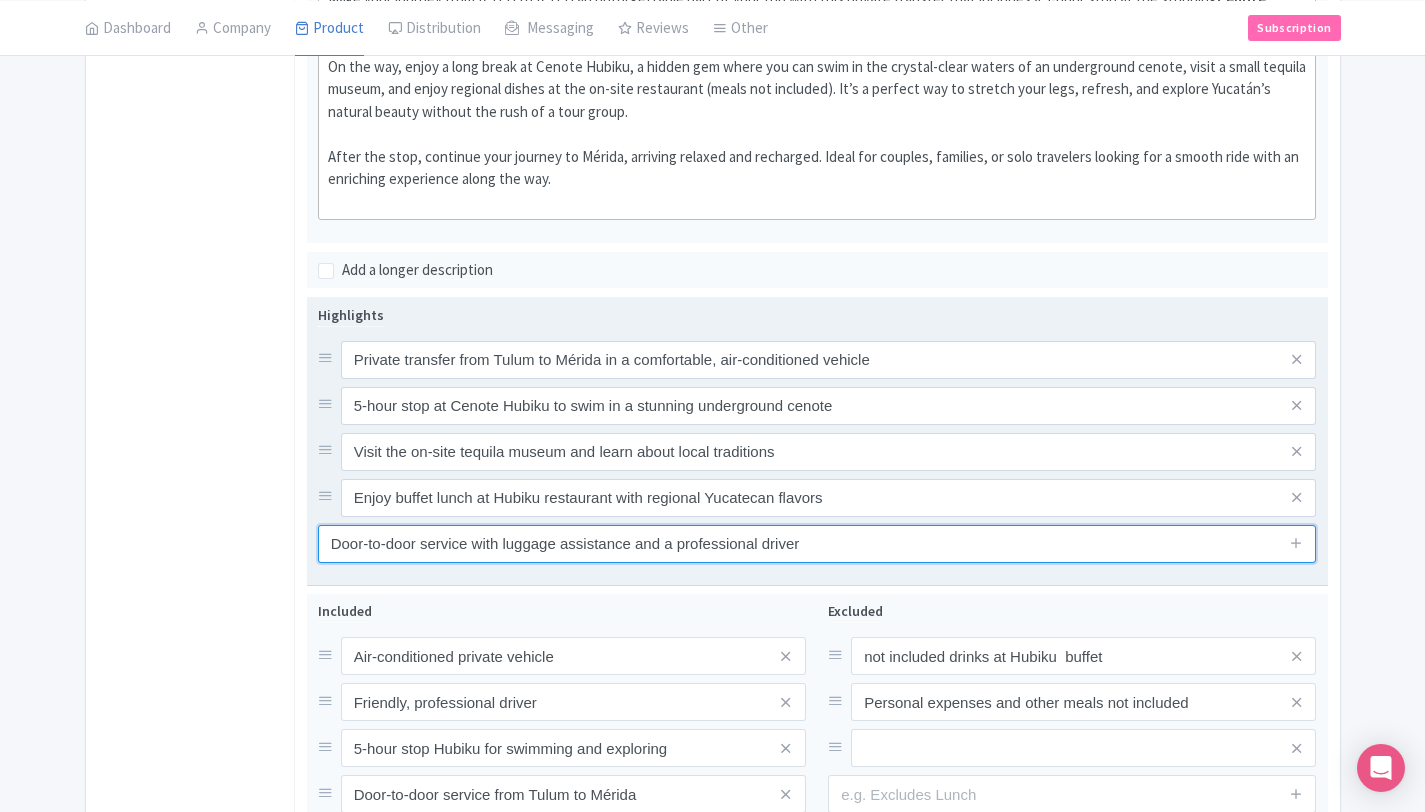 type on "Door-to-door service with luggage assistance and a professional driver" 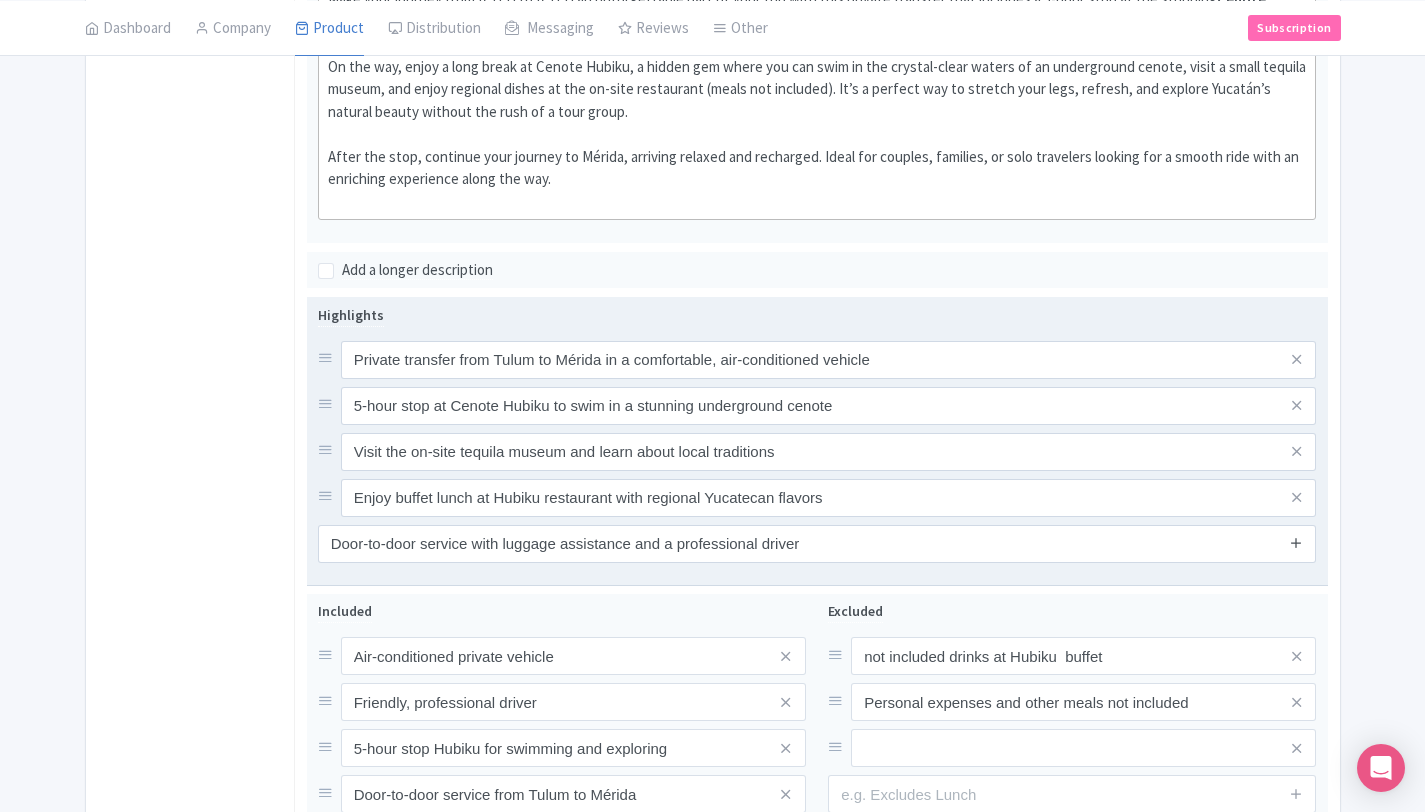 click at bounding box center [1296, 542] 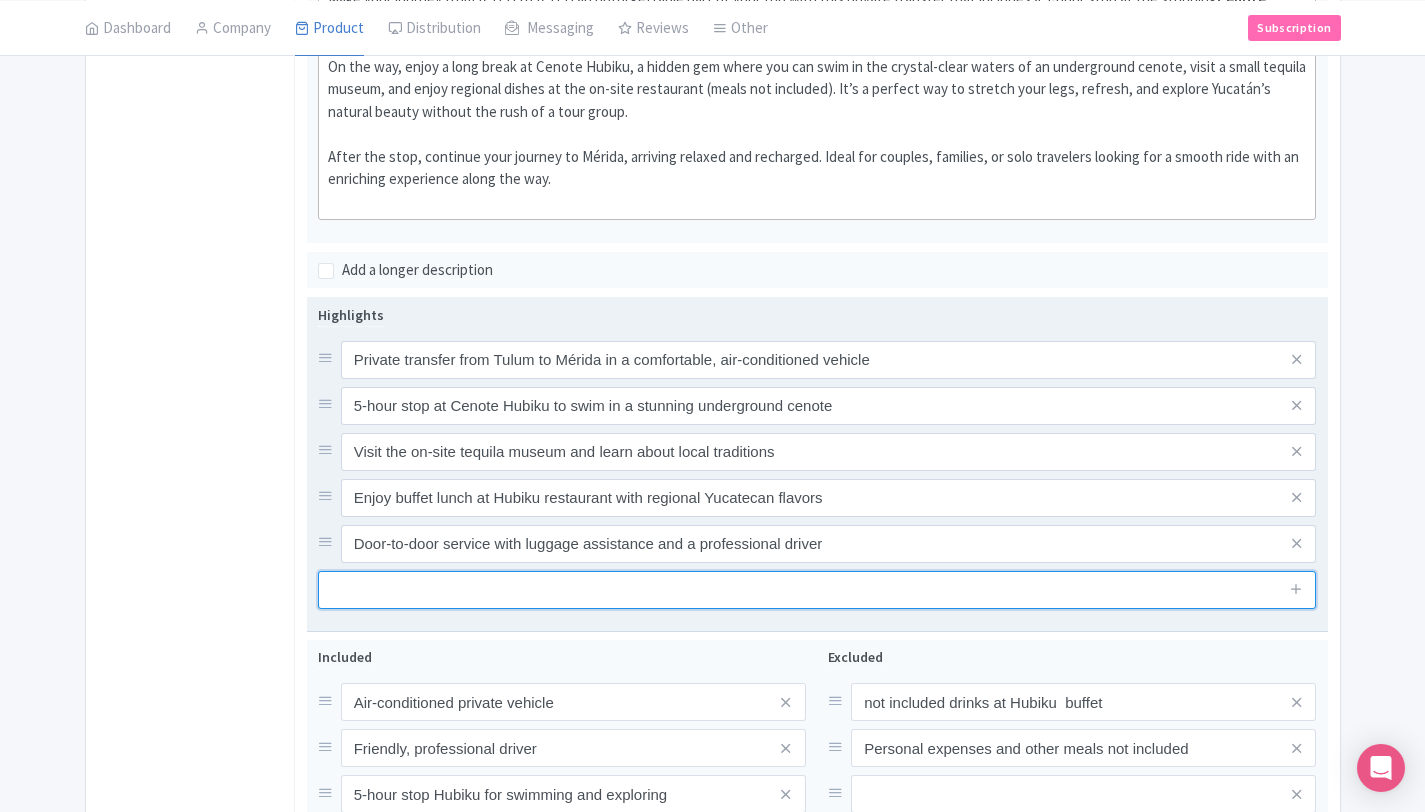 click at bounding box center (817, 590) 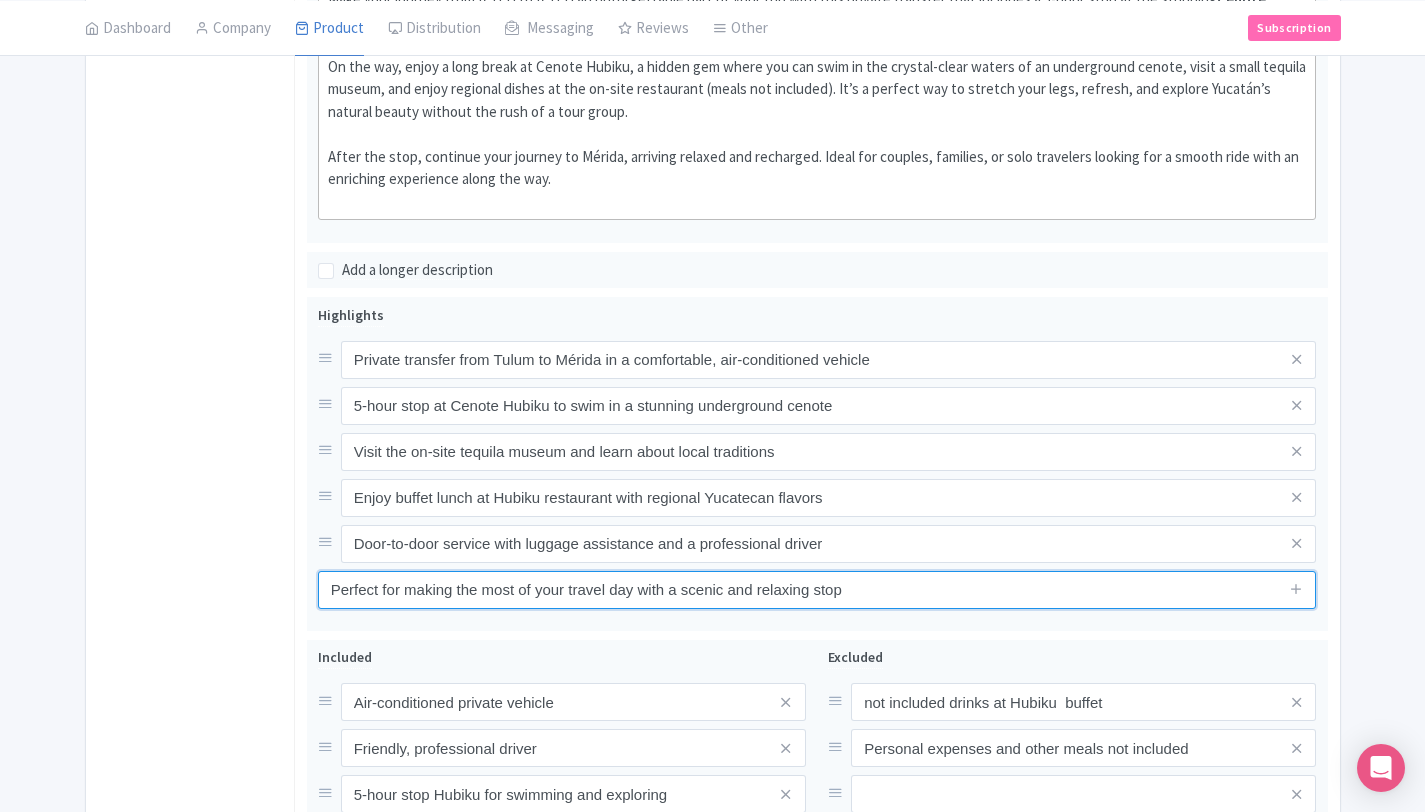 type on "Perfect for making the most of your travel day with a scenic and relaxing stop" 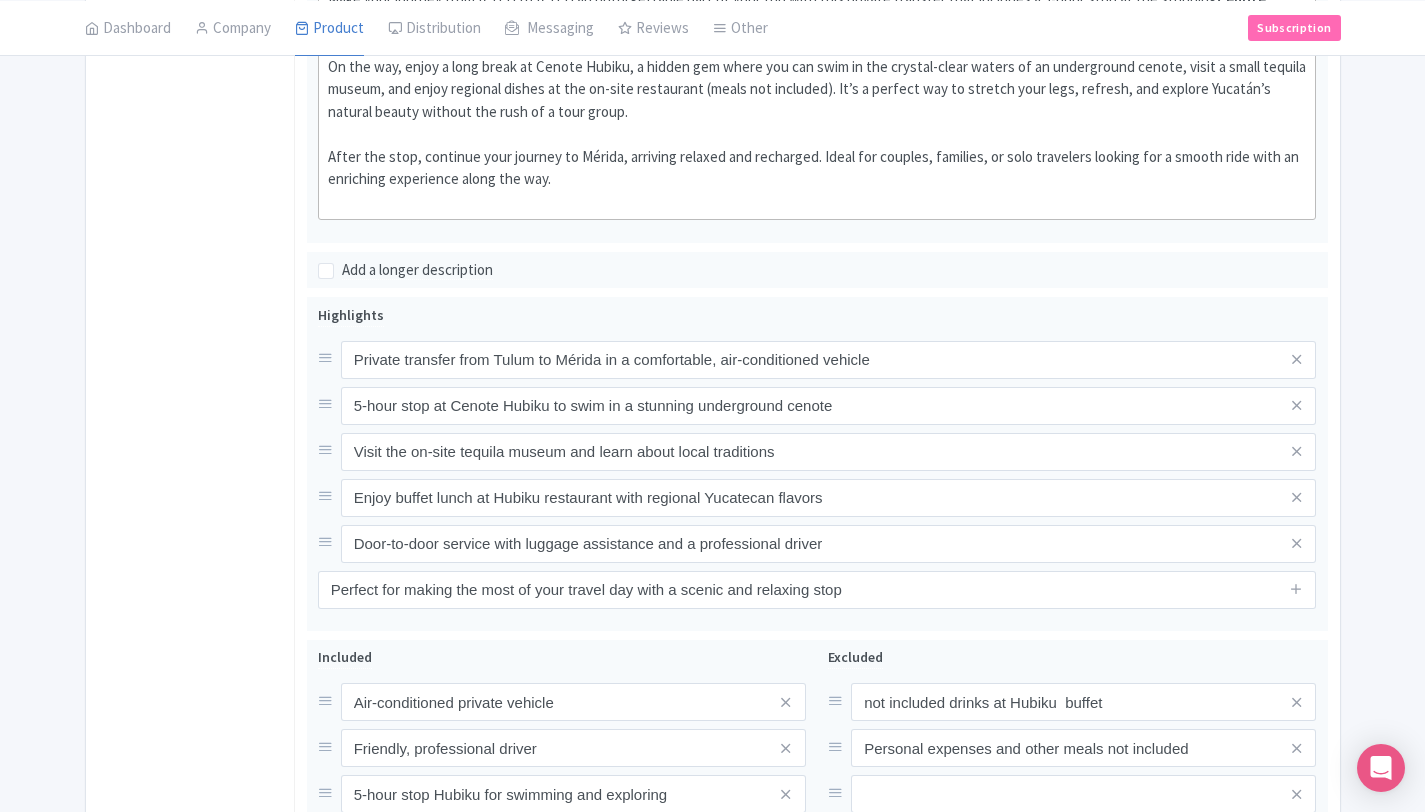 click on "← Back to Products
New Product
Content
Distribution
Confirm Copy Operation
Yes, Copy
Cancel
You are currently editing a version of this product: Primary Product
General
Booking Info
Settings
Pricing
FAQs
Name   * Tulum to Mérida with 5 hours stop in Cenote Hubiku
Your product's name has 51 characters. We recommend between 10 and 60 characters.
Internal ID
Description Summary Hide HTML editor
Bold
Italic
Strikethrough
Link
Heading
Quote
Code
Bullets
Numbers
Decrease Level
Increase Level
Attach Files
Undo
Redo
Link
Unlink
Enjoy a comfortable private transfer from Tulum to Mérida with a 5-hour stop at" at bounding box center [712, 273] 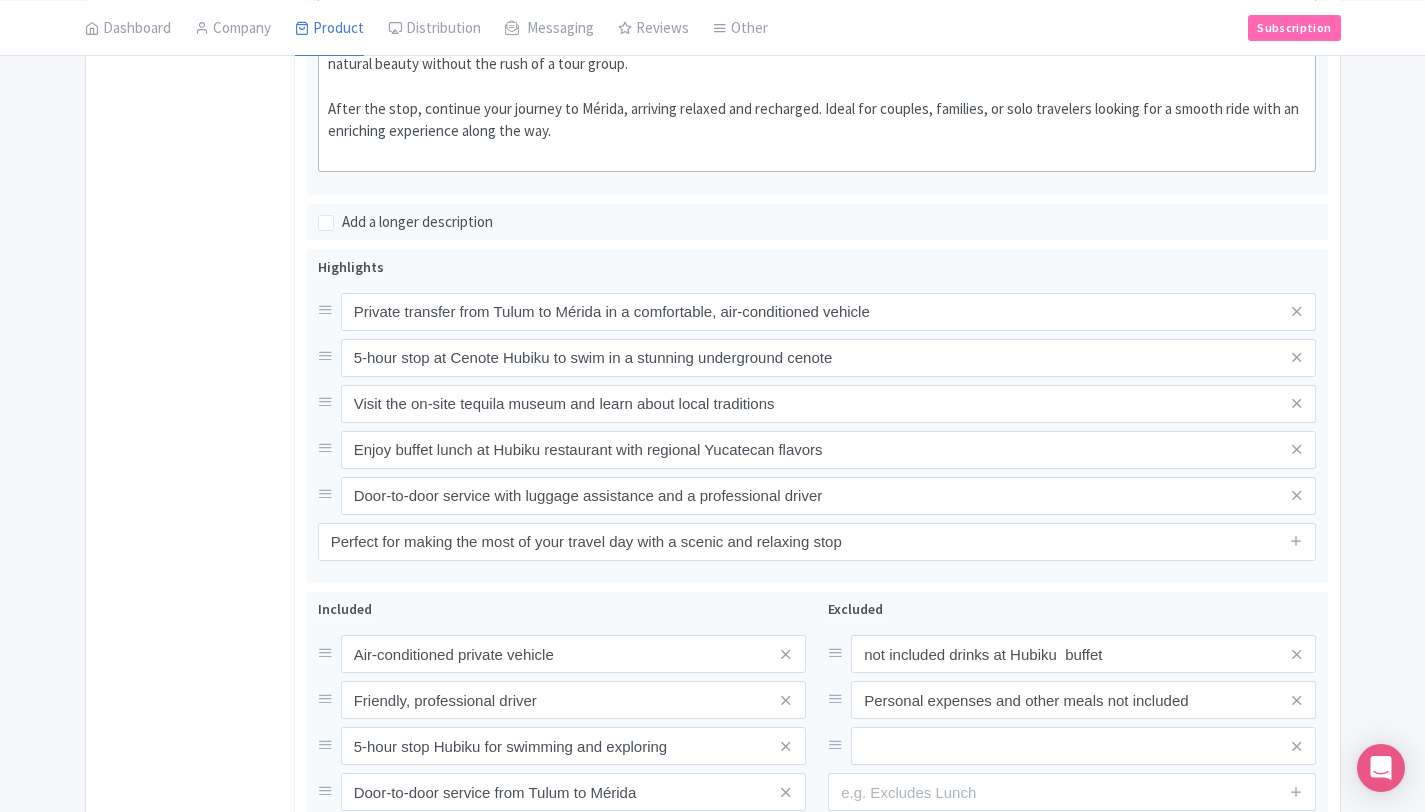 scroll, scrollTop: 1082, scrollLeft: 0, axis: vertical 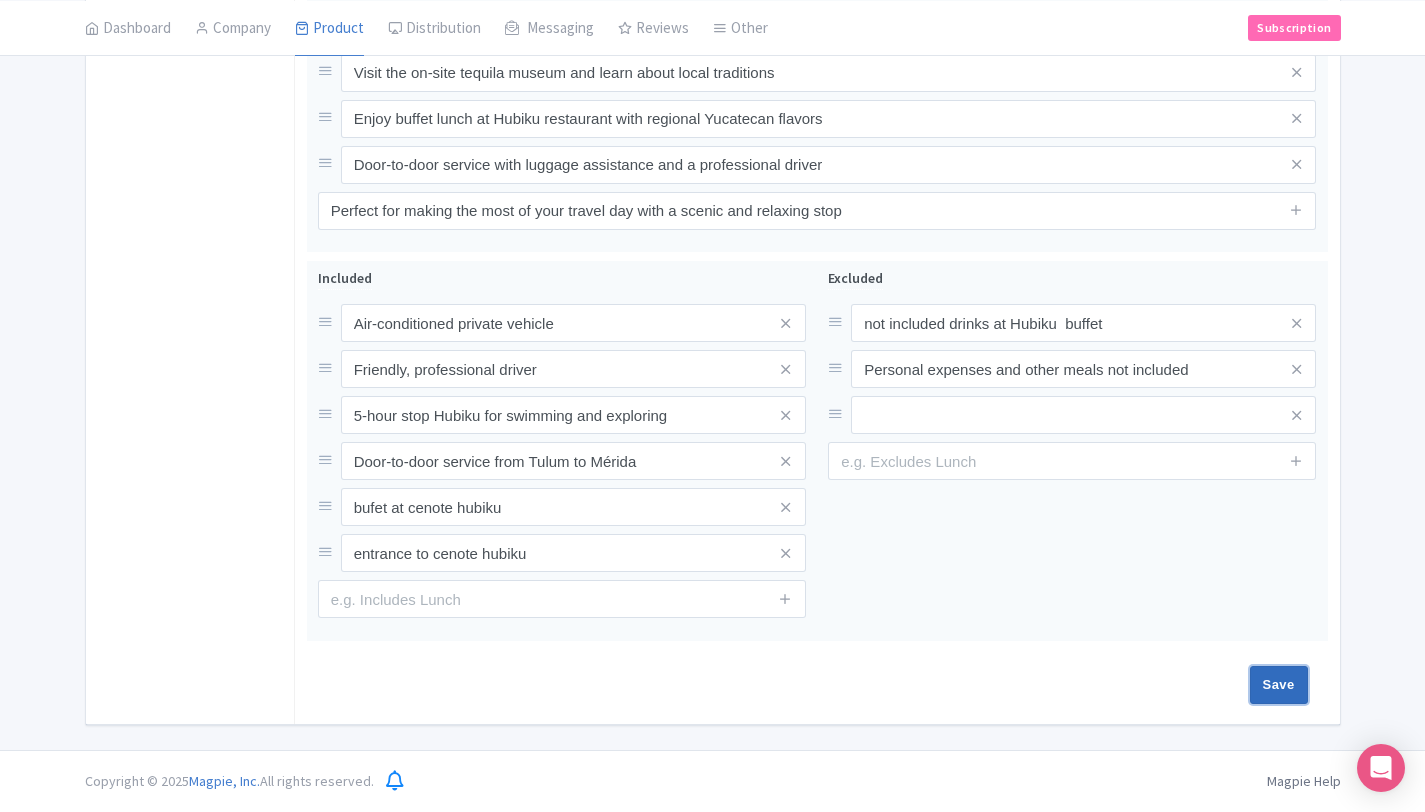 click on "Save" at bounding box center [1279, 685] 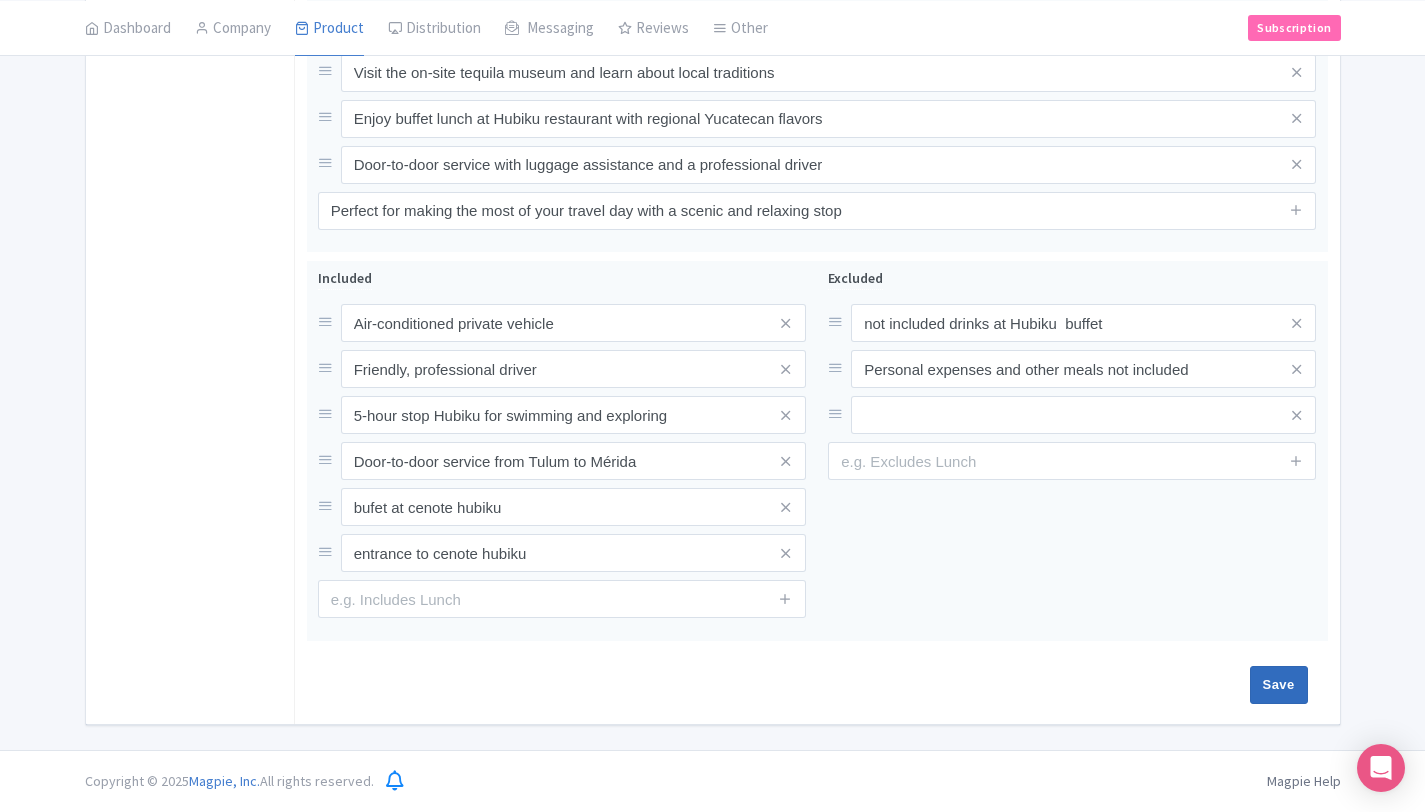 type on "Saving..." 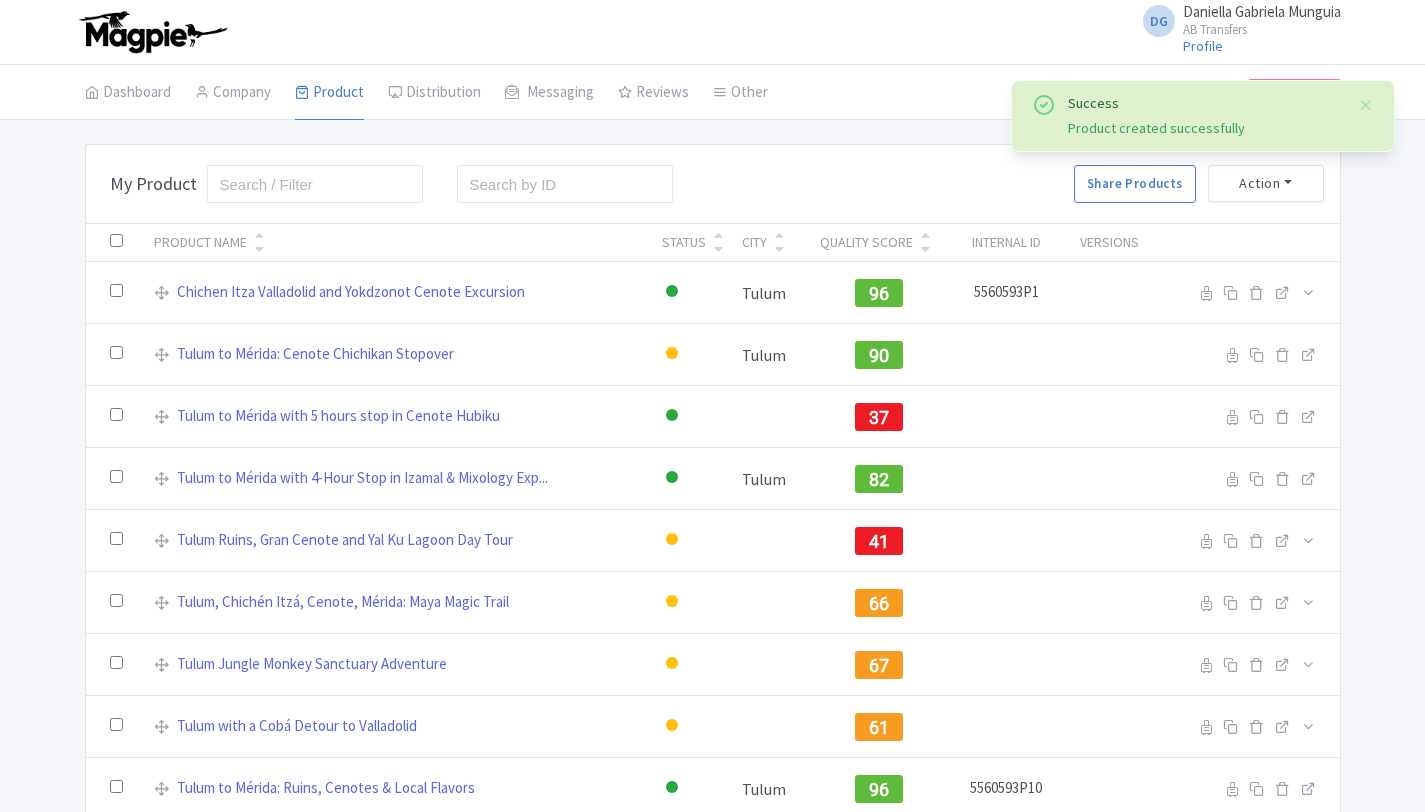 scroll, scrollTop: 0, scrollLeft: 0, axis: both 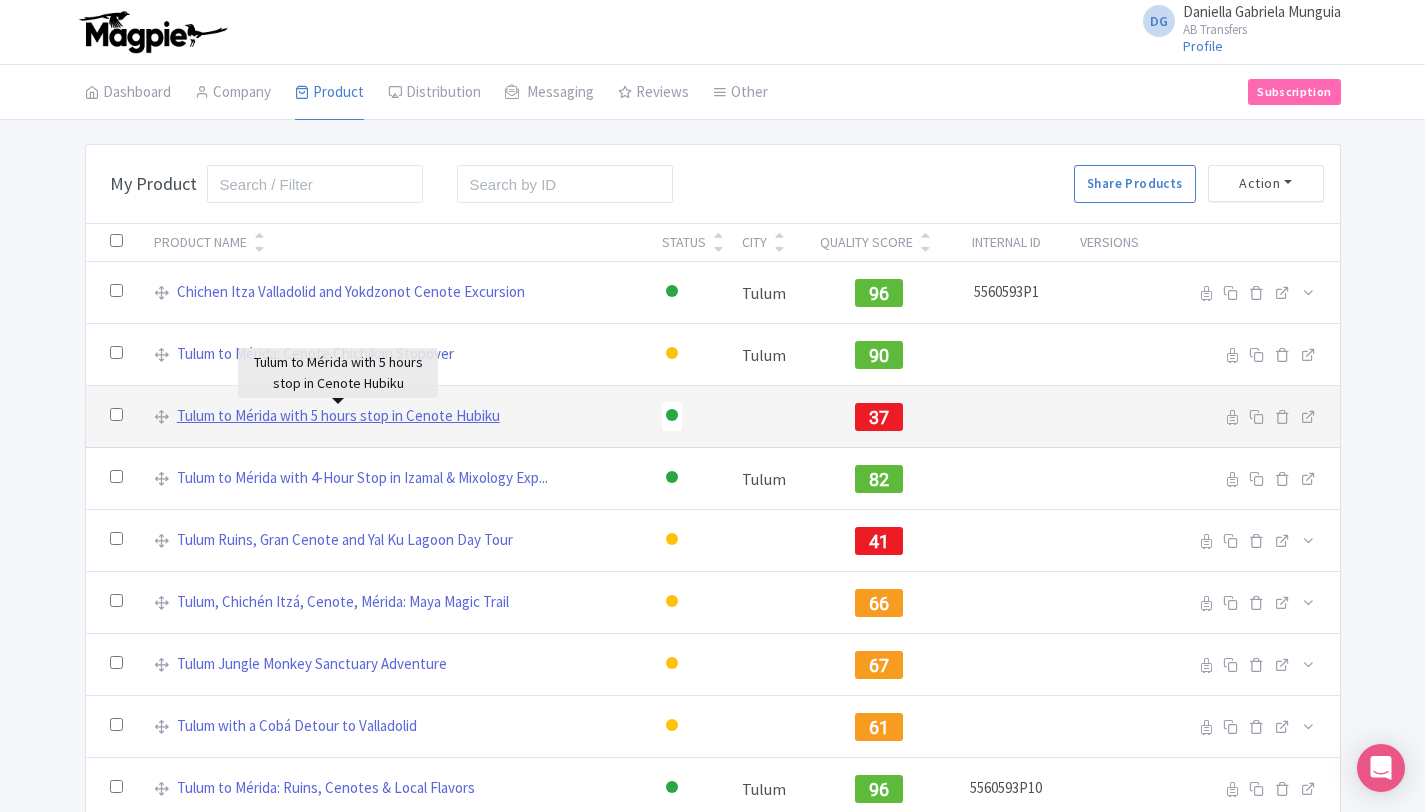 click on "Tulum to Mérida with 5 hours stop in Cenote Hubiku" at bounding box center (338, 416) 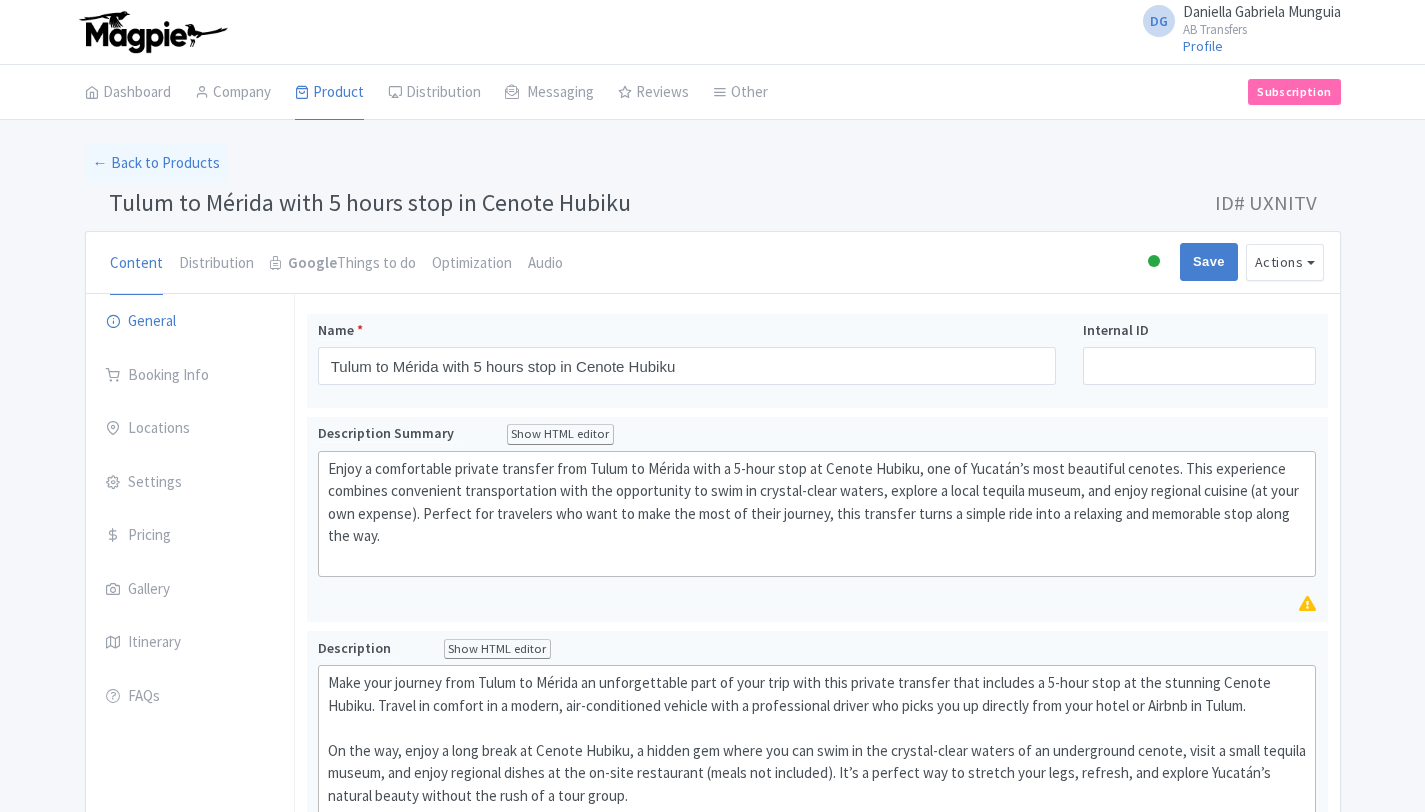 scroll, scrollTop: 0, scrollLeft: 0, axis: both 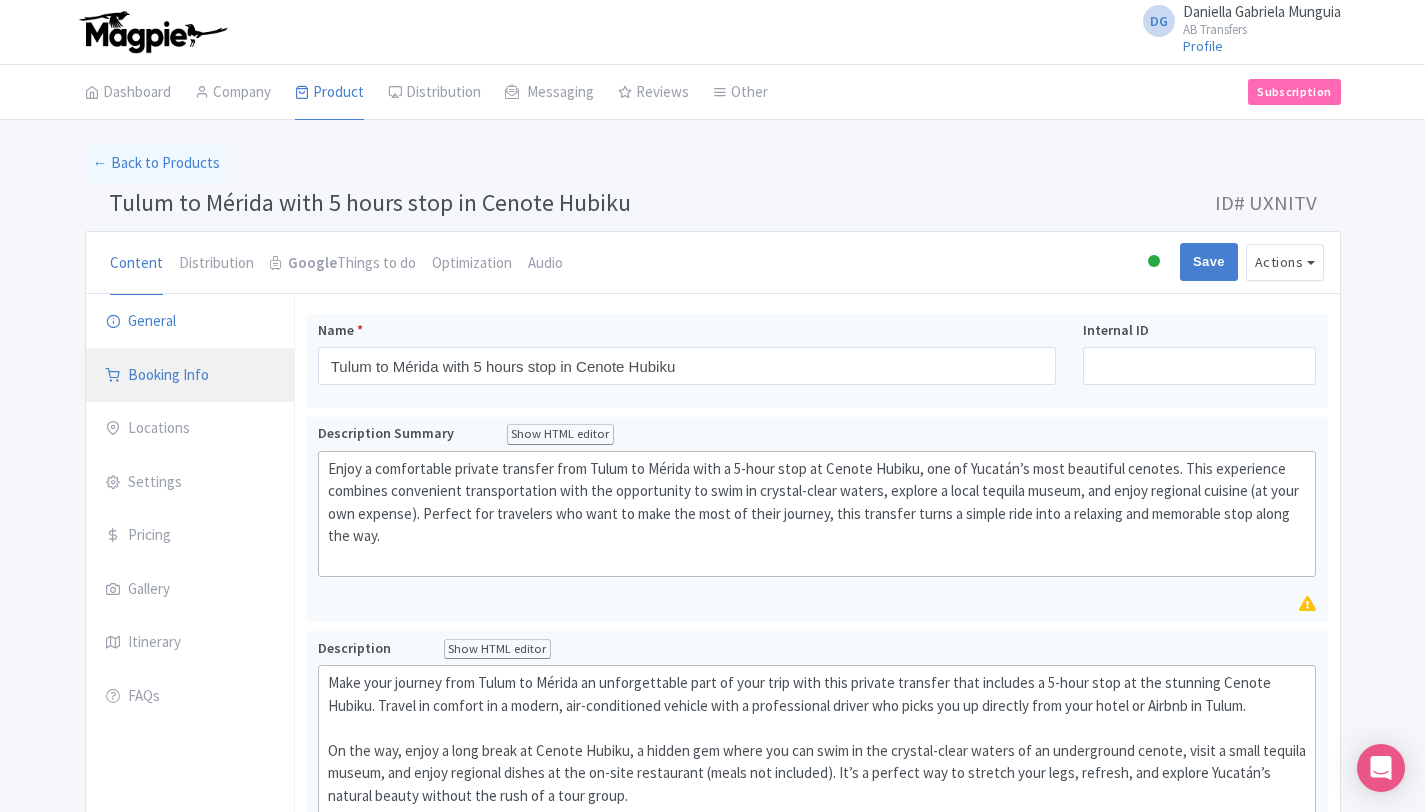 click on "Booking Info" at bounding box center (190, 376) 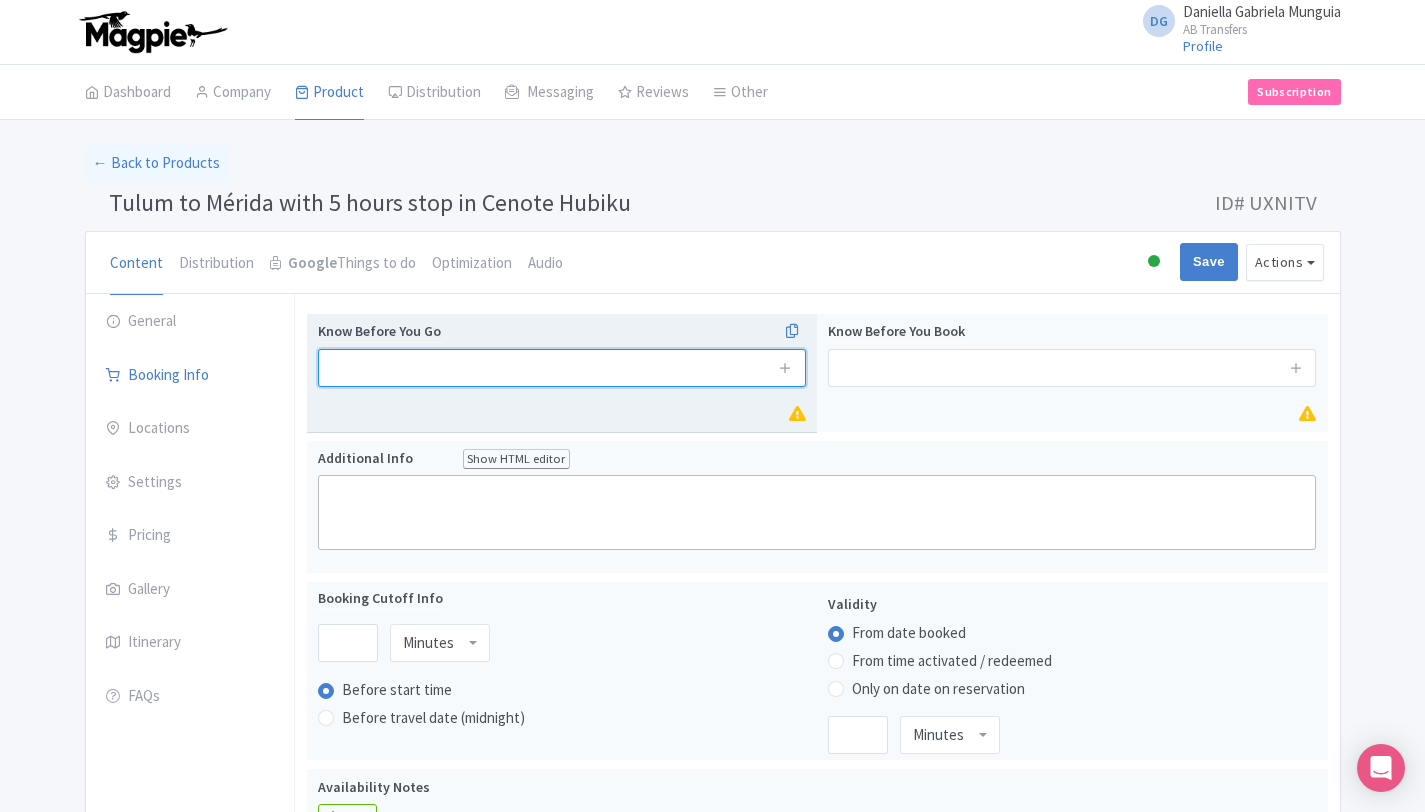 click at bounding box center (562, 368) 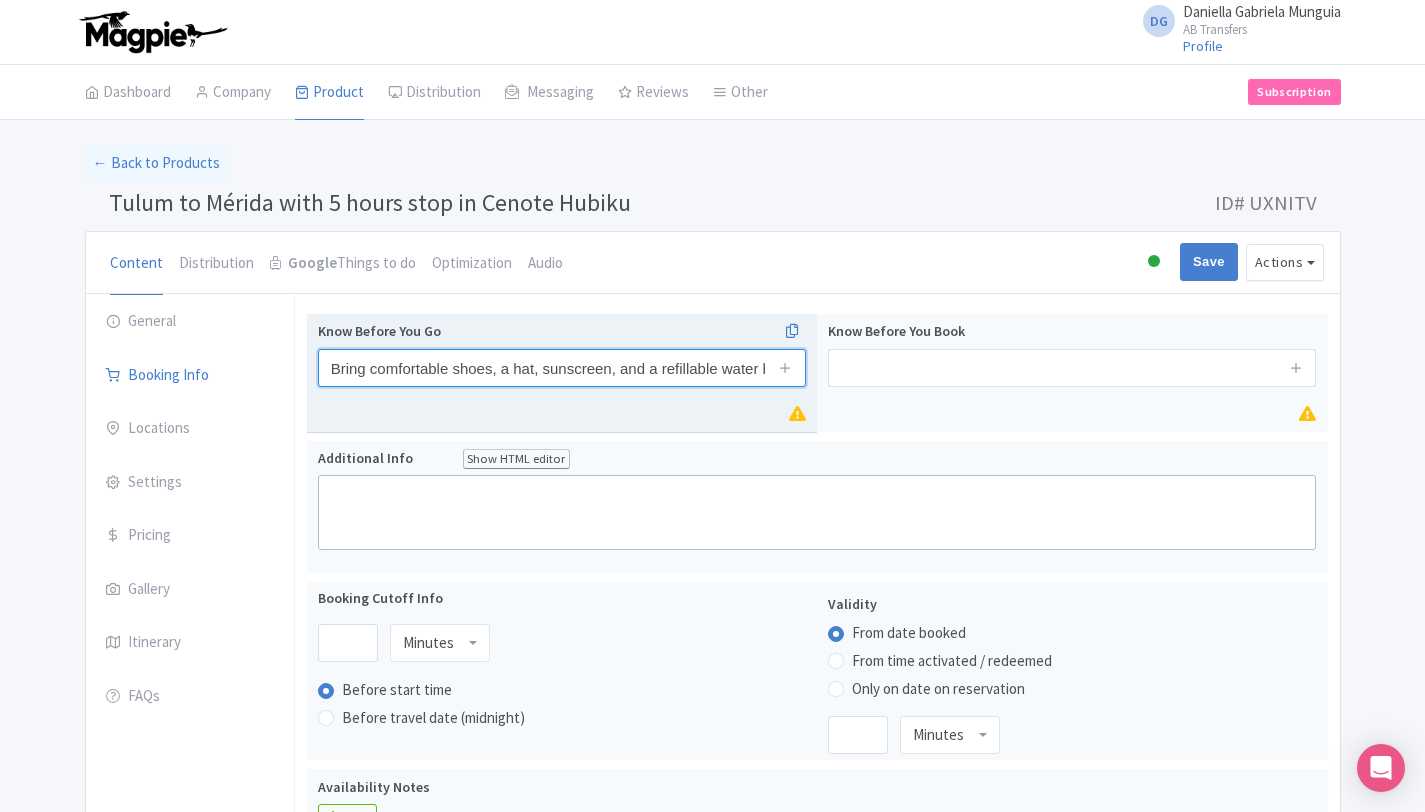 scroll, scrollTop: 0, scrollLeft: 38, axis: horizontal 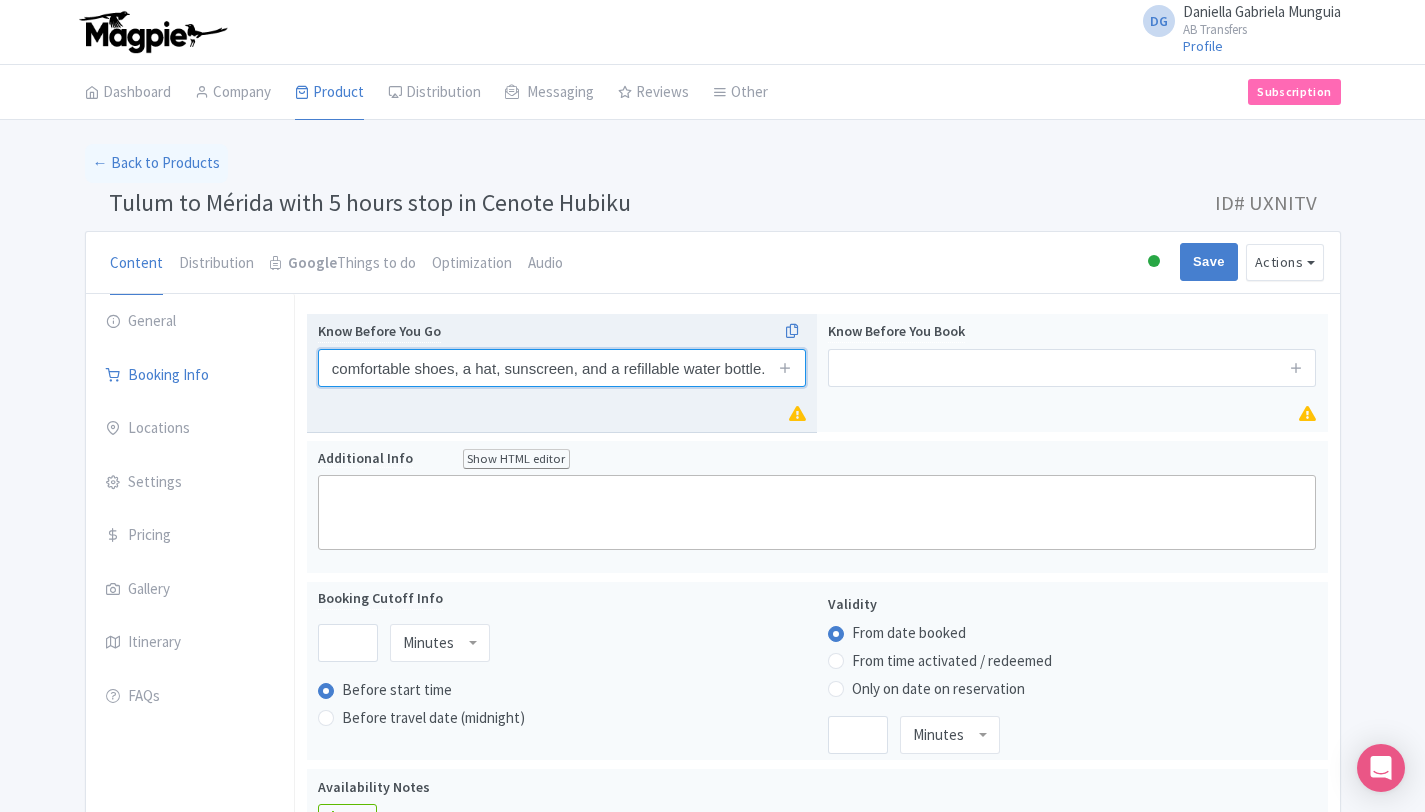 type on "Bring comfortable shoes, a hat, sunscreen, and a refillable water bottle." 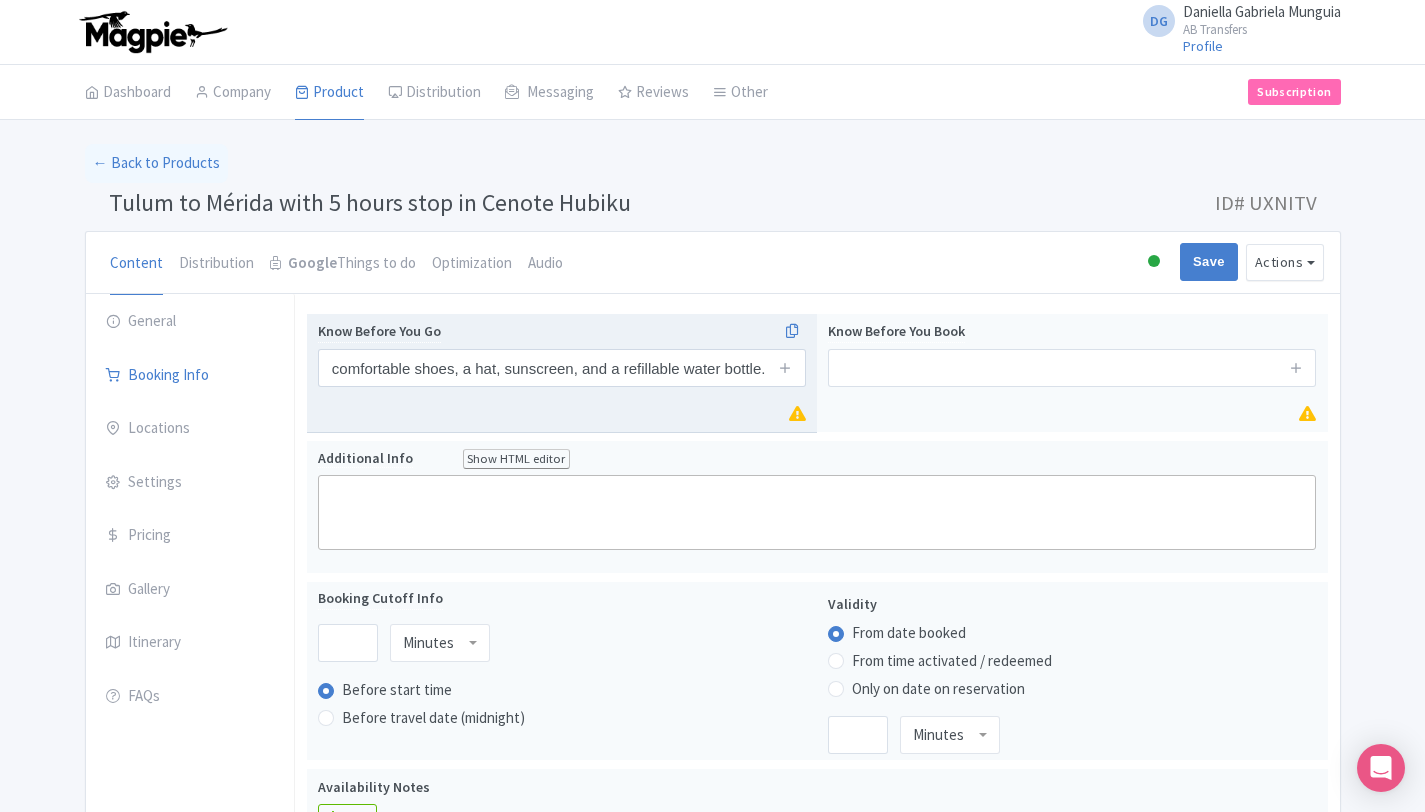 scroll, scrollTop: 0, scrollLeft: 0, axis: both 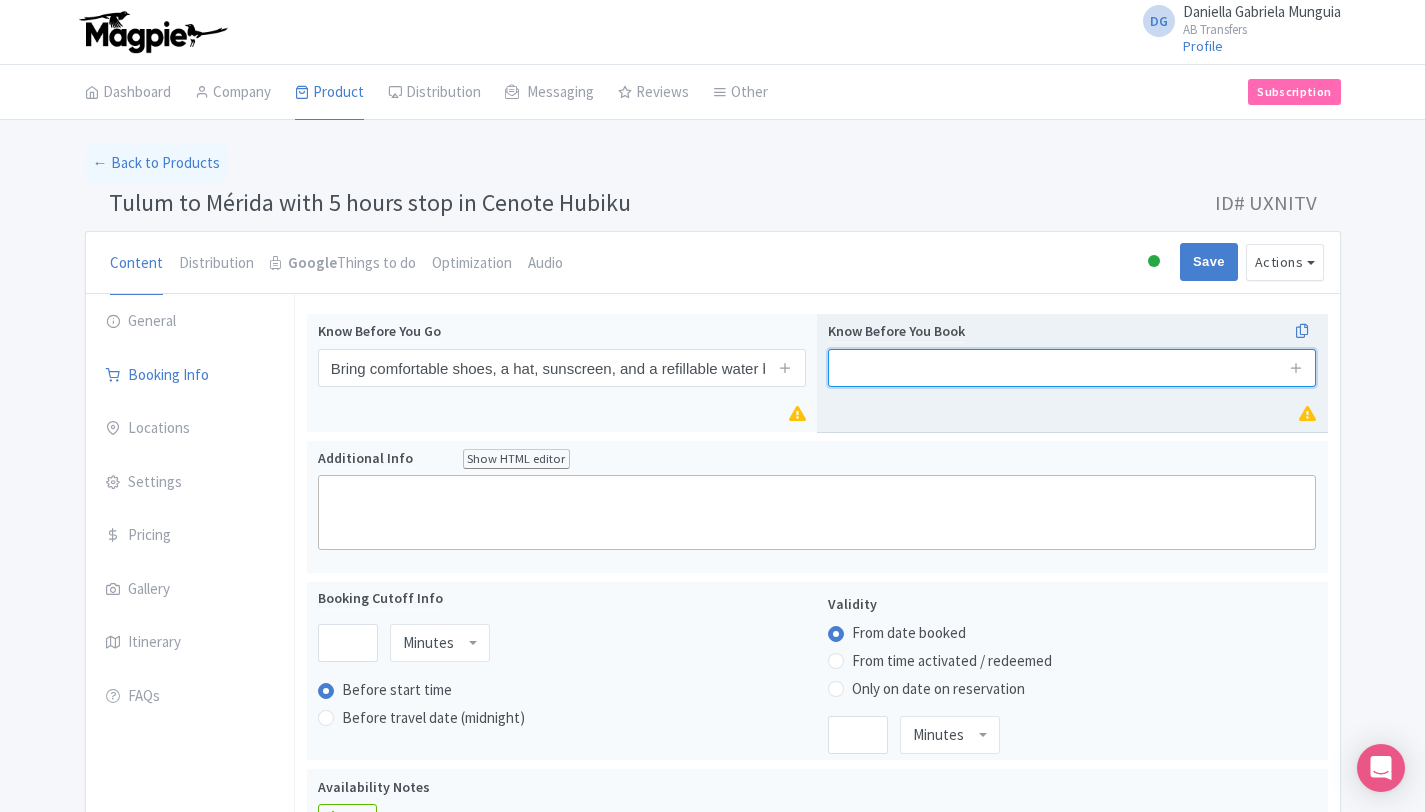 click at bounding box center (1072, 368) 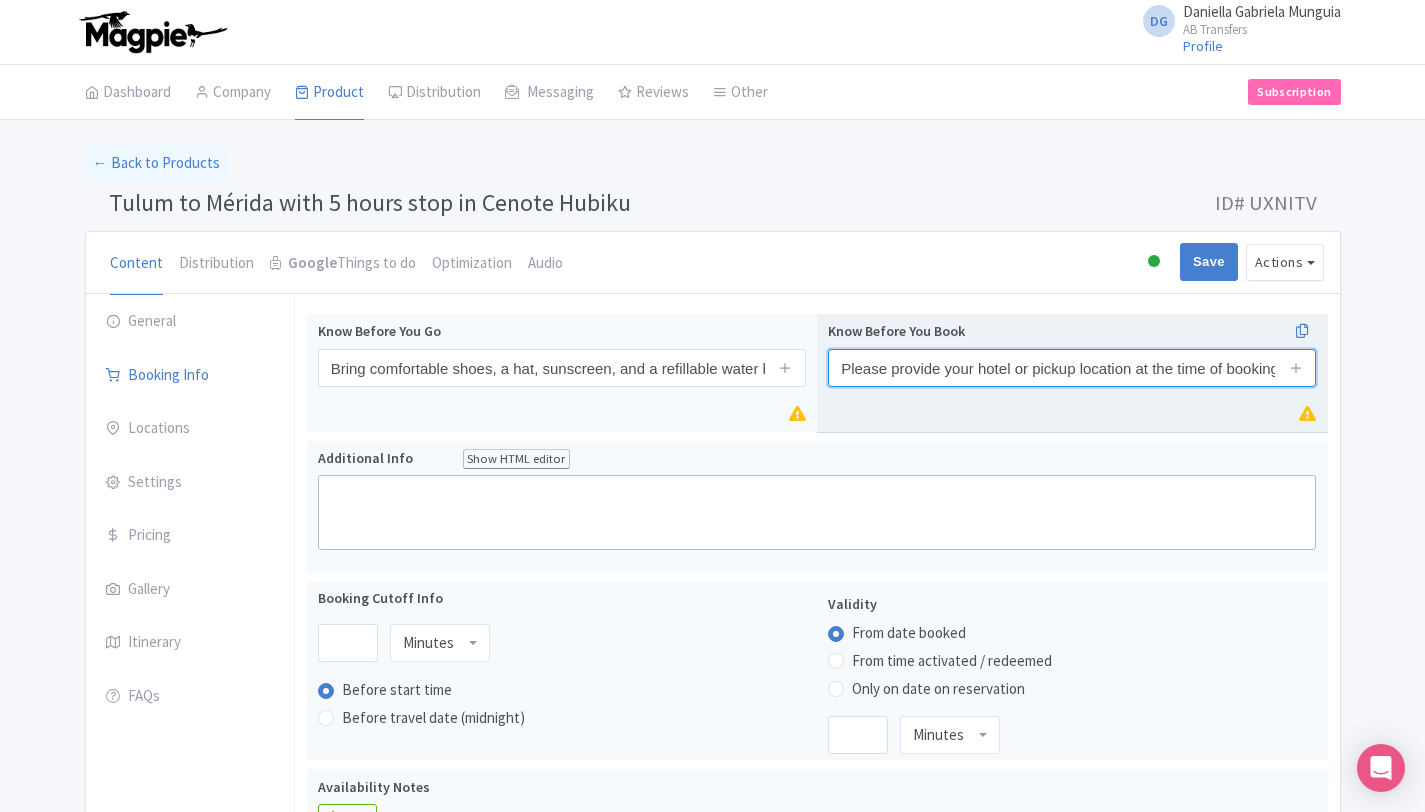 scroll, scrollTop: 0, scrollLeft: 7, axis: horizontal 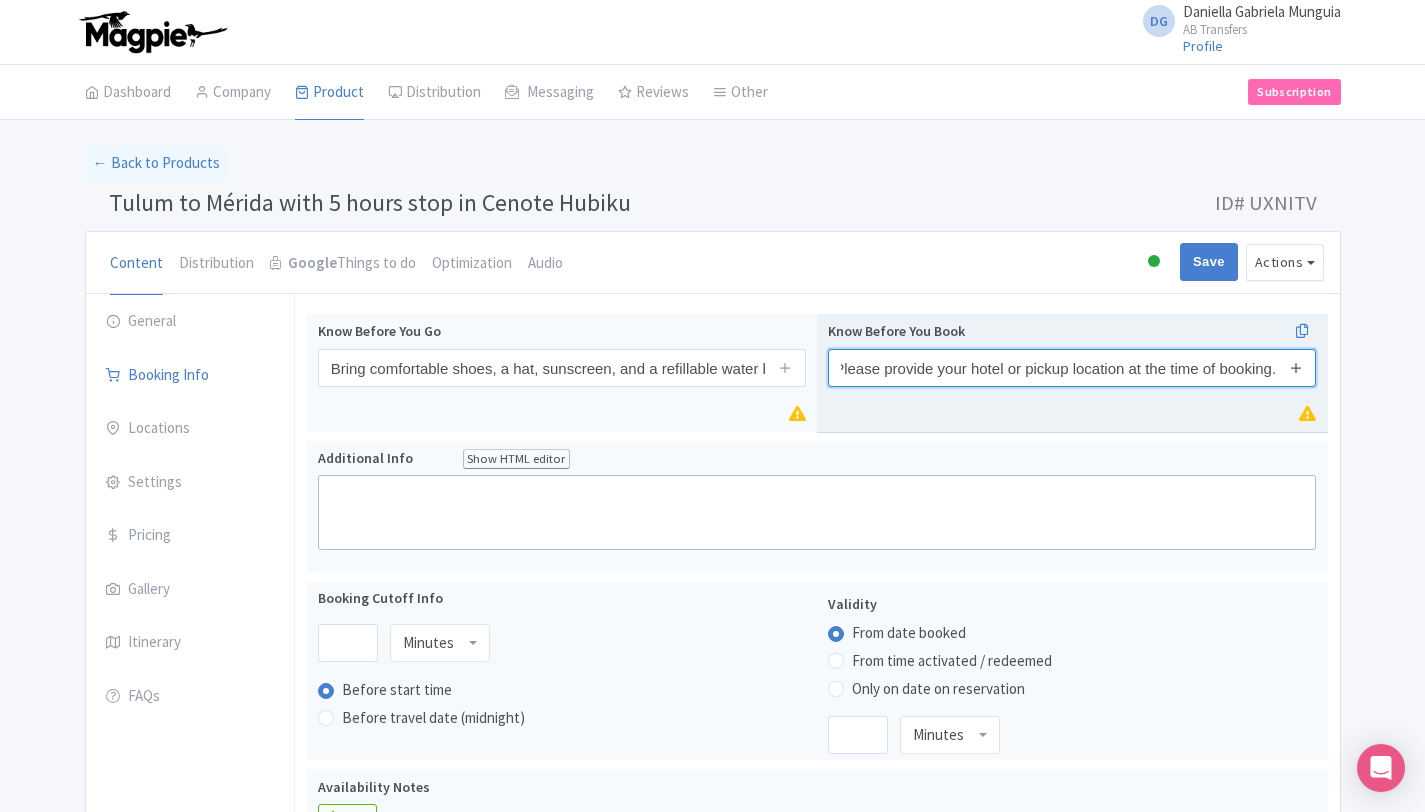 type on "Please provide your hotel or pickup location at the time of booking." 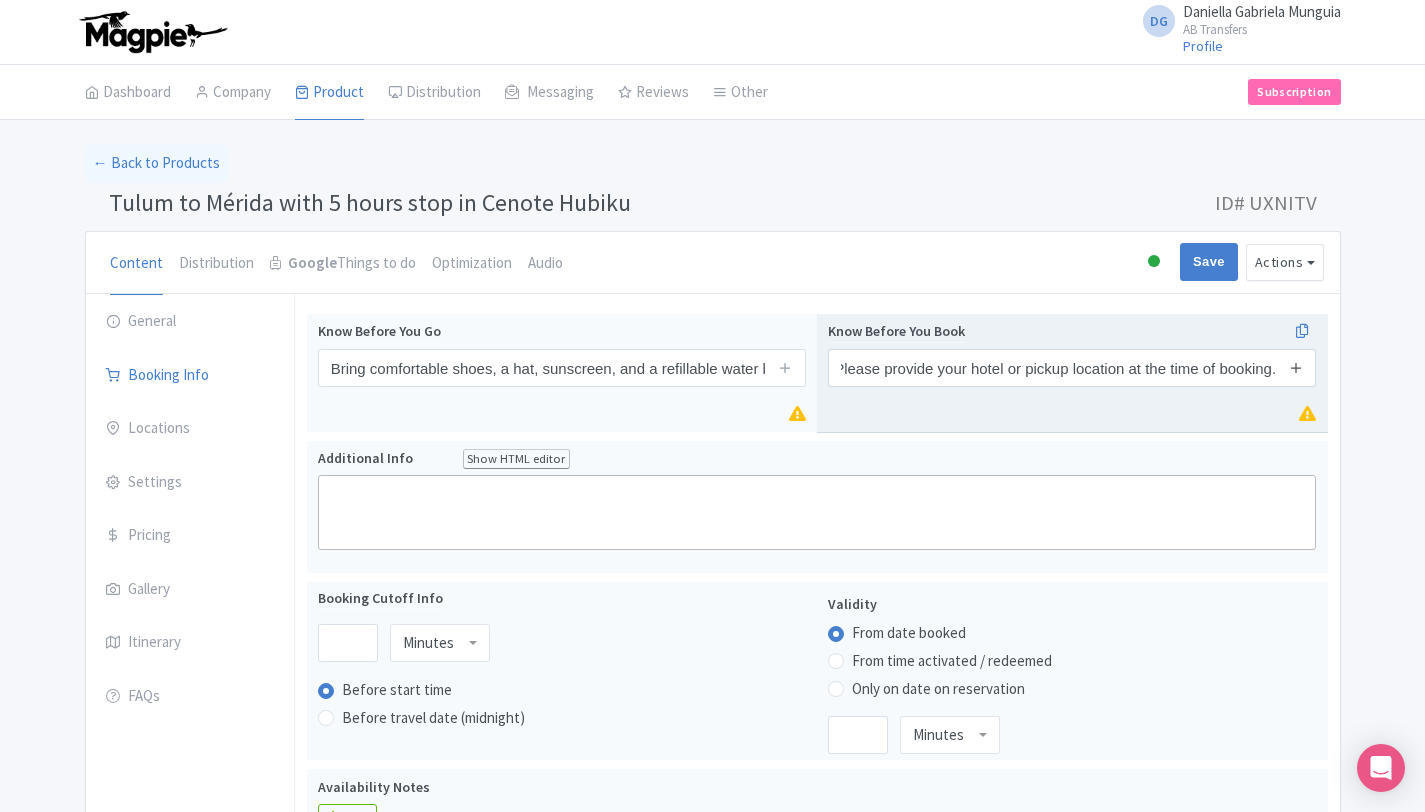 click at bounding box center [1296, 367] 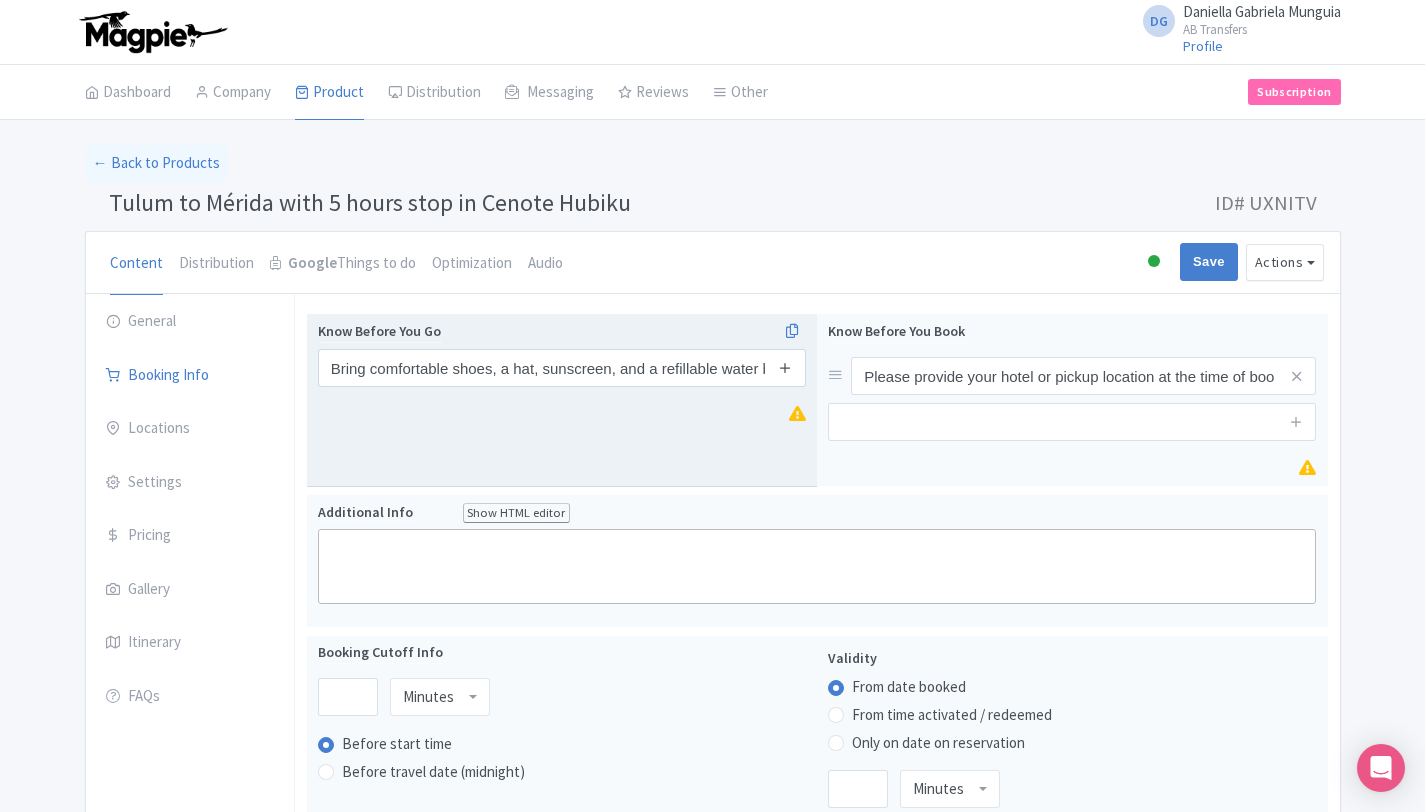 click at bounding box center (785, 367) 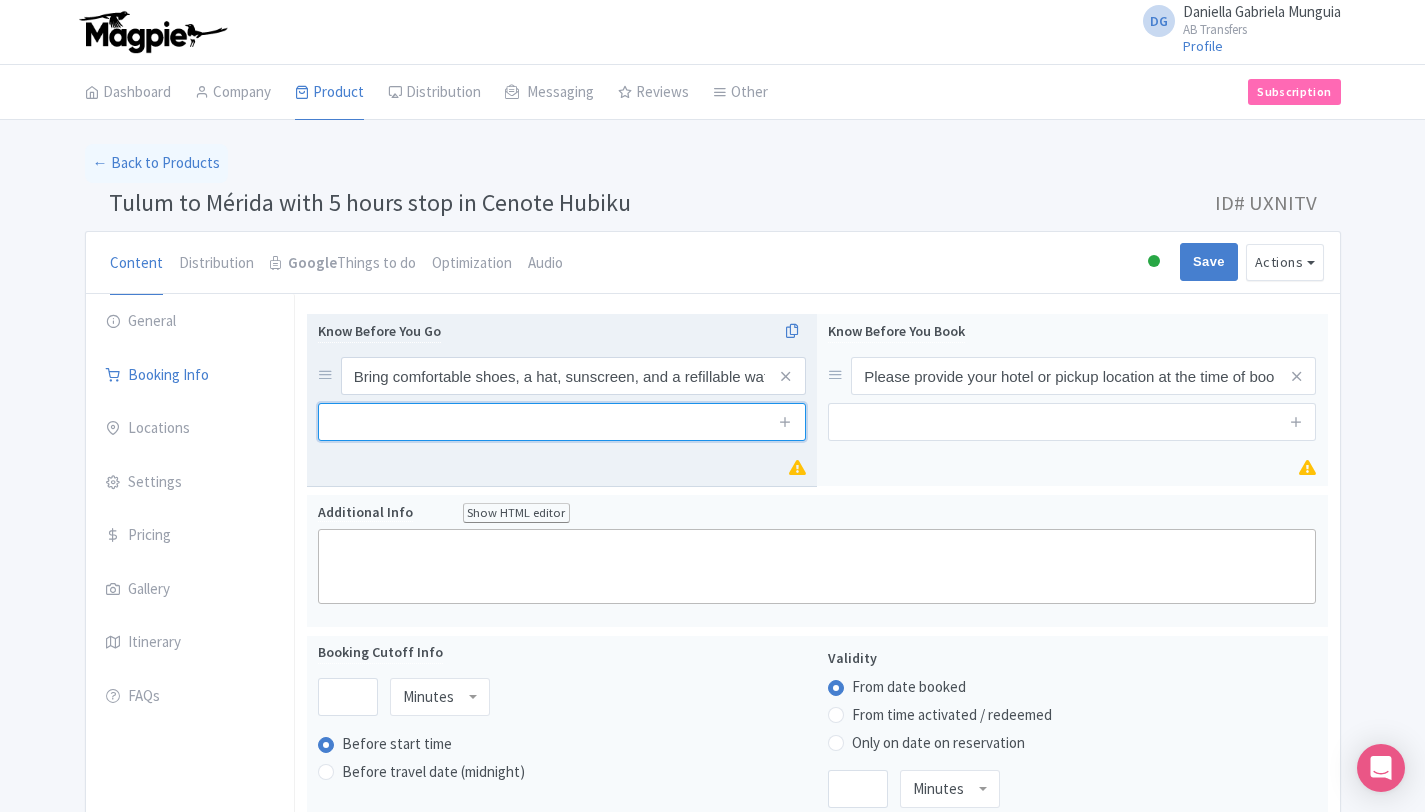 click at bounding box center [562, 422] 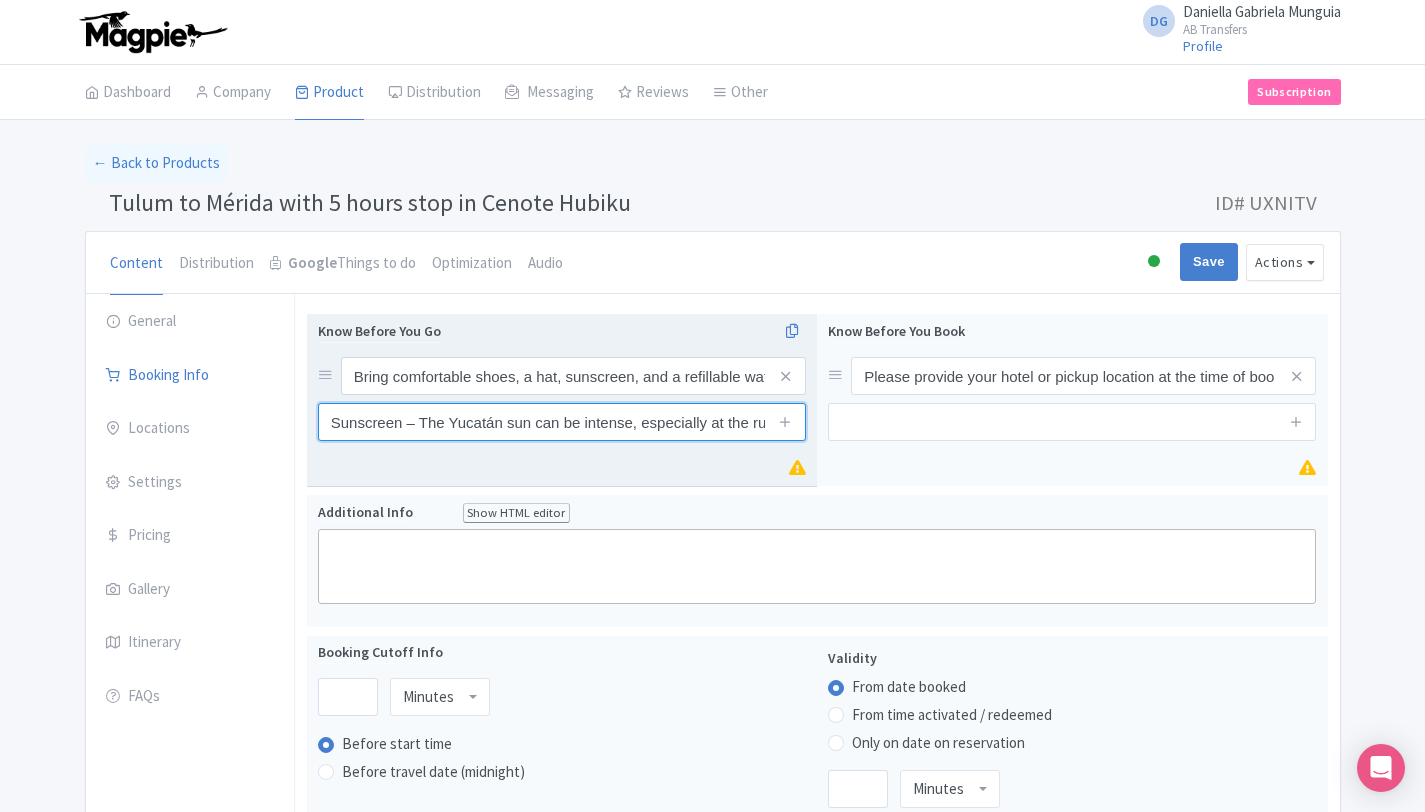 scroll, scrollTop: 0, scrollLeft: 113, axis: horizontal 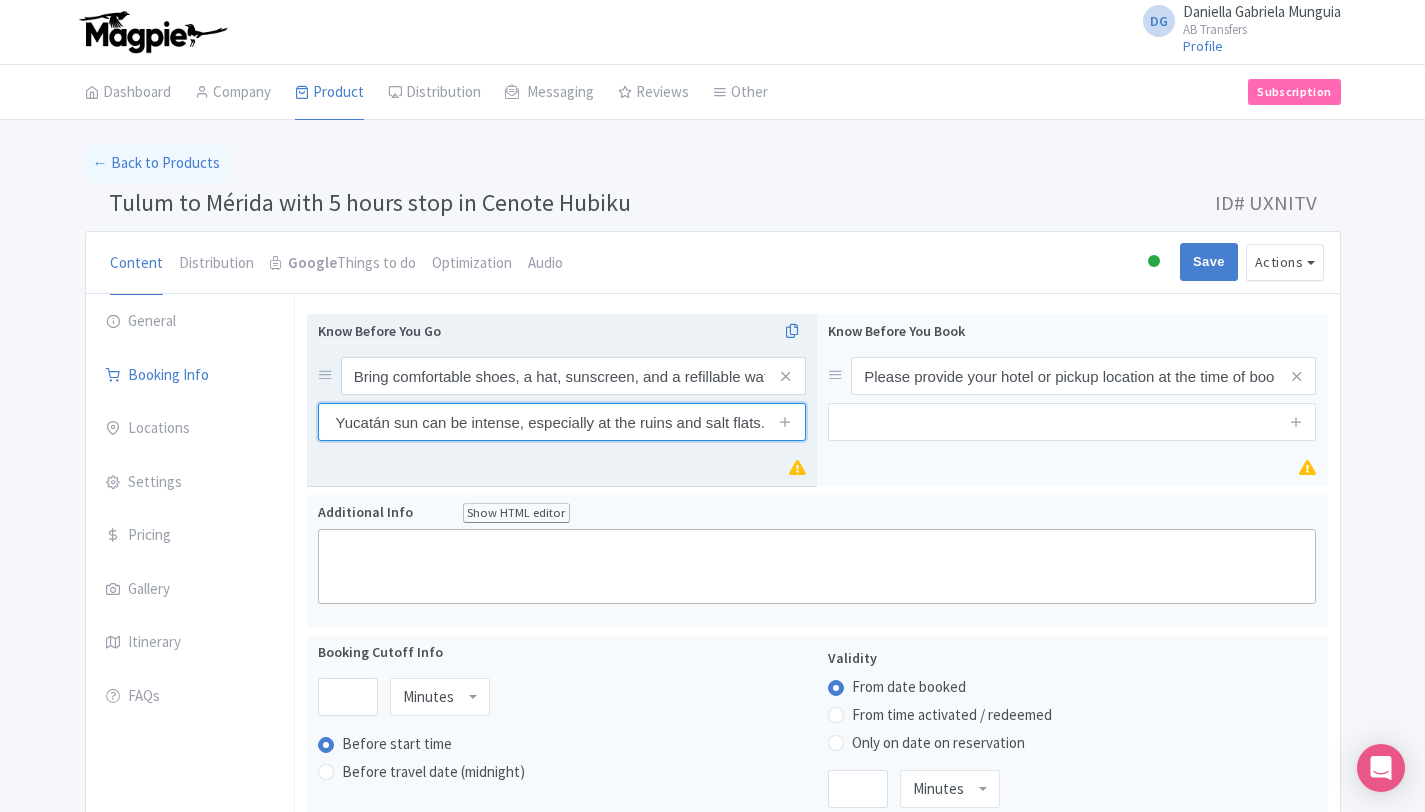 type on "Sunscreen – The Yucatán sun can be intense, especially at the ruins and salt flats." 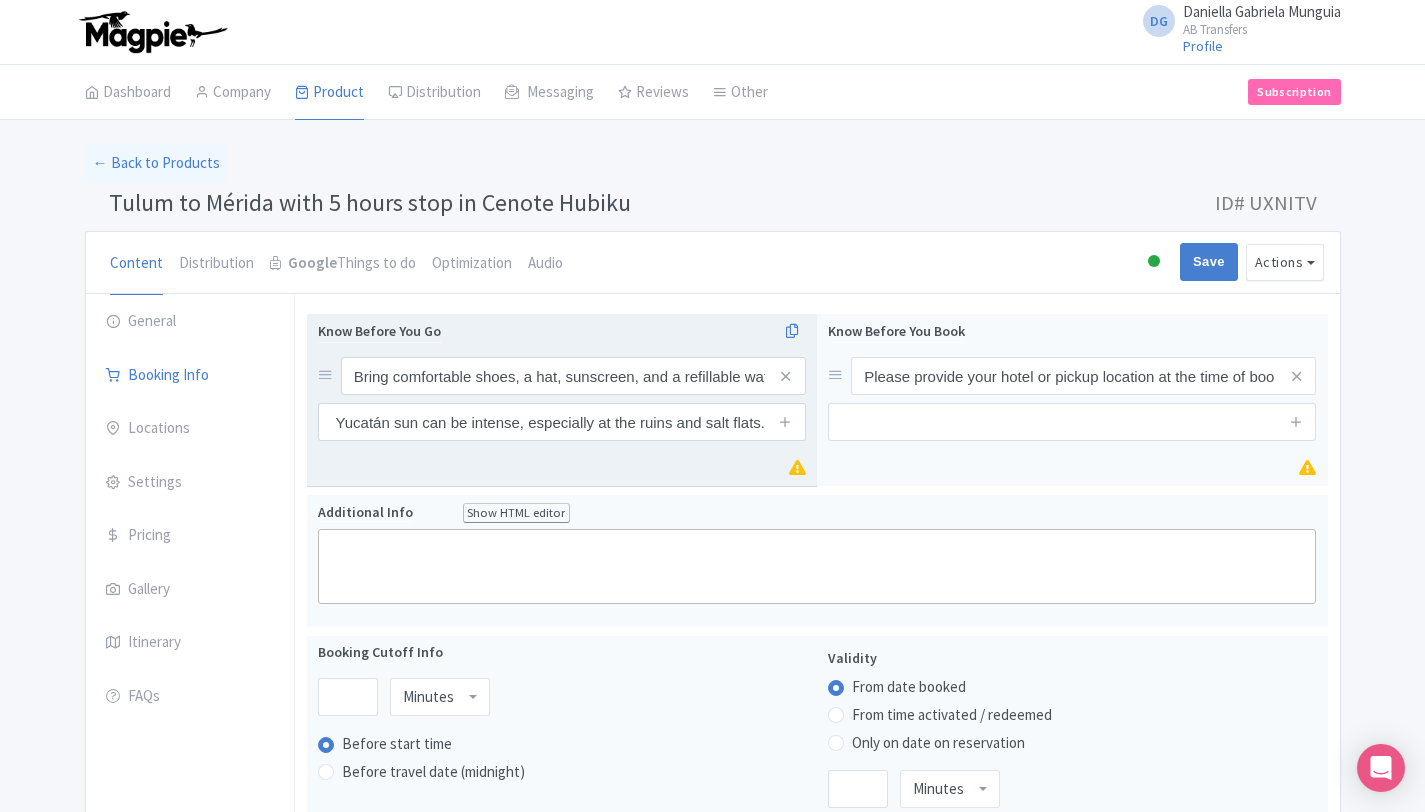 scroll, scrollTop: 0, scrollLeft: 0, axis: both 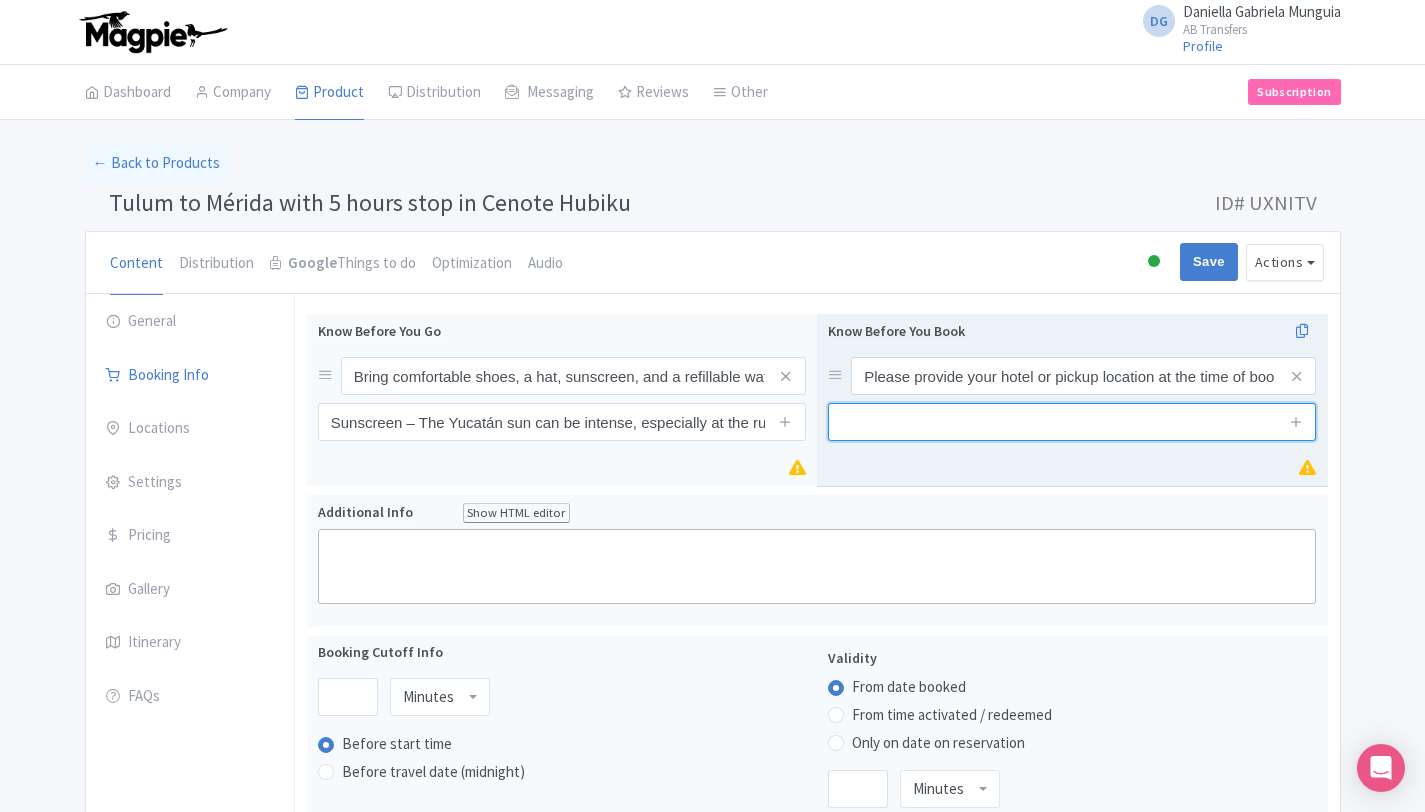 click at bounding box center (1072, 422) 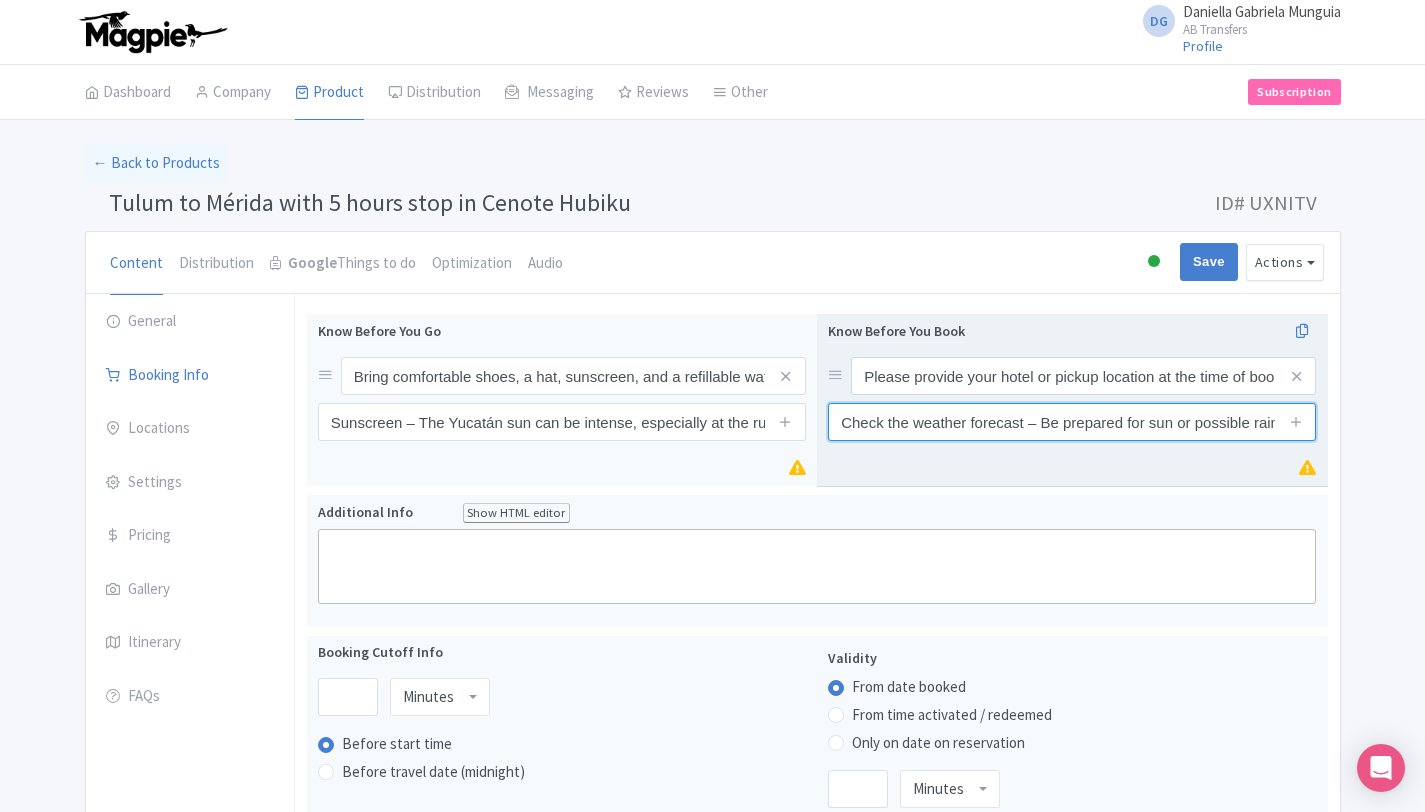scroll, scrollTop: 0, scrollLeft: 7, axis: horizontal 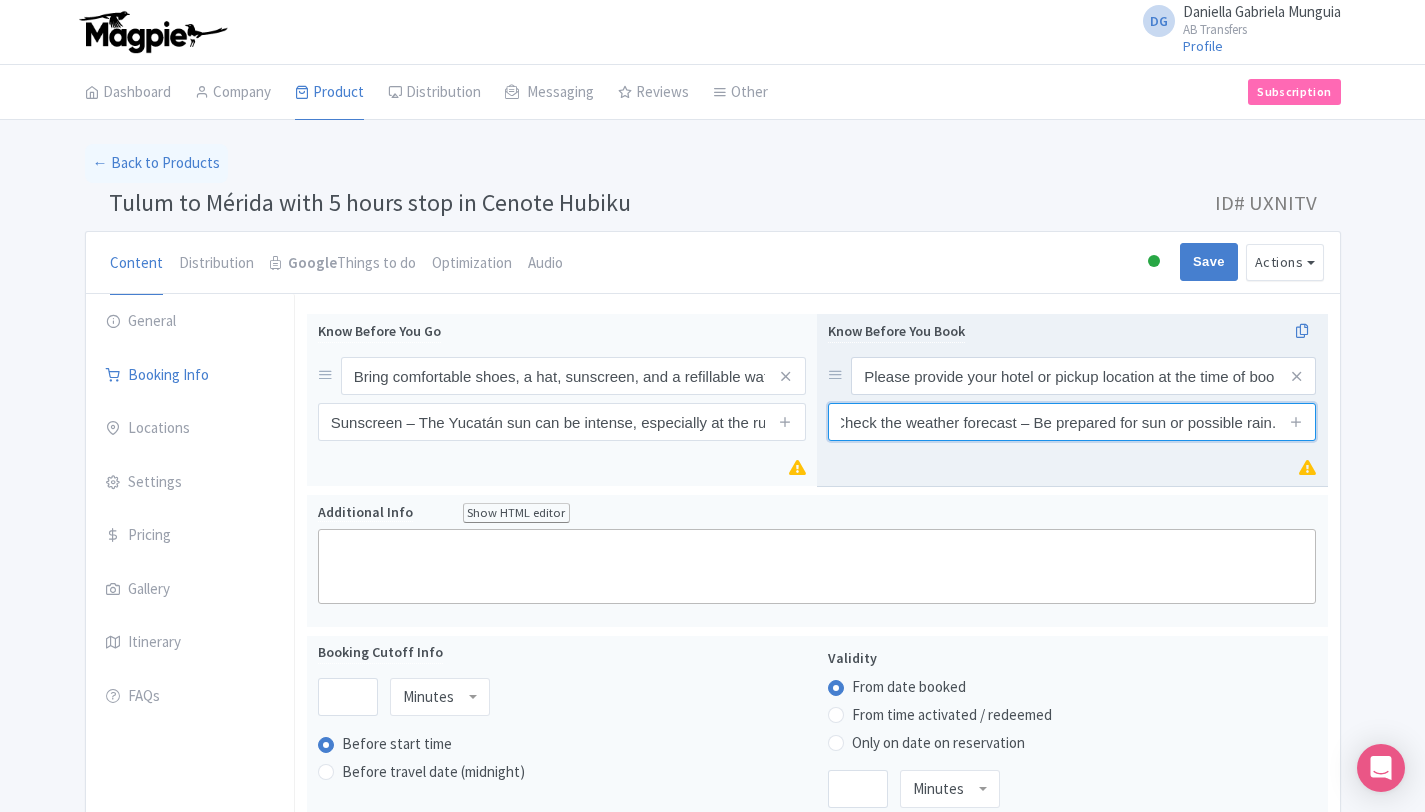type on "Check the weather forecast – Be prepared for sun or possible rain." 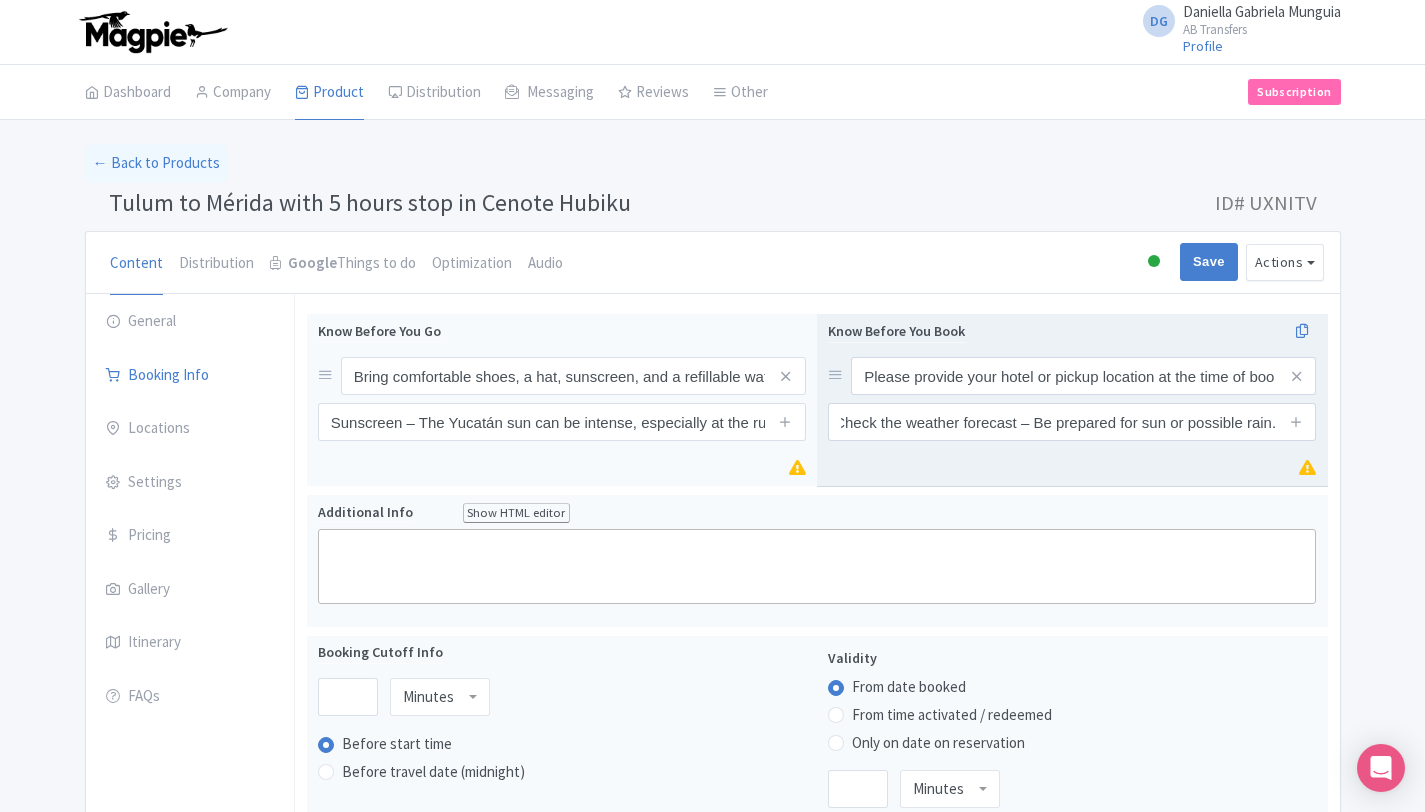 scroll, scrollTop: 0, scrollLeft: 0, axis: both 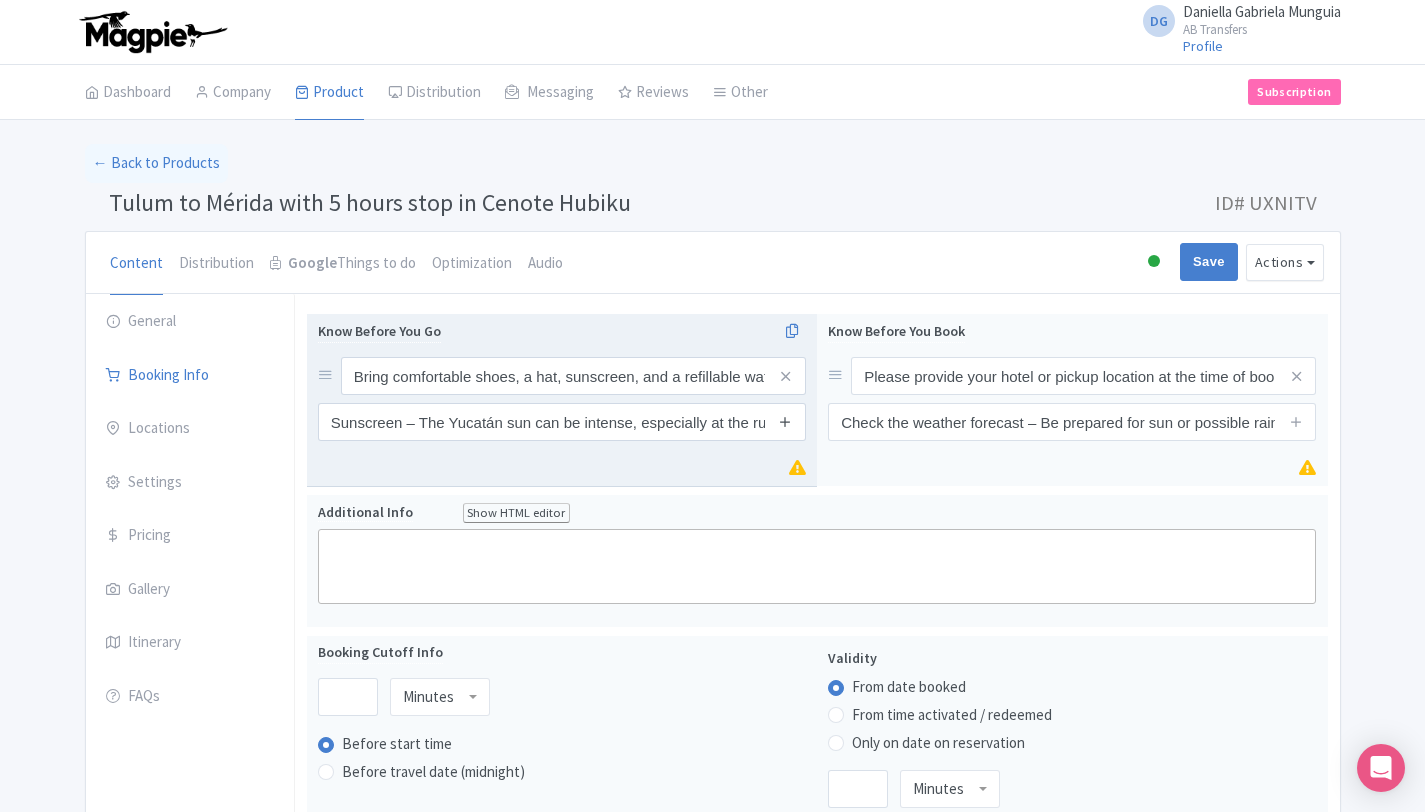 click at bounding box center [785, 421] 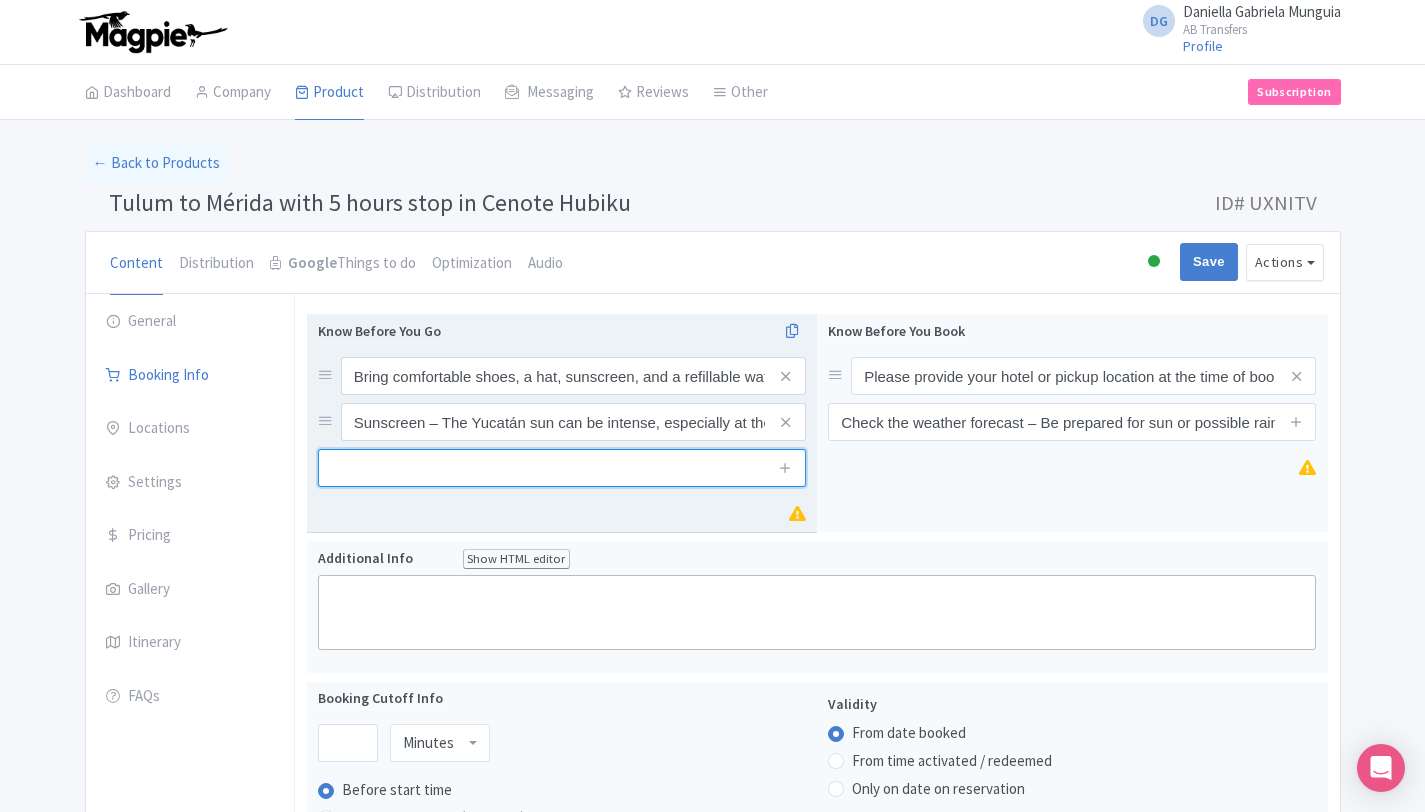 click at bounding box center [562, 468] 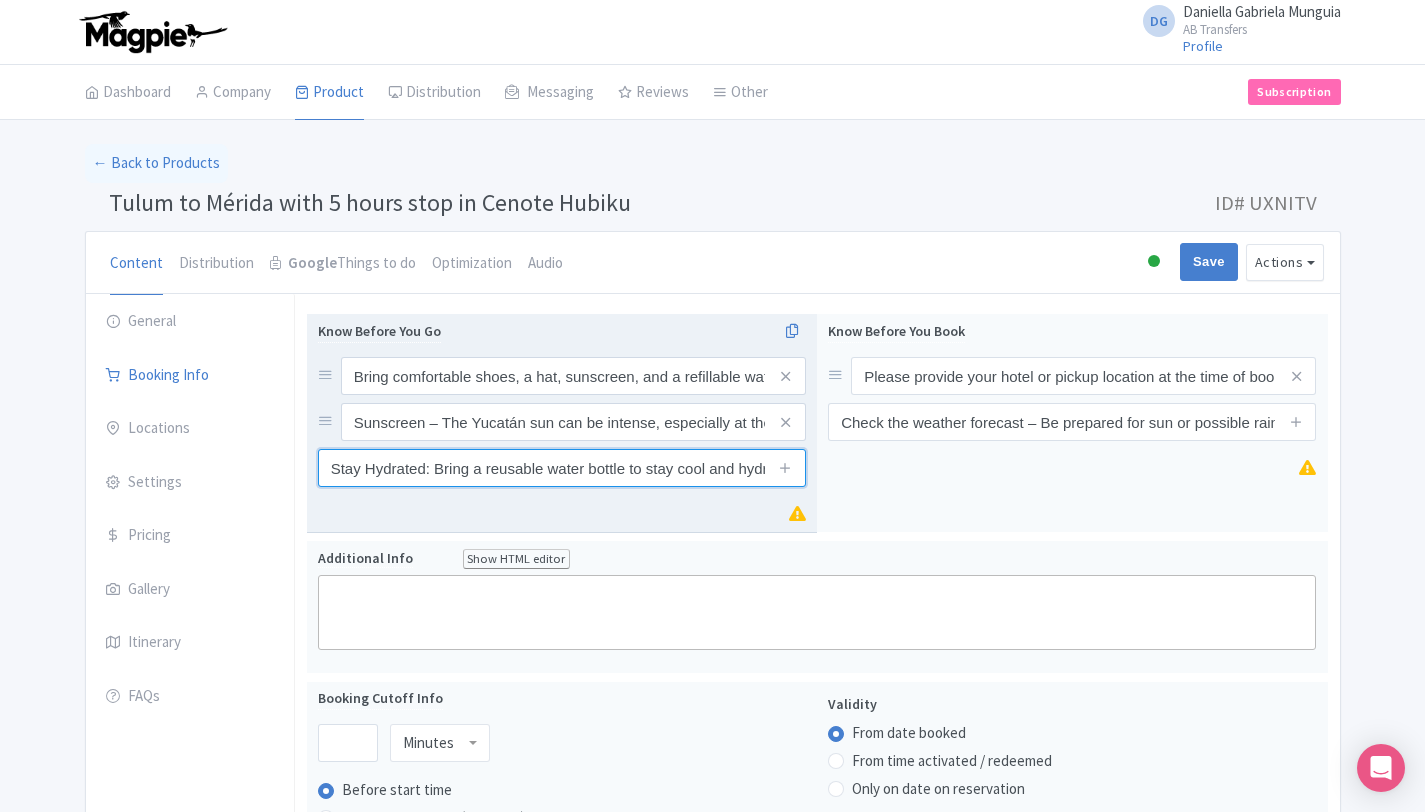 scroll, scrollTop: 0, scrollLeft: 164, axis: horizontal 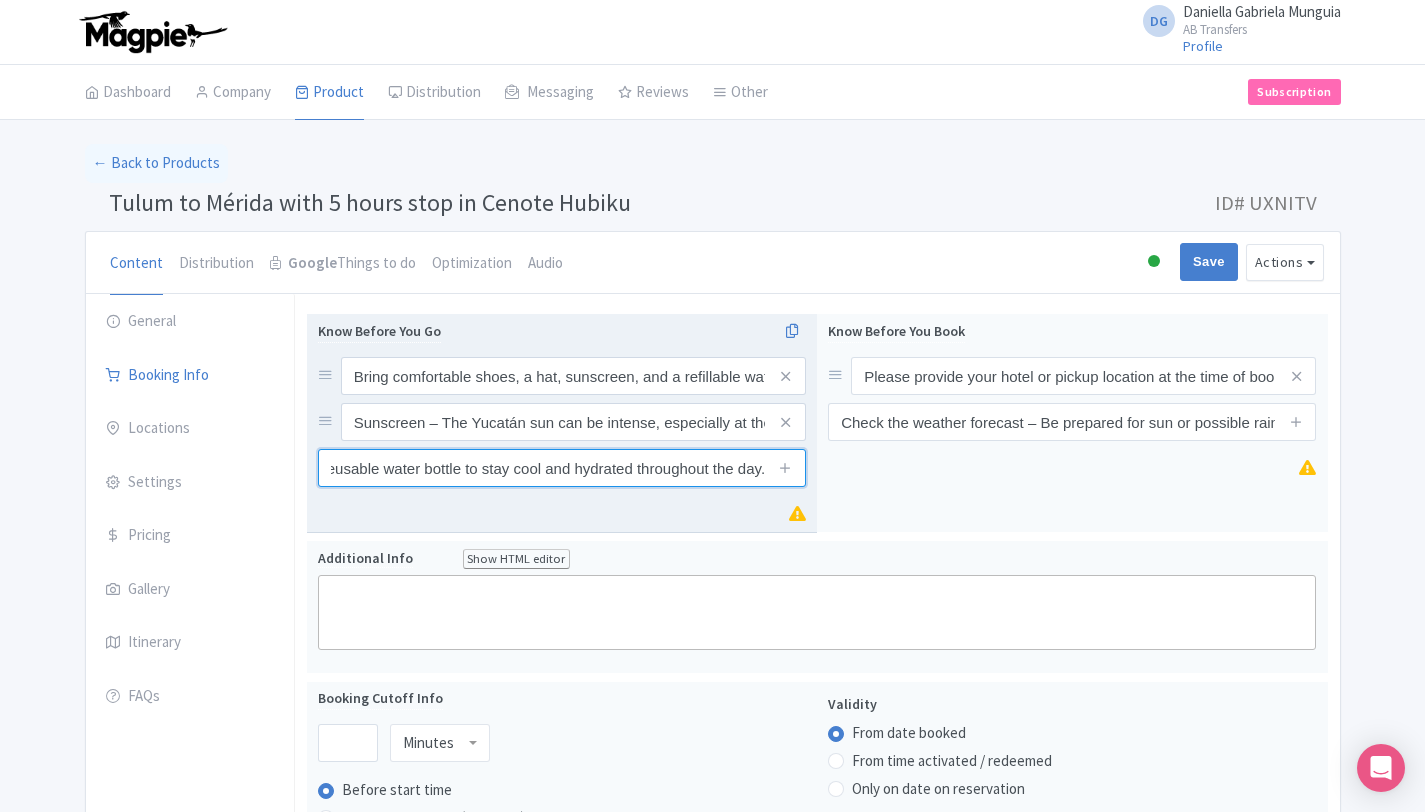 type on "Stay Hydrated: Bring a reusable water bottle to stay cool and hydrated throughout the day." 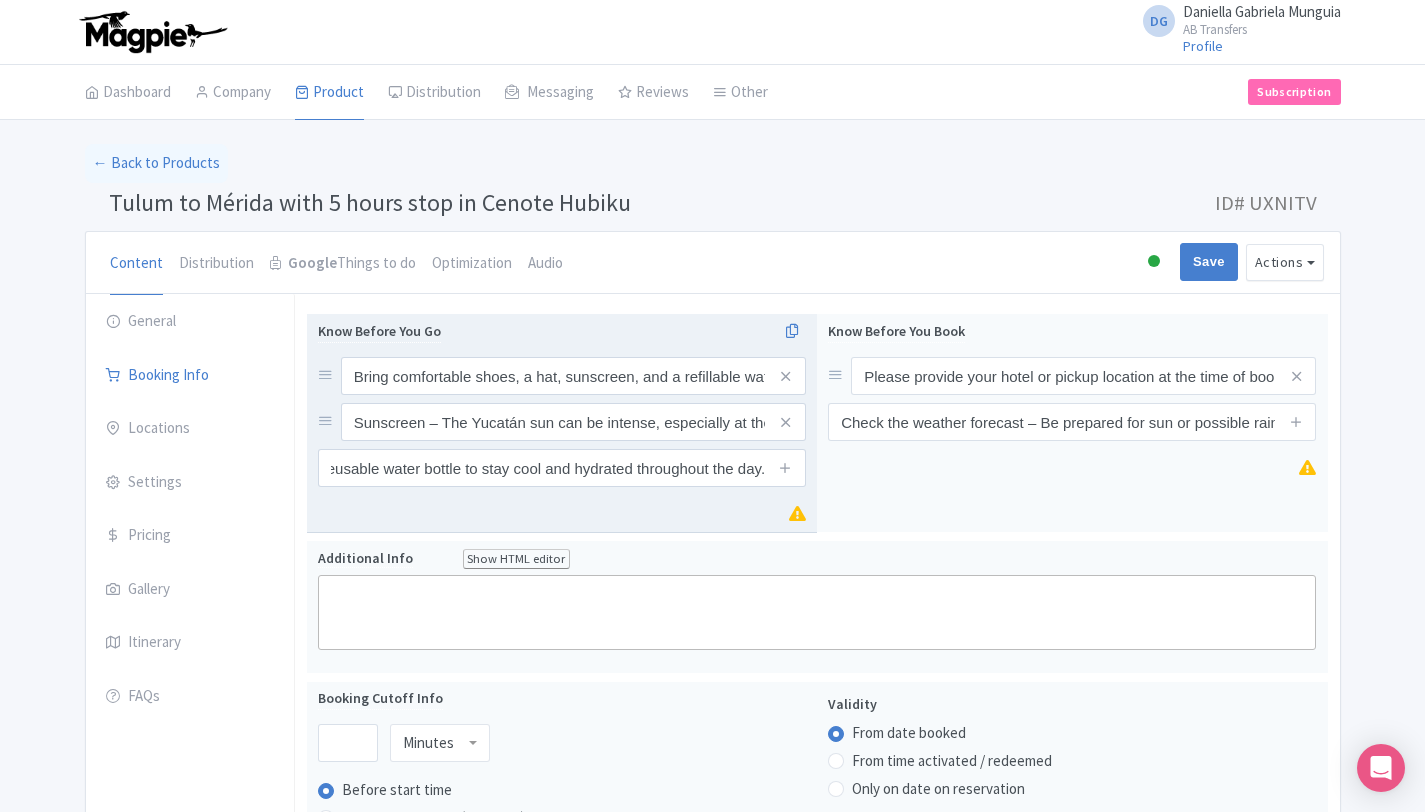 scroll, scrollTop: 0, scrollLeft: 0, axis: both 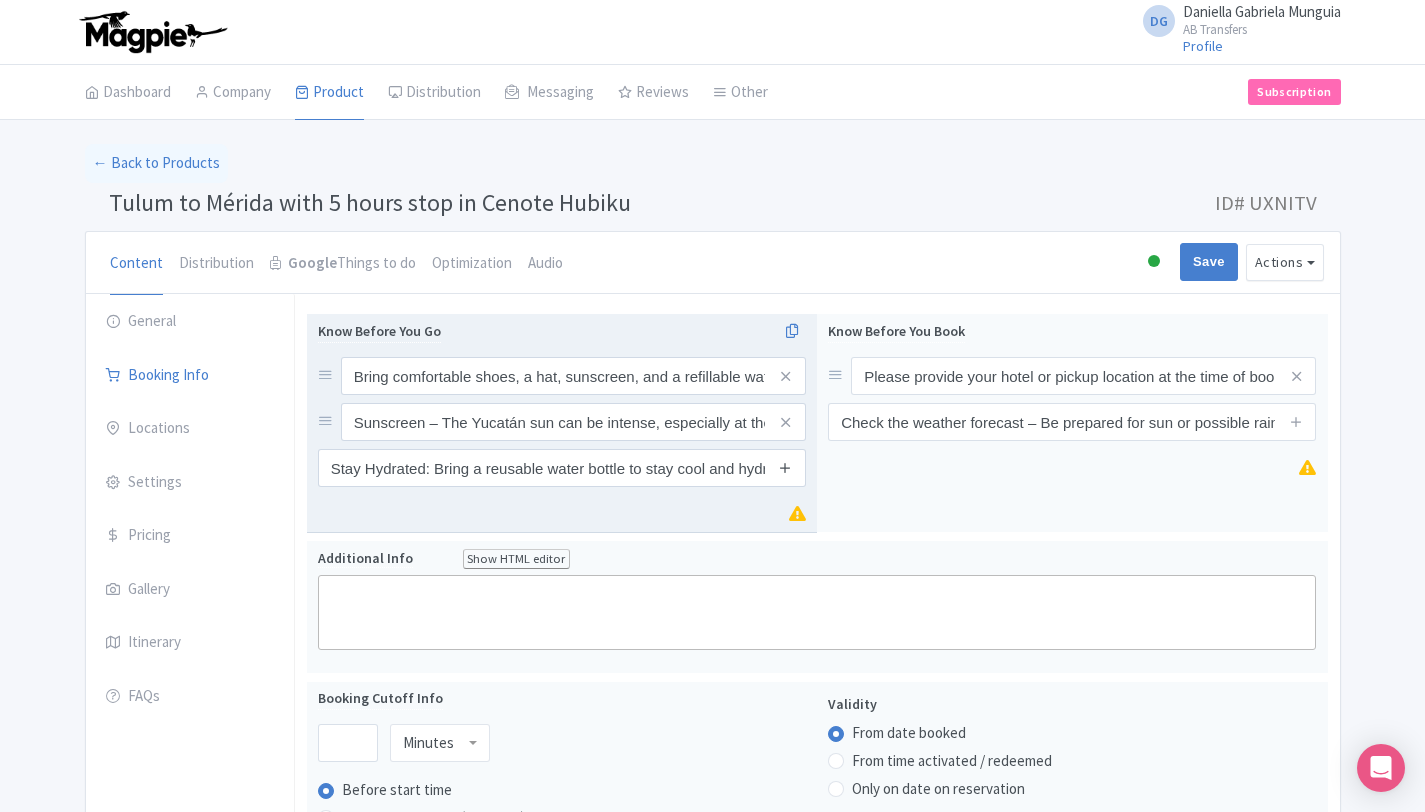 click at bounding box center [785, 467] 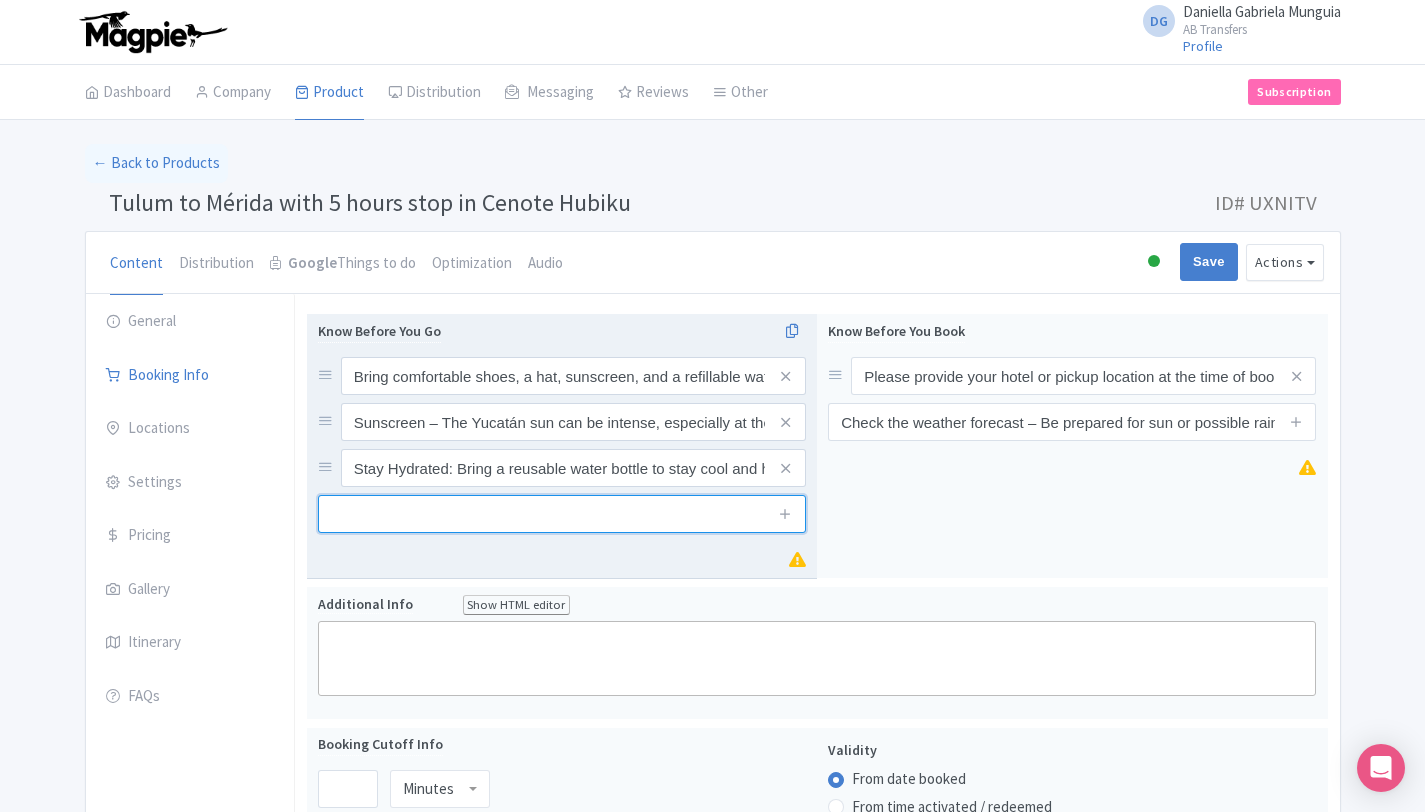 click at bounding box center (562, 514) 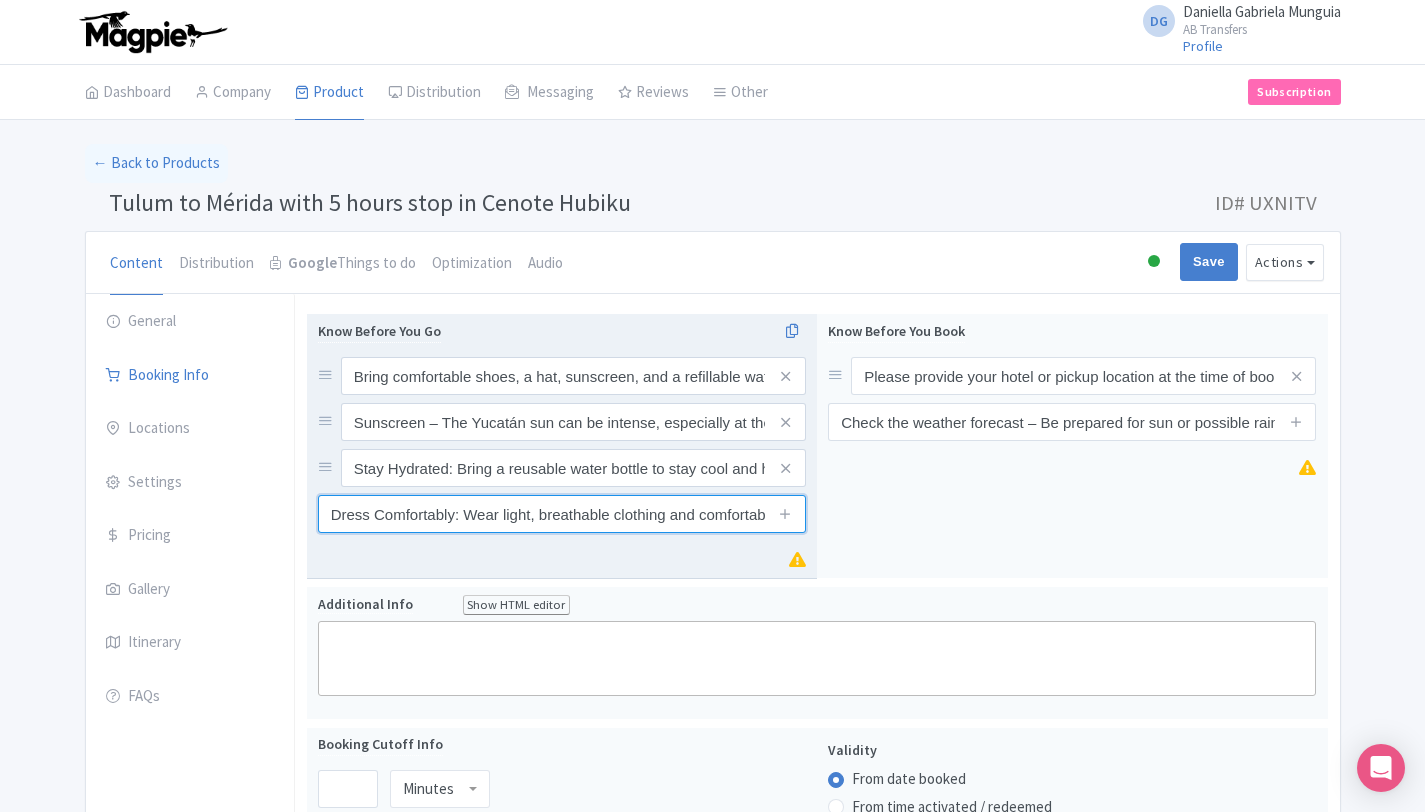 scroll, scrollTop: 0, scrollLeft: 422, axis: horizontal 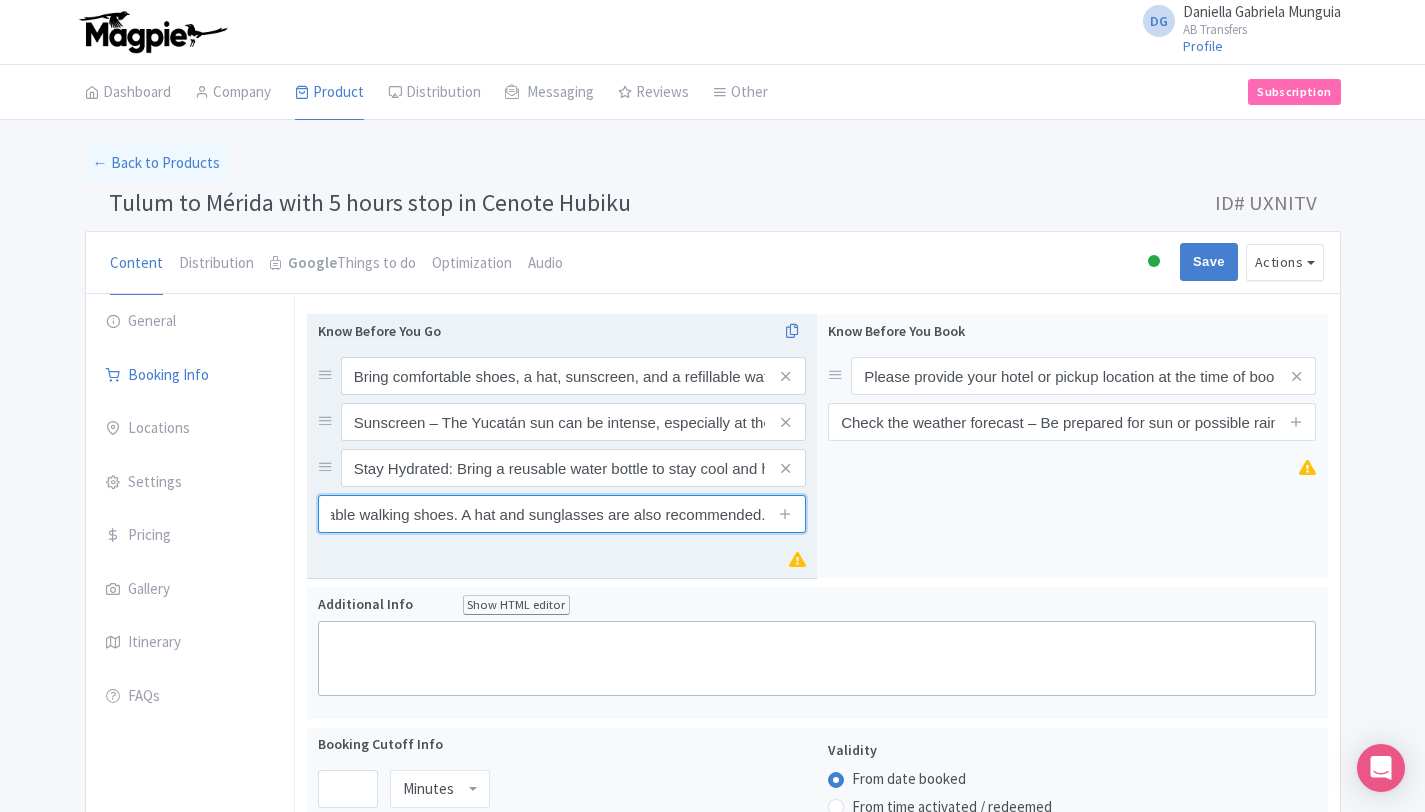 type on "Dress Comfortably: Wear light, breathable clothing and comfortable walking shoes. A hat and sunglasses are also recommended." 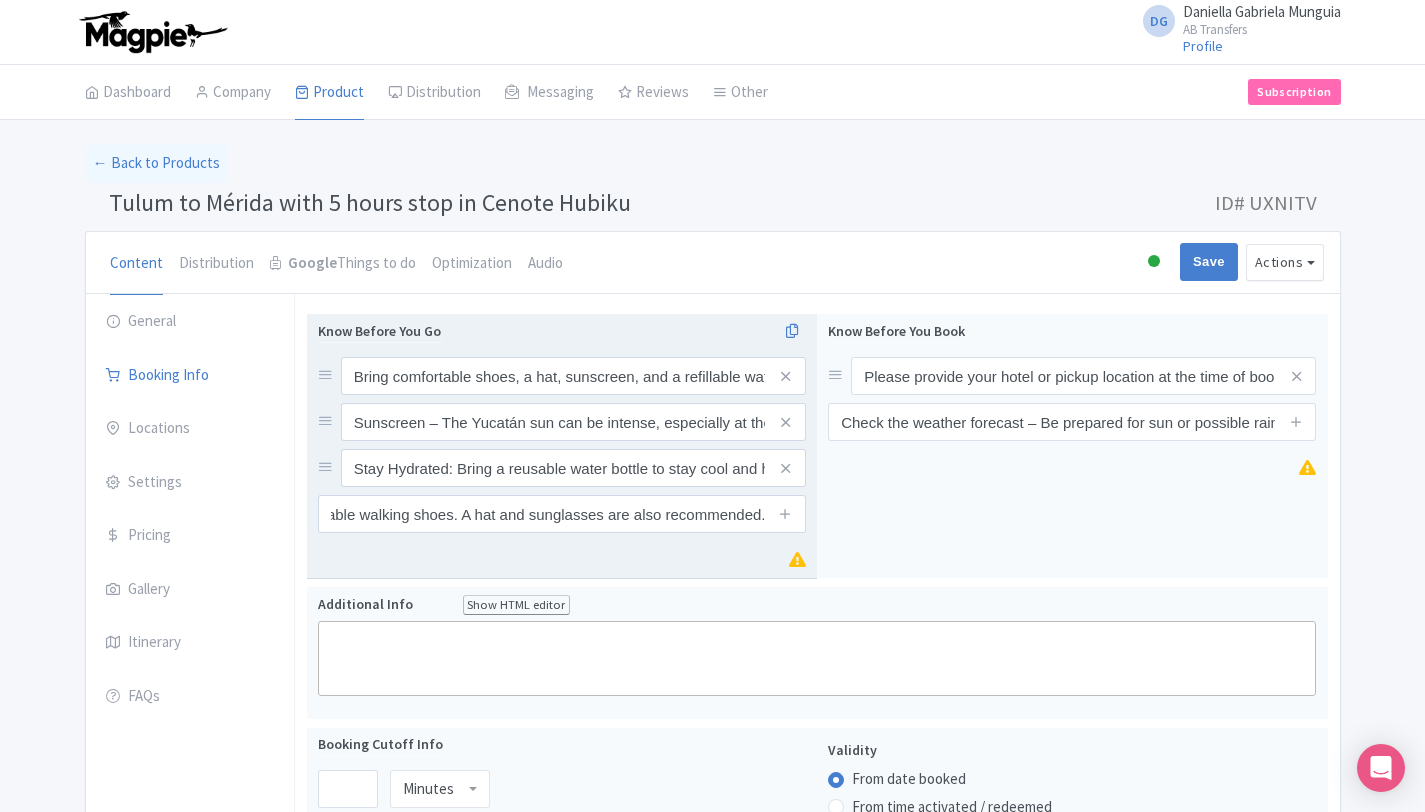 scroll, scrollTop: 0, scrollLeft: 0, axis: both 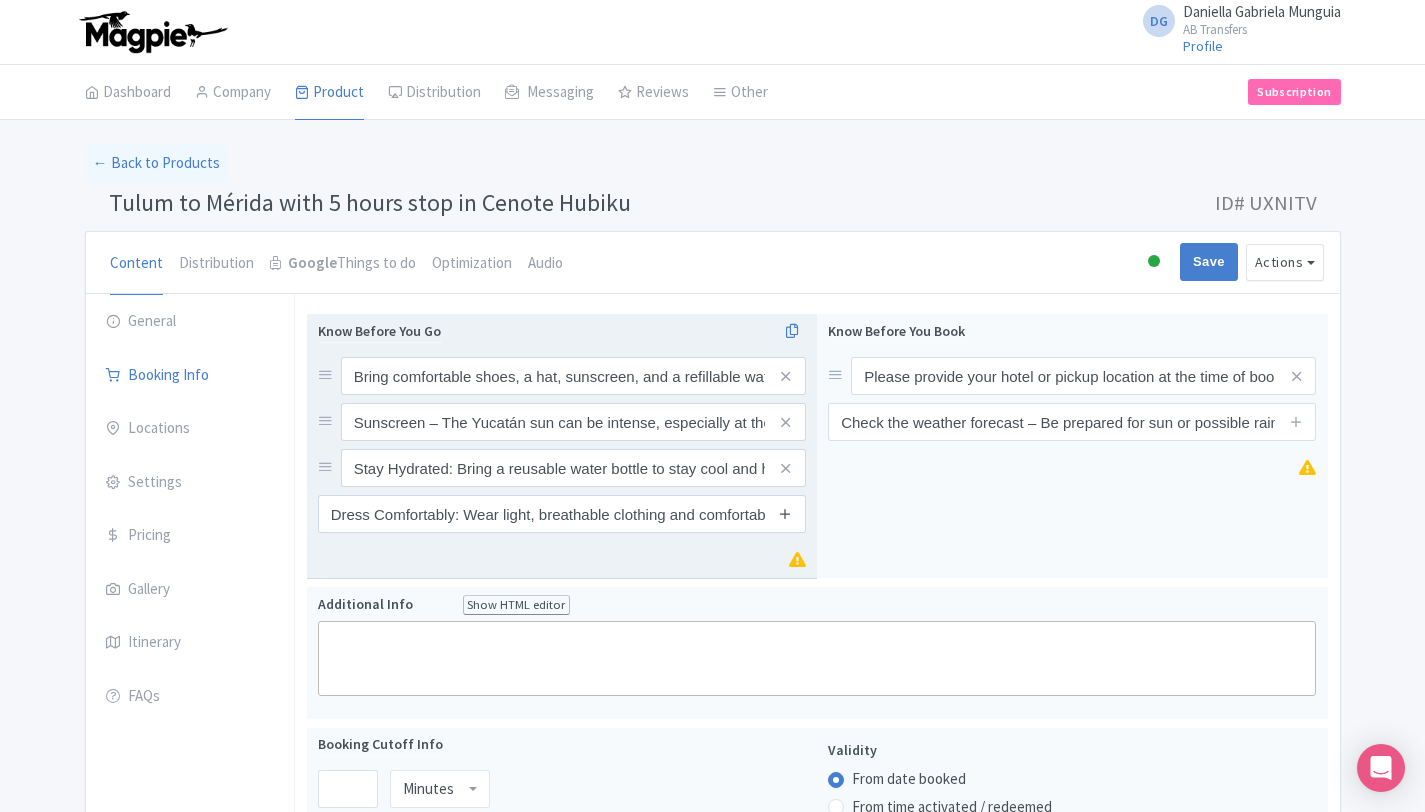 click at bounding box center [785, 513] 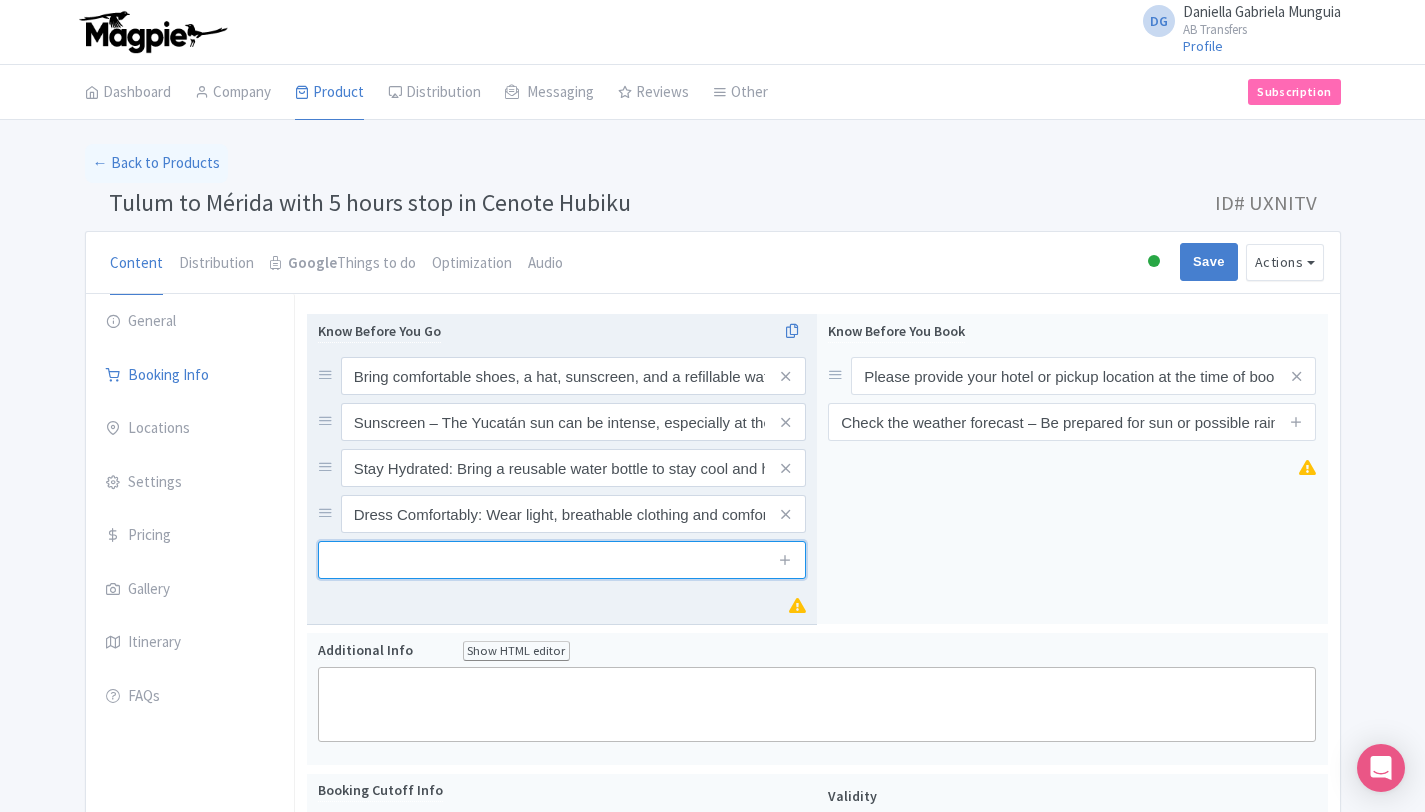 click at bounding box center (562, 560) 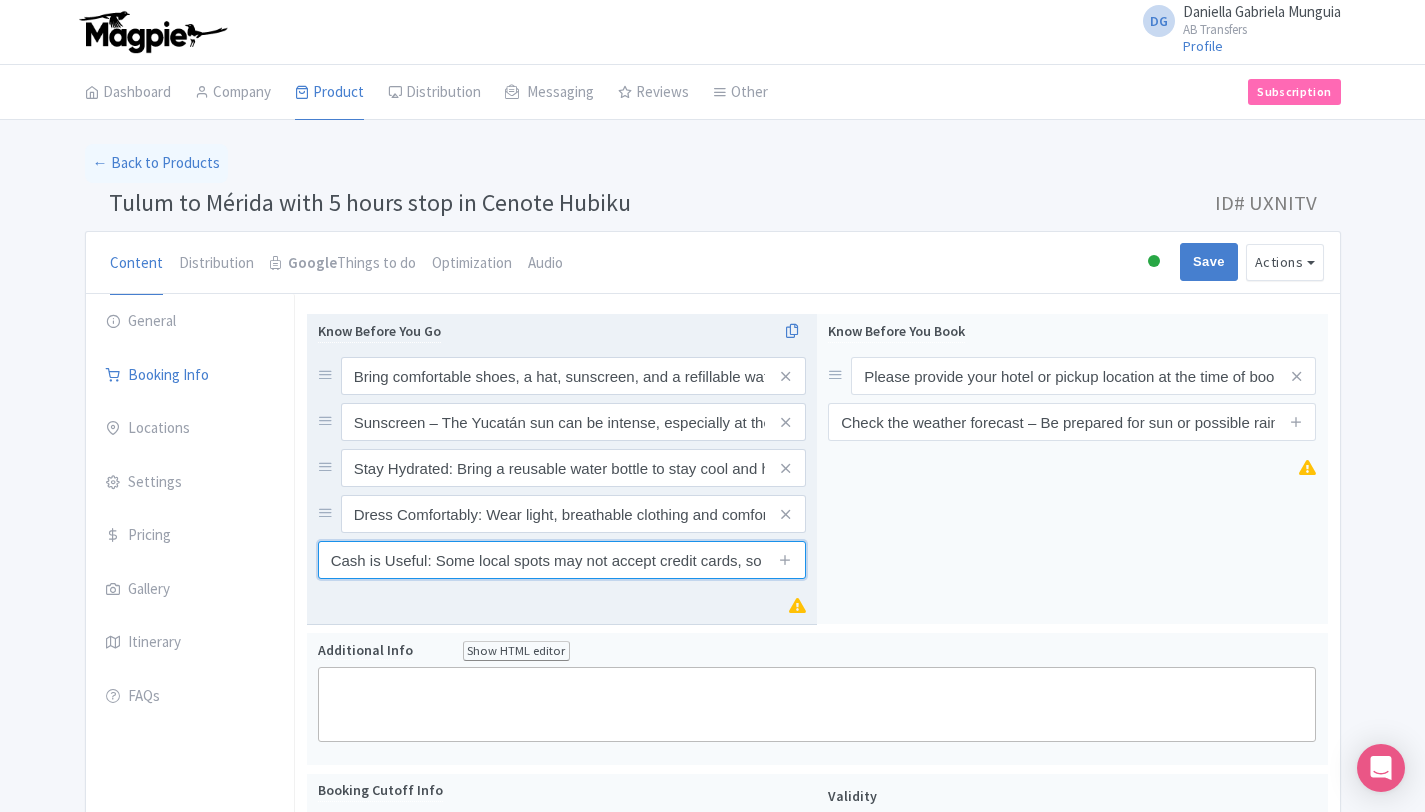 scroll, scrollTop: 0, scrollLeft: 241, axis: horizontal 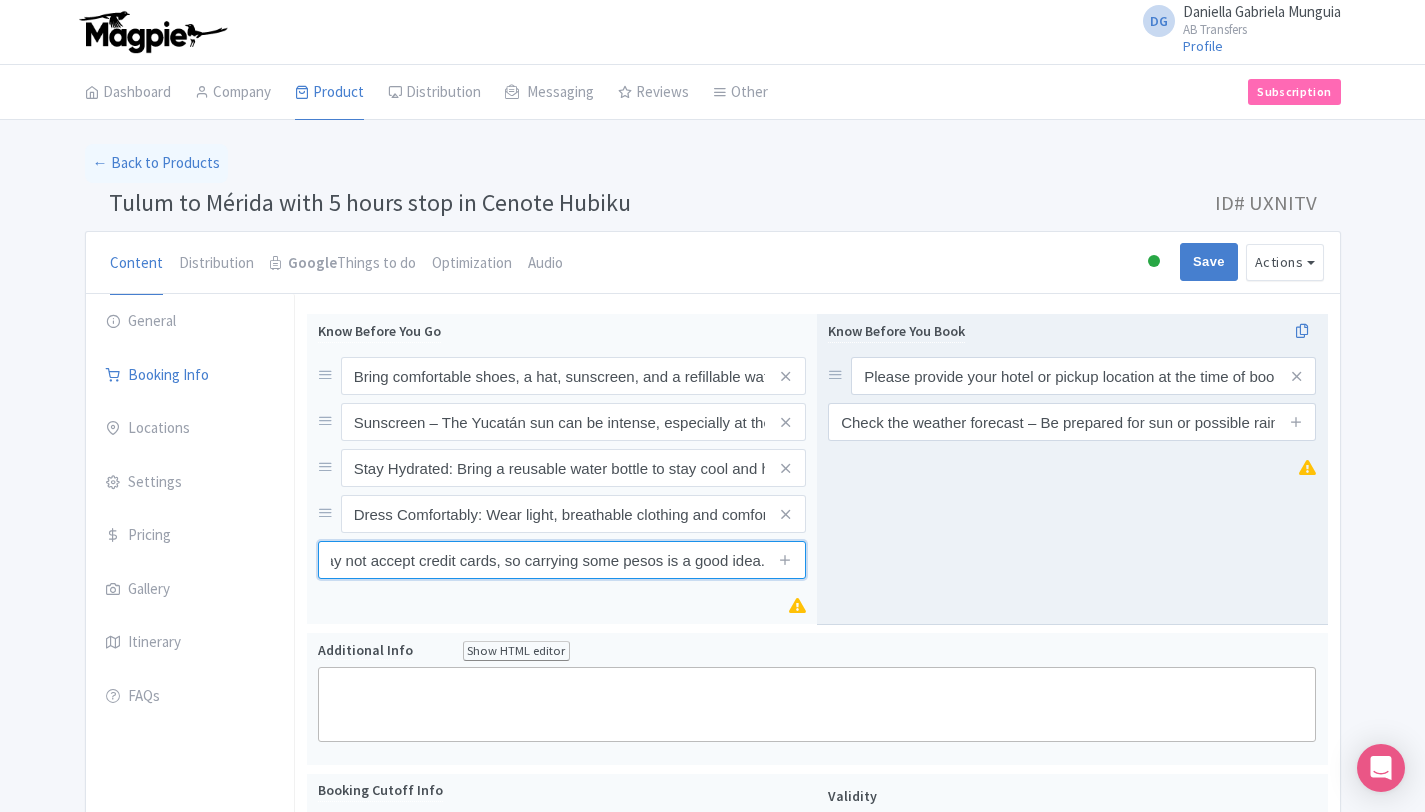 type on "Cash is Useful: Some local spots may not accept credit cards, so carrying some pesos is a good idea." 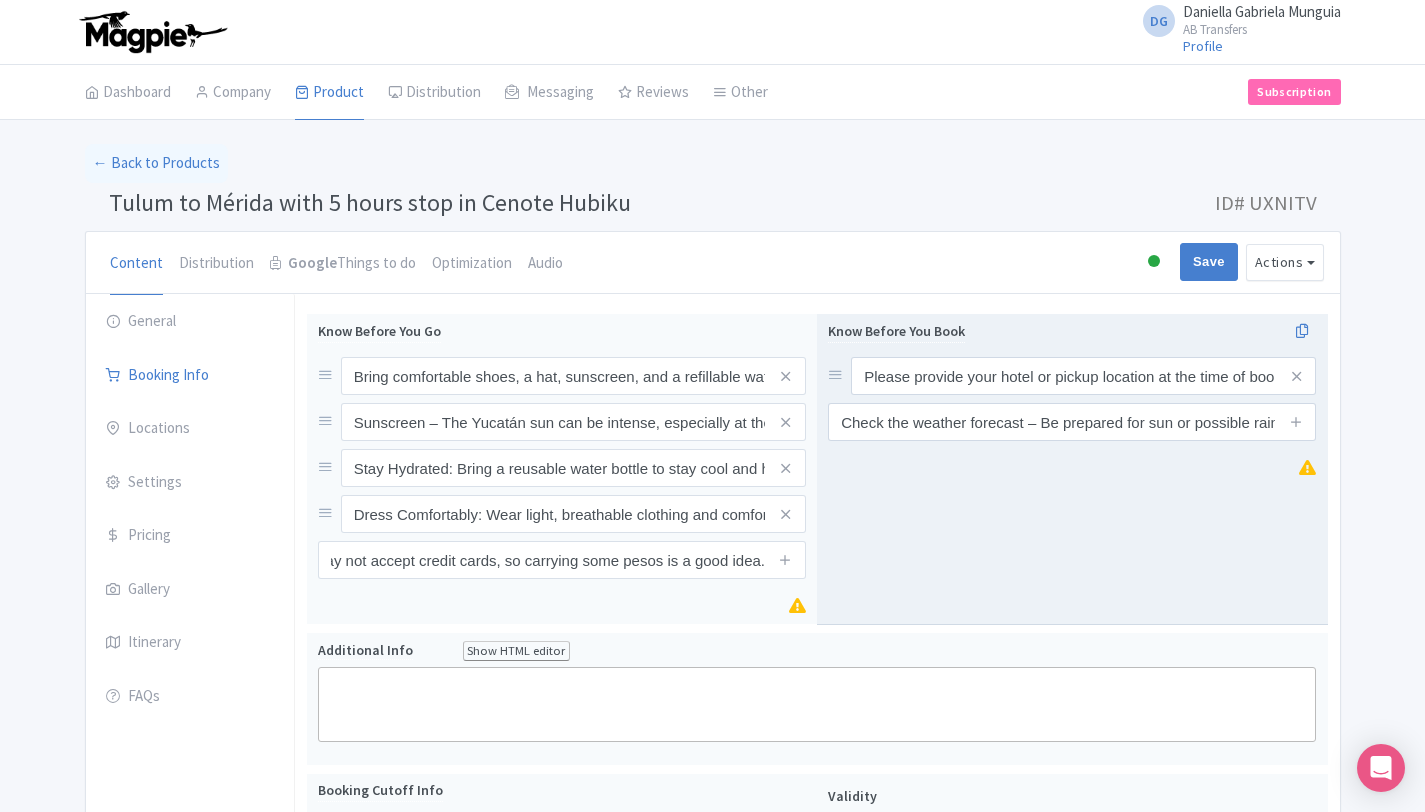 click on "Know Before You Book Please provide your hotel or pickup location at the time of booking. Check the weather forecast – Be prepared for sun or possible rain." at bounding box center (1072, 469) 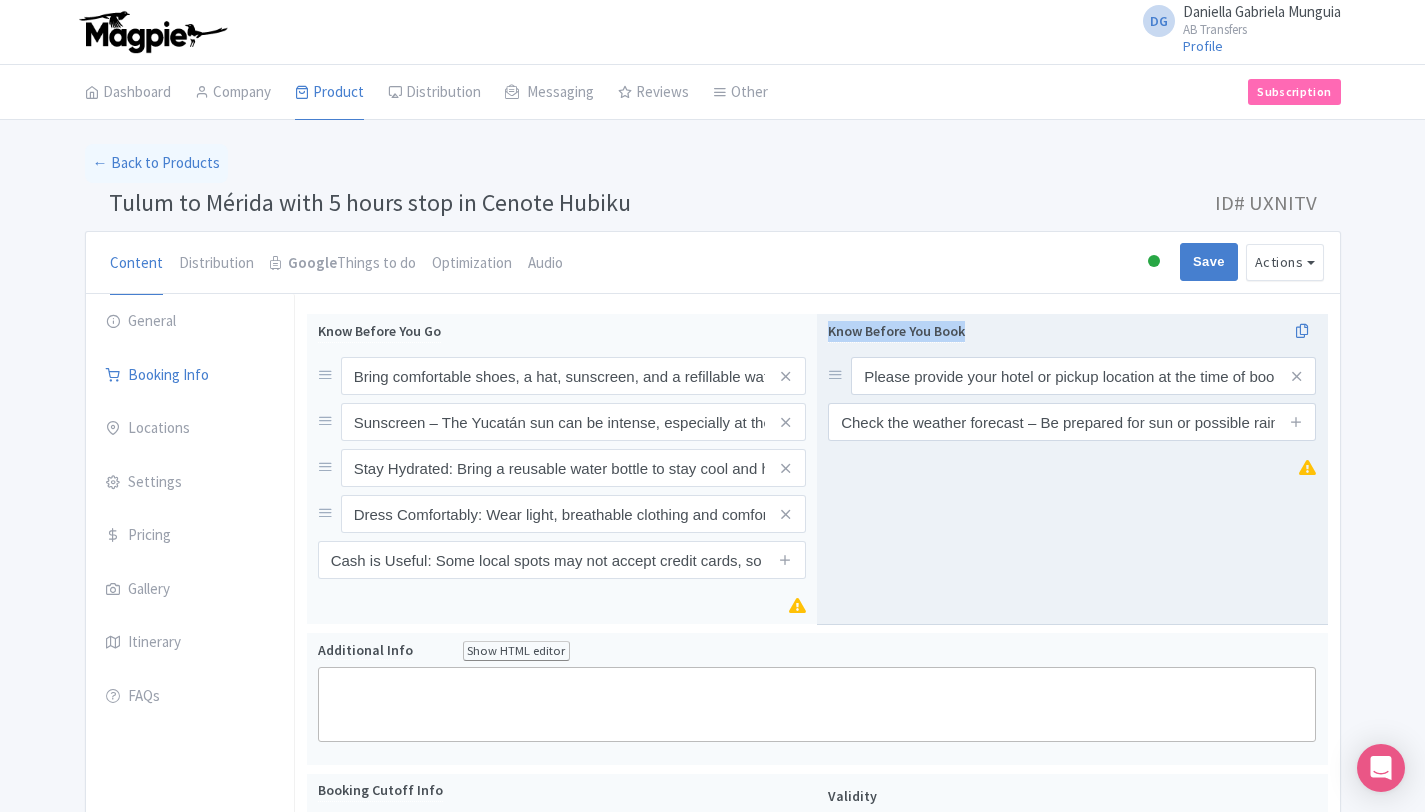 drag, startPoint x: 972, startPoint y: 334, endPoint x: 827, endPoint y: 332, distance: 145.0138 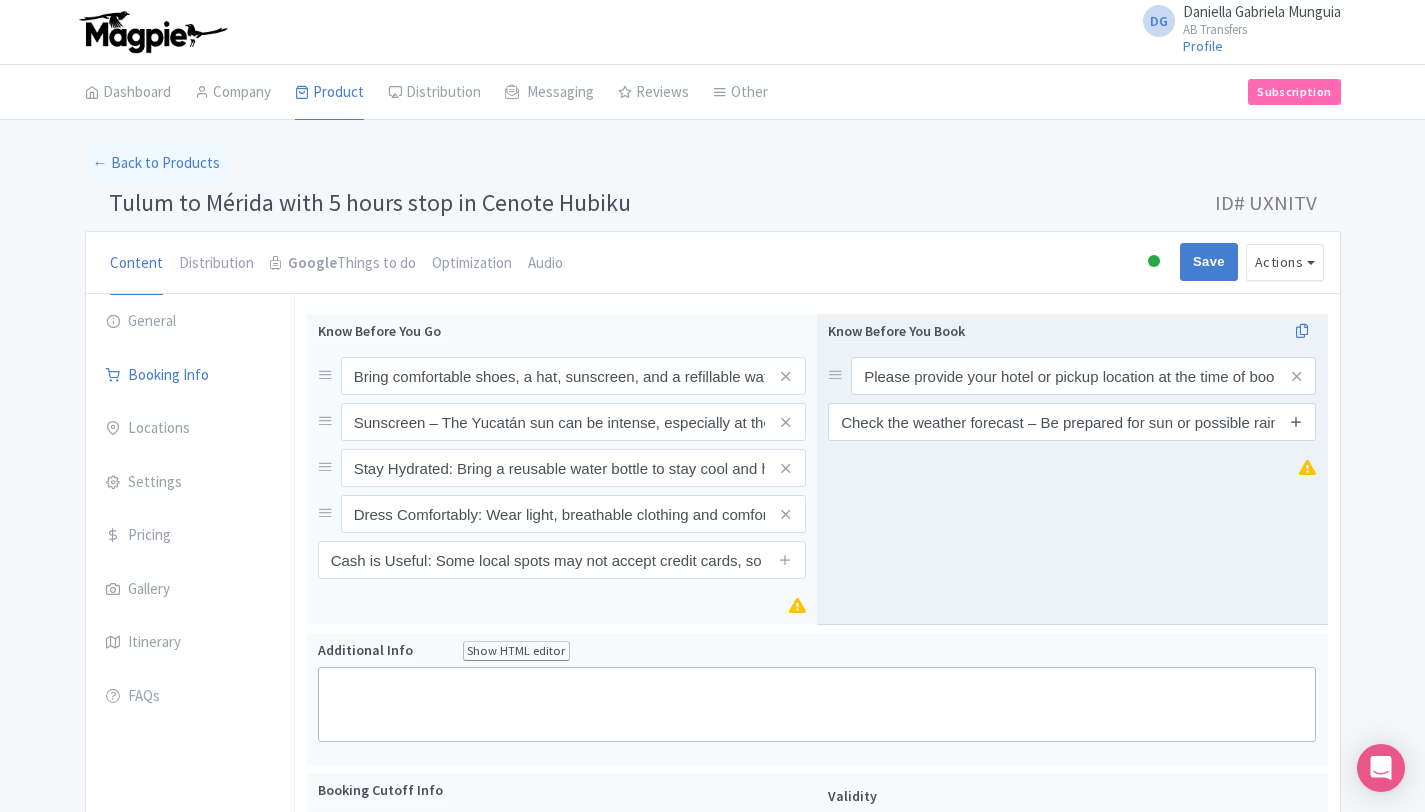 click at bounding box center [1296, 422] 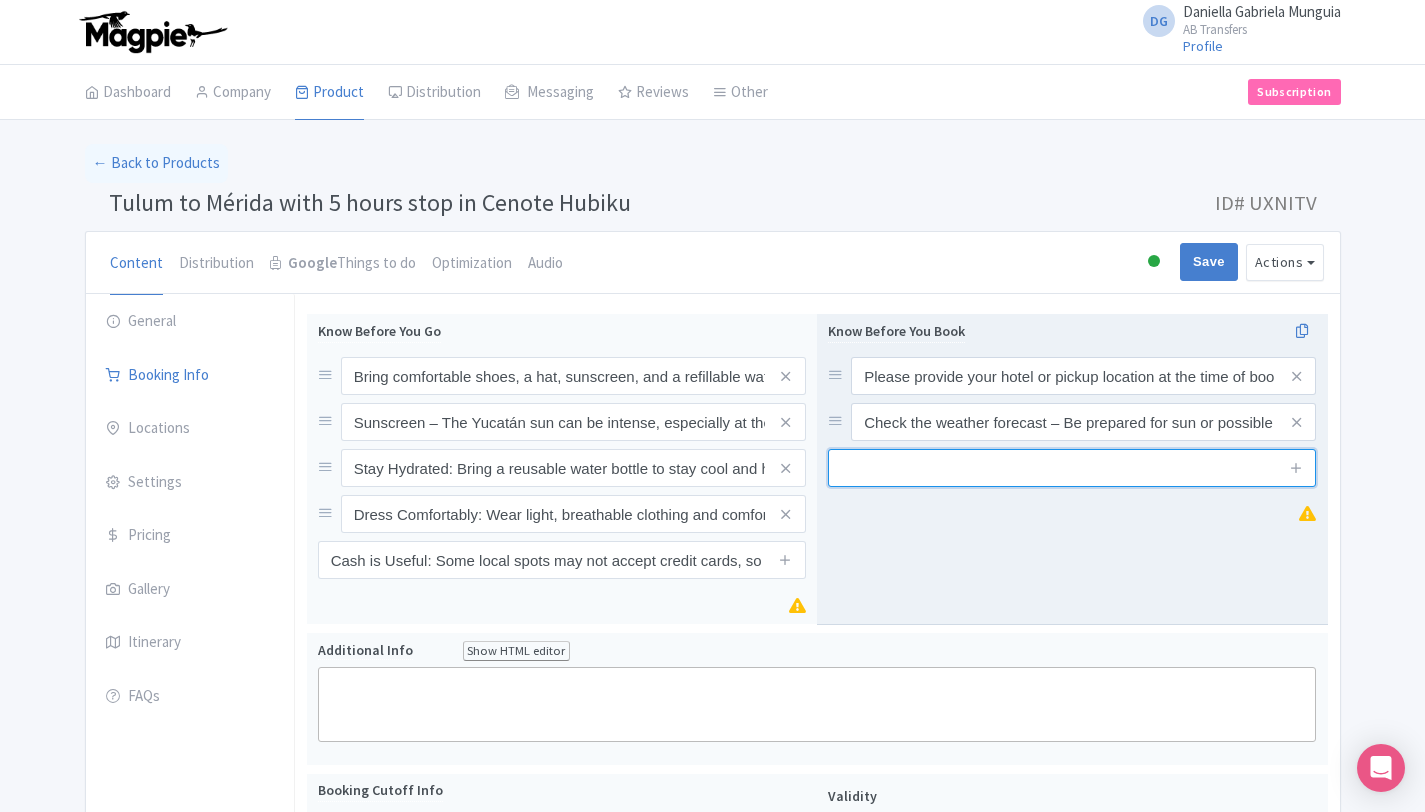 click at bounding box center [1072, 468] 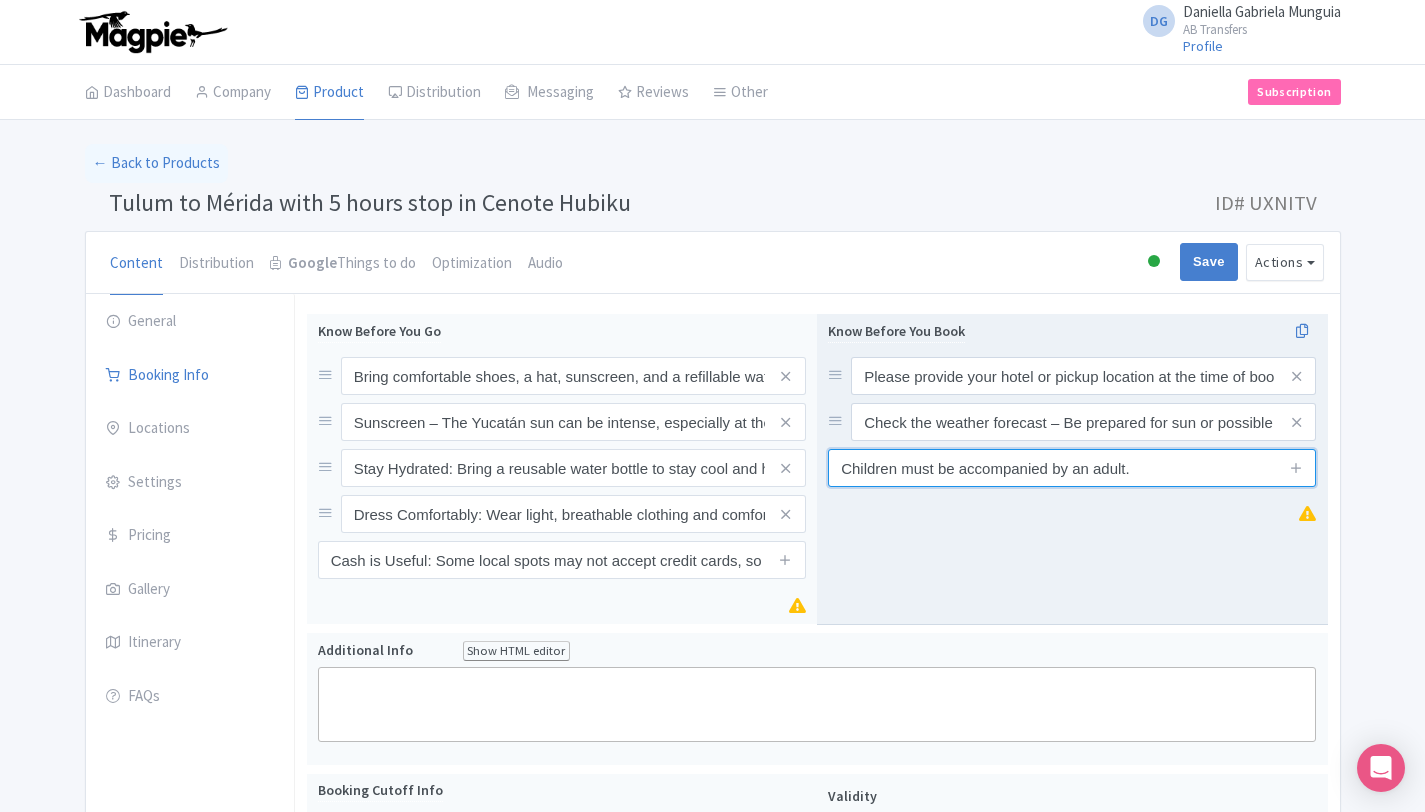 type on "Children must be accompanied by an adult." 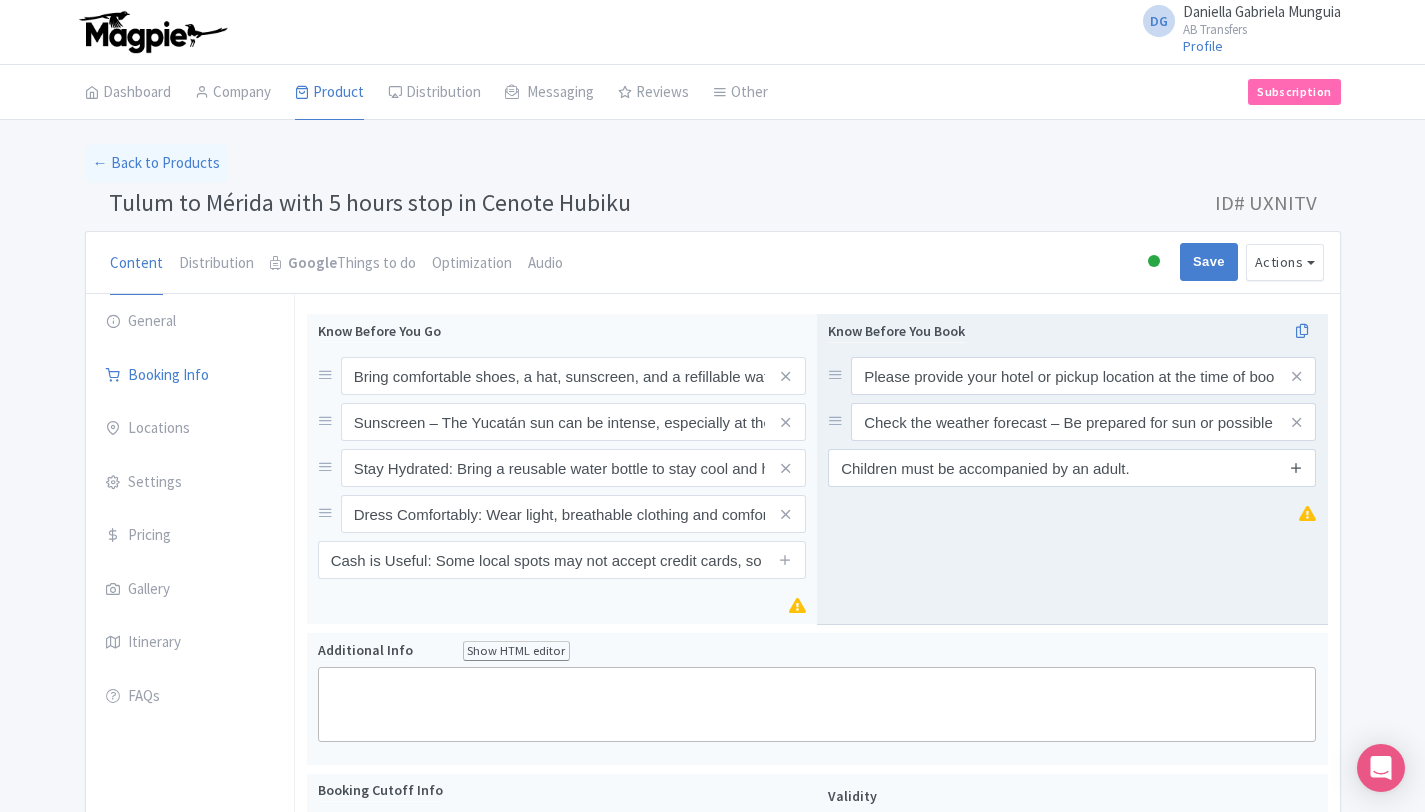 click at bounding box center [1296, 467] 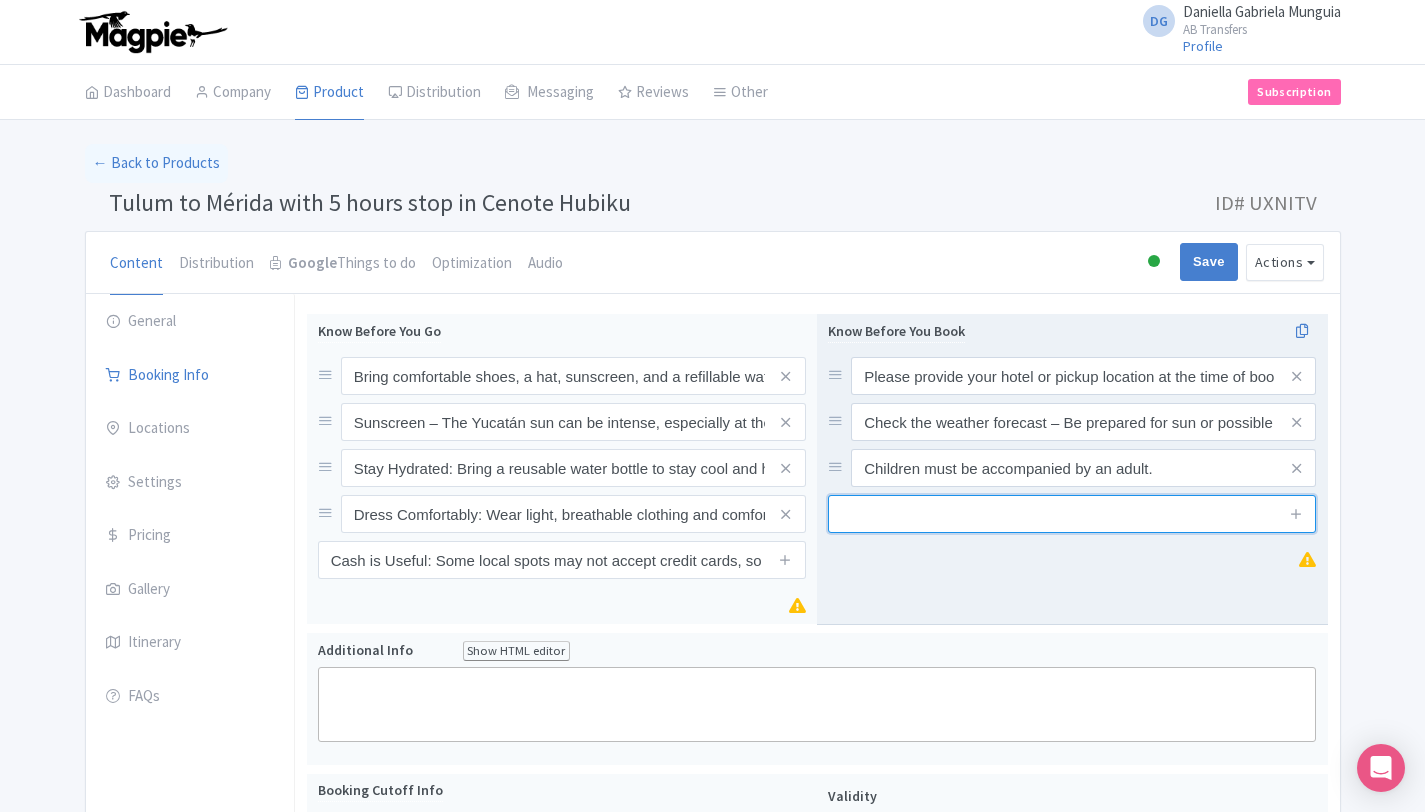 click at bounding box center [1072, 514] 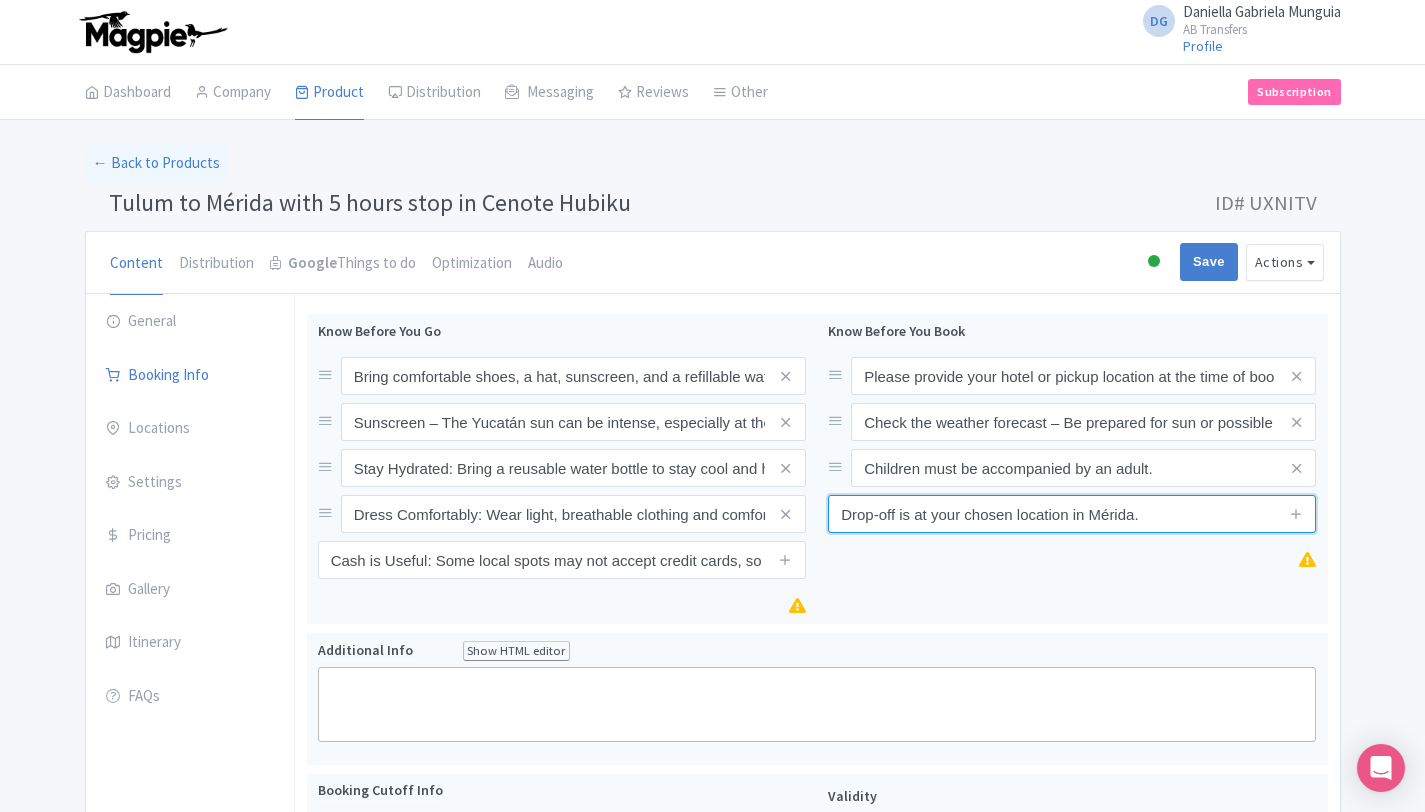 type on "Drop-off is at your chosen location in Mérida." 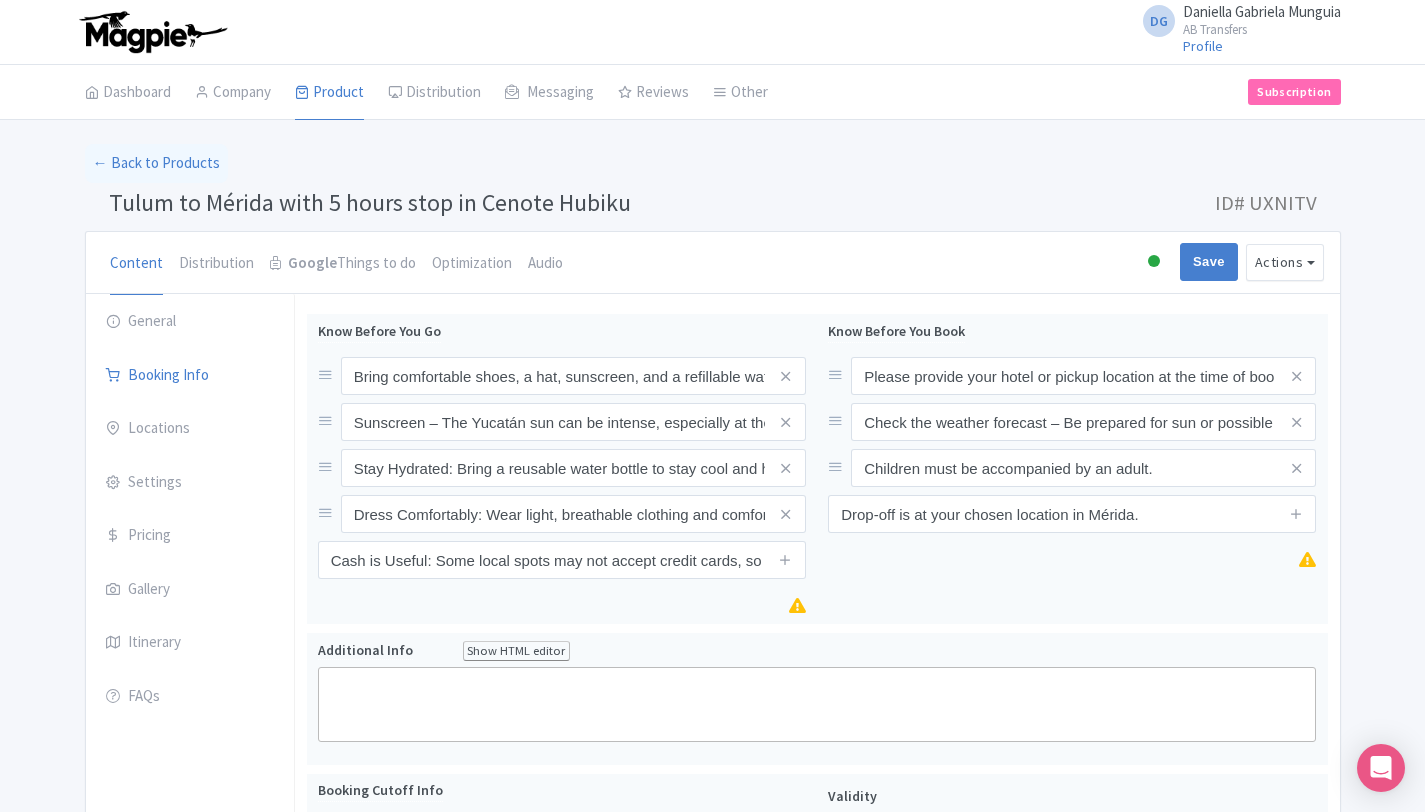 click on "Success
Data saved automatically
← Back to Products
Tulum to Mérida with 5 hours stop in Cenote Hubiku
ID# UXNITV
Content
Distribution
Google  Things to do
Optimization
Audio
Active
Inactive
Building
Archived
Save
Actions
View on Magpie
Customer View
Industry Partner View
Download
Excel
Word
All Images ZIP
Share Products
Delete Product
Create new version
Confirm Copy Operation
Yes, Copy
Cancel
You are currently editing a version of this product: Primary Product
General
Booking Info
Locations
Settings
Pricing" at bounding box center [712, 960] 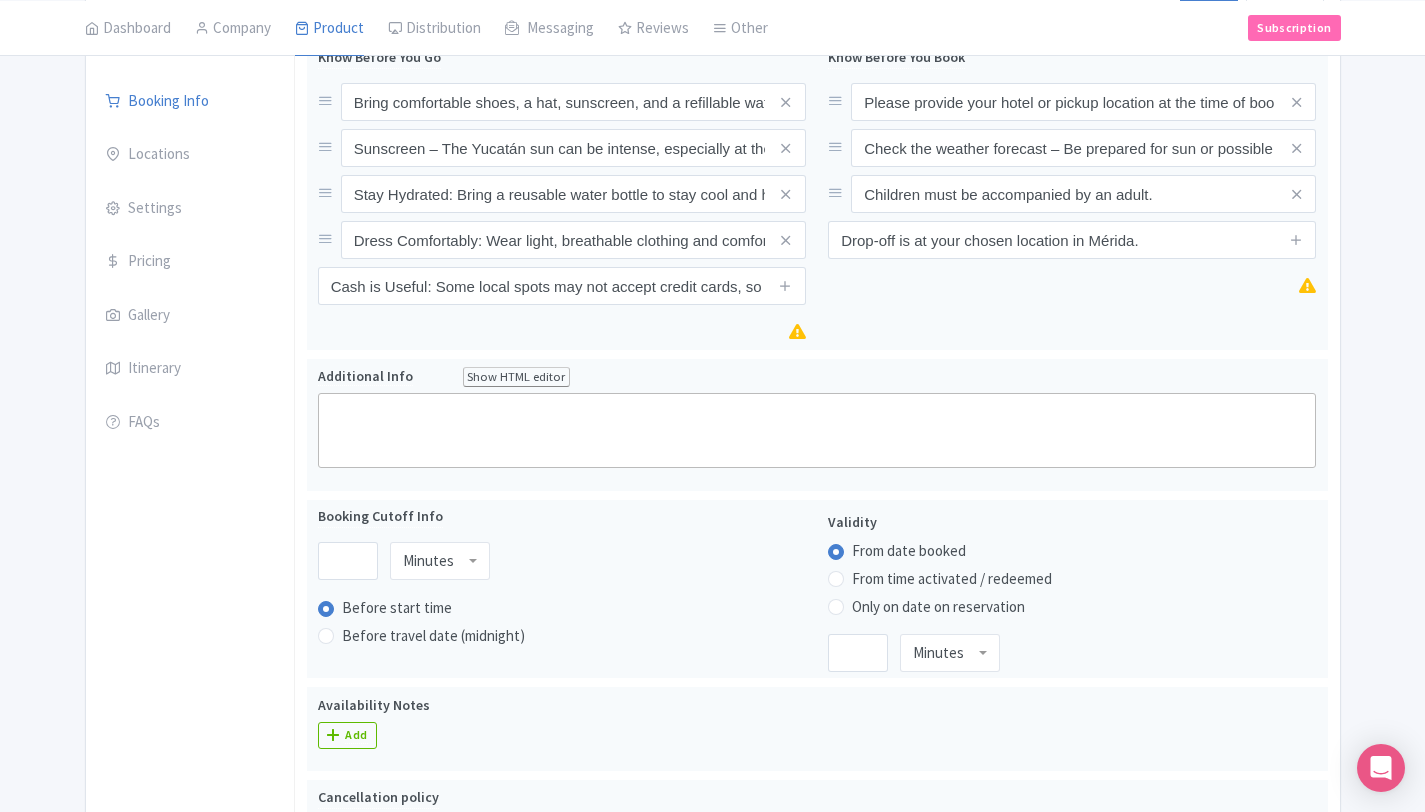 scroll, scrollTop: 372, scrollLeft: 0, axis: vertical 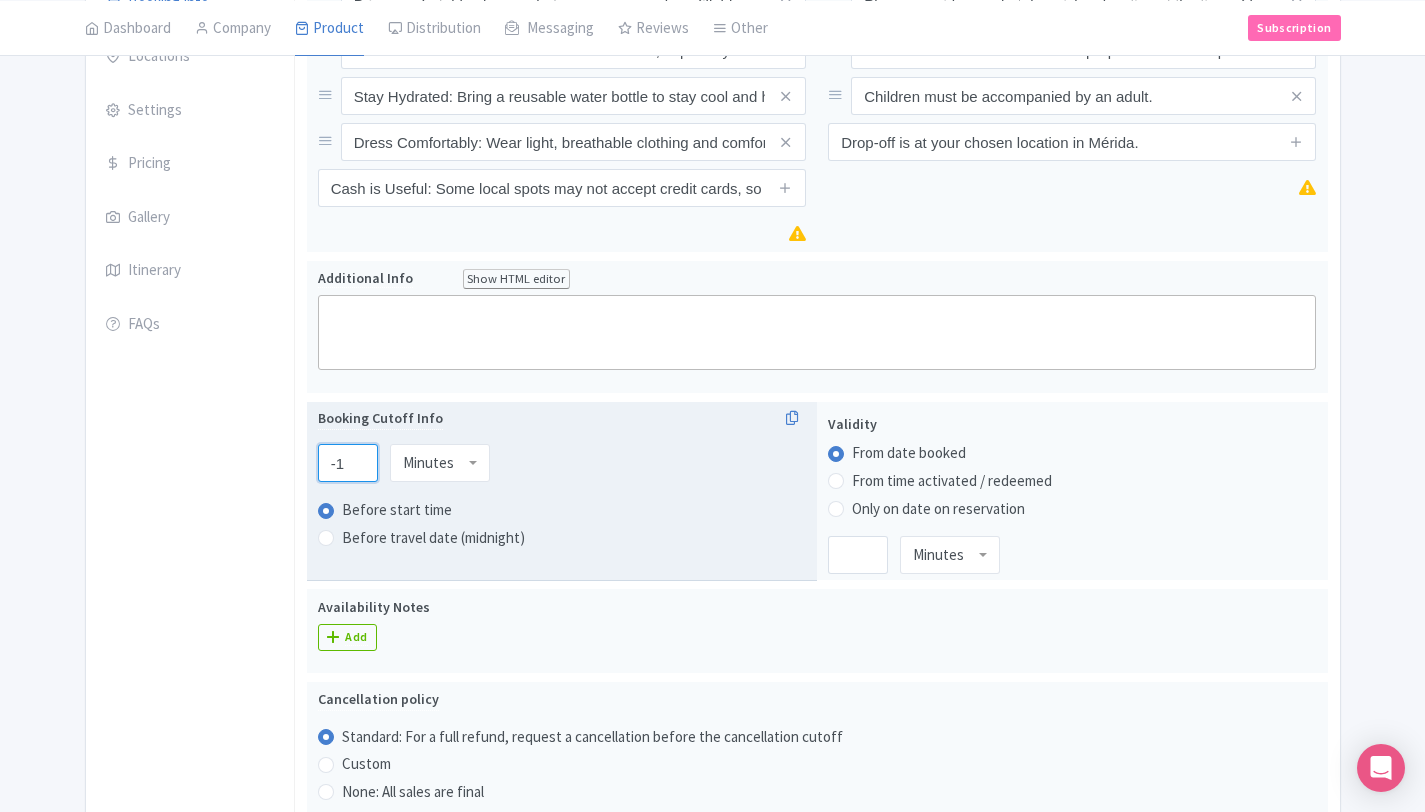 type on "-1" 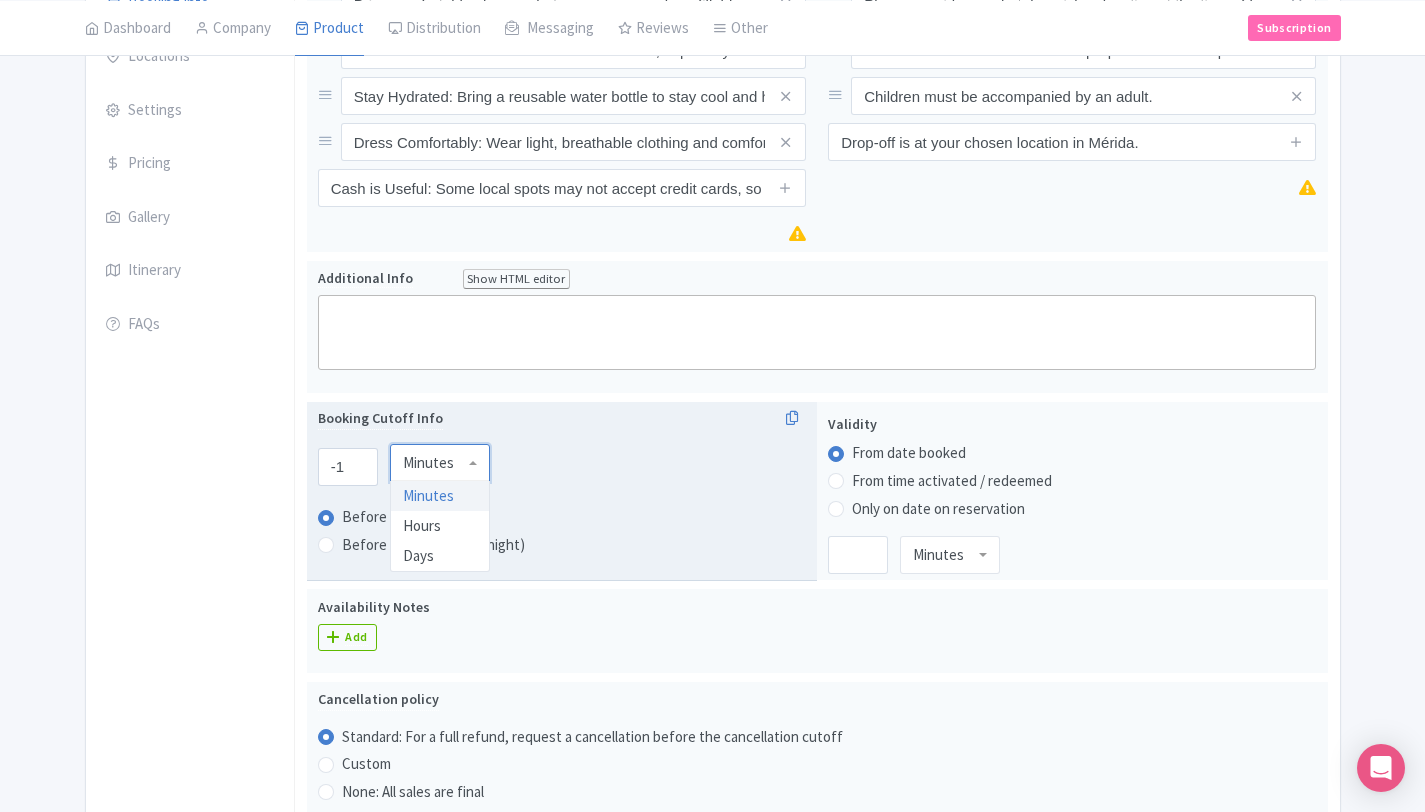 click on "Minutes" at bounding box center (440, 463) 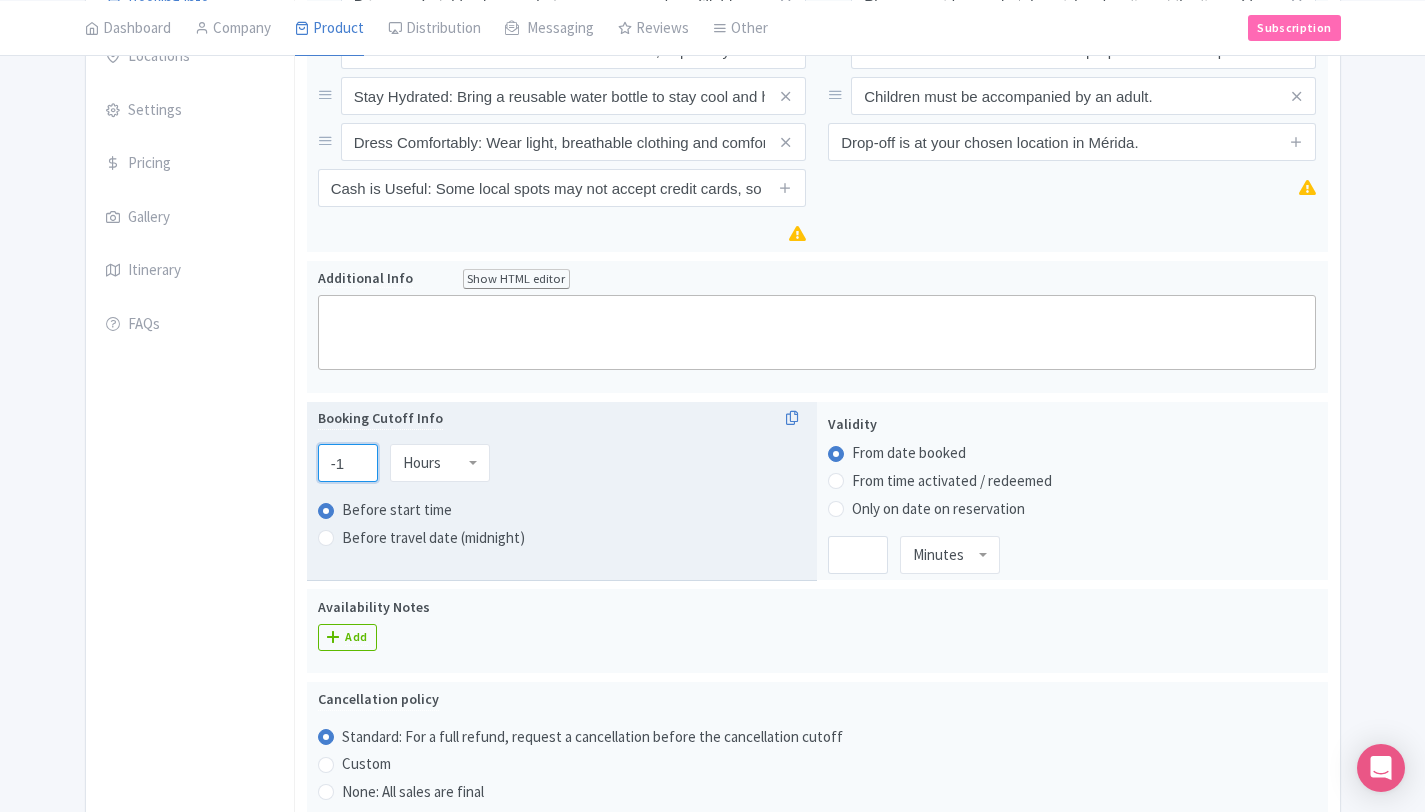 click on "-1" at bounding box center (348, 463) 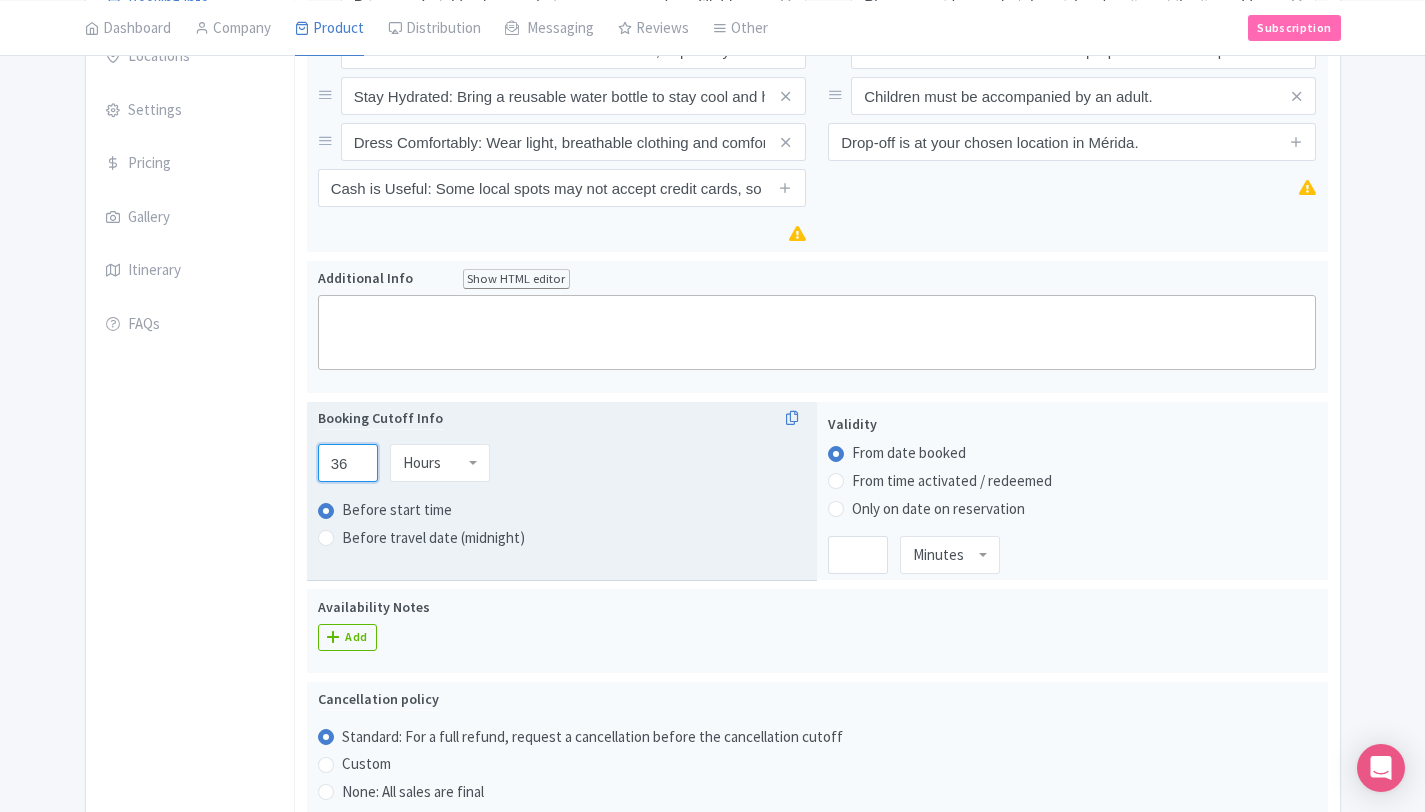 type on "36" 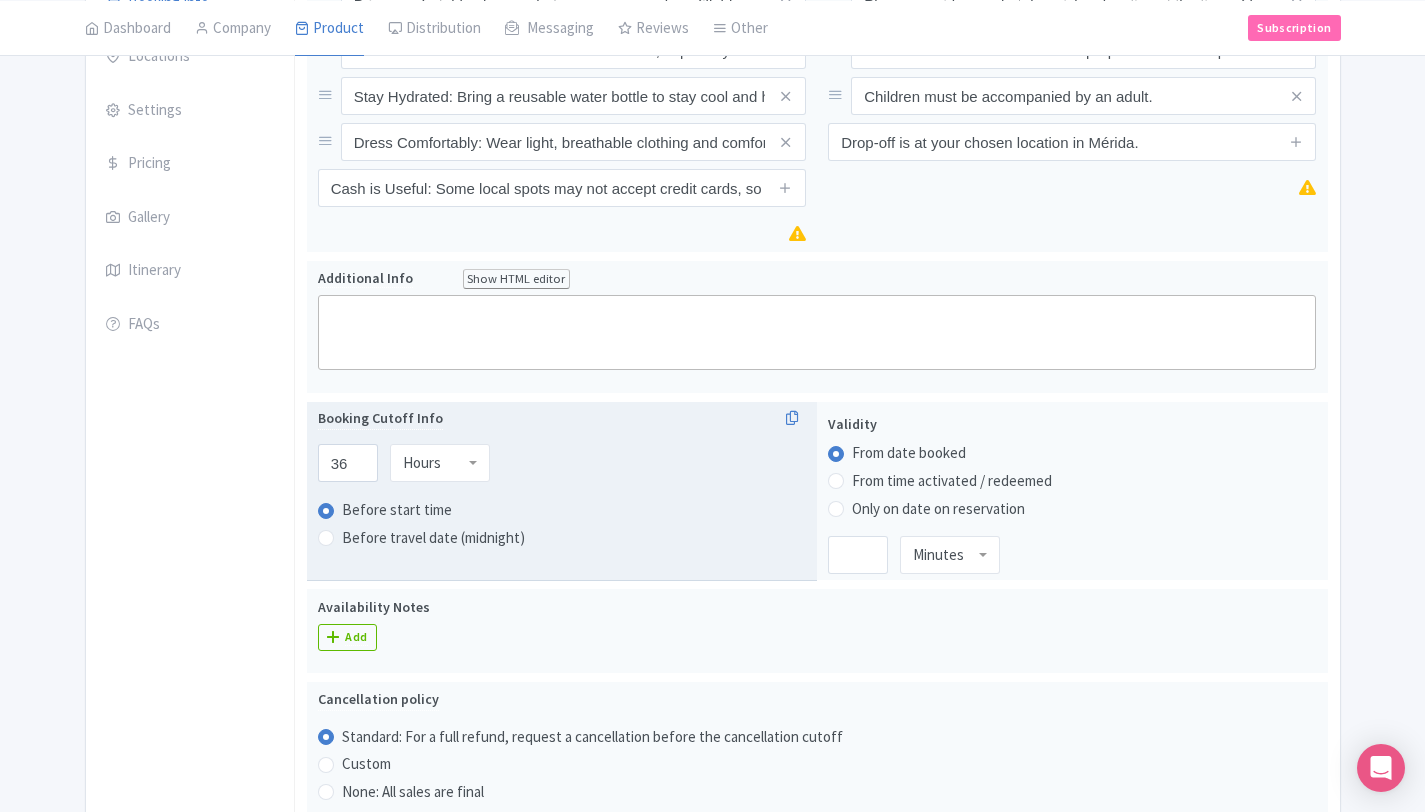 click on "Before start time" at bounding box center (562, 510) 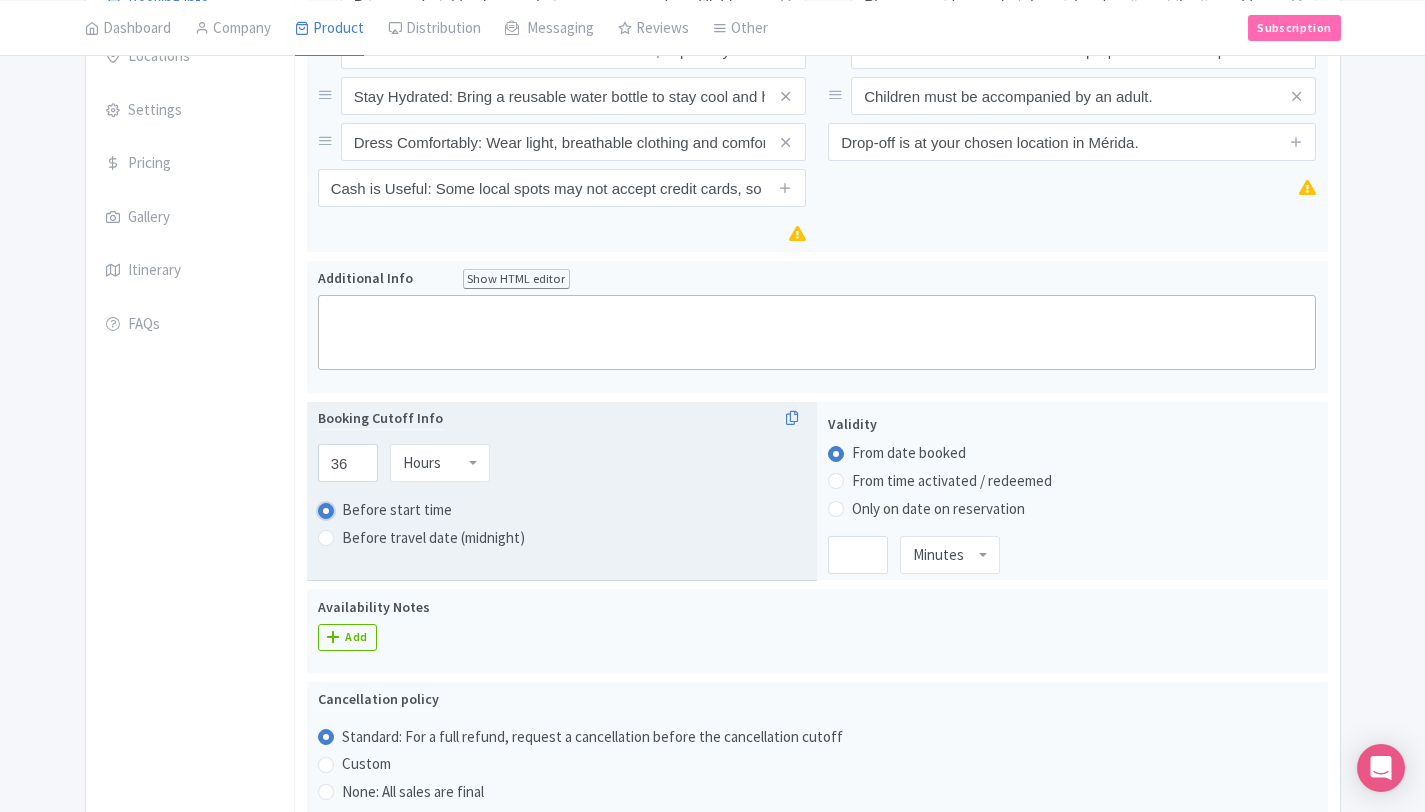 click on "Before start time" at bounding box center (352, 508) 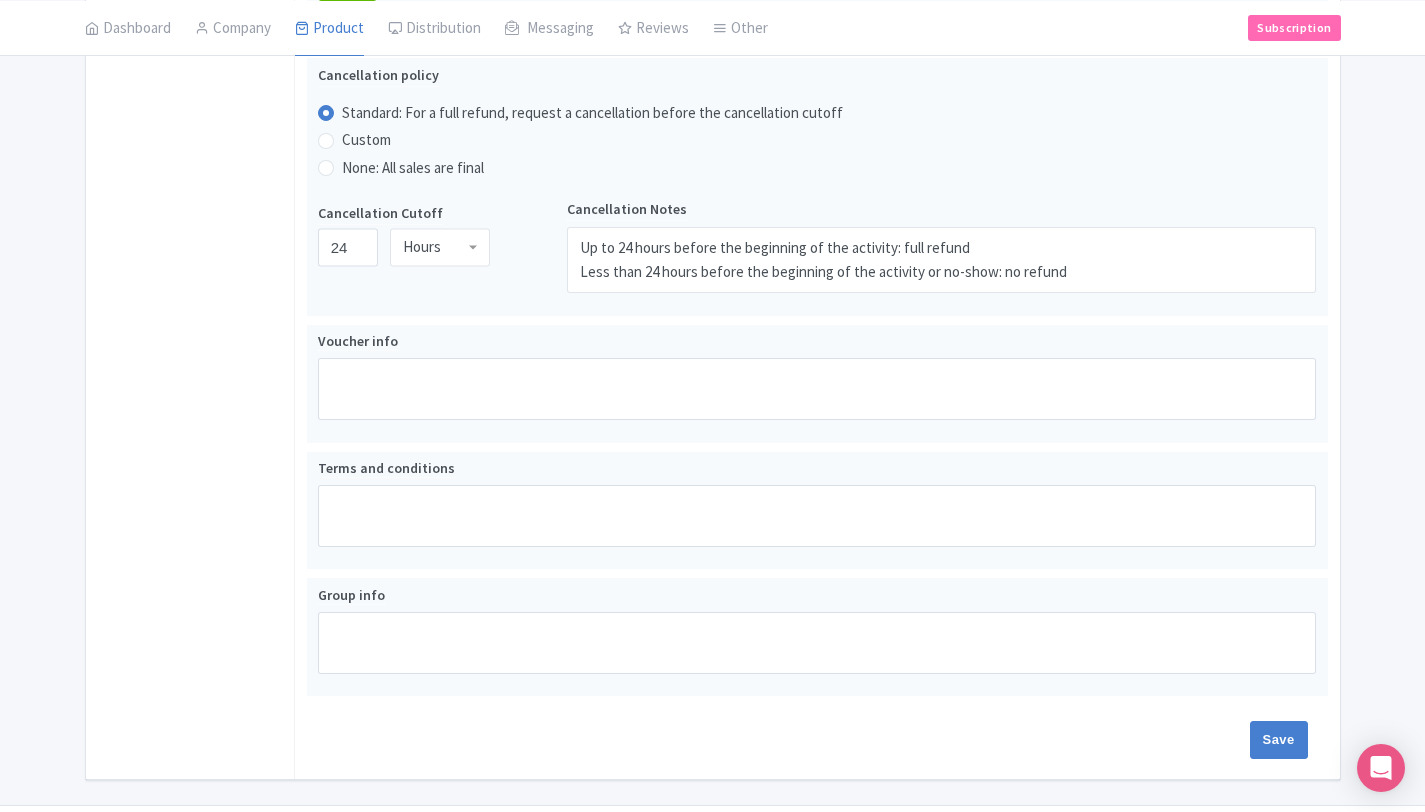 scroll, scrollTop: 995, scrollLeft: 0, axis: vertical 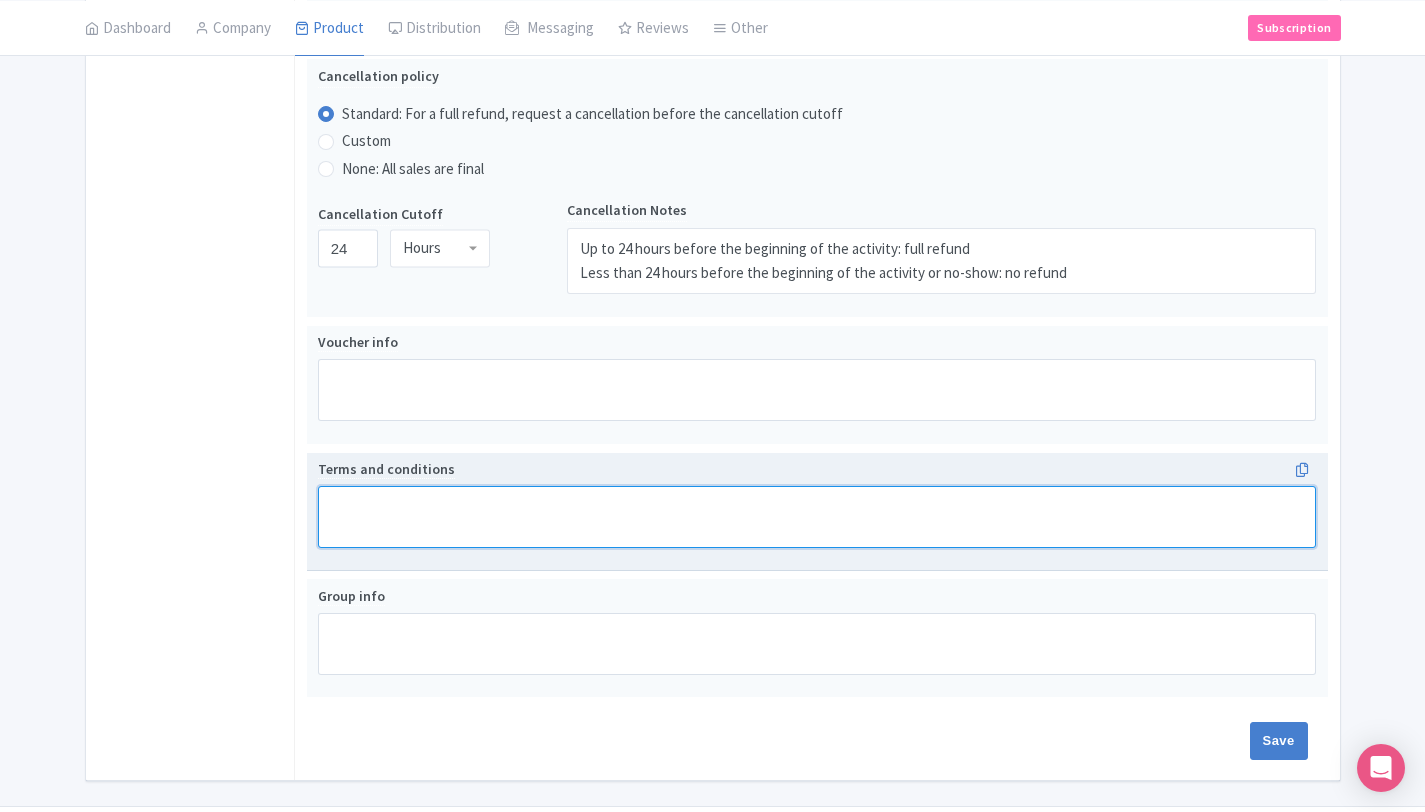 click on "Terms and conditions" at bounding box center (817, 517) 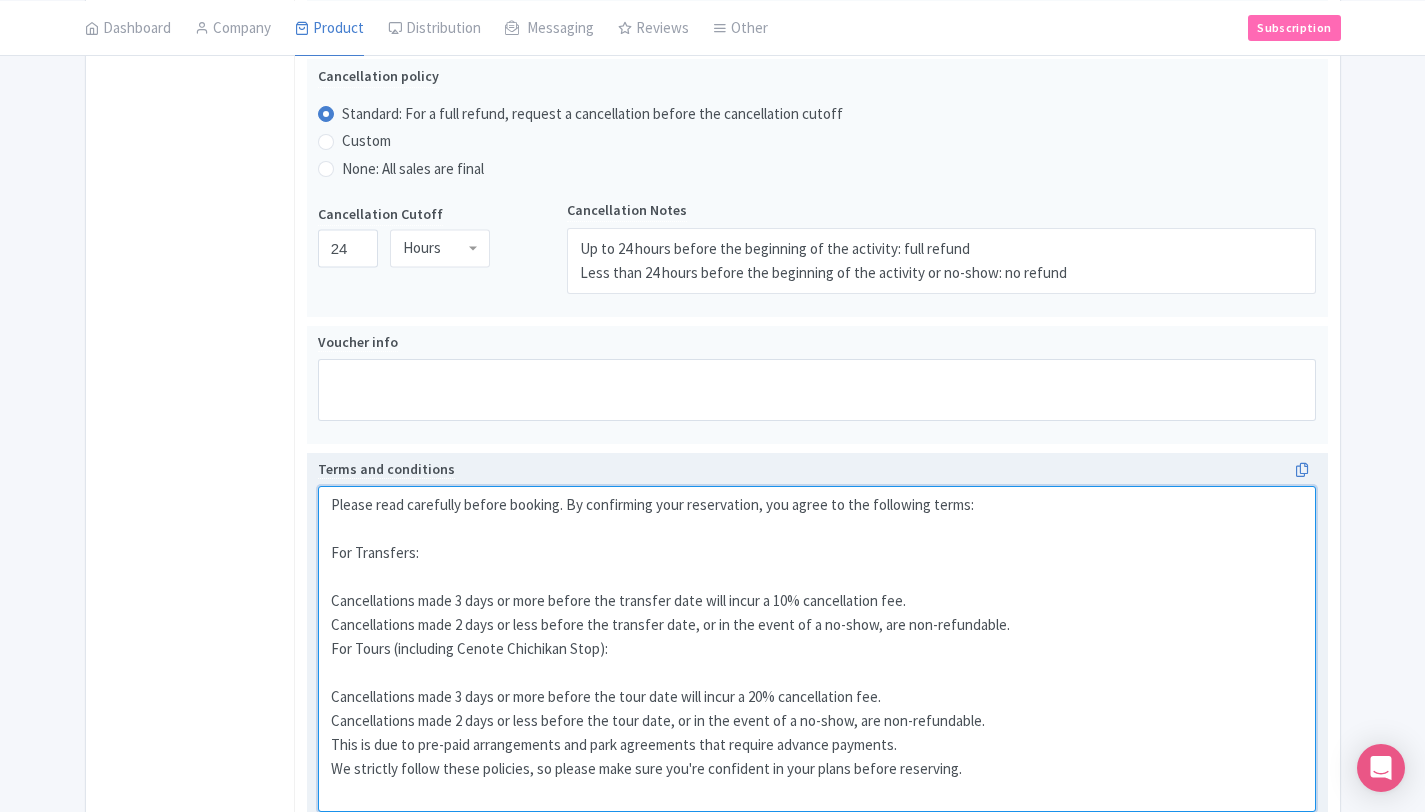 scroll, scrollTop: 1318, scrollLeft: 0, axis: vertical 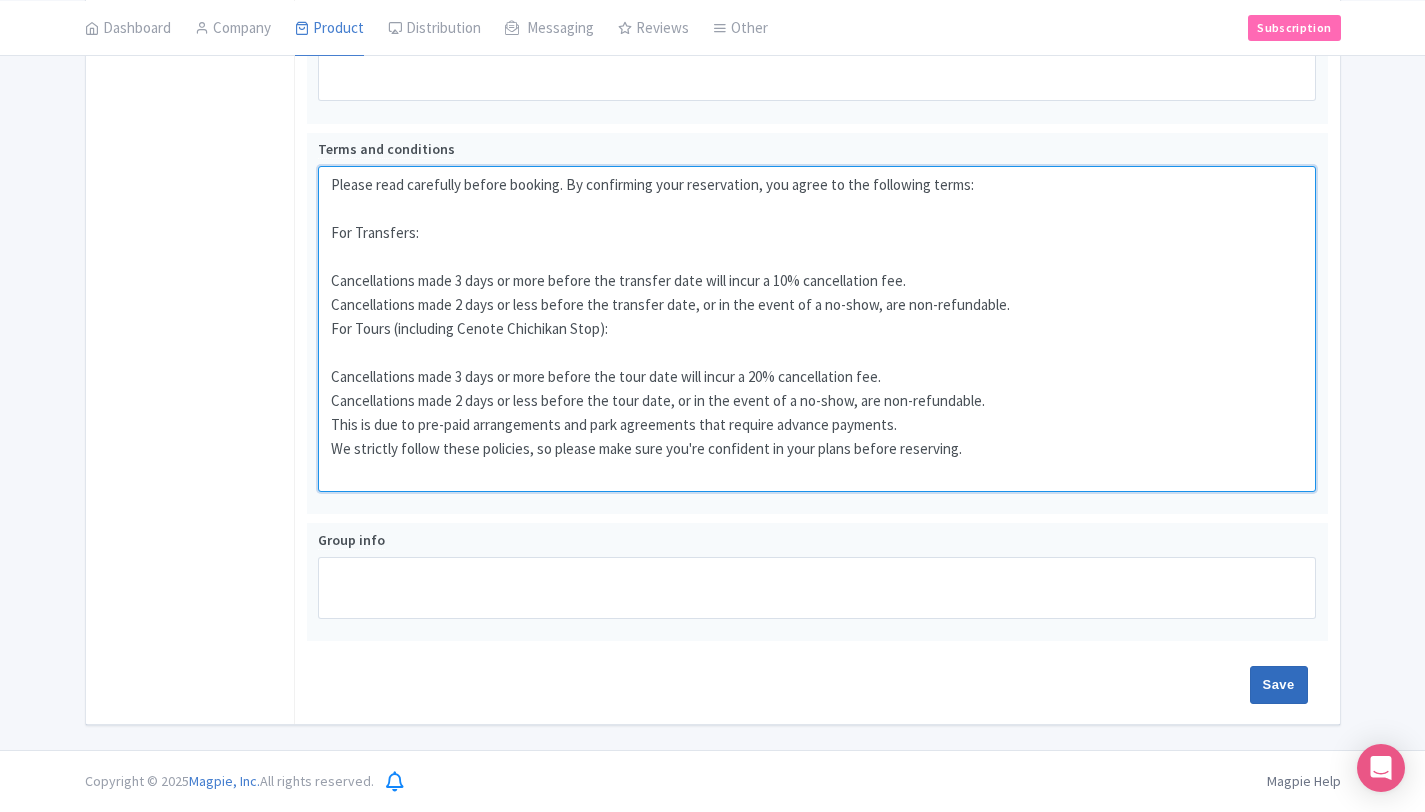 type on "Please read carefully before booking. By confirming your reservation, you agree to the following terms:
For Transfers:
Cancellations made 3 days or more before the transfer date will incur a 10% cancellation fee.
Cancellations made 2 days or less before the transfer date, or in the event of a no-show, are non-refundable.
For Tours (including Cenote Chichikan Stop):
Cancellations made 3 days or more before the tour date will incur a 20% cancellation fee.
Cancellations made 2 days or less before the tour date, or in the event of a no-show, are non-refundable.
This is due to pre-paid arrangements and park agreements that require advance payments.
We strictly follow these policies, so please make sure you're confident in your plans before reserving." 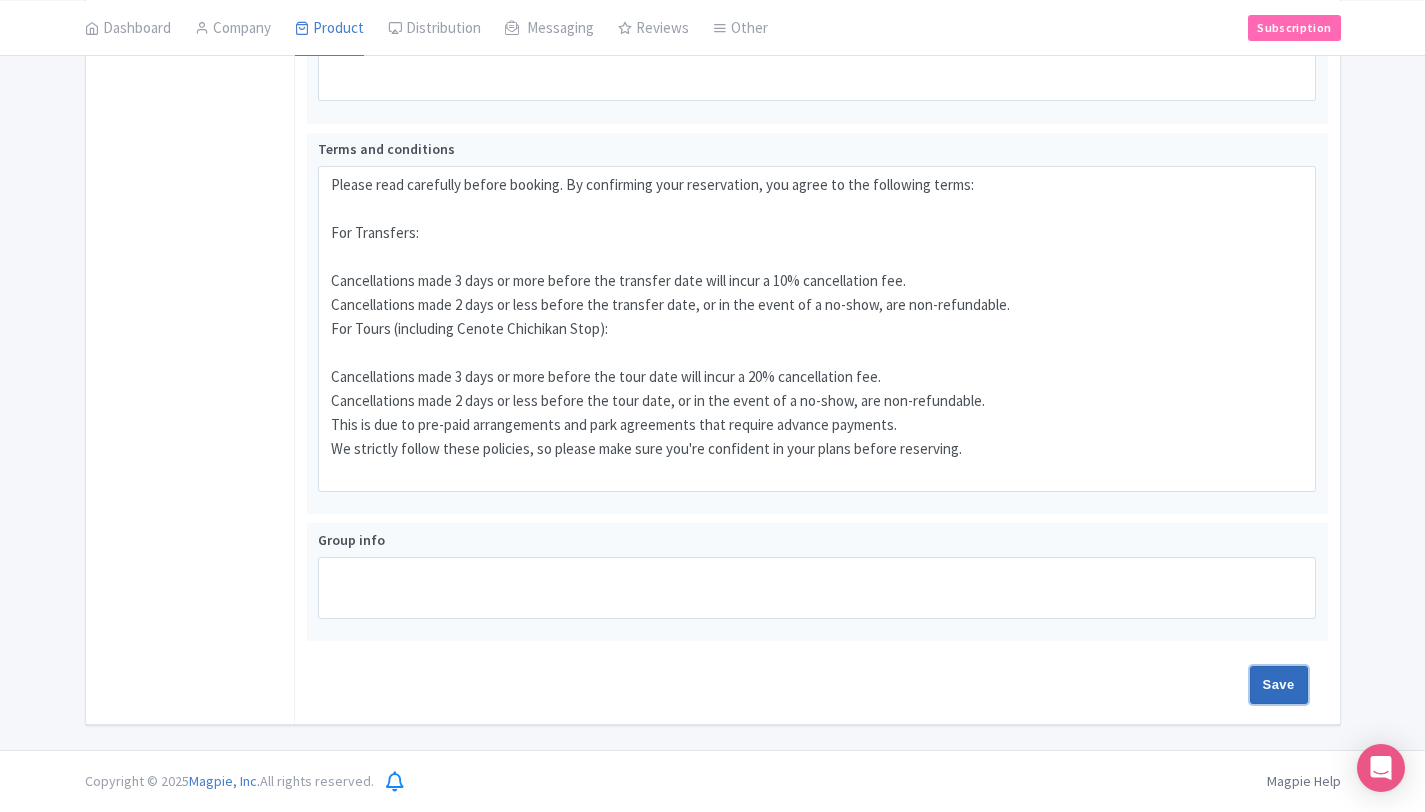 click on "Save" at bounding box center [1279, 685] 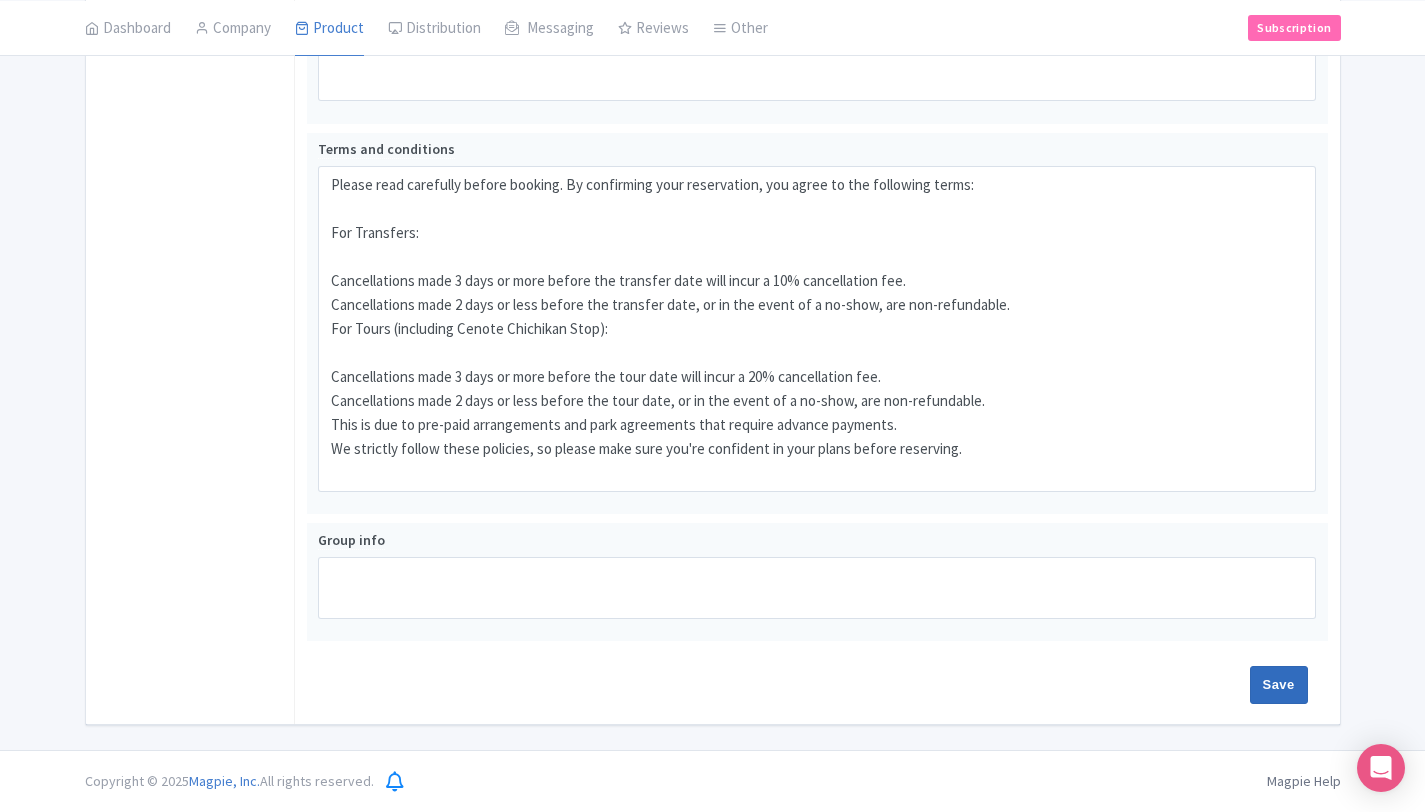 type on "Saving..." 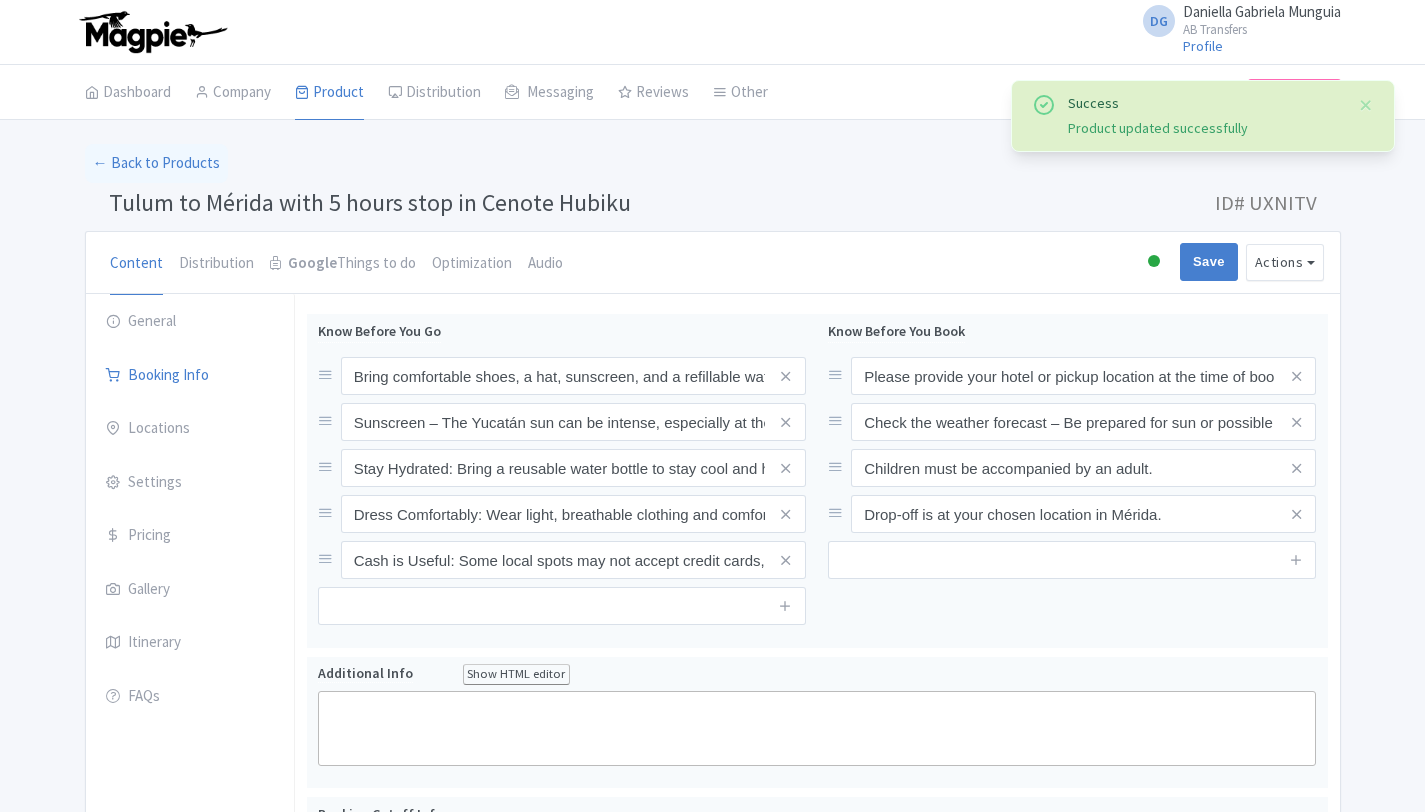 scroll, scrollTop: 314, scrollLeft: 0, axis: vertical 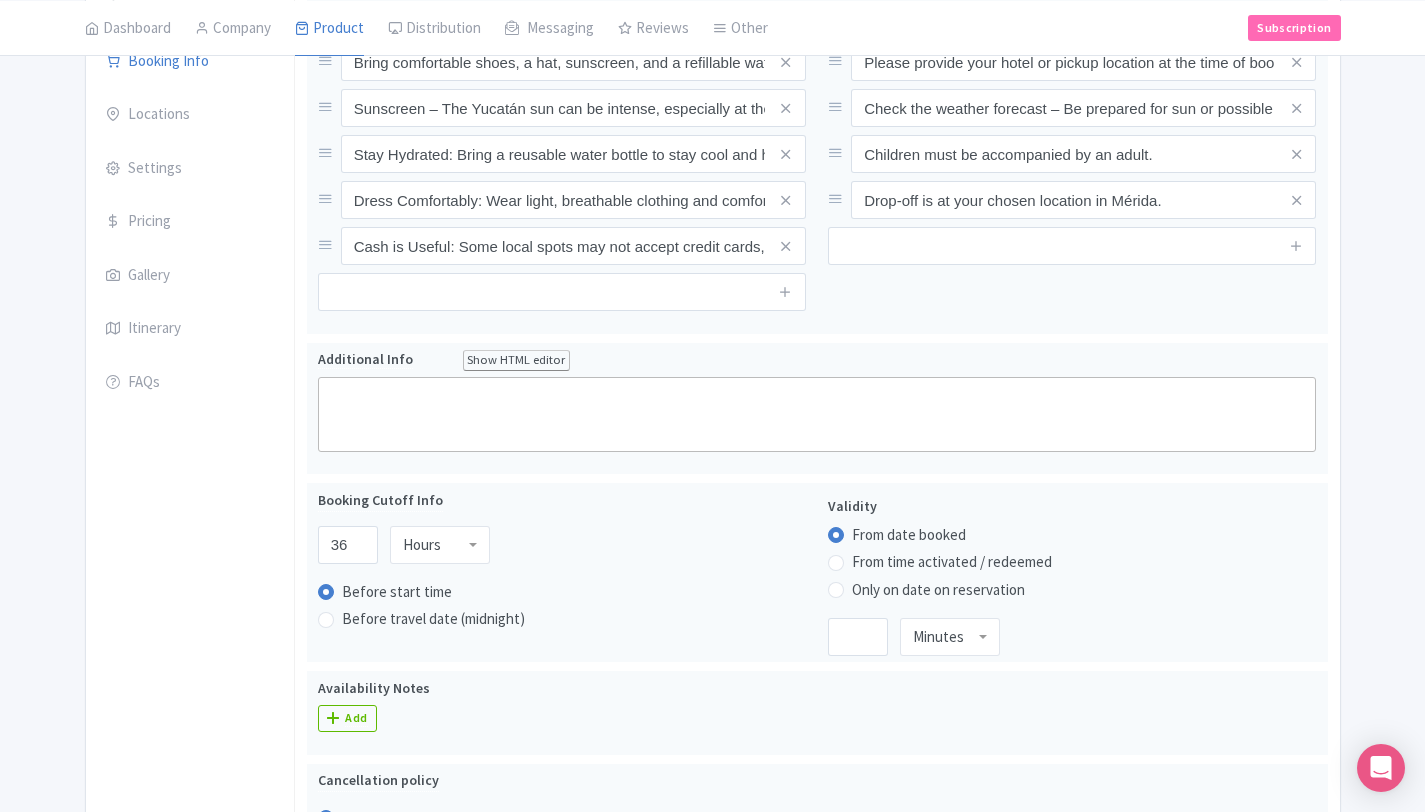 click on "Success
Product updated successfully
← Back to Products
Tulum to Mérida with 5 hours stop in Cenote Hubiku
ID# UXNITV
Content
Distribution
Google  Things to do
Optimization
Audio
Active
Inactive
Building
Archived
Save
Actions
View on Magpie
Customer View
Industry Partner View
Download
Excel
Word
All Images ZIP
Share Products
Delete Product
Create new version
Confirm Copy Operation
Yes, Copy
Cancel
You are currently editing a version of this product: Primary Product
General
Booking Info
Locations
Settings
Pricing
Gallery
Itinerary
FAQs
Know Before You Go
Know Before You Book" at bounding box center [712, 790] 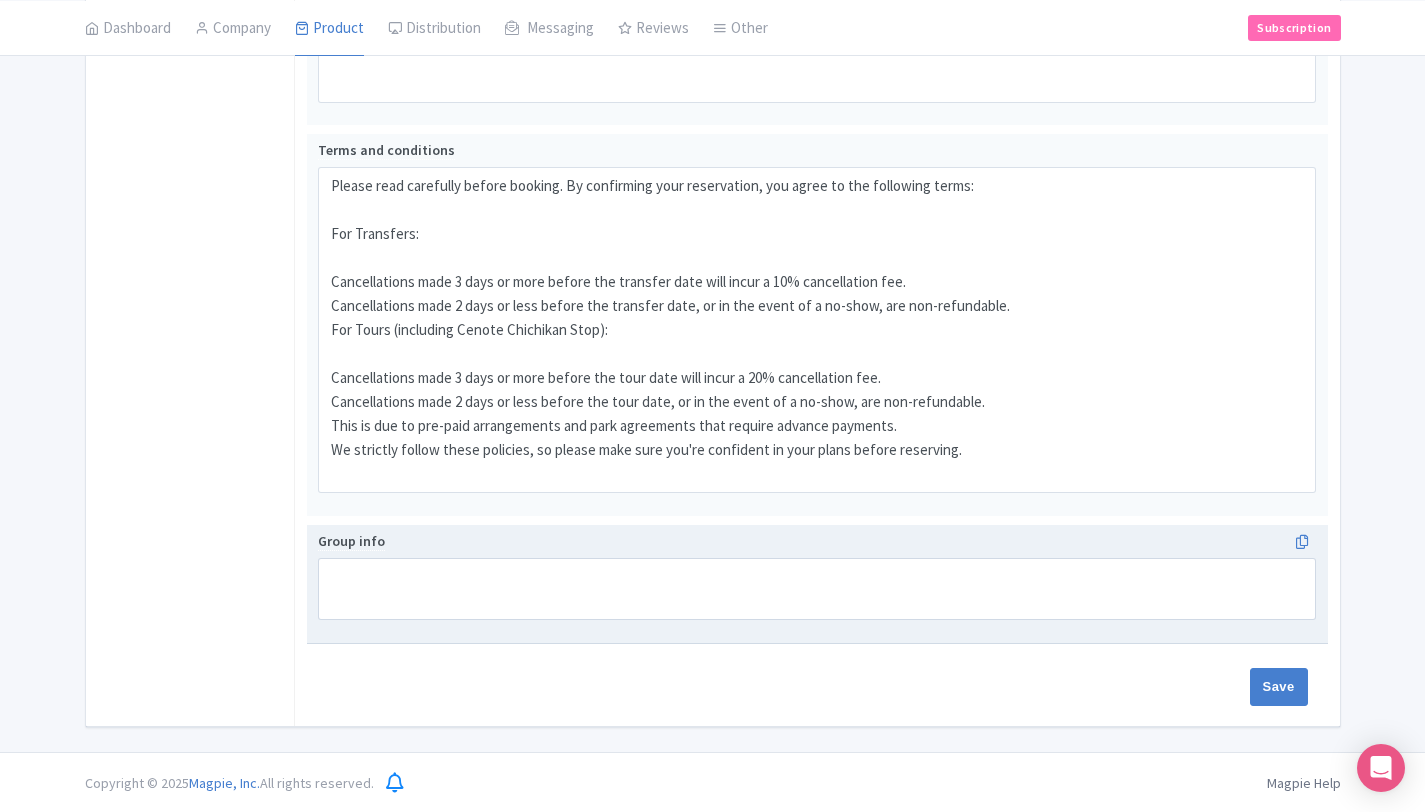 scroll, scrollTop: 1341, scrollLeft: 0, axis: vertical 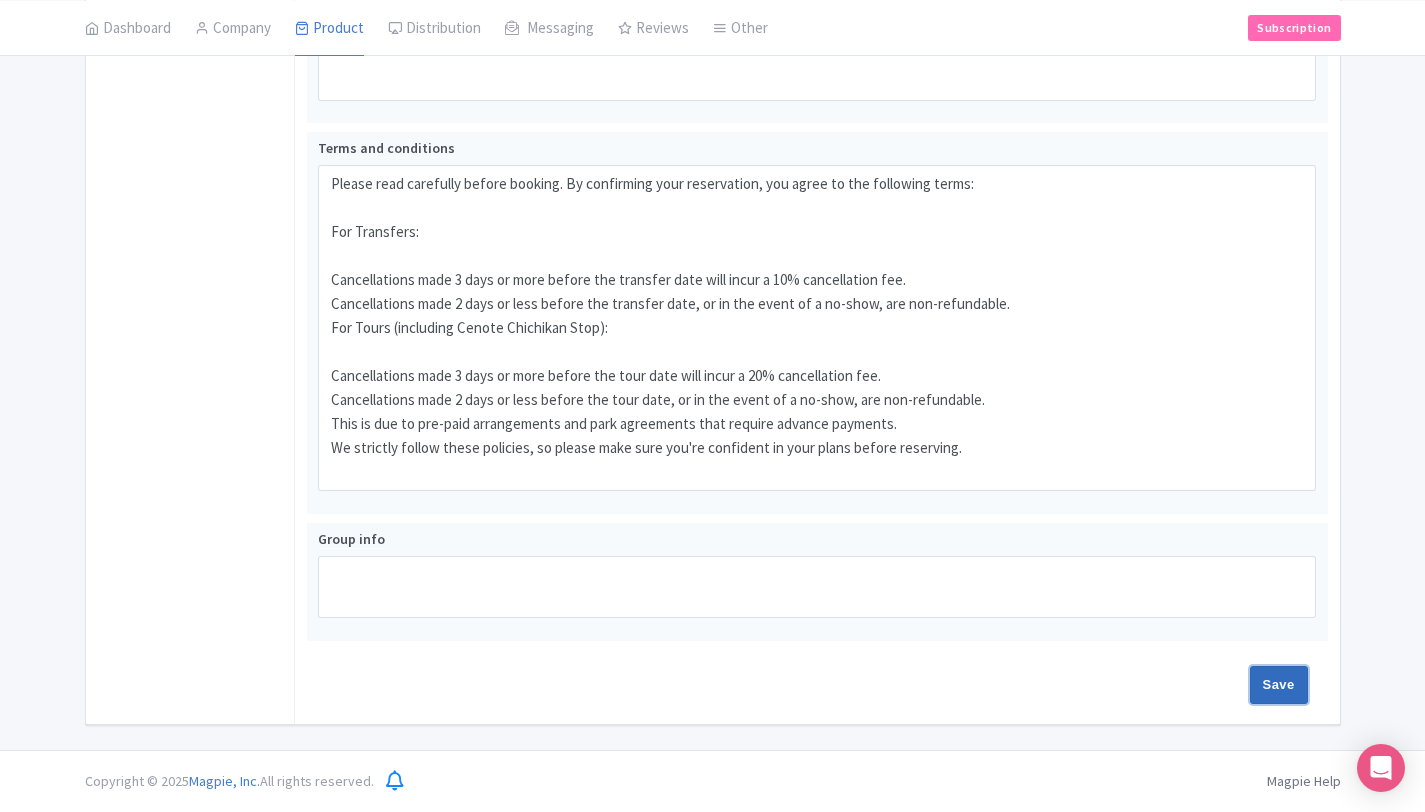 click on "Save" at bounding box center [1279, 685] 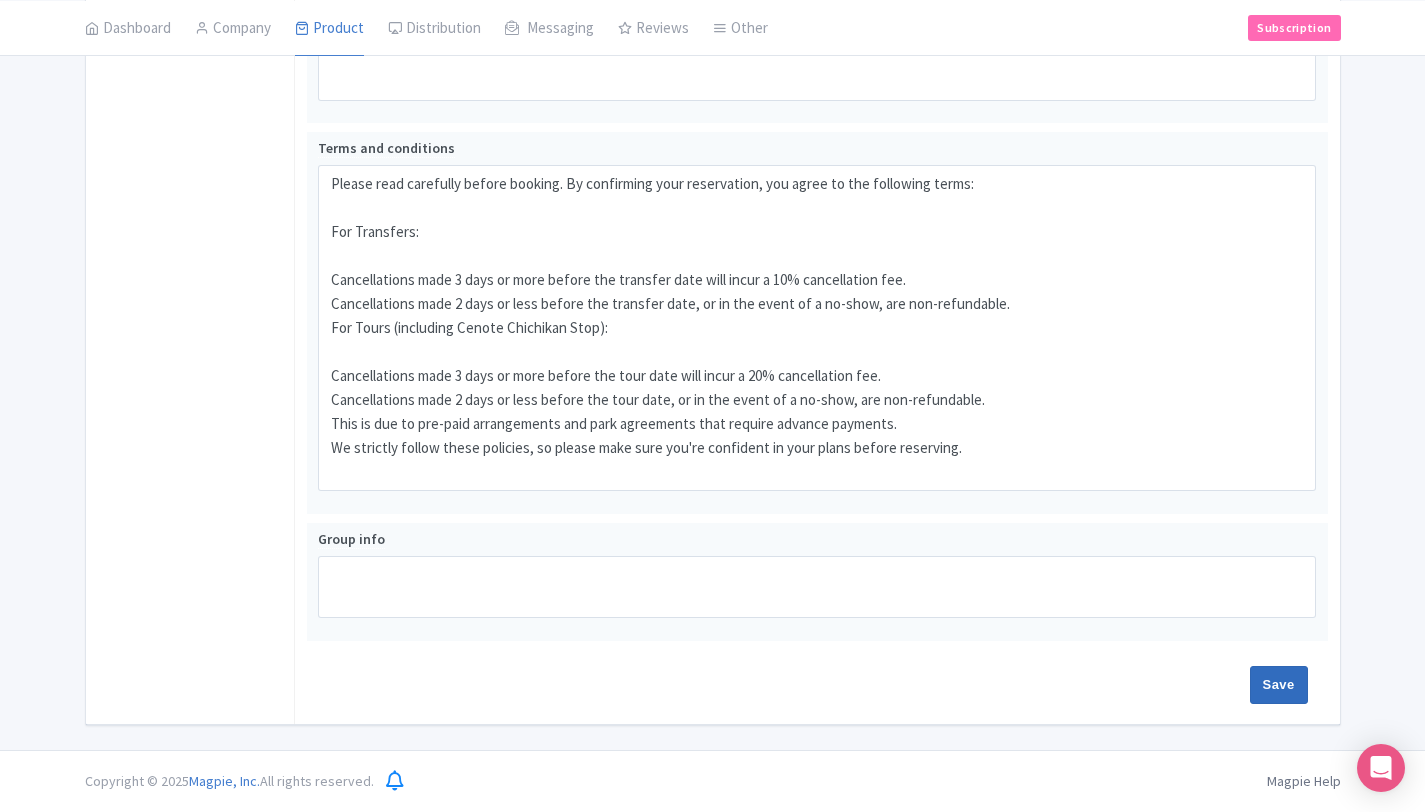 type on "Saving..." 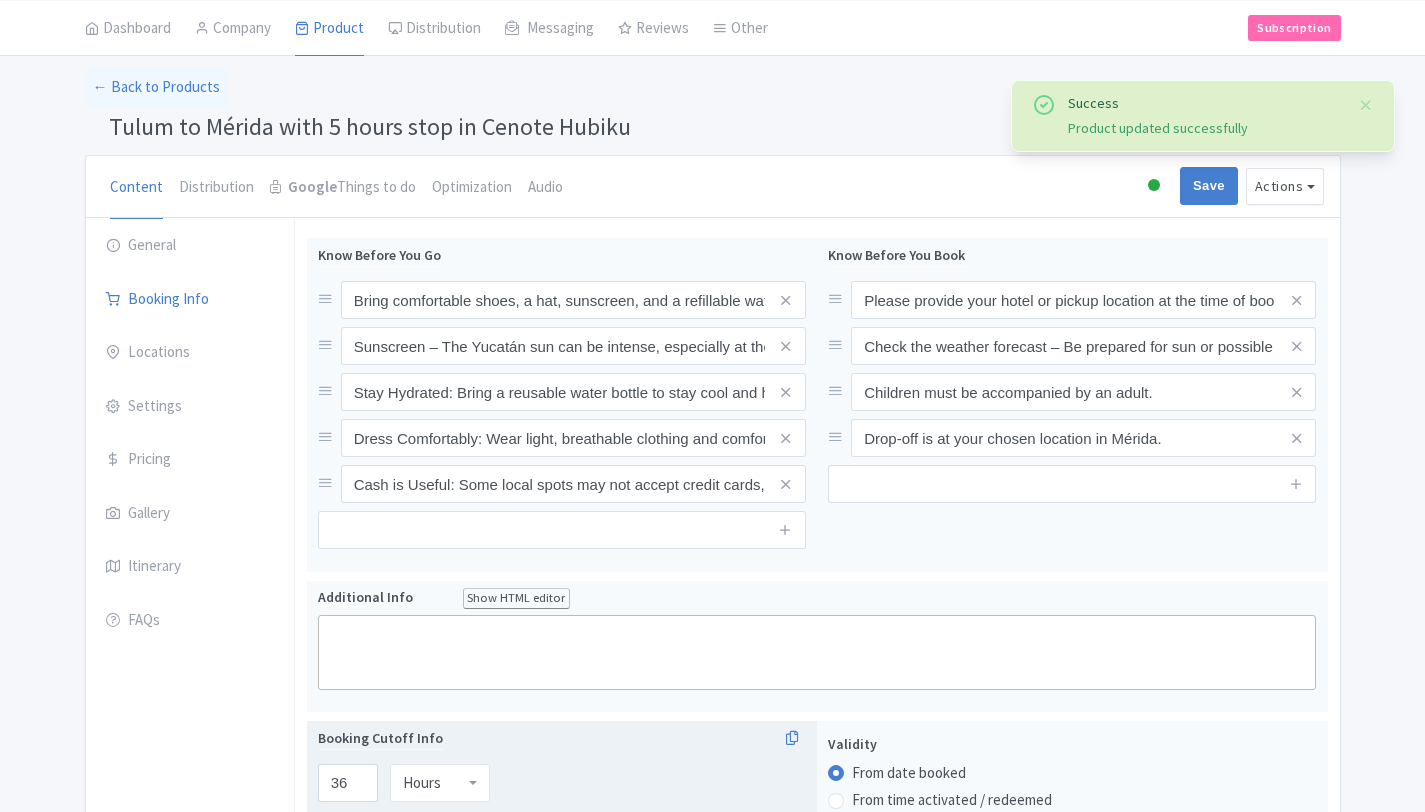 scroll, scrollTop: 0, scrollLeft: 0, axis: both 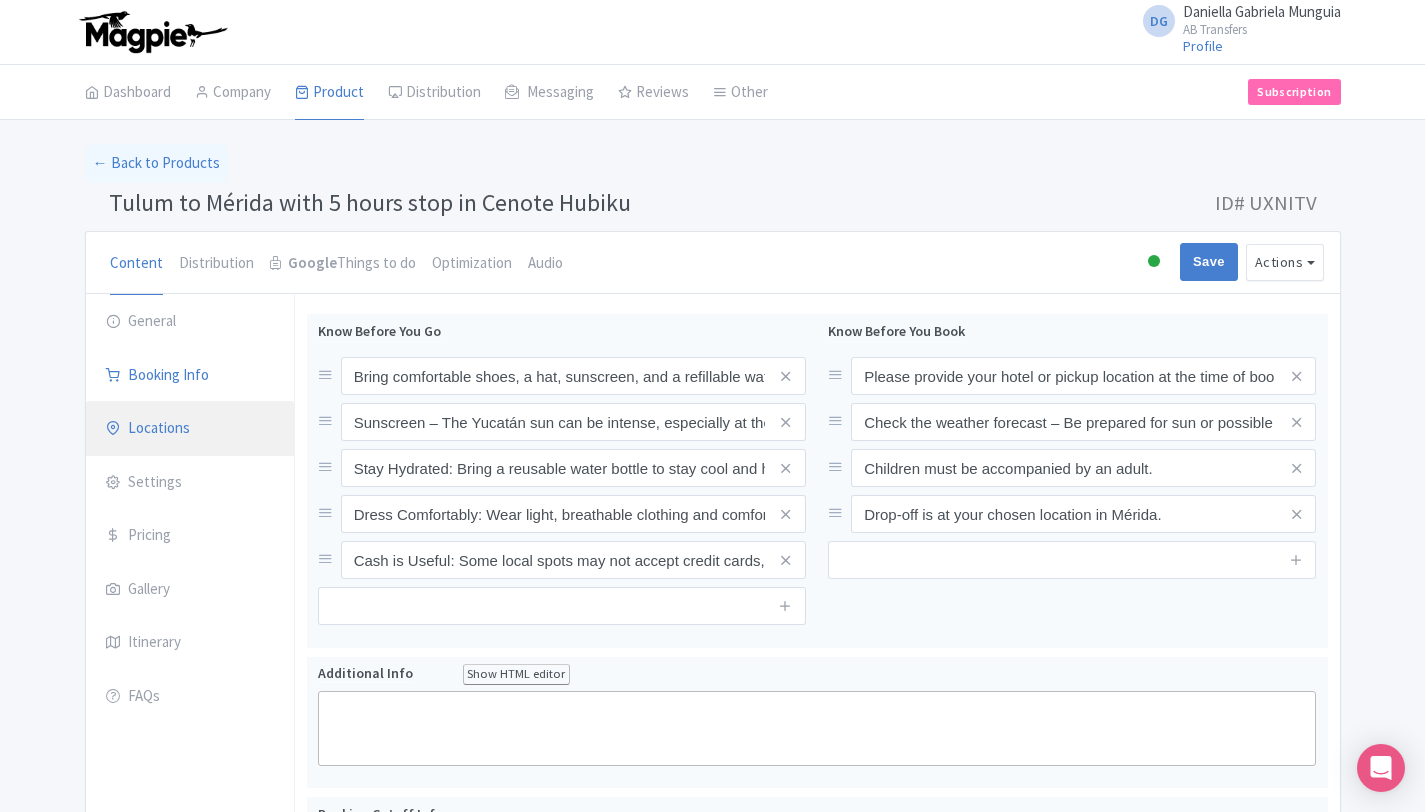 click on "Locations" at bounding box center [190, 429] 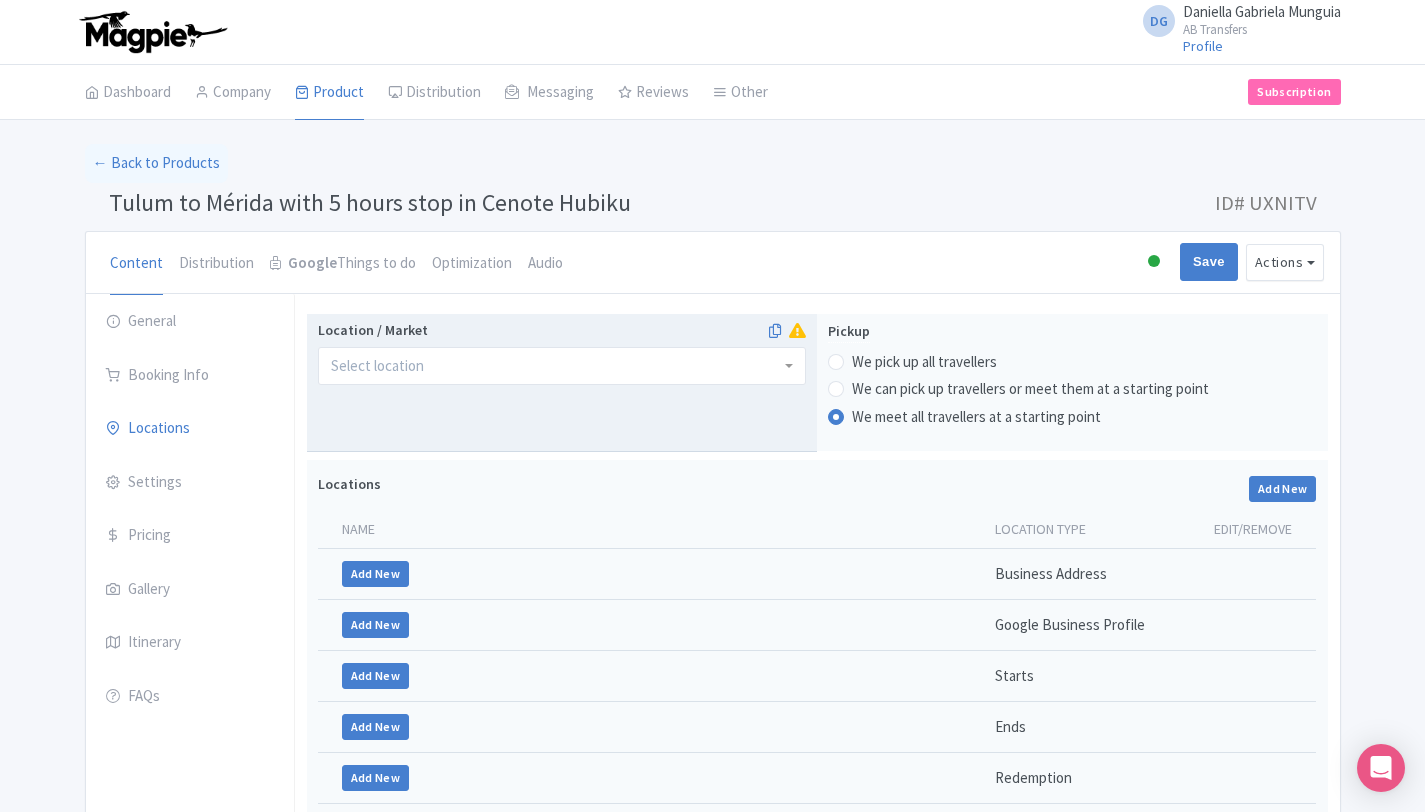 click at bounding box center (562, 366) 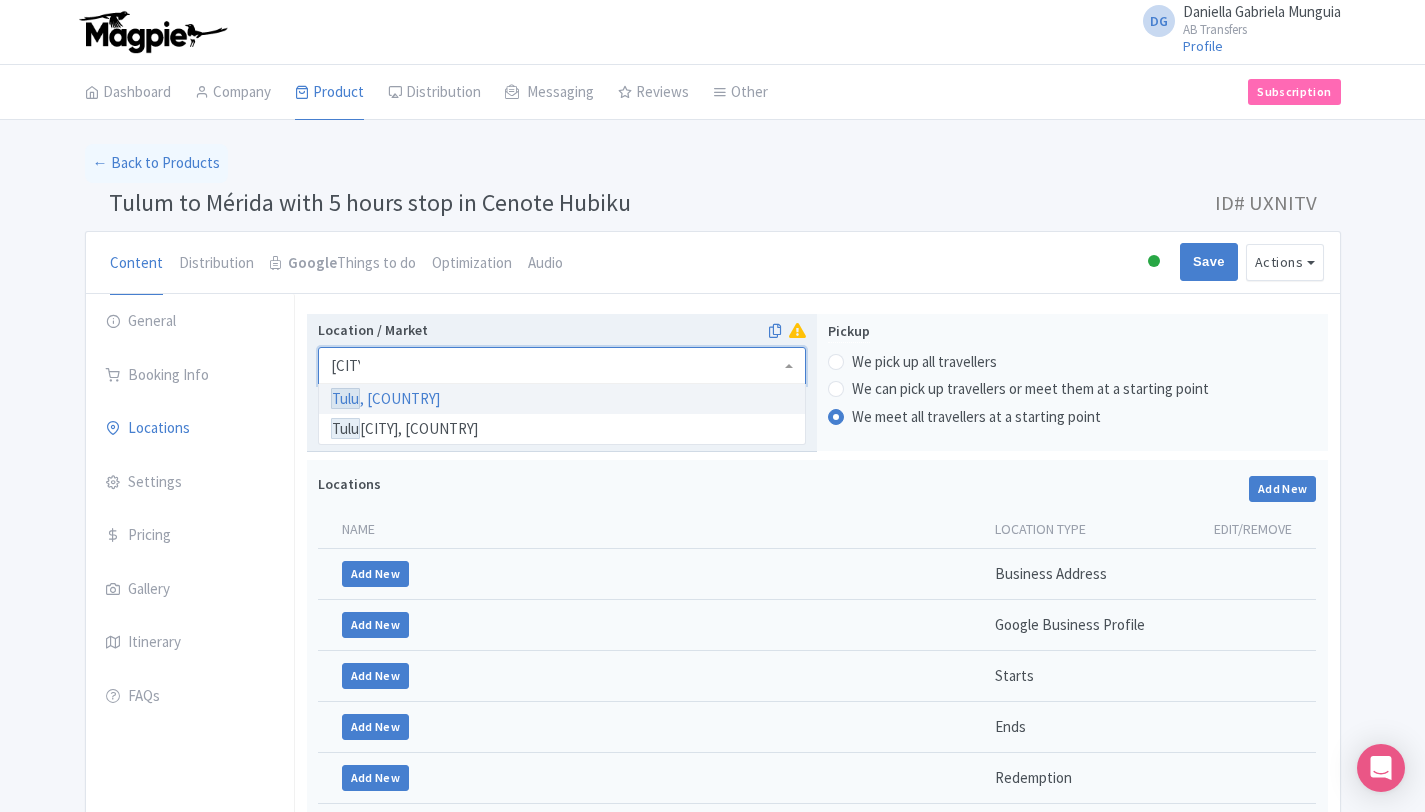 type on "[CITY]" 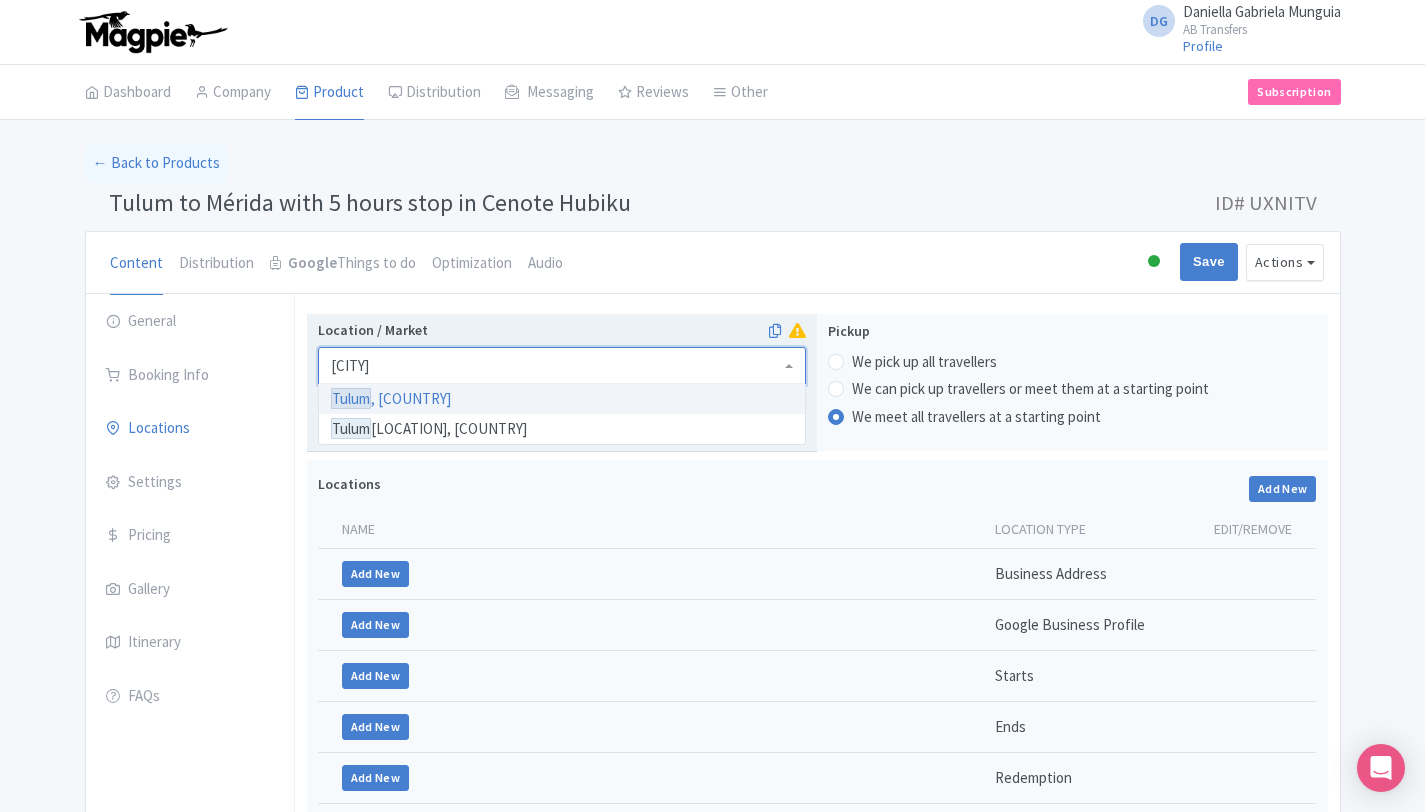 type 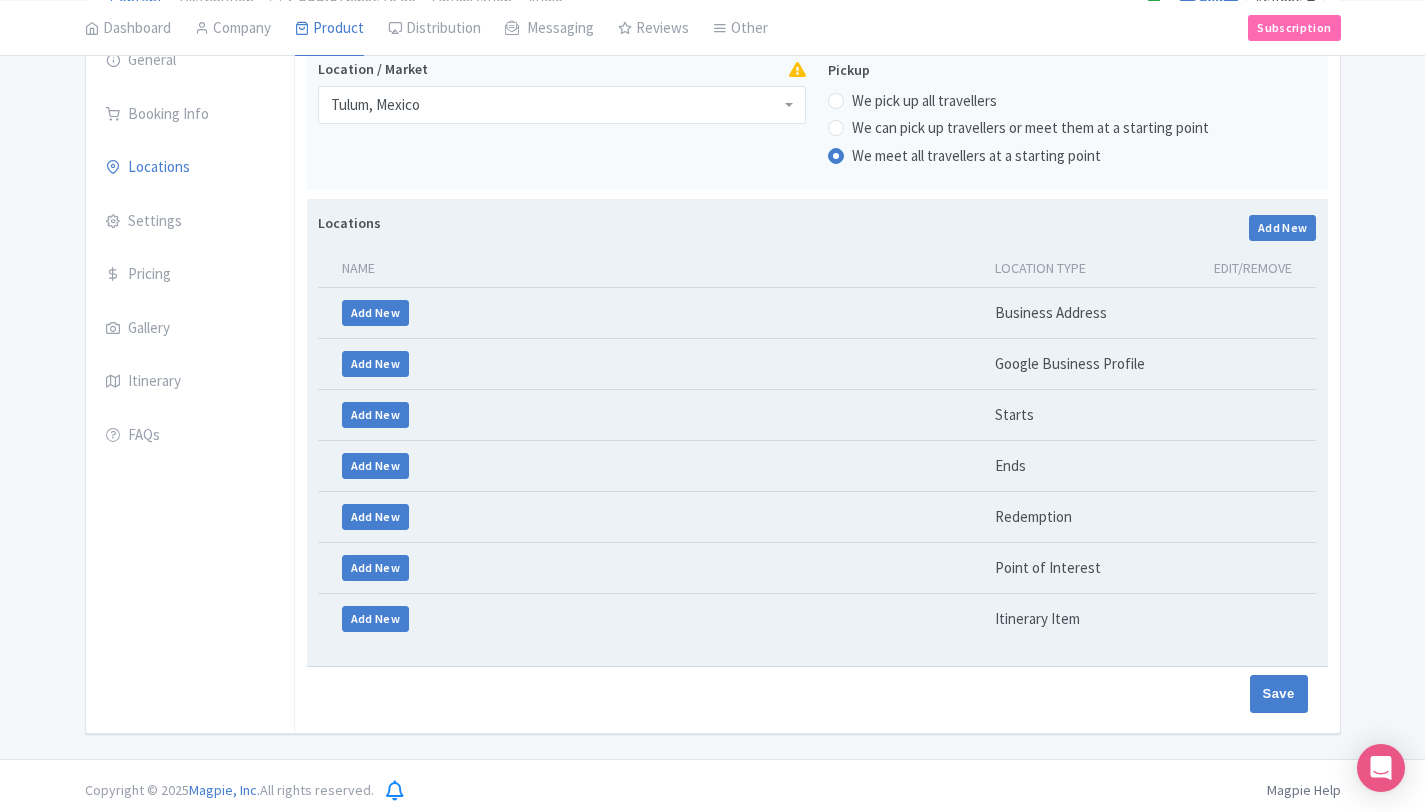 scroll, scrollTop: 272, scrollLeft: 0, axis: vertical 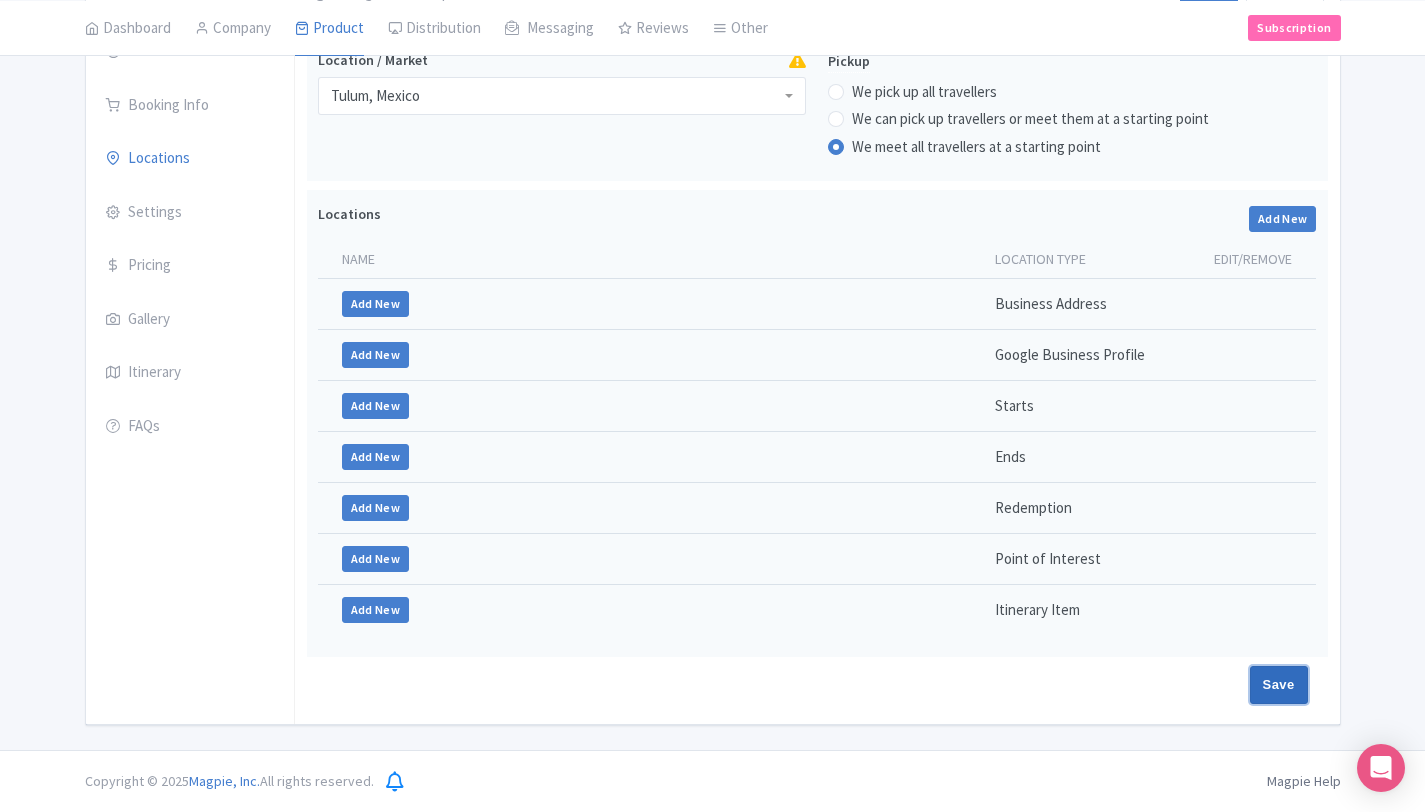 click on "Save" at bounding box center (1279, 685) 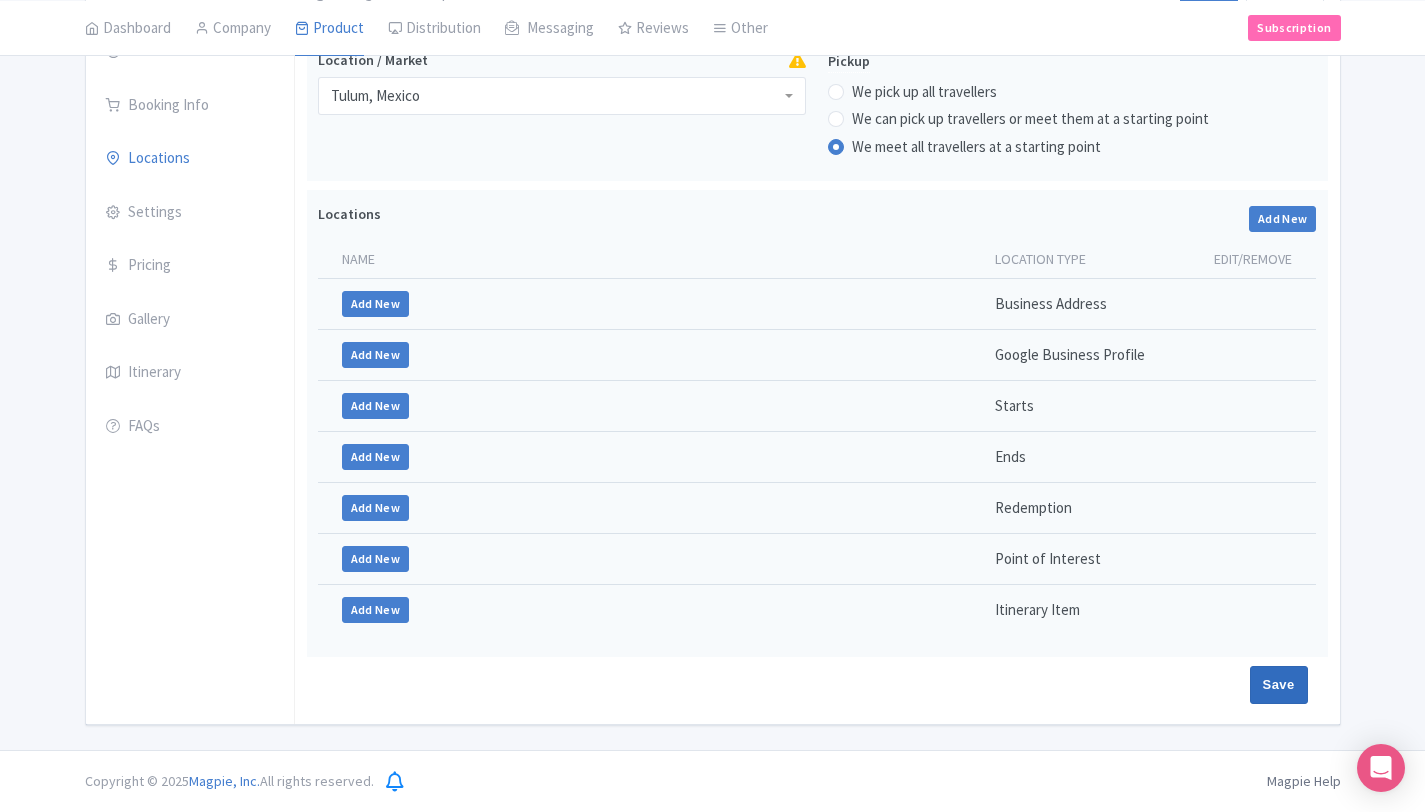 type on "Saving..." 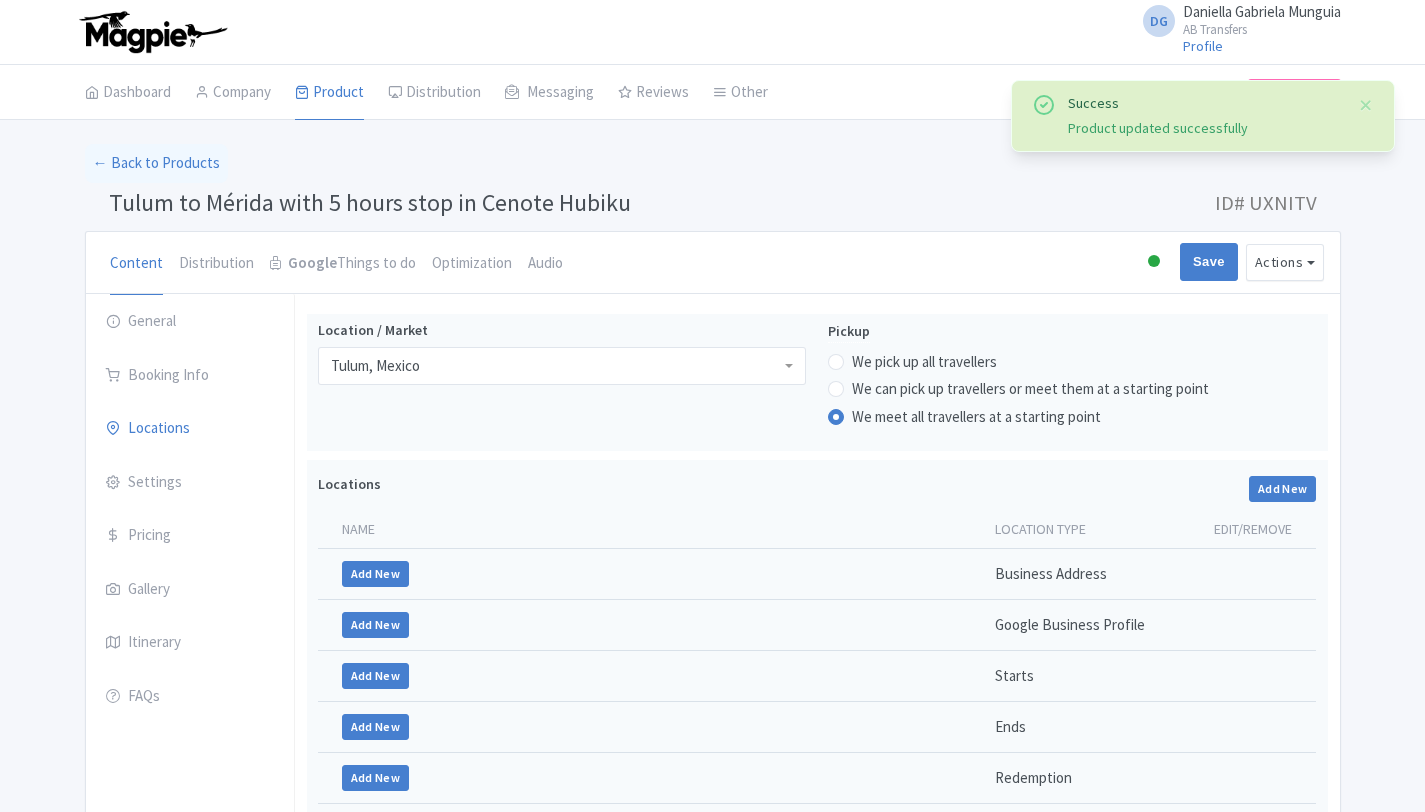 scroll, scrollTop: 272, scrollLeft: 0, axis: vertical 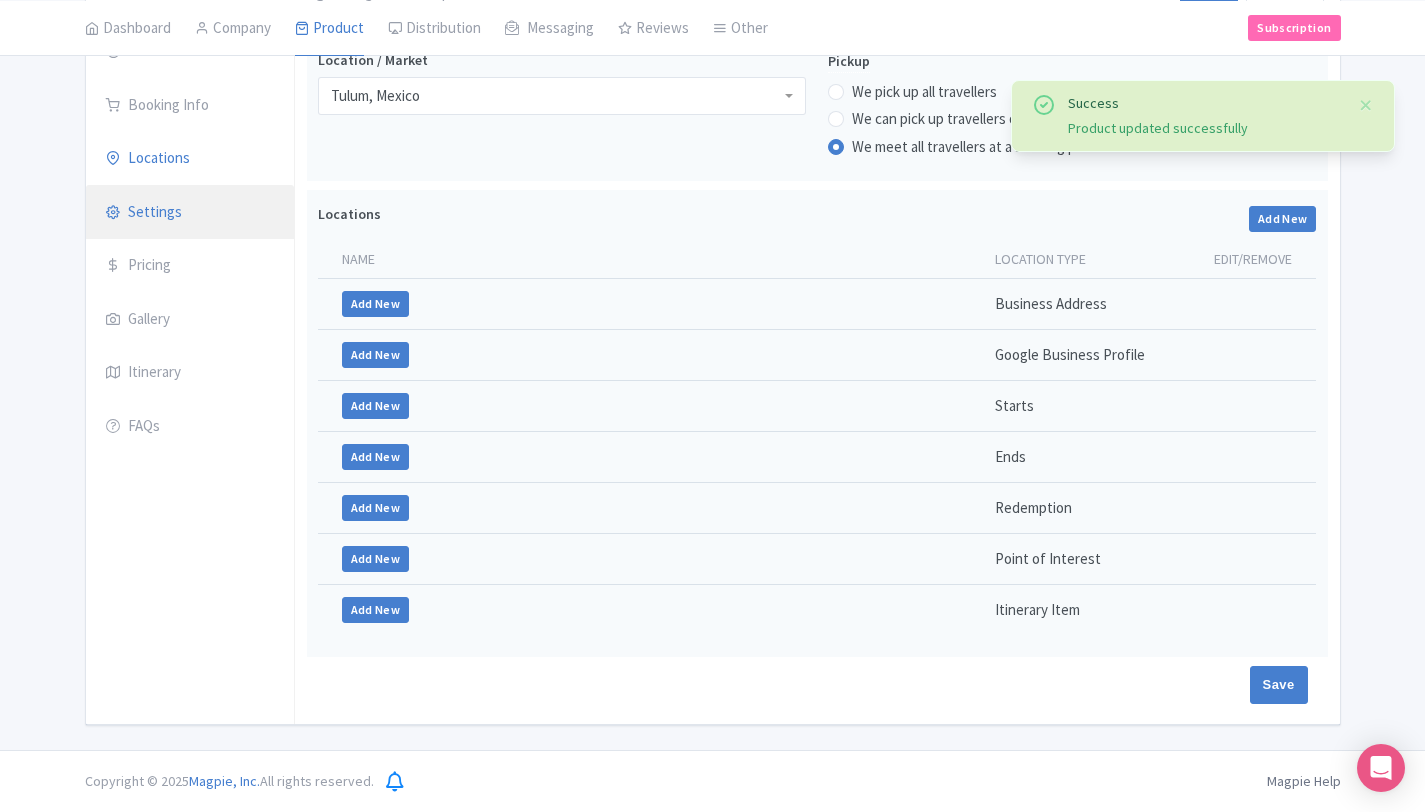 click on "Settings" at bounding box center (190, 213) 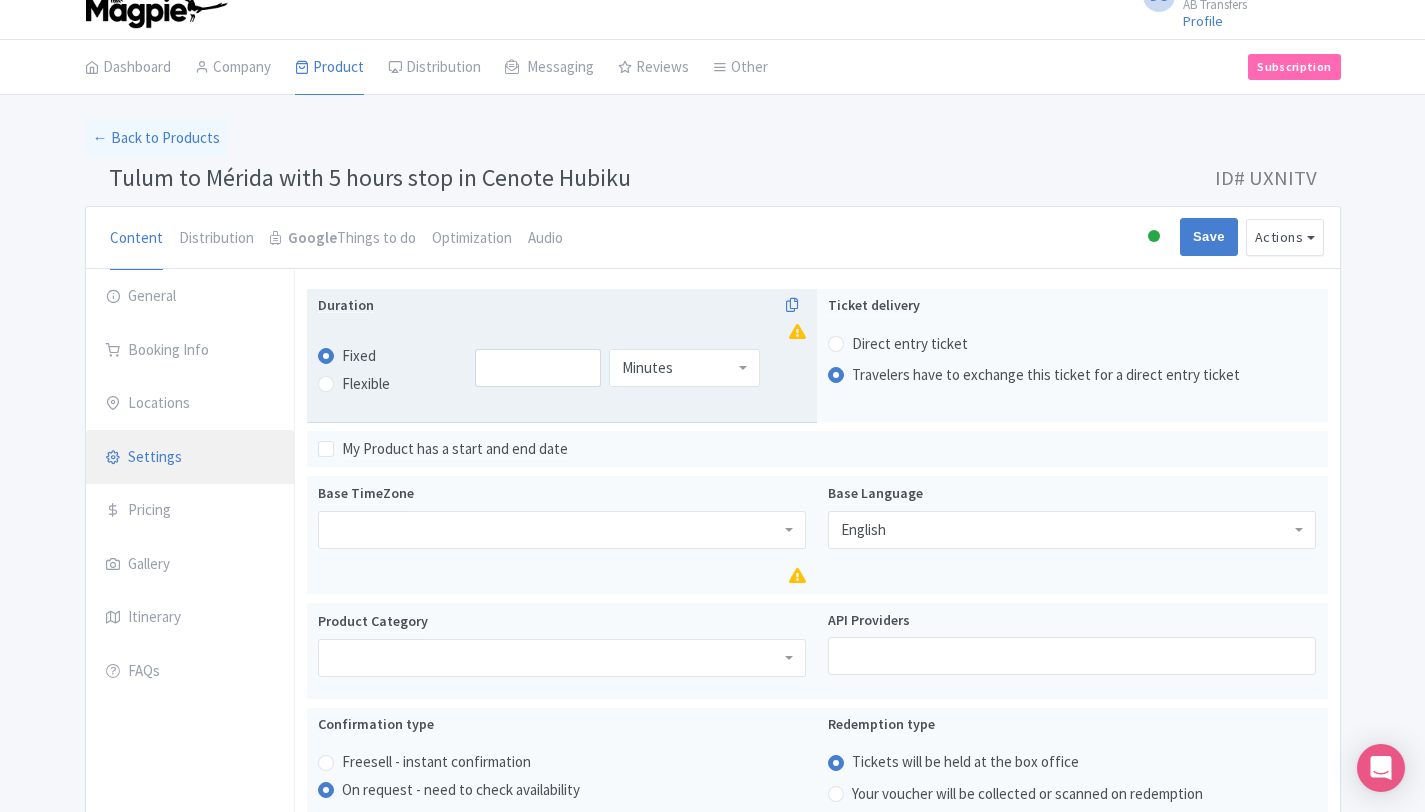 scroll, scrollTop: 0, scrollLeft: 0, axis: both 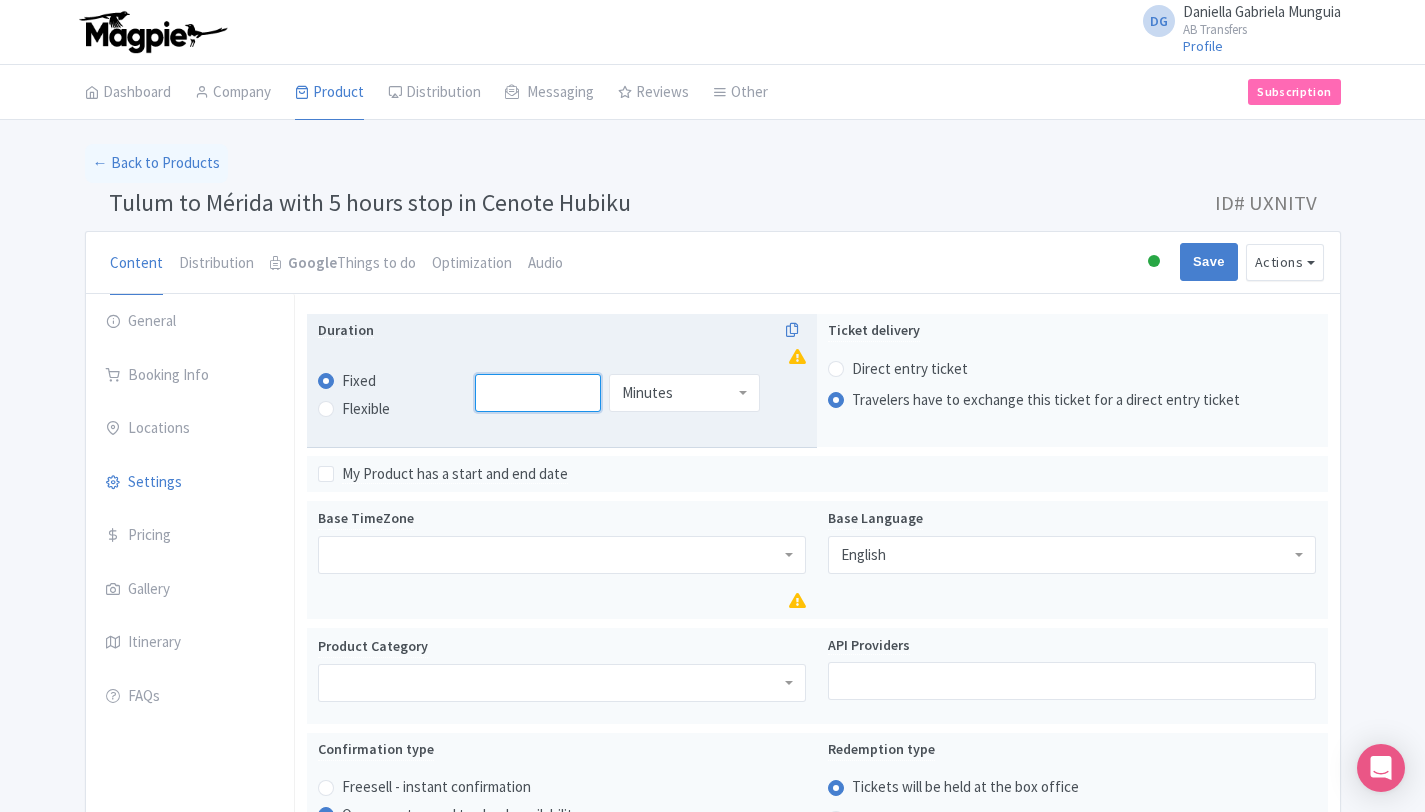 click at bounding box center (538, 393) 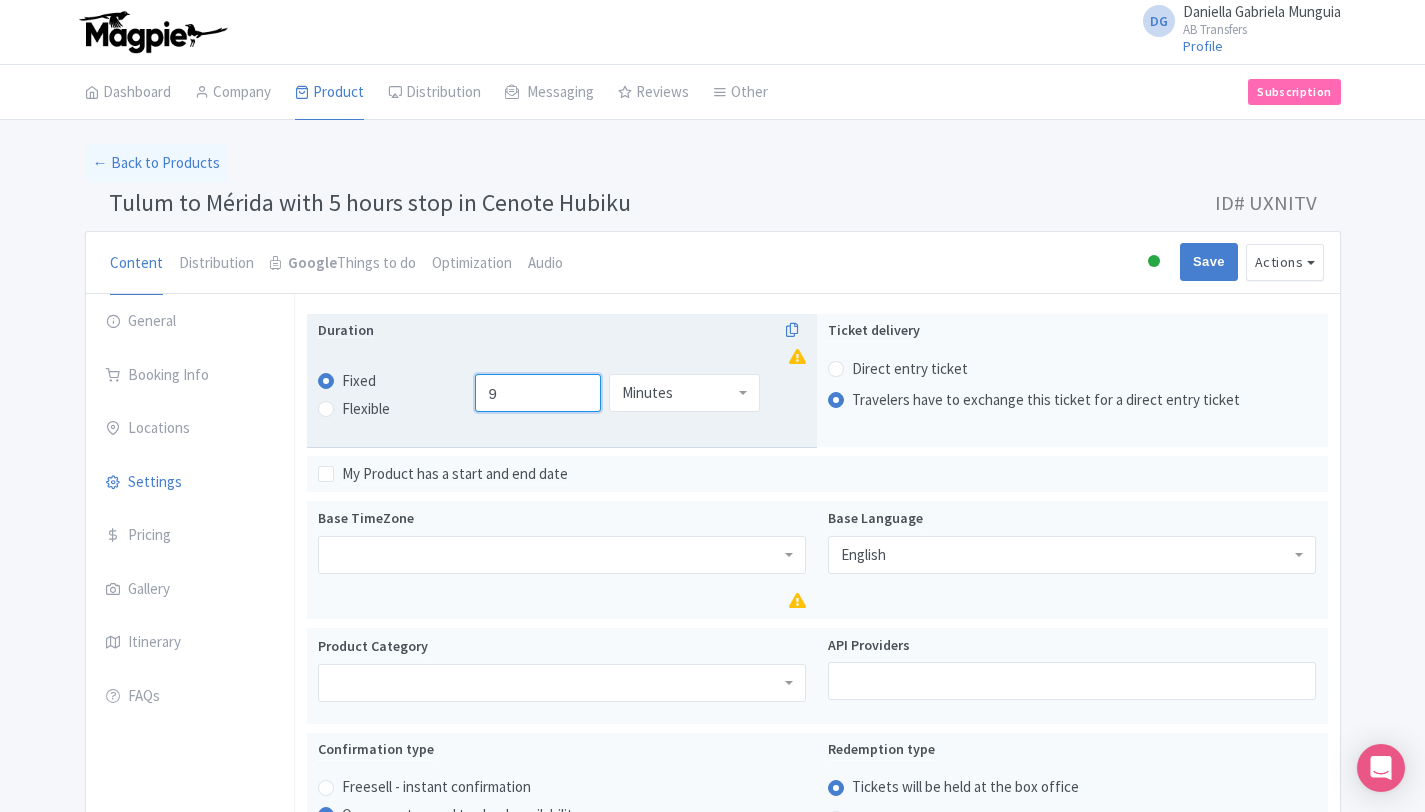 type on "9" 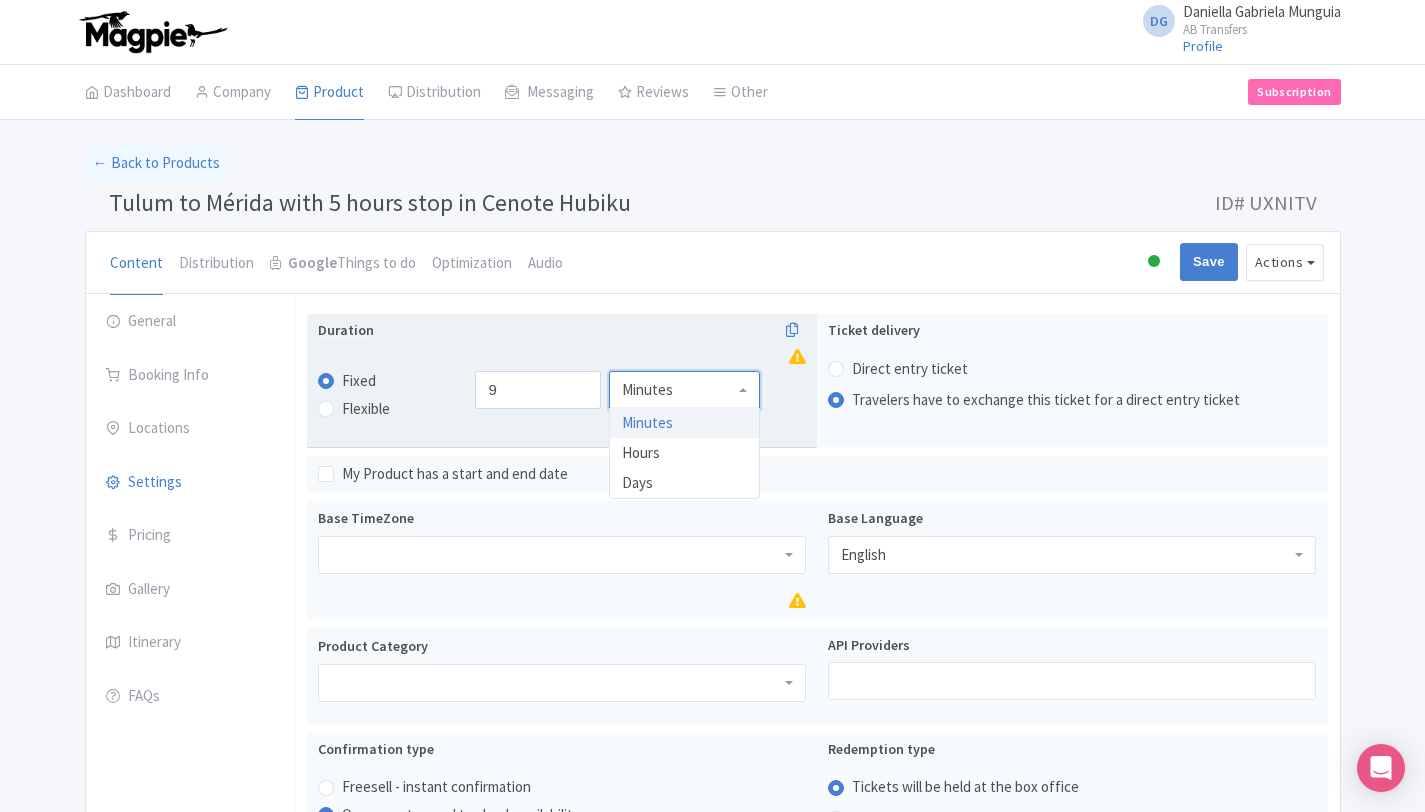 click on "Minutes" at bounding box center (684, 390) 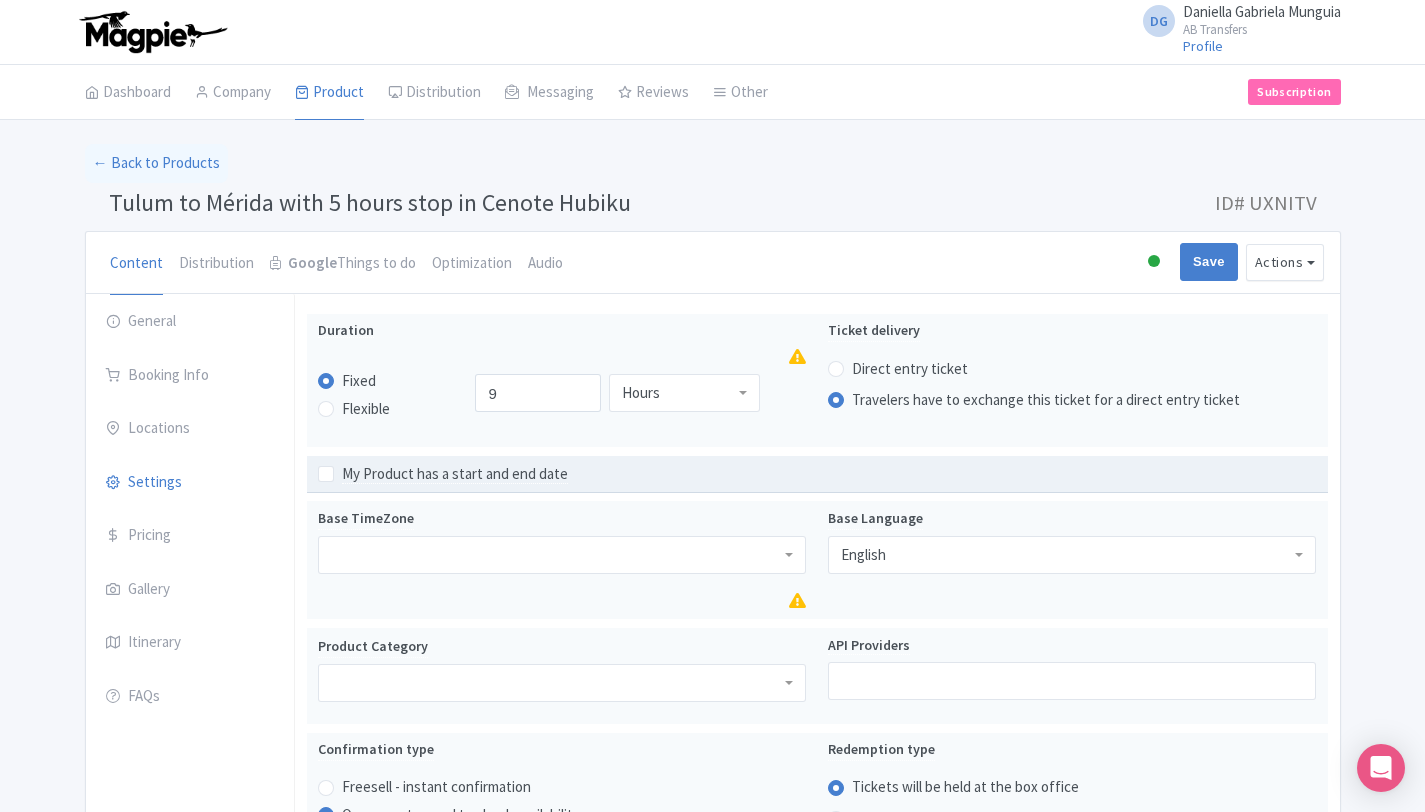 click on "My Product has a start and end date" at bounding box center [817, 474] 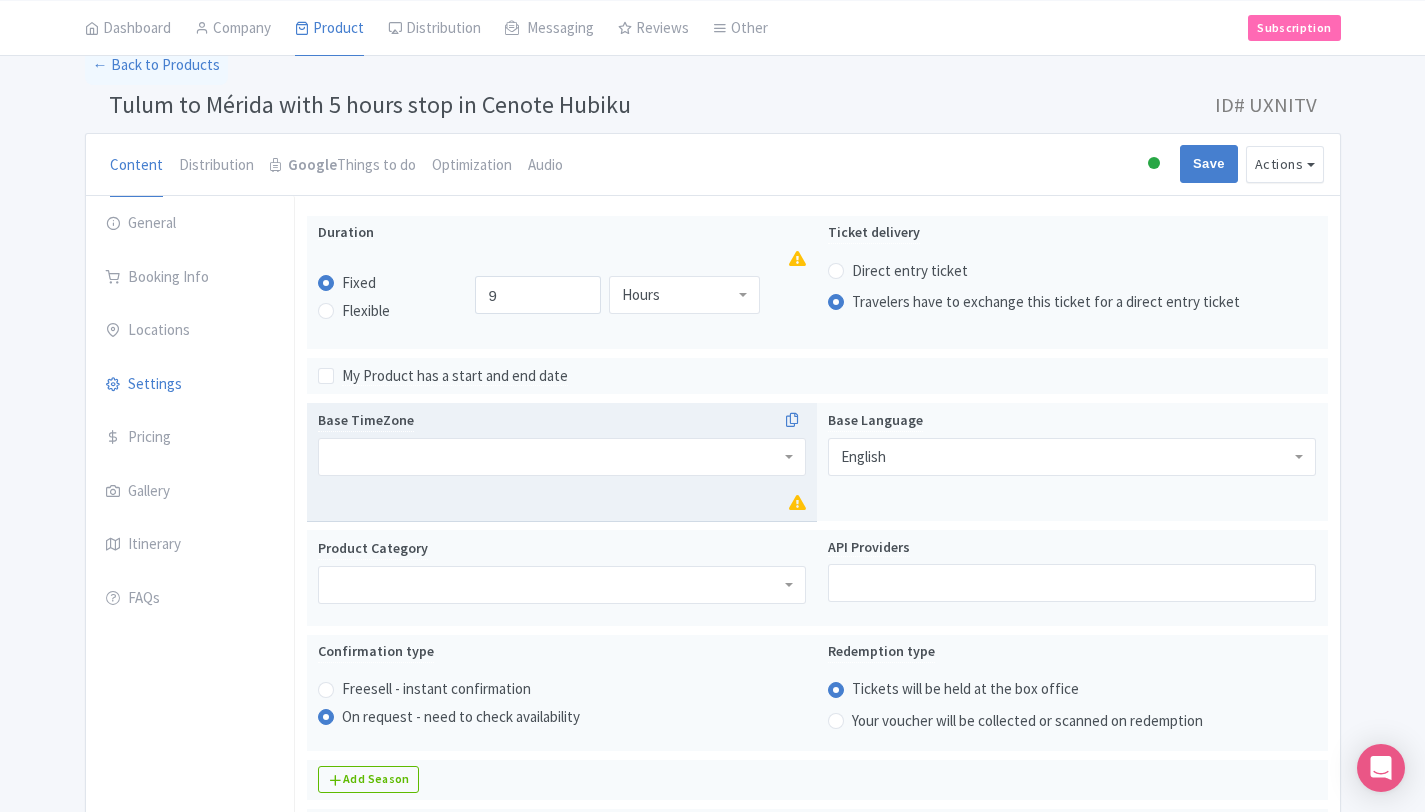 scroll, scrollTop: 112, scrollLeft: 0, axis: vertical 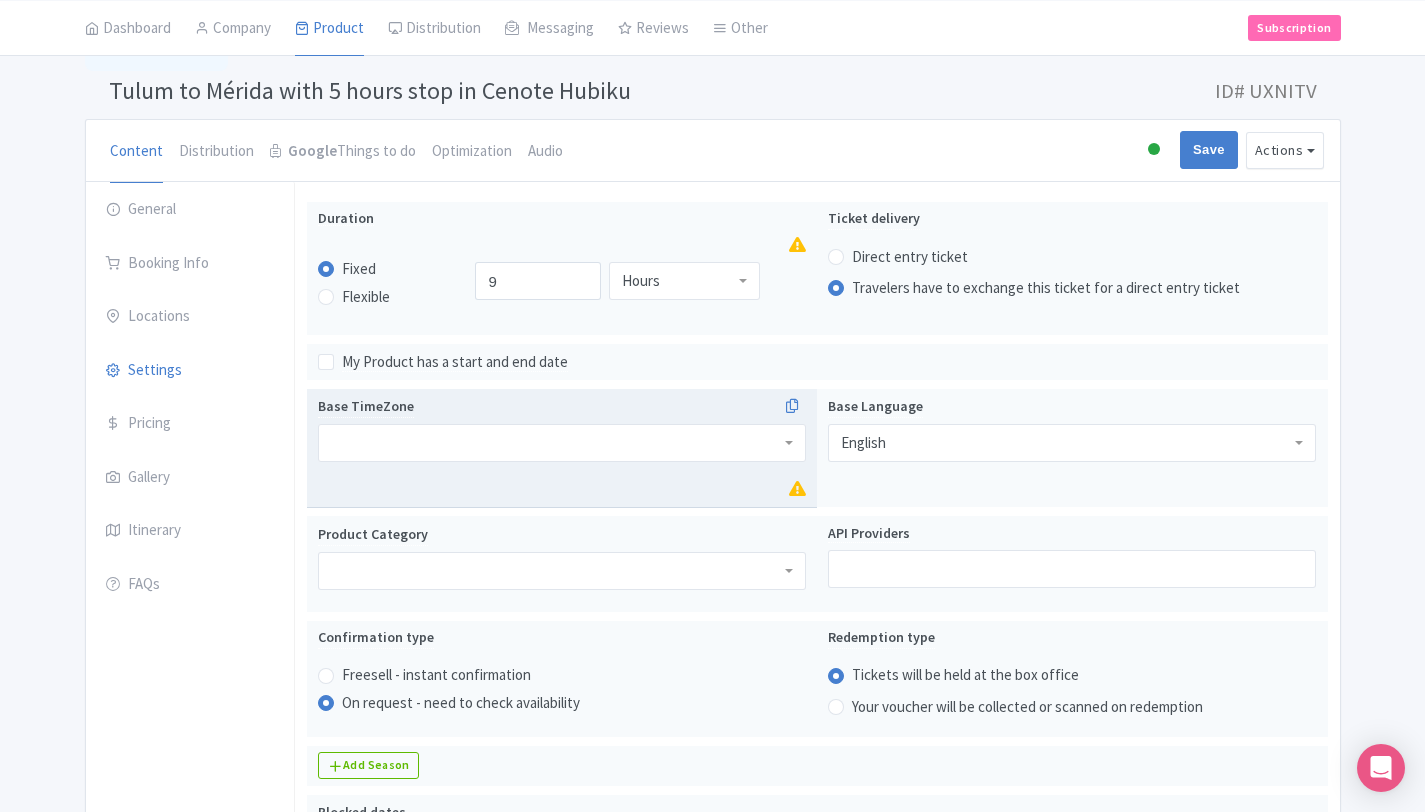 click at bounding box center [562, 443] 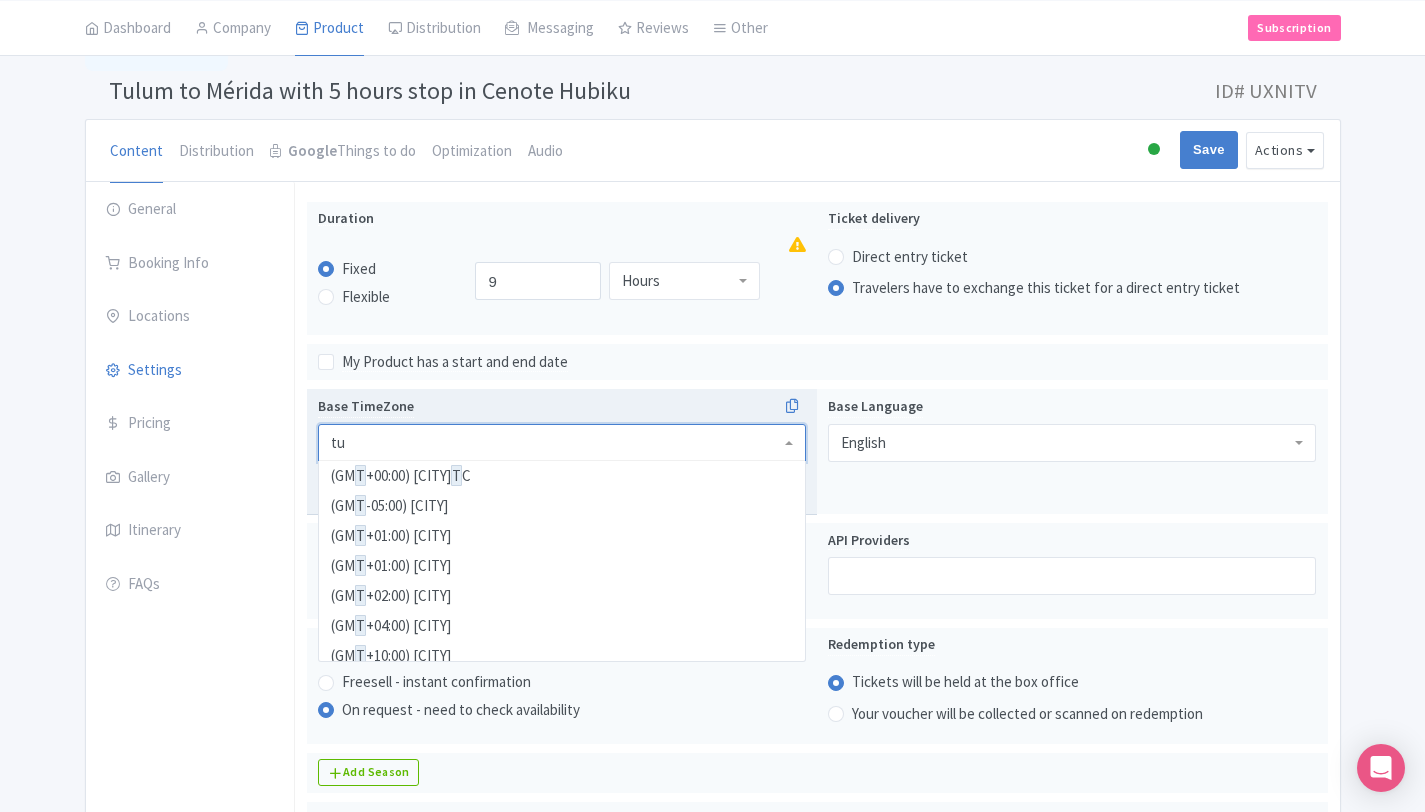scroll, scrollTop: 0, scrollLeft: 0, axis: both 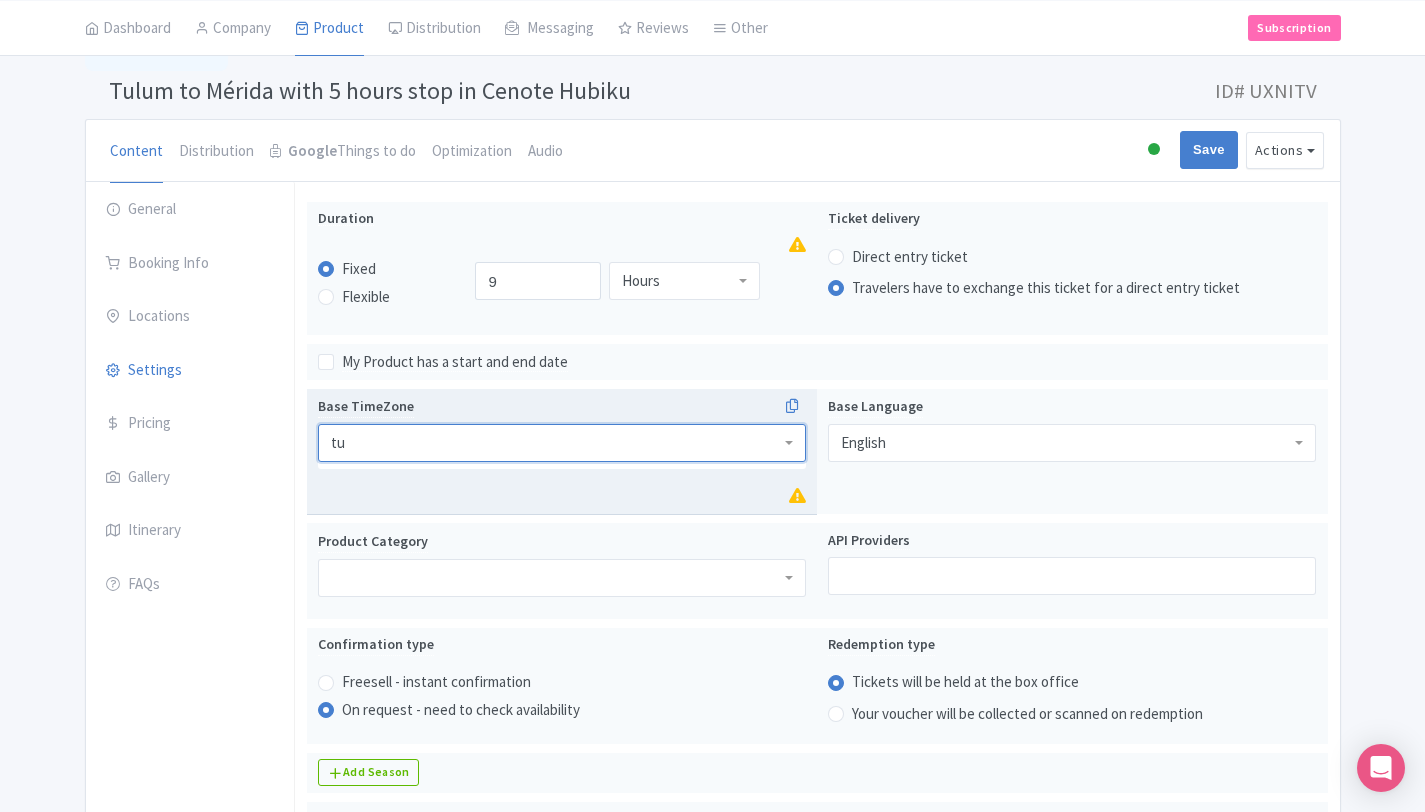 type on "t" 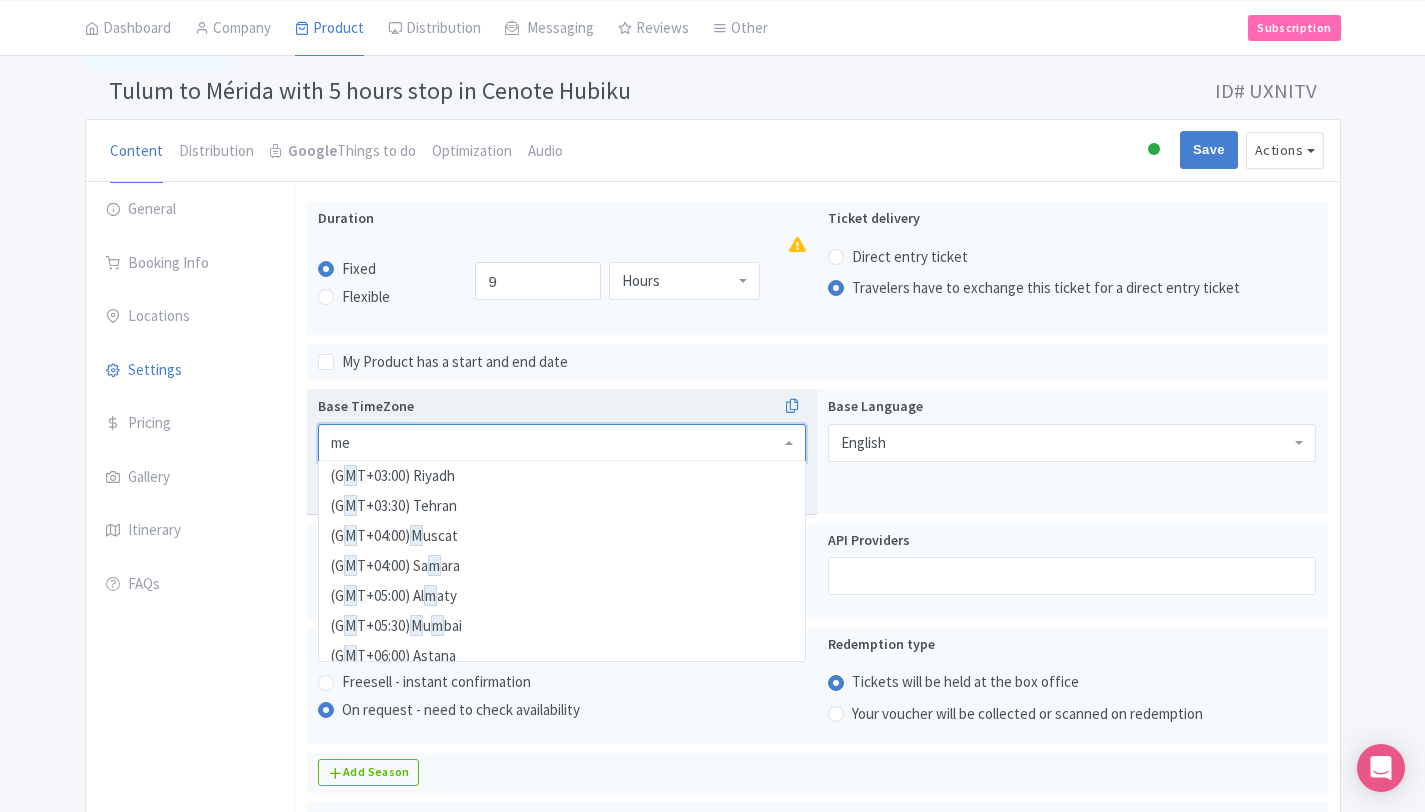 scroll, scrollTop: 0, scrollLeft: 0, axis: both 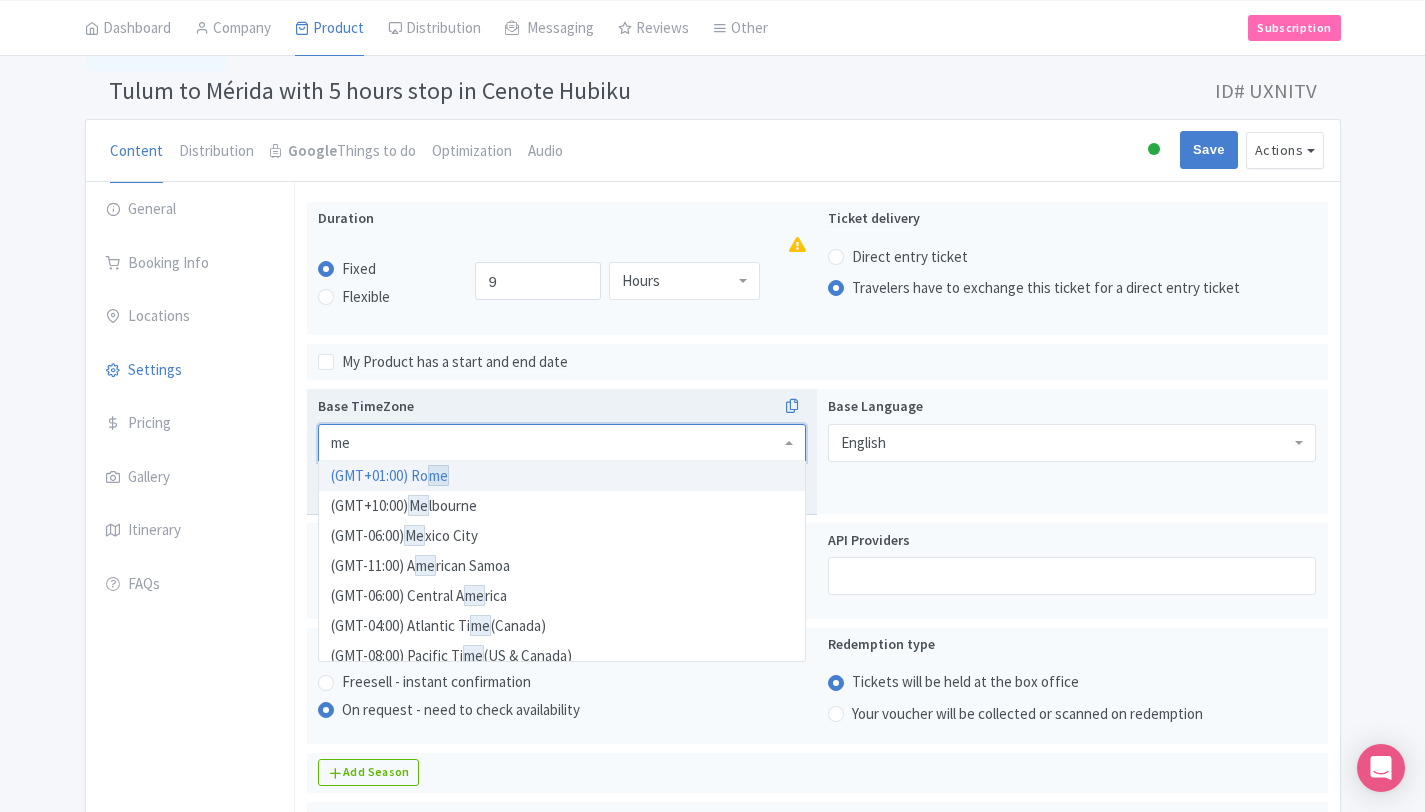 type on "m" 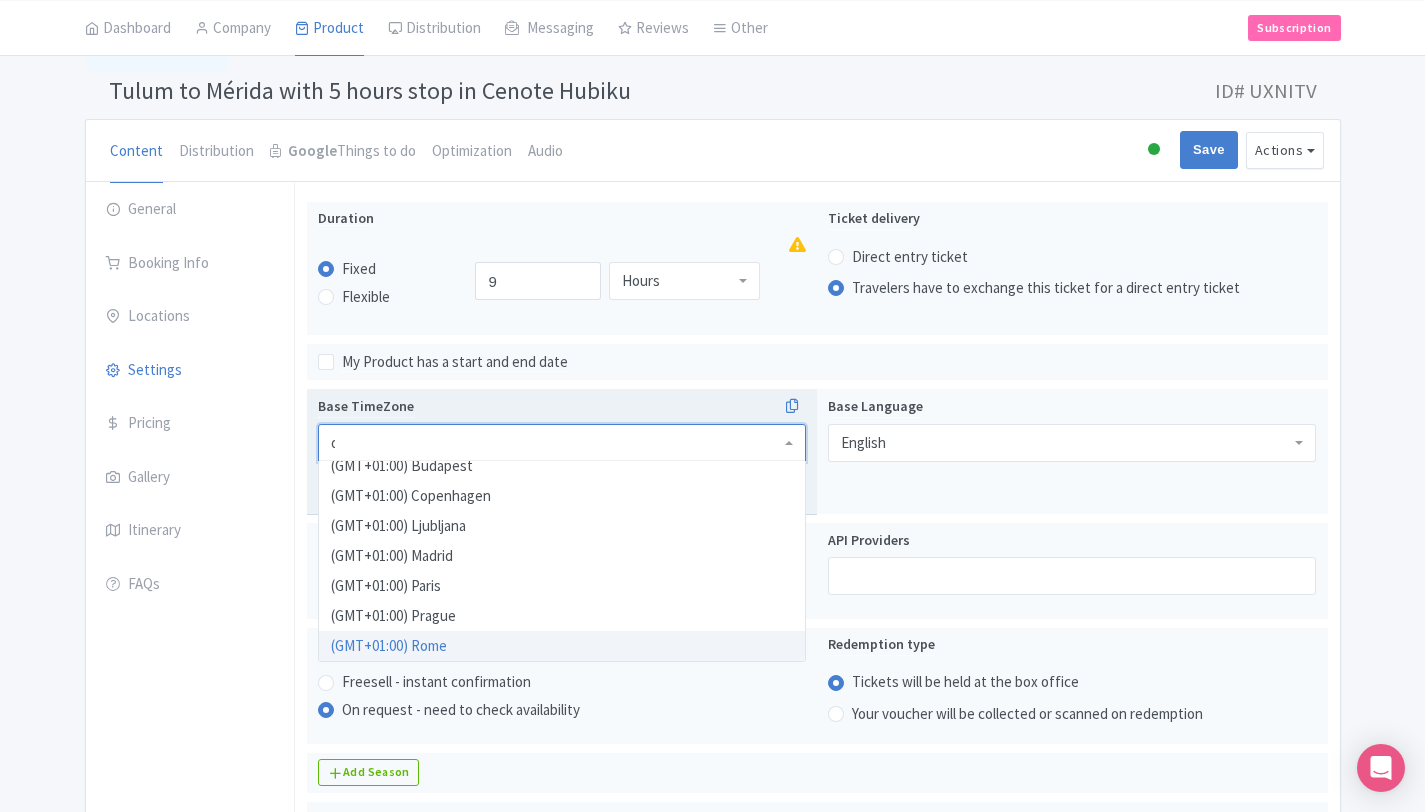 scroll, scrollTop: 0, scrollLeft: 0, axis: both 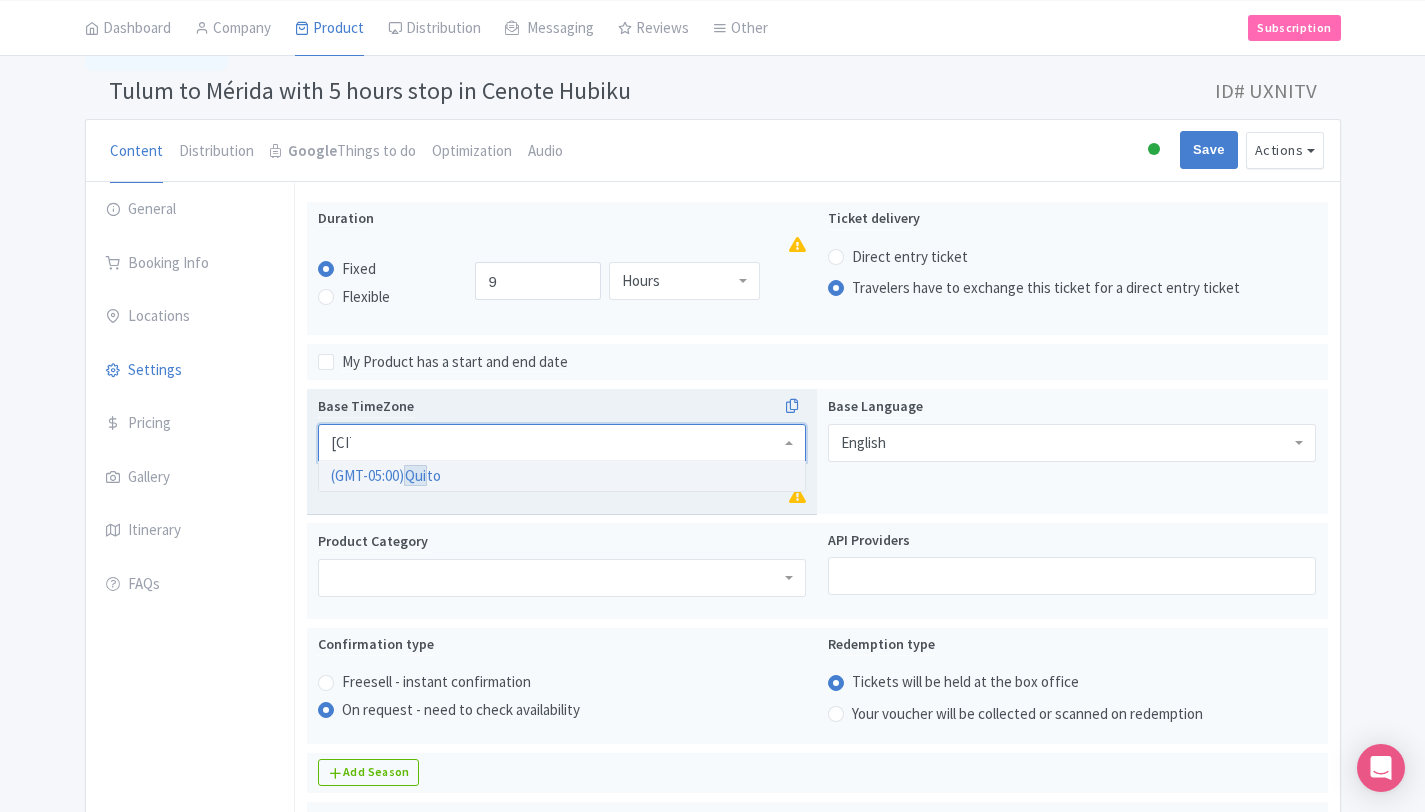 type on "q" 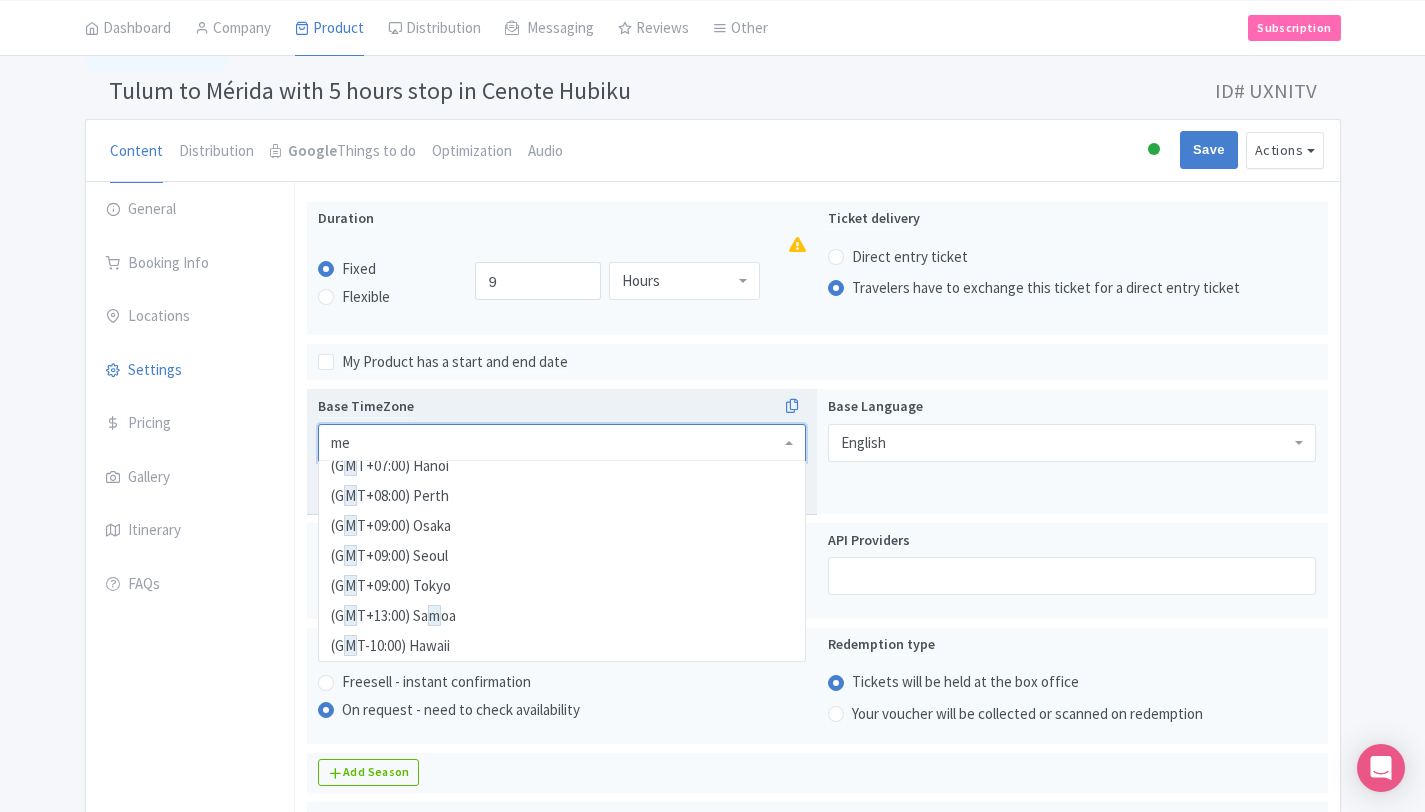scroll, scrollTop: 0, scrollLeft: 0, axis: both 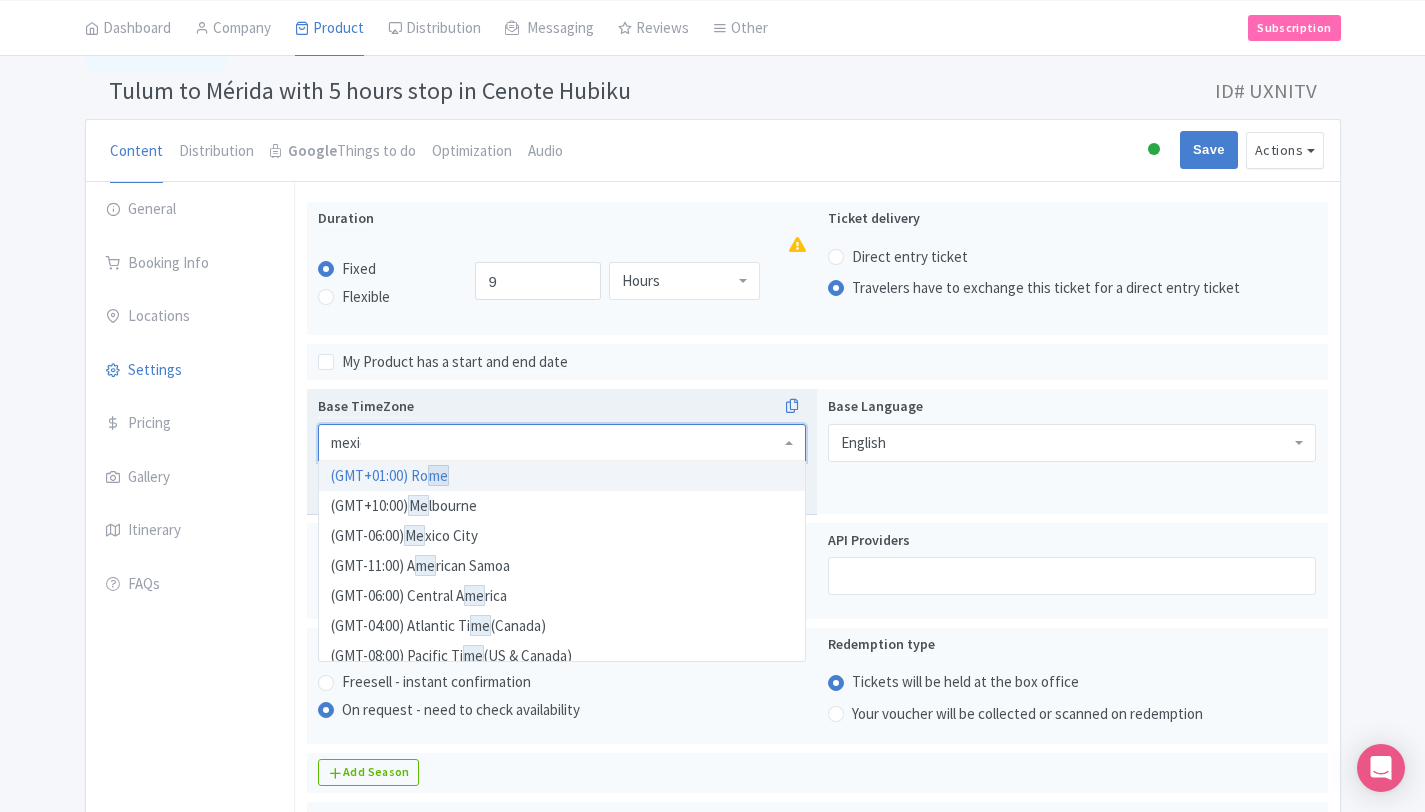 type on "mexico" 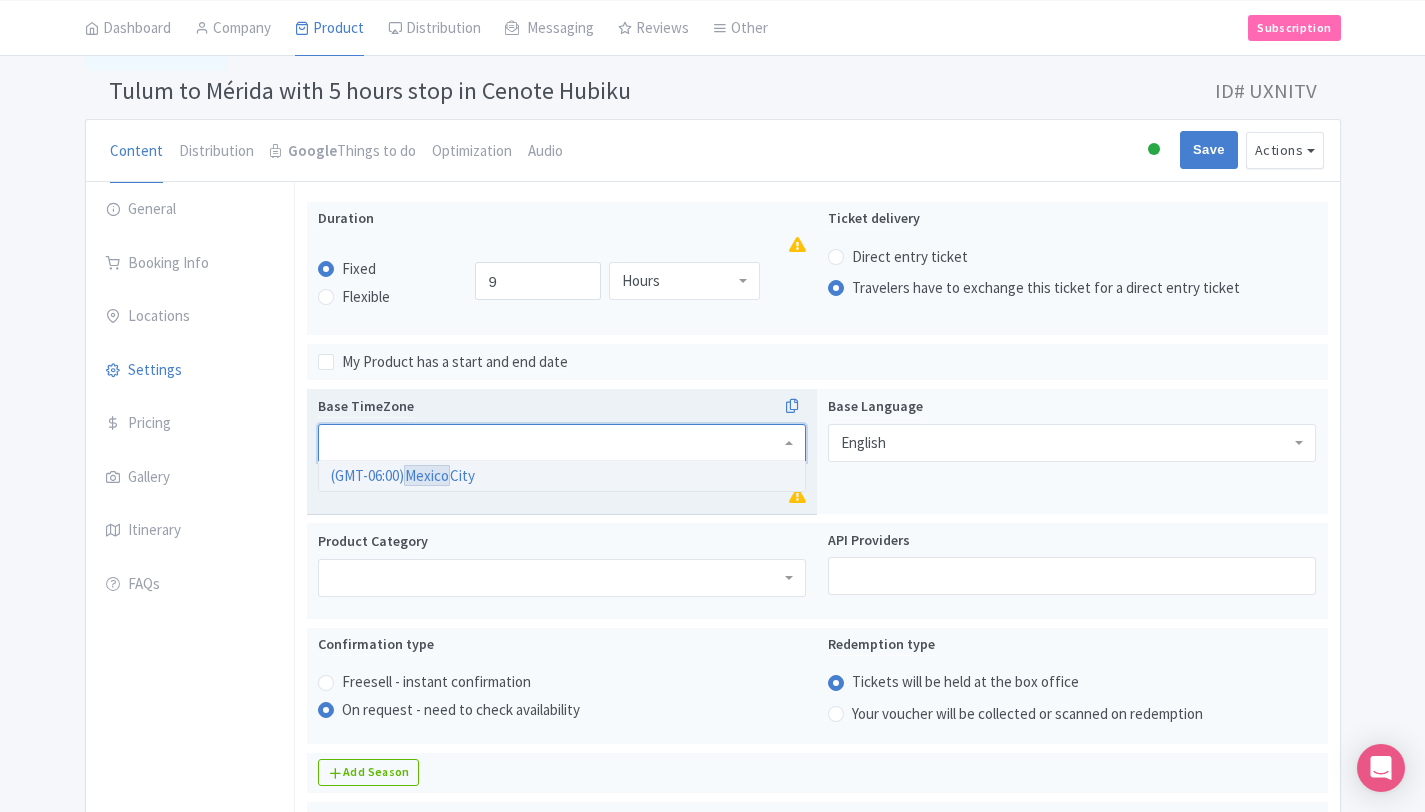 scroll, scrollTop: 0, scrollLeft: 0, axis: both 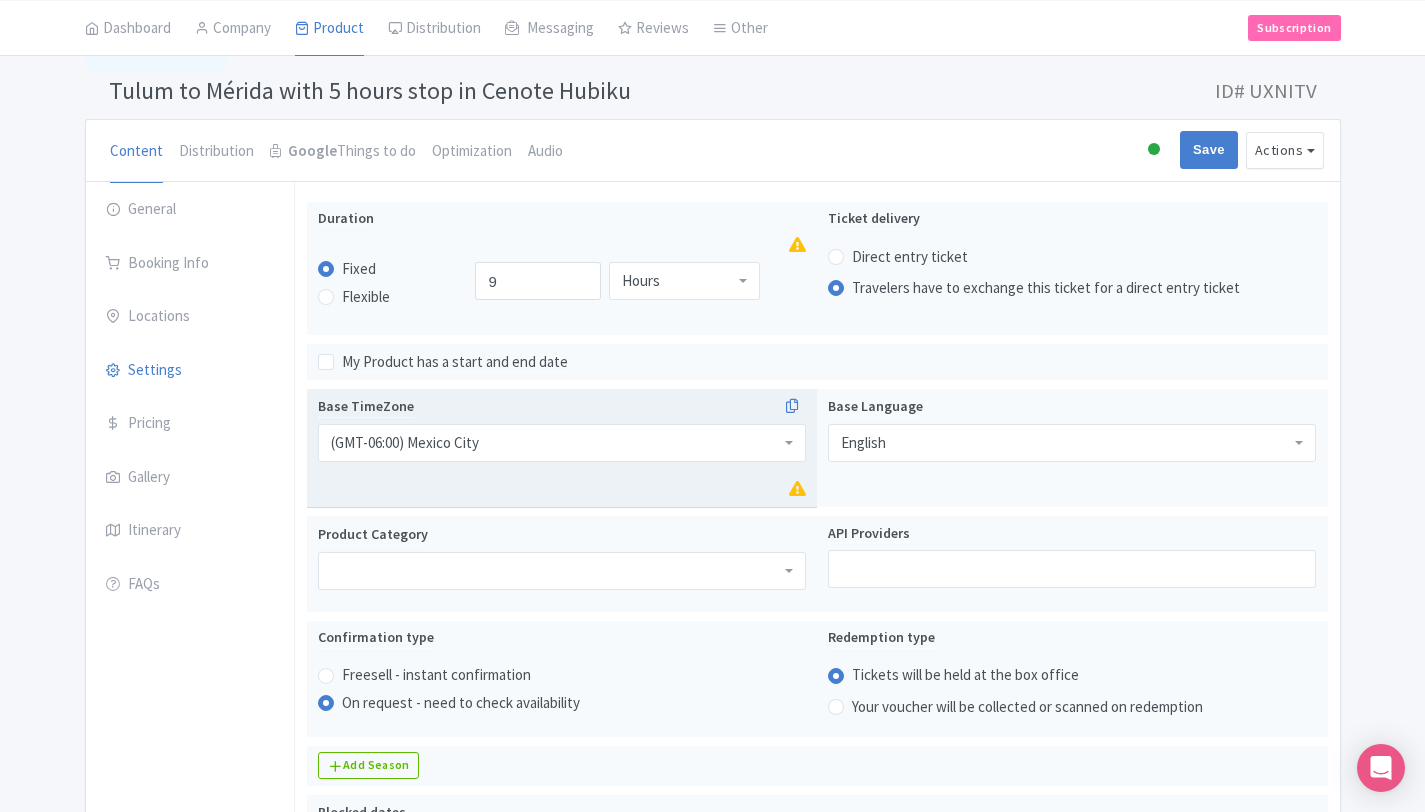 click on "(GMT-06:00) Mexico City" at bounding box center (562, 443) 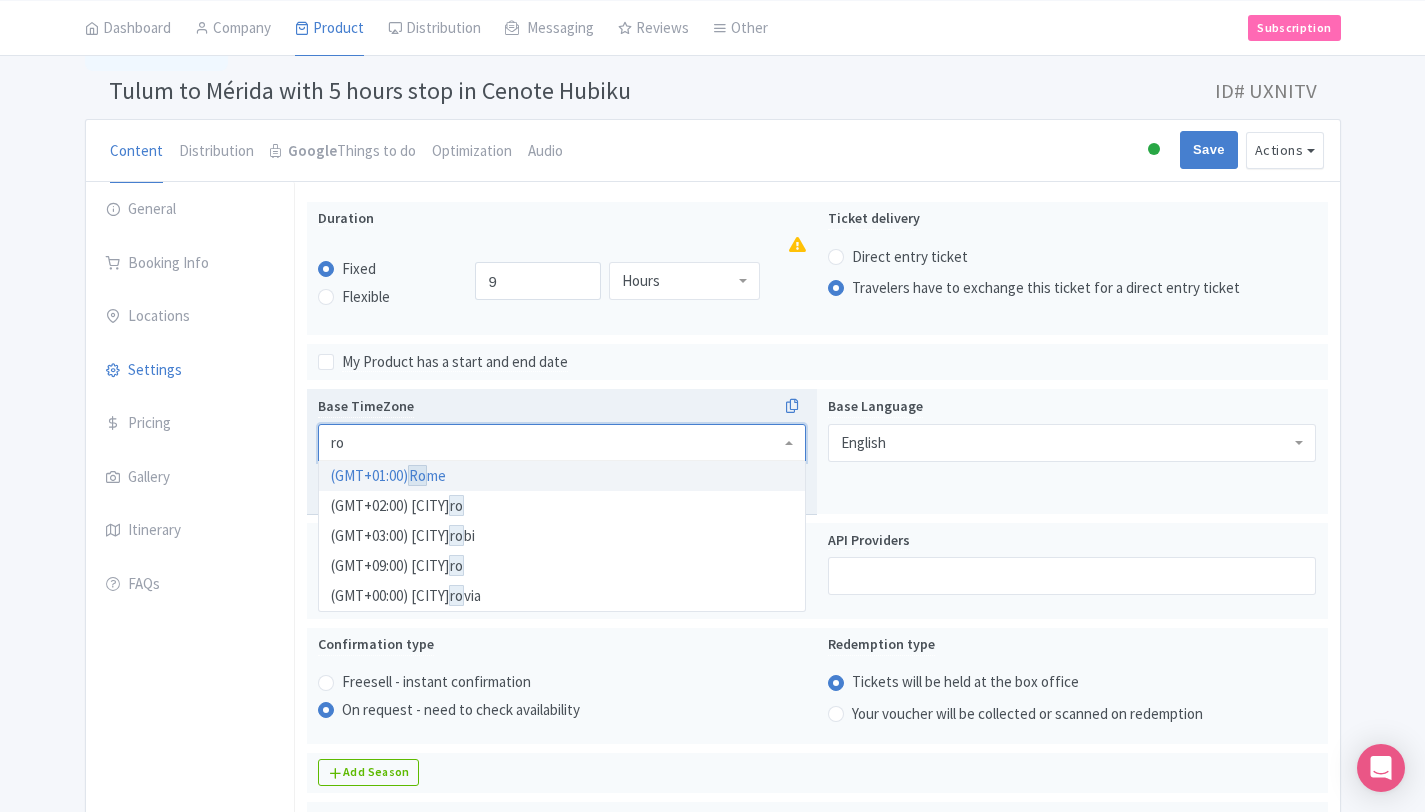 scroll, scrollTop: 0, scrollLeft: 0, axis: both 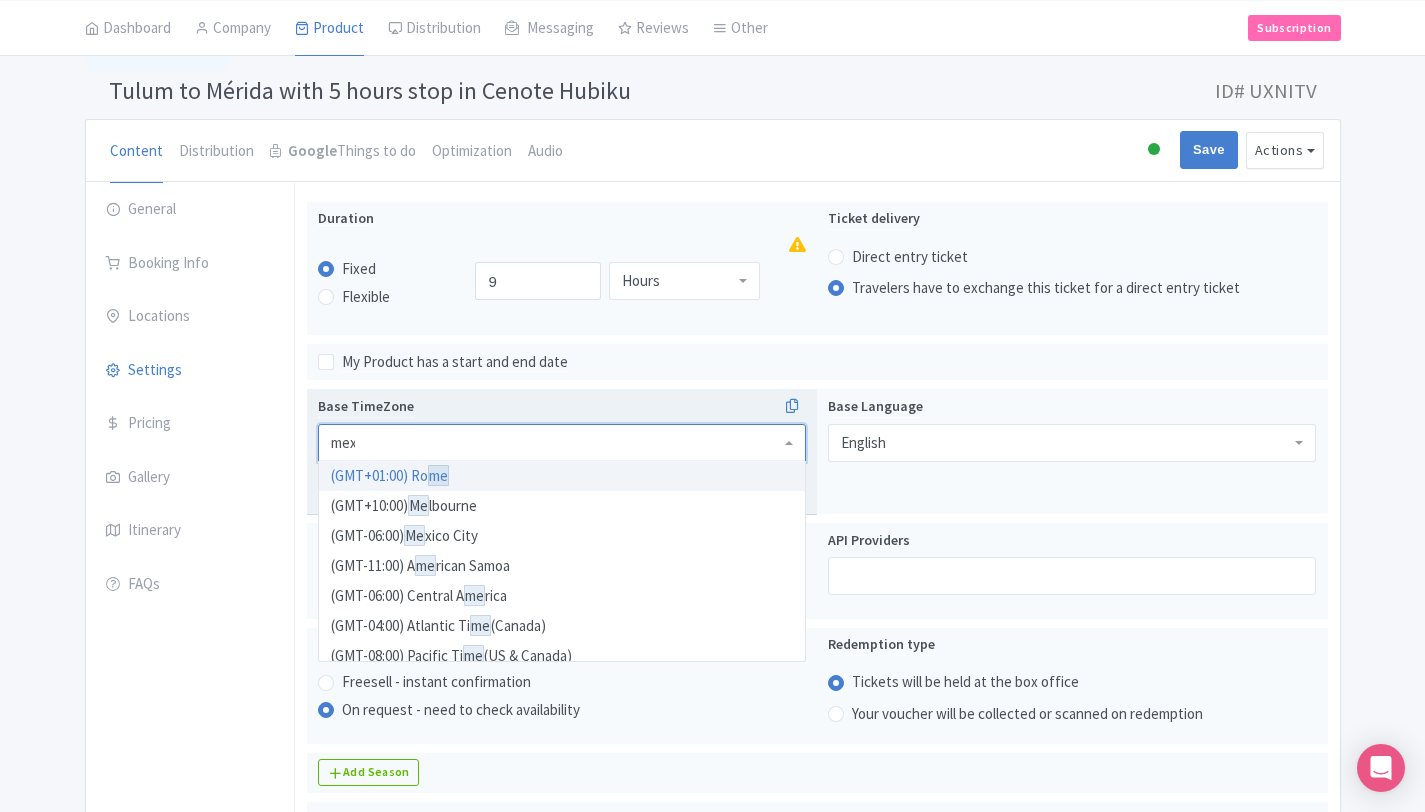 type on "mexi" 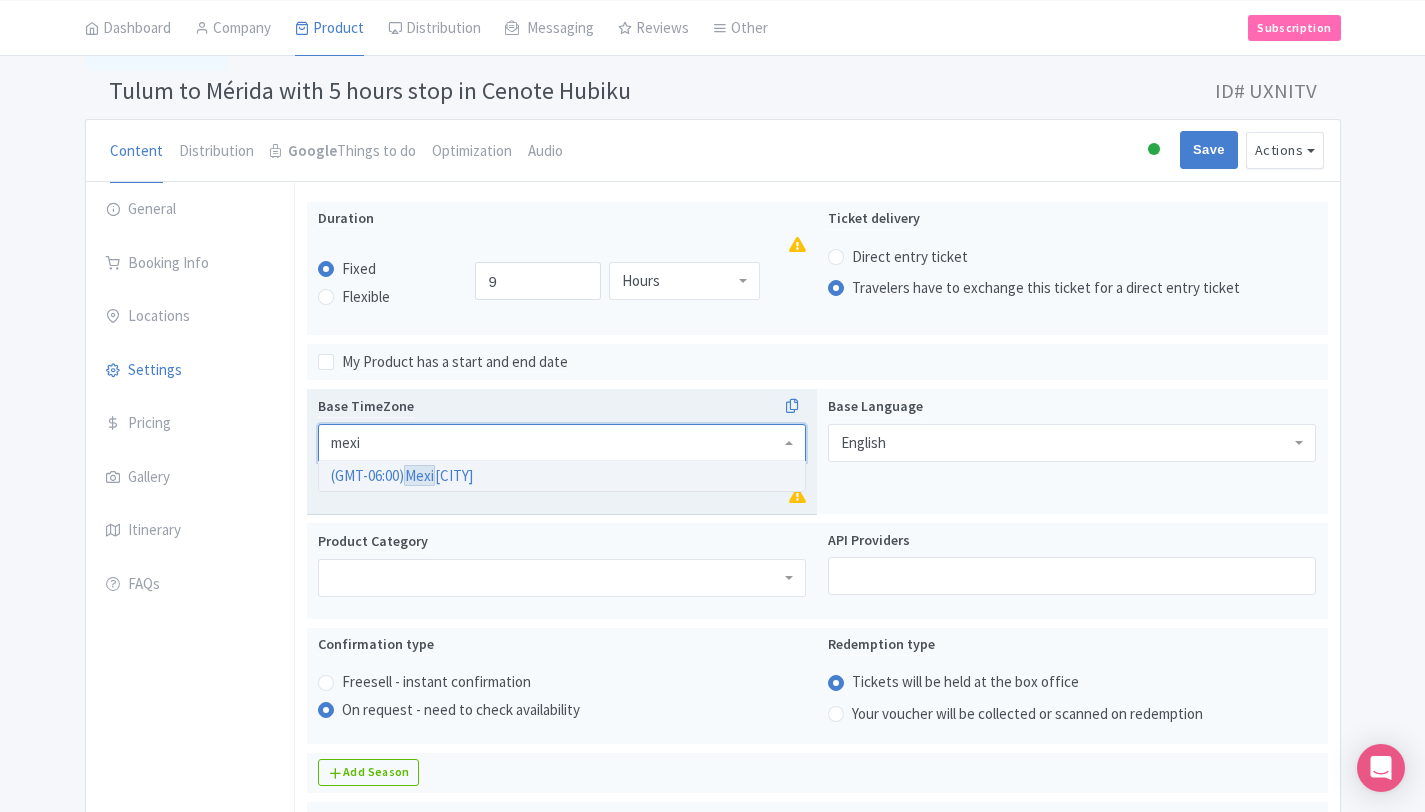 type 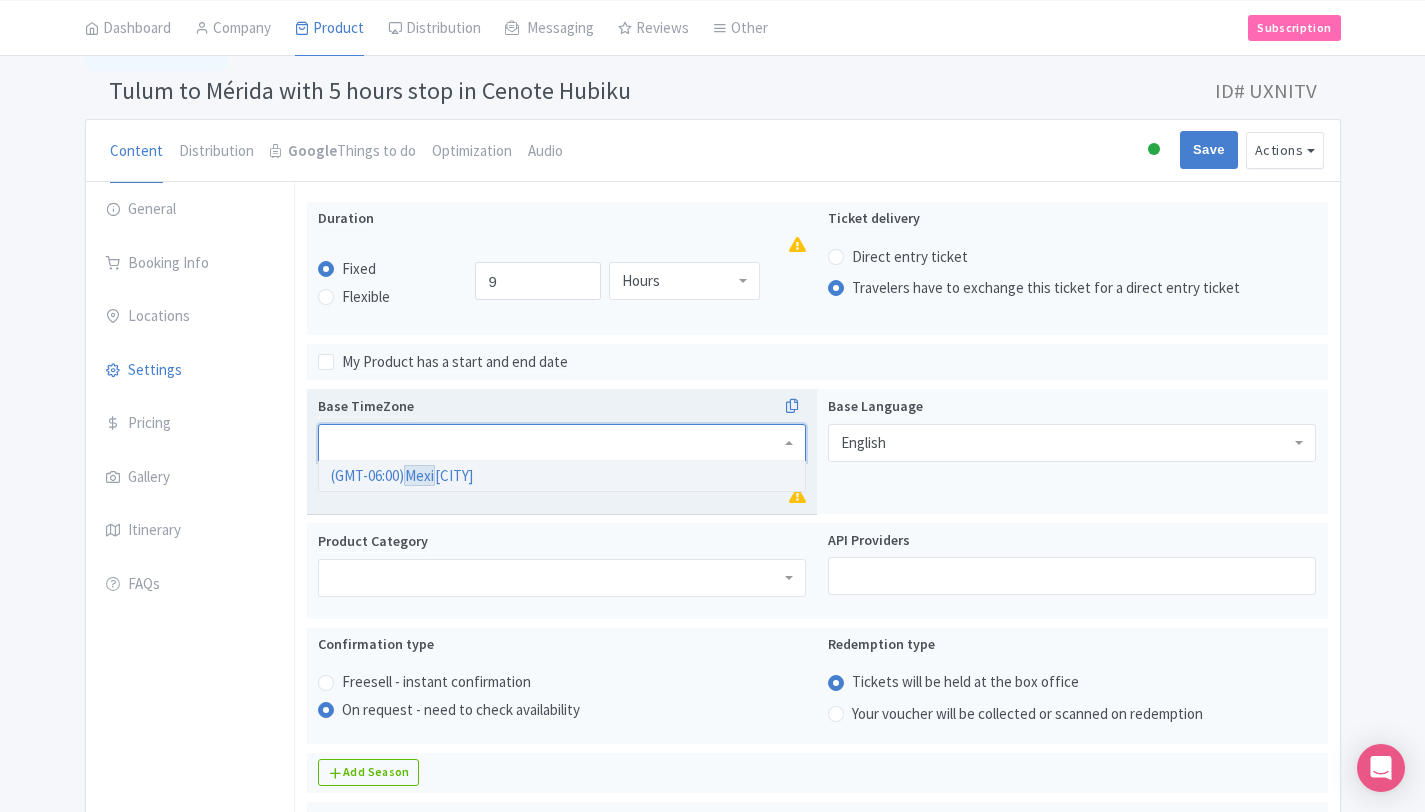 scroll, scrollTop: 0, scrollLeft: 0, axis: both 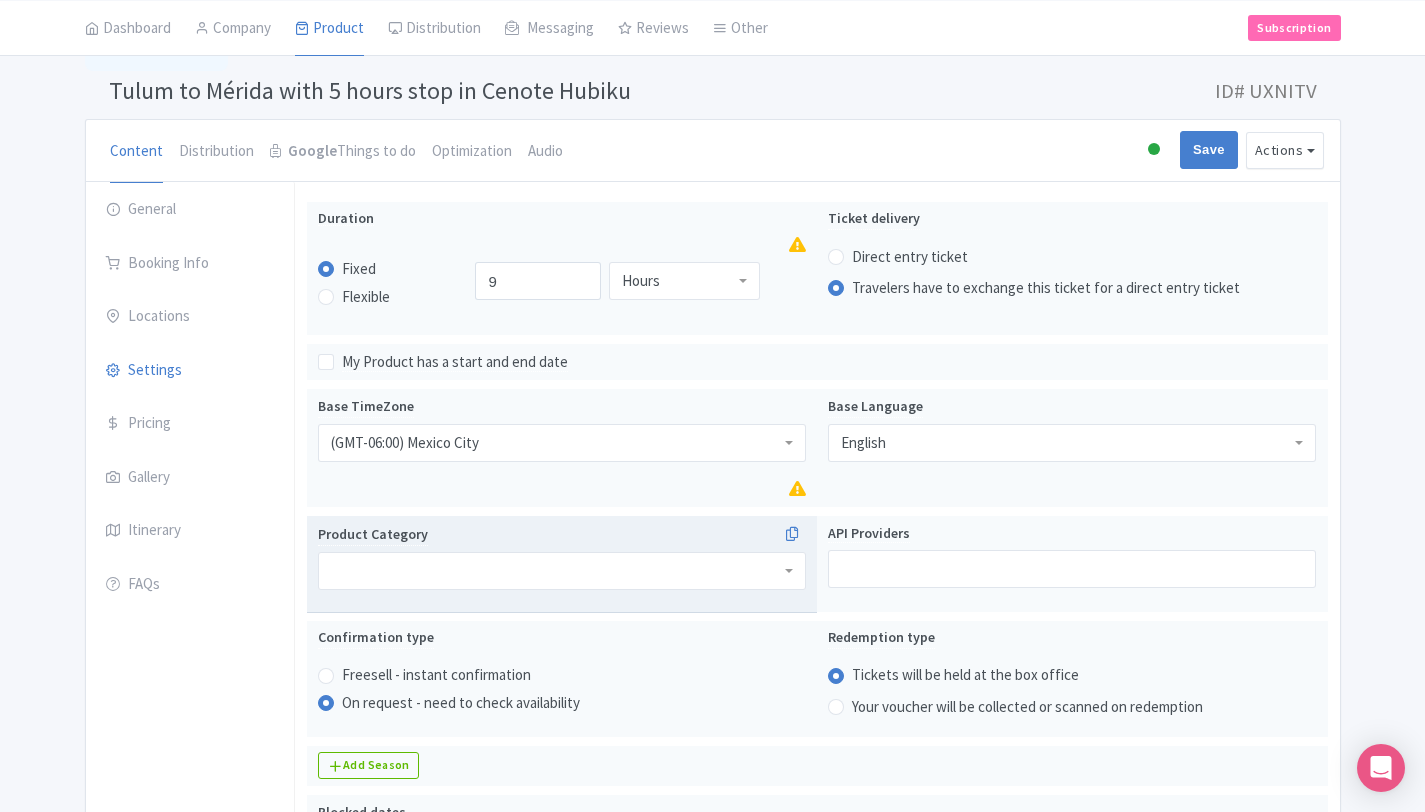 click at bounding box center [562, 571] 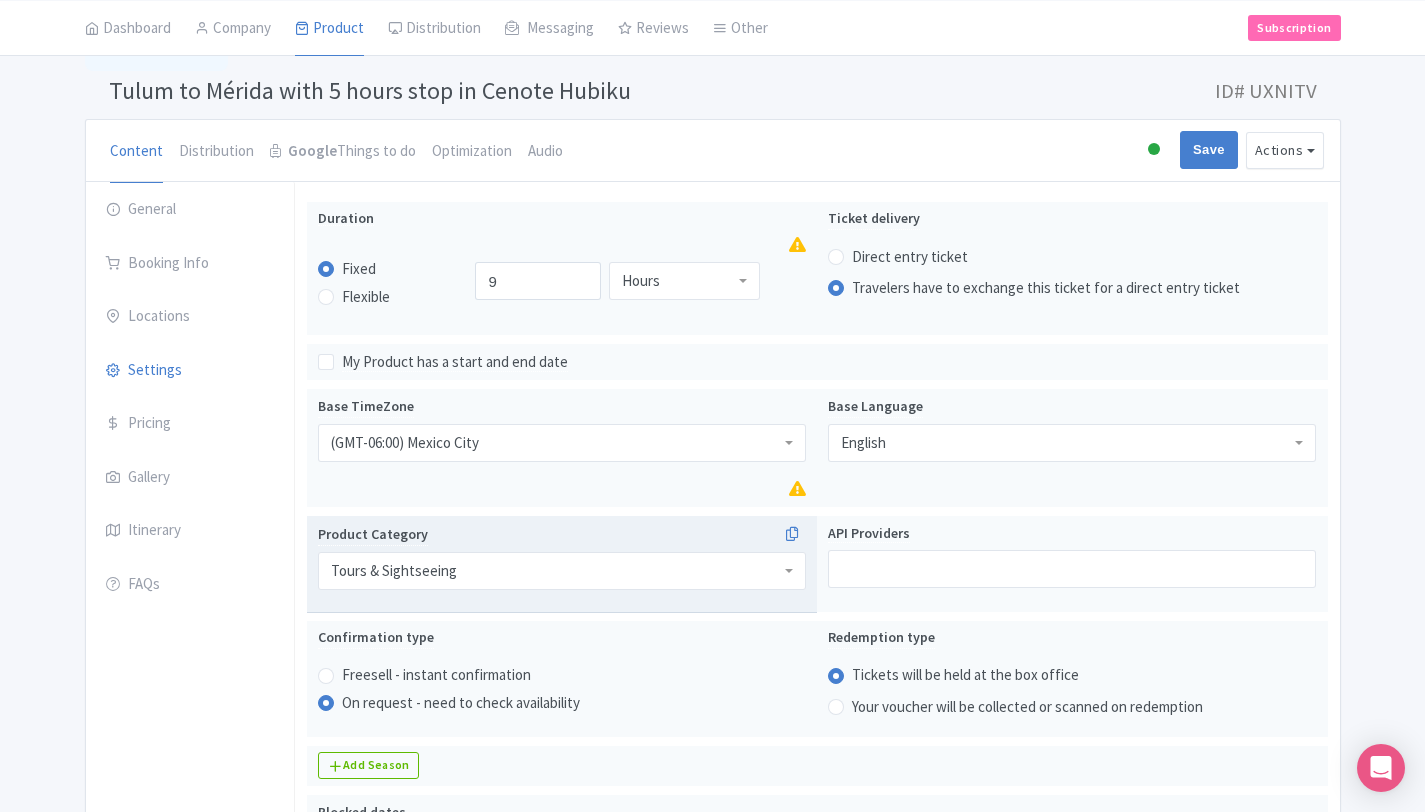click on "Tours & Sightseeing" at bounding box center [562, 571] 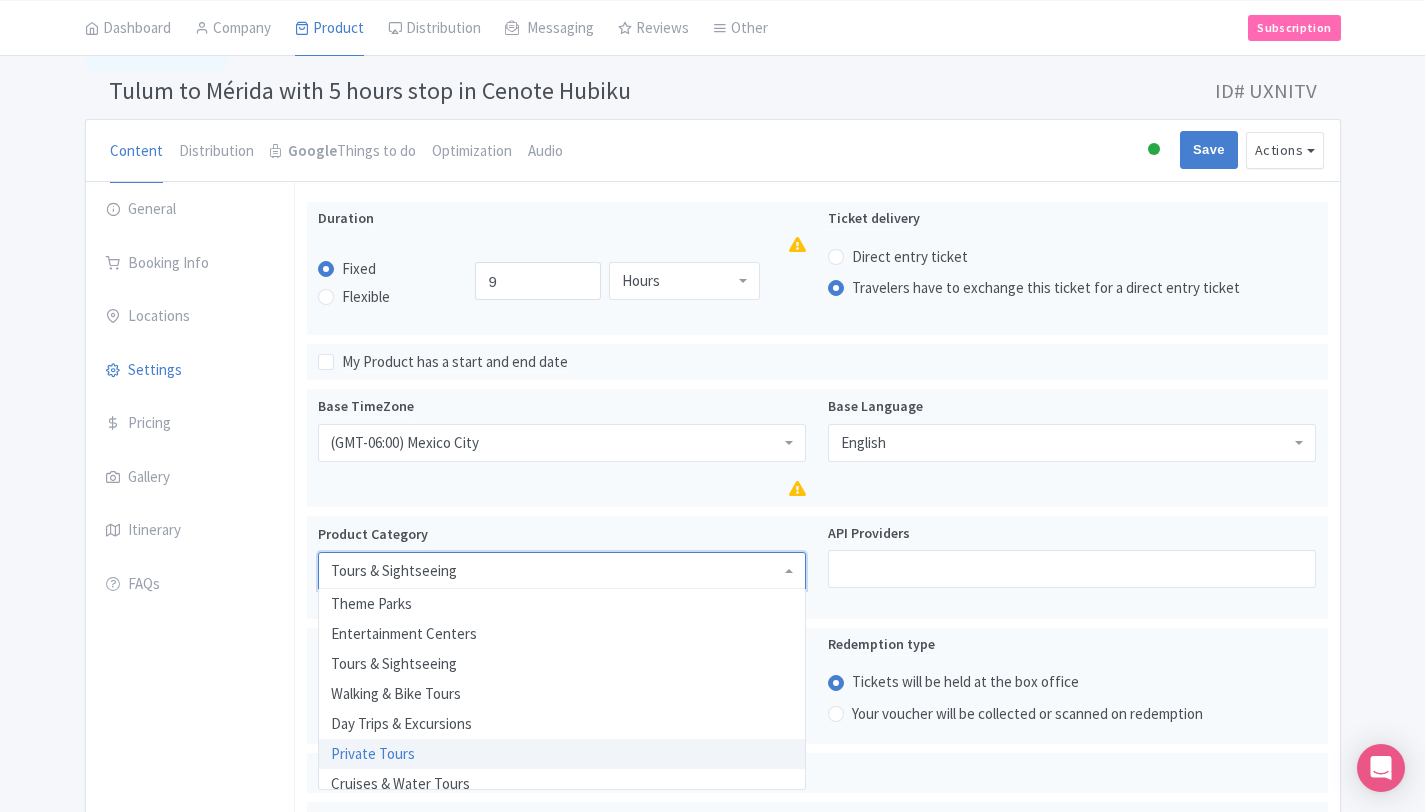 scroll, scrollTop: 0, scrollLeft: 0, axis: both 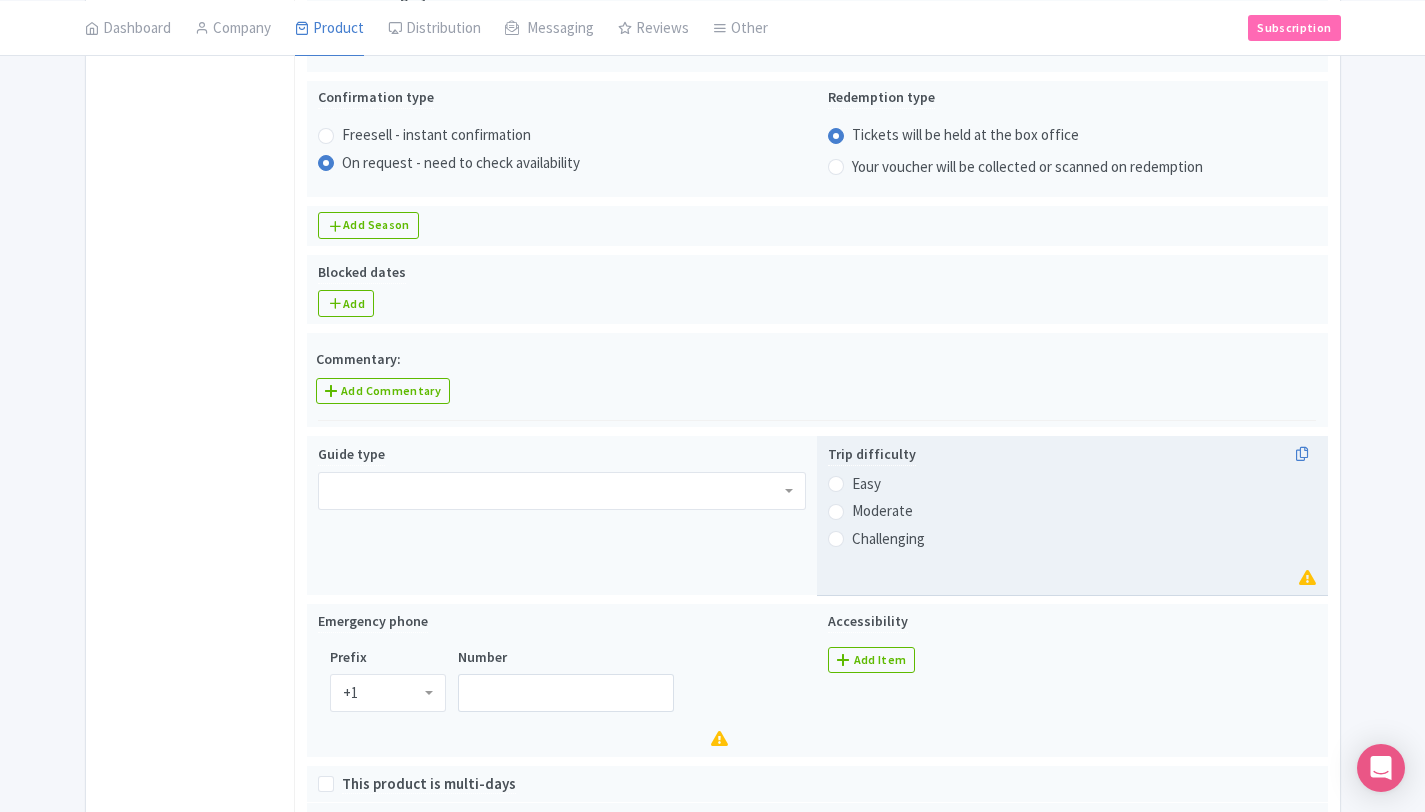 click on "Moderate" at bounding box center (882, 511) 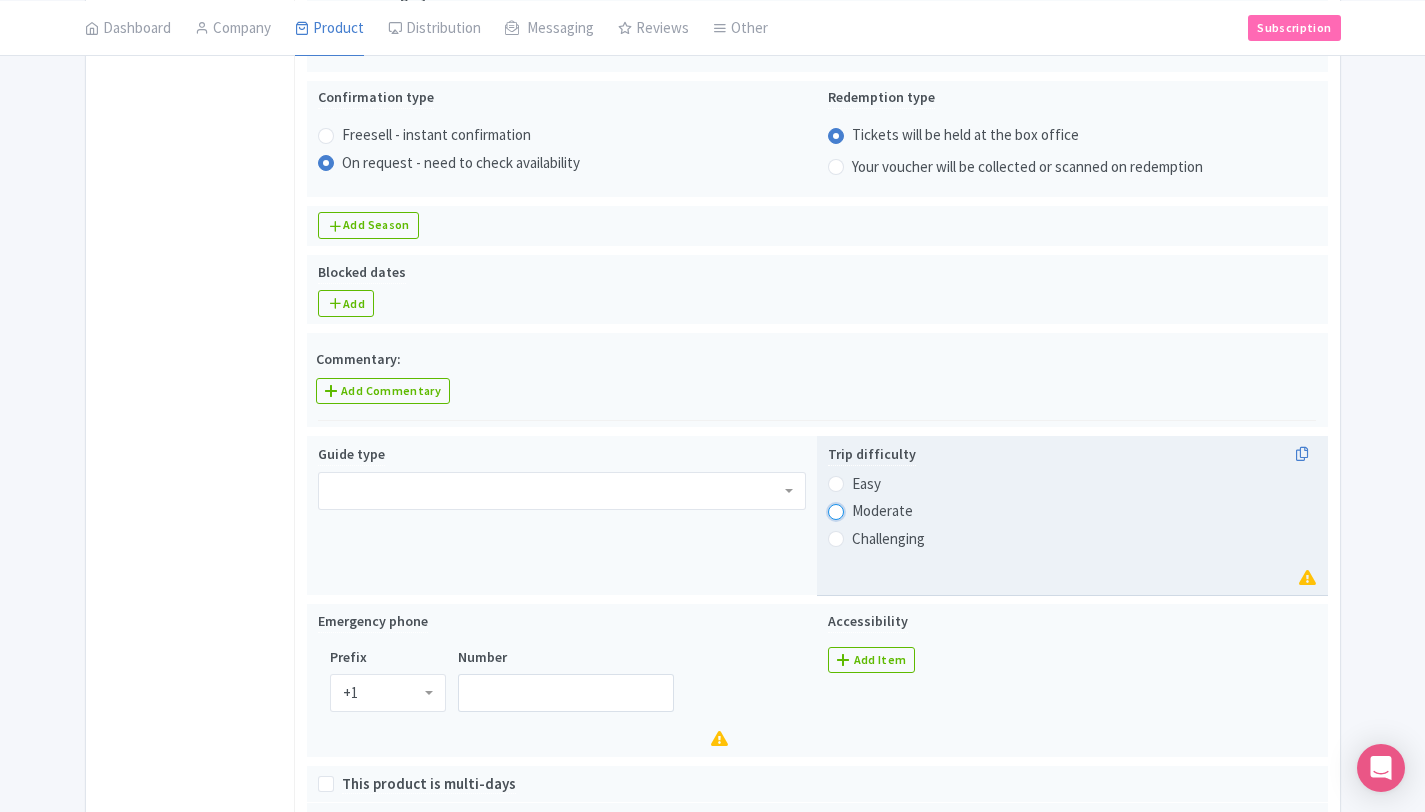 click on "Moderate" at bounding box center [862, 509] 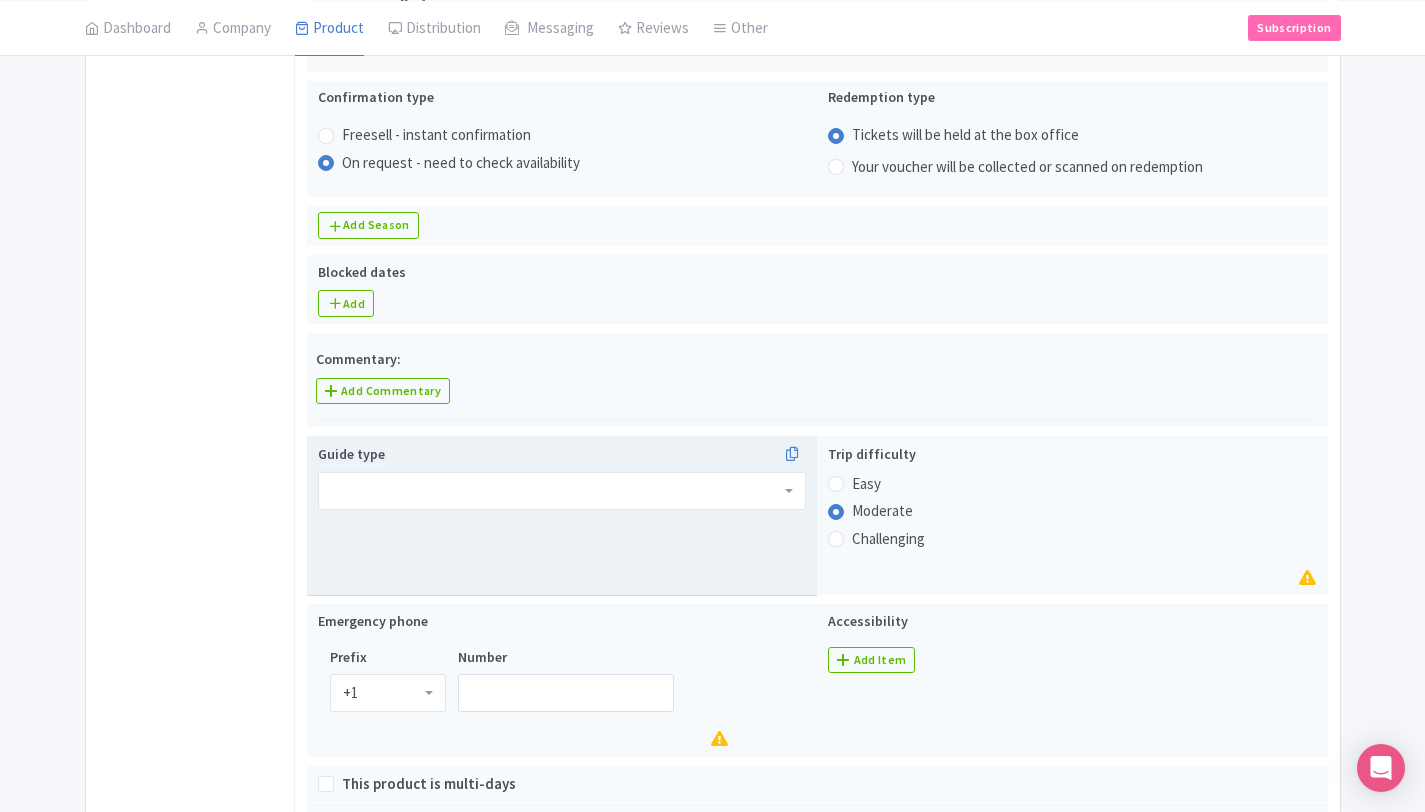 click at bounding box center (562, 491) 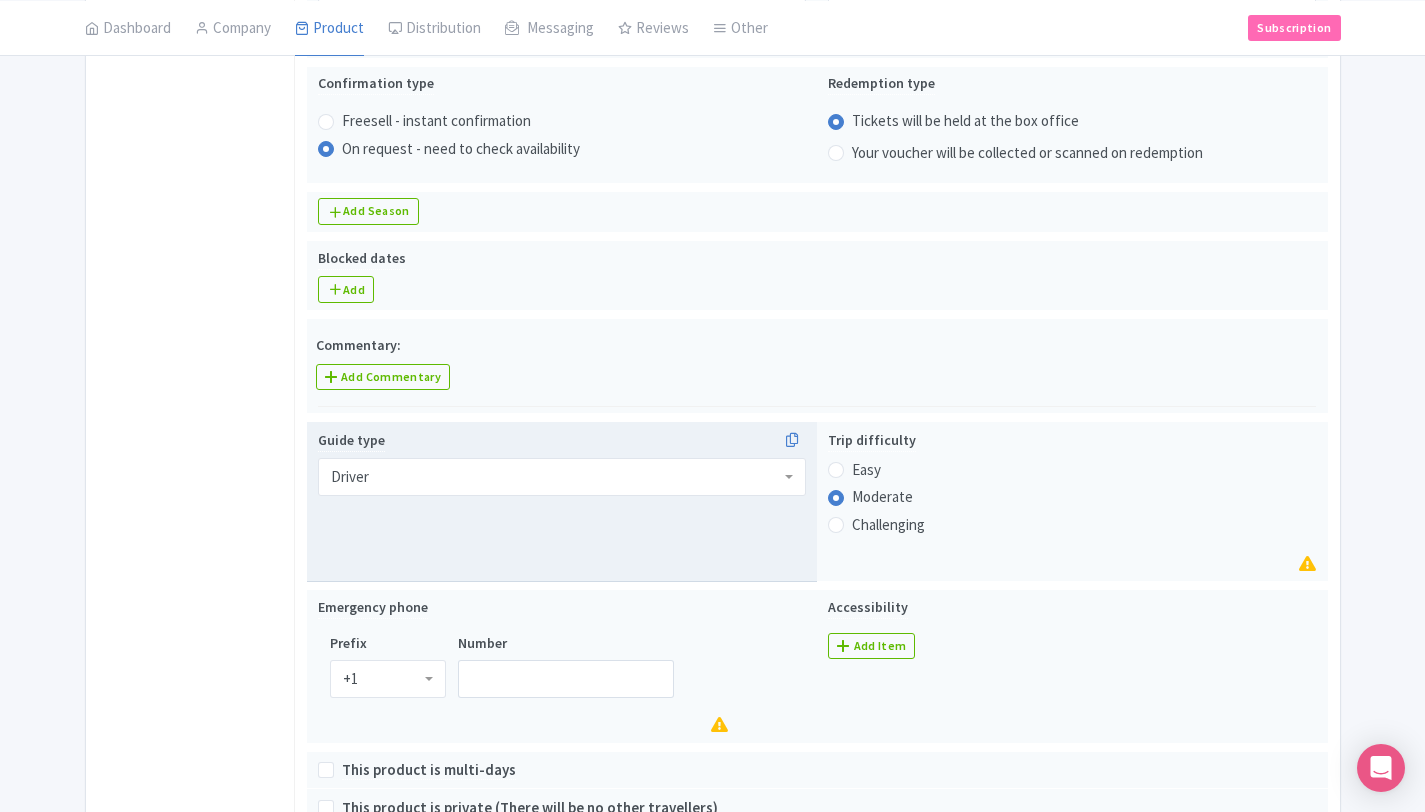 scroll, scrollTop: 754, scrollLeft: 0, axis: vertical 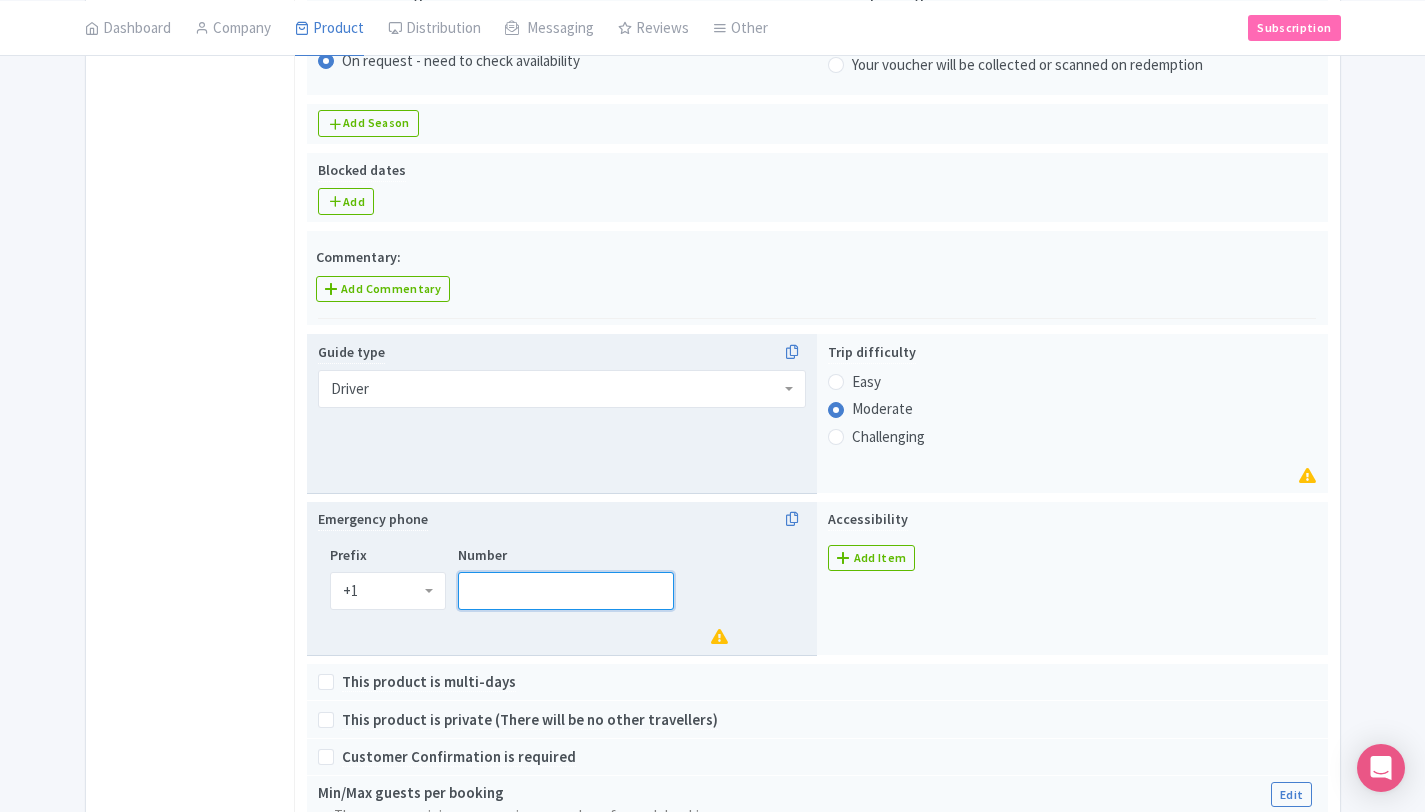 click on "Number" at bounding box center (566, 591) 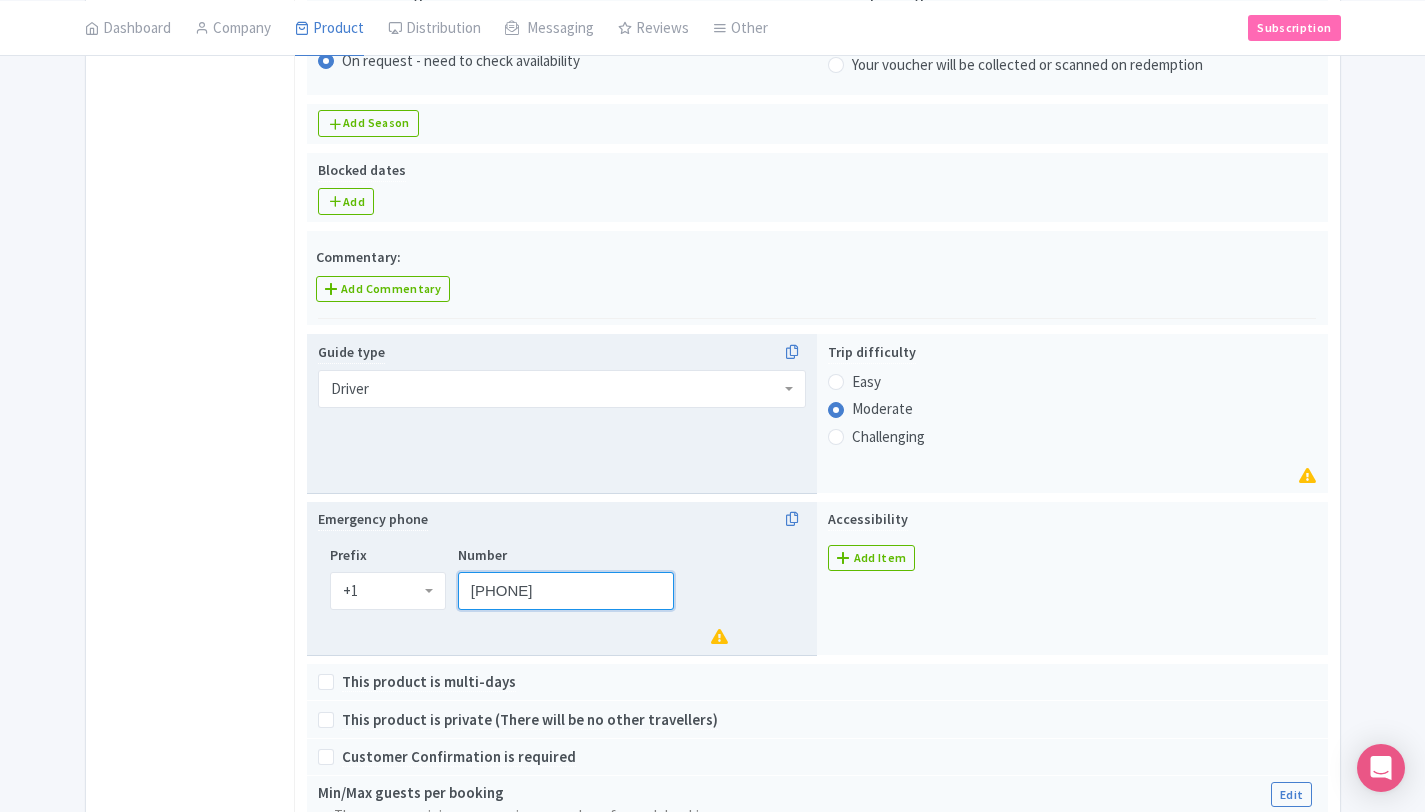 type on "[PHONE]" 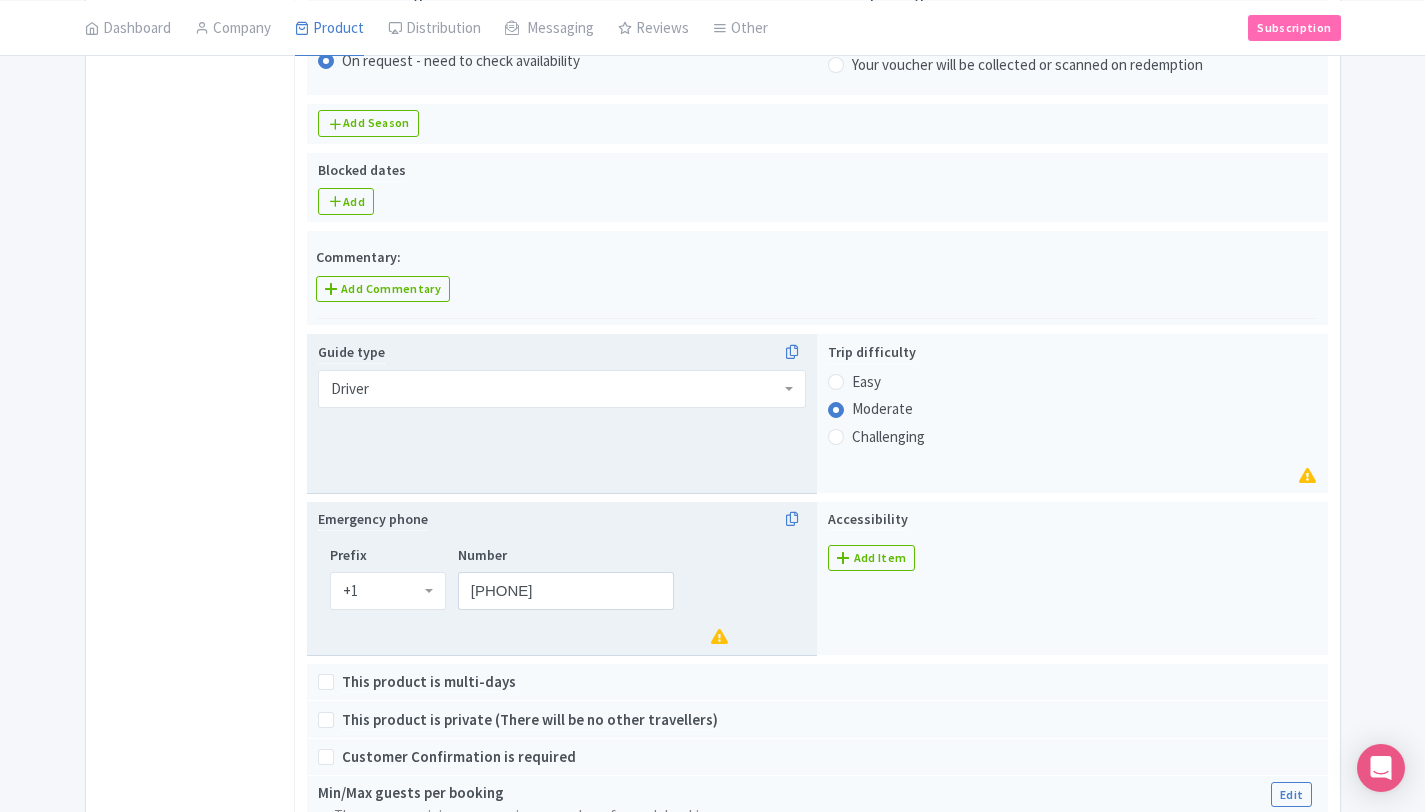click on "+1" at bounding box center (388, 591) 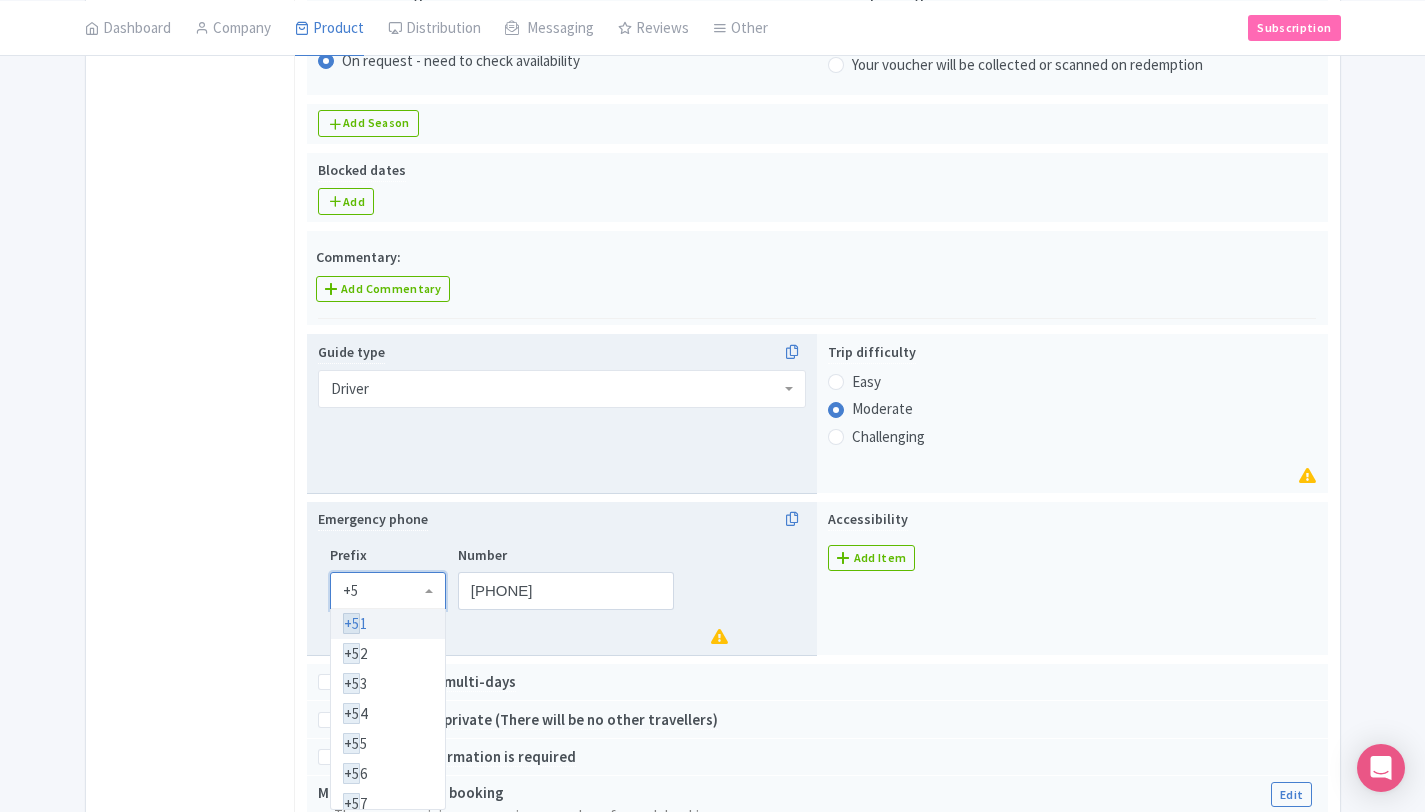 type on "+52" 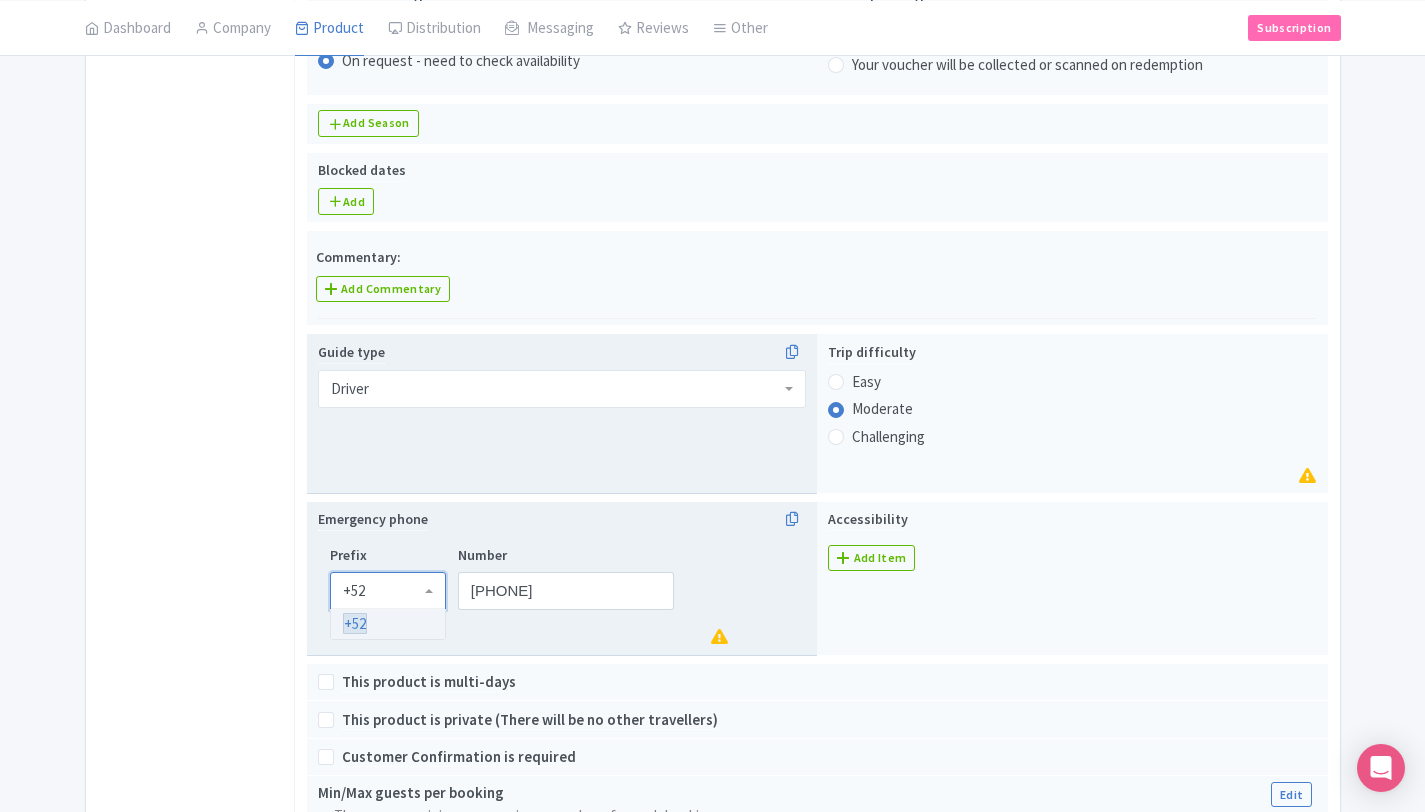 type 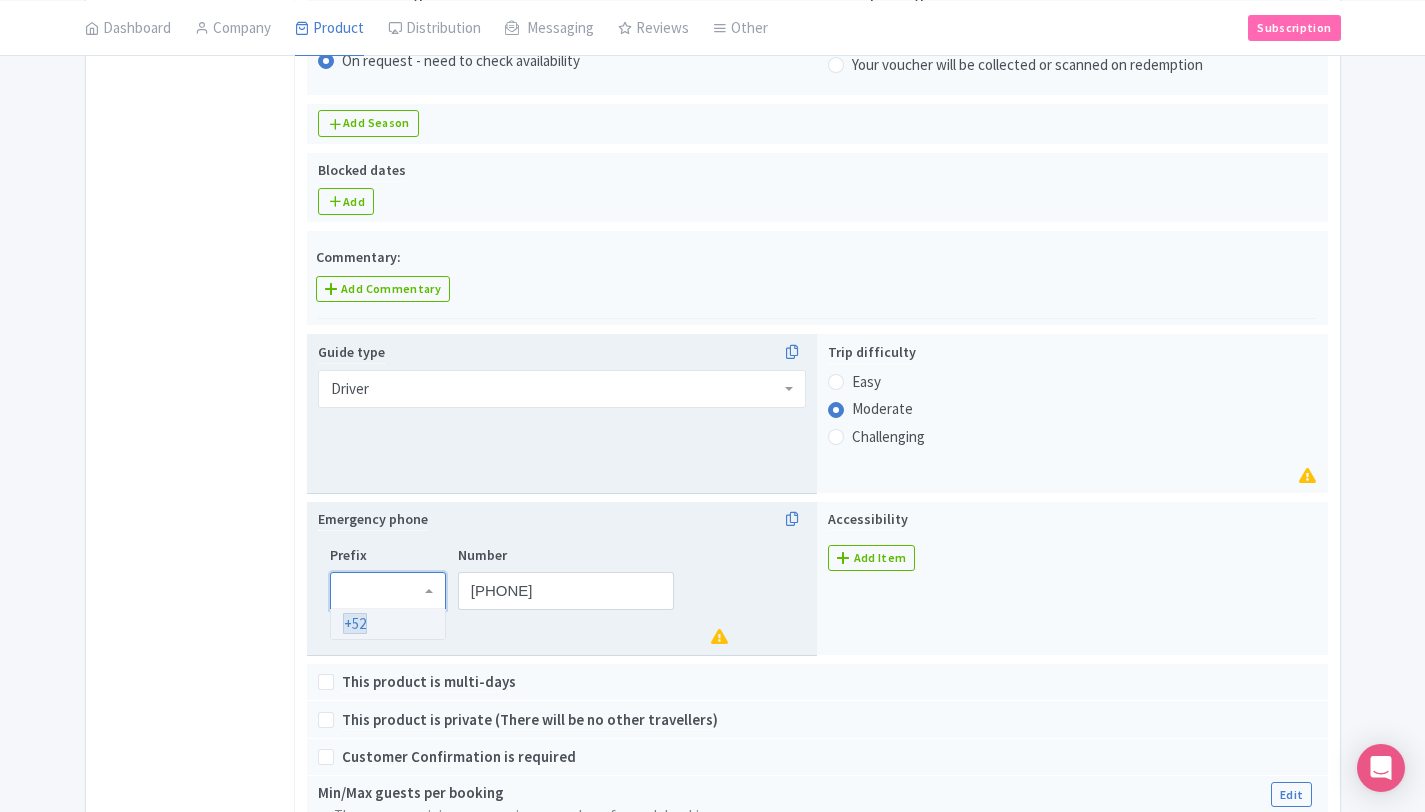 scroll, scrollTop: 0, scrollLeft: 0, axis: both 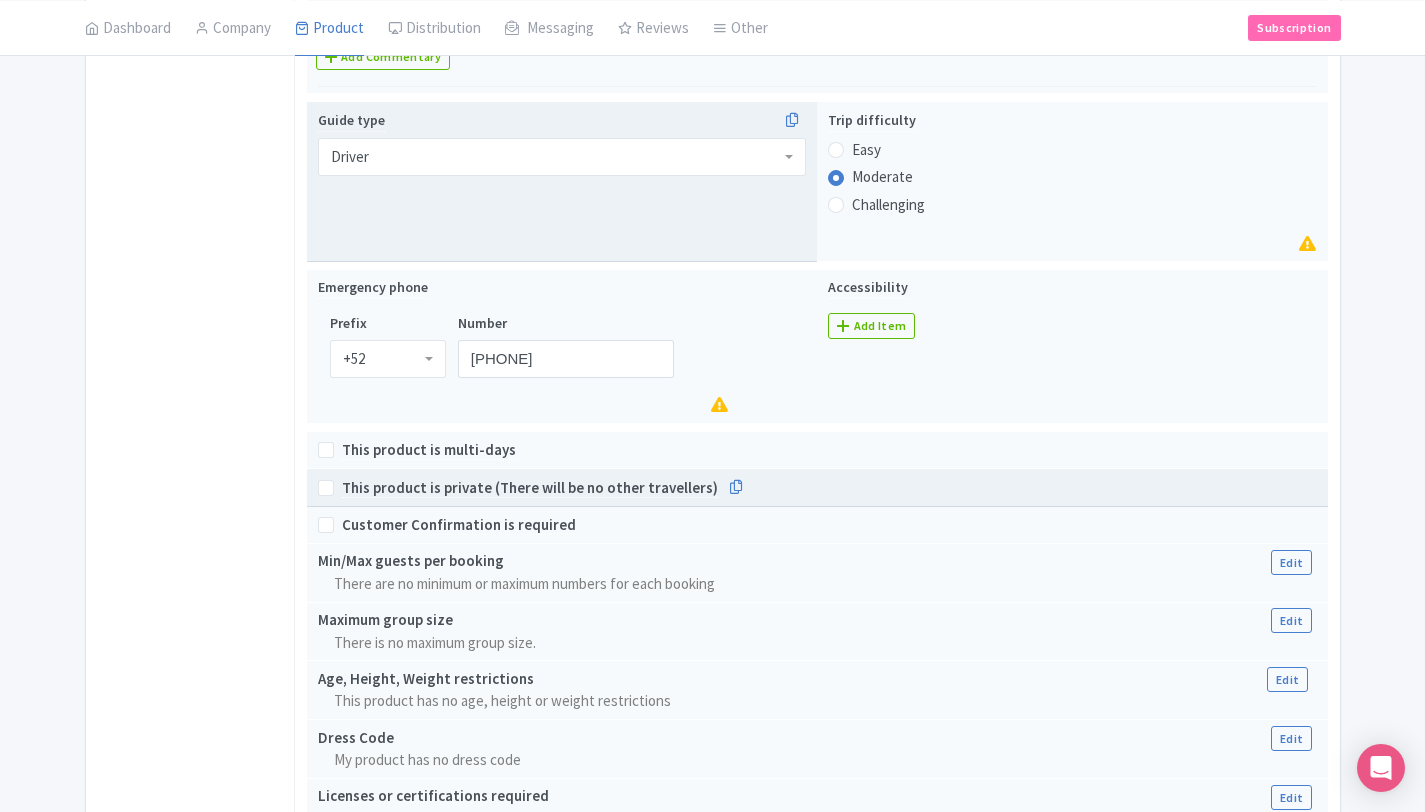 click on "This product is private (There will be no other travellers)" at bounding box center [530, 488] 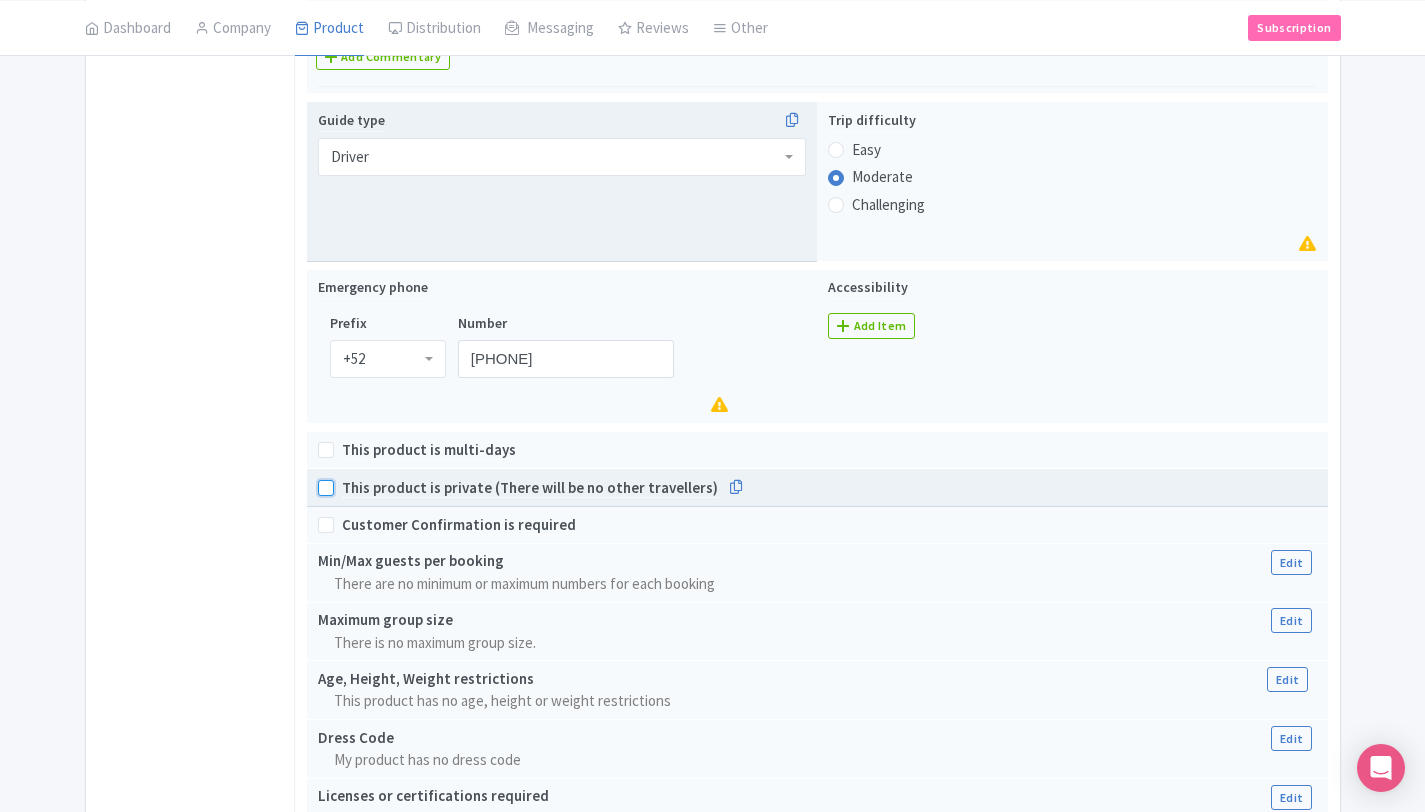 click on "This product is private (There will be no other travellers)" at bounding box center [348, 482] 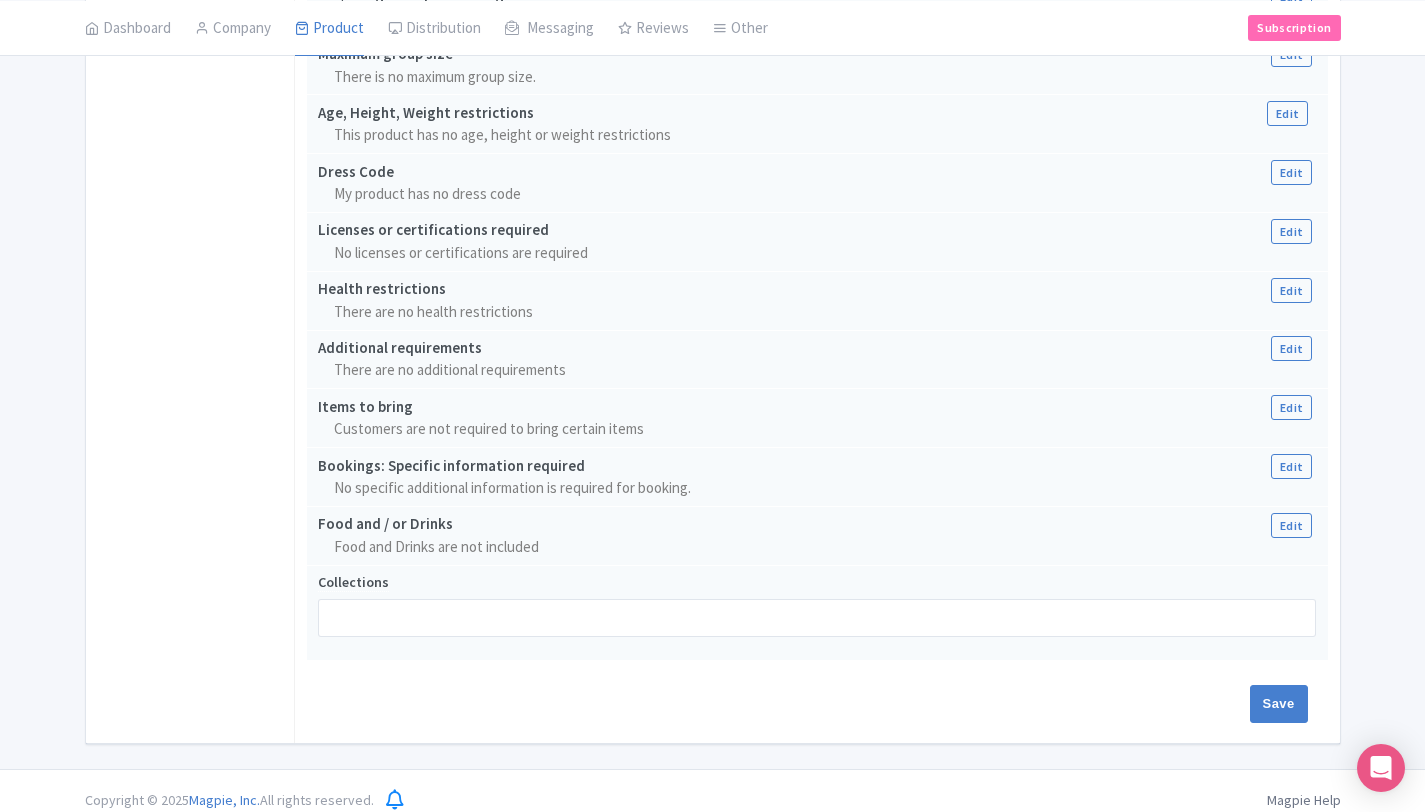 scroll, scrollTop: 1577, scrollLeft: 0, axis: vertical 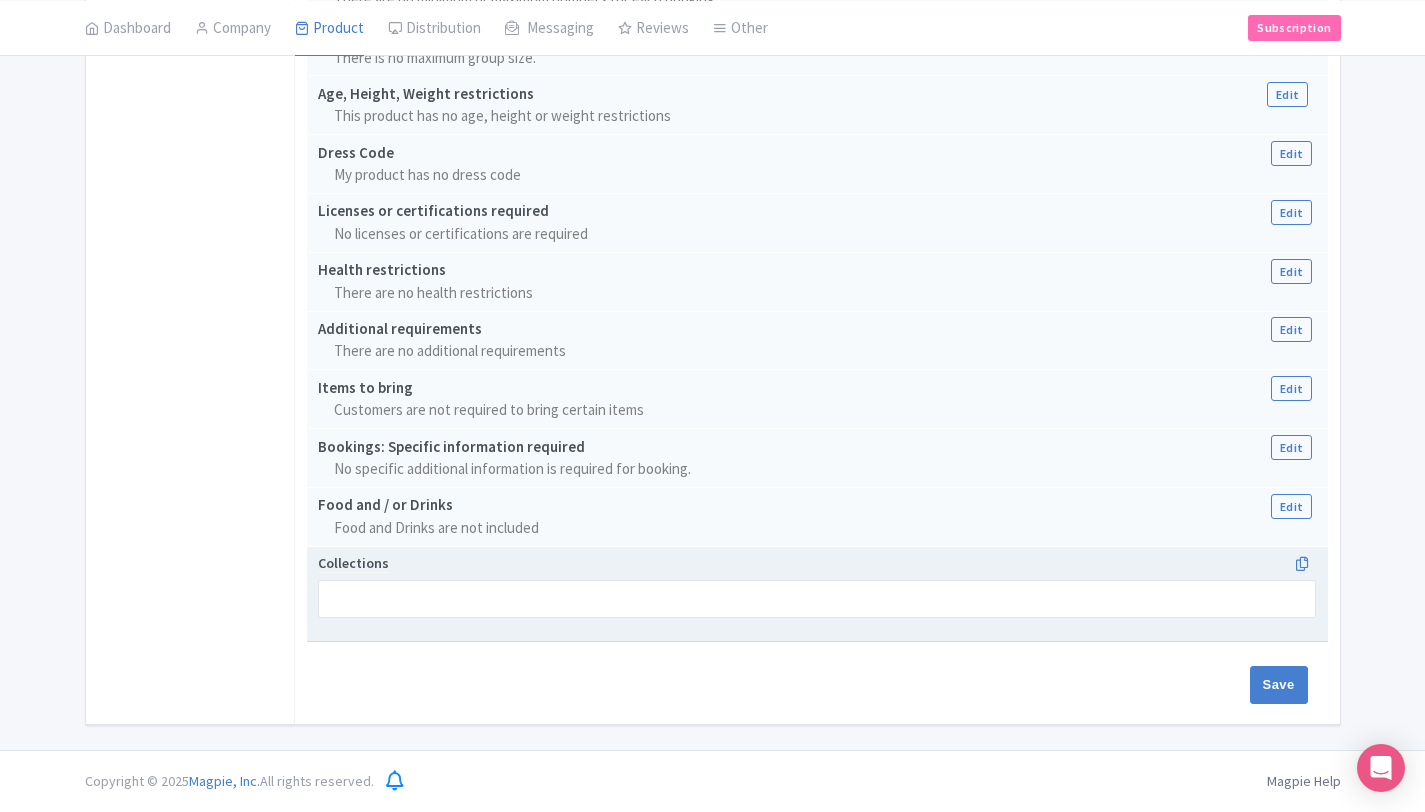 click at bounding box center (817, 599) 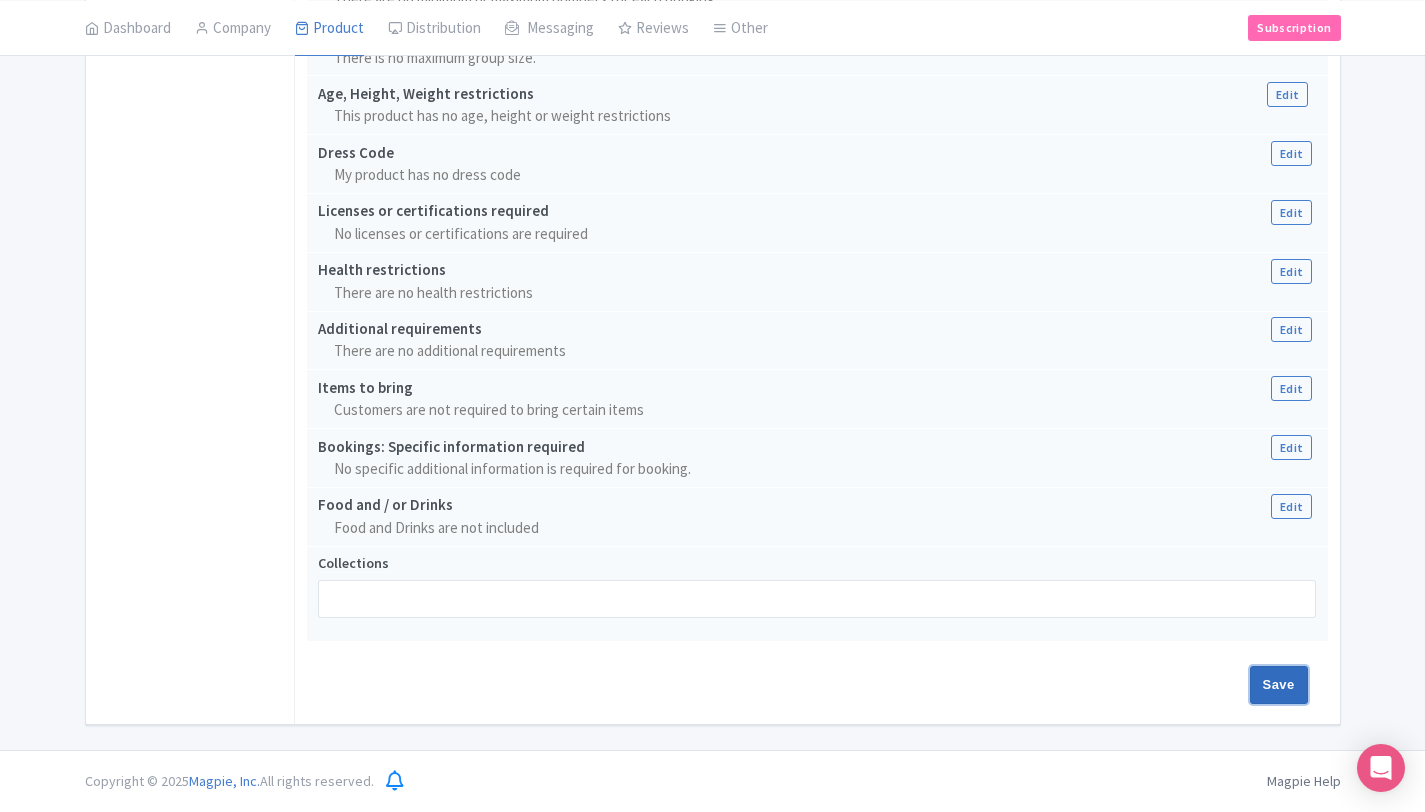click on "Save" at bounding box center [1279, 685] 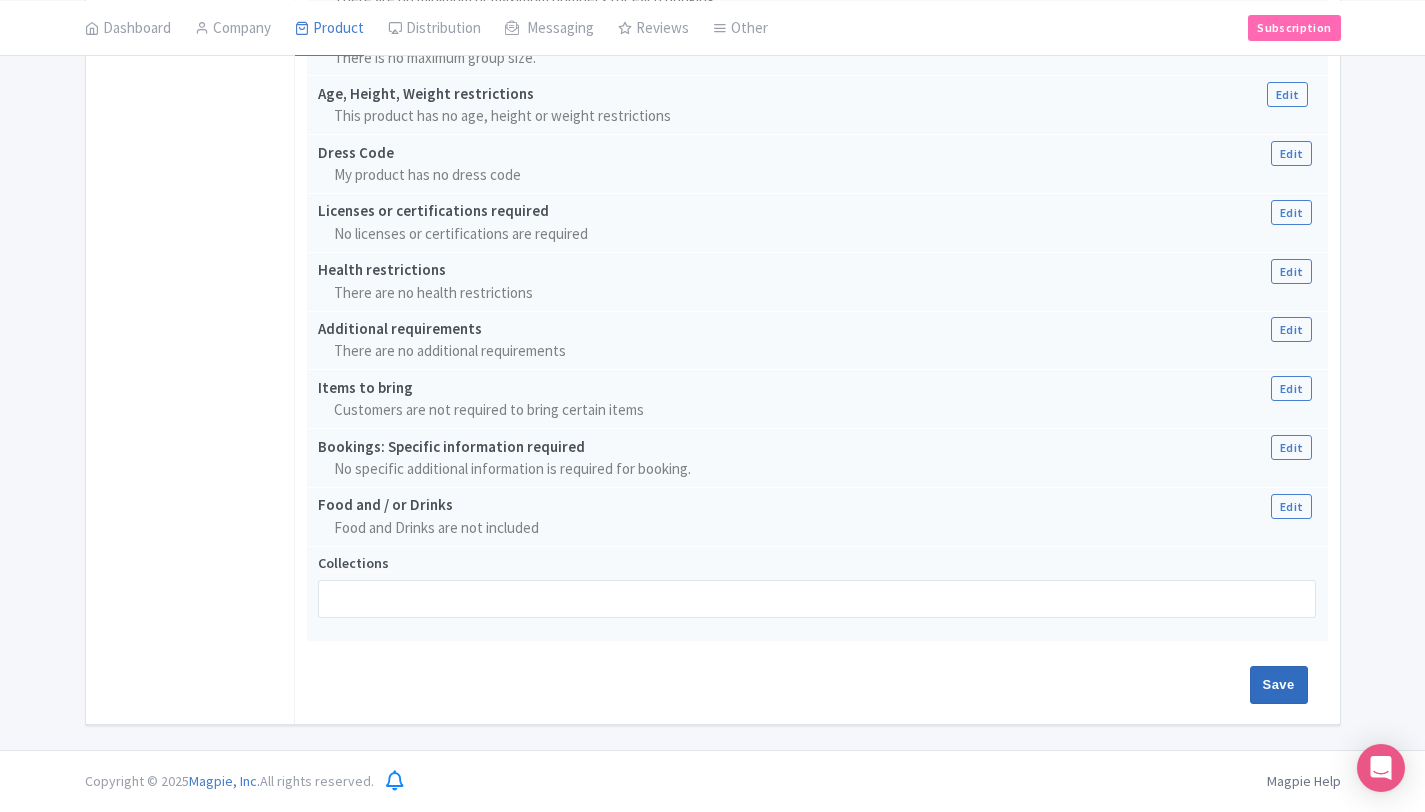 type on "Saving..." 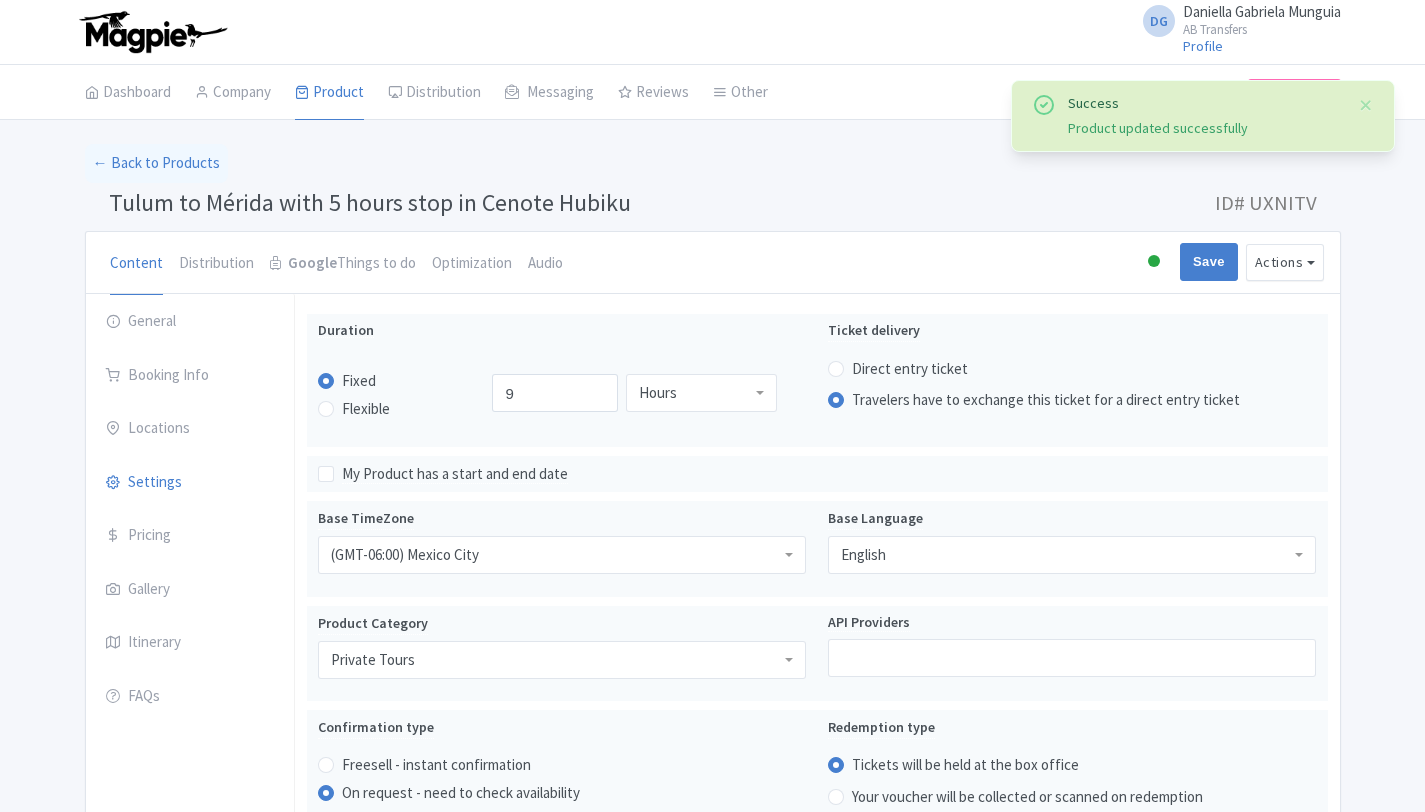 scroll, scrollTop: 314, scrollLeft: 0, axis: vertical 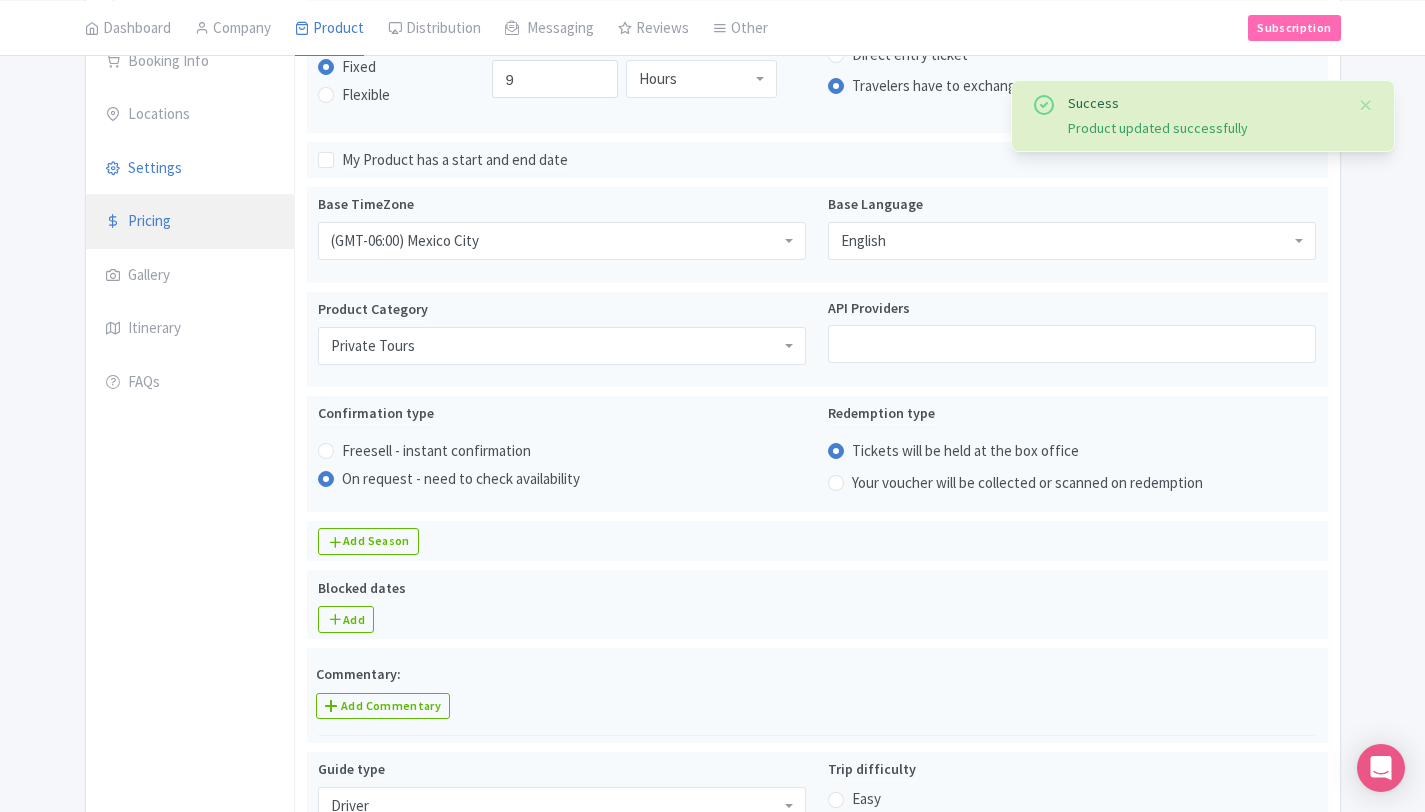 click on "Pricing" at bounding box center [190, 222] 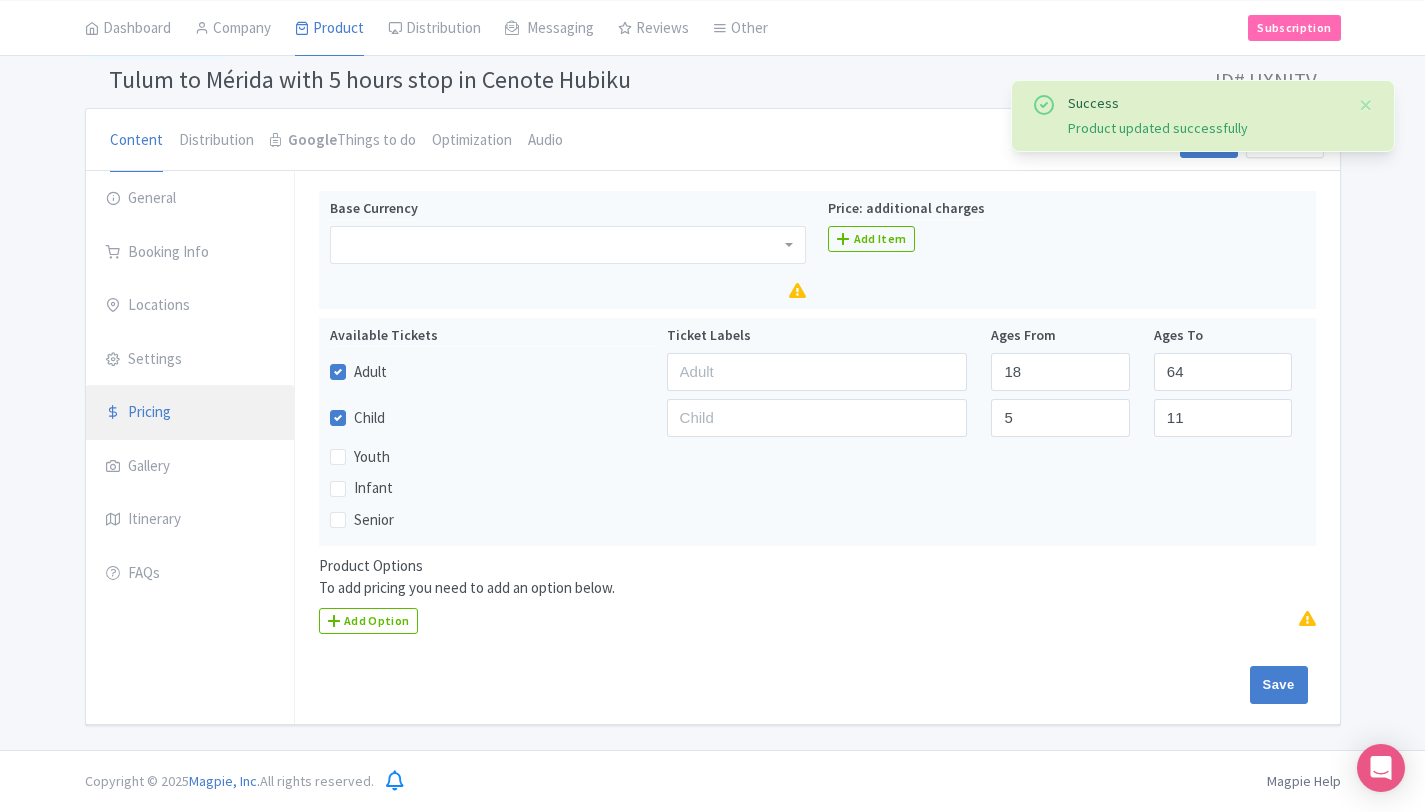 scroll, scrollTop: 124, scrollLeft: 0, axis: vertical 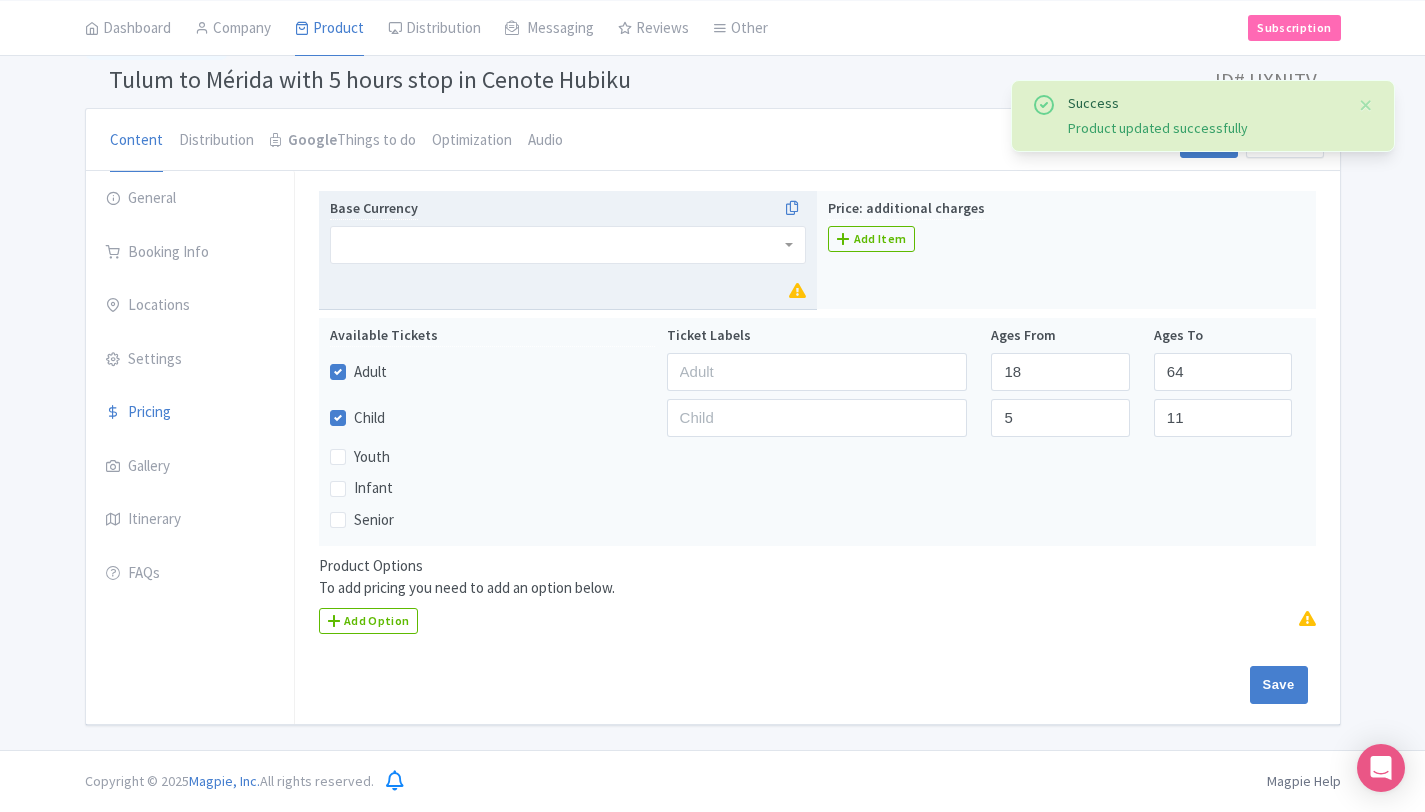 click at bounding box center (568, 245) 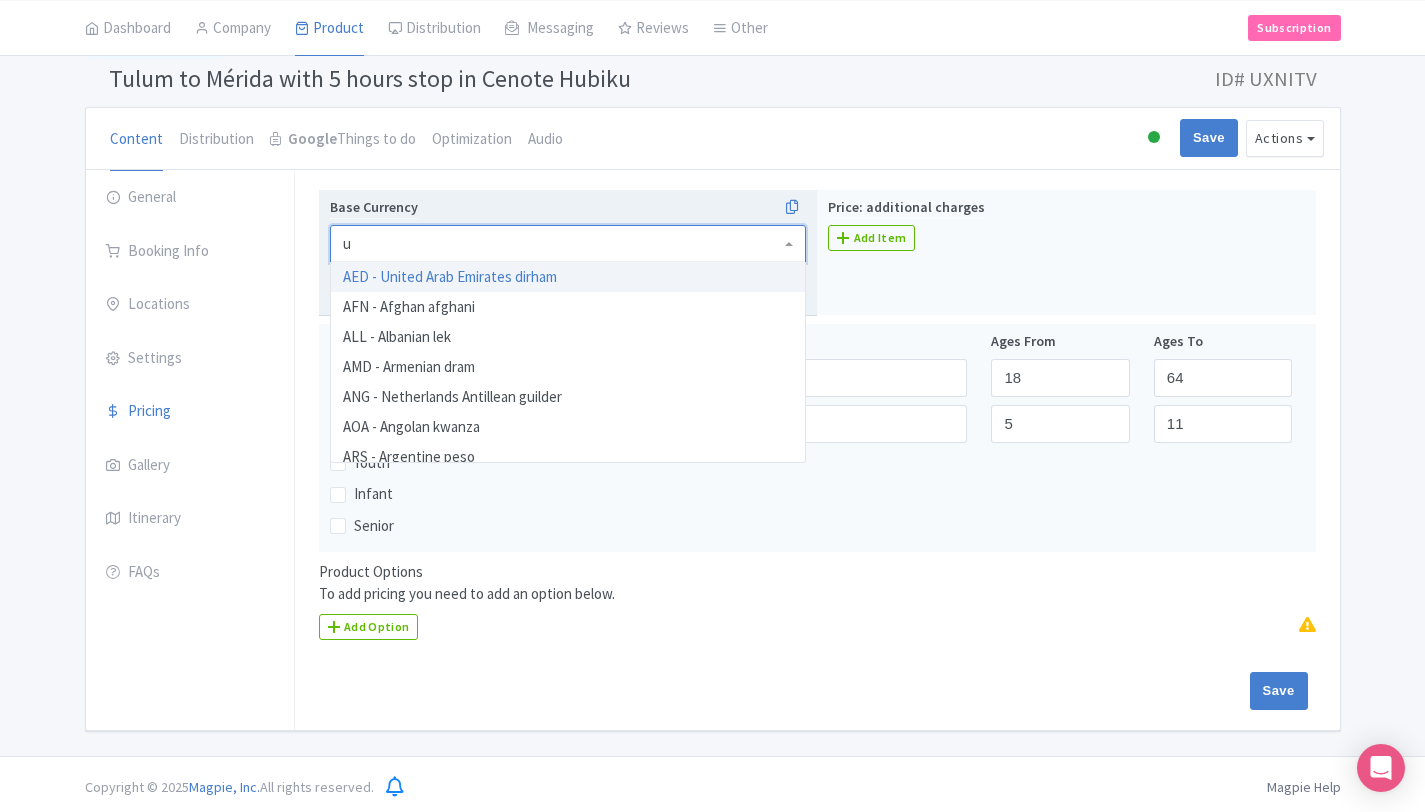 scroll, scrollTop: 1840, scrollLeft: 0, axis: vertical 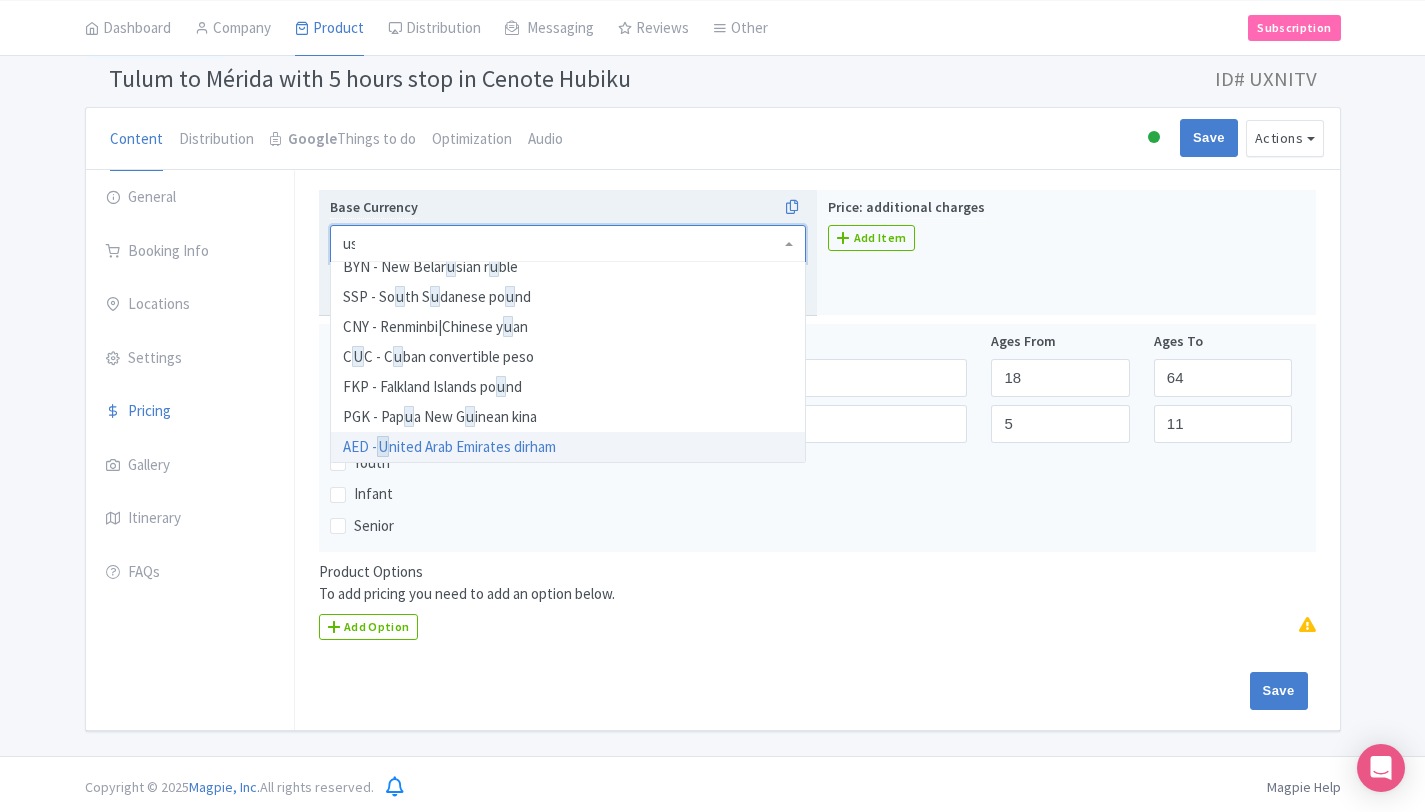 type on "usd" 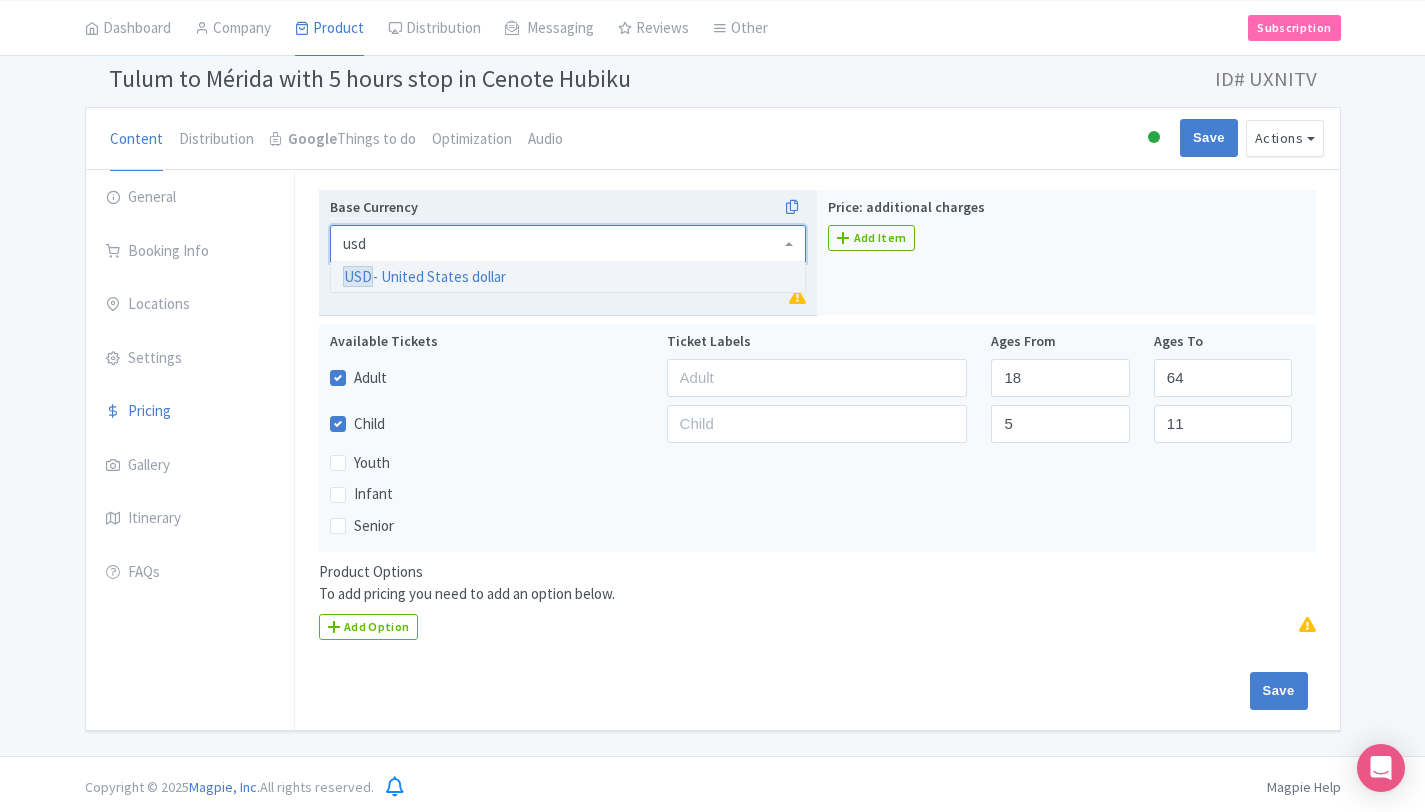 type 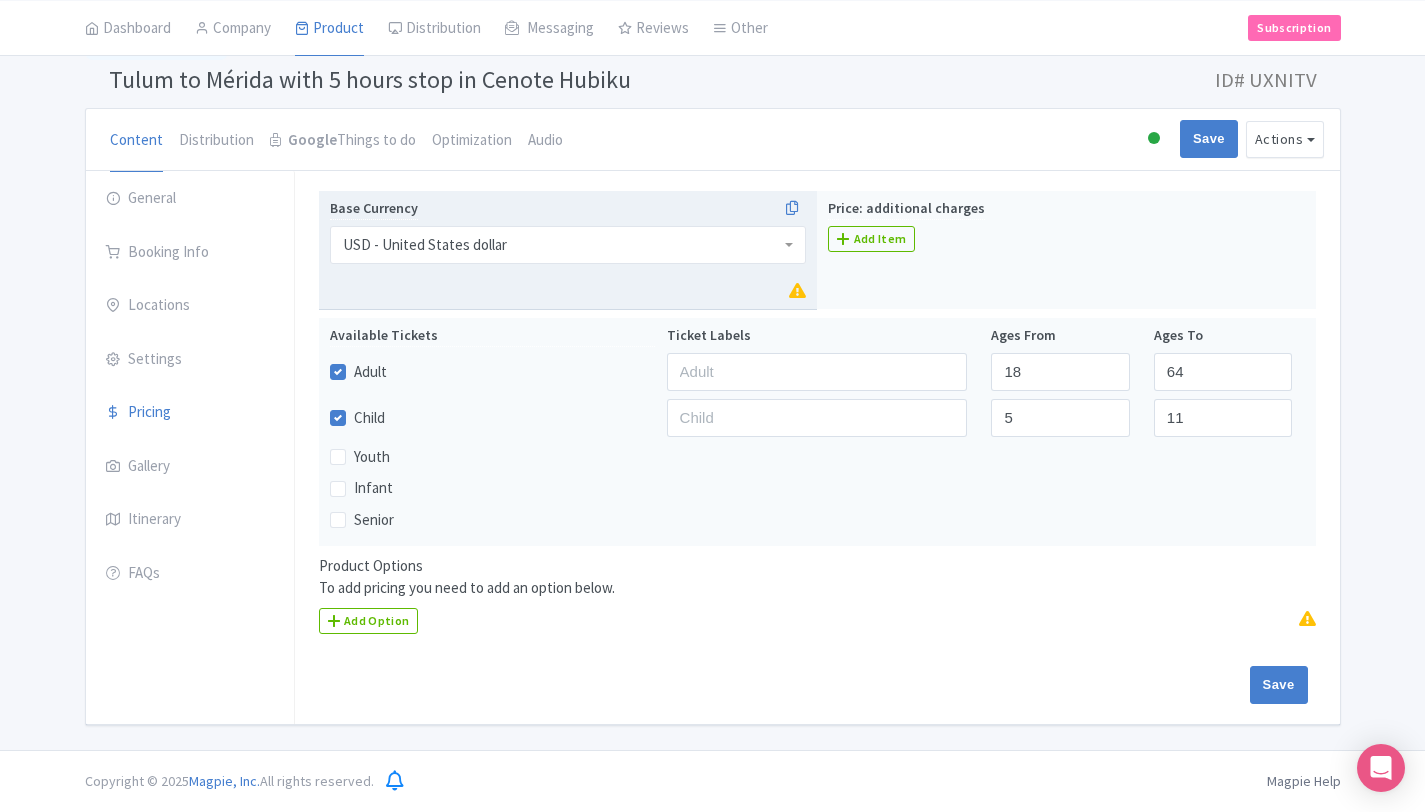 scroll, scrollTop: 0, scrollLeft: 0, axis: both 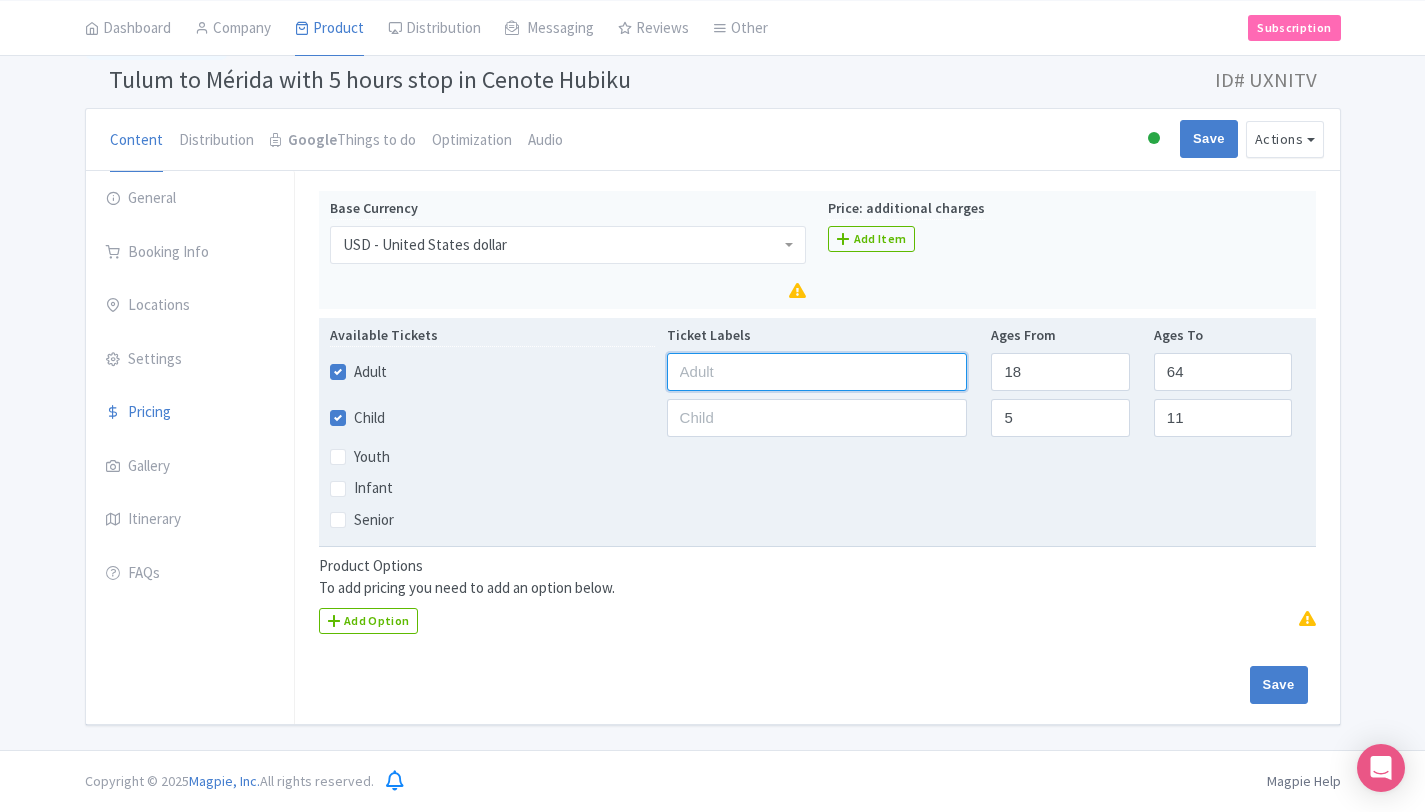 click at bounding box center (817, 372) 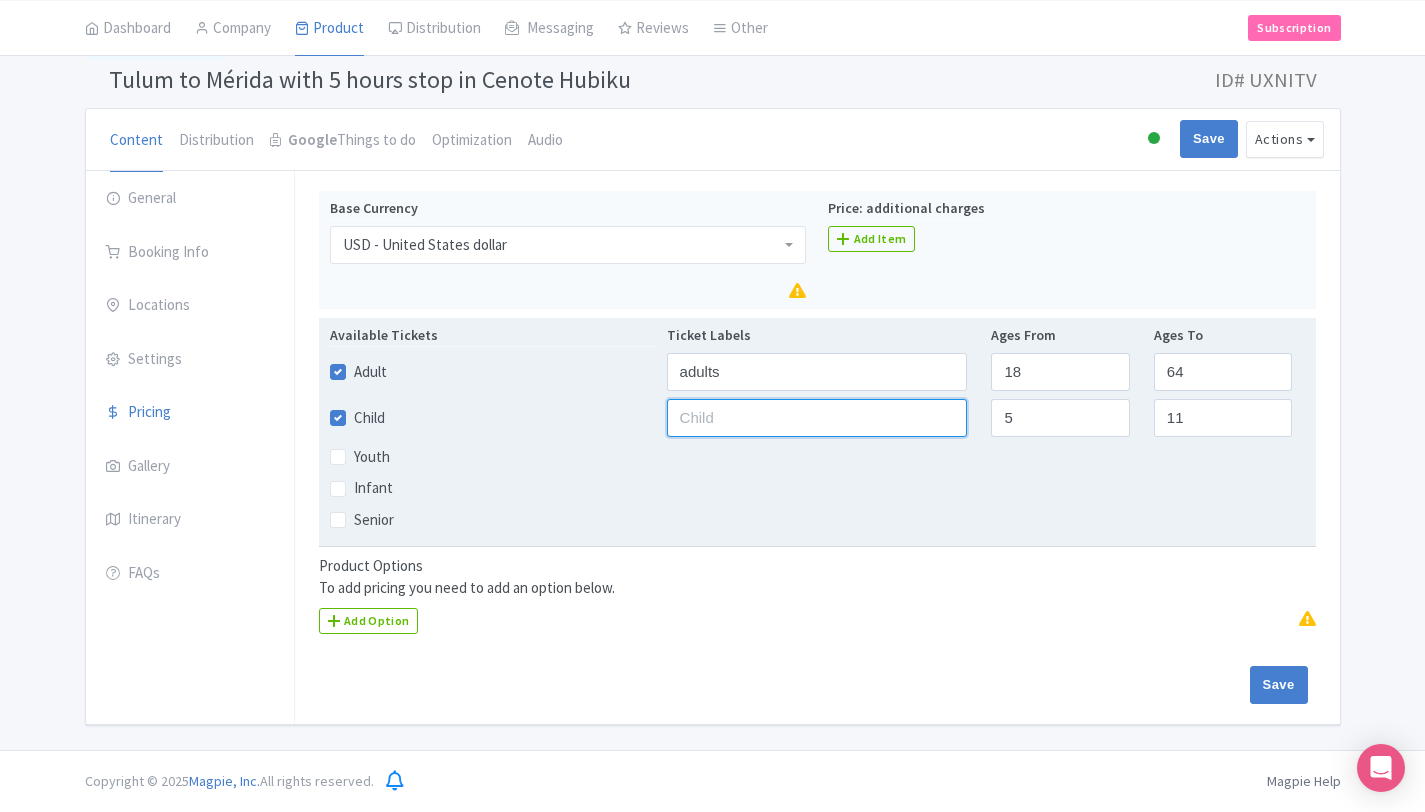 click at bounding box center [817, 418] 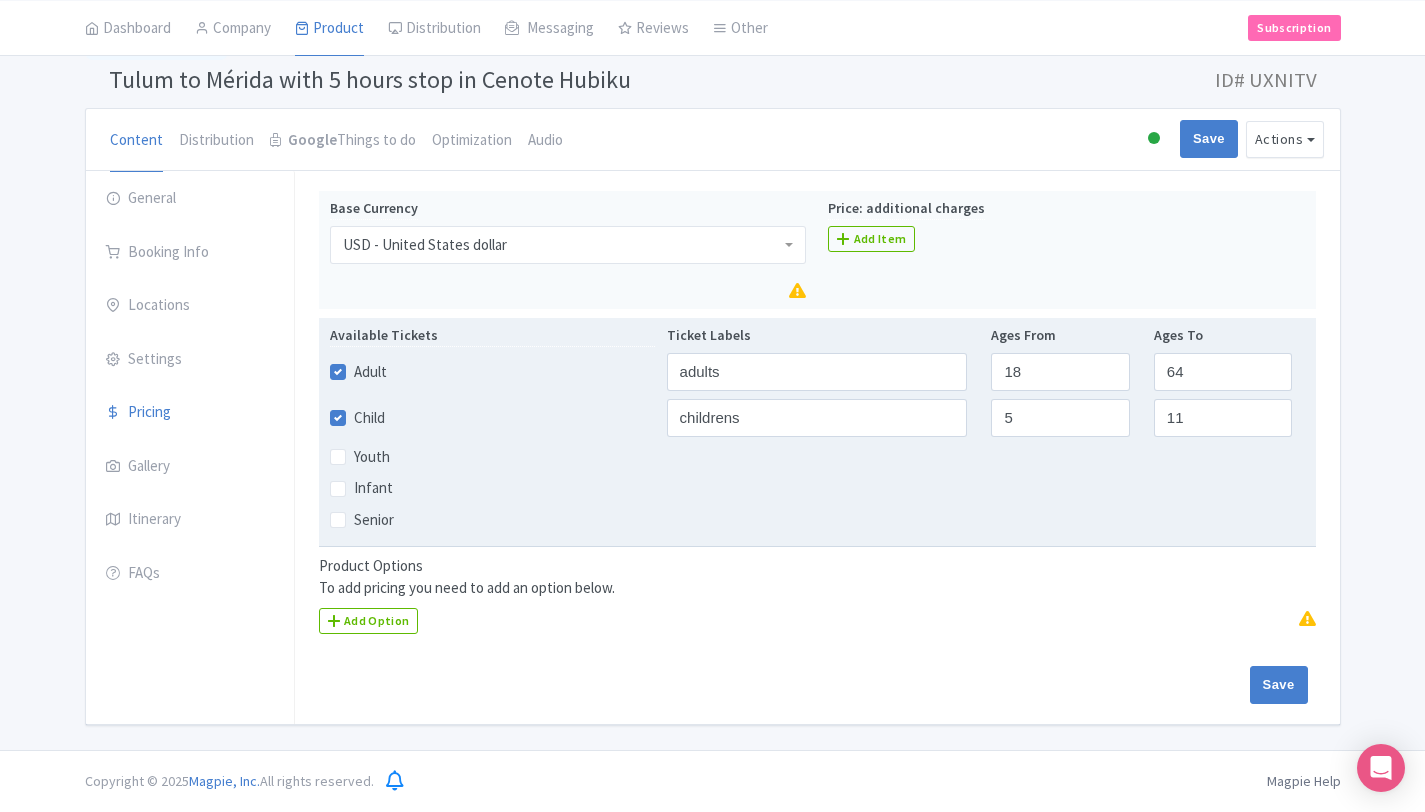 click on "Infant" at bounding box center (817, 488) 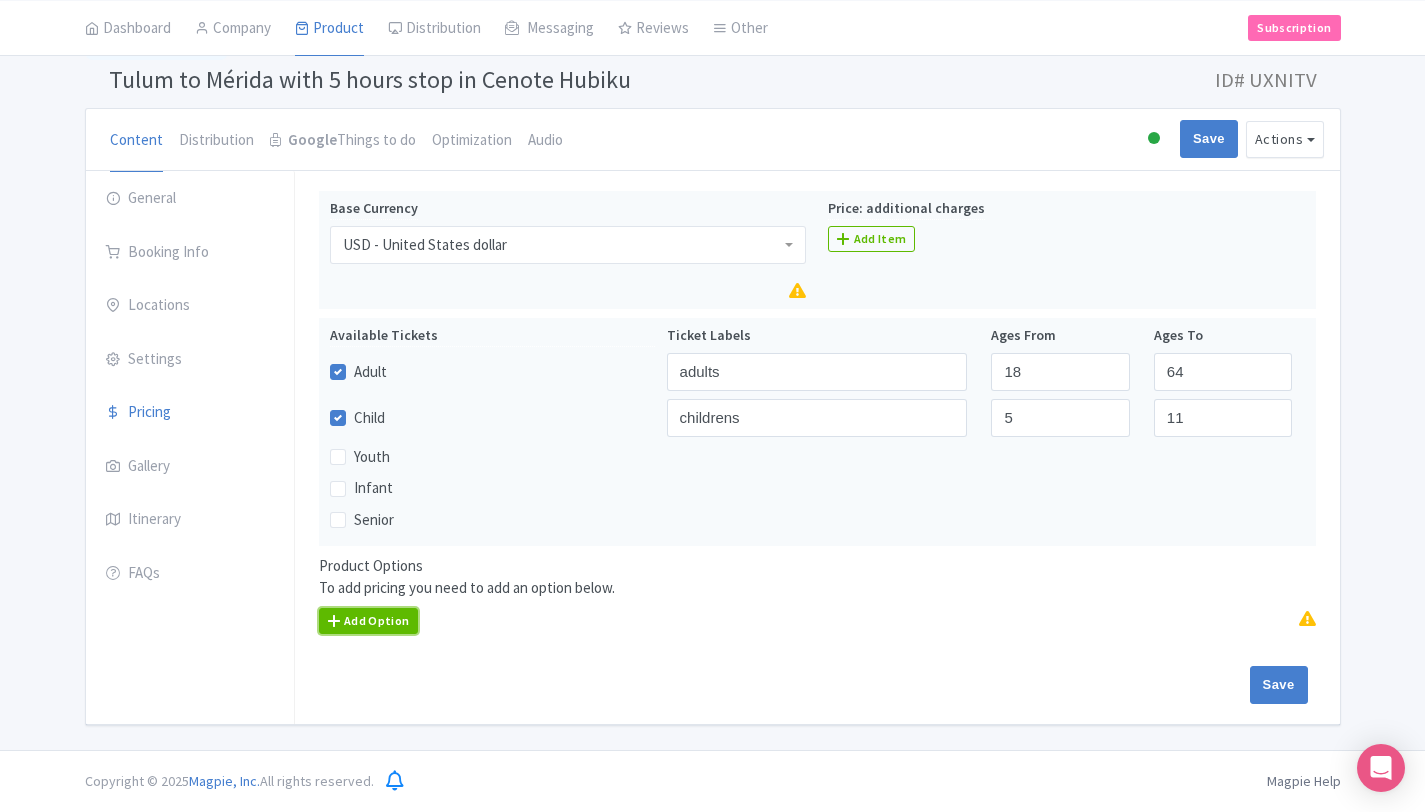 click on "Add Option" at bounding box center [369, 621] 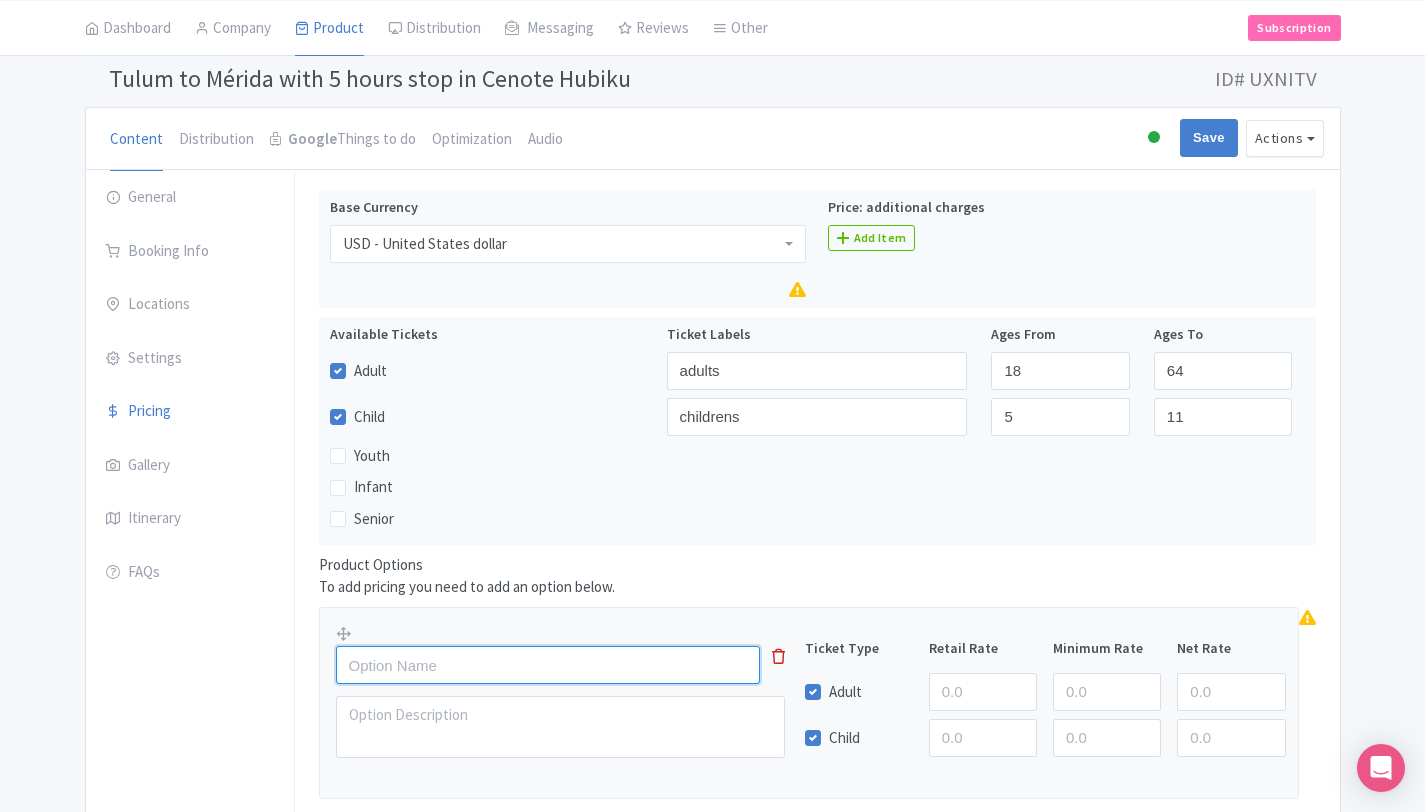 click at bounding box center [548, 665] 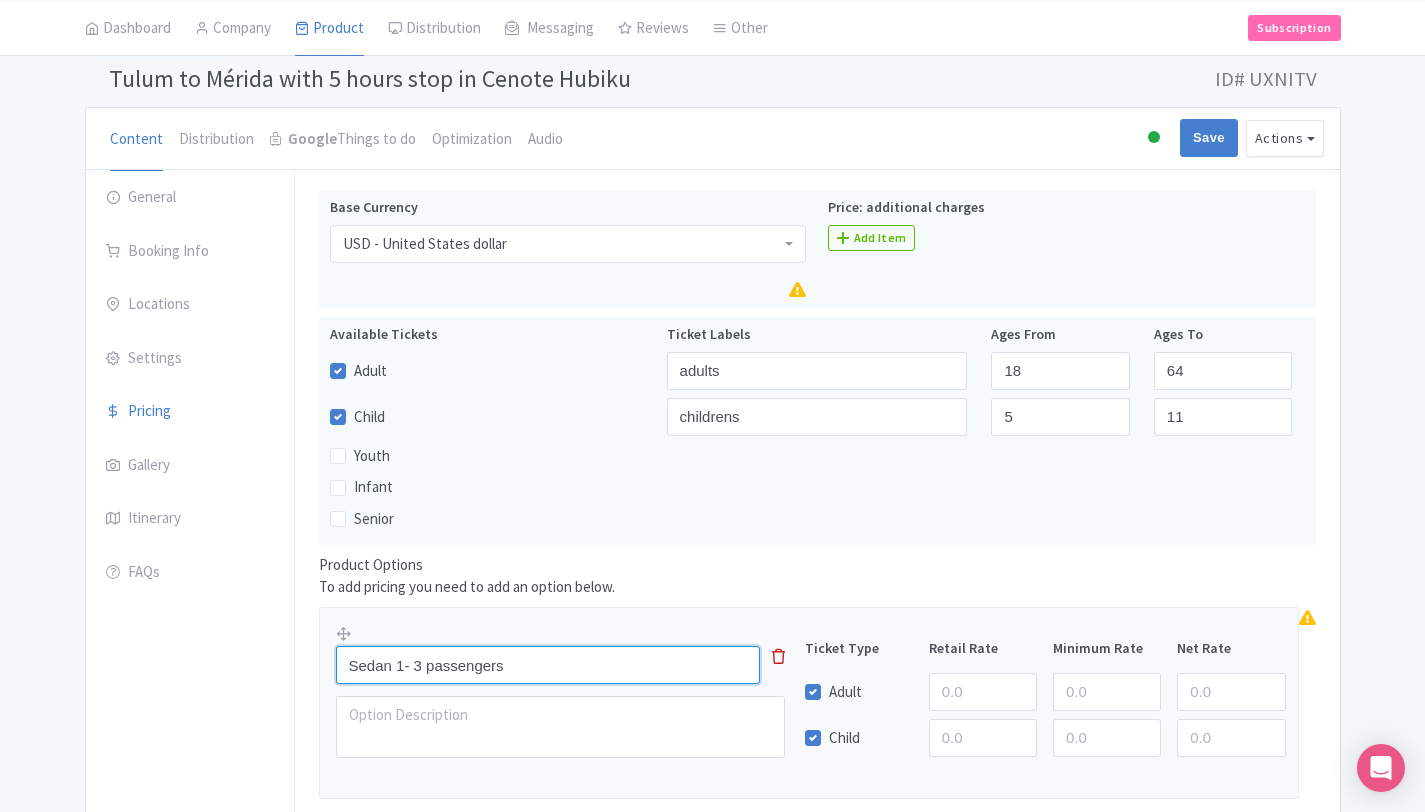 type on "Sedan 1- 3 passengers" 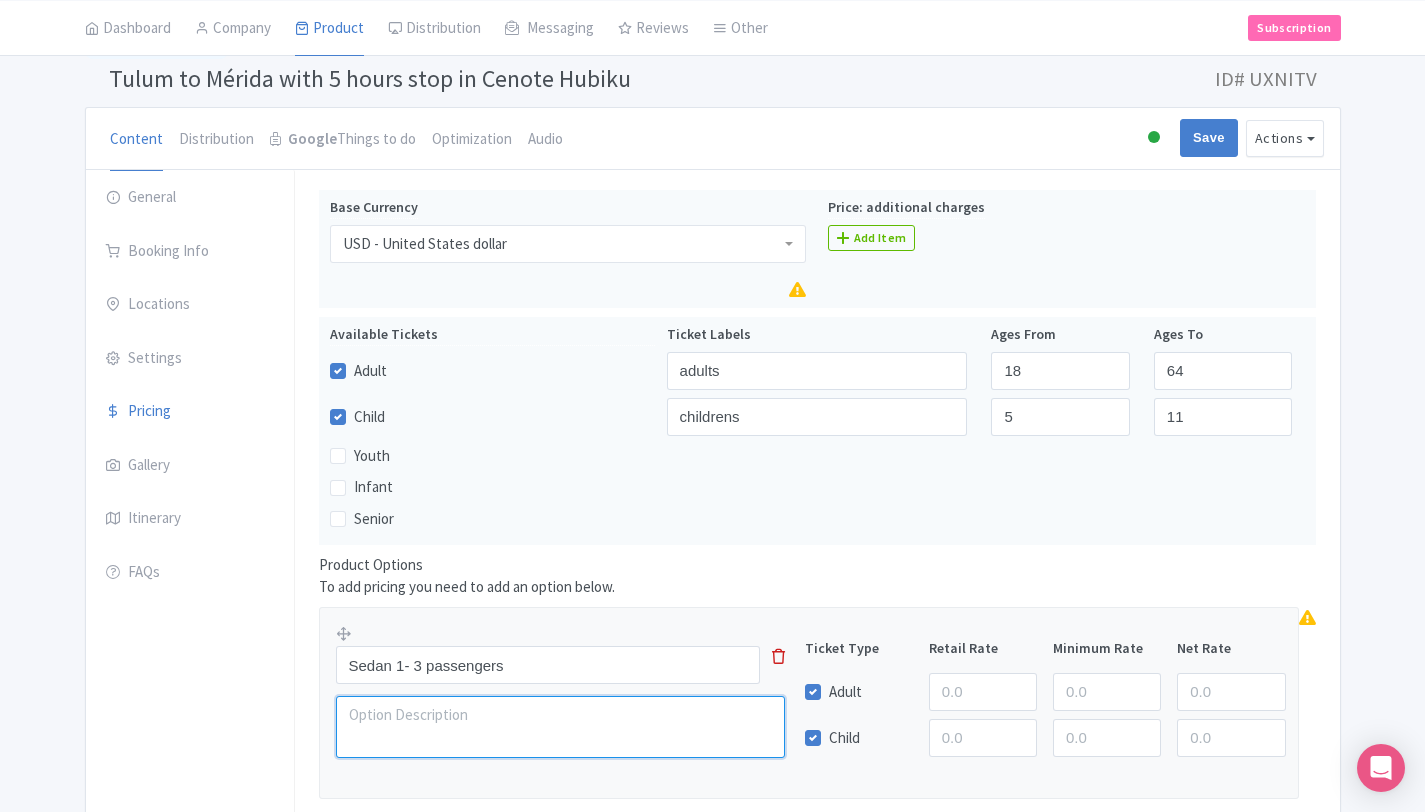 click at bounding box center (560, 727) 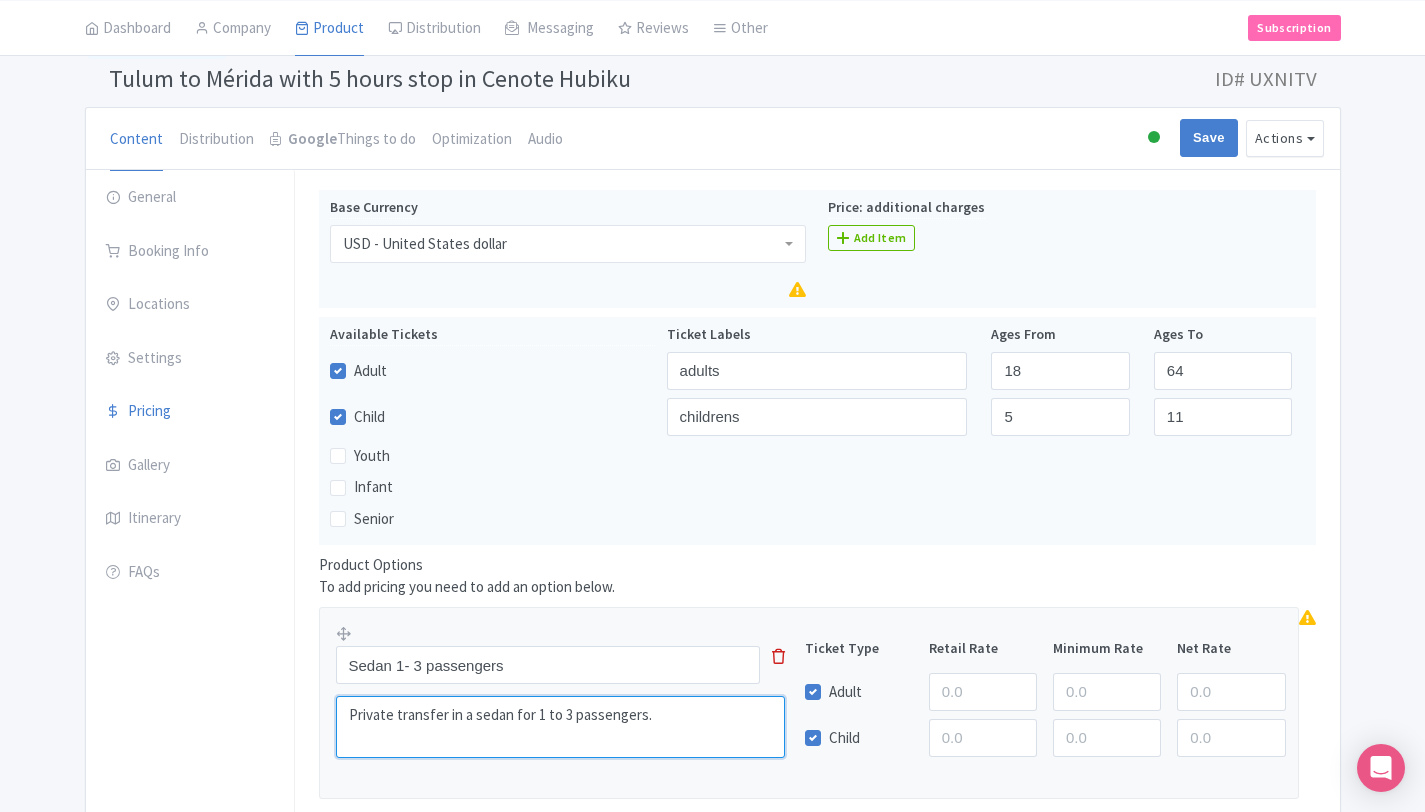 type on "Private transfer in a sedan for 1 to 3 passengers." 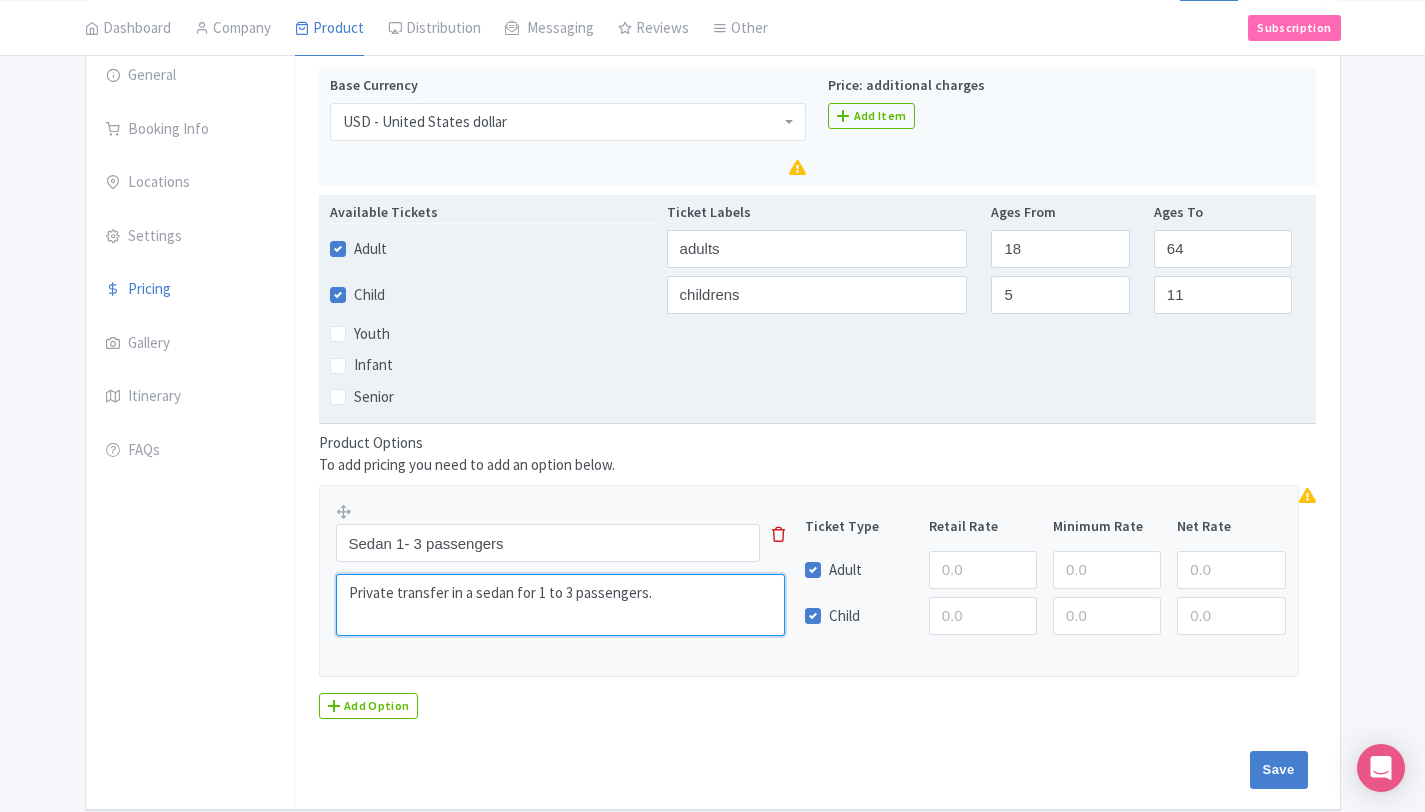 scroll, scrollTop: 333, scrollLeft: 0, axis: vertical 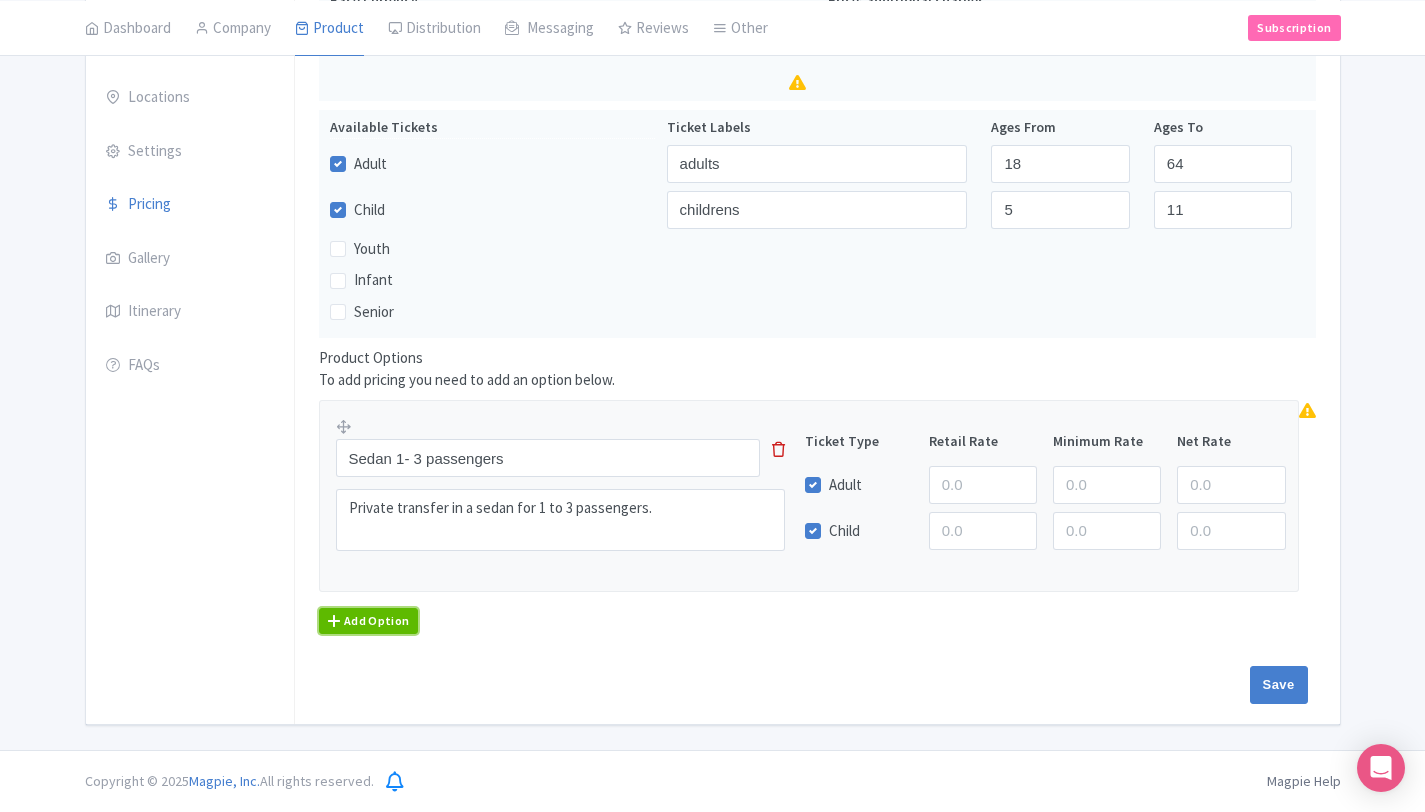 click on "Add Option" at bounding box center (369, 621) 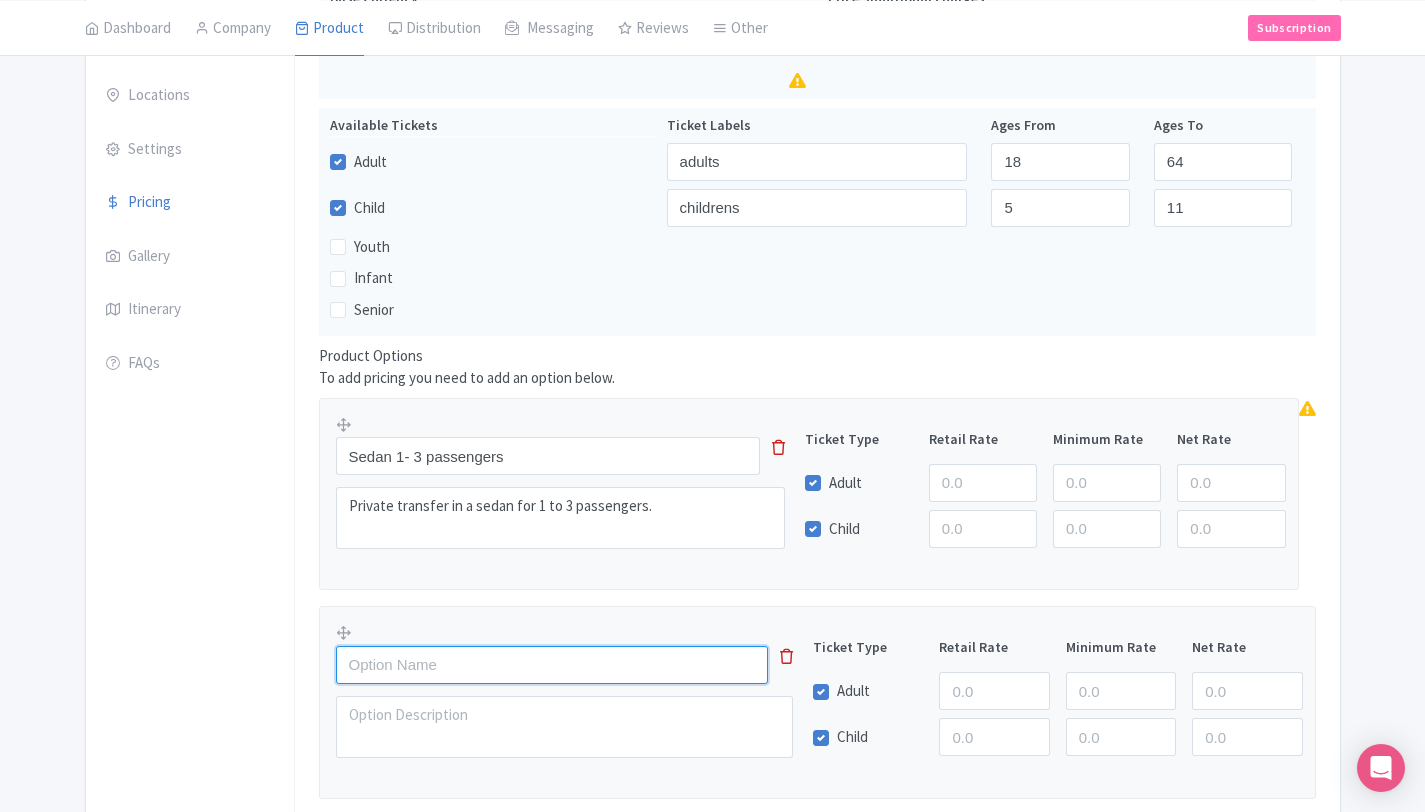 click at bounding box center (552, 665) 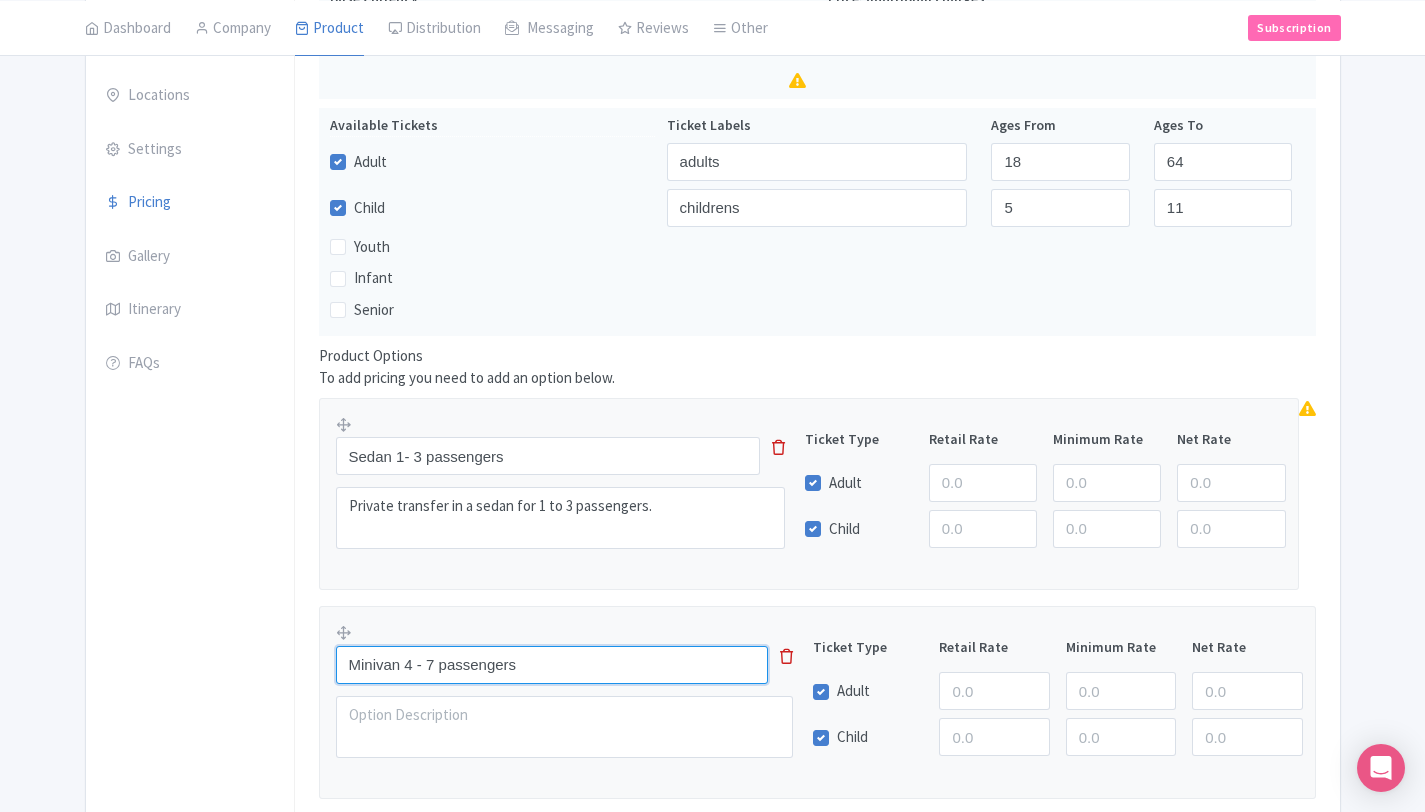type on "Minivan 4 - 7 passengers" 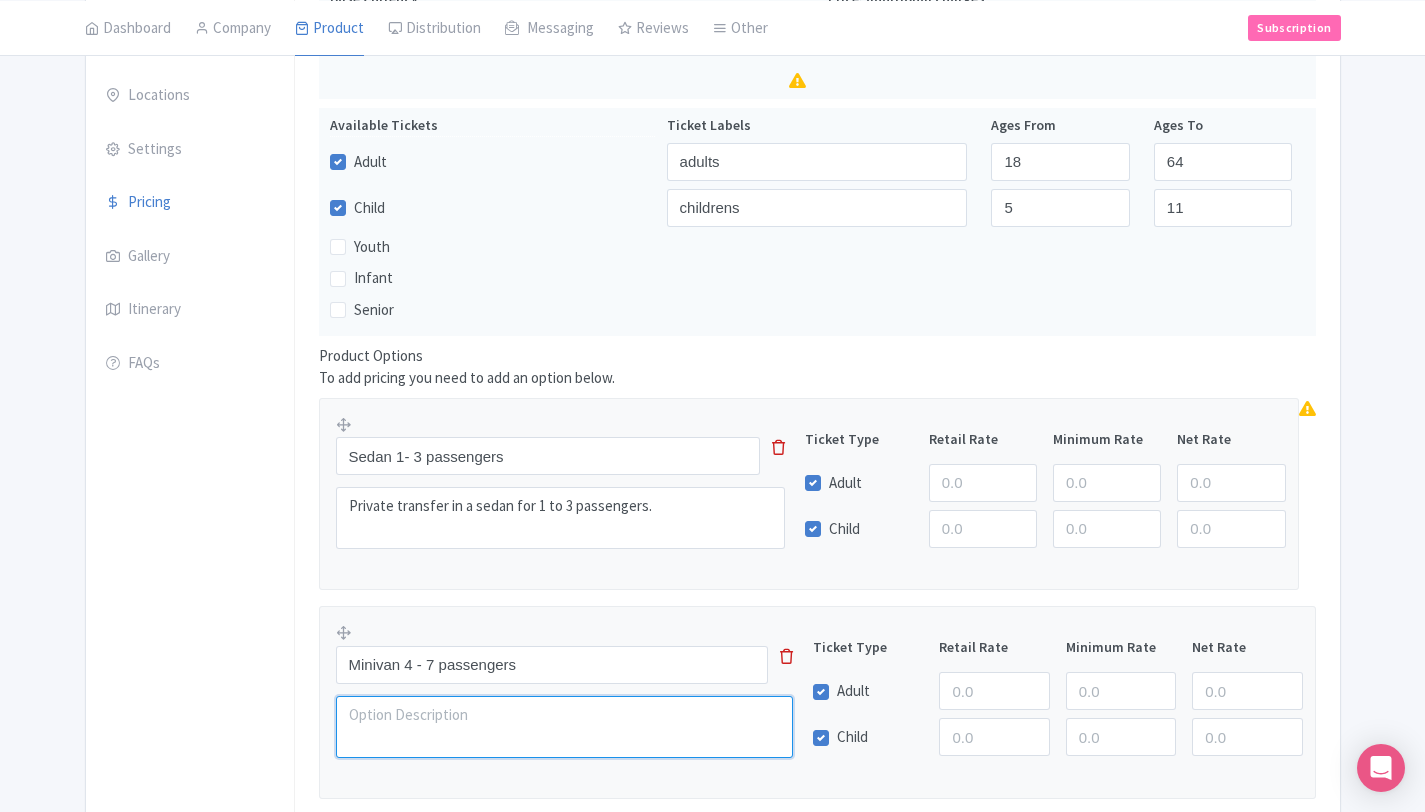 click at bounding box center (565, 727) 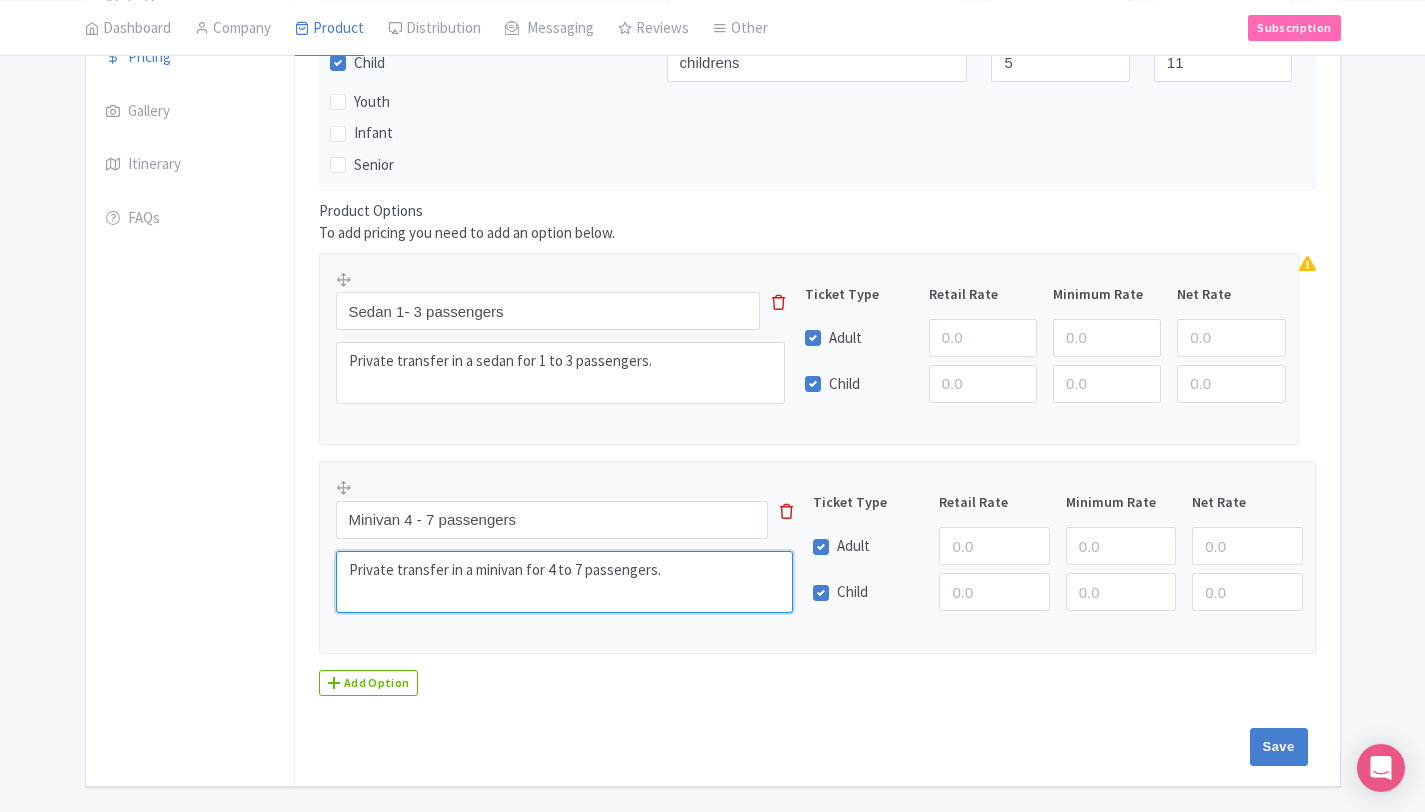 scroll, scrollTop: 541, scrollLeft: 0, axis: vertical 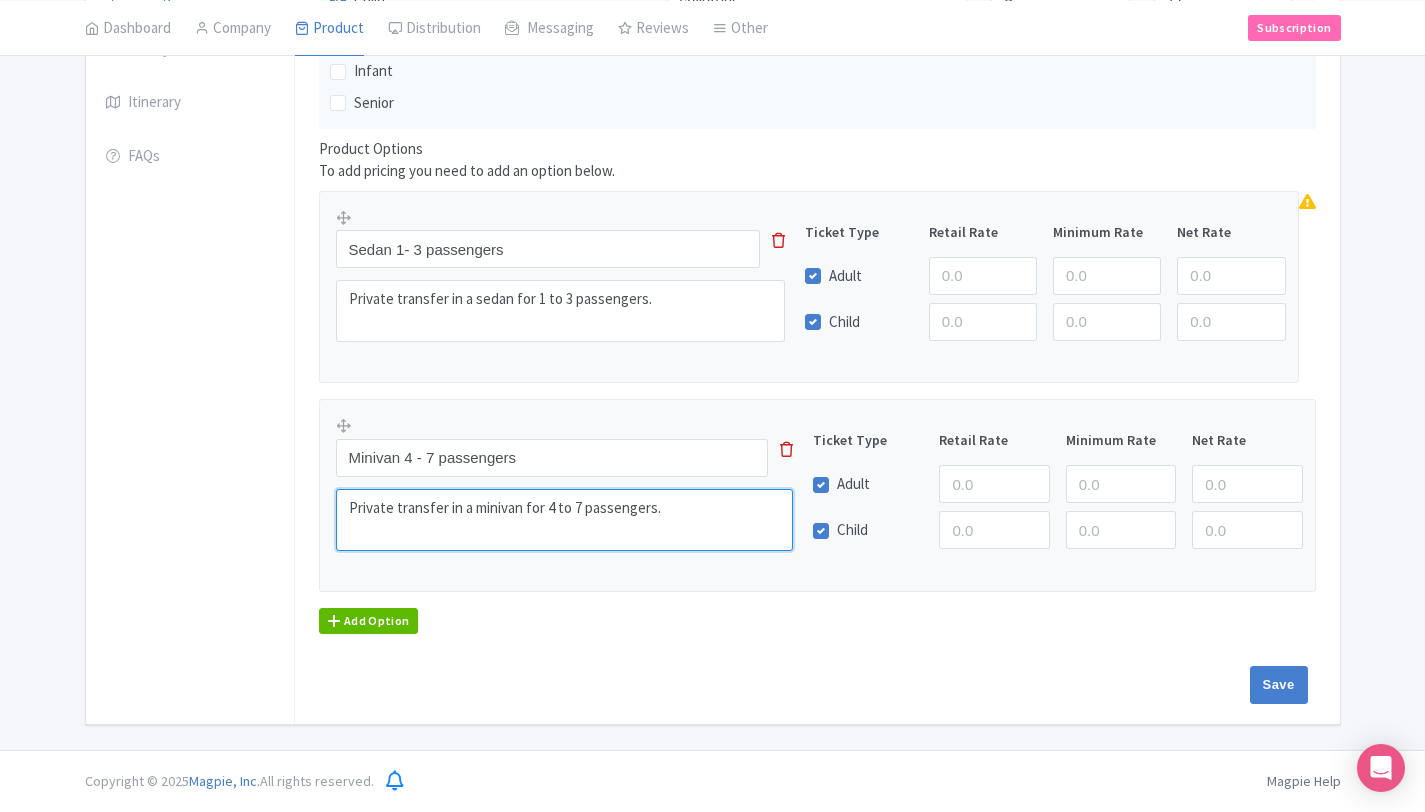 type on "Private transfer in a minivan for 4 to 7 passengers." 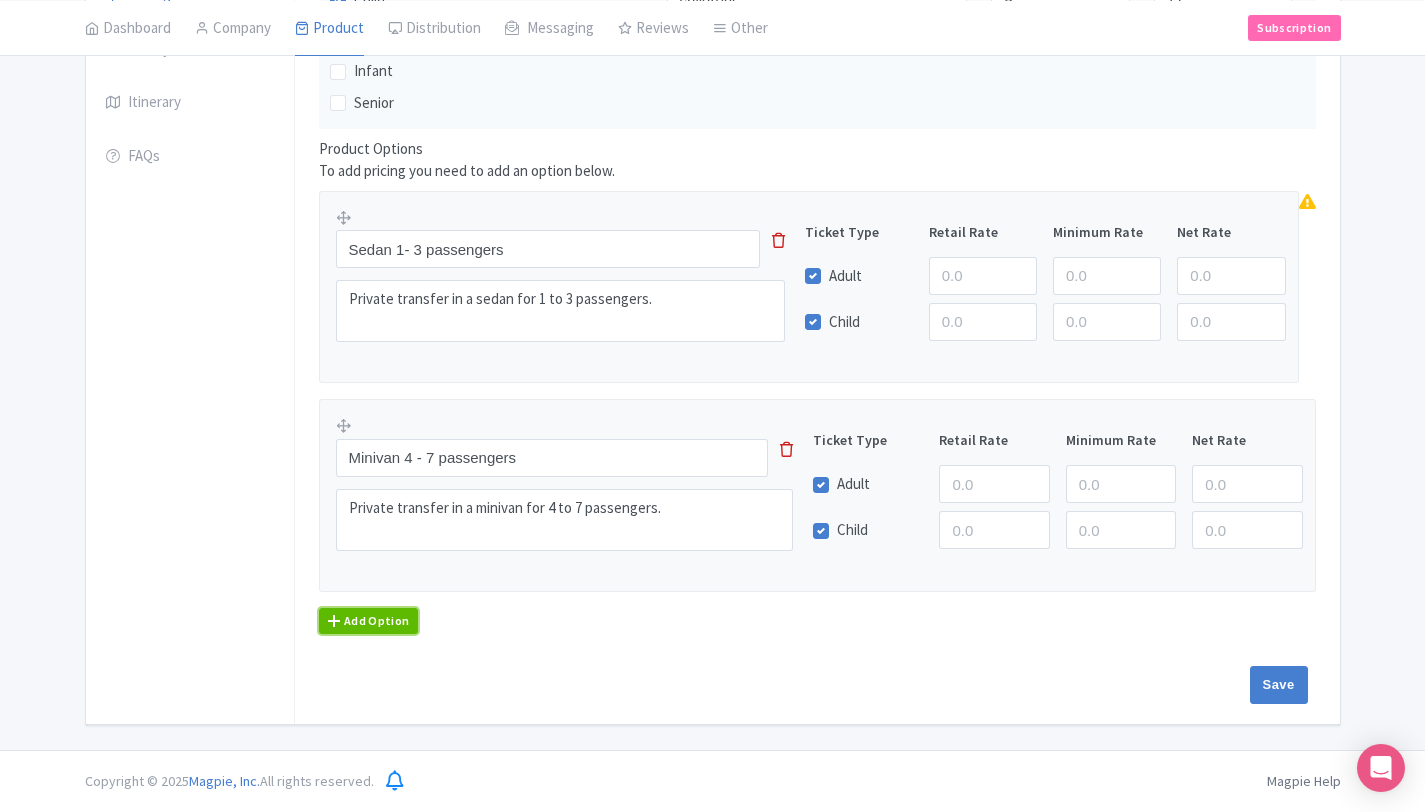 click on "Add Option" at bounding box center (369, 621) 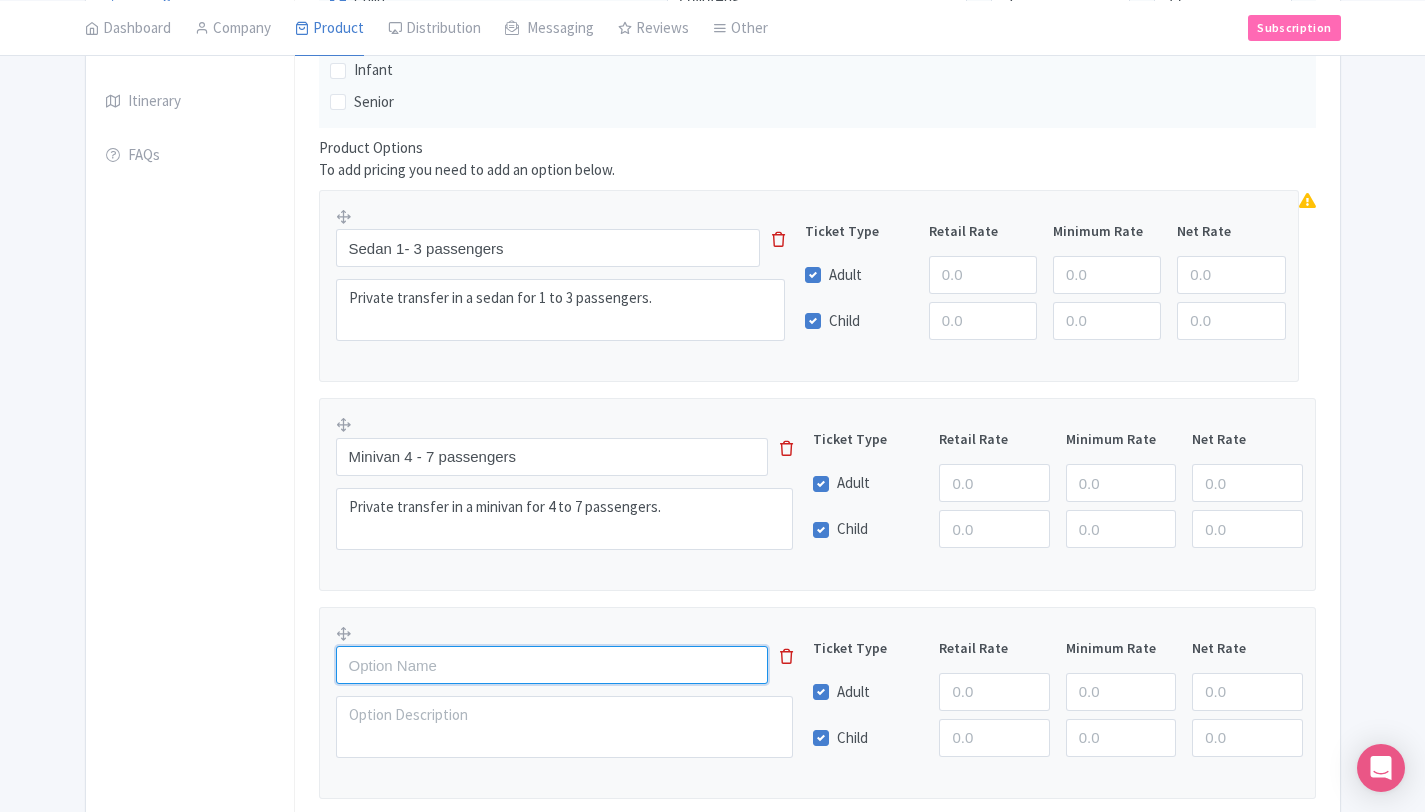 click at bounding box center (552, 665) 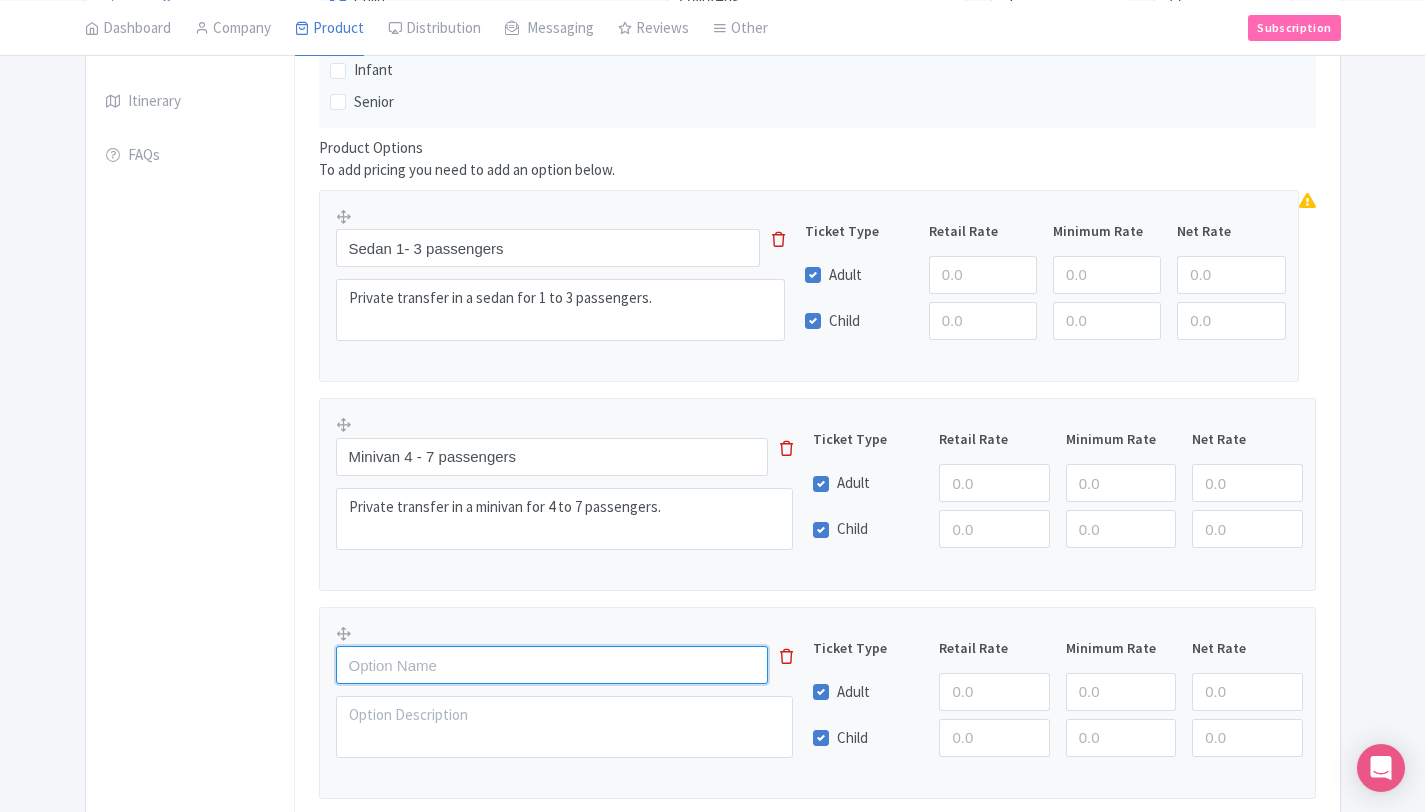 paste on "Van 8 - 10 passengers" 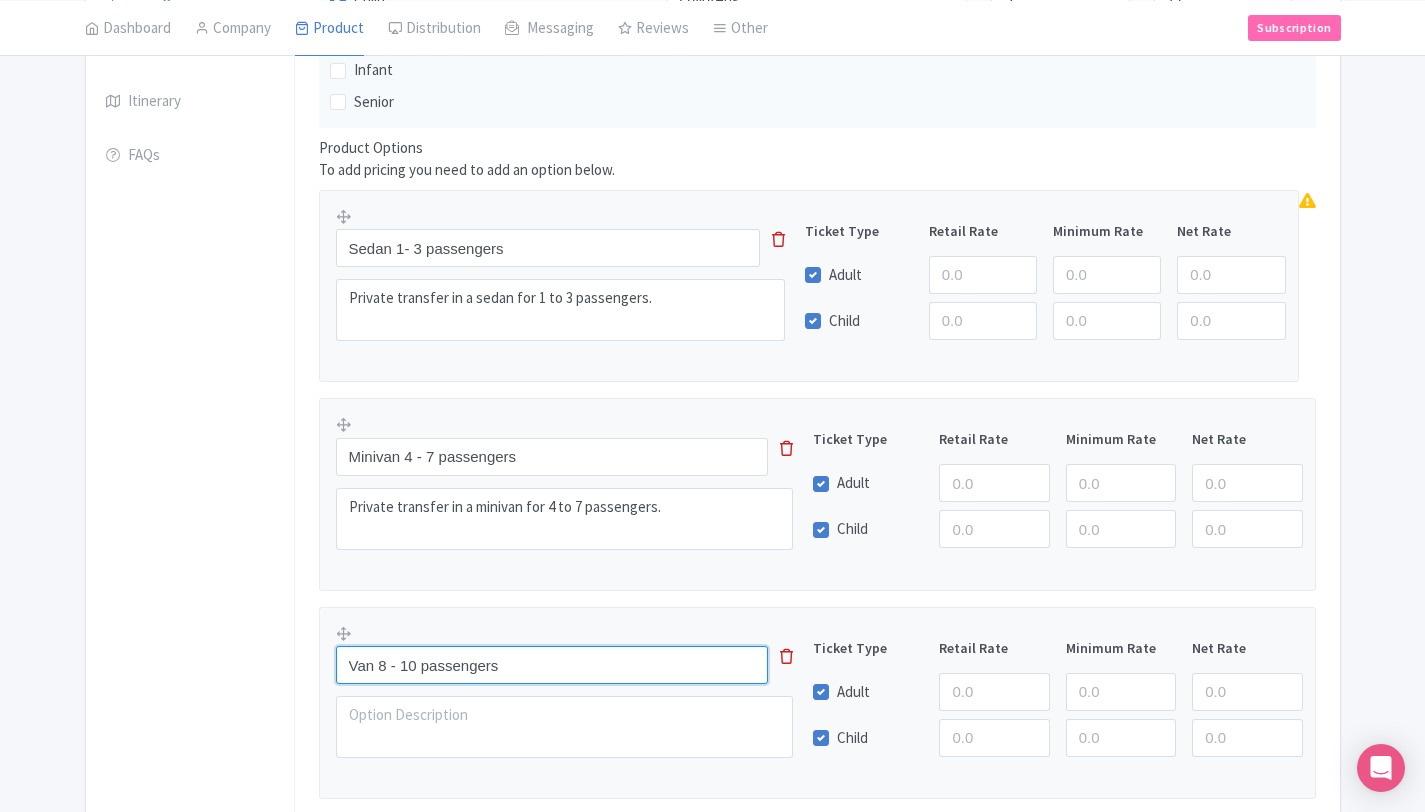 type on "Van 8 - 10 passengers" 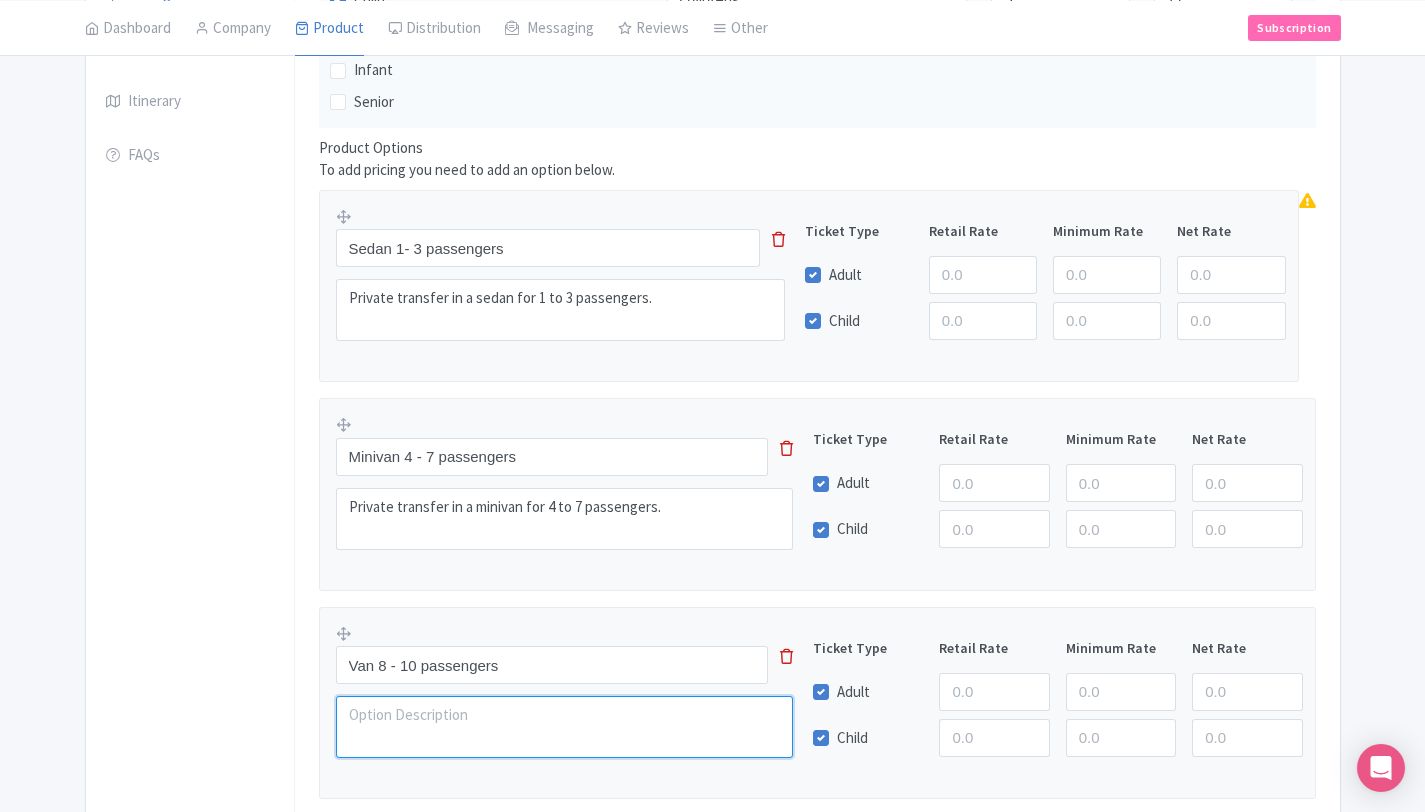 click at bounding box center [565, 727] 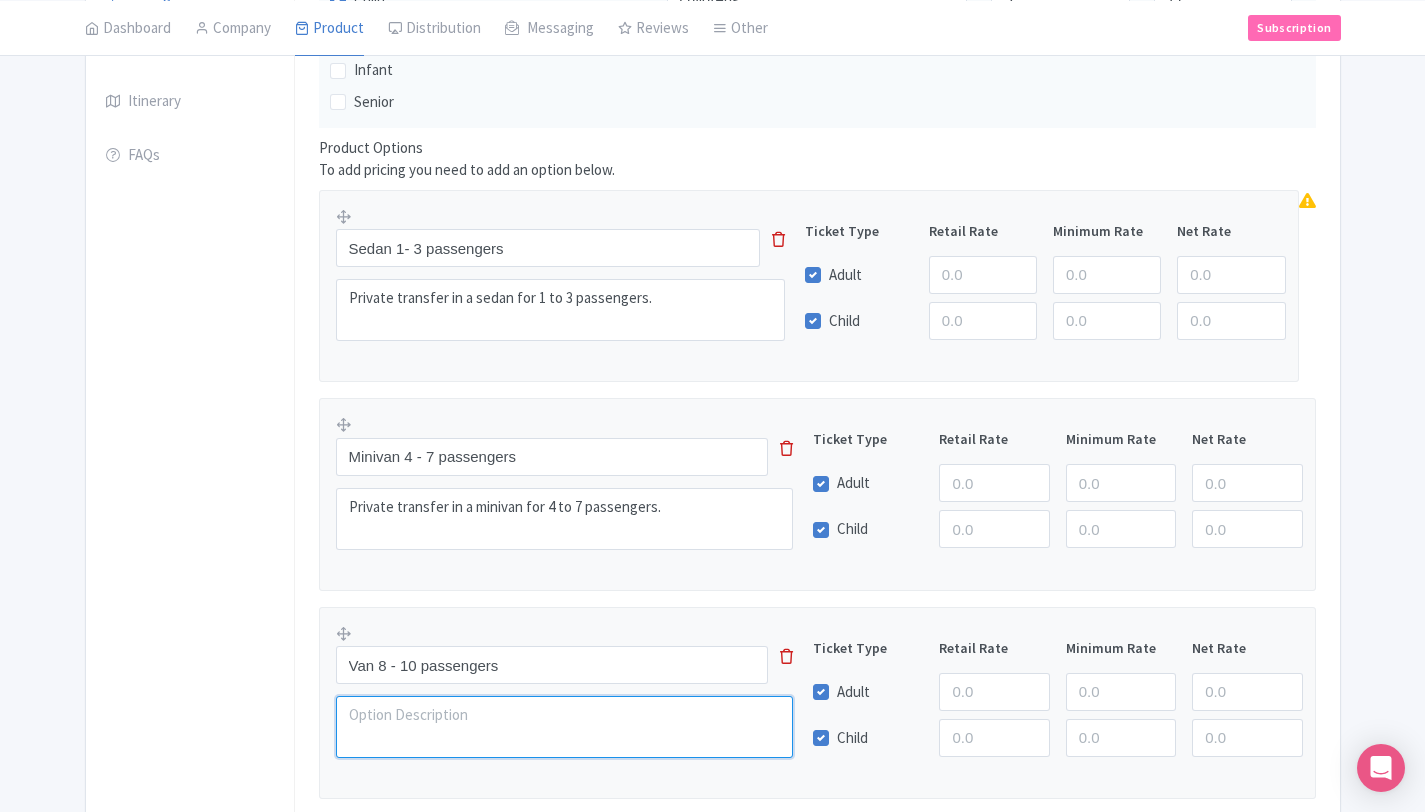 paste on "Private transfer in a sedan for 8 to 10 passengers." 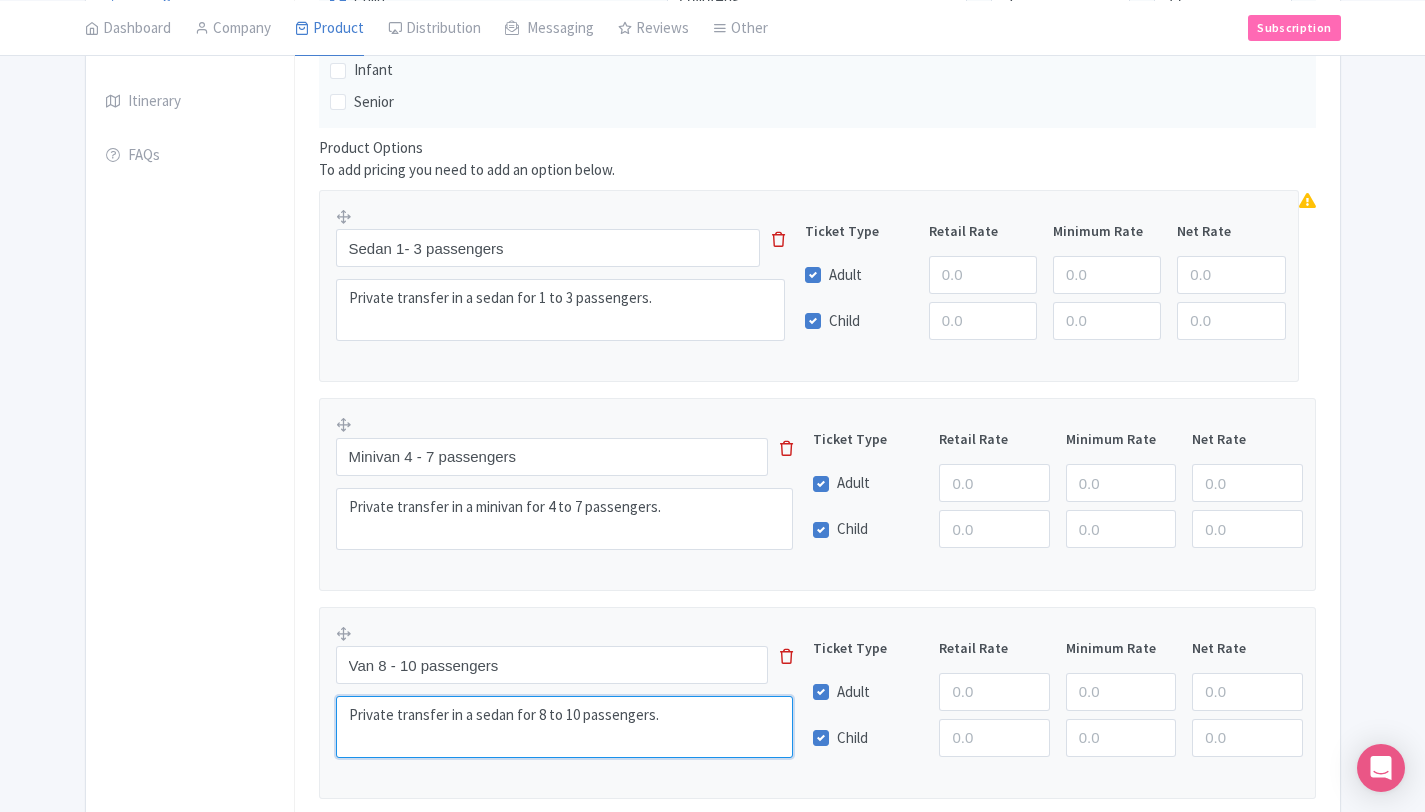 type on "Private transfer in a sedan for 8 to 10 passengers." 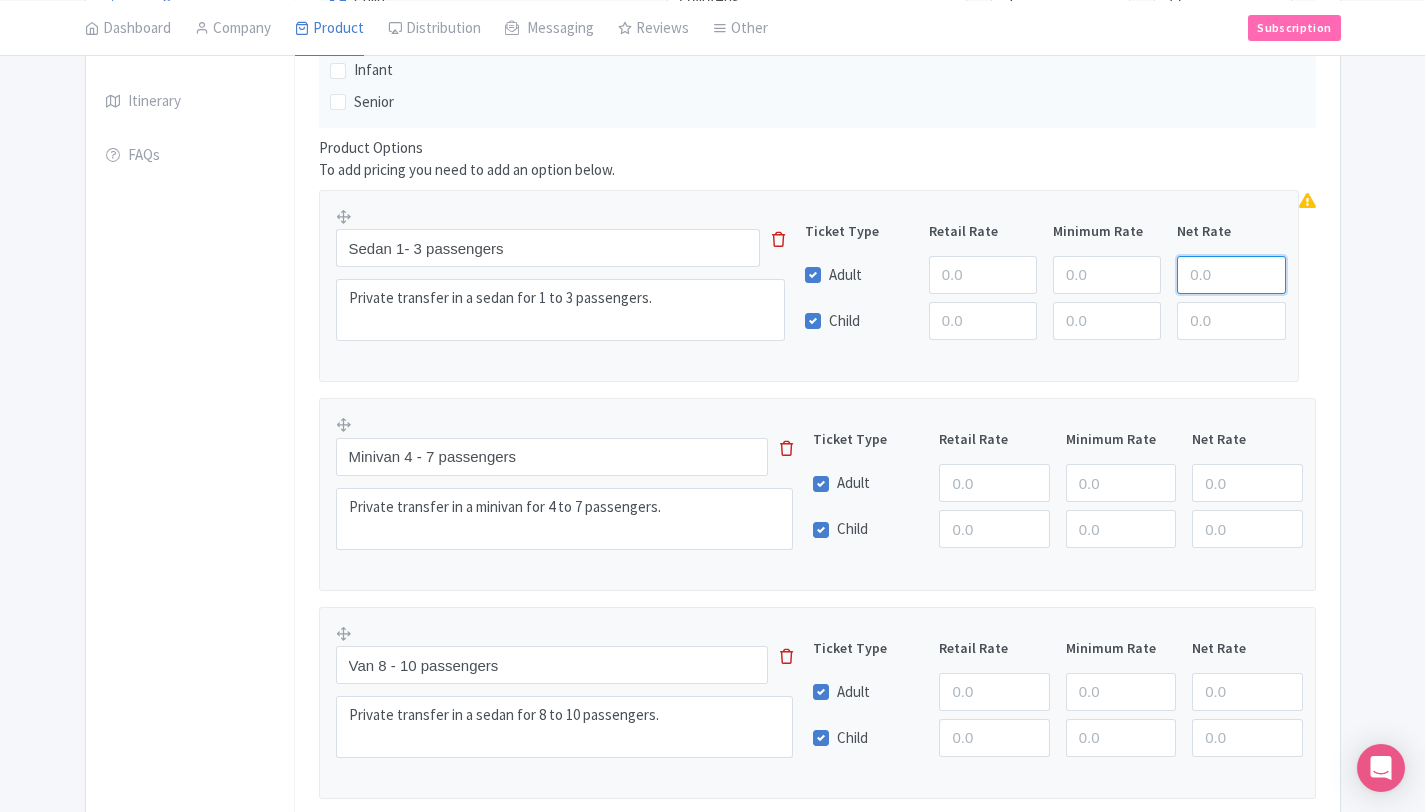 click at bounding box center [1231, 275] 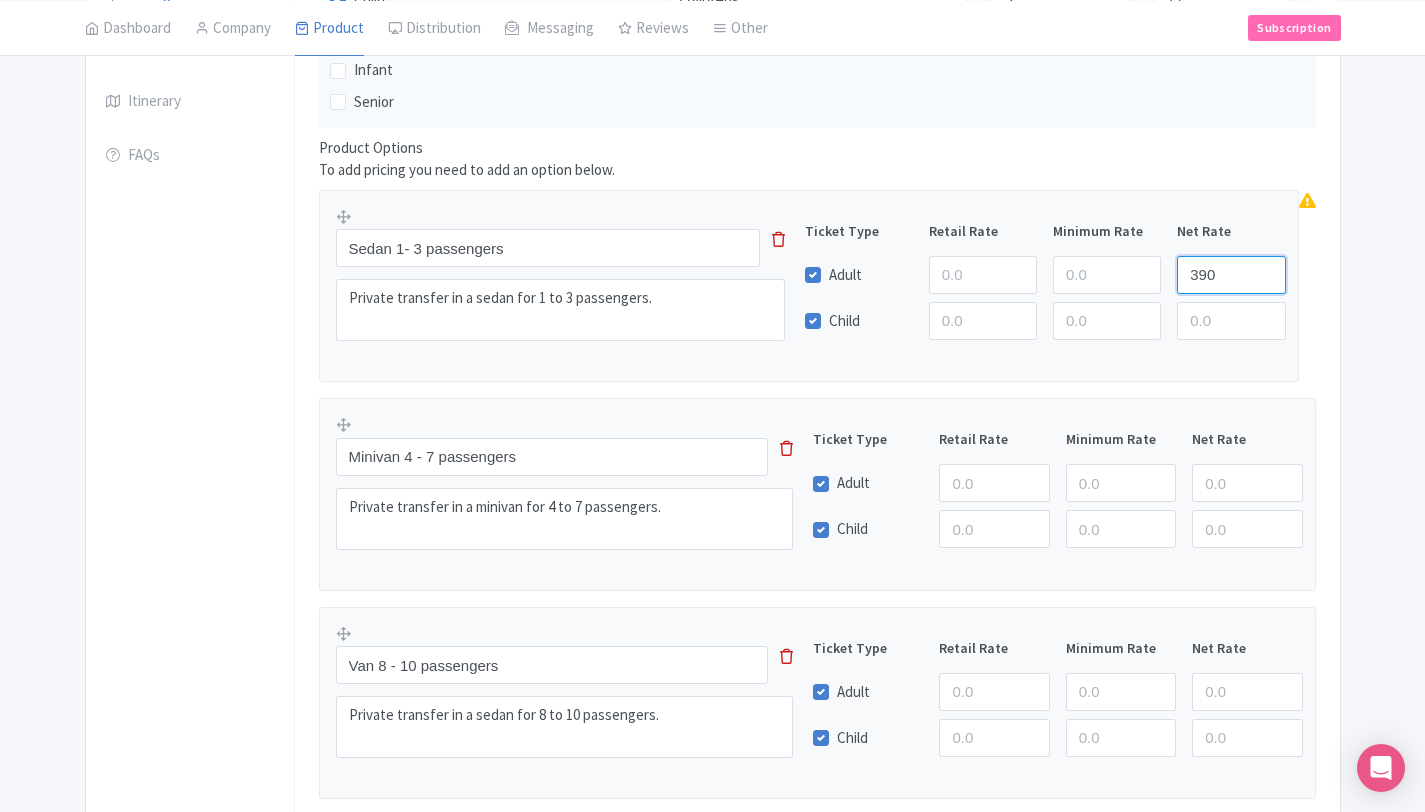 type on "390" 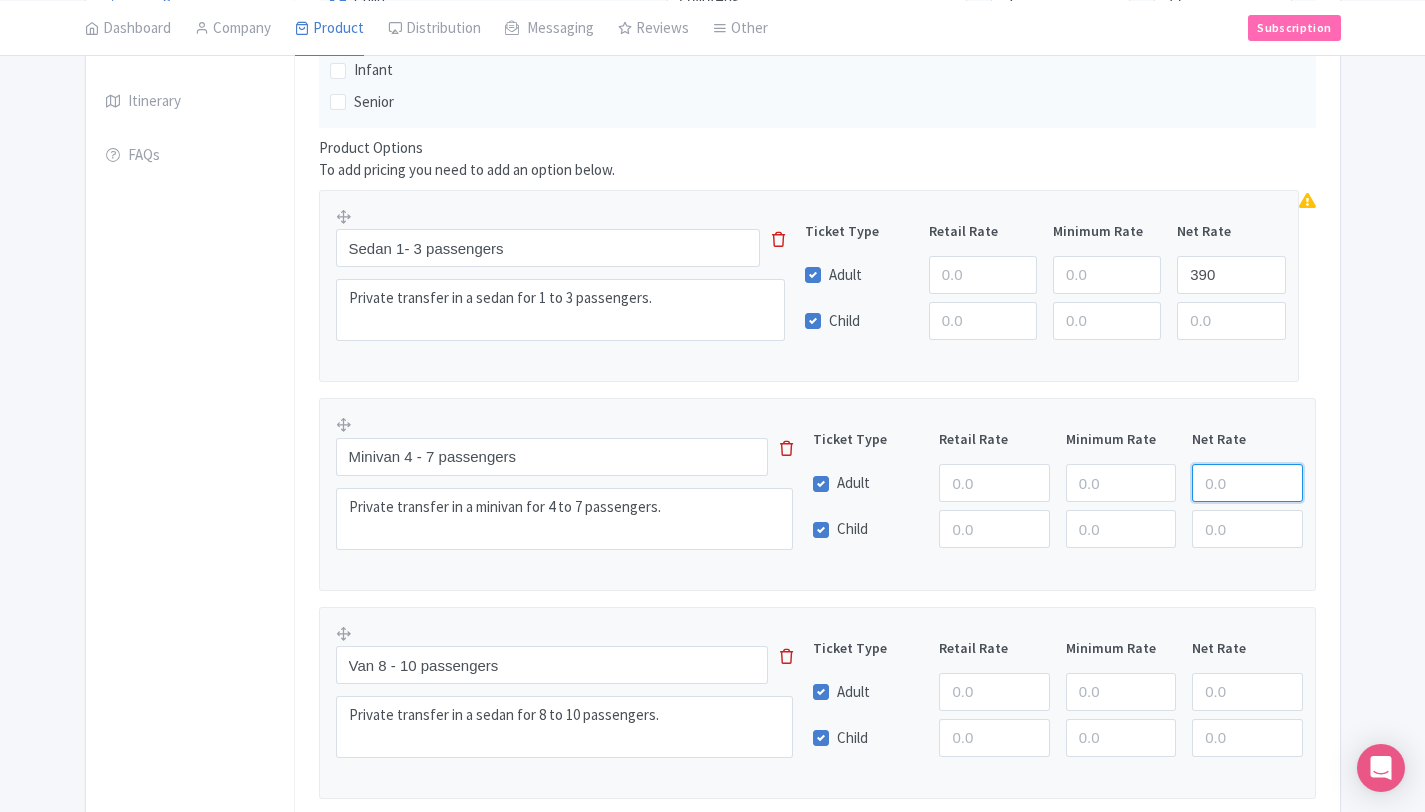 click at bounding box center (1247, 483) 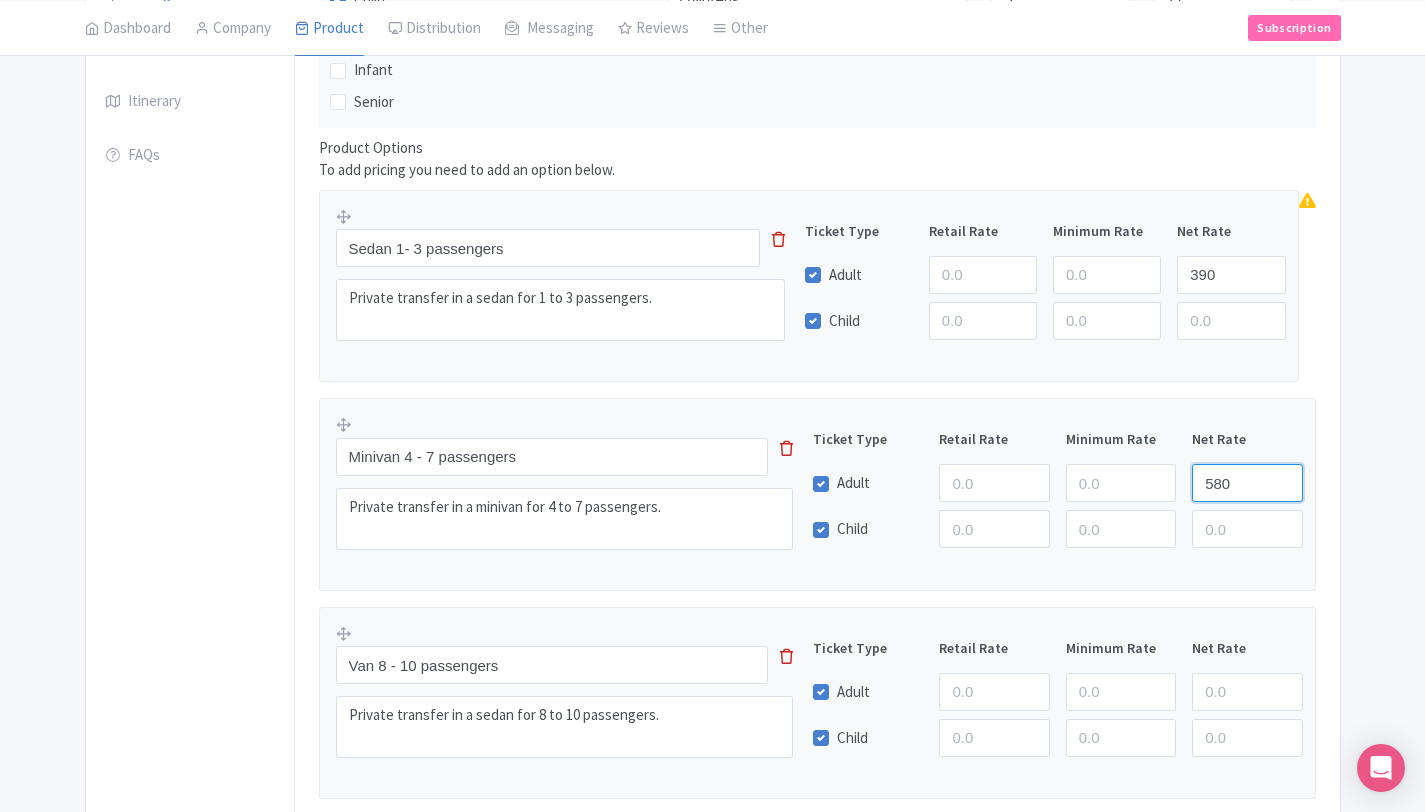 type on "580" 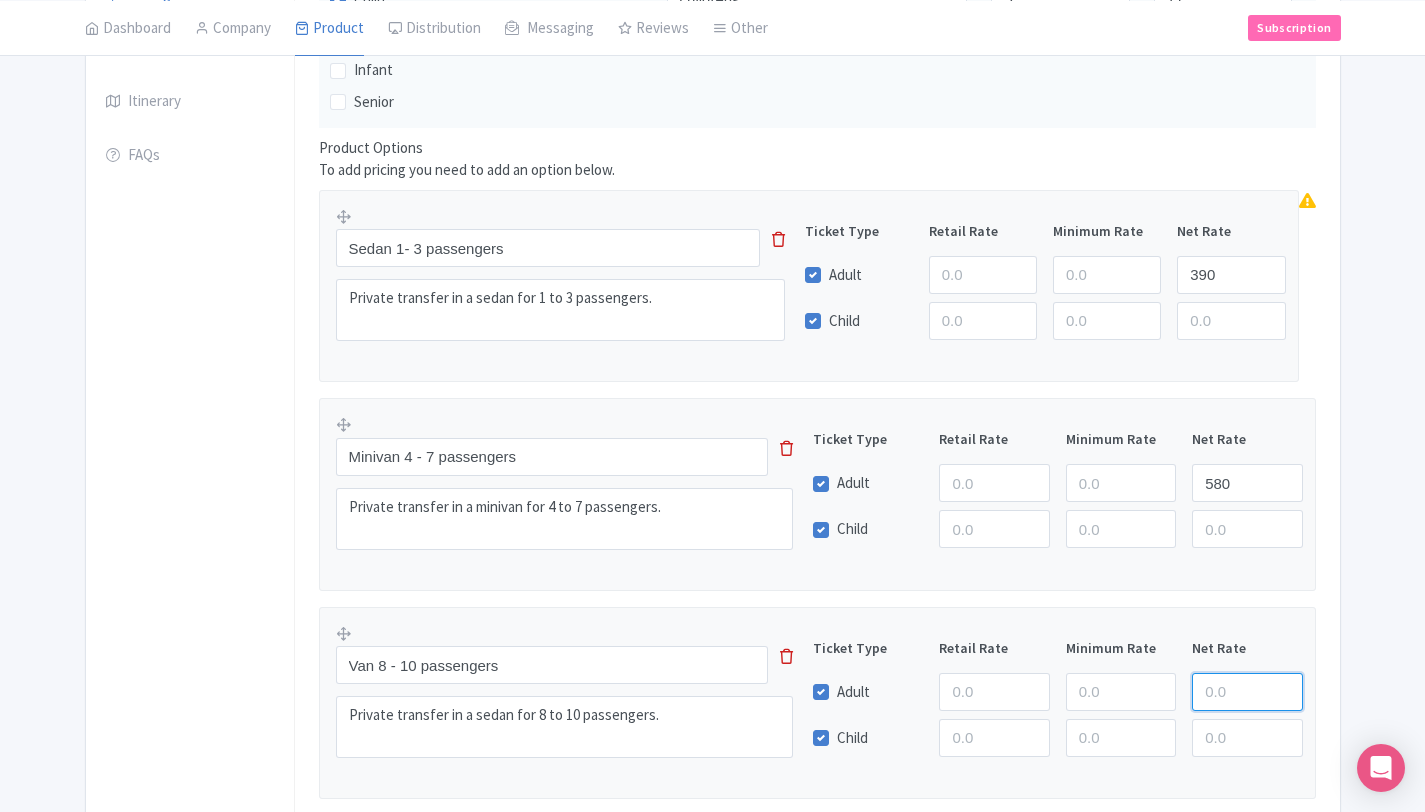 click at bounding box center (1247, 692) 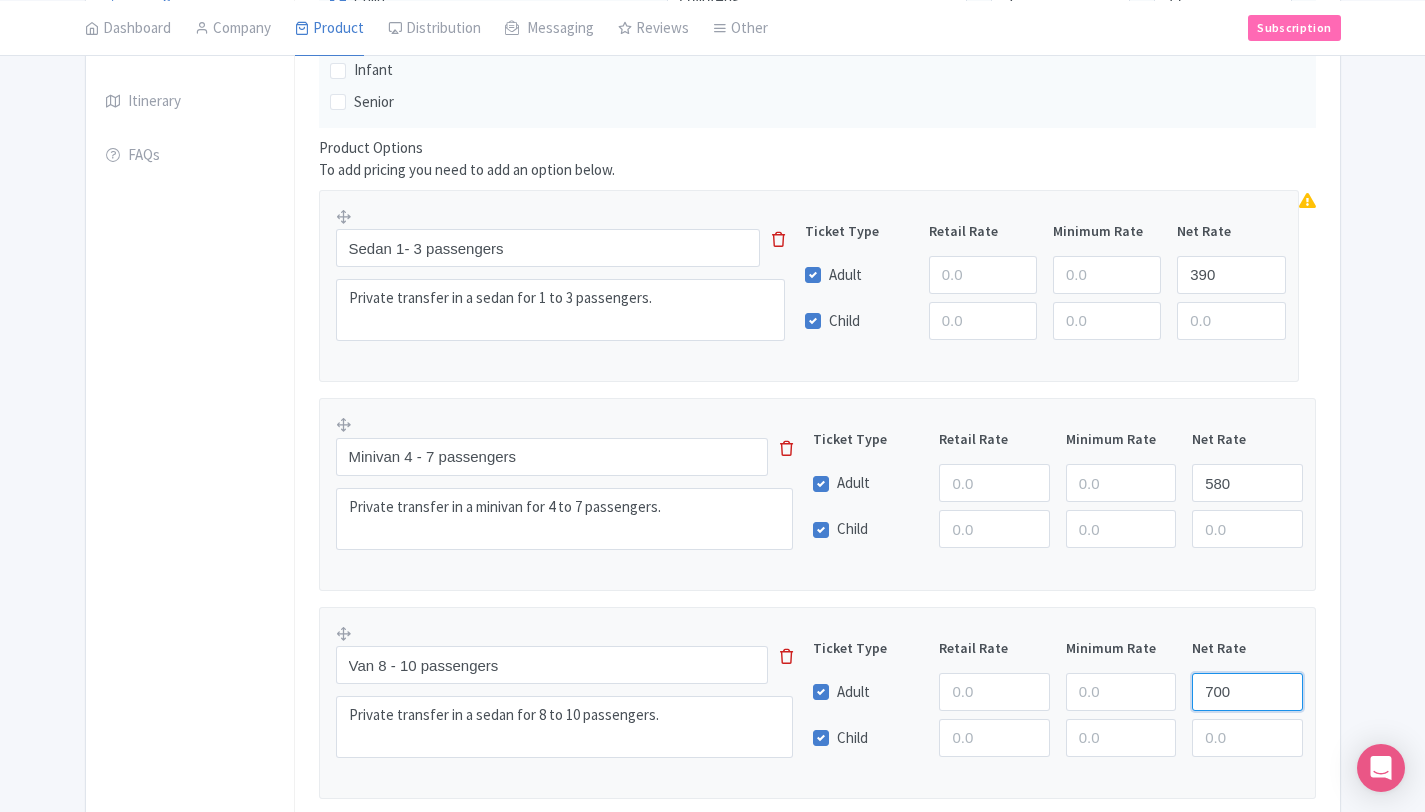 type on "700" 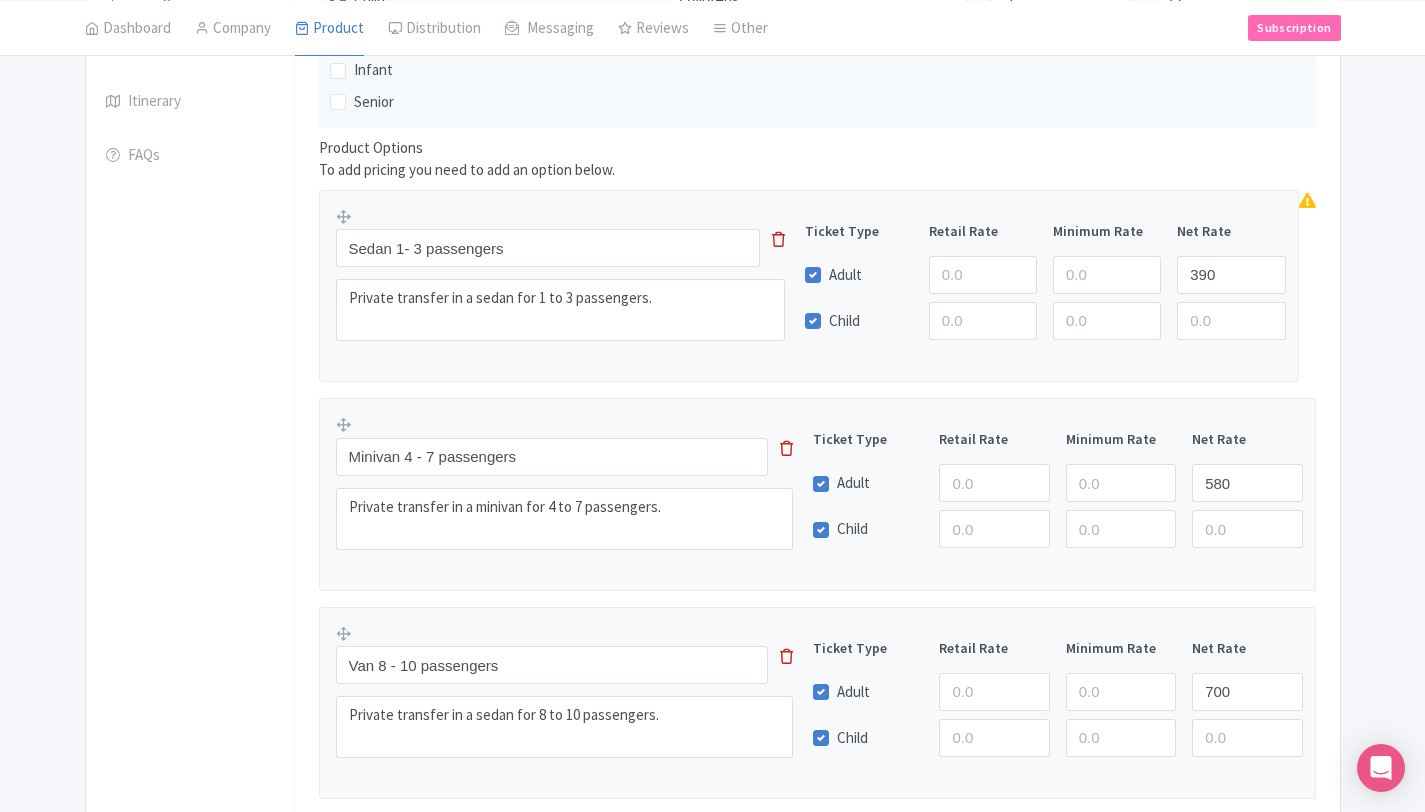 click on "Product Options
To add pricing you need to add an option below.
Sedan 1- 3 passengers
Private transfer in a sedan for 1 to 3 passengers.
Ticket Type
Retail Rate
Minimum Rate
Net Rate
Adult
390
Child
Minivan 4 - 7 passengers
Private transfer in a minivan for 4 to 7 passengers.
Ticket Type
Retail Rate
Minimum Rate
Net Rate
Adult
580
Child
Van 8 - 10 passengers
Private transfer in a sedan for 8 to 10 passengers.
Ticket Type
Retail Rate
Minimum Rate
Net Rate
Adult
700
Child
Add Option" at bounding box center (817, 489) 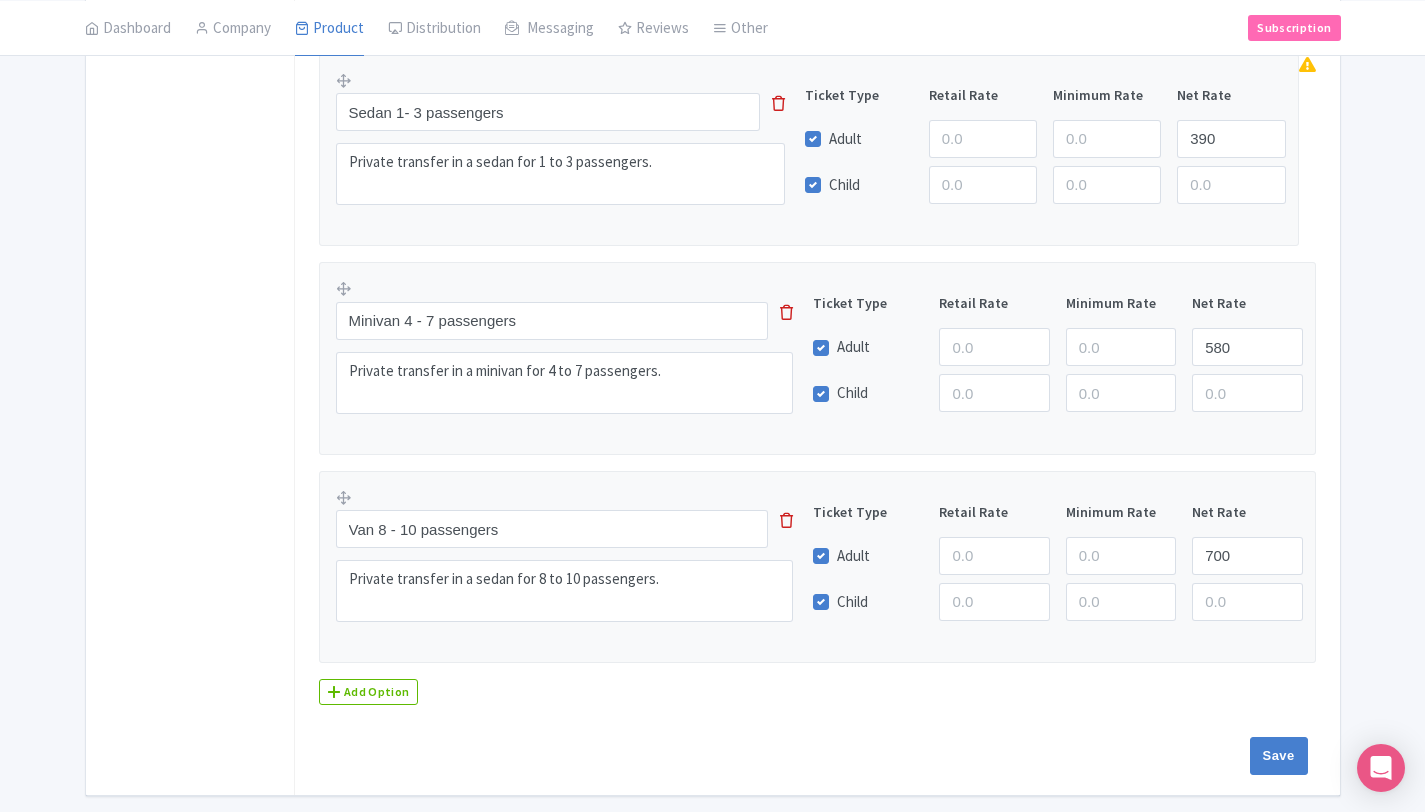 scroll, scrollTop: 750, scrollLeft: 0, axis: vertical 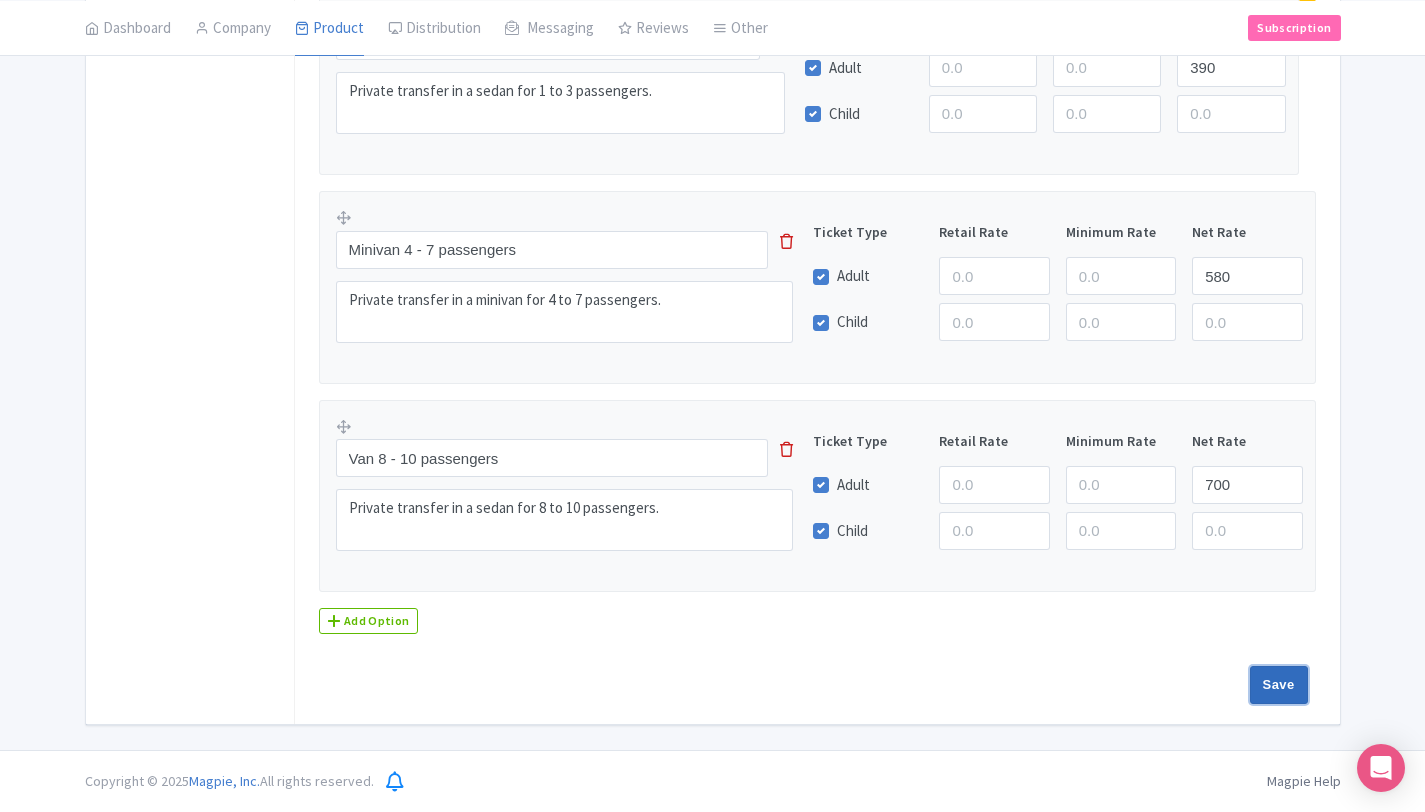 click on "Save" at bounding box center (1279, 685) 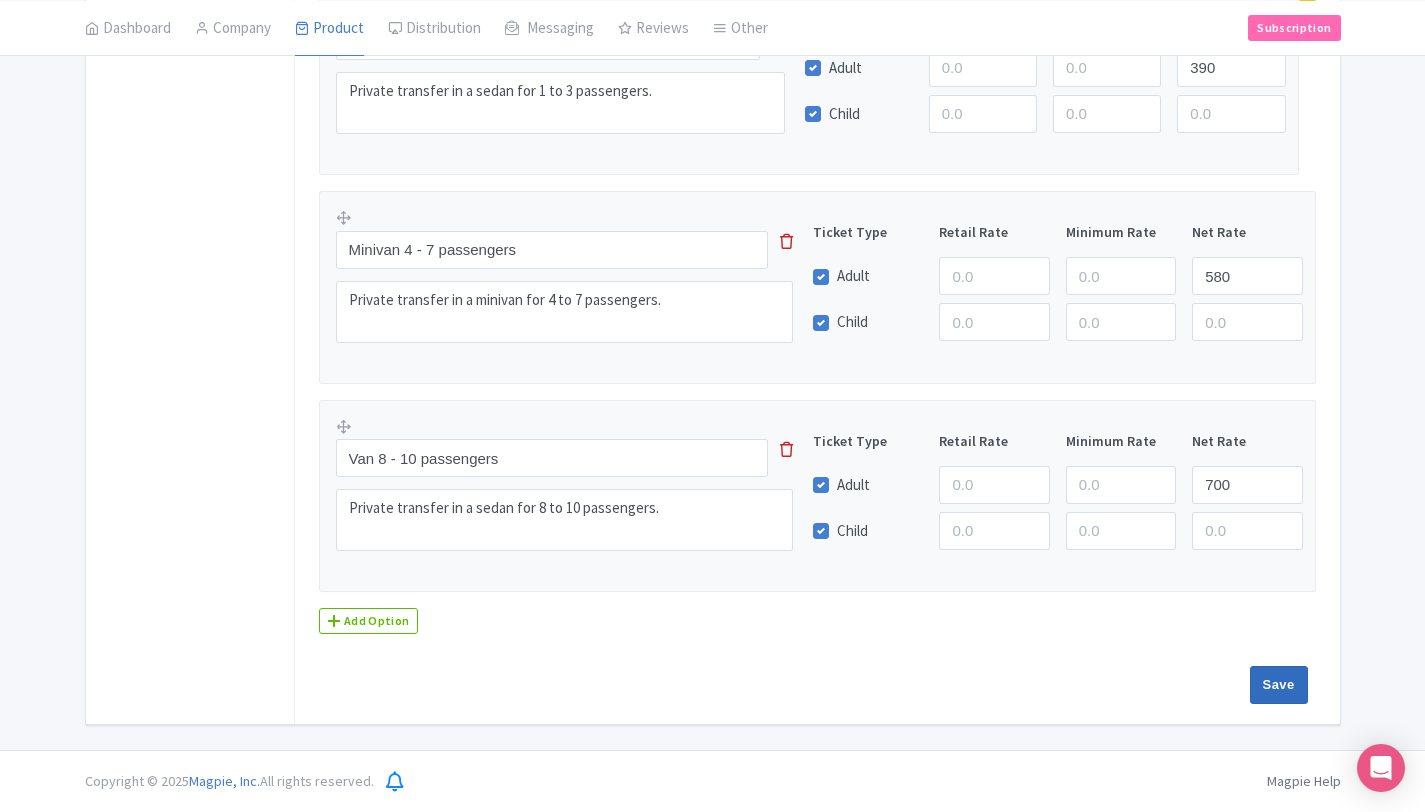 type on "Saving..." 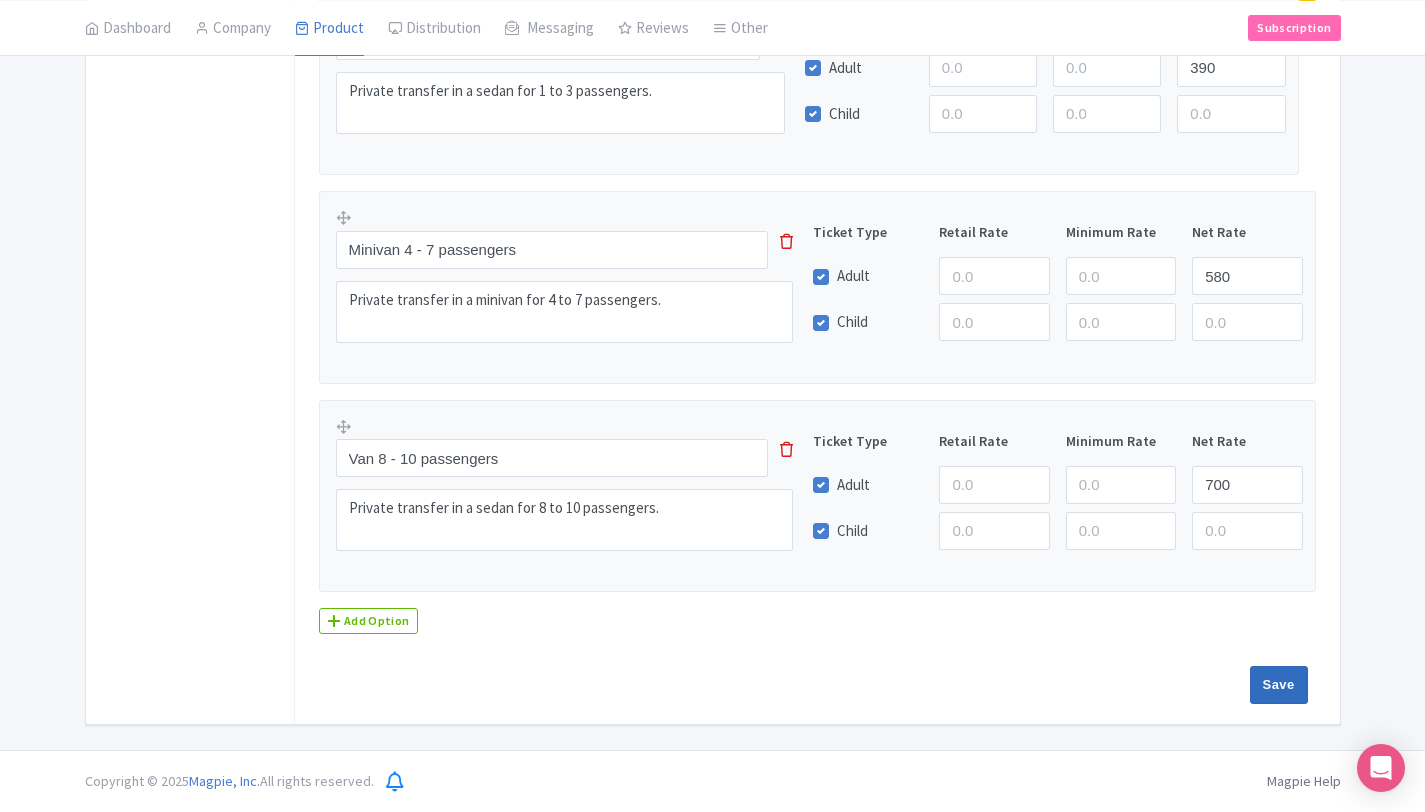 type on "Saving..." 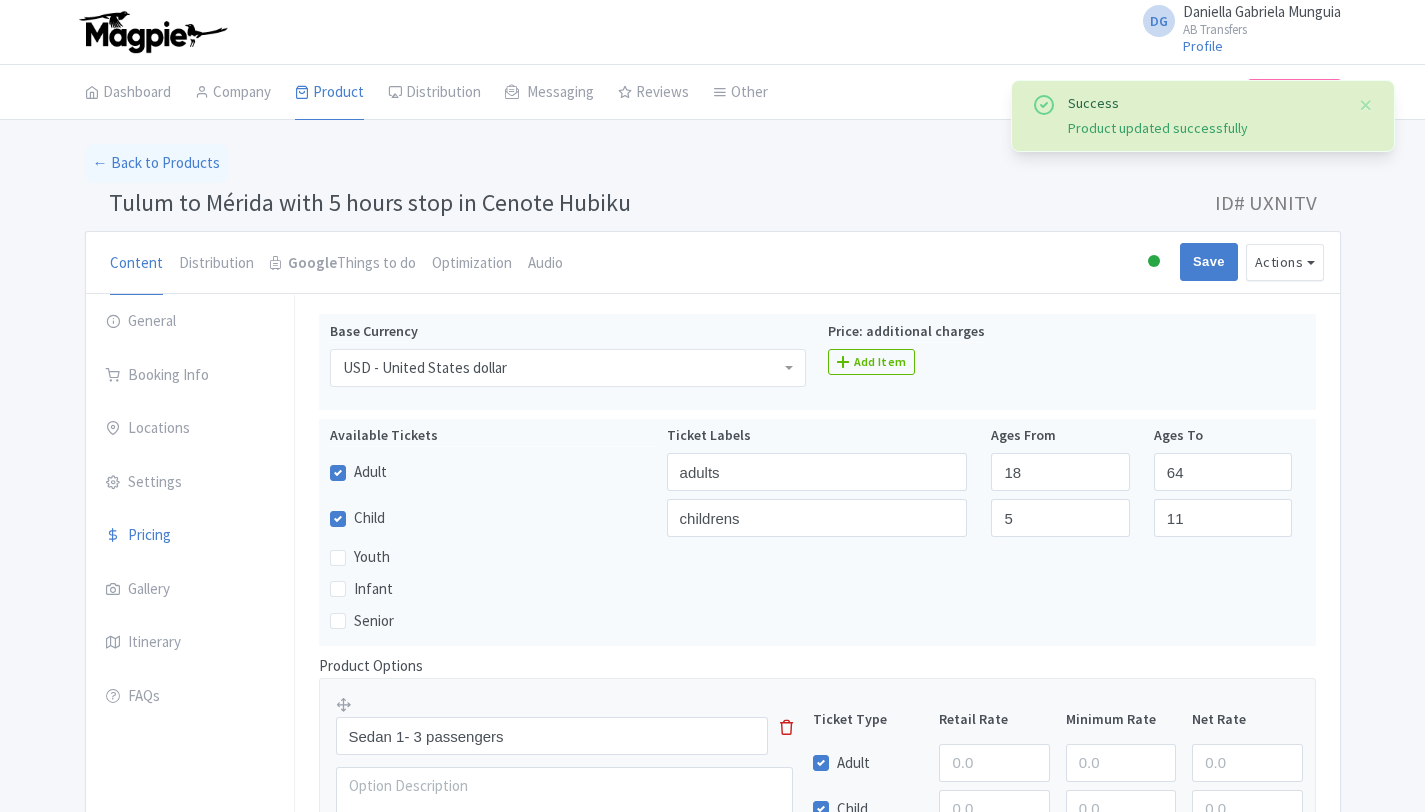 scroll, scrollTop: 314, scrollLeft: 0, axis: vertical 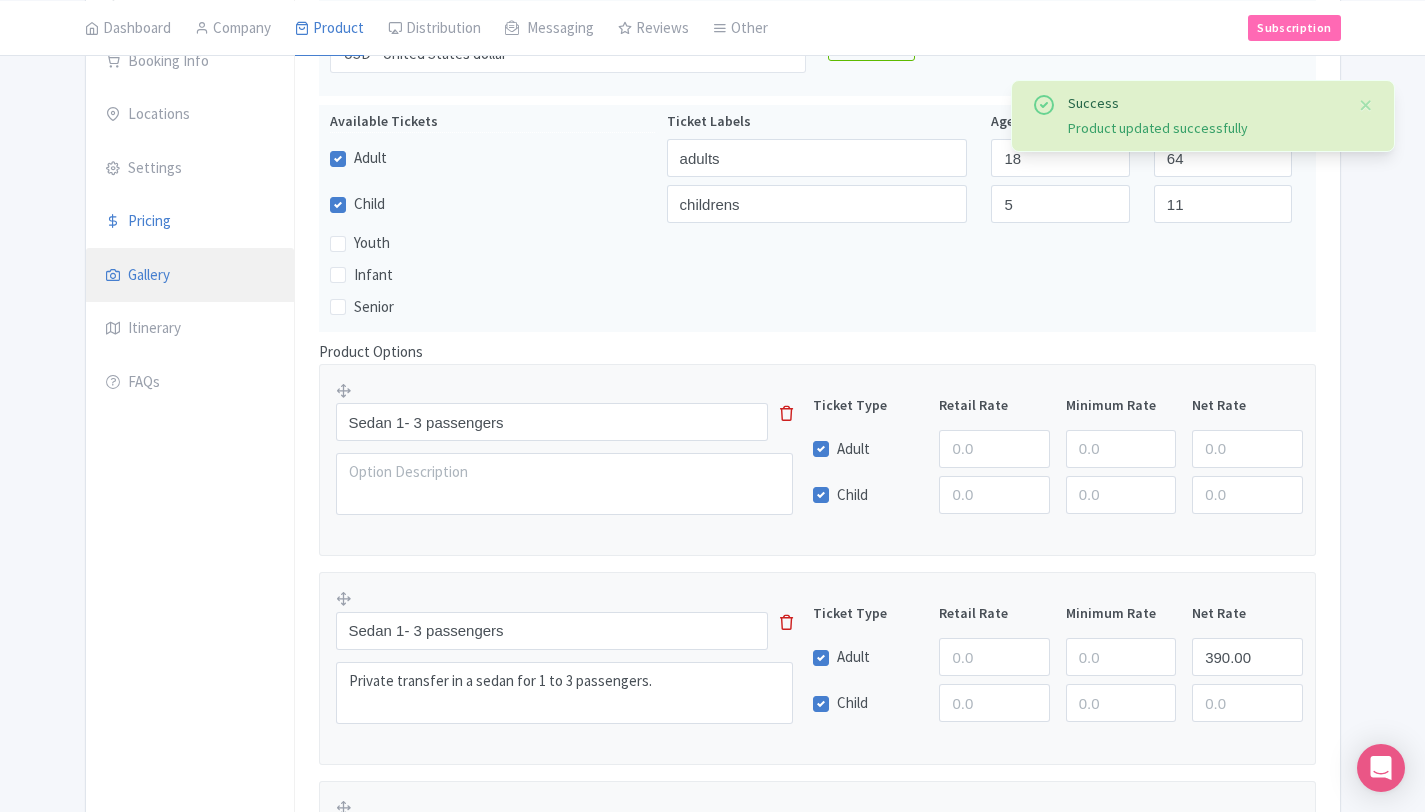 click on "Gallery" at bounding box center (190, 276) 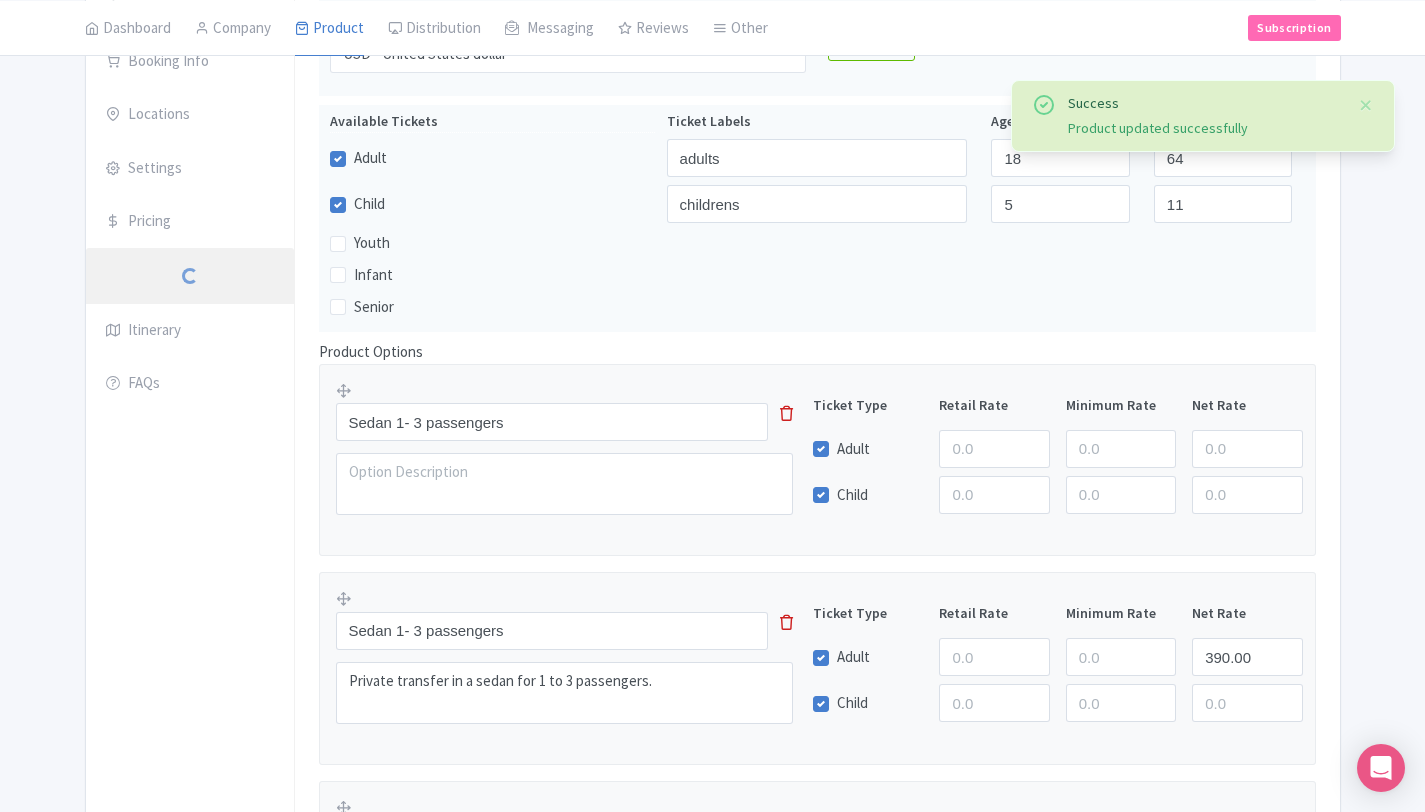 scroll, scrollTop: 6, scrollLeft: 0, axis: vertical 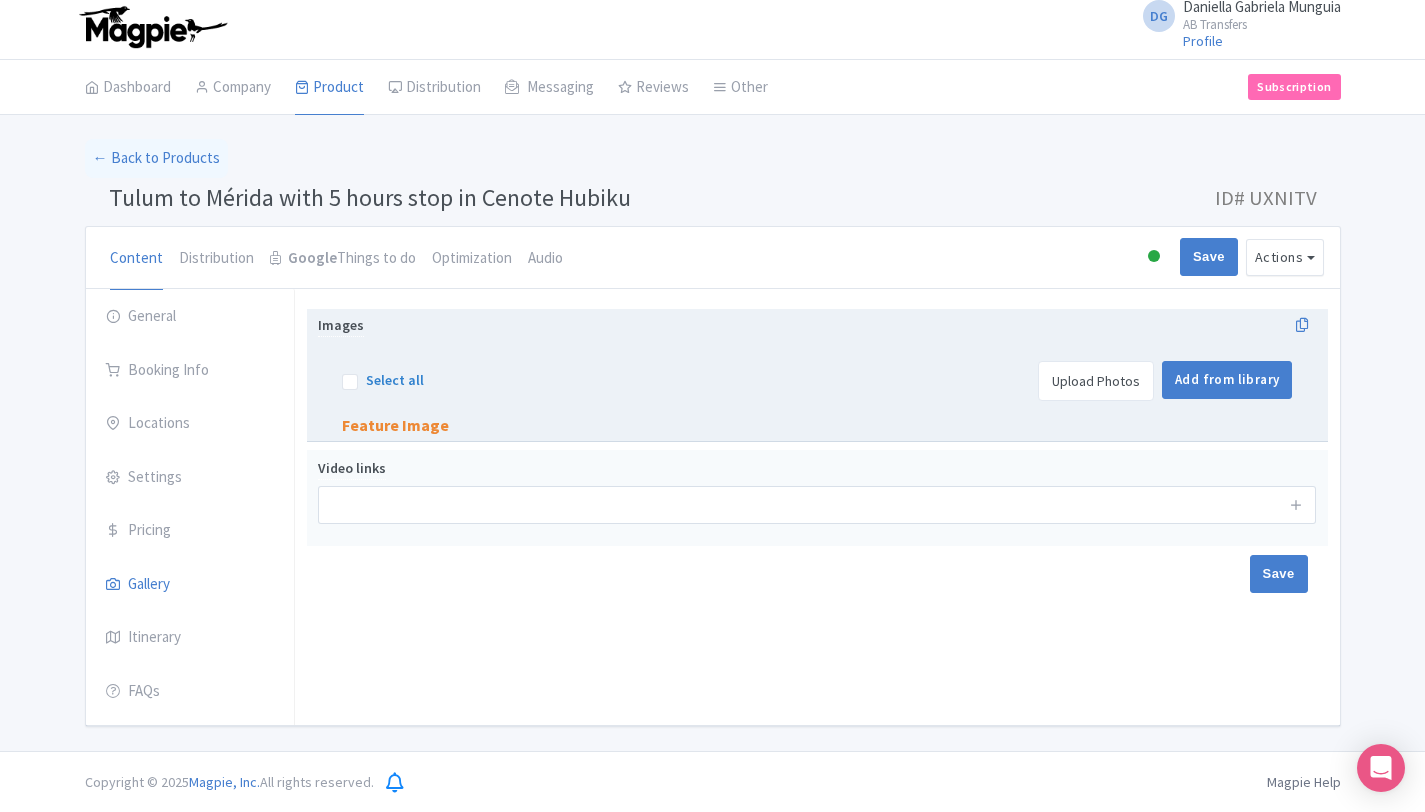 click on "Upload Photos" at bounding box center (1096, 381) 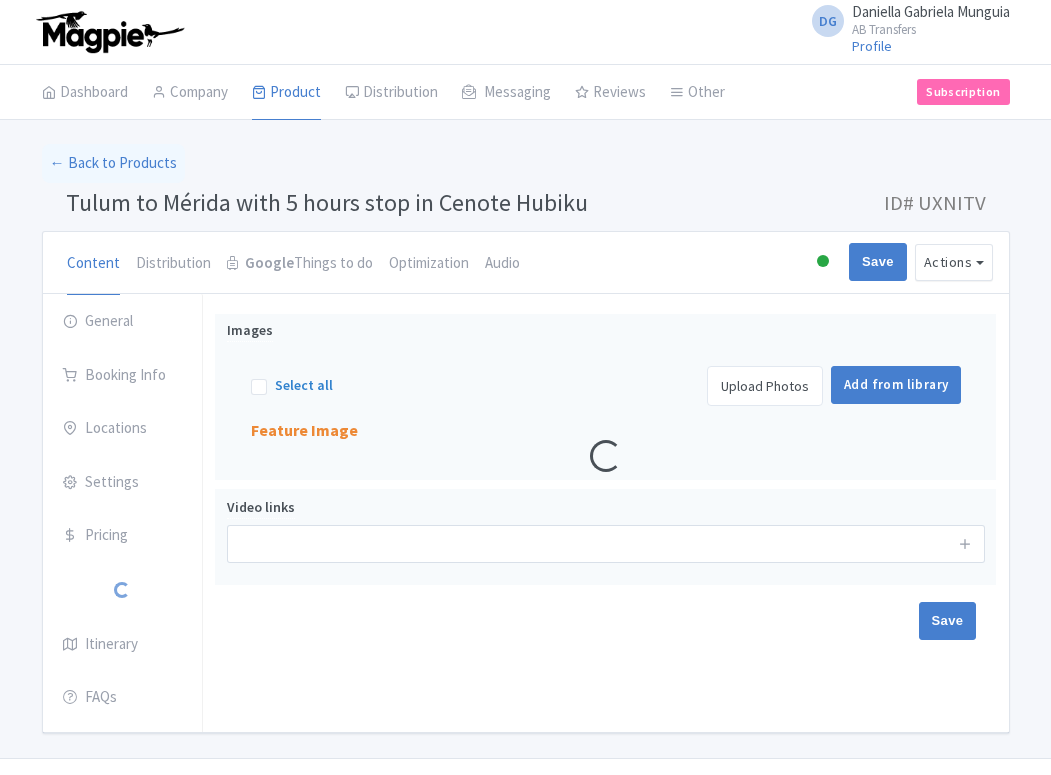 scroll, scrollTop: 43, scrollLeft: 0, axis: vertical 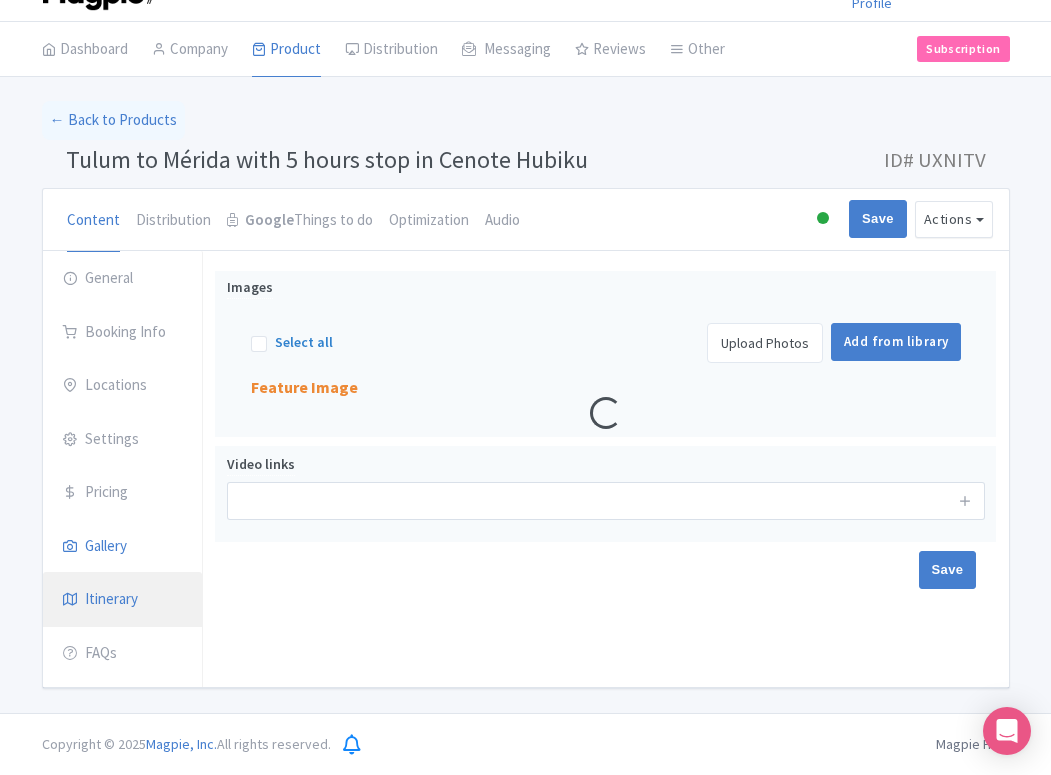 click on "Itinerary" at bounding box center (123, 600) 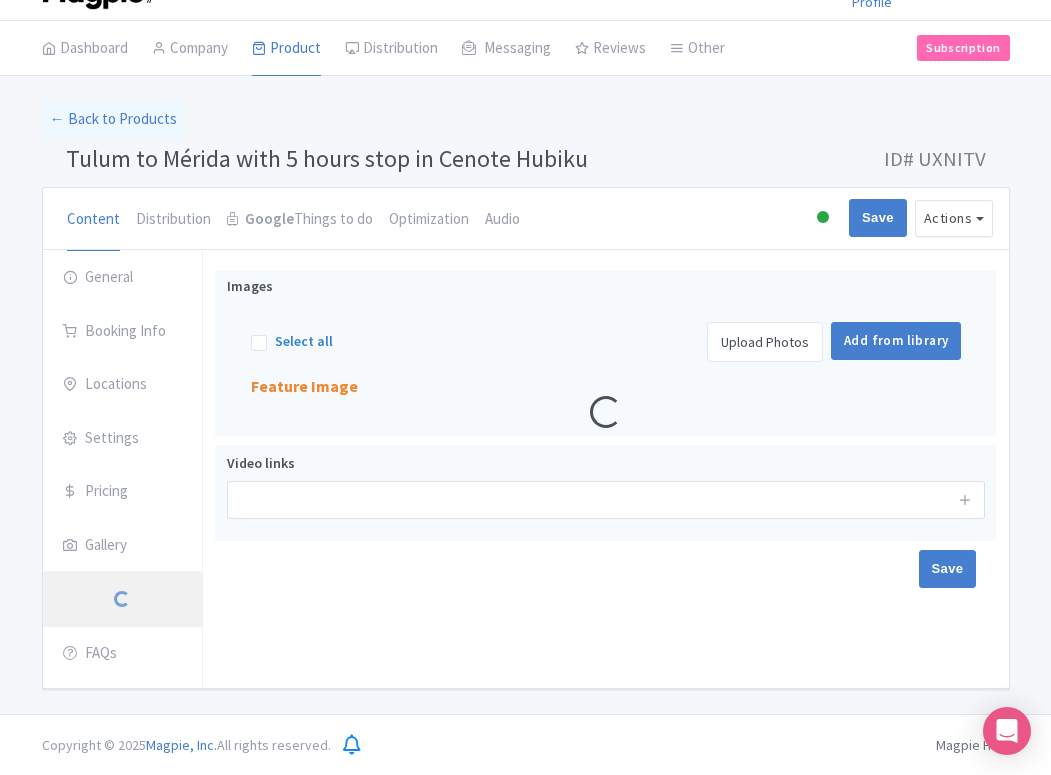 scroll, scrollTop: 43, scrollLeft: 0, axis: vertical 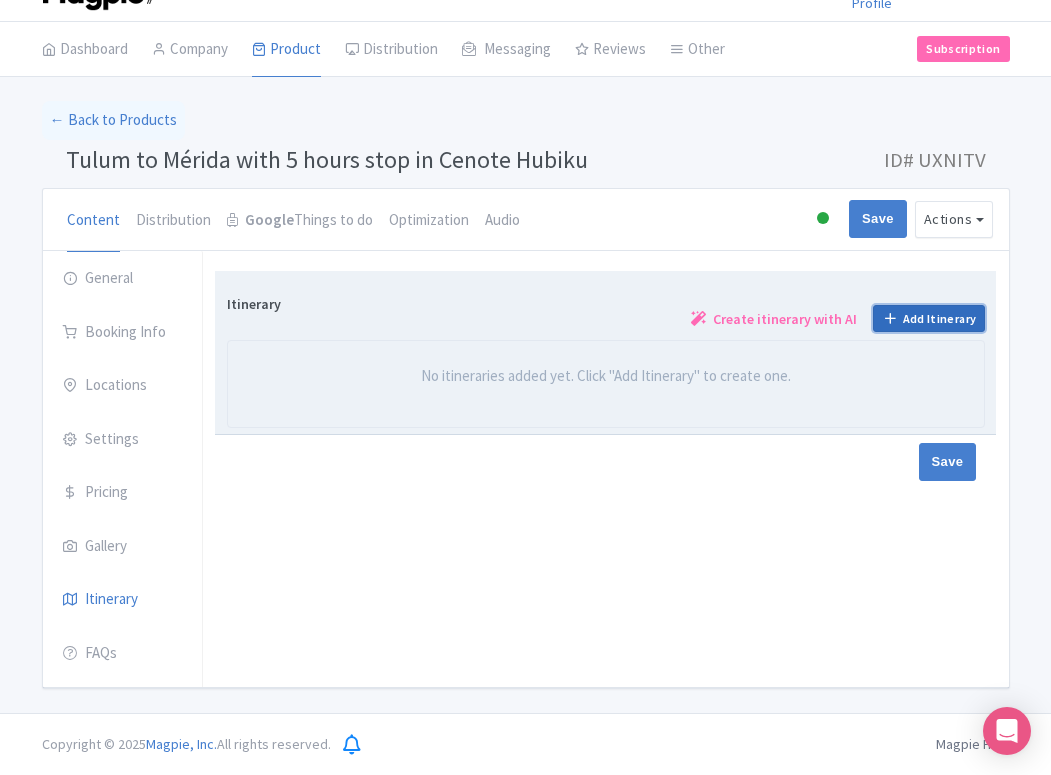 click on "Add Itinerary" at bounding box center [929, 318] 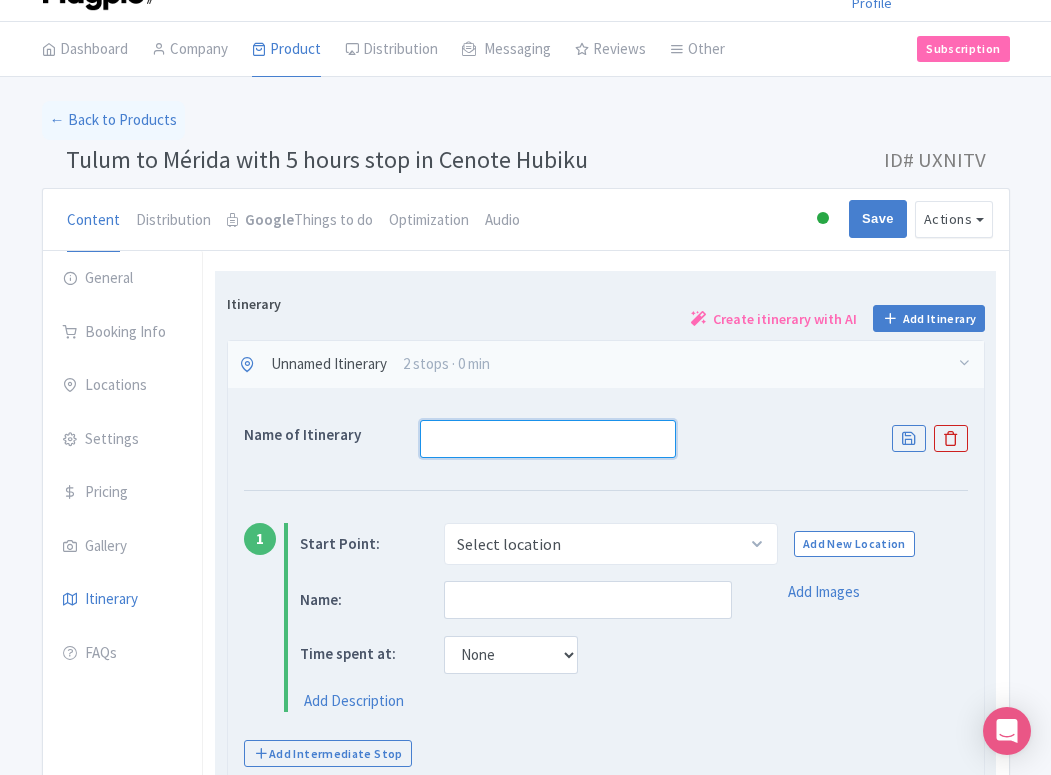 click at bounding box center [548, 439] 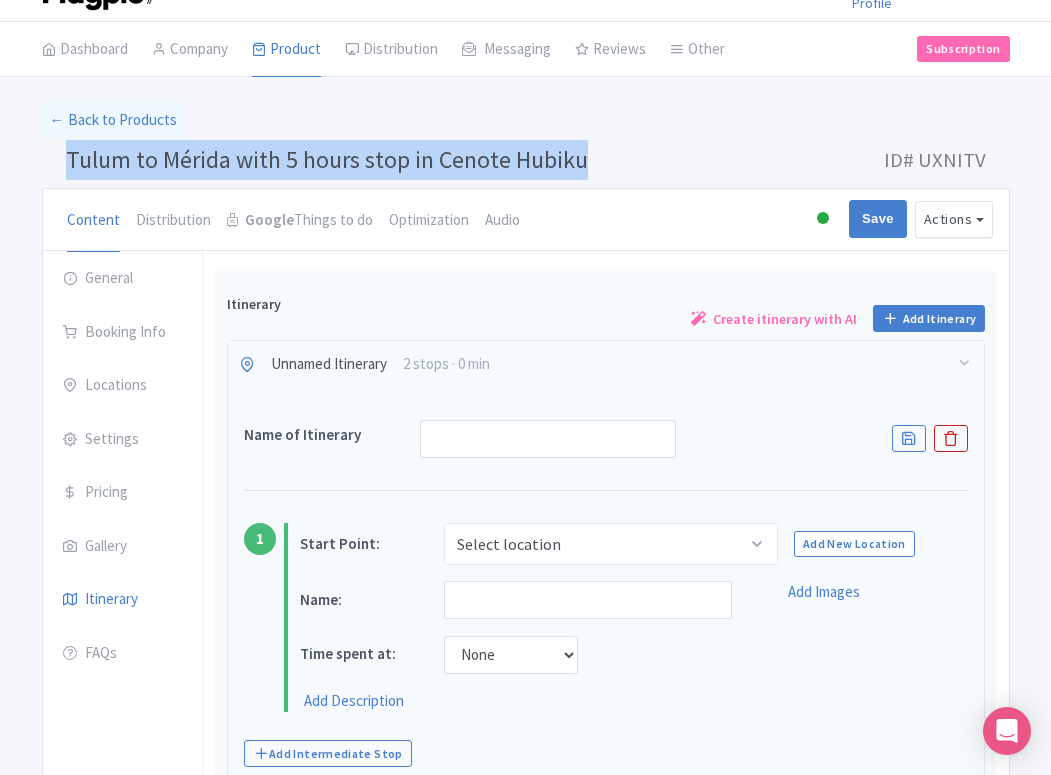 drag, startPoint x: 585, startPoint y: 161, endPoint x: 69, endPoint y: 164, distance: 516.0087 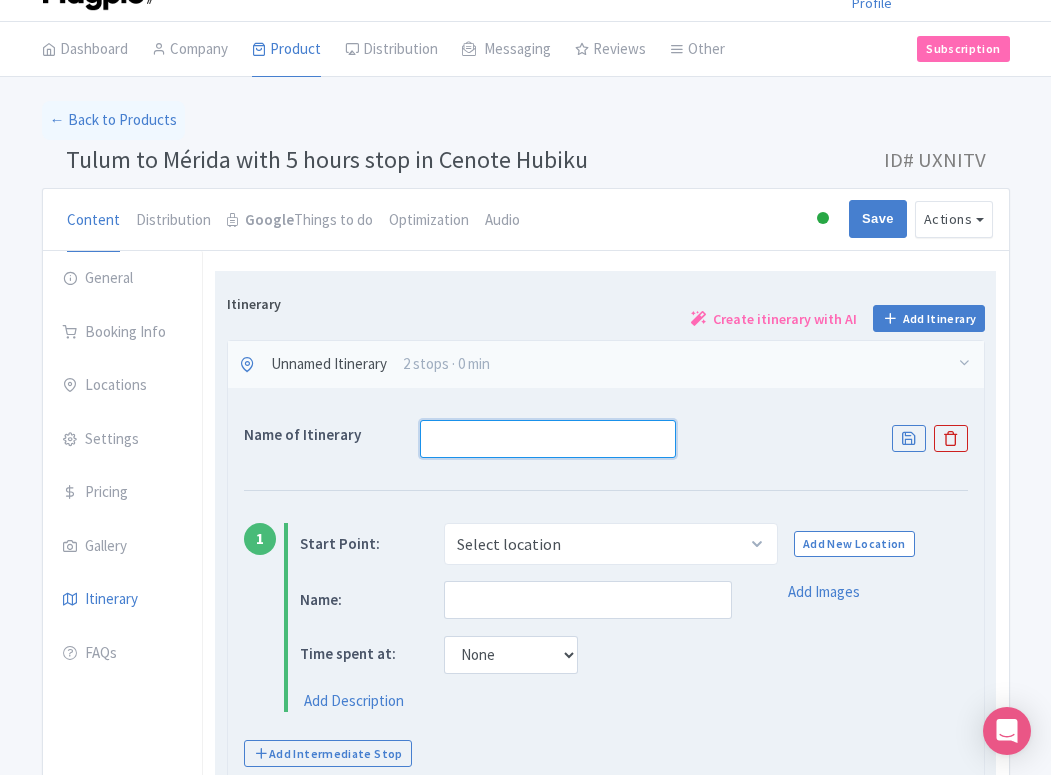 click at bounding box center (548, 439) 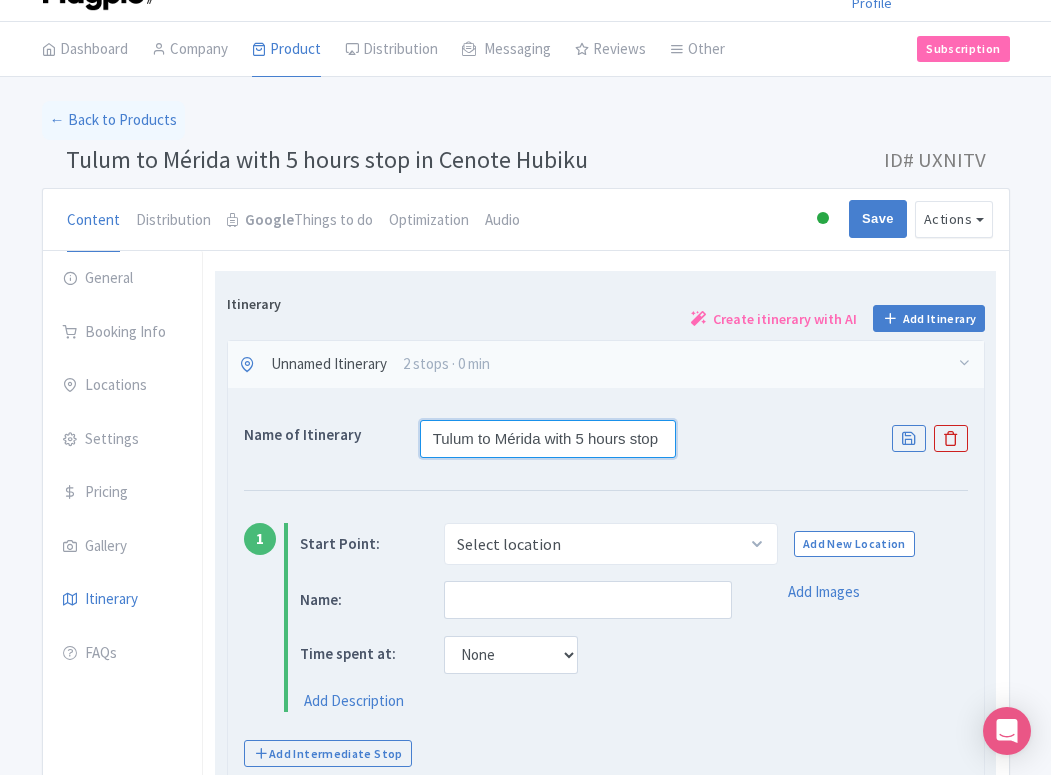 scroll, scrollTop: 0, scrollLeft: 114, axis: horizontal 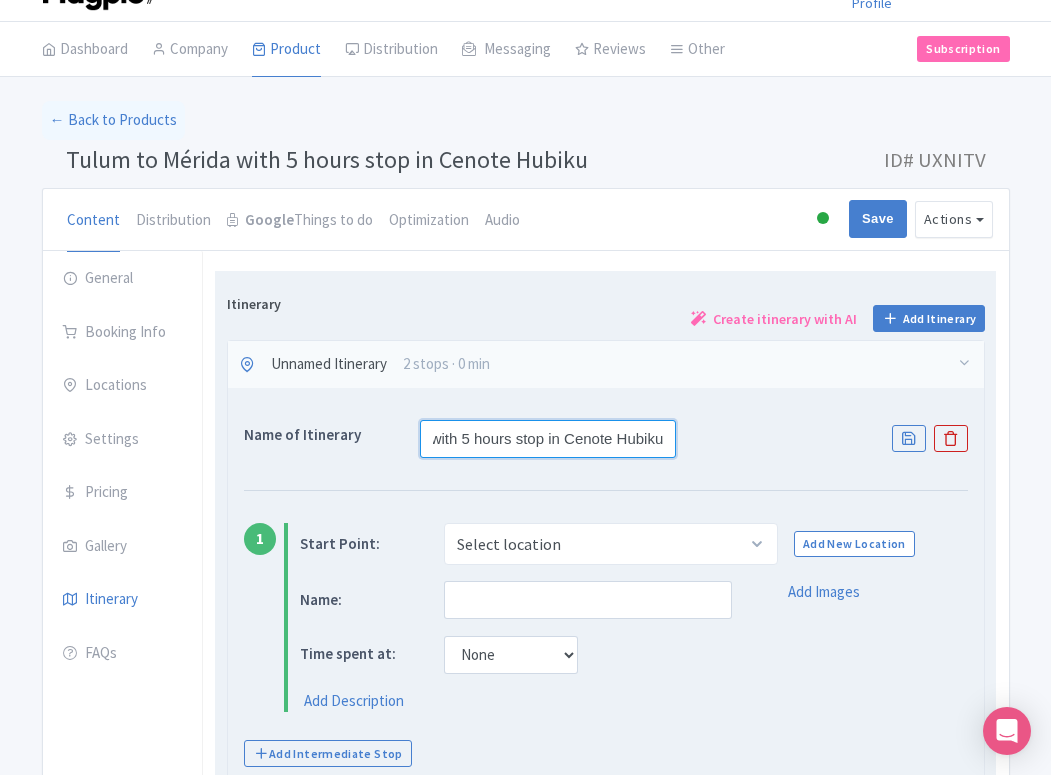 type on "Tulum to Mérida with 5 hours stop in Cenote Hubiku" 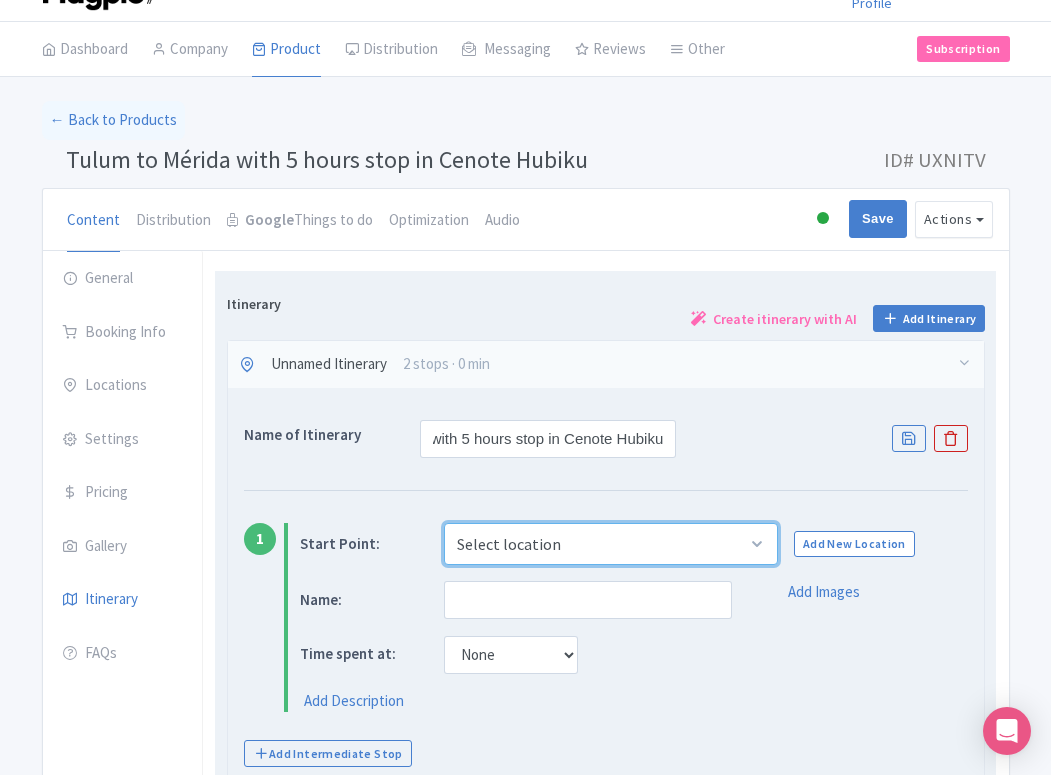 click on "Select location" at bounding box center (611, 544) 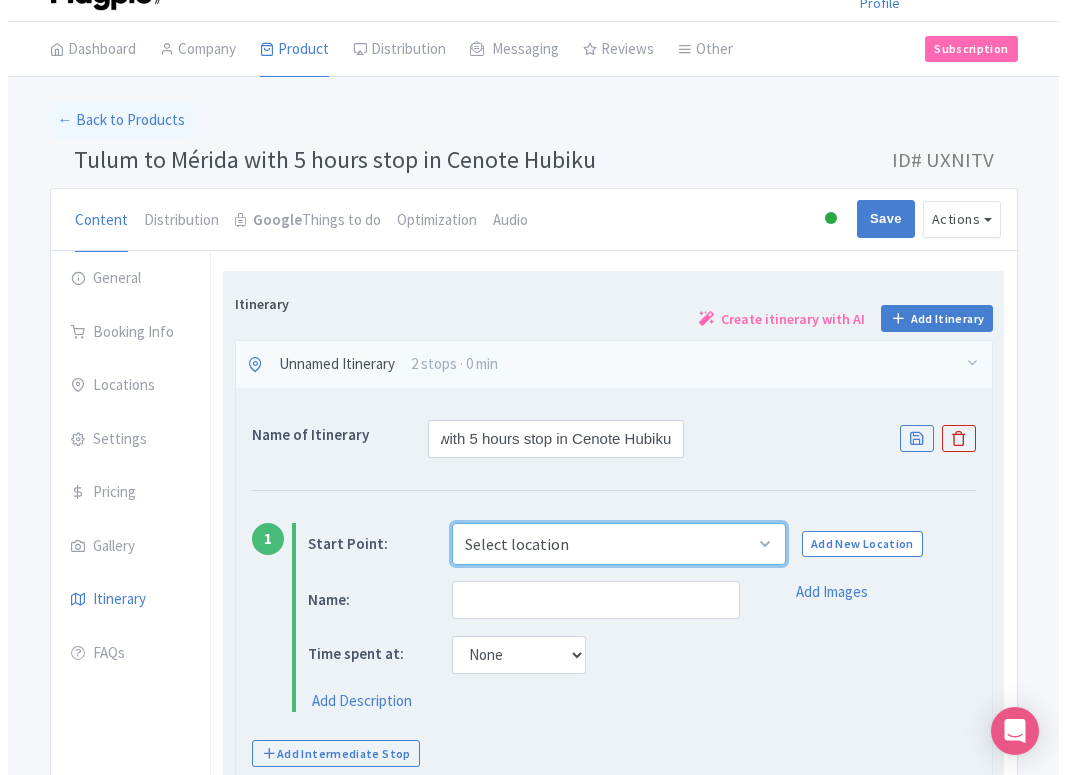 scroll, scrollTop: 0, scrollLeft: 0, axis: both 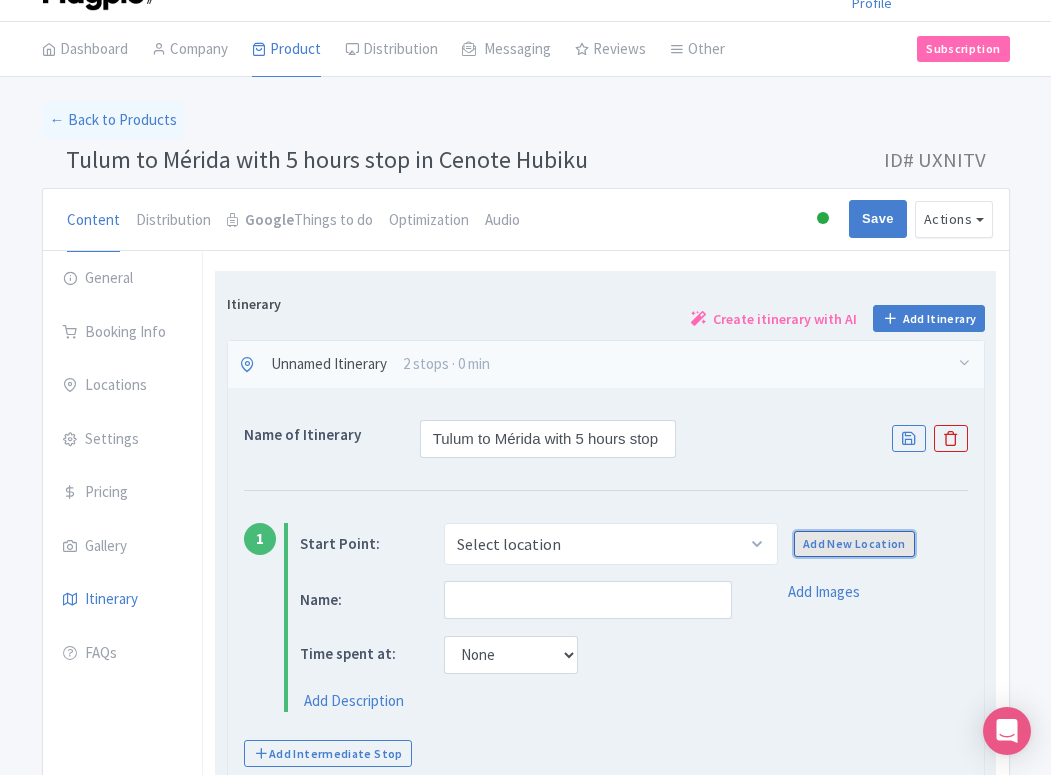 click on "Add New Location" at bounding box center [854, 544] 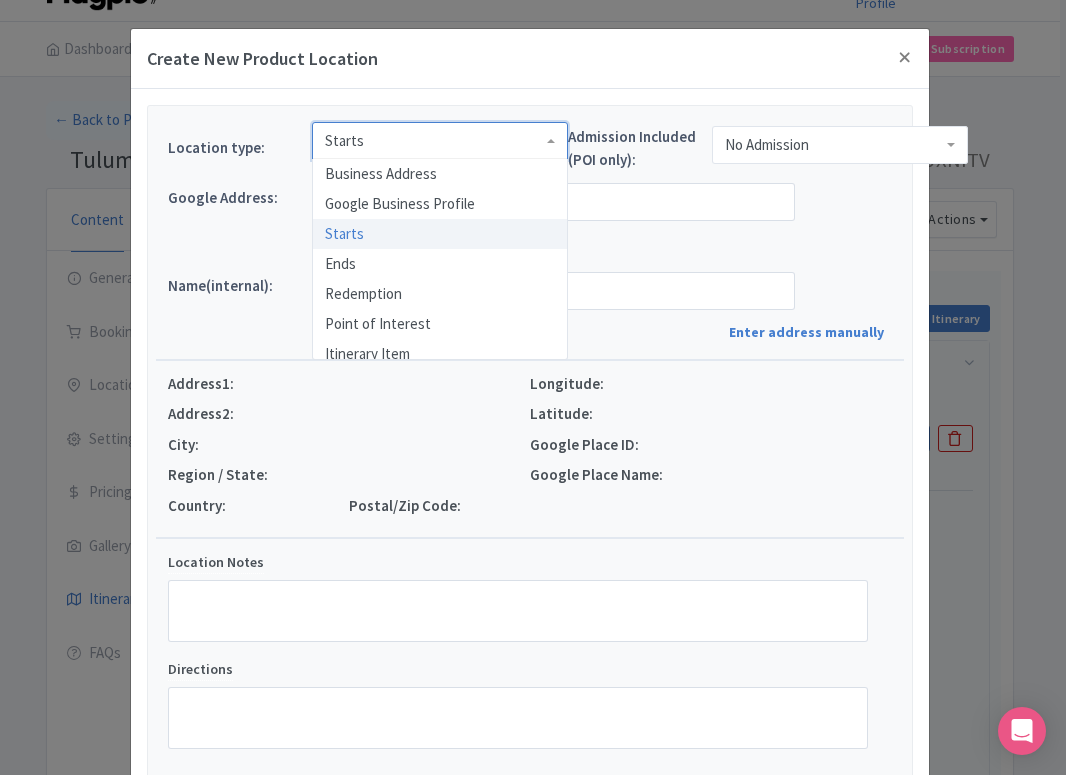 click on "Starts" at bounding box center [440, 141] 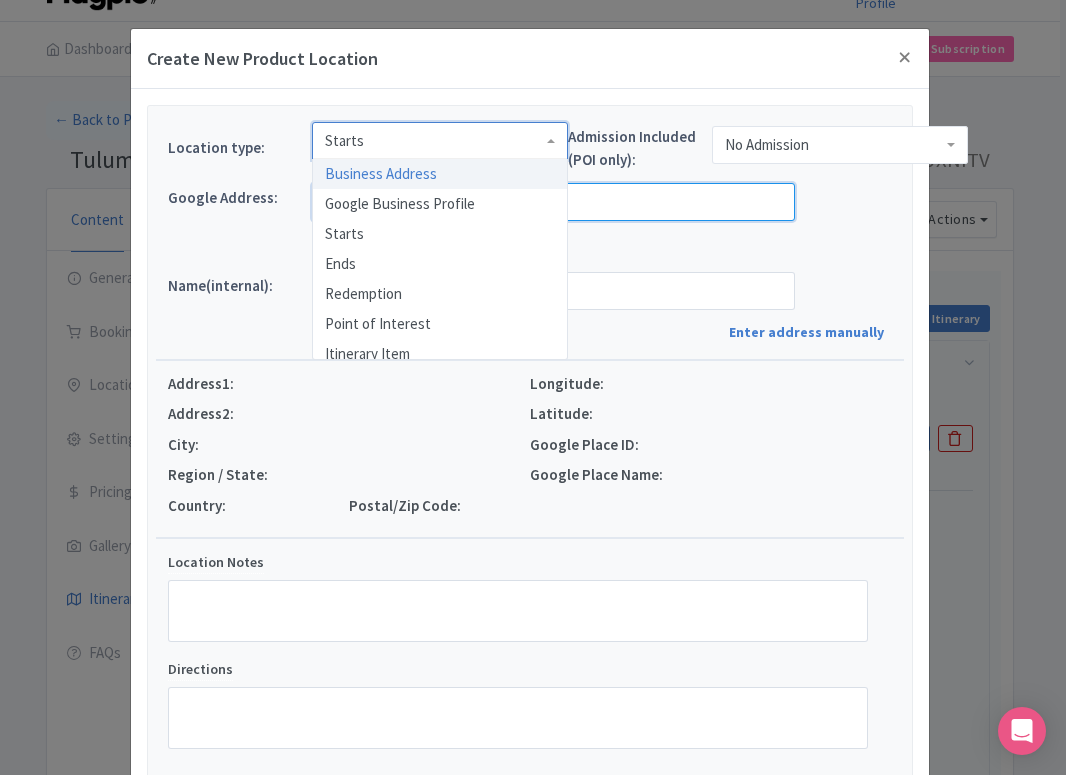 click at bounding box center (553, 202) 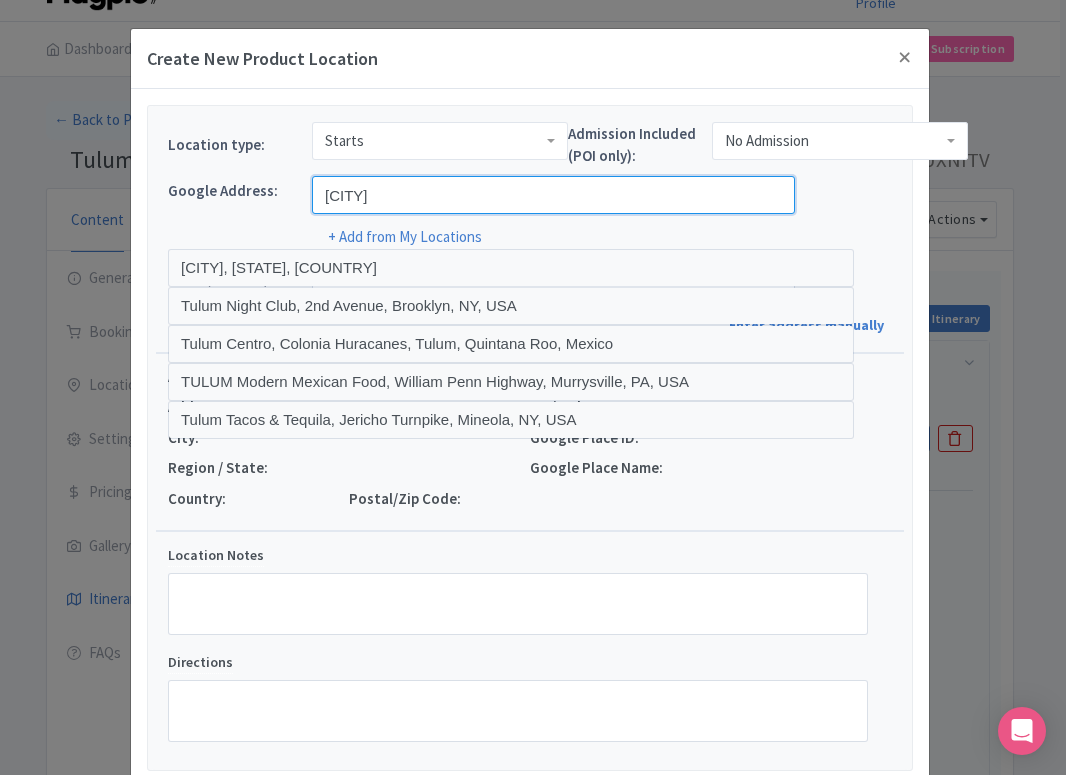 type on "Tulum, Quintana Roo, Mexico" 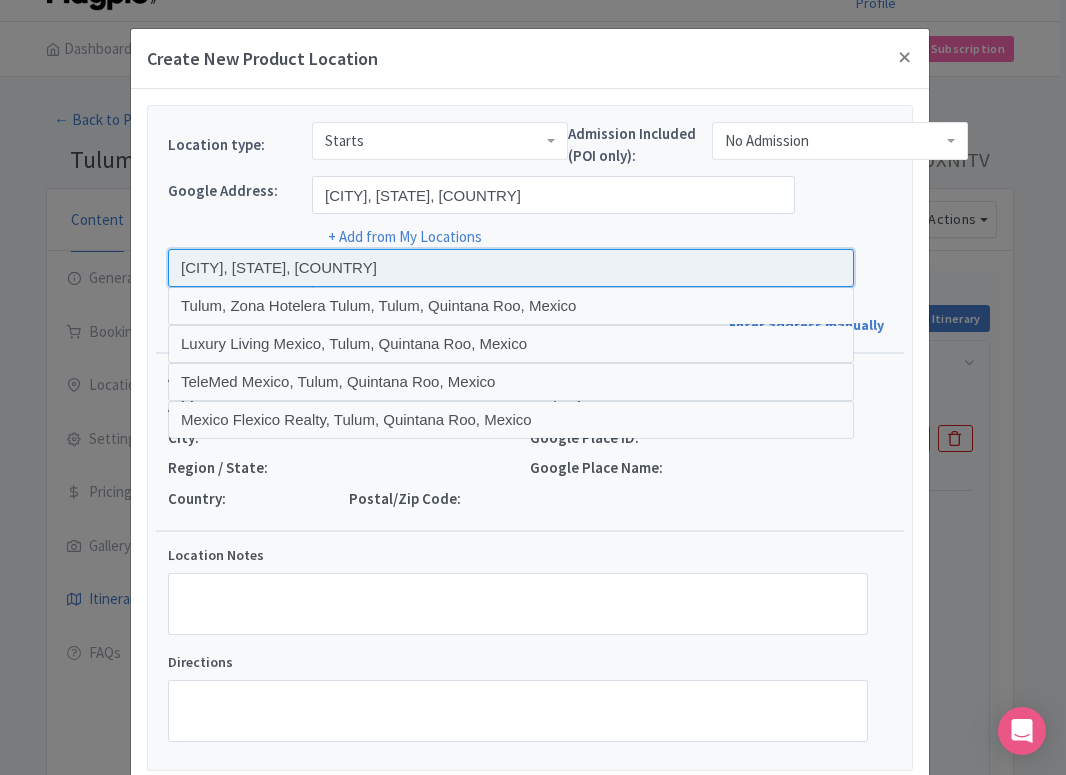 click at bounding box center [511, 268] 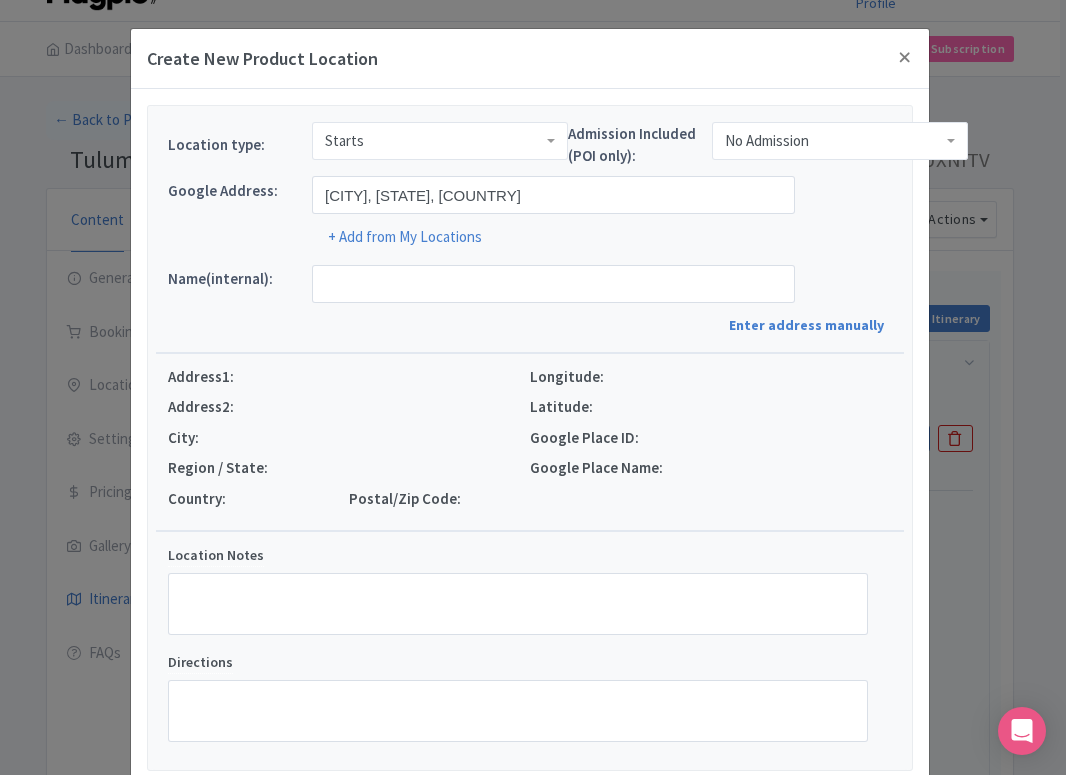 type on "[CITY], [STATE], [COUNTRY]" 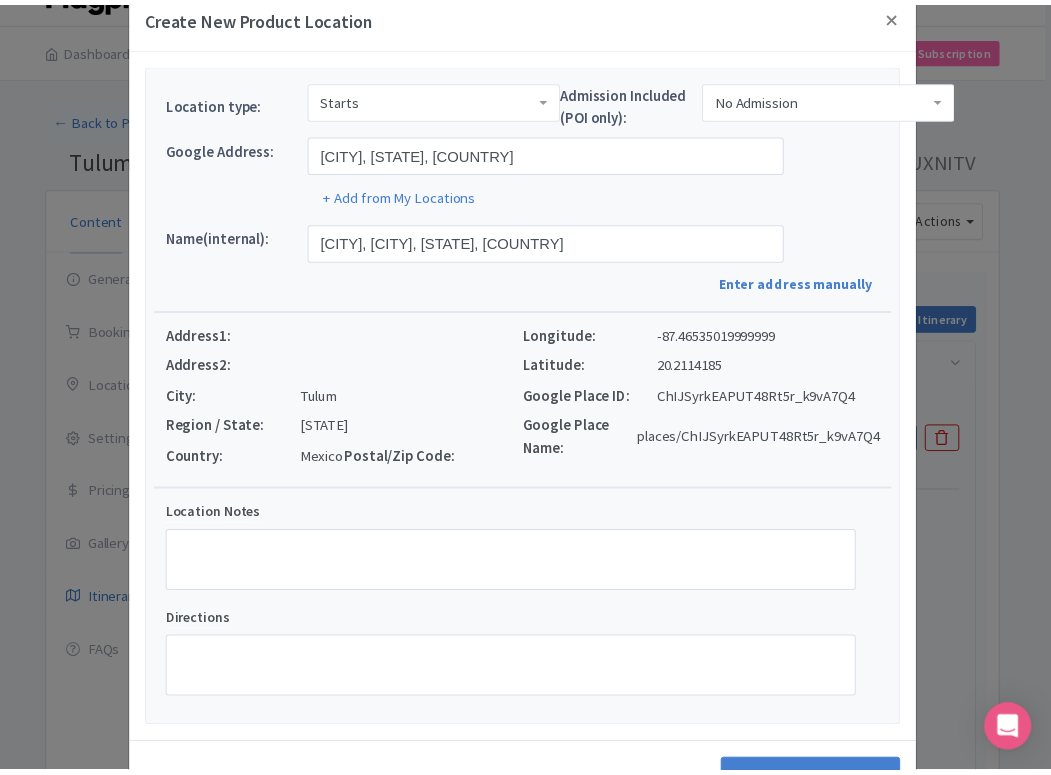 scroll, scrollTop: 112, scrollLeft: 0, axis: vertical 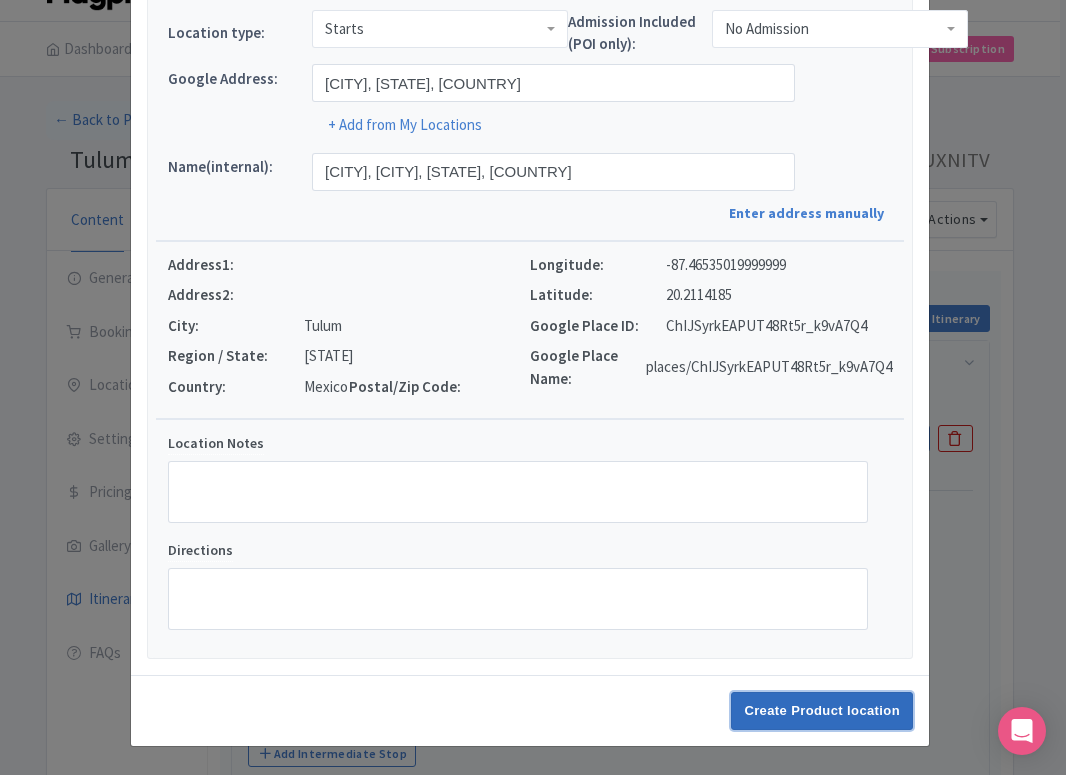 click on "Create Product location" at bounding box center (822, 711) 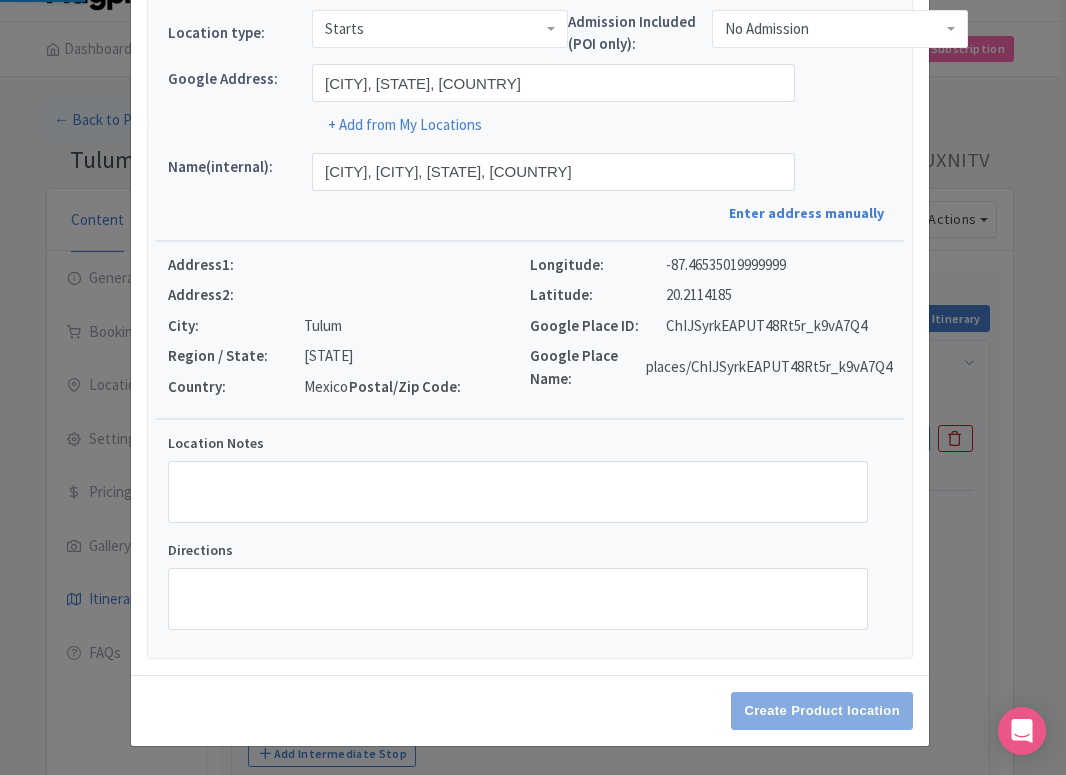 select on "b32b8730-ebba-4ff8-8ac0-b97d414c7fd4" 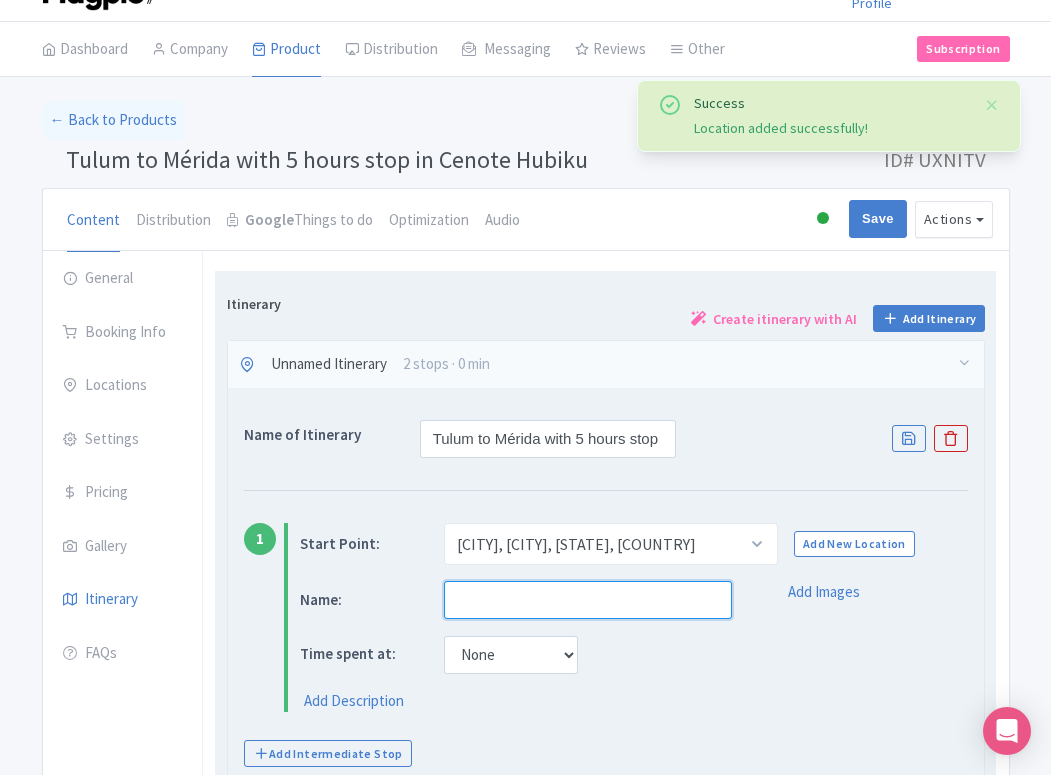 click at bounding box center [588, 600] 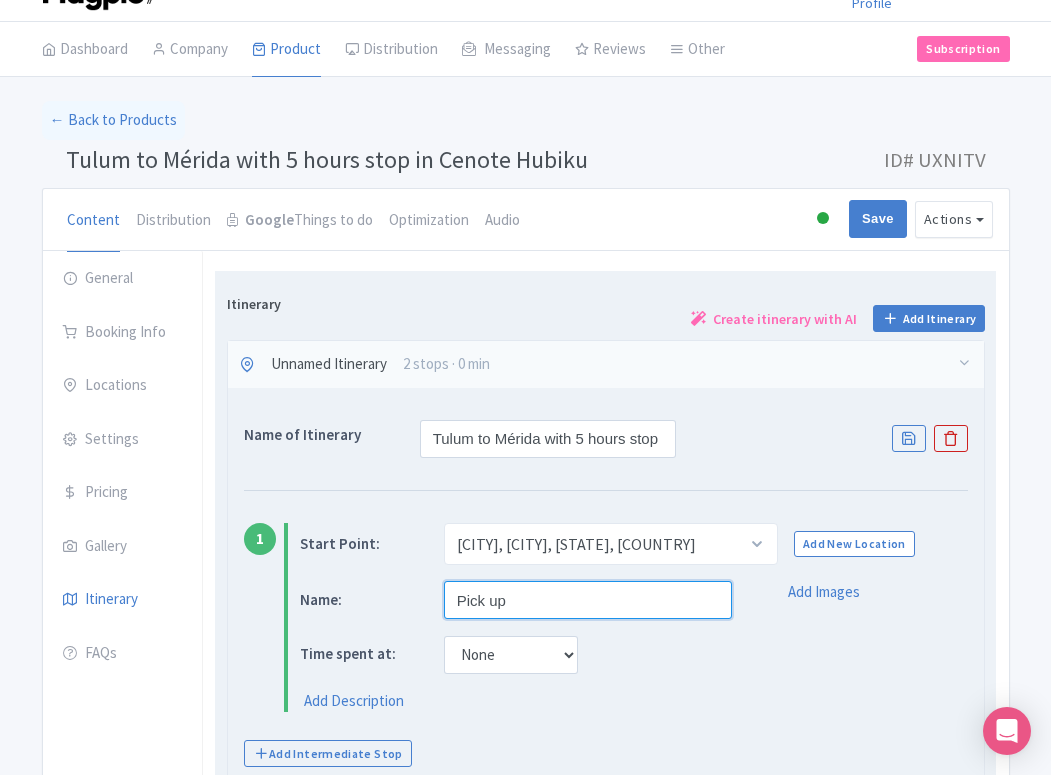 type on "Pick up" 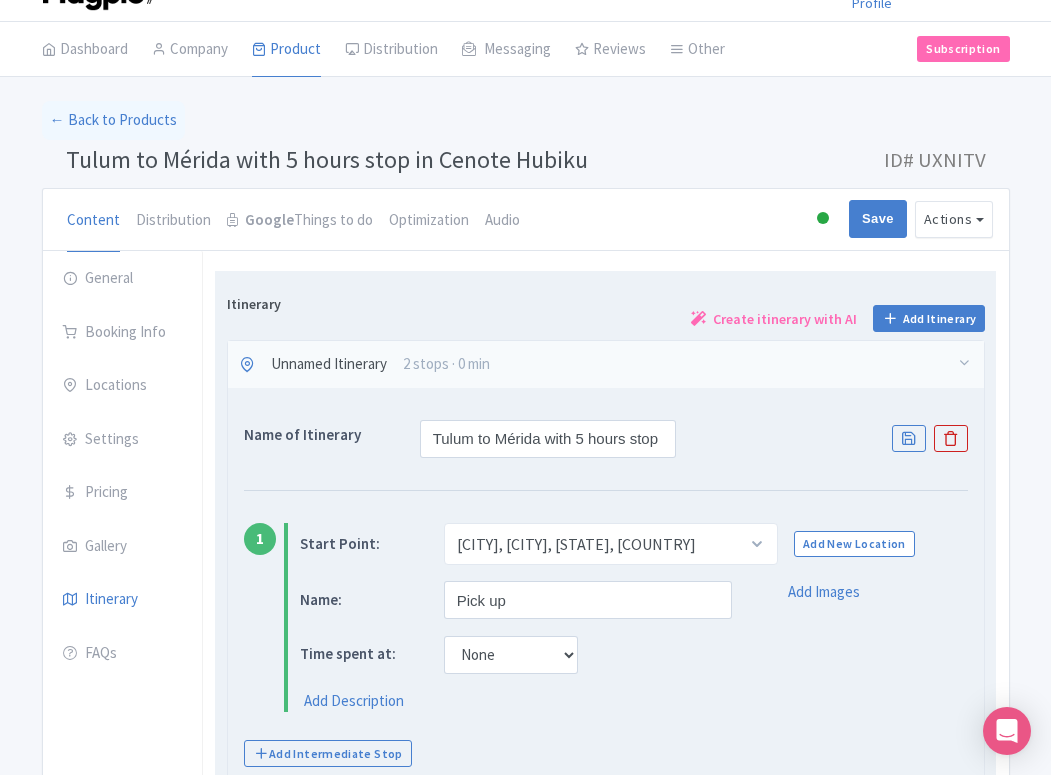 click on "Name:
Pick up
Time spent at:
None
15 mins
30 mins
45 mins
1 hour
1 hour 15 mins
1 hour 30 mins
1 hour 45 mins
2 hours
Add Description
Add Images" at bounding box center (634, 647) 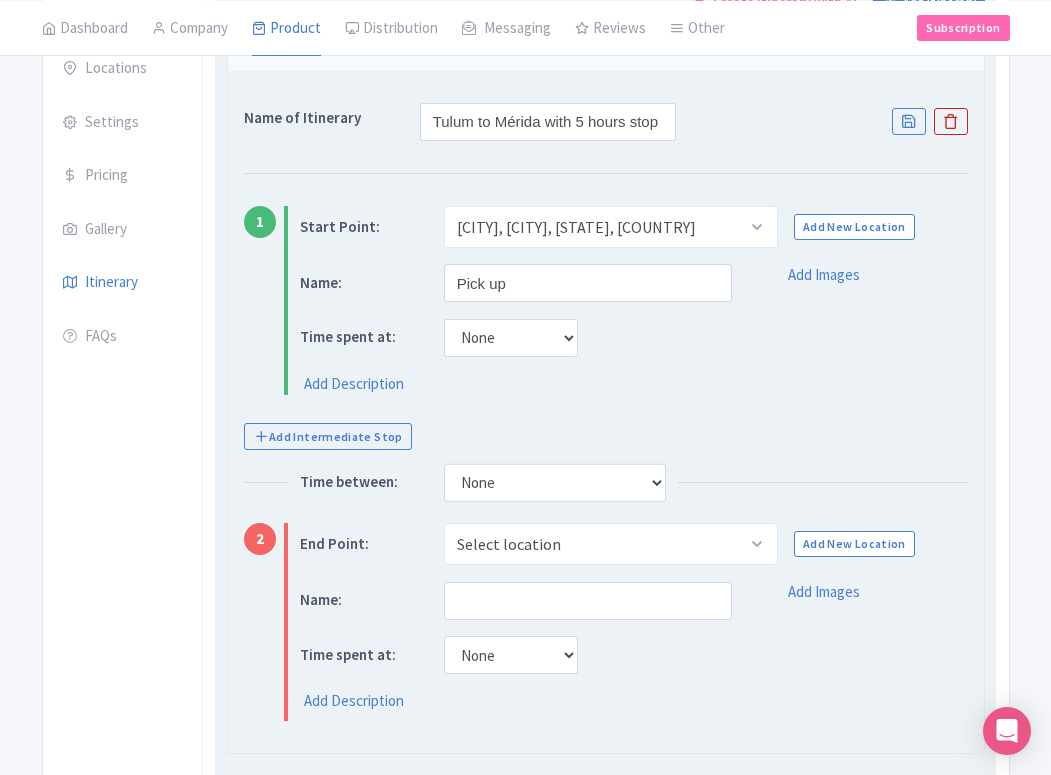 scroll, scrollTop: 396, scrollLeft: 0, axis: vertical 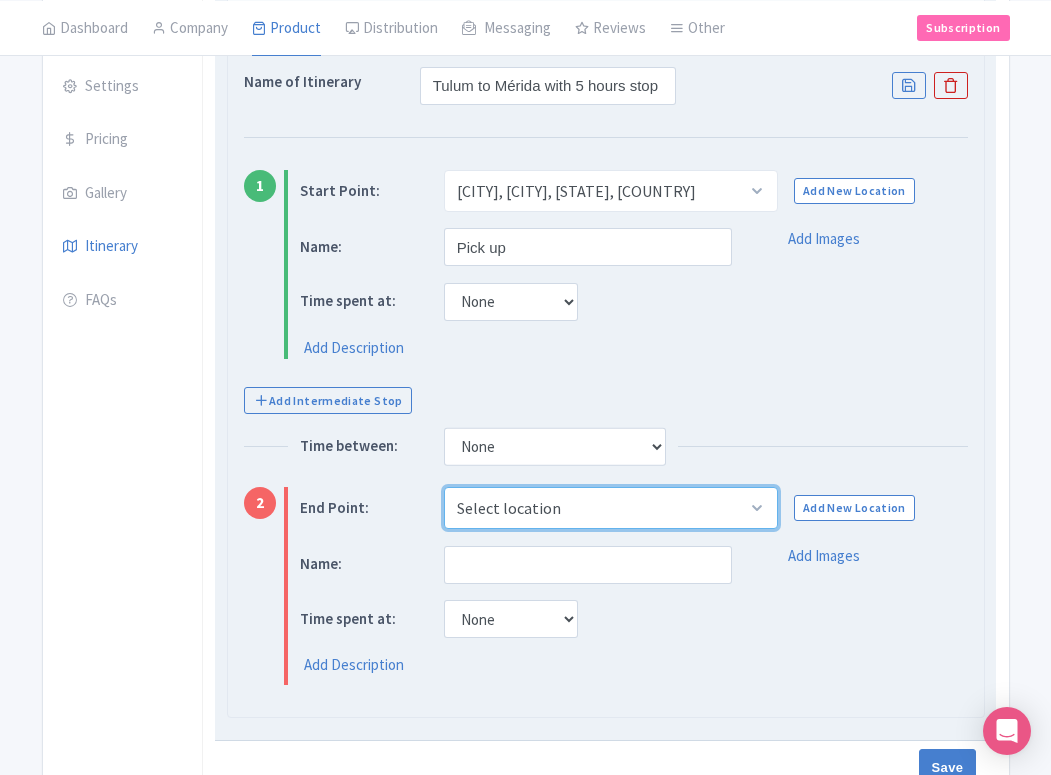 click on "Select location" at bounding box center [611, 508] 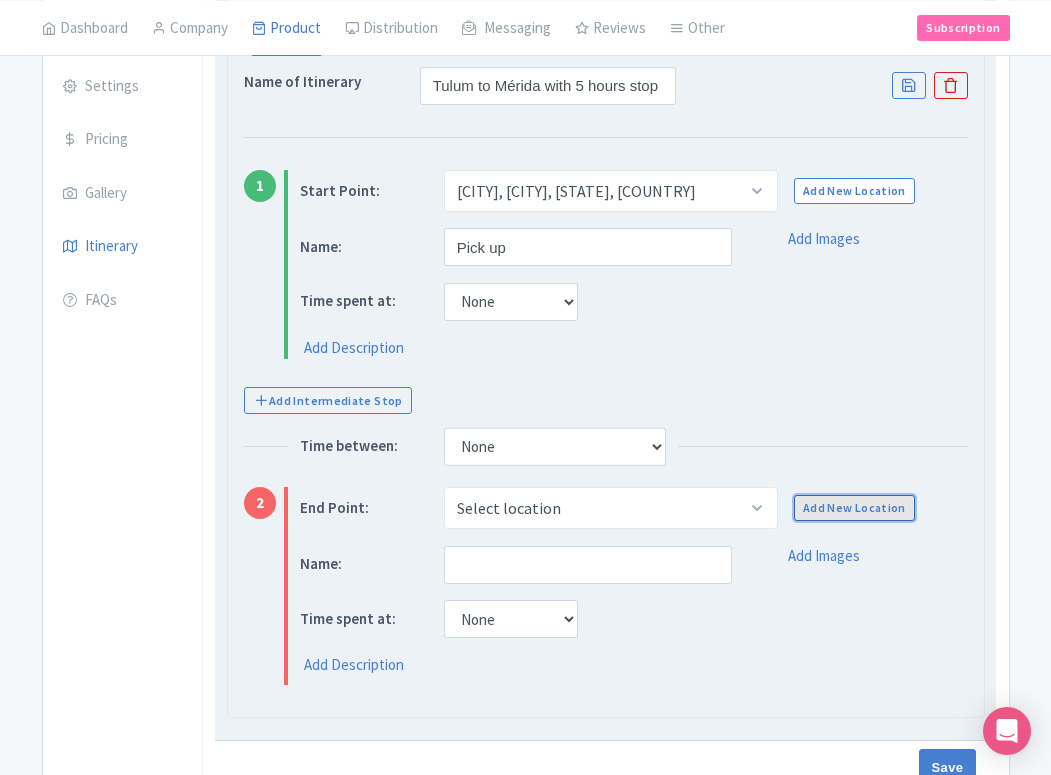 click on "Add New Location" at bounding box center (854, 508) 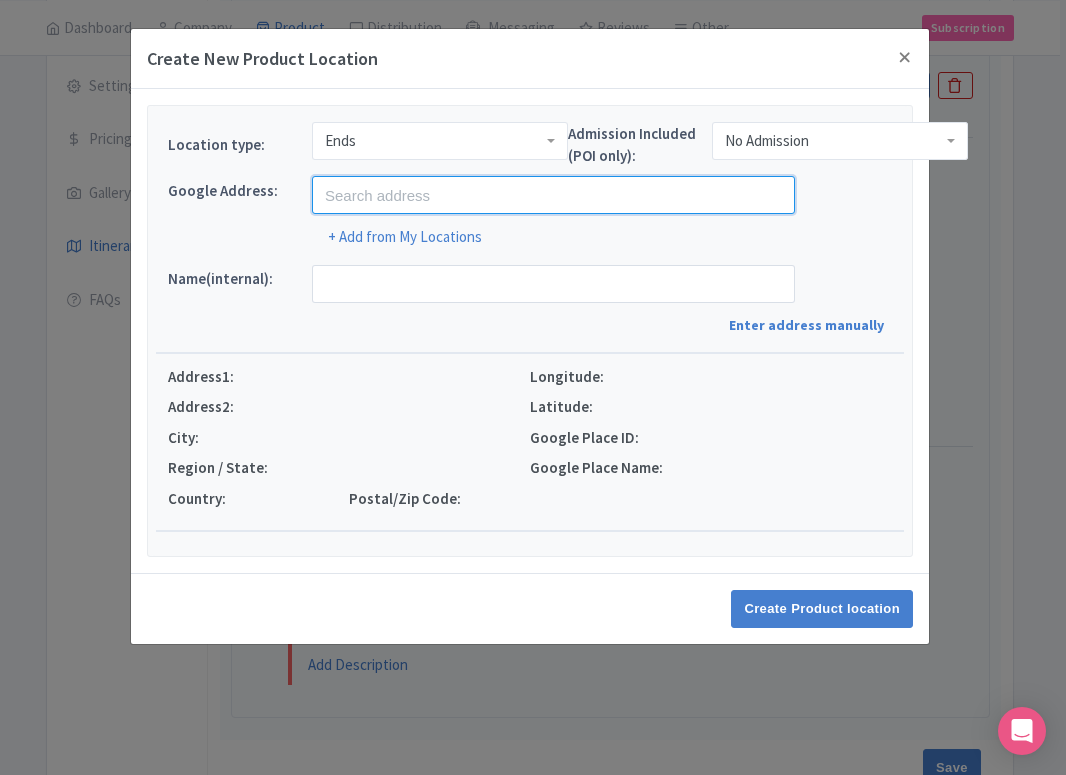 click at bounding box center [553, 195] 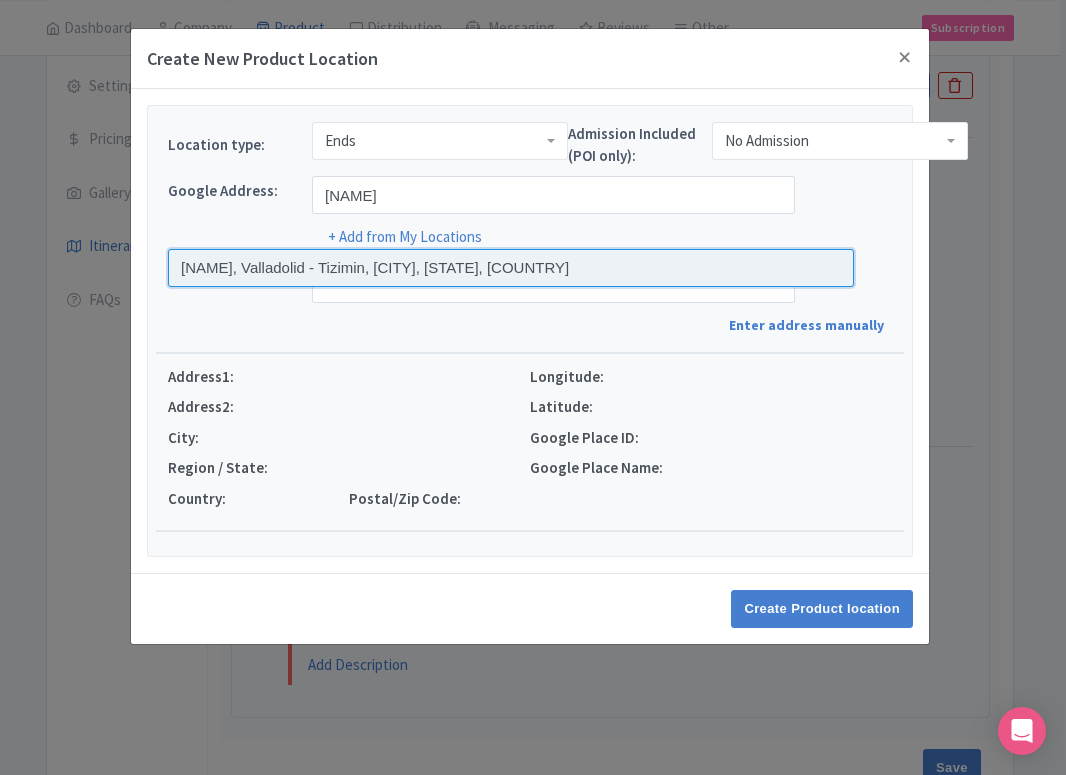 click at bounding box center (511, 268) 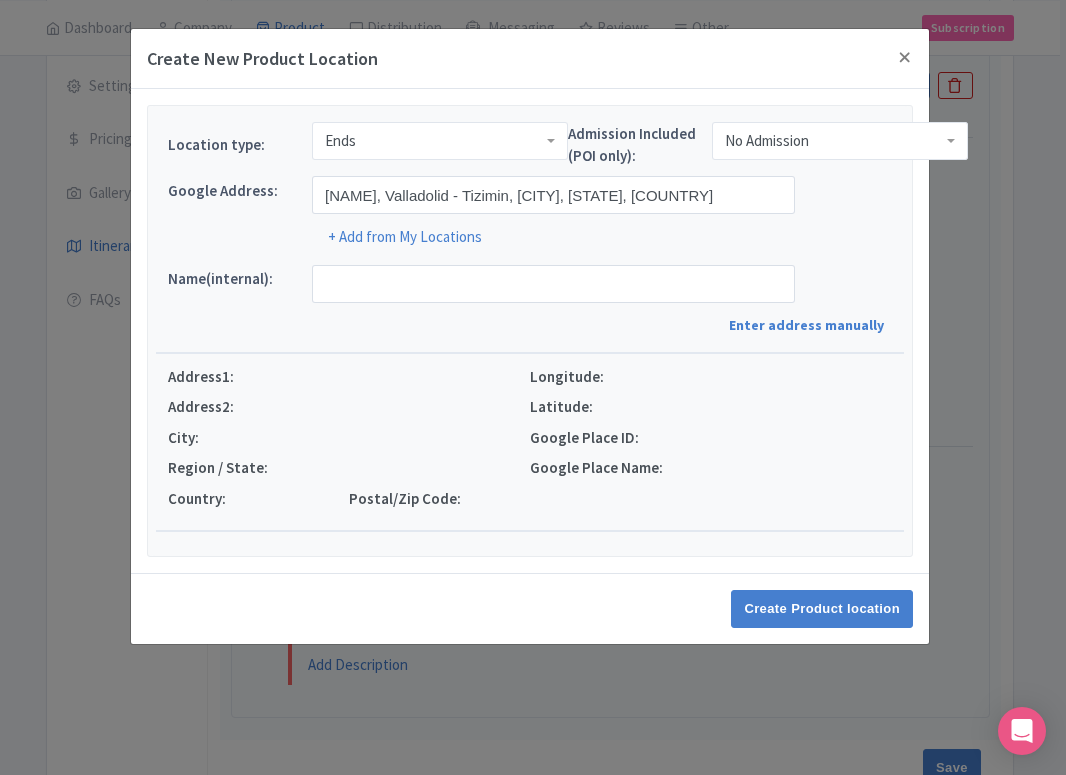 type on "[LOCATION], [CITY] - [CITY] Km 1.5, [POSTAL_CODE] [CITY], [STATE], [COUNTRY]" 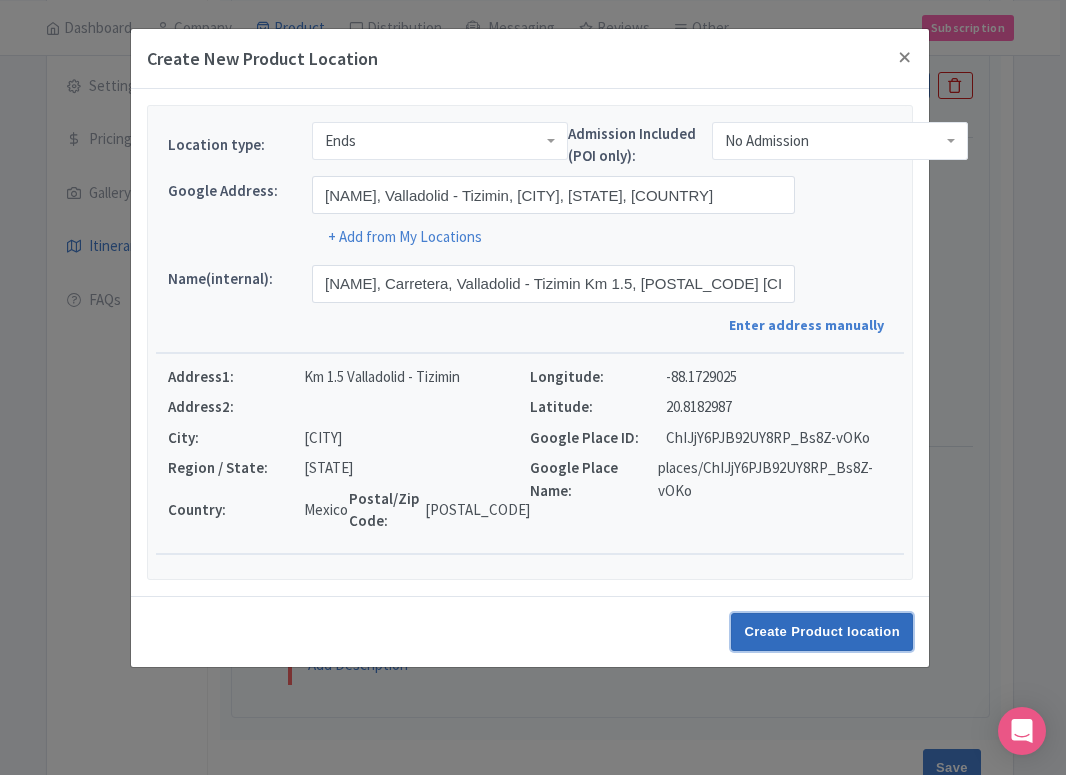 click on "Create Product location" at bounding box center [822, 632] 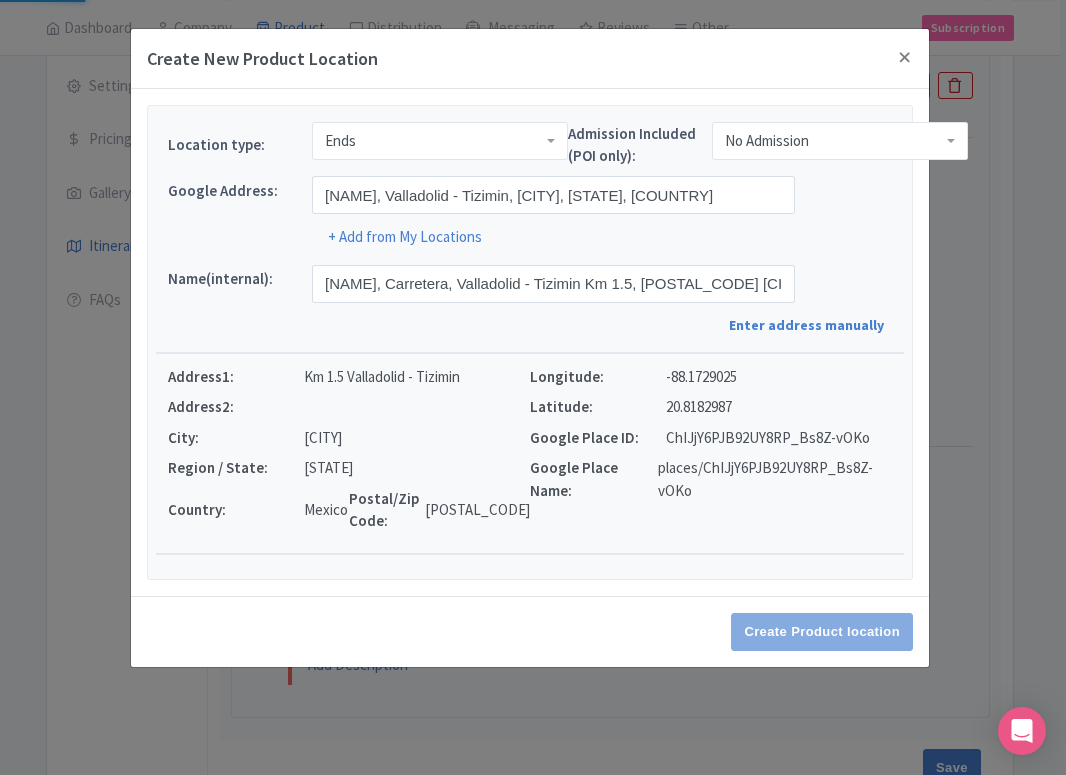 select on "be75bd2d-56d1-48ab-ba11-7afbd45f6cfe" 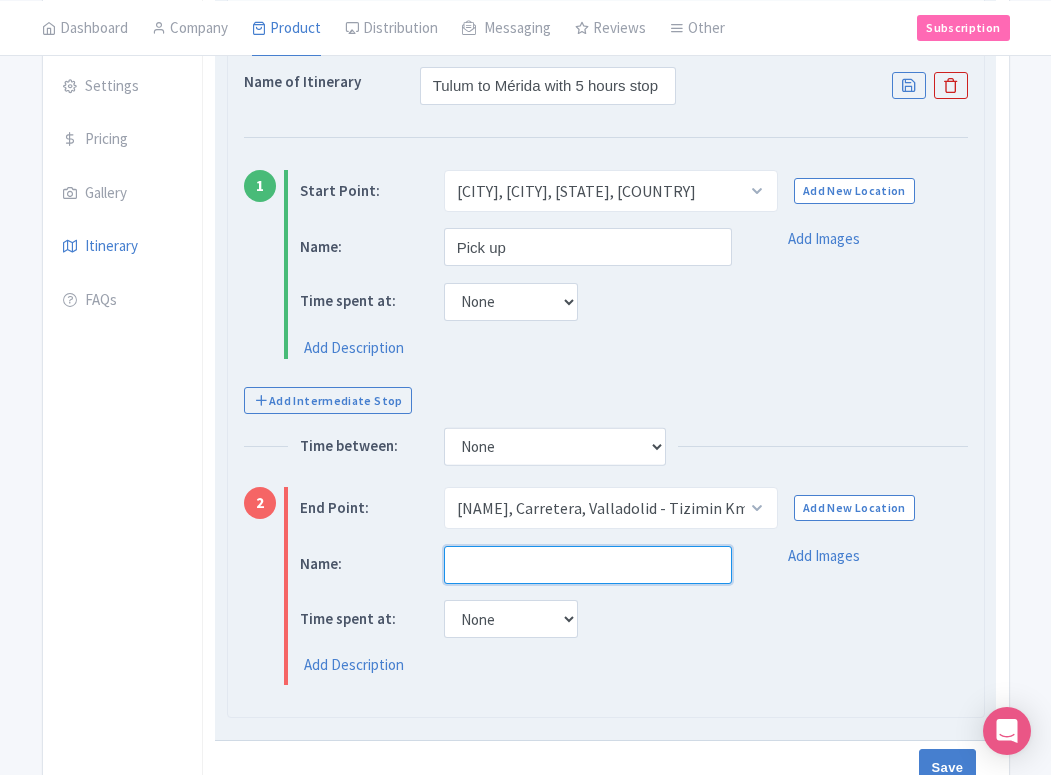 click at bounding box center (588, 565) 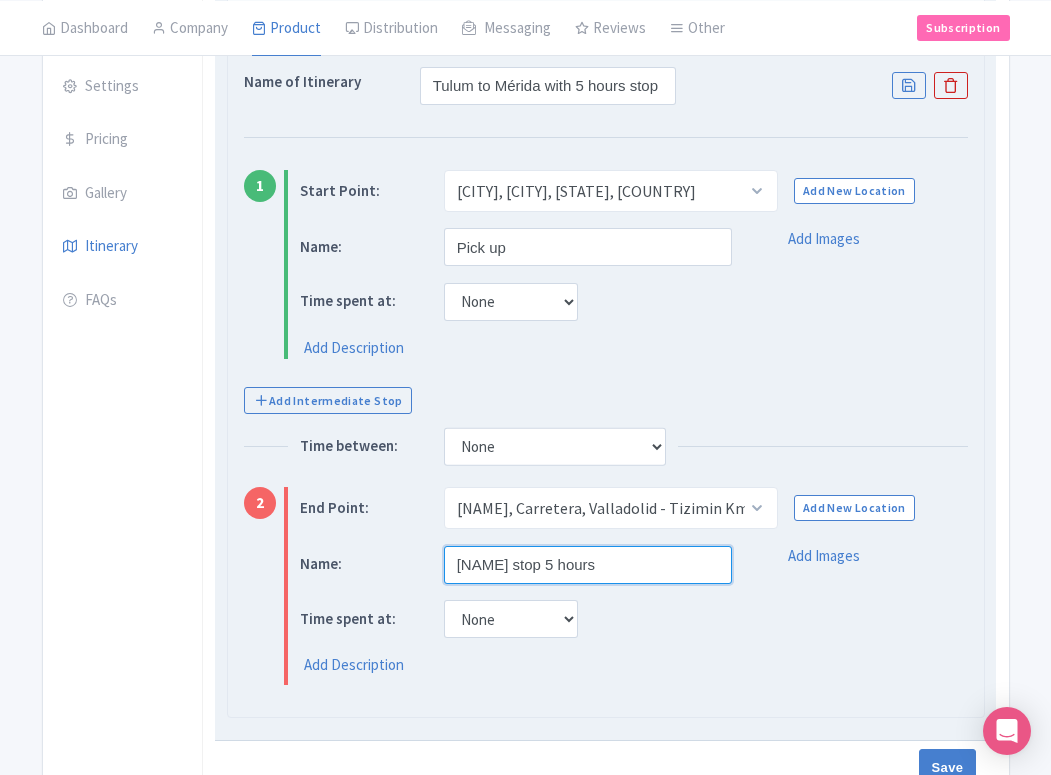 type on "Cenote Hubiku stop 5 hours" 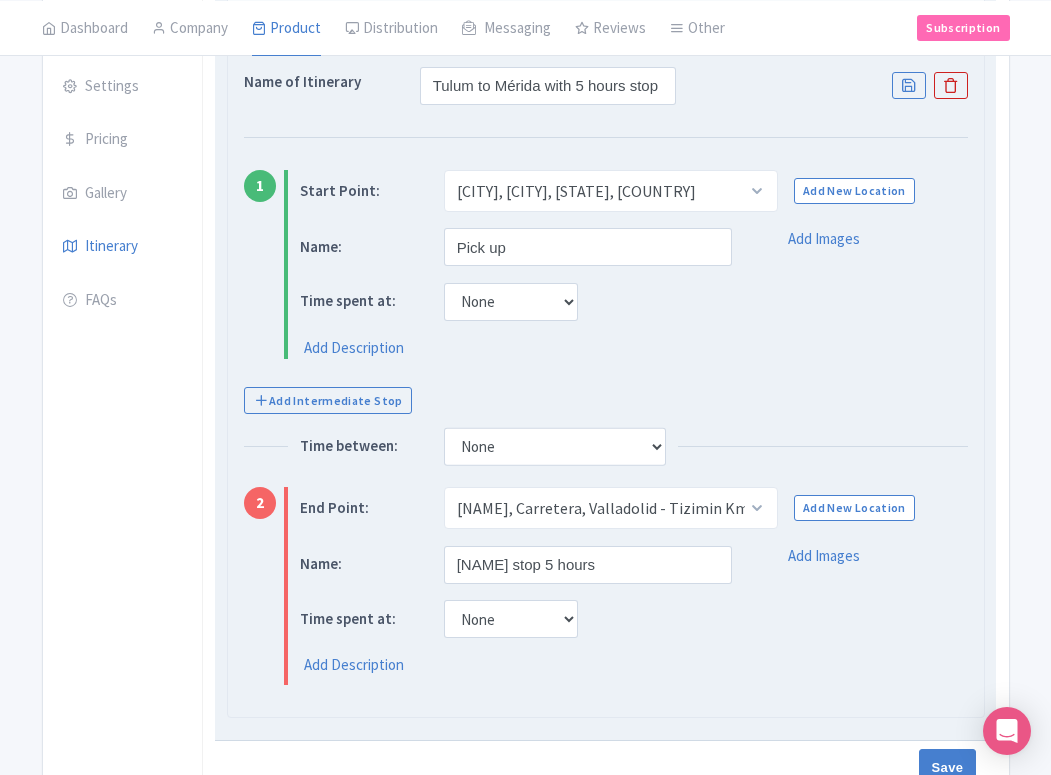 click on "Name:
Cenote Hubiku stop 5 hours
Time spent at:
None
15 mins
30 mins
45 mins
1 hour
1 hour 15 mins
1 hour 30 mins
1 hour 45 mins
2 hours
Add Description" at bounding box center (516, 615) 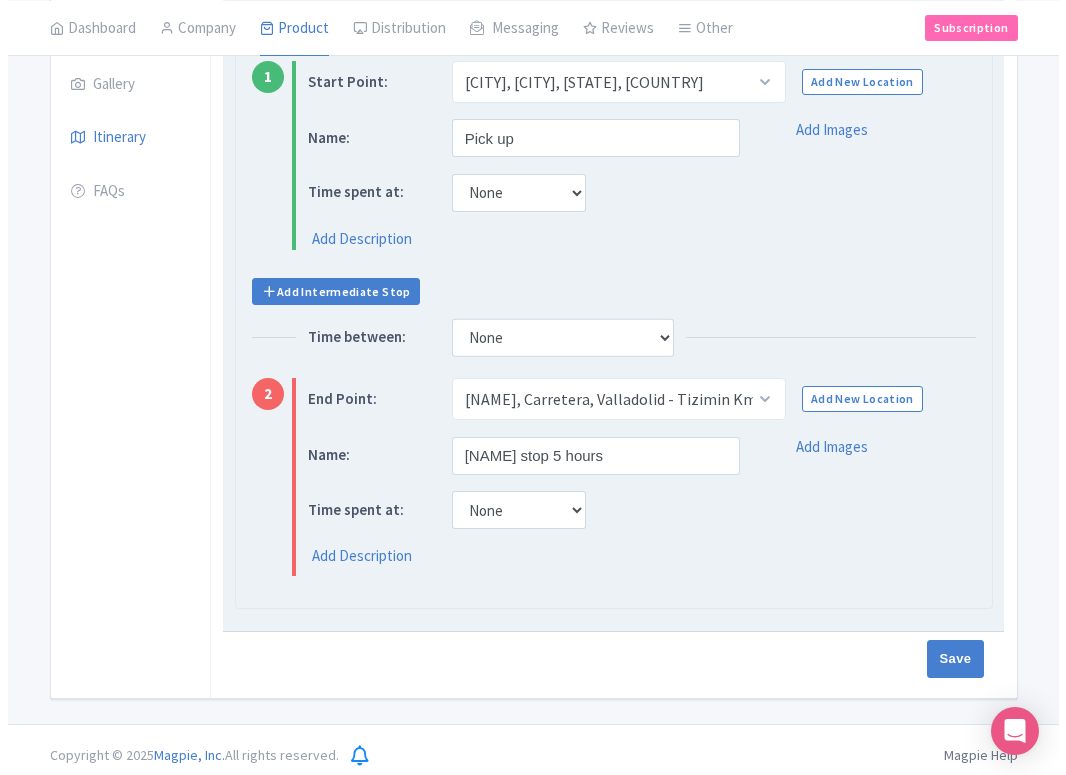 scroll, scrollTop: 448, scrollLeft: 0, axis: vertical 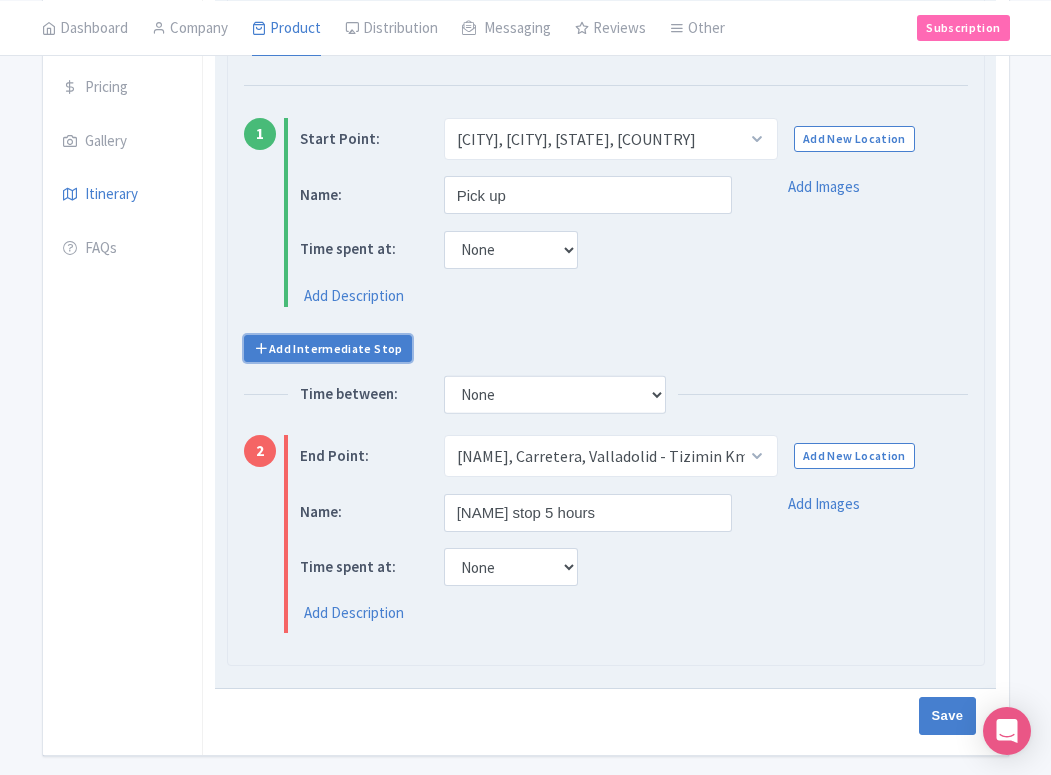 click on "Add Intermediate Stop" at bounding box center (328, 348) 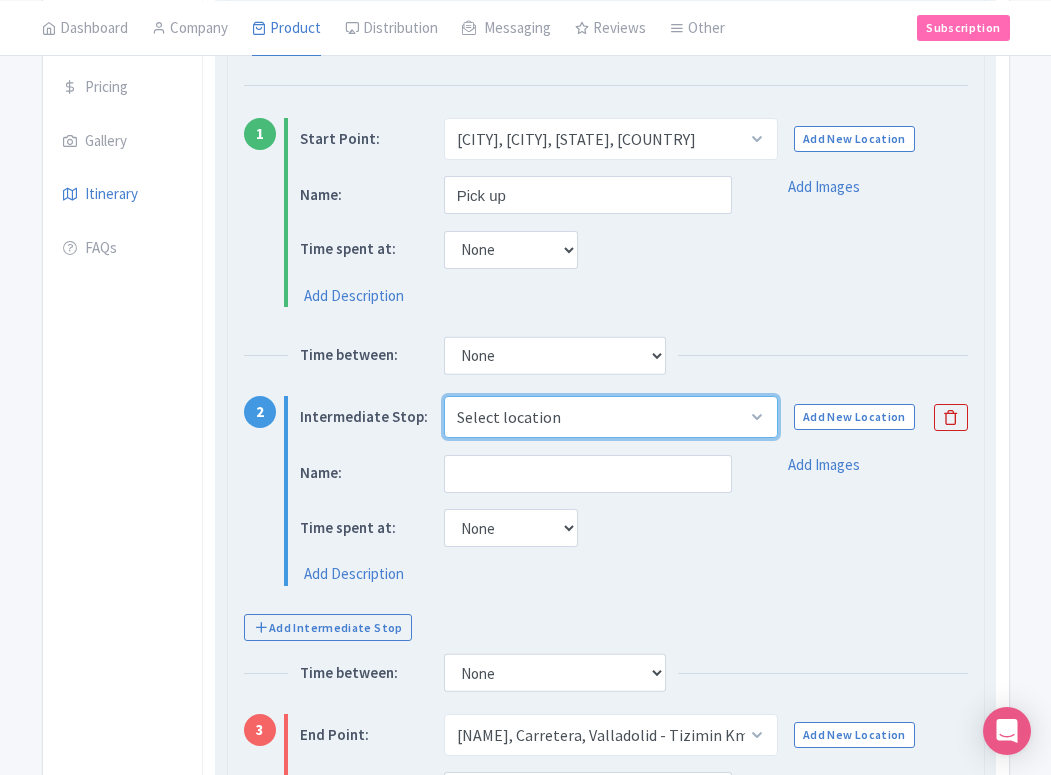click on "Select location" at bounding box center (611, 417) 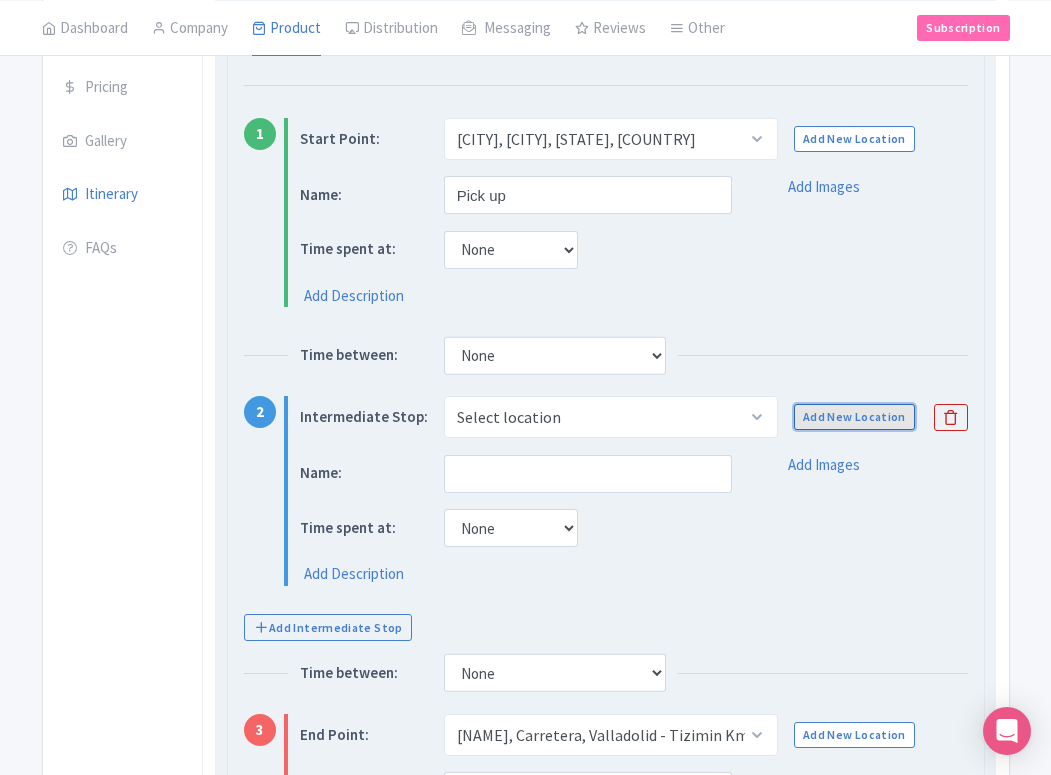 click on "Add New Location" at bounding box center (854, 417) 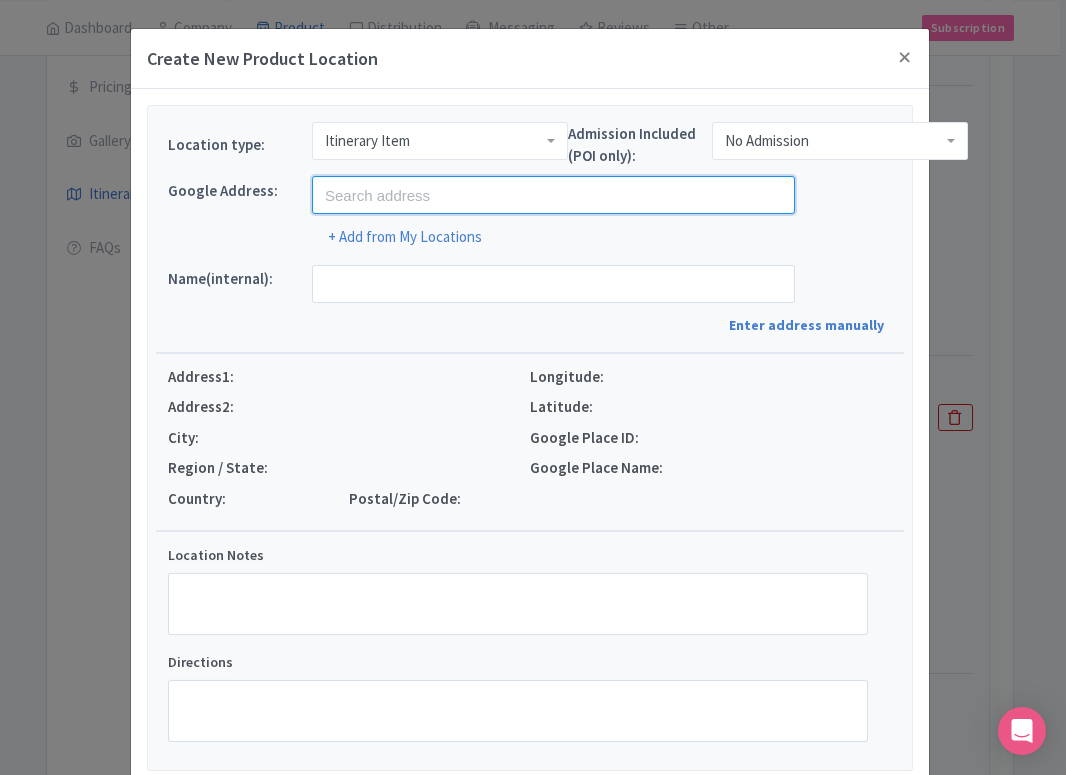 click at bounding box center (553, 195) 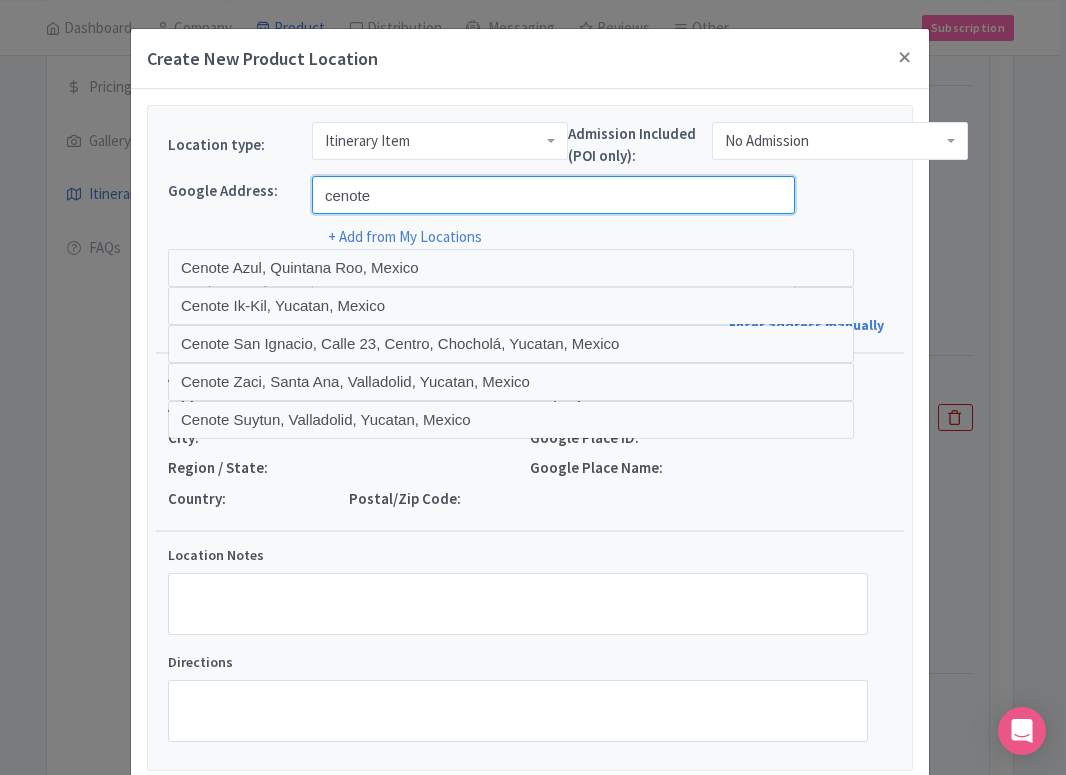 type on "[LOCATION], [CITY] - [CITY], [STATE], [COUNTRY]" 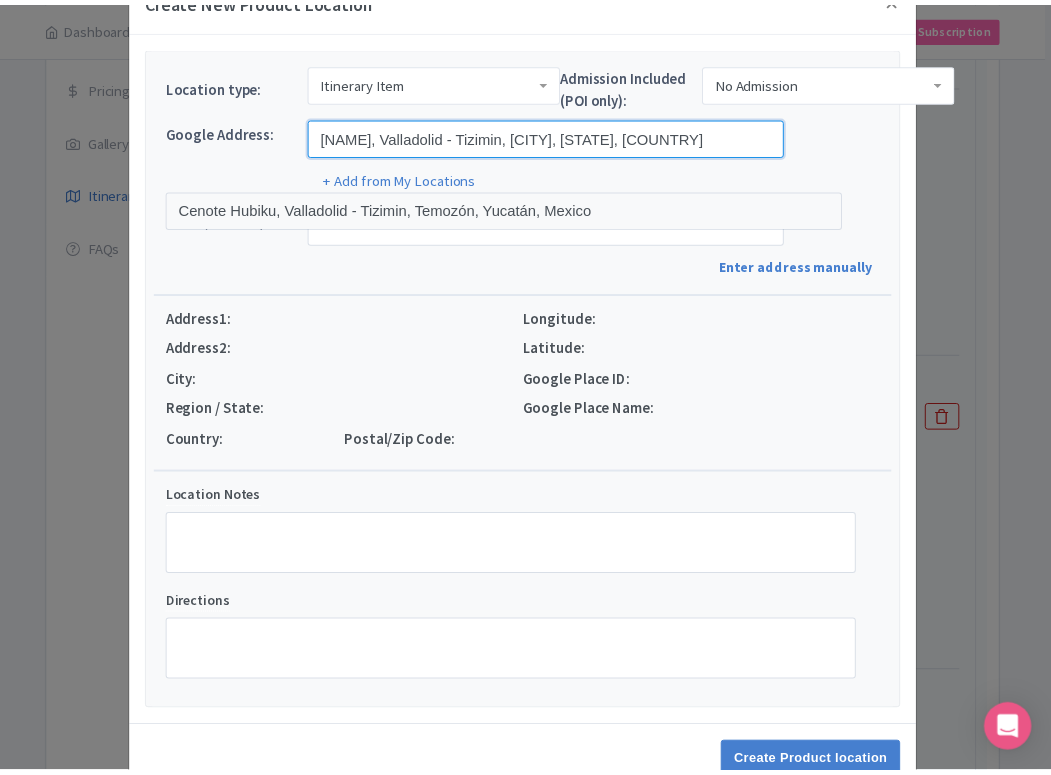 scroll, scrollTop: 112, scrollLeft: 0, axis: vertical 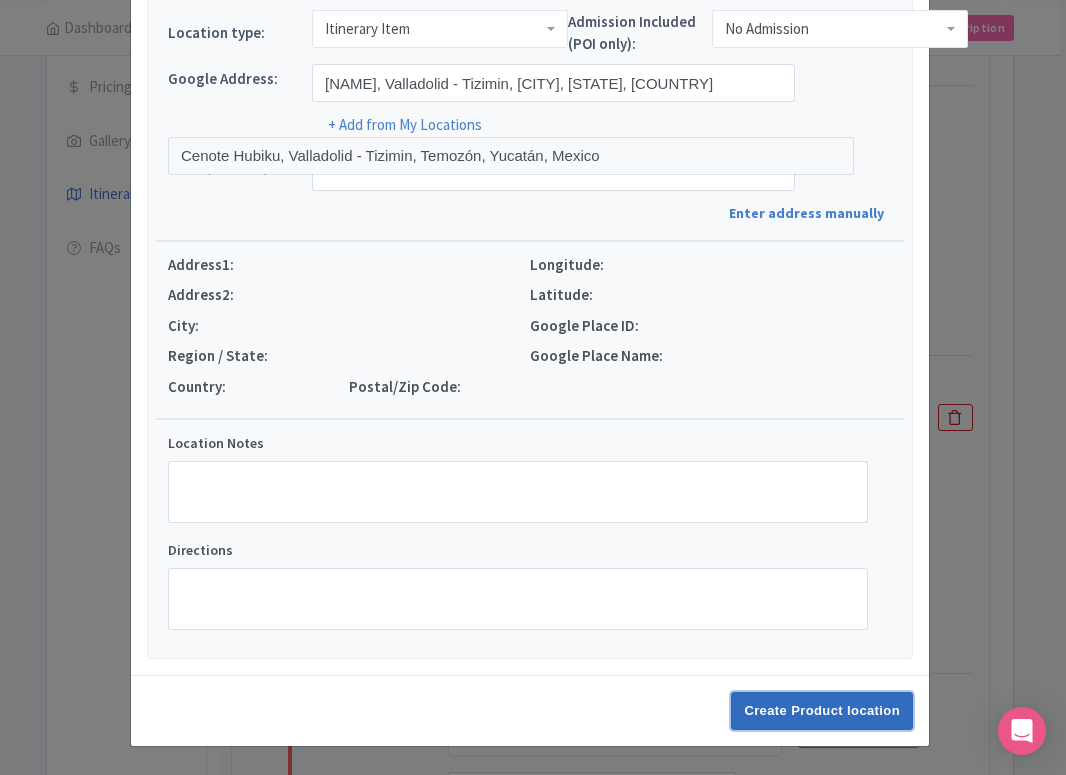 click on "Create Product location" at bounding box center [822, 711] 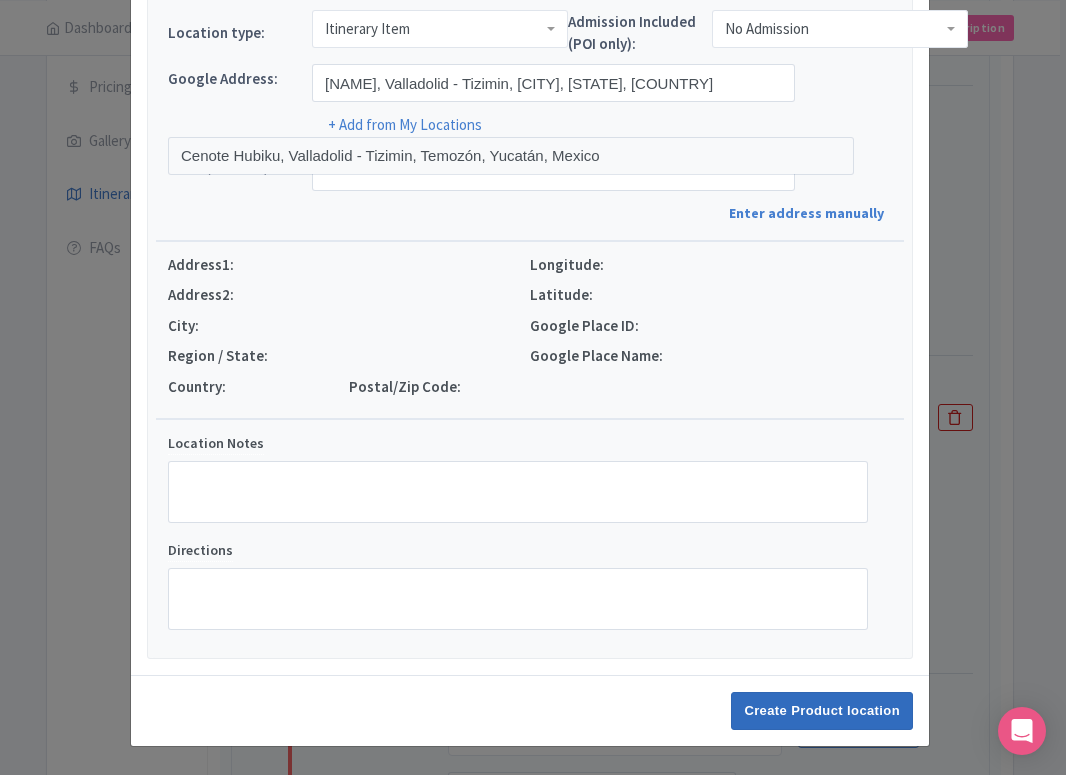 select on "25a71e5e-c05b-4edd-a2e2-79ed1c8cf279" 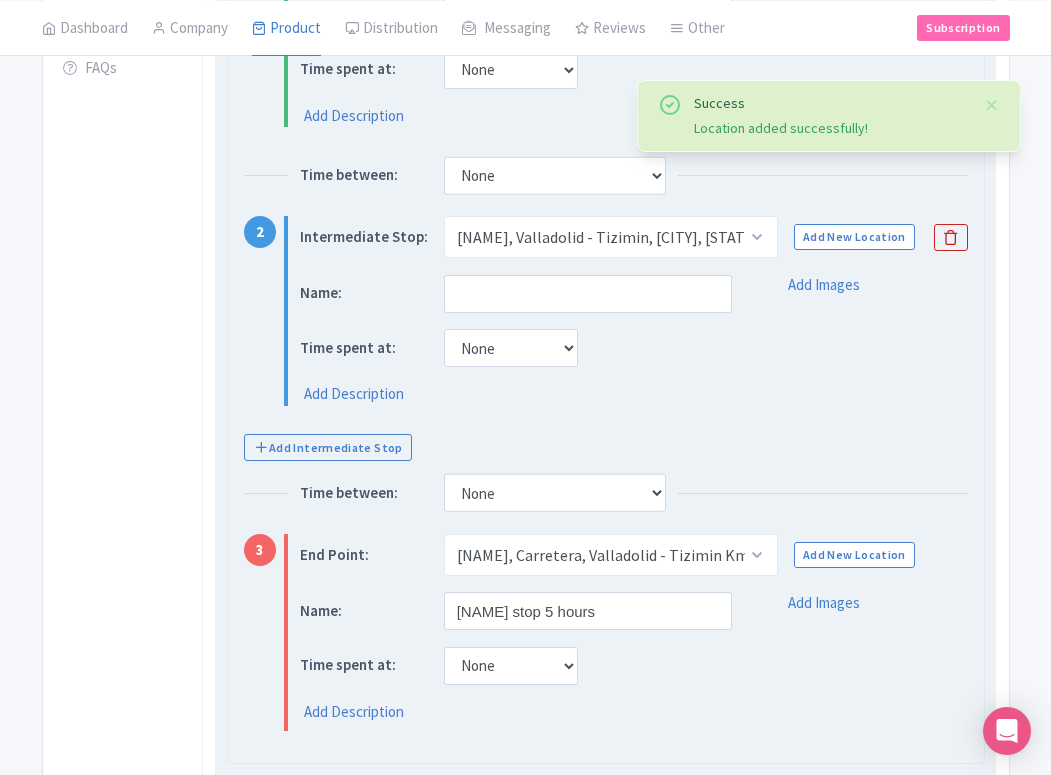 scroll, scrollTop: 632, scrollLeft: 0, axis: vertical 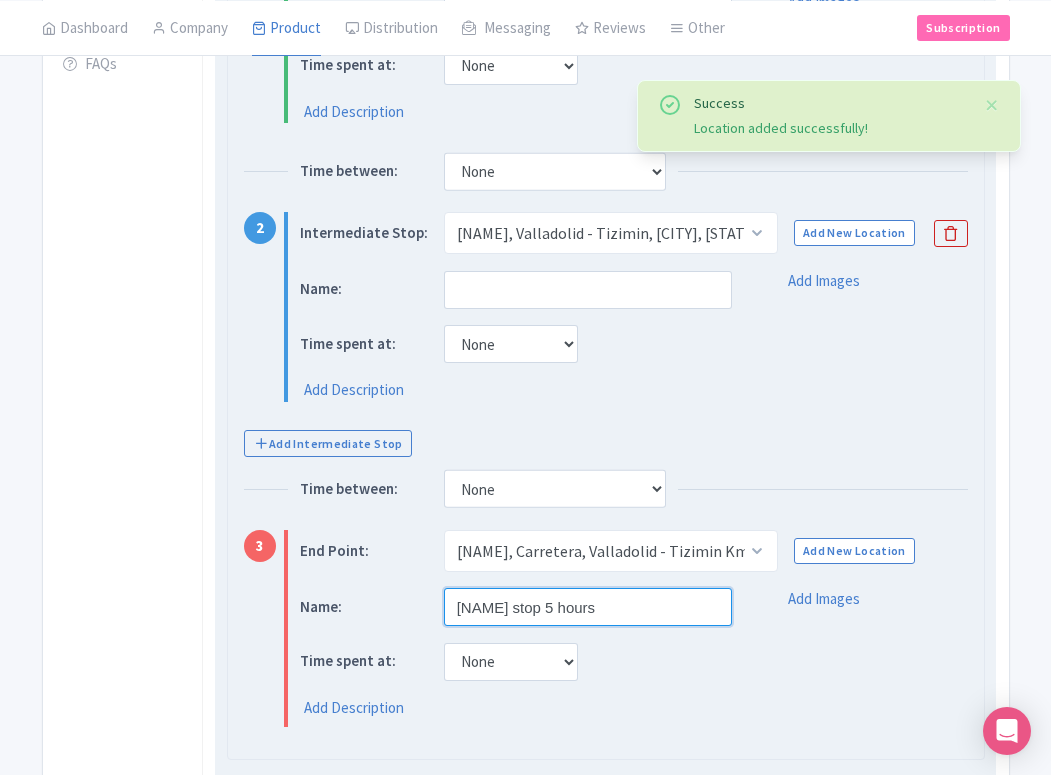 drag, startPoint x: 655, startPoint y: 614, endPoint x: 440, endPoint y: 597, distance: 215.67105 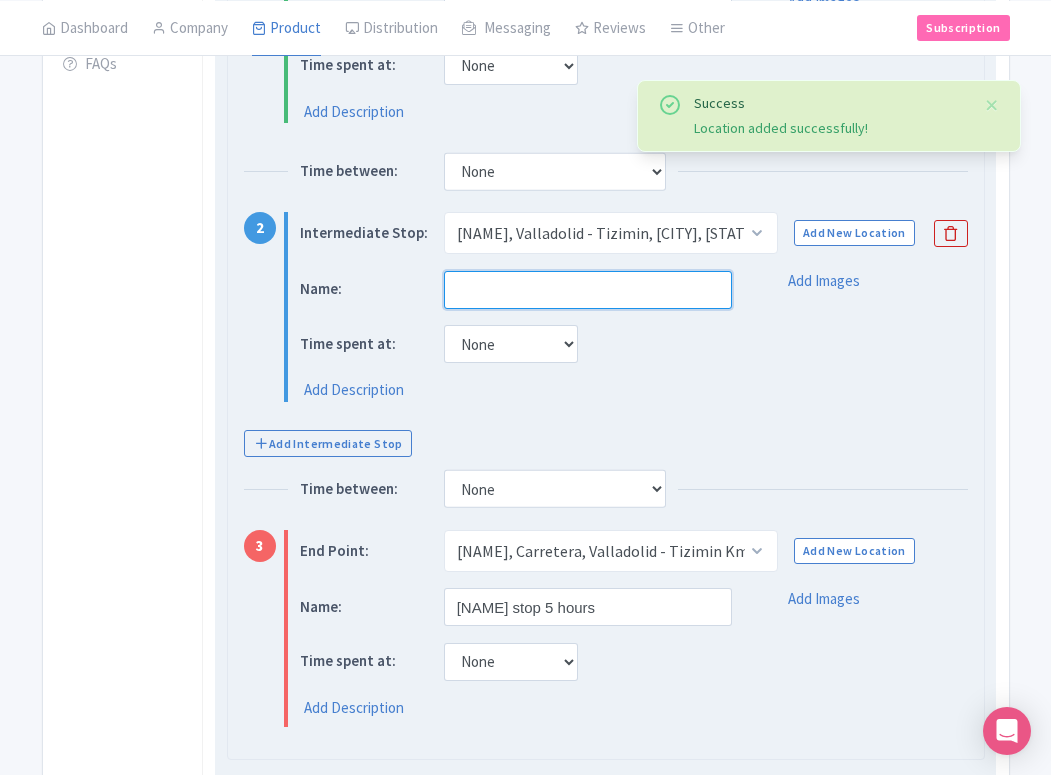 click at bounding box center [588, 290] 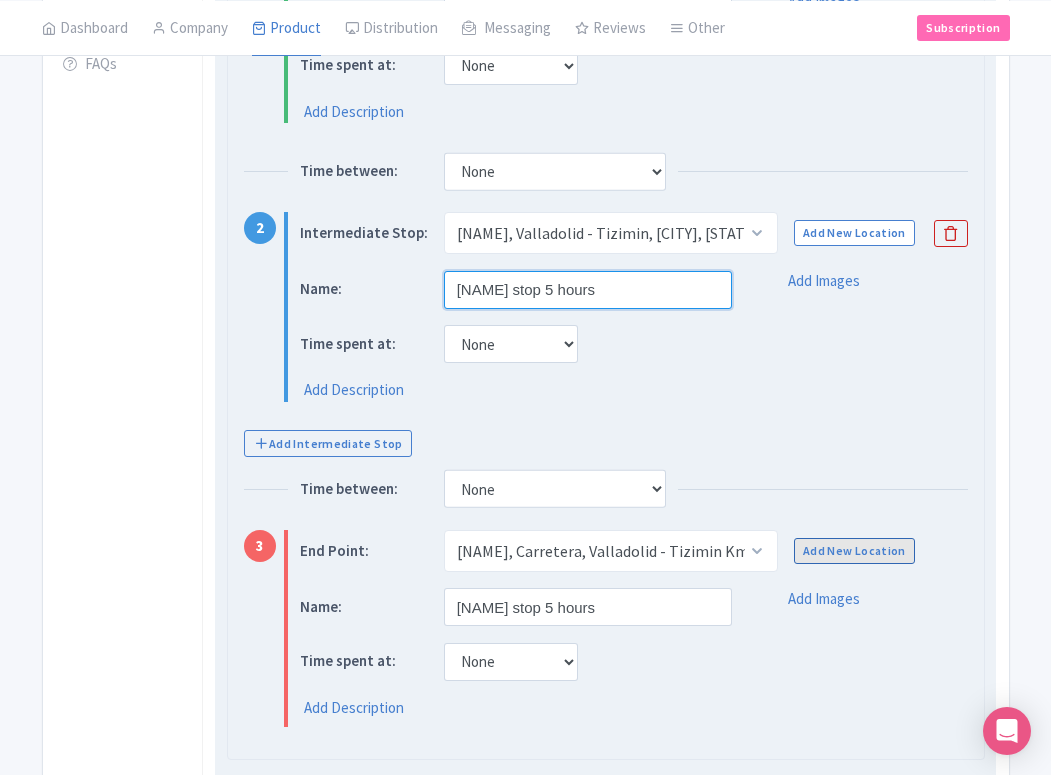 type on "Cenote Hubiku stop 5 hours" 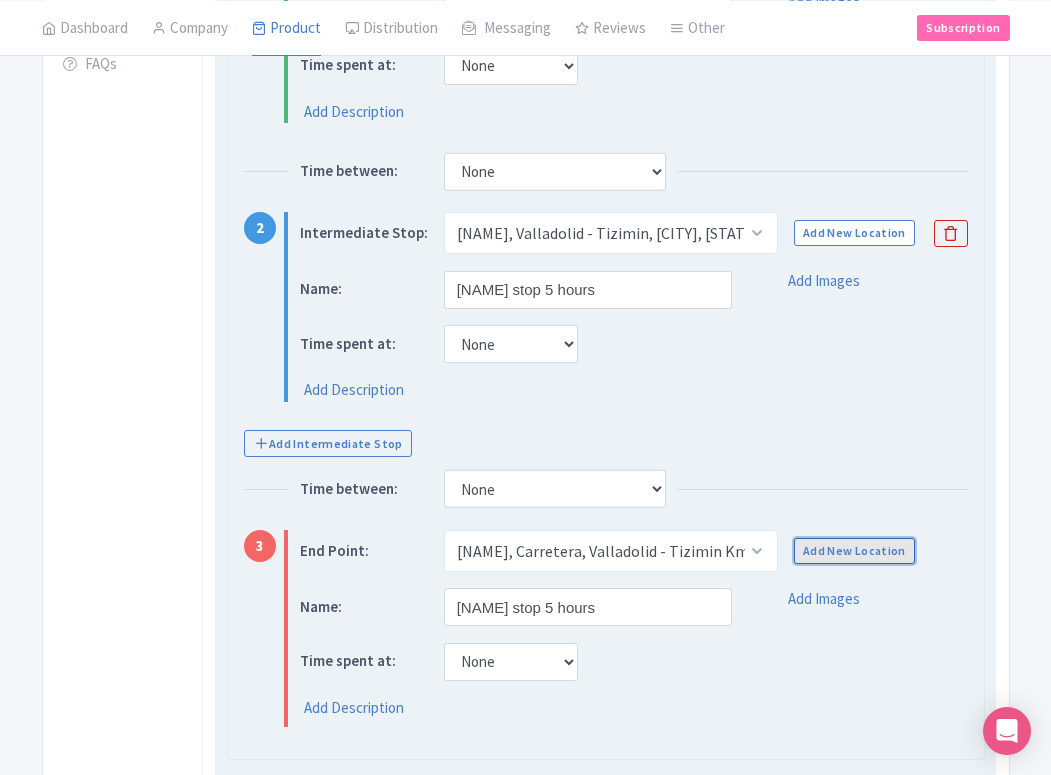 click on "Add New Location" at bounding box center (854, 551) 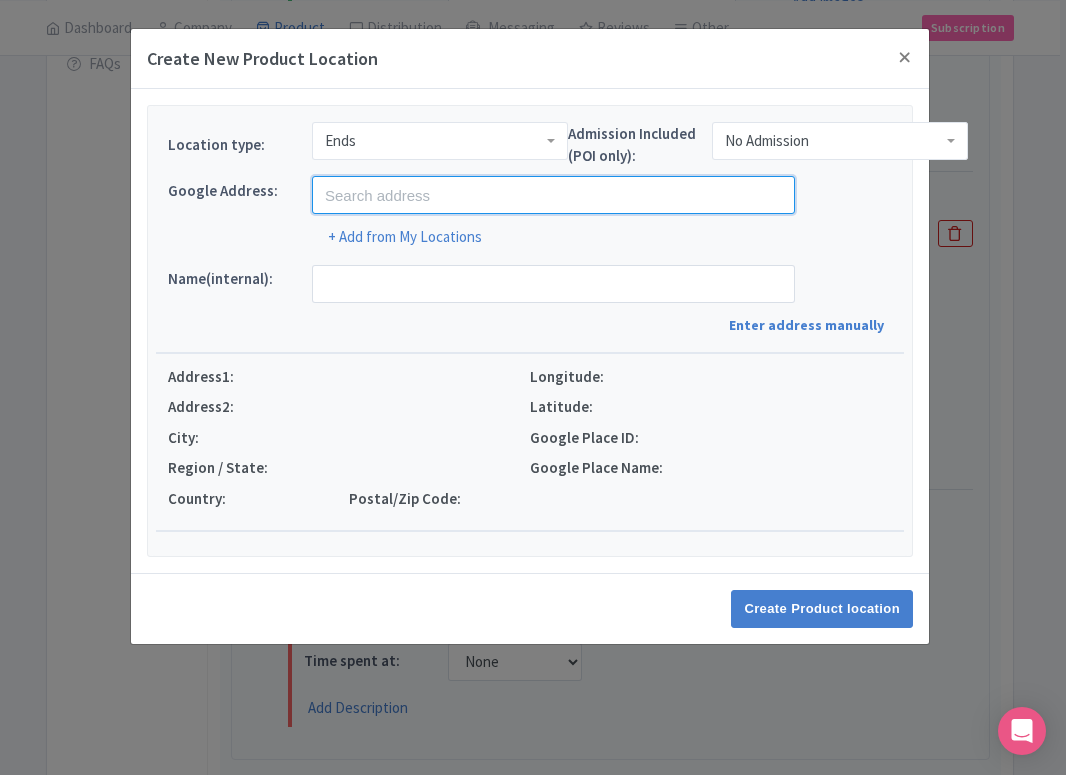 click at bounding box center [553, 195] 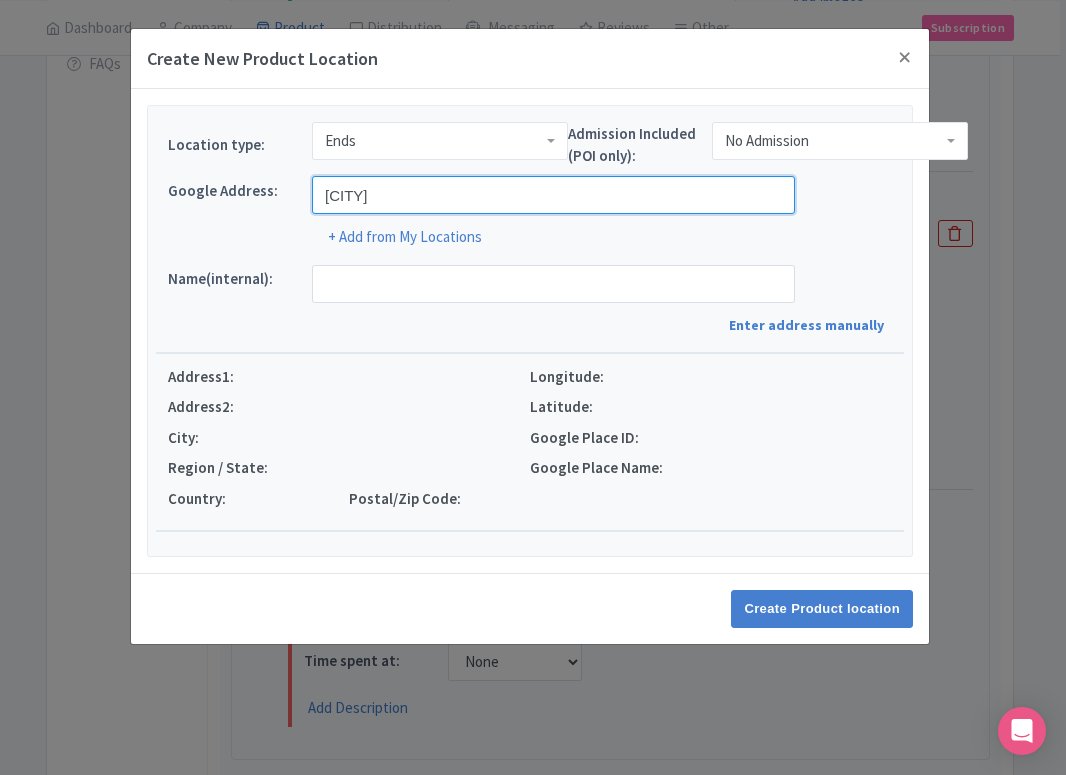type on "[CITY], [STATE], [COUNTRY]" 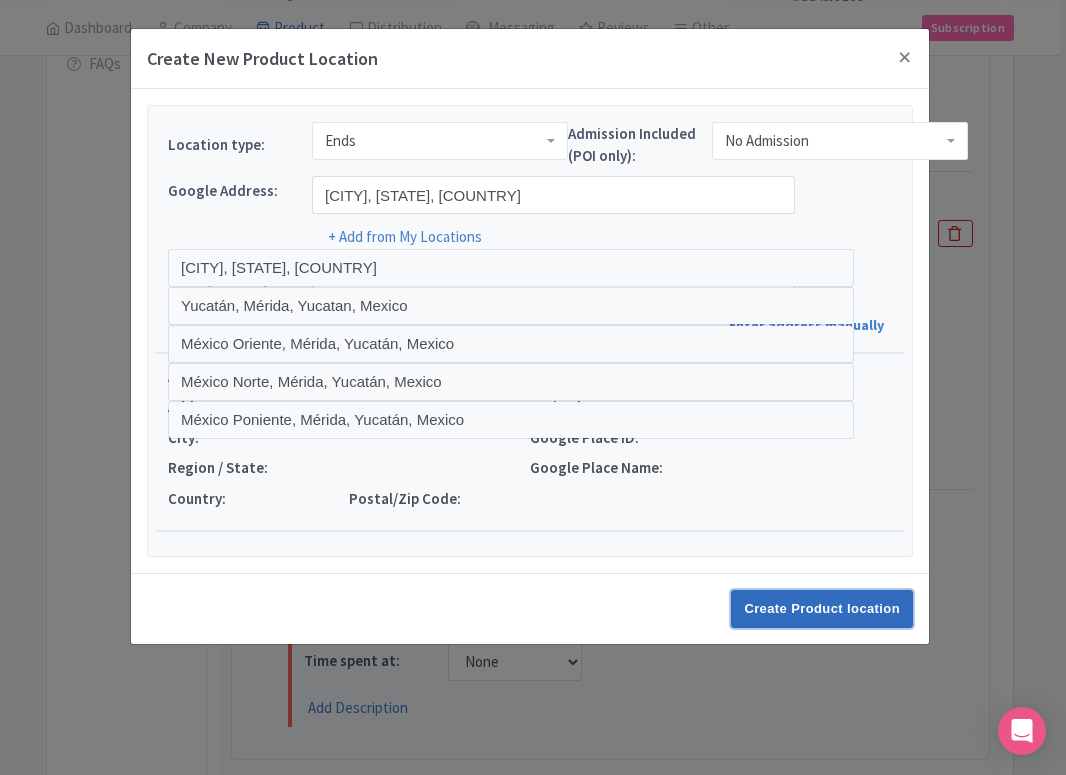 click on "Create Product location" at bounding box center (822, 609) 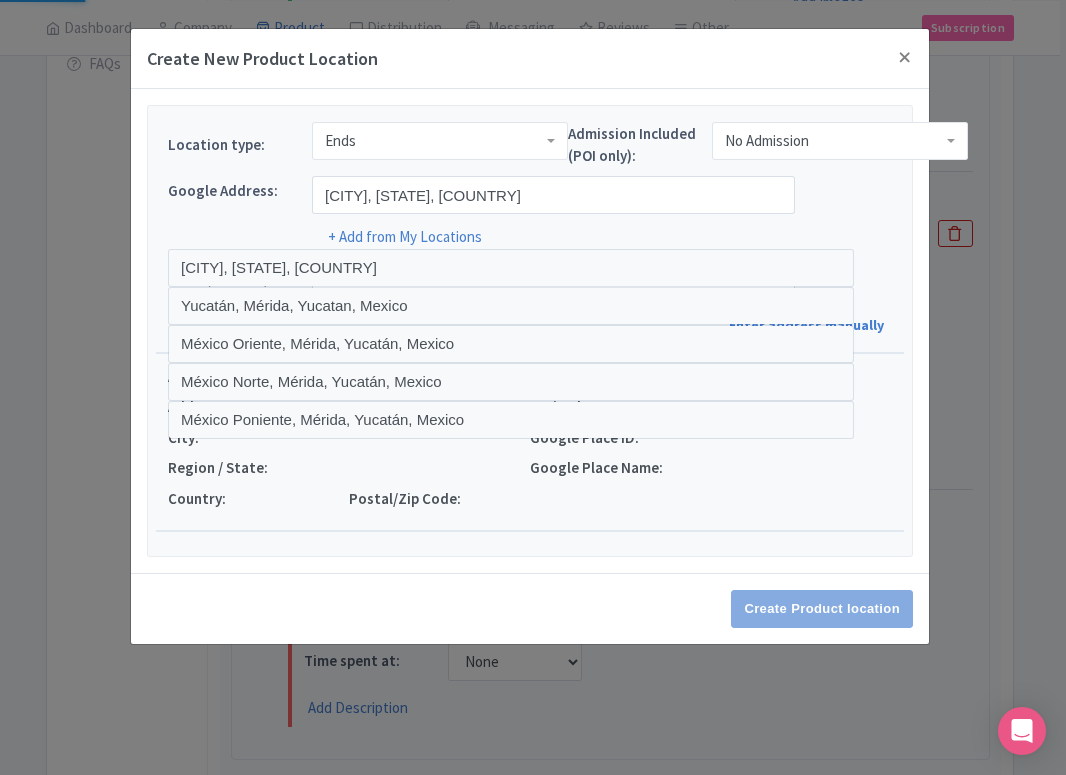select on "52b7cb63-eb74-4925-ae85-0a1d72e16d52" 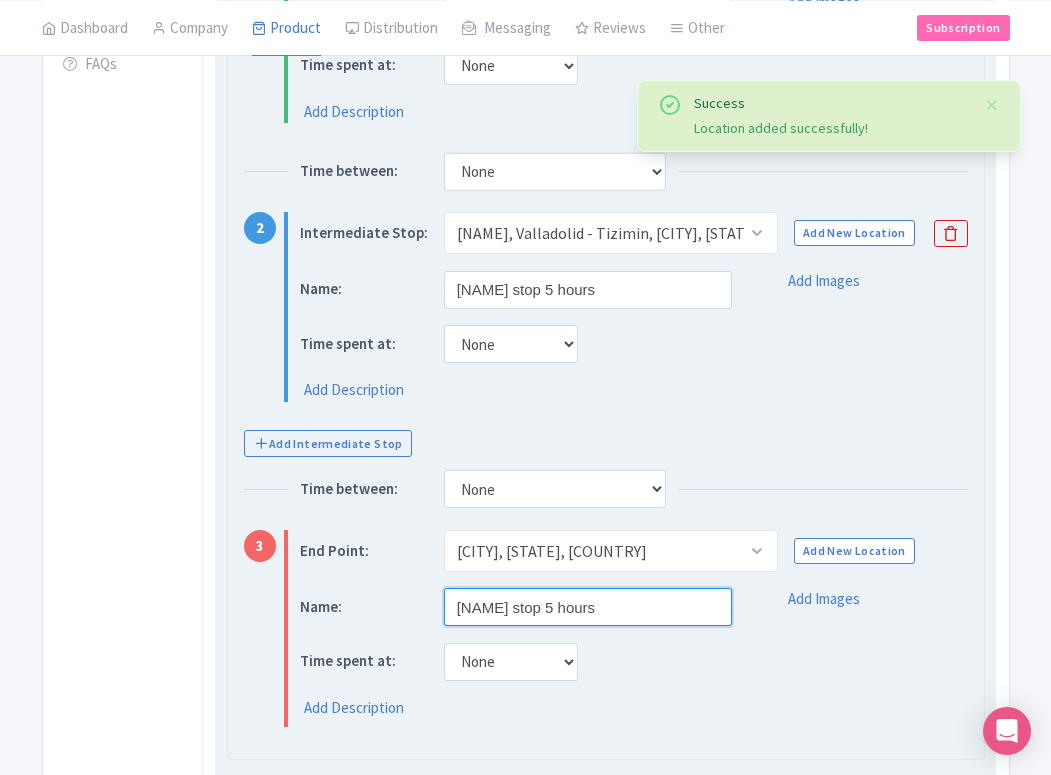 click on "Cenote Hubiku stop 5 hours" at bounding box center [588, 607] 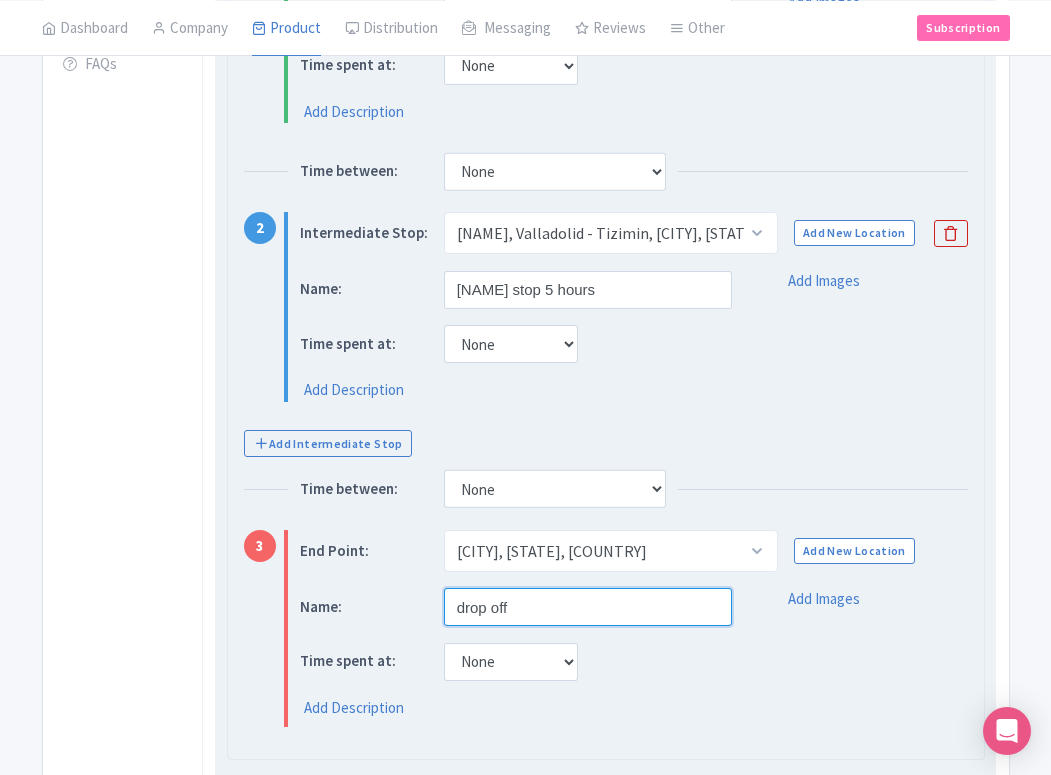 type on "drop off" 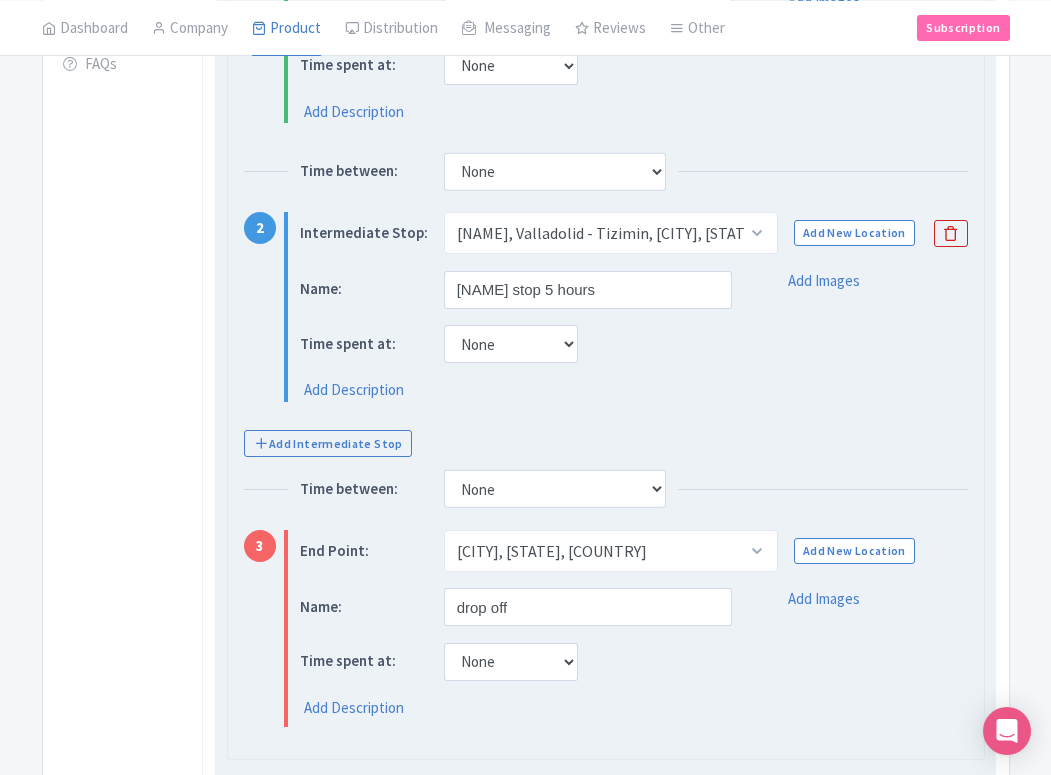 click on "Name:
drop off
Time spent at:
None
15 mins
30 mins
45 mins
1 hour
1 hour 15 mins
1 hour 30 mins
1 hour 45 mins
2 hours
Add Description" at bounding box center (516, 658) 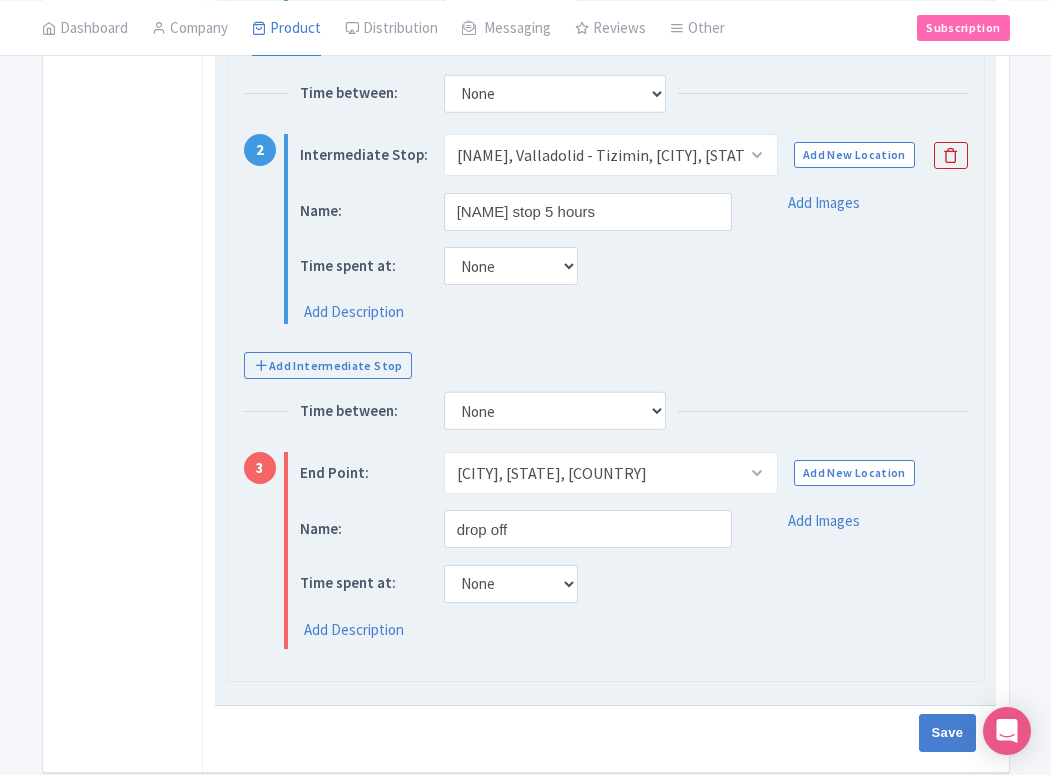 scroll, scrollTop: 795, scrollLeft: 0, axis: vertical 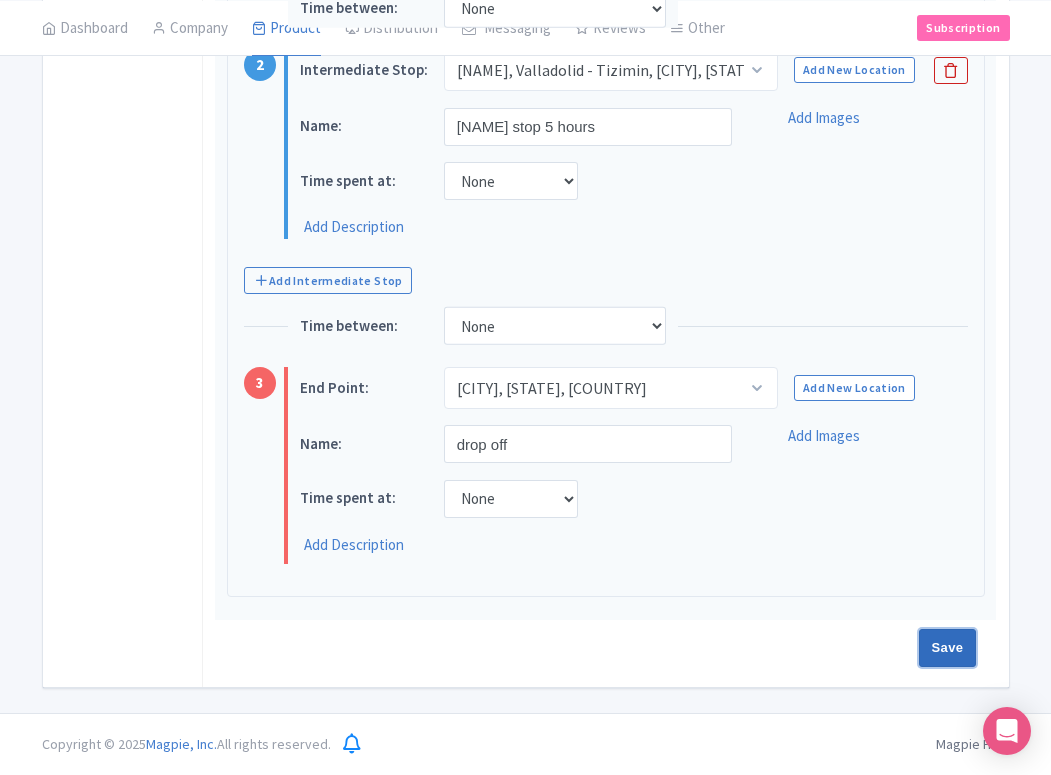 click on "Save" at bounding box center [948, 648] 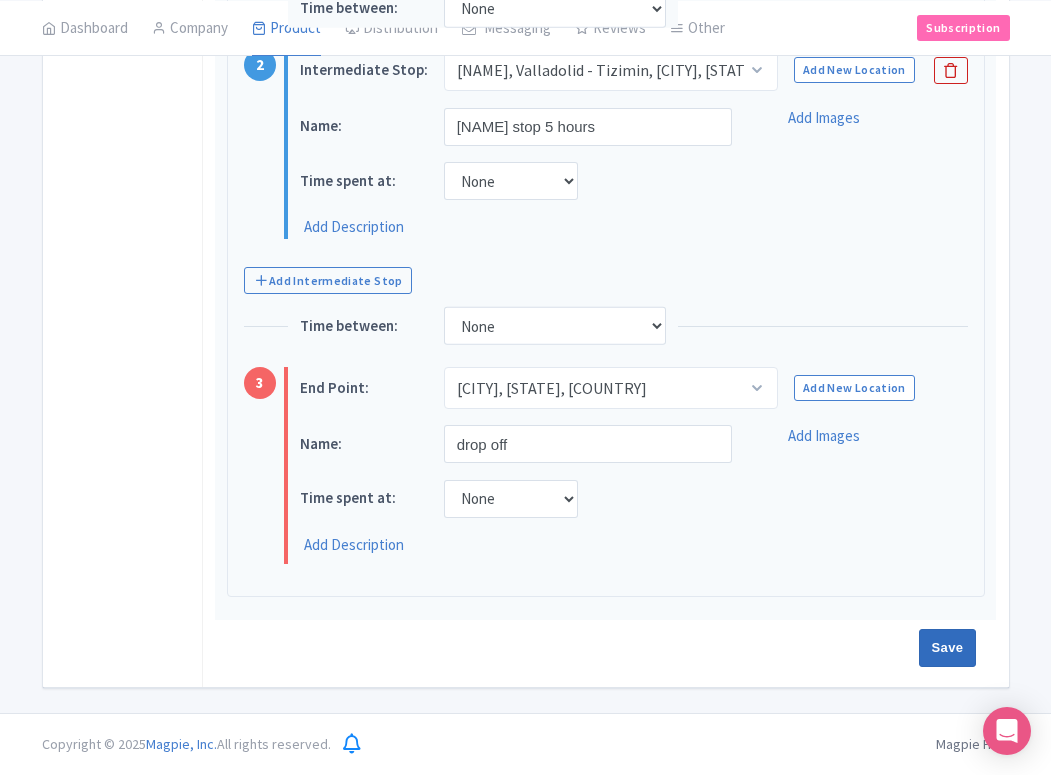 type on "Saving..." 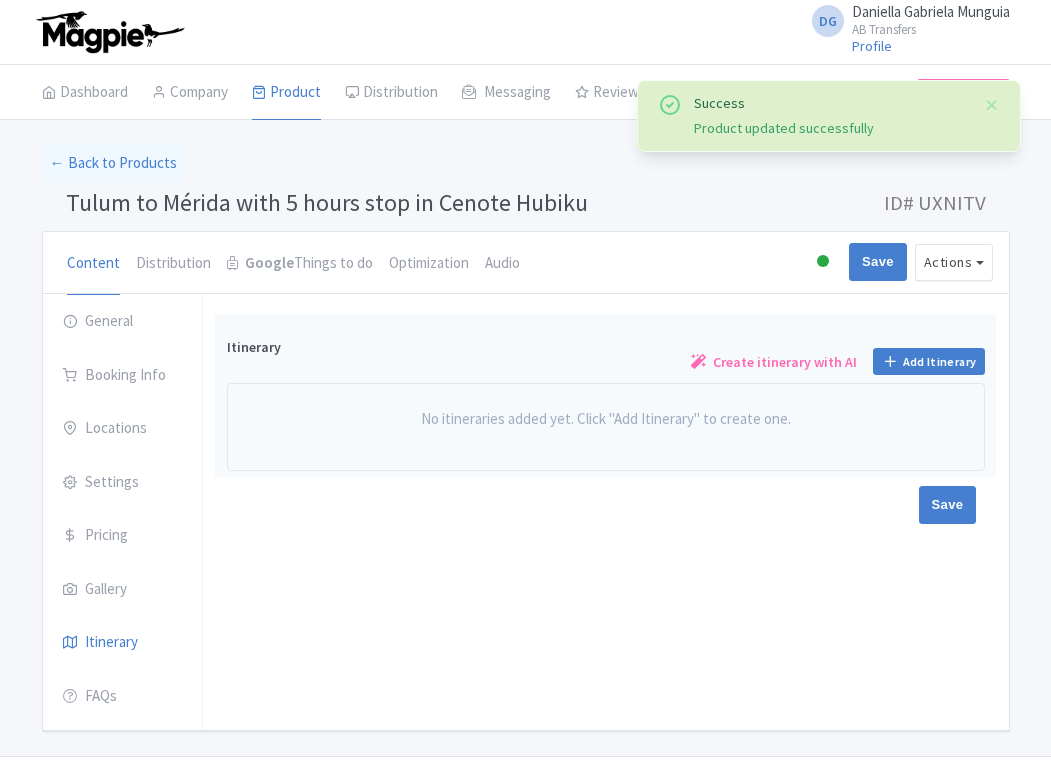 scroll, scrollTop: 43, scrollLeft: 0, axis: vertical 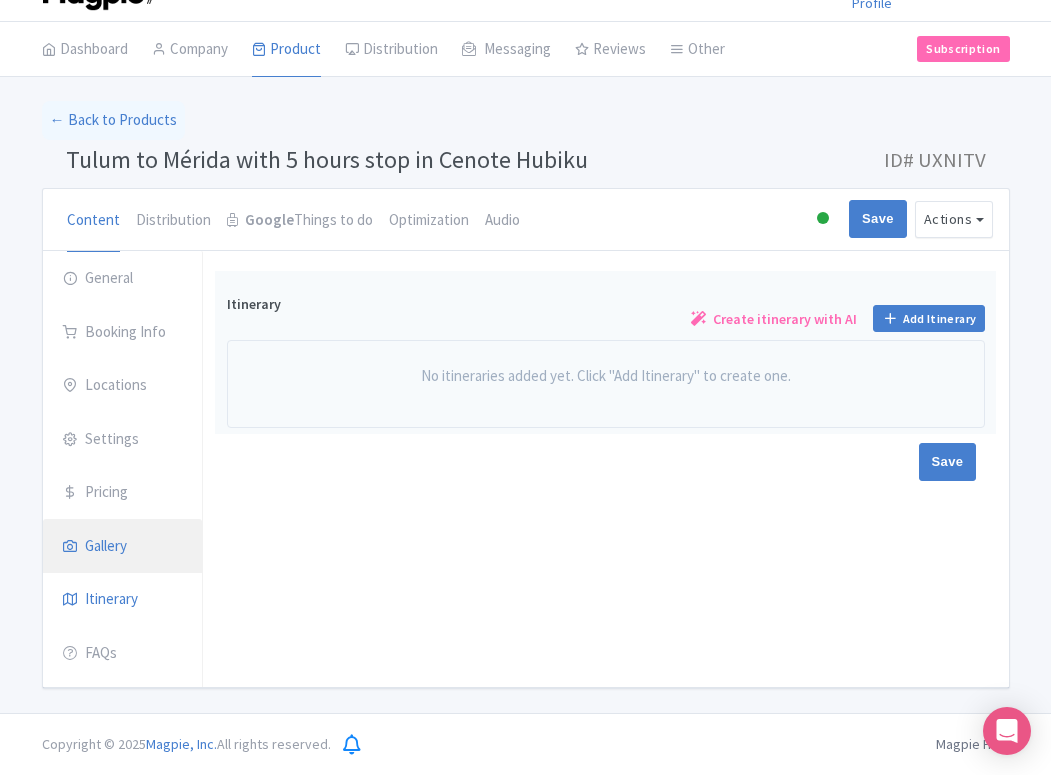 click on "Gallery" at bounding box center [123, 547] 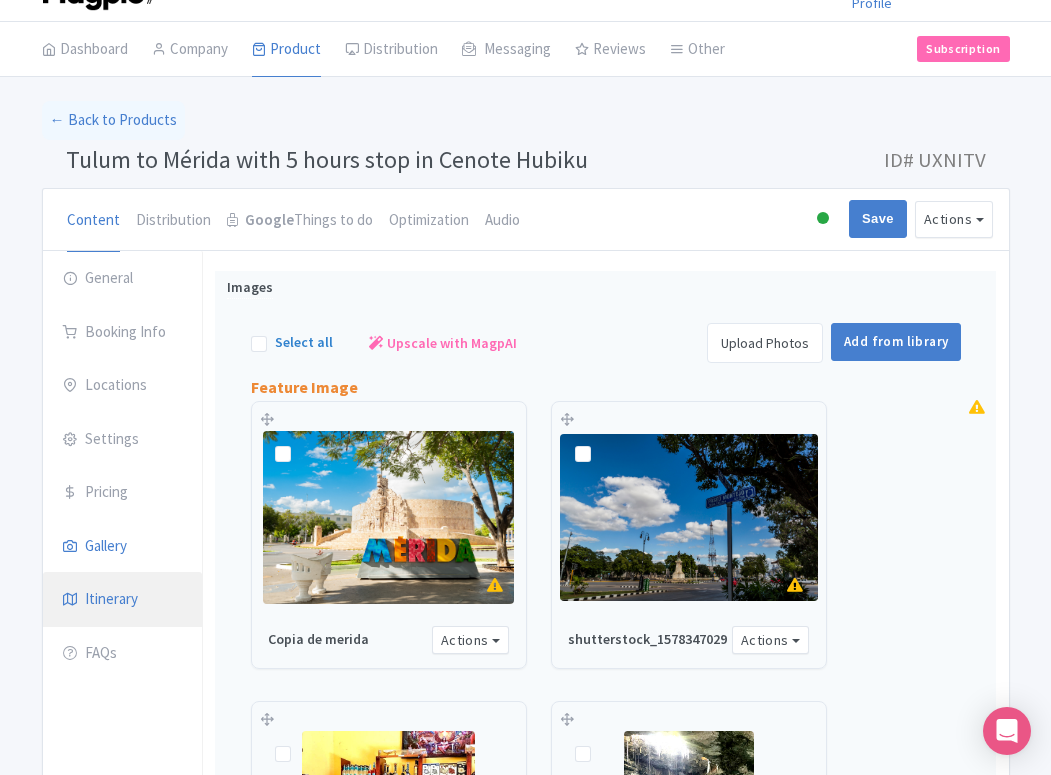 click on "Itinerary" at bounding box center (123, 600) 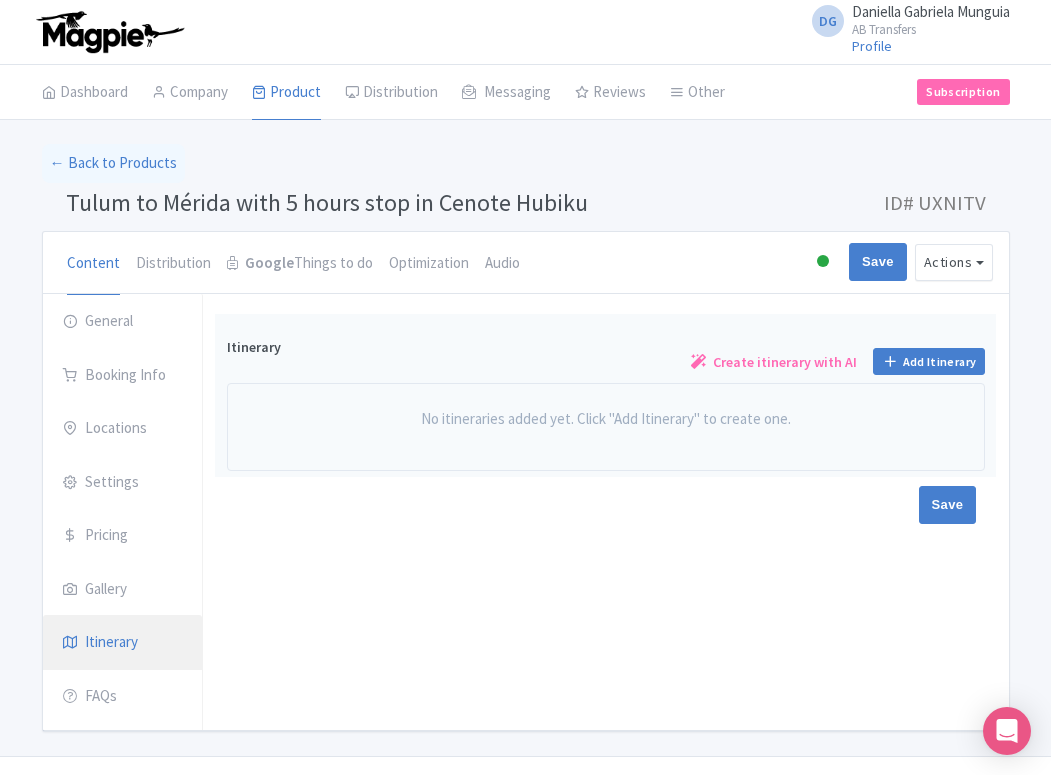 scroll, scrollTop: 0, scrollLeft: 0, axis: both 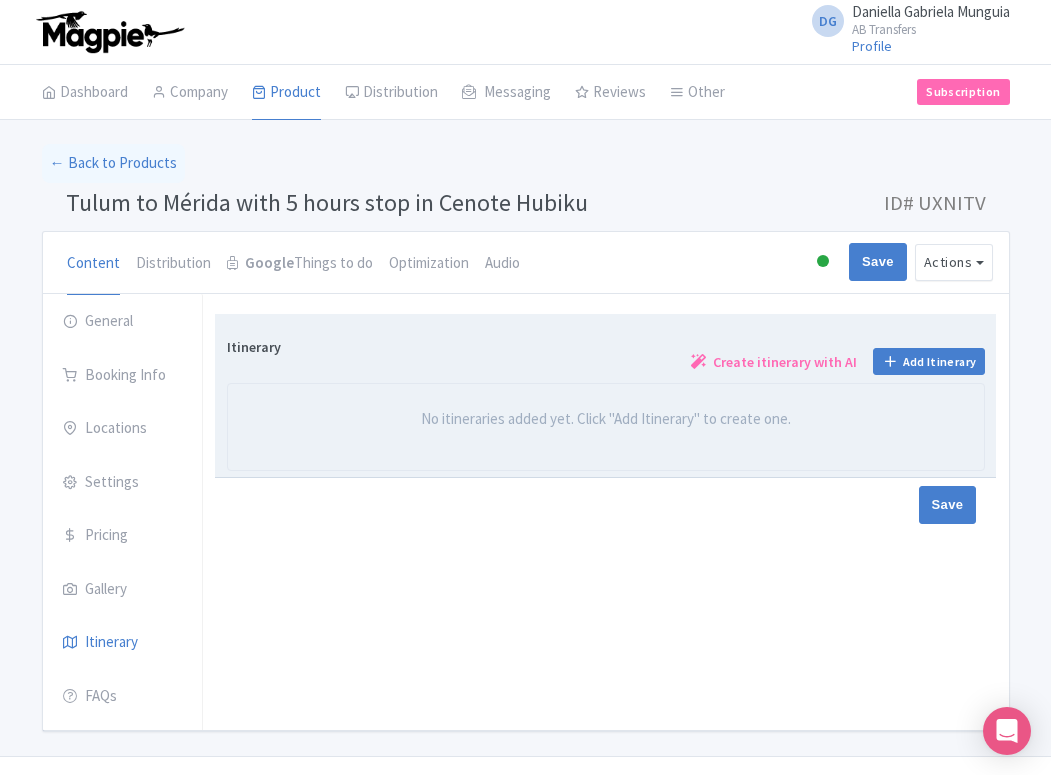 click on "Create itinerary with AI" at bounding box center [785, 362] 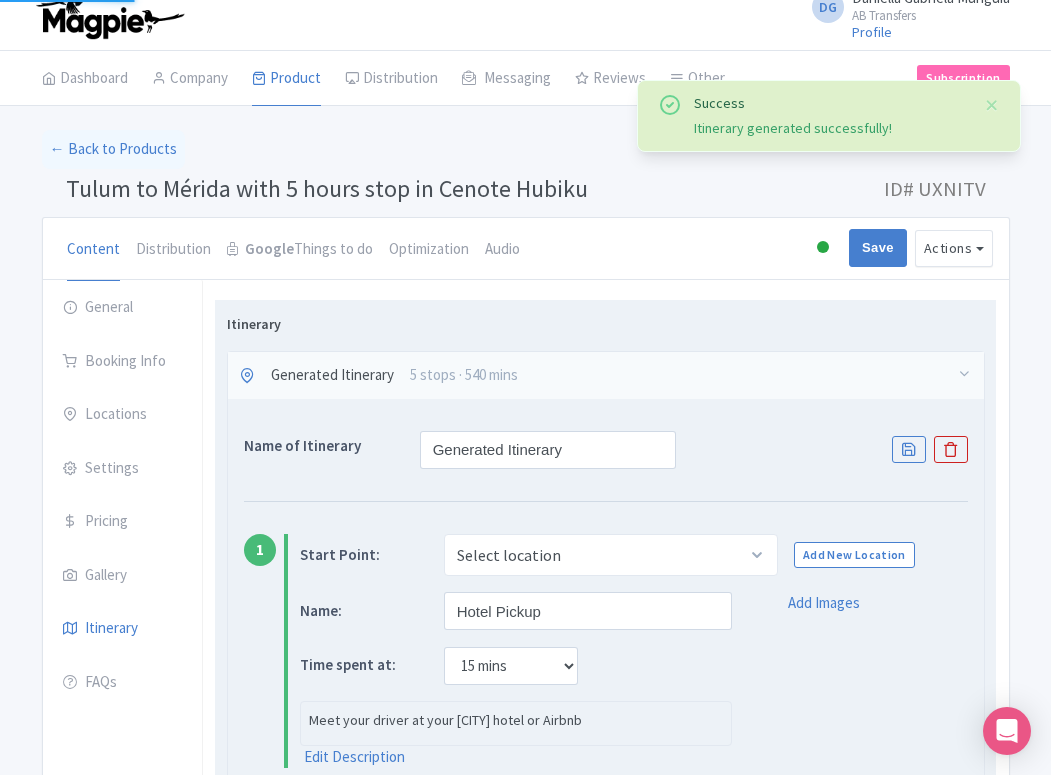 scroll, scrollTop: 215, scrollLeft: 0, axis: vertical 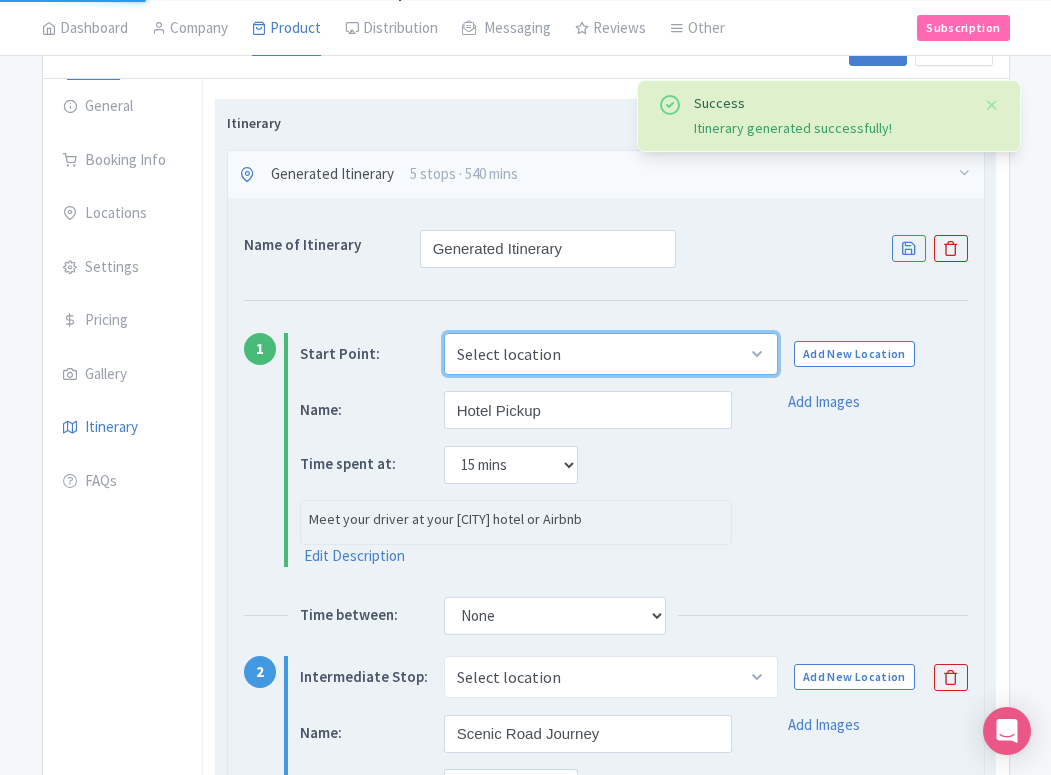 click on "Select location
[CITY], [STATE], [COUNTRY]" at bounding box center (611, 354) 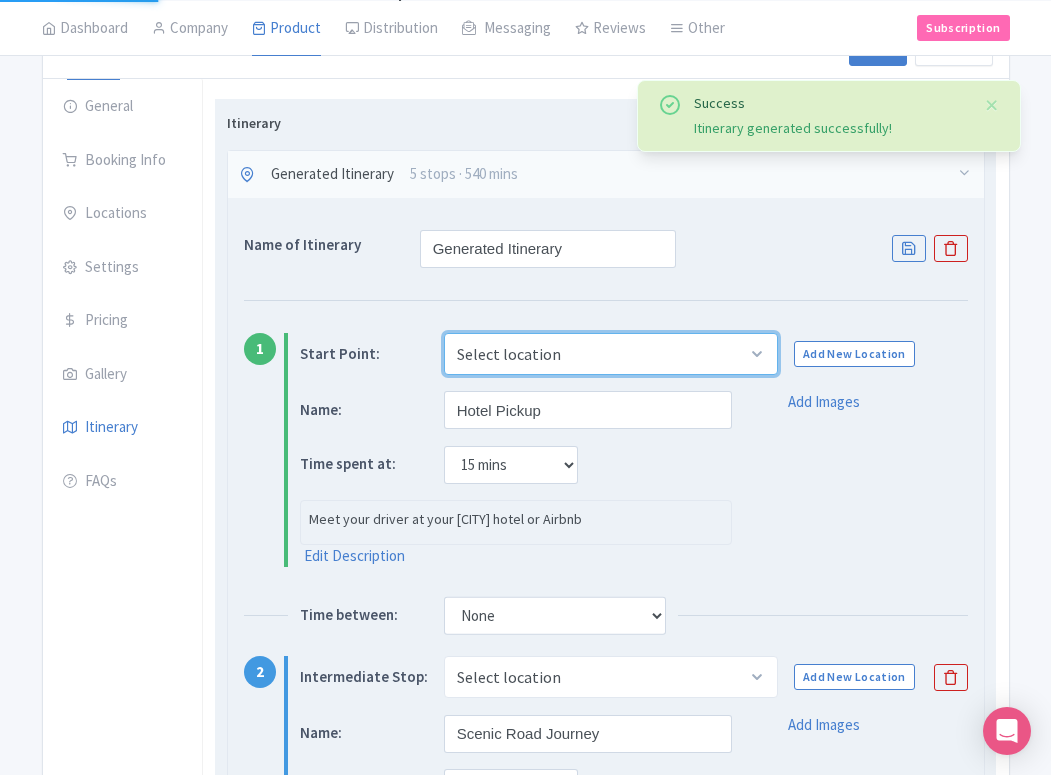 select on "b32b8730-ebba-4ff8-8ac0-b97d414c7fd4" 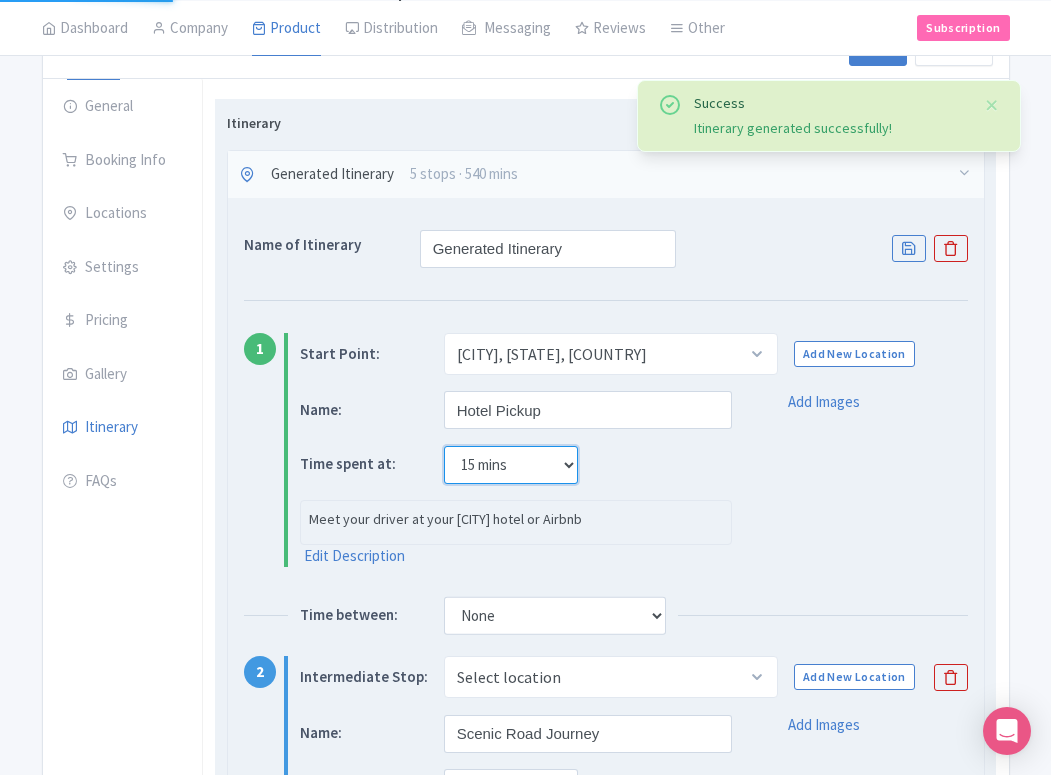 click on "None
15 mins
30 mins
45 mins
1 hour
1 hour 15 mins
1 hour 30 mins
1 hour 45 mins
2 hours" at bounding box center [511, 465] 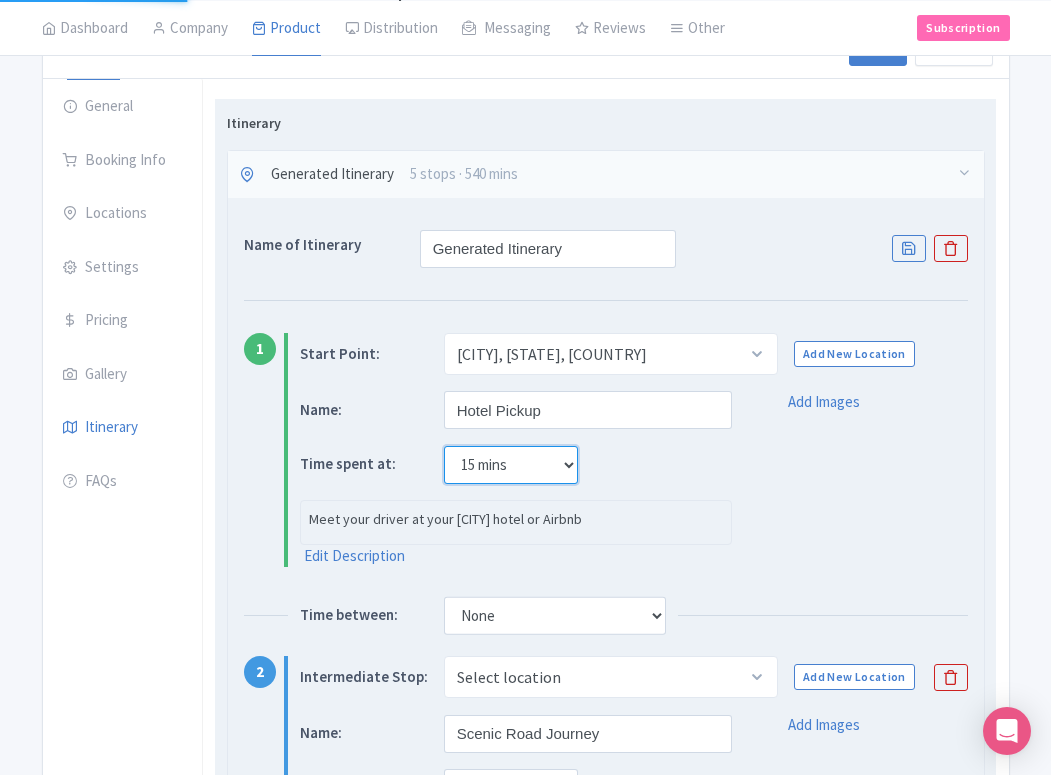select on "0" 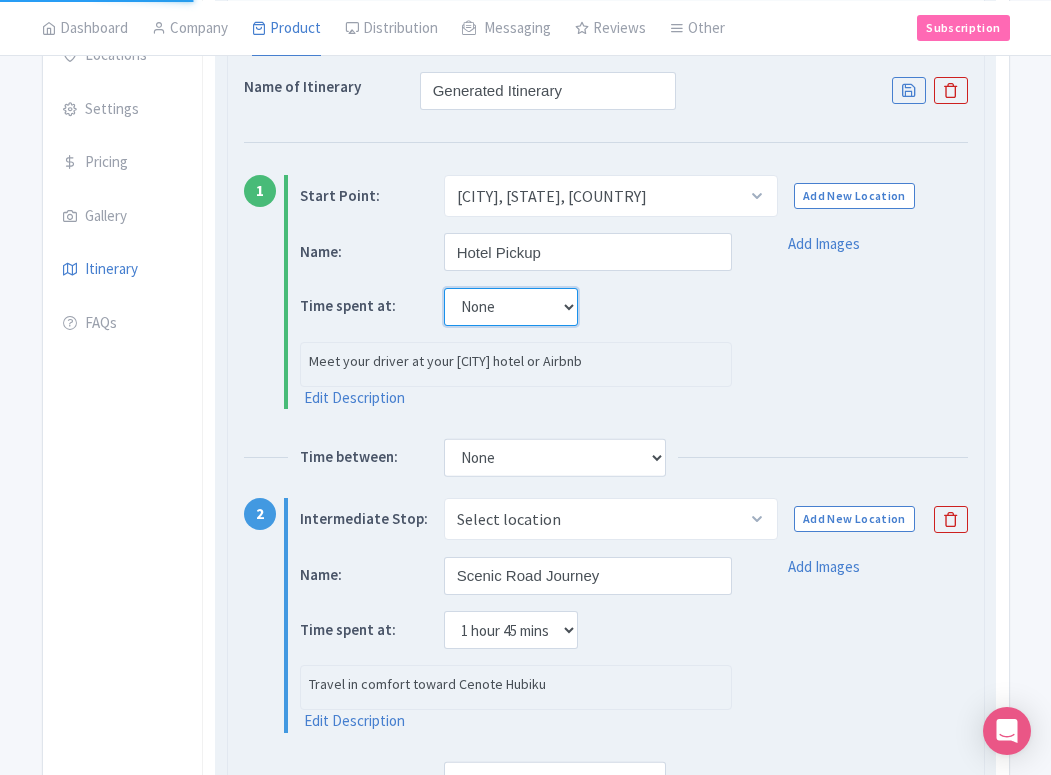 scroll, scrollTop: 379, scrollLeft: 0, axis: vertical 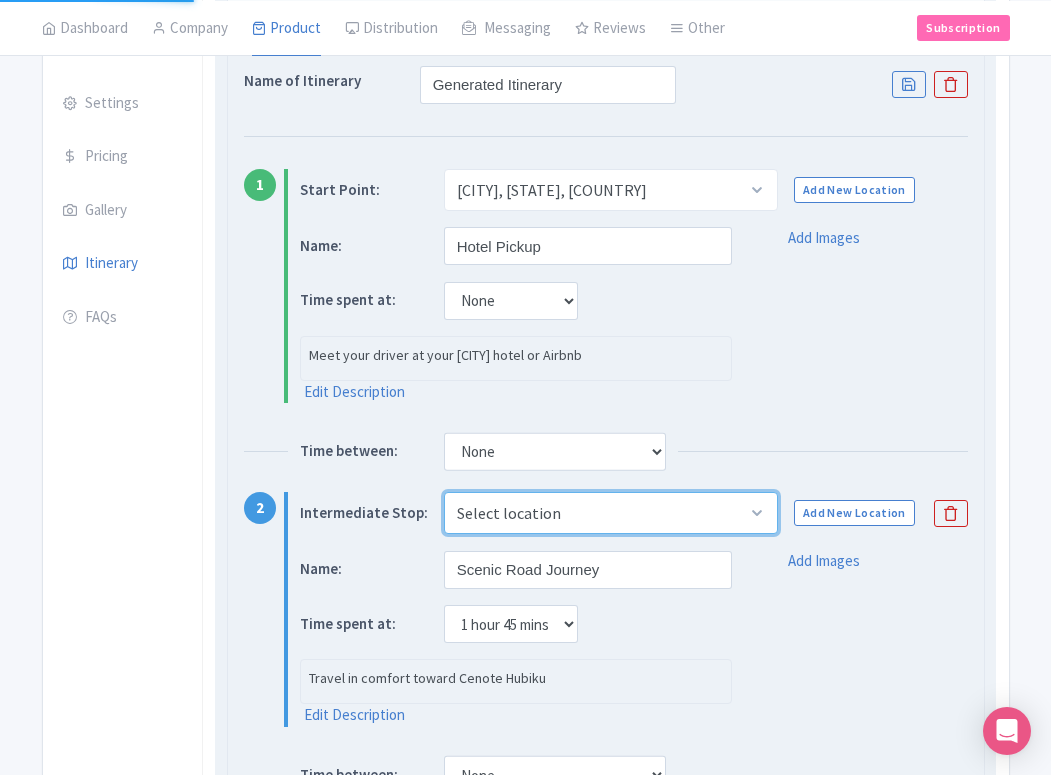 click on "Select location
Cenote Hubiku, Valladolid - Tizimin, Temozón, [STATE], [COUNTRY]" at bounding box center [611, 513] 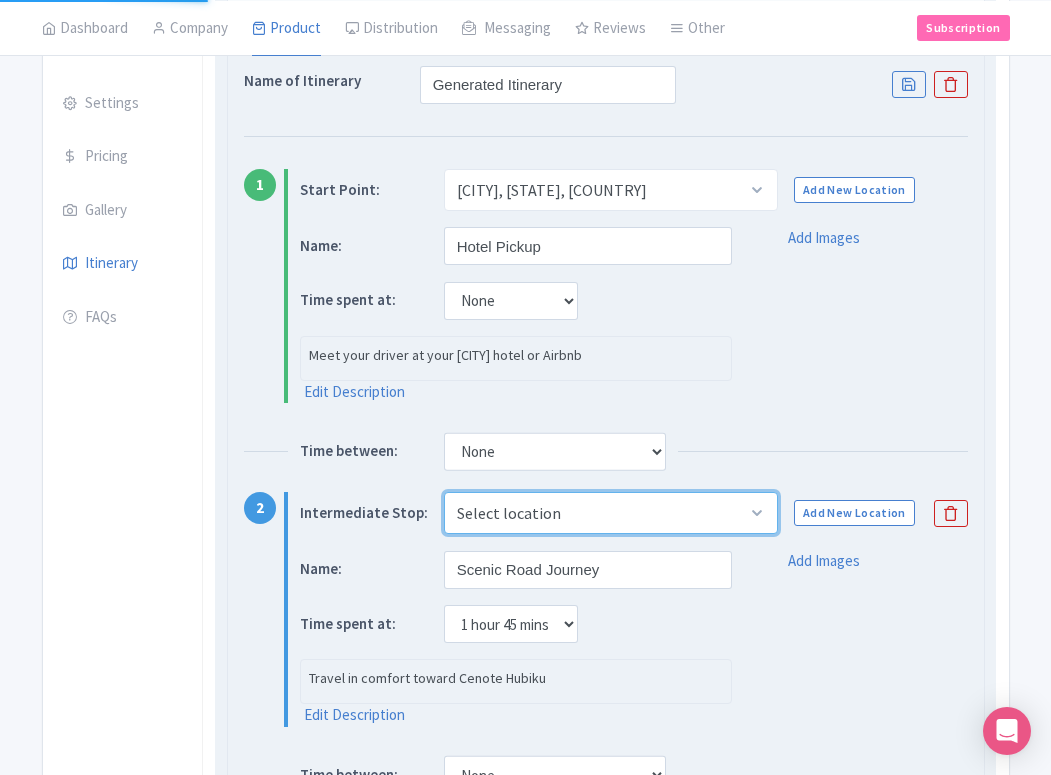 select on "25a71e5e-c05b-4edd-a2e2-79ed1c8cf279" 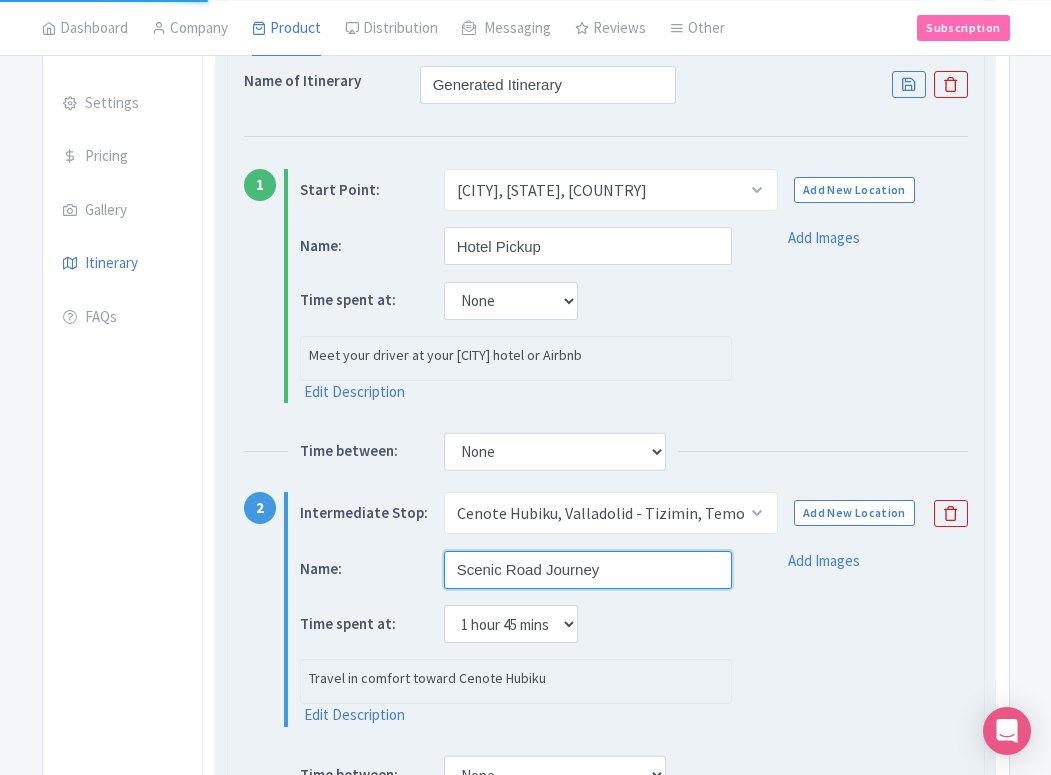 click on "Scenic Road Journey" at bounding box center (588, 570) 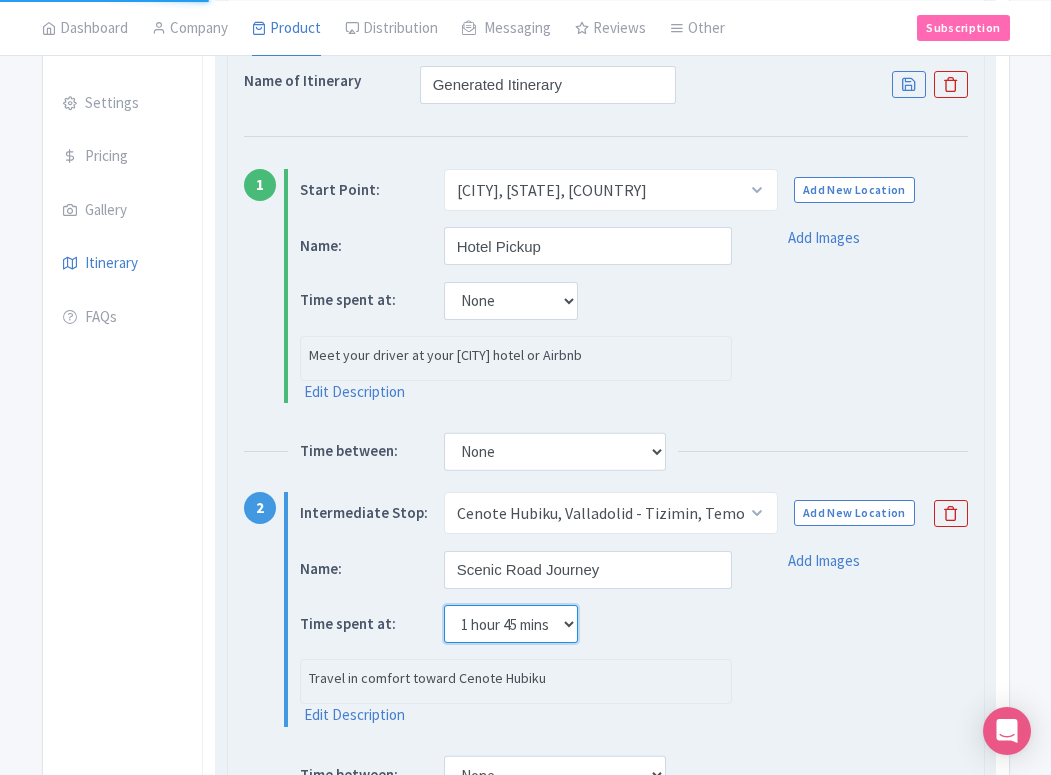 click on "None
15 mins
30 mins
45 mins
1 hour
1 hour 15 mins
1 hour 30 mins
1 hour 45 mins
2 hours" at bounding box center [511, 624] 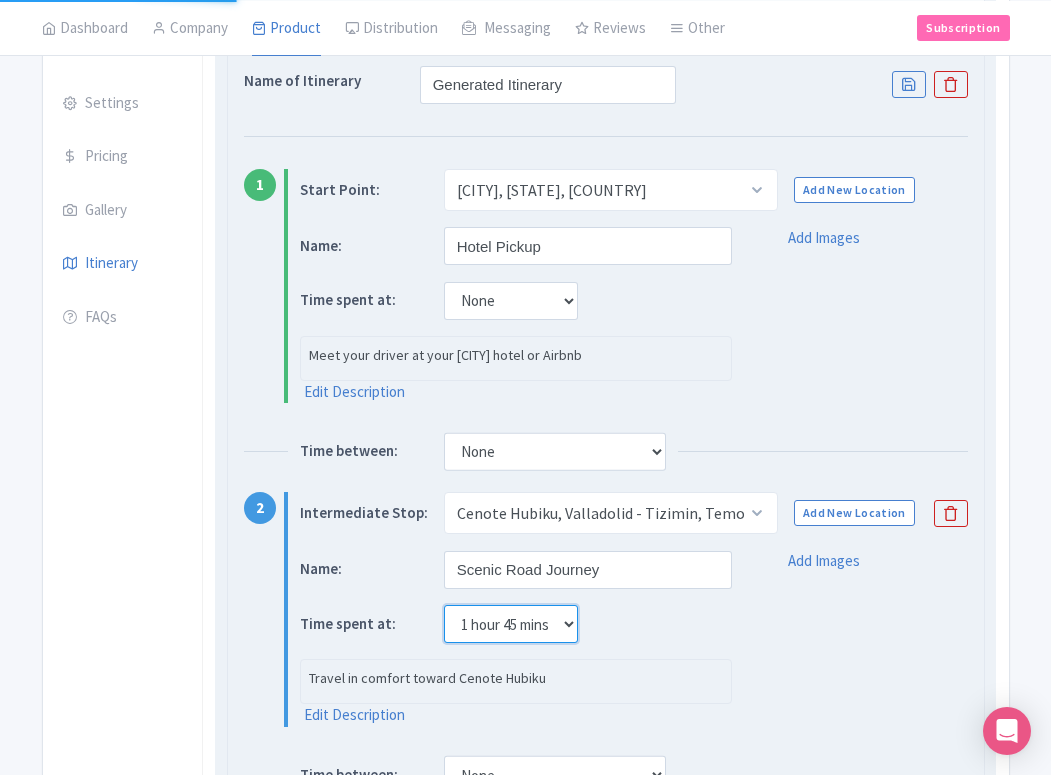 select on "0" 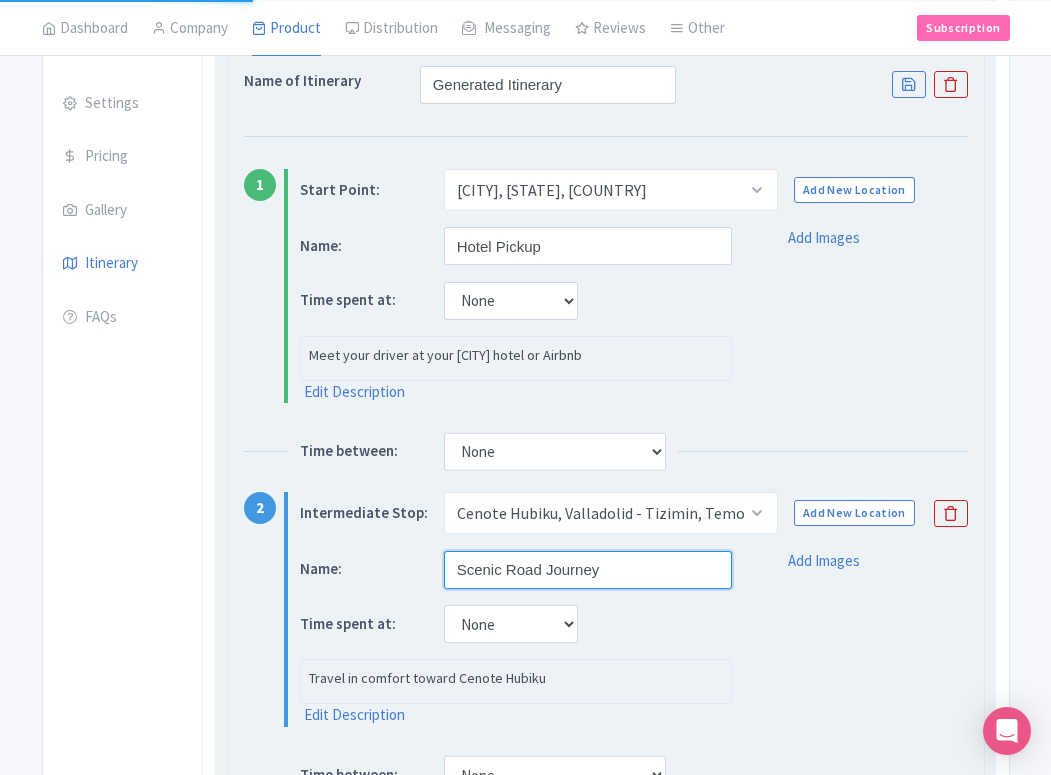 click on "Scenic Road Journey" at bounding box center (588, 570) 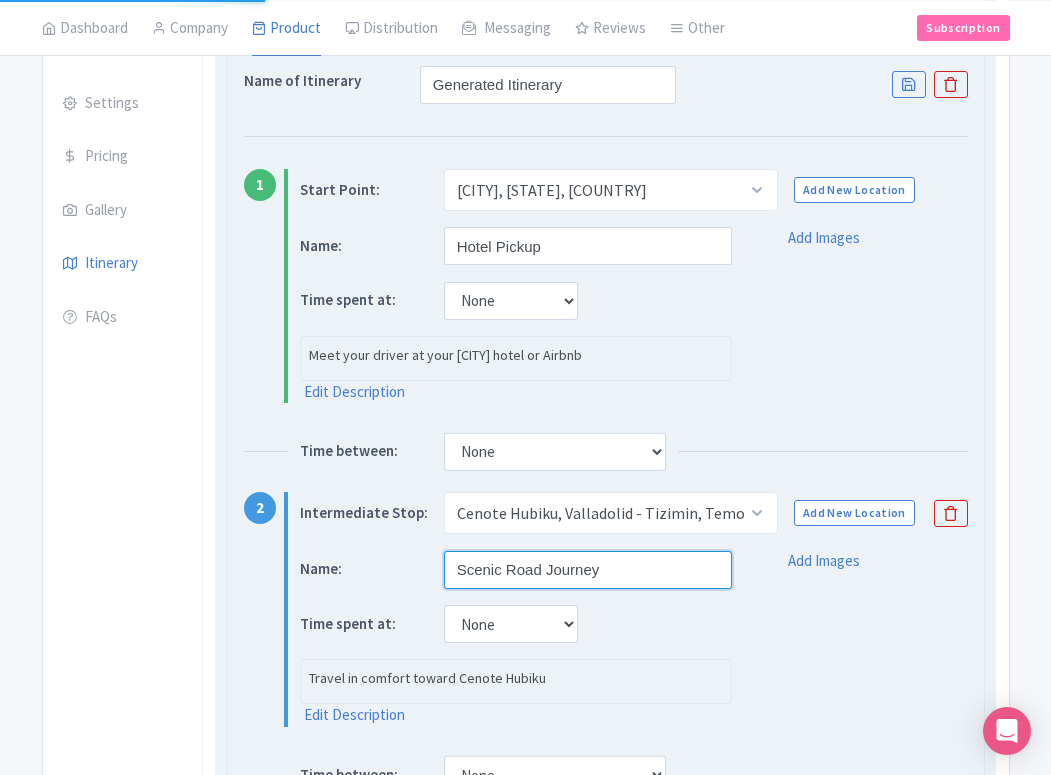 drag, startPoint x: 635, startPoint y: 574, endPoint x: 457, endPoint y: 571, distance: 178.02528 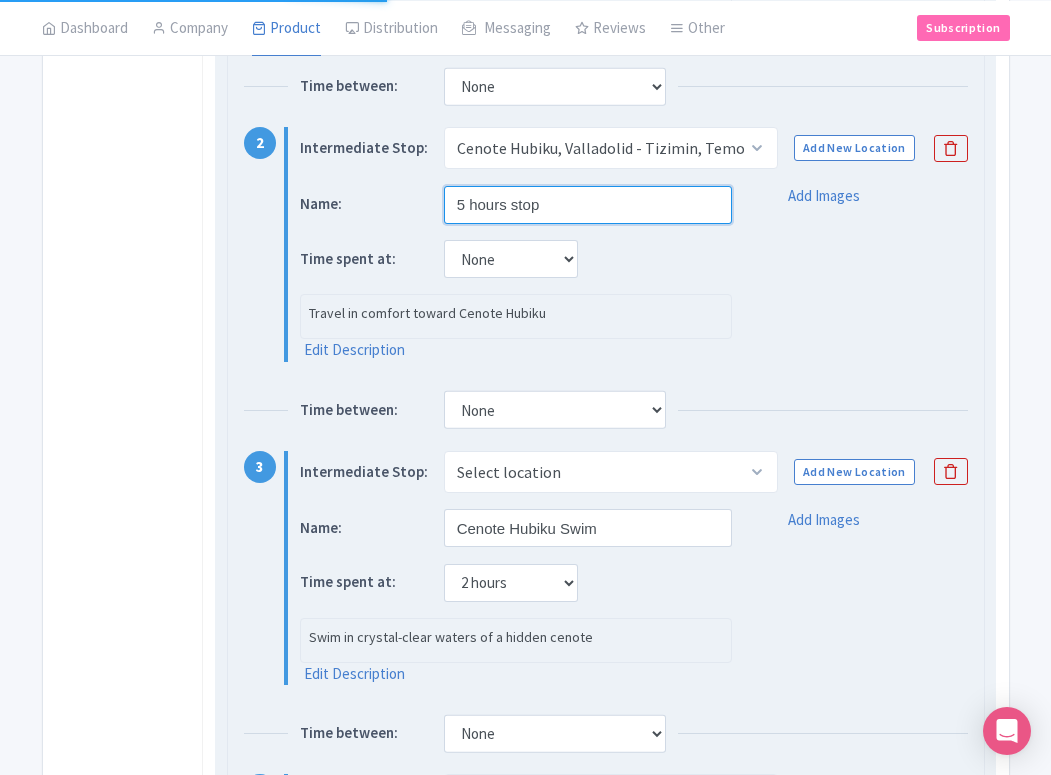scroll, scrollTop: 744, scrollLeft: 0, axis: vertical 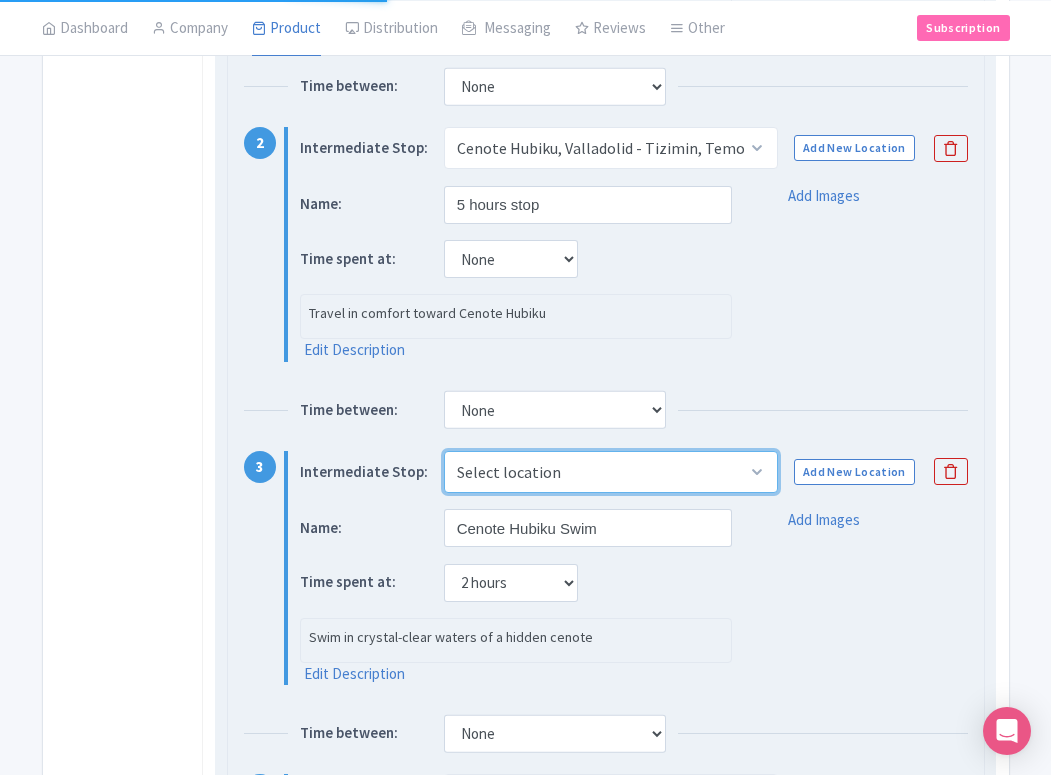 click on "Select location
Cenote Hubiku, Valladolid - Tizimin, Temozón, [STATE], [COUNTRY]" at bounding box center (611, 472) 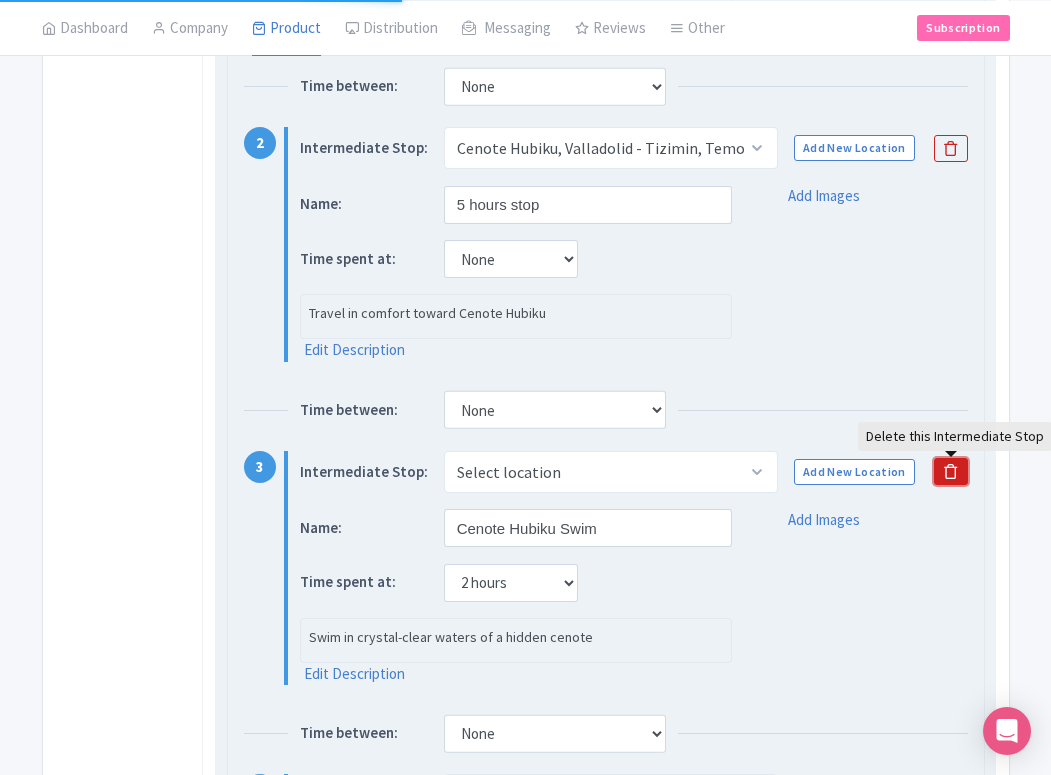 click at bounding box center (951, 471) 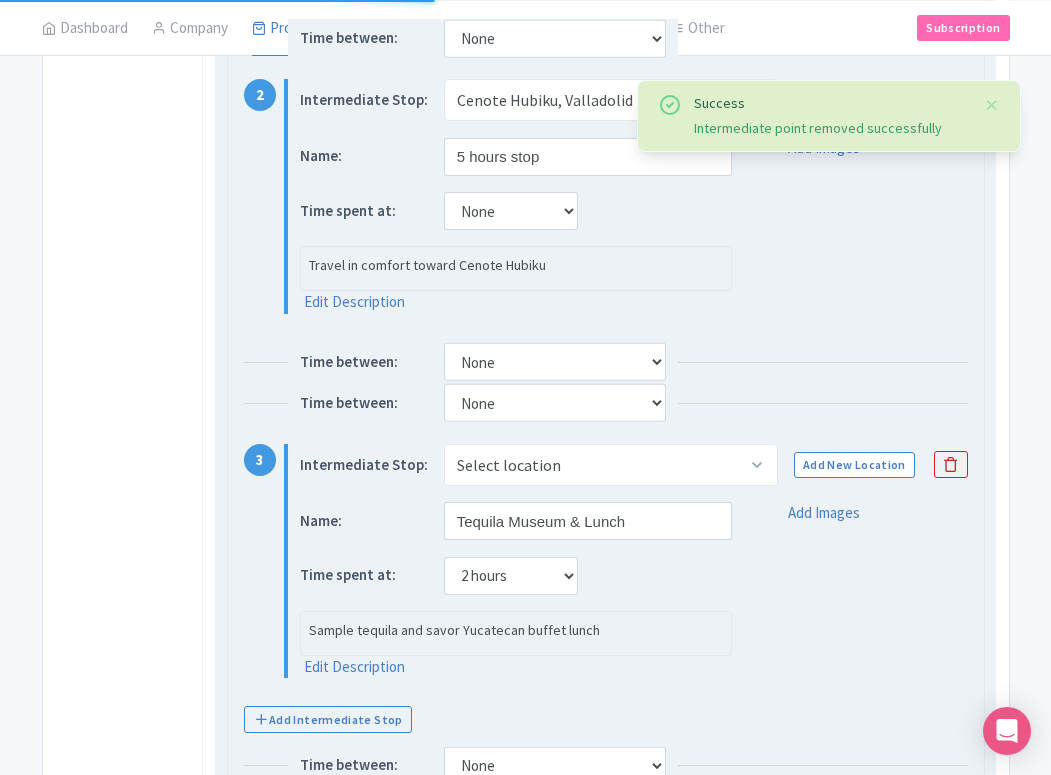 scroll, scrollTop: 898, scrollLeft: 0, axis: vertical 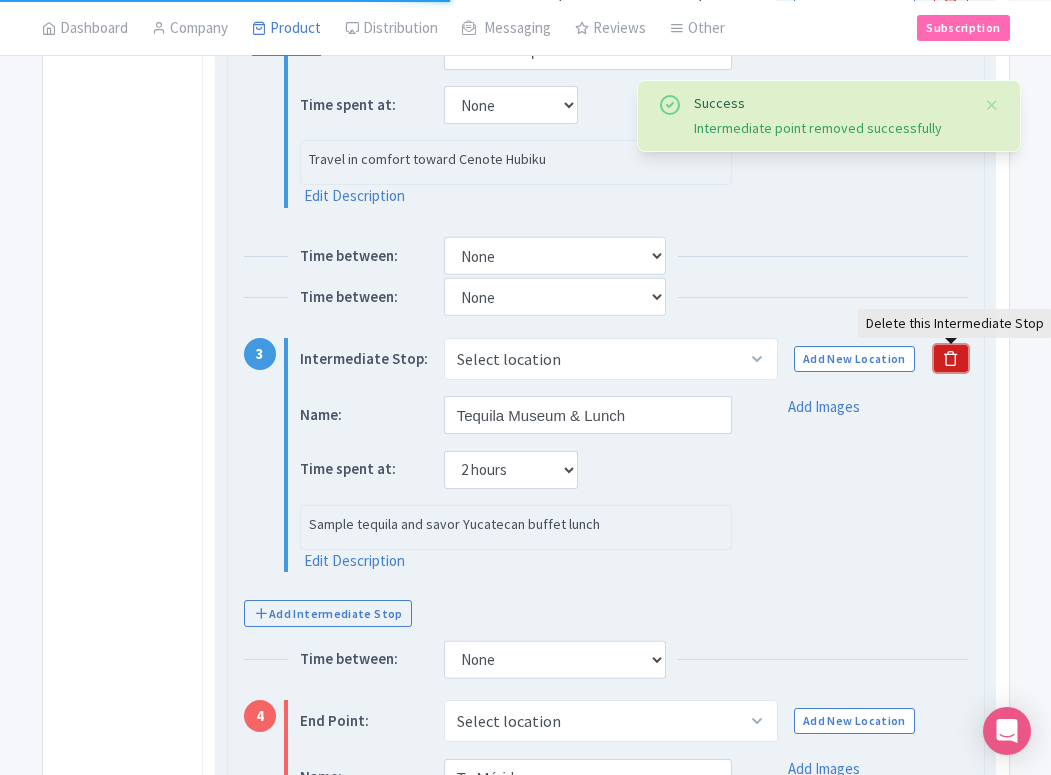 click at bounding box center [951, 358] 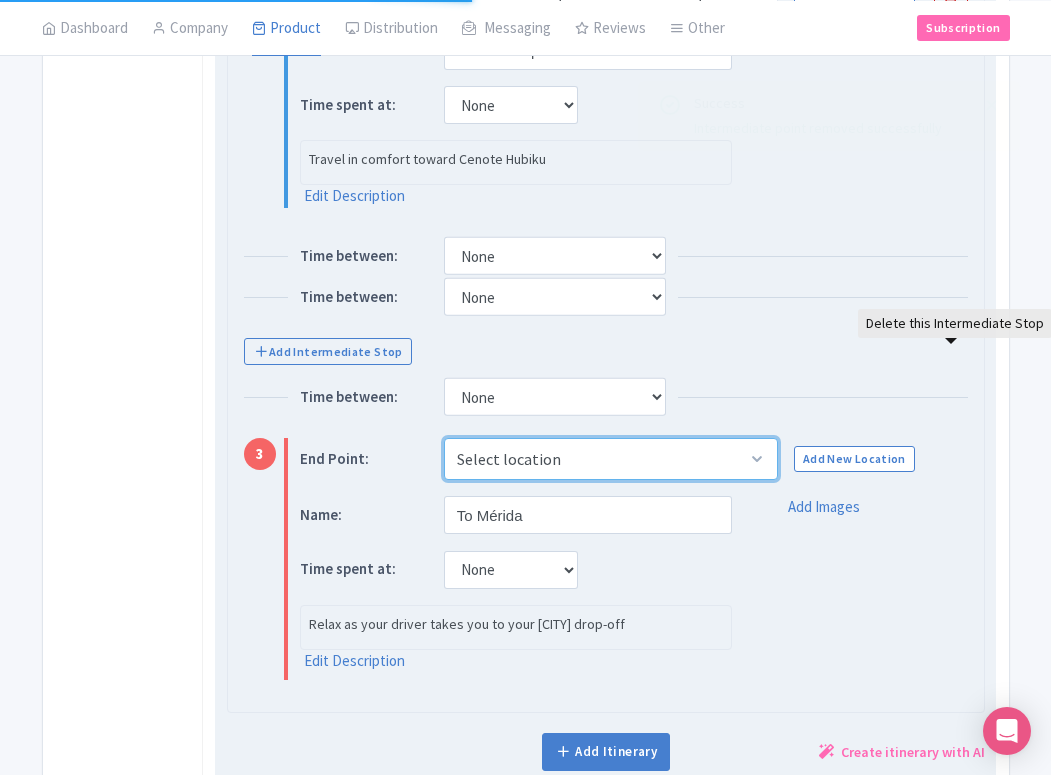 click on "Select location
Cenote Hubiku, Carretera, Valladolid - Tizimin Km 1.5, 97740 Temozón, [STATE_CODE], [CITY], [STATE], [COUNTRY]
[CITY], [STATE], [COUNTRY]" at bounding box center [611, 459] 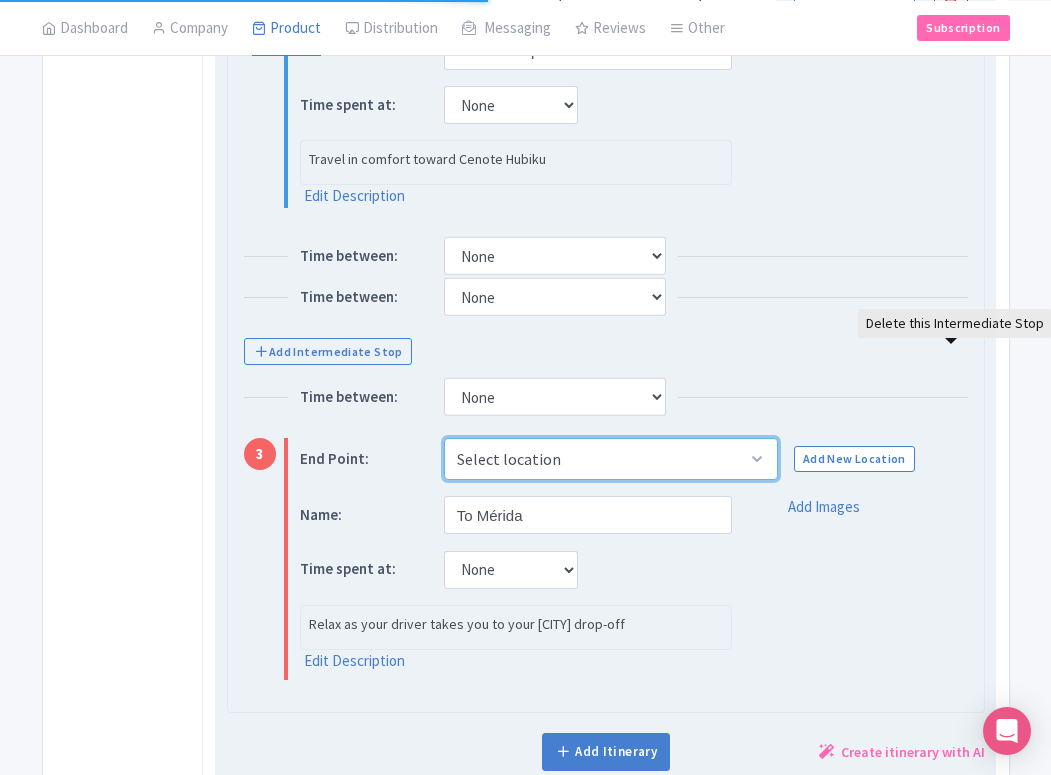 select on "52b7cb63-eb74-4925-ae85-0a1d72e16d52" 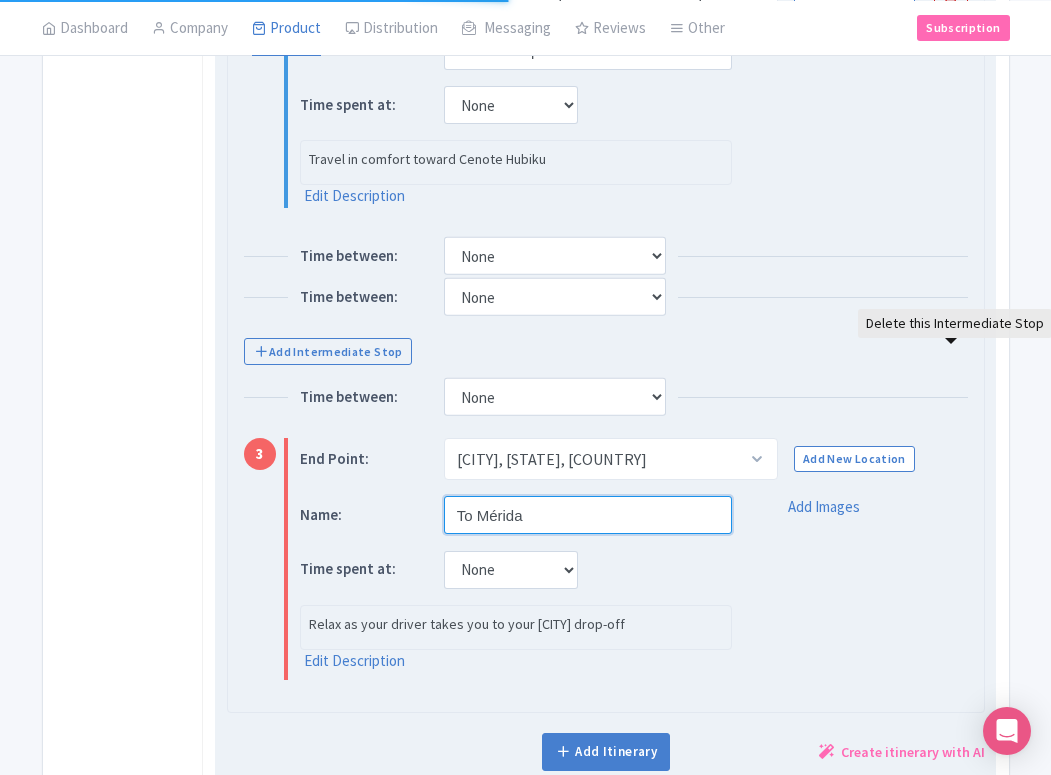 click on "To Mérida" at bounding box center (588, 515) 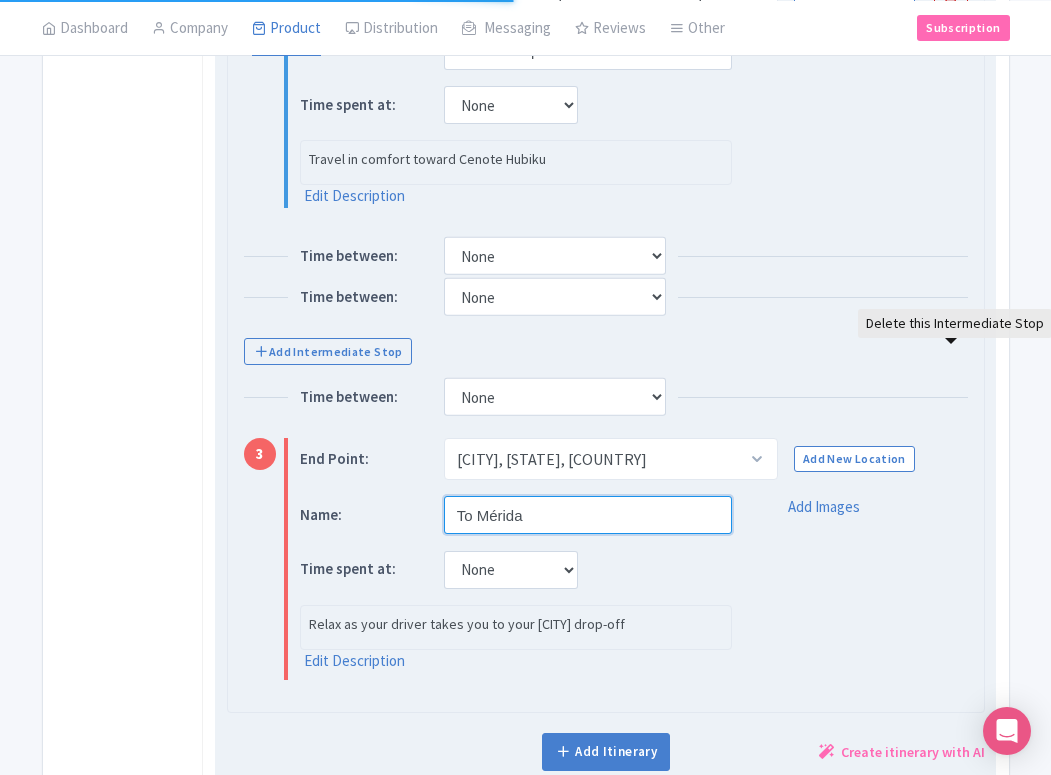 click on "To Mérida" at bounding box center [588, 515] 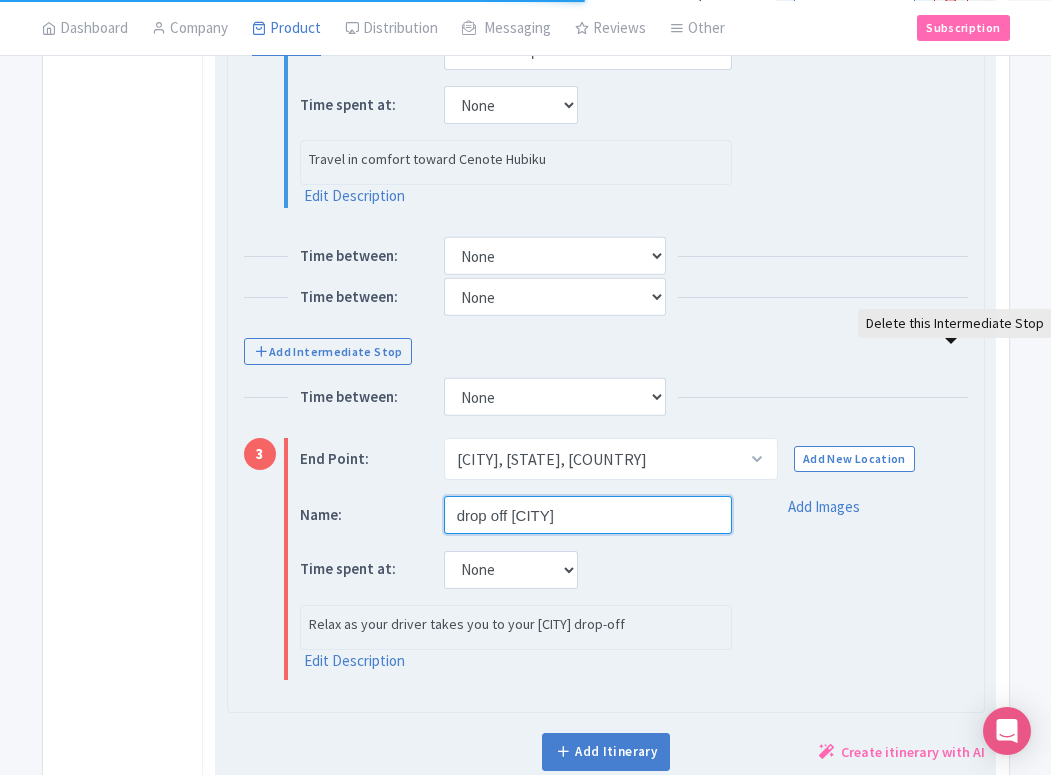 type on "drop off [CITY]" 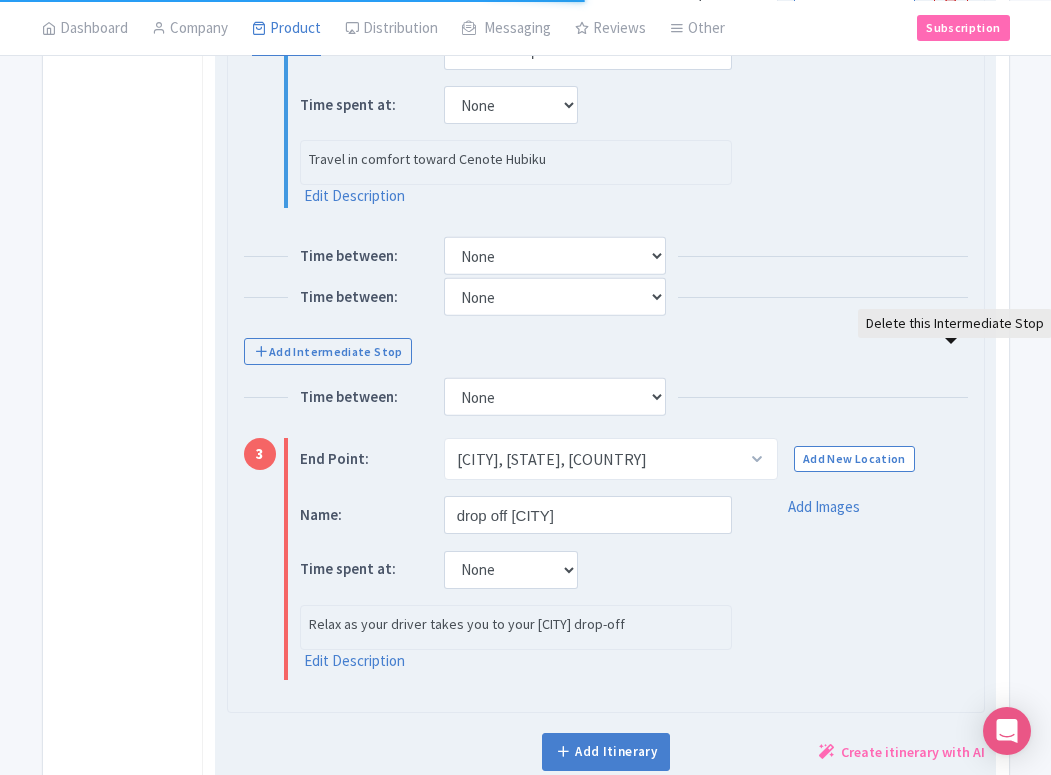 click on "Name:
drop off [CITY]
Time spent at:
None
15 mins
30 mins
45 mins
1 hour
1 hour 15 mins
1 hour 30 mins
1 hour 45 mins
2 hours
Relax as your driver takes you to your [CITY] drop-off
Edit Description
Add Images" at bounding box center [634, 588] 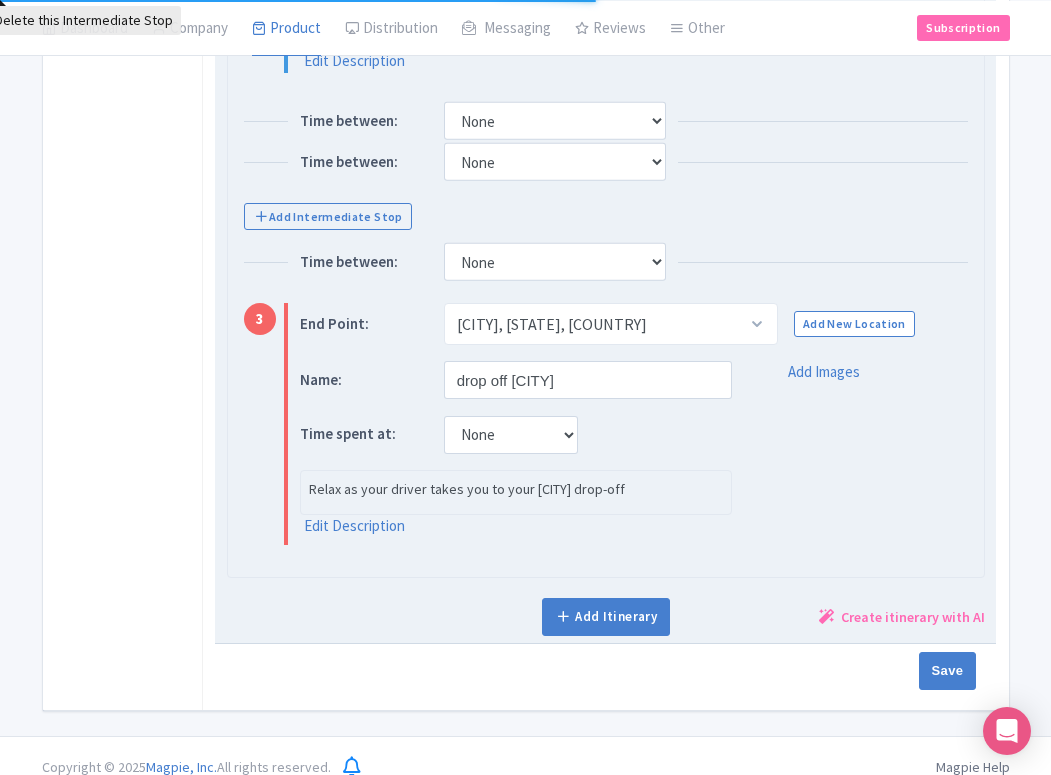 scroll, scrollTop: 1033, scrollLeft: 0, axis: vertical 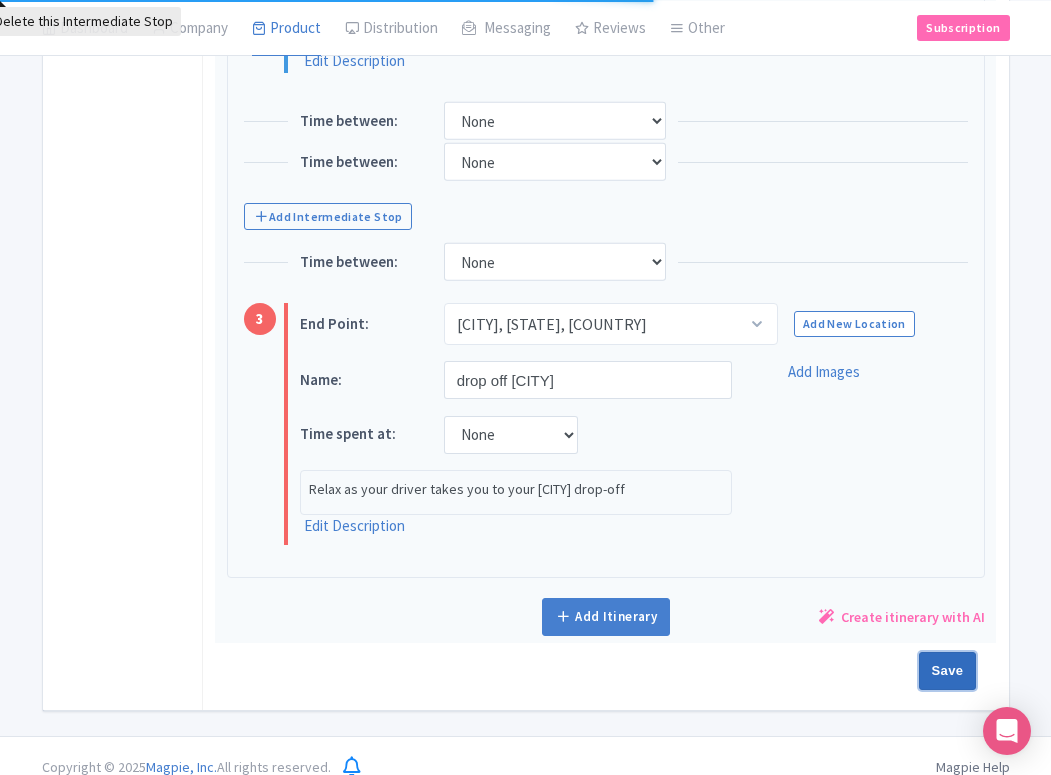 click on "Save" at bounding box center (948, 671) 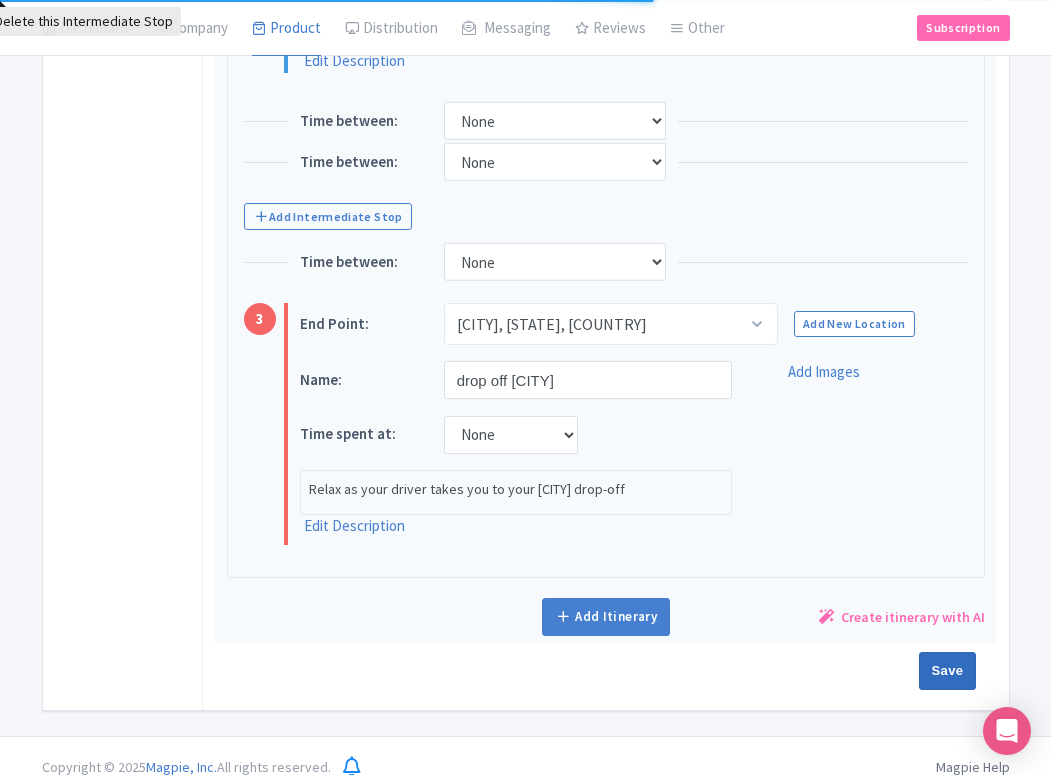 type on "Saving..." 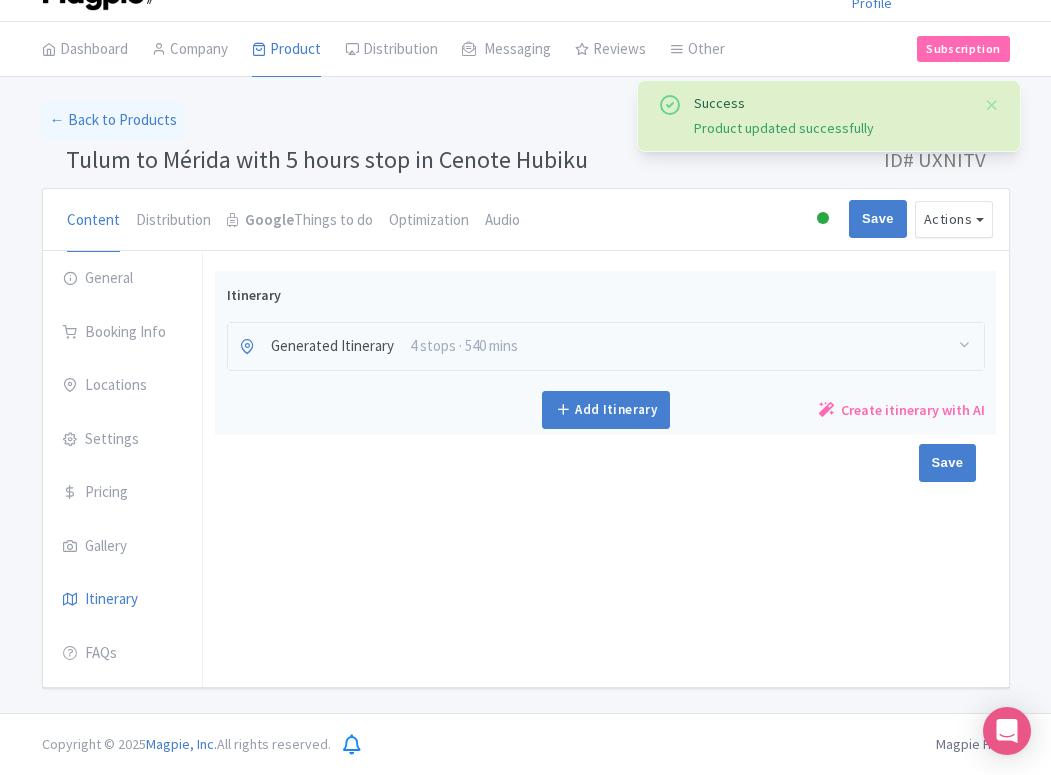 scroll, scrollTop: 43, scrollLeft: 0, axis: vertical 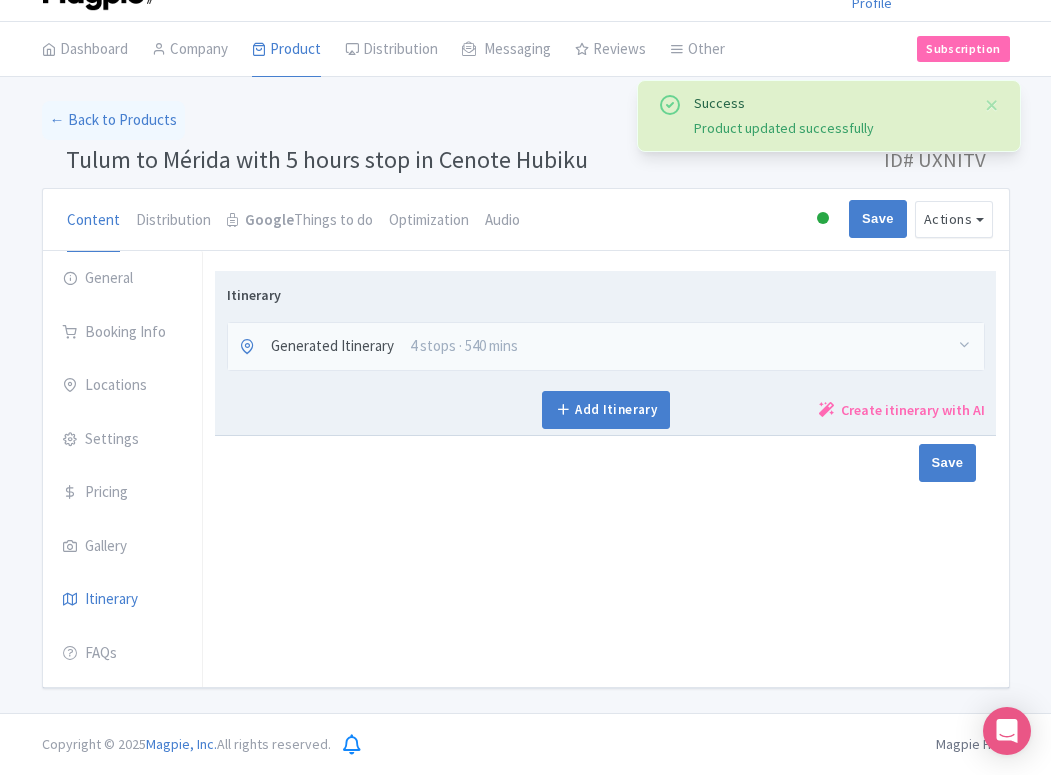 click on "4 stops
· 540 mins" at bounding box center [464, 346] 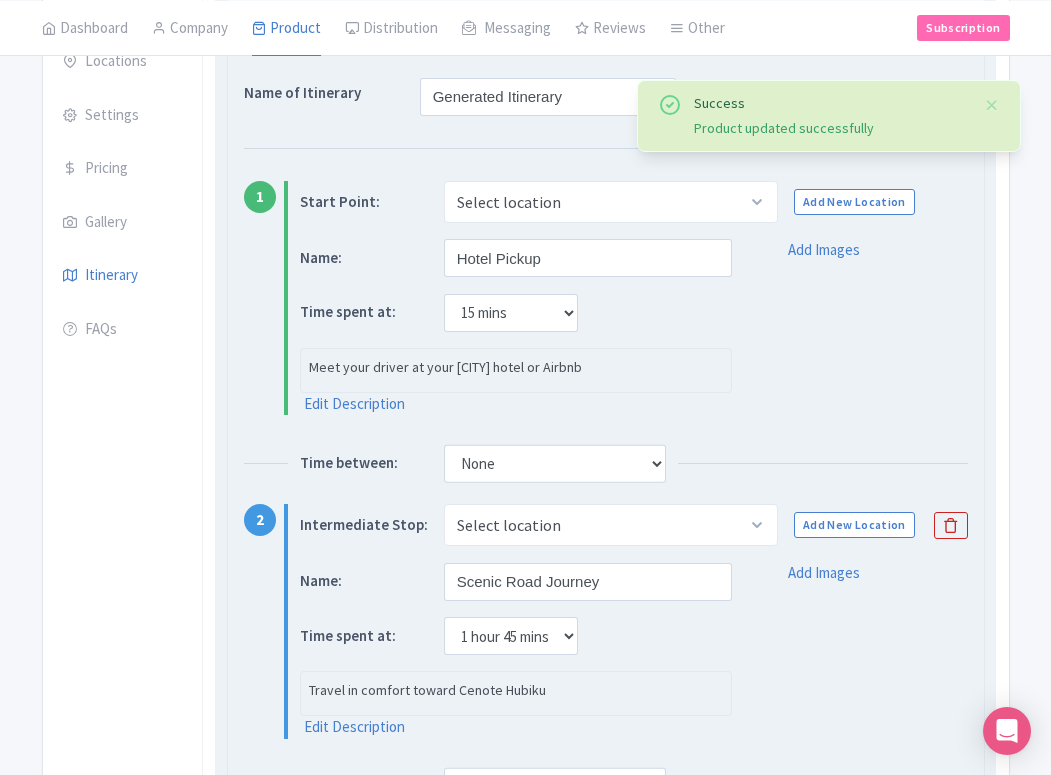scroll, scrollTop: 522, scrollLeft: 0, axis: vertical 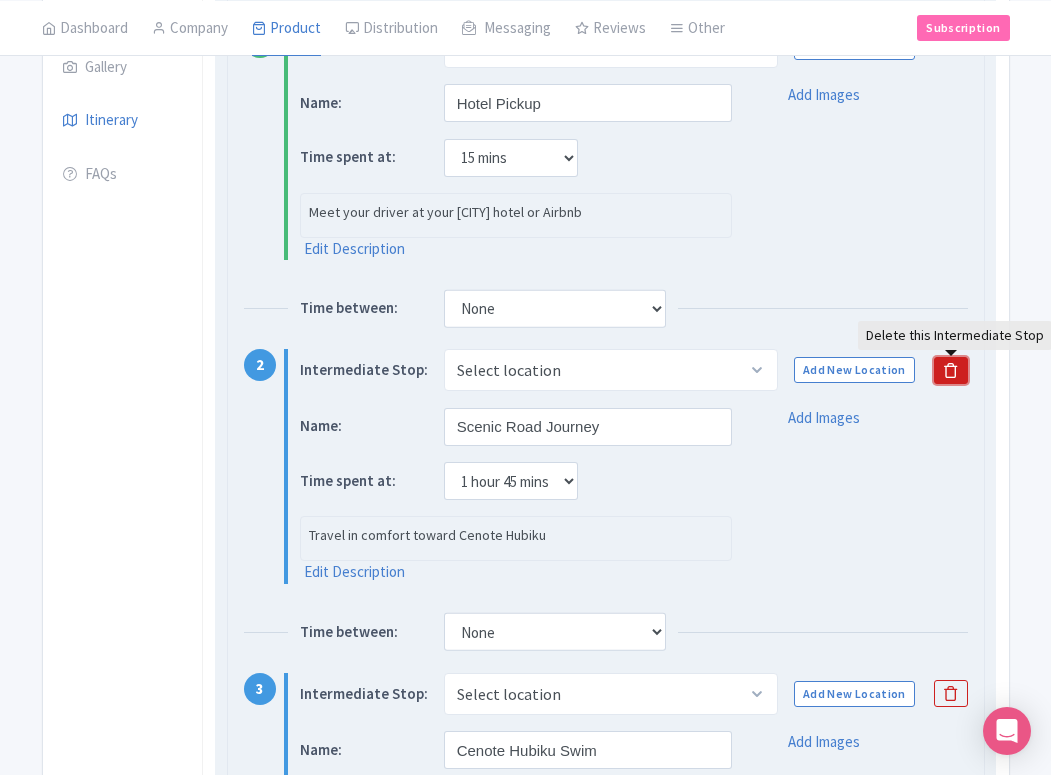 click at bounding box center [951, 370] 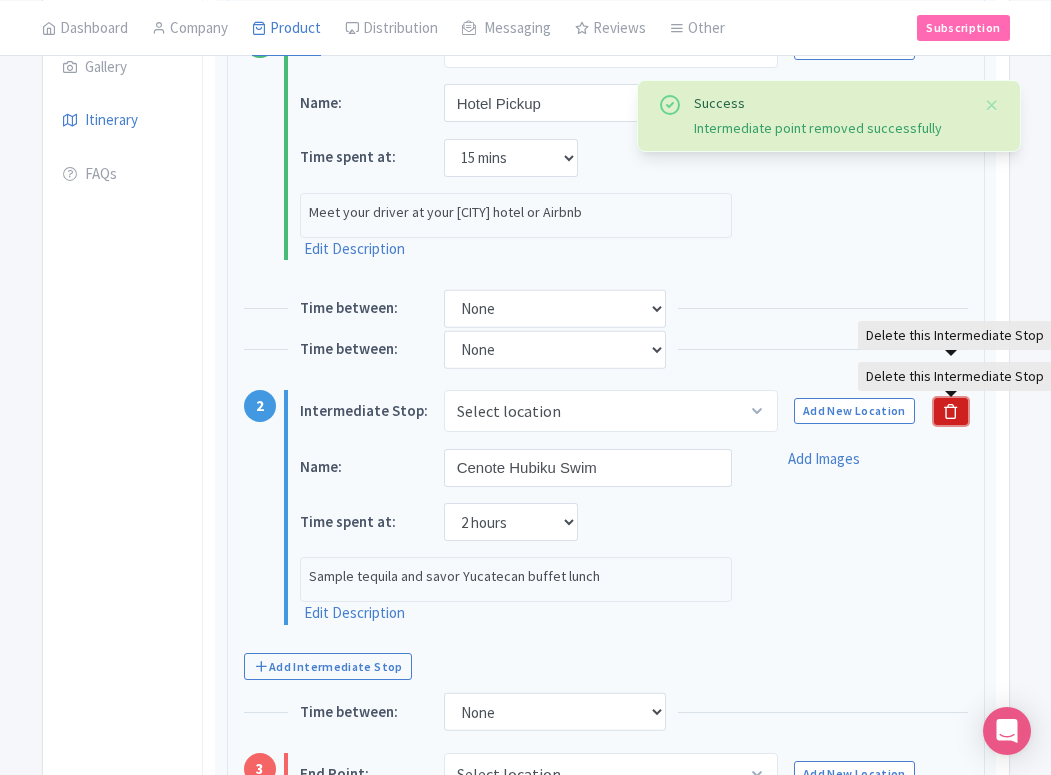 click at bounding box center (951, 411) 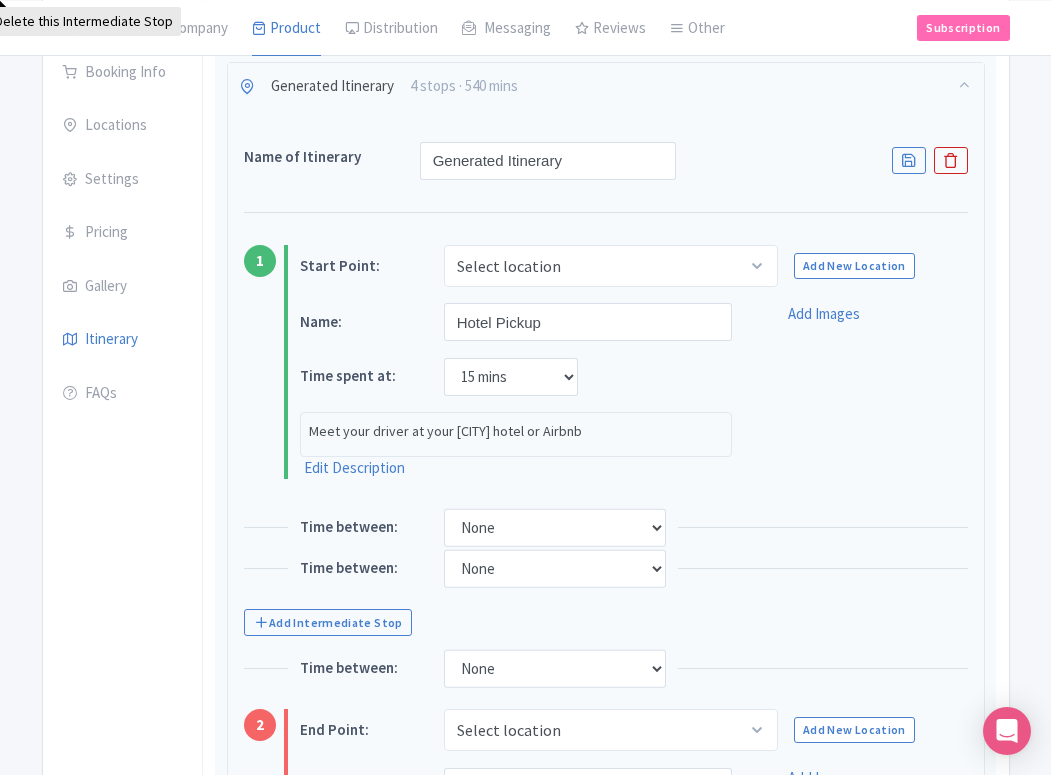 scroll, scrollTop: 304, scrollLeft: 0, axis: vertical 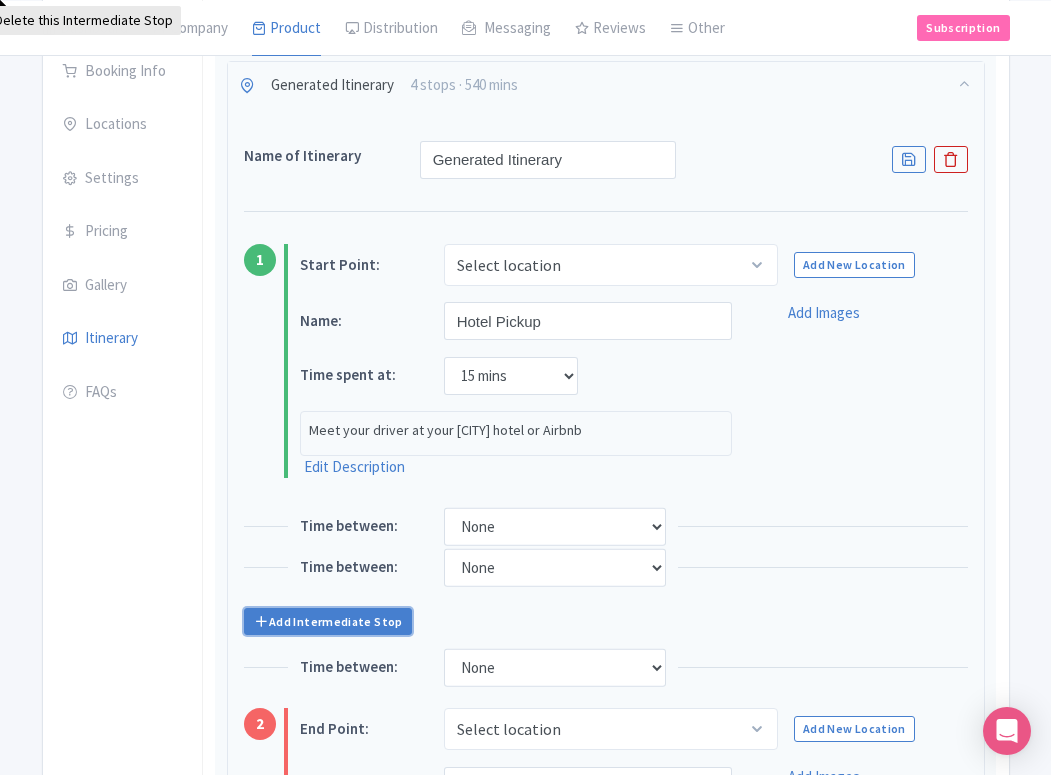 click on "Add Intermediate Stop" at bounding box center (328, 621) 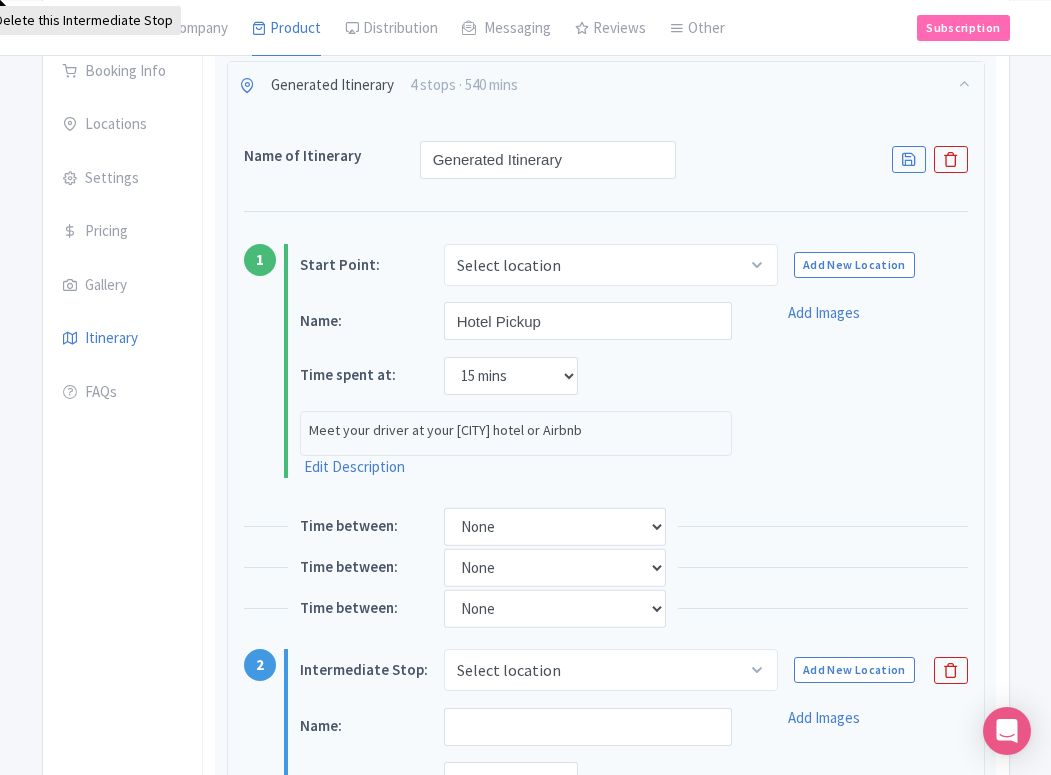 click on "Time between:" at bounding box center [360, 563] 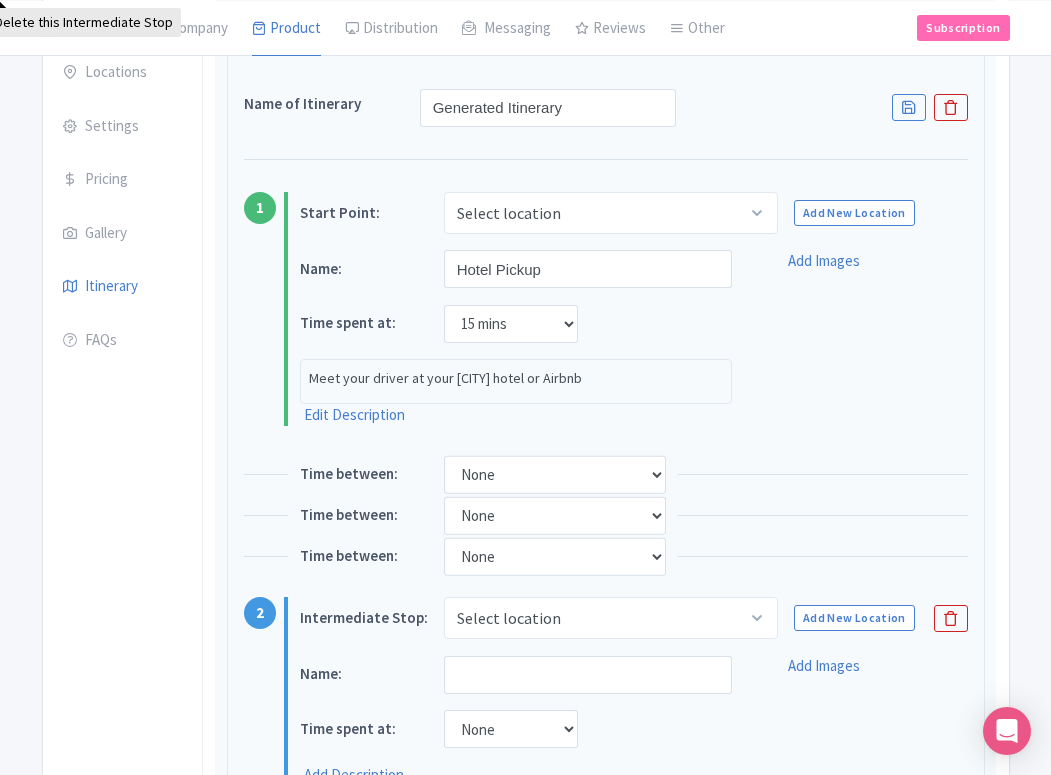 scroll, scrollTop: 358, scrollLeft: 0, axis: vertical 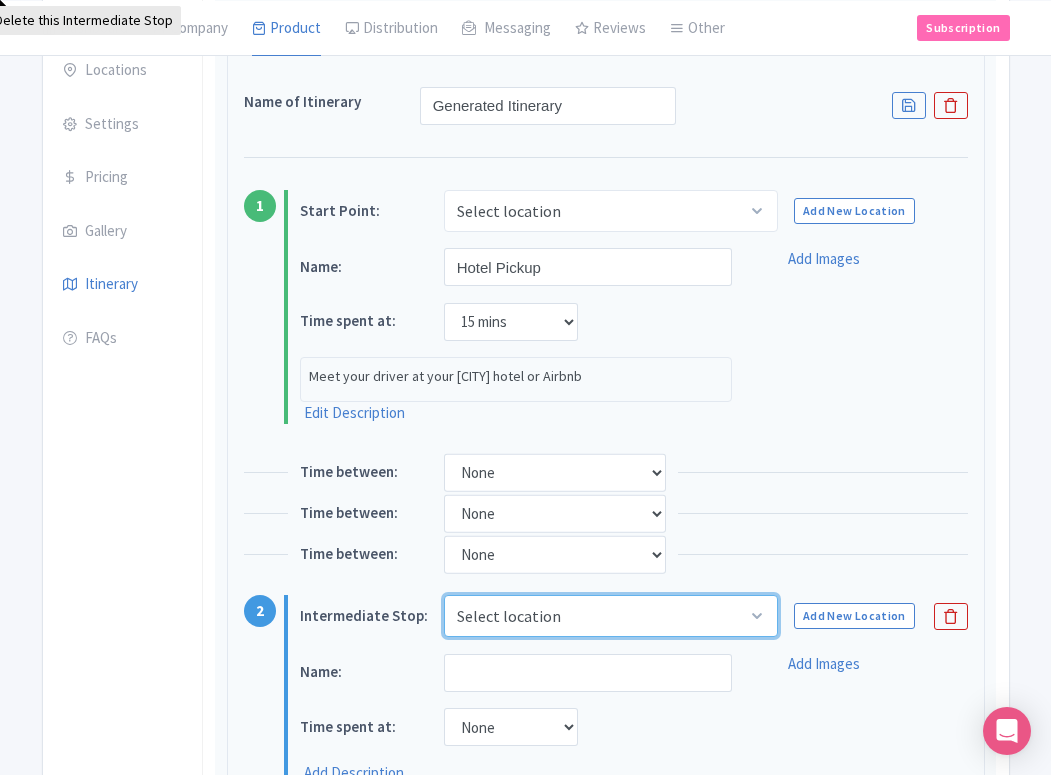 click on "Select location
[LOCATION], [CITY] - [CITY], [CITY], [STATE], [COUNTRY]" at bounding box center (611, 616) 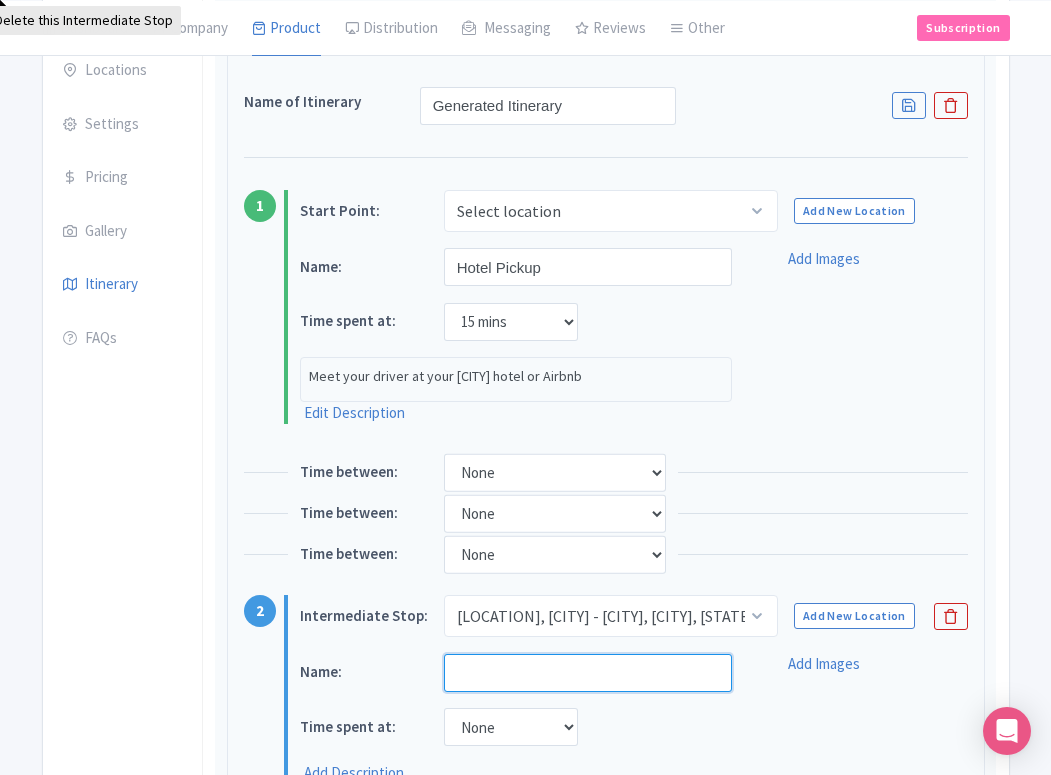 click at bounding box center [588, 673] 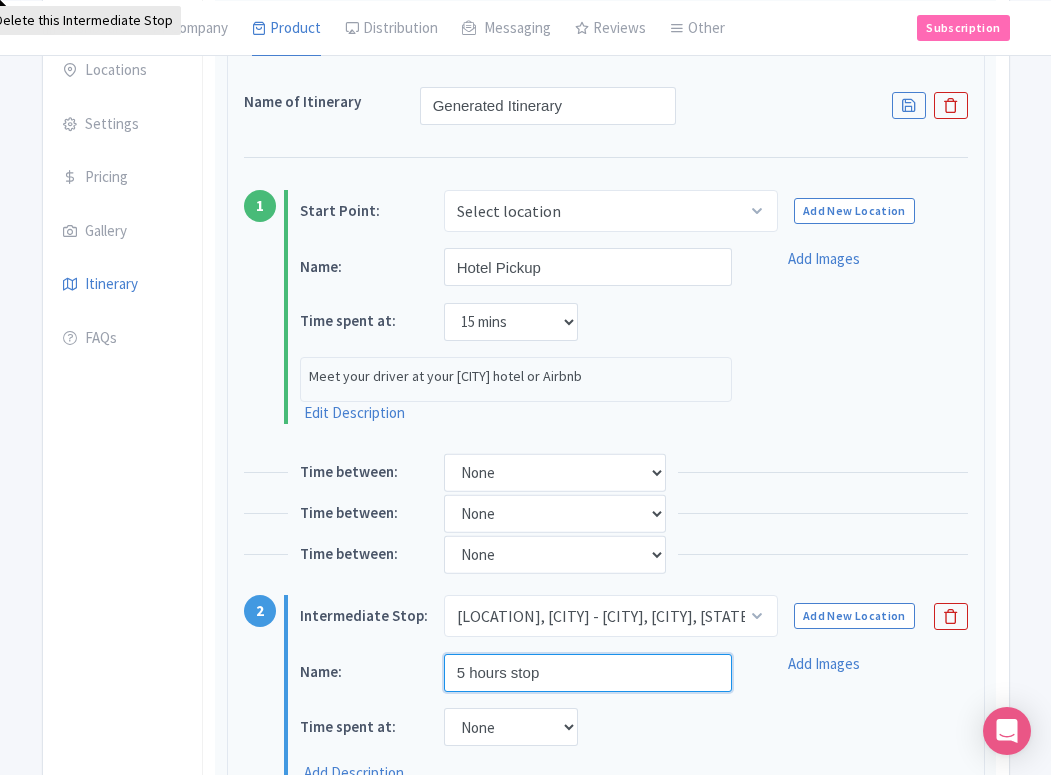 type on "5 hours stop" 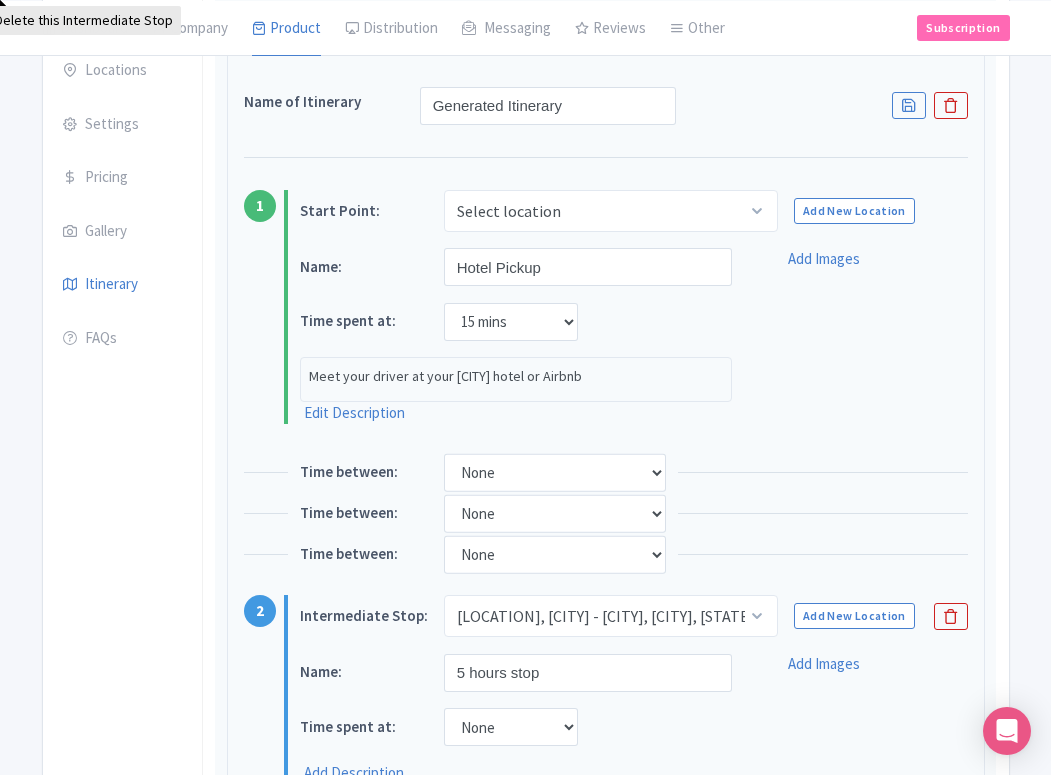 click on "Time spent at:
None
15 mins
30 mins
45 mins
1 hour
1 hour 15 mins
1 hour 30 mins
1 hour 45 mins
2 hours" at bounding box center (516, 727) 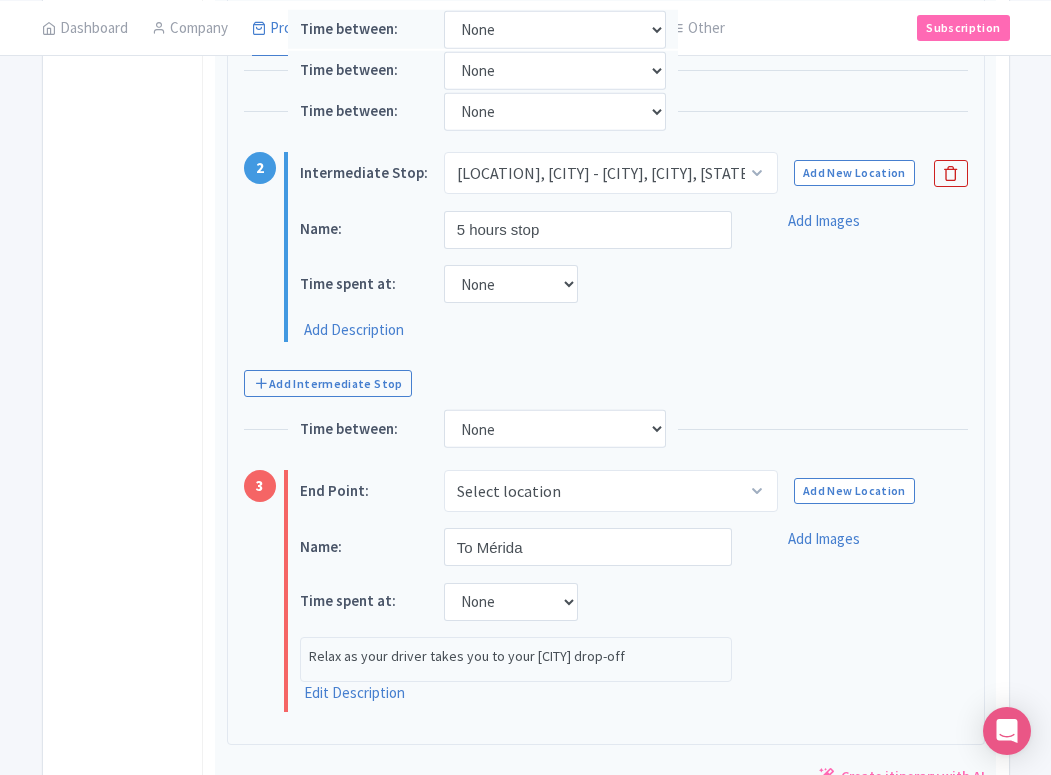 scroll, scrollTop: 909, scrollLeft: 0, axis: vertical 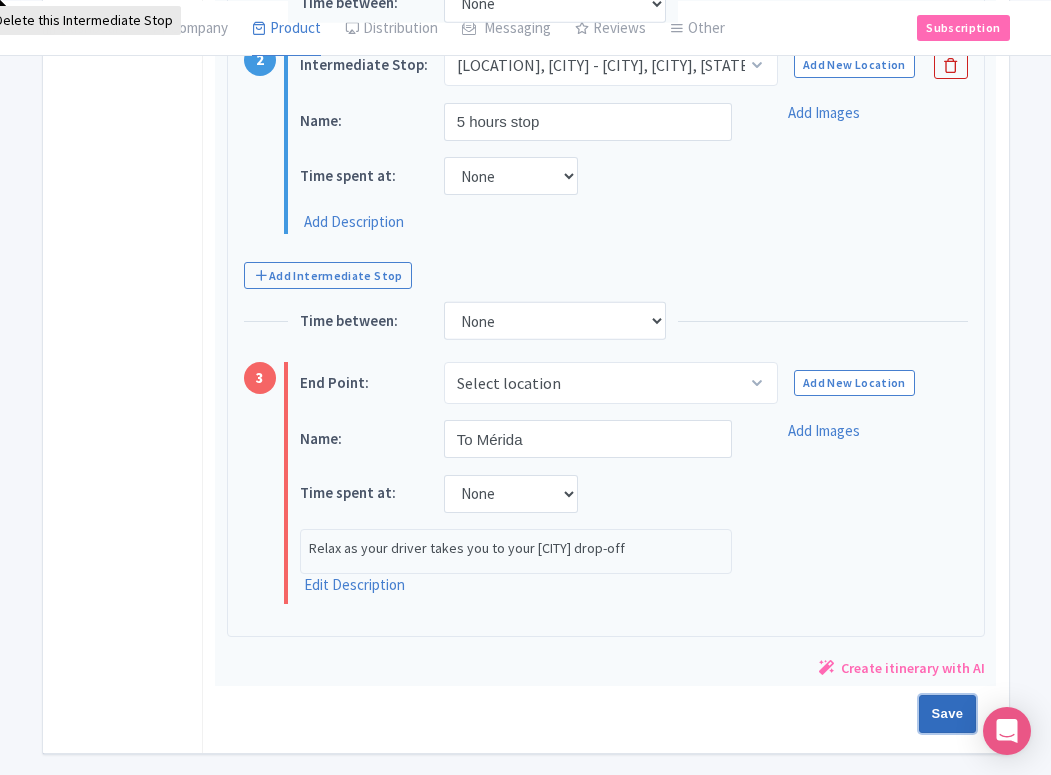 click on "Save" at bounding box center [948, 714] 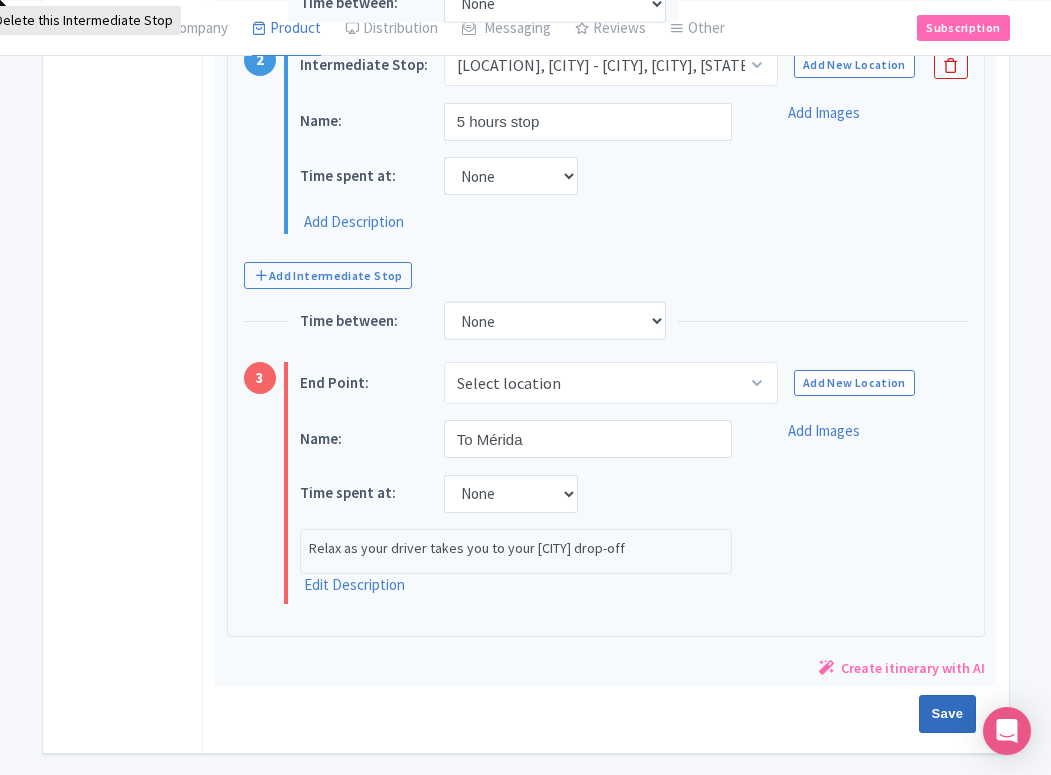 type on "Saving..." 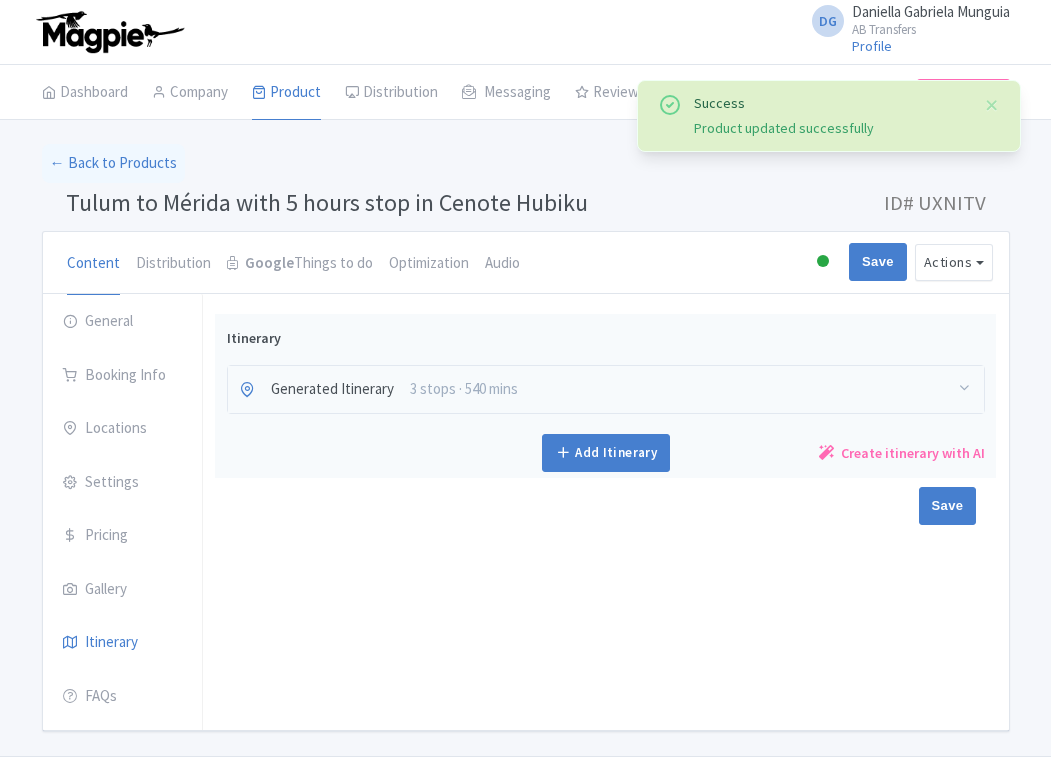 scroll, scrollTop: 43, scrollLeft: 0, axis: vertical 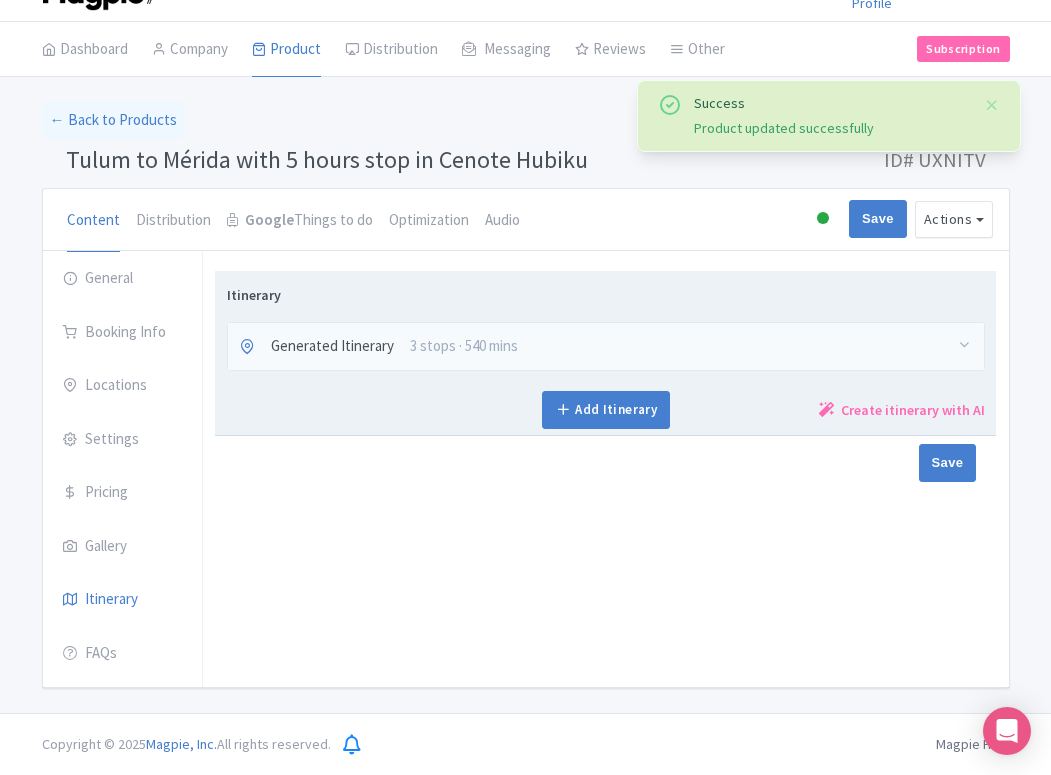click on "3 stops
· 540 mins" at bounding box center (464, 346) 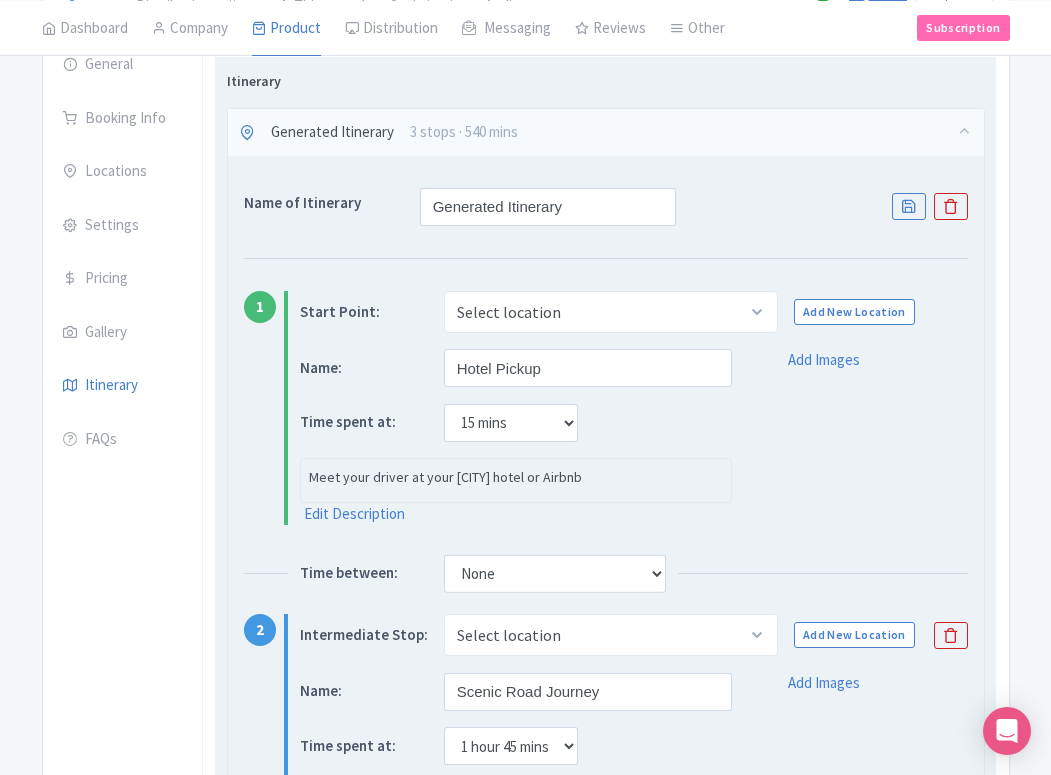 scroll, scrollTop: 254, scrollLeft: 0, axis: vertical 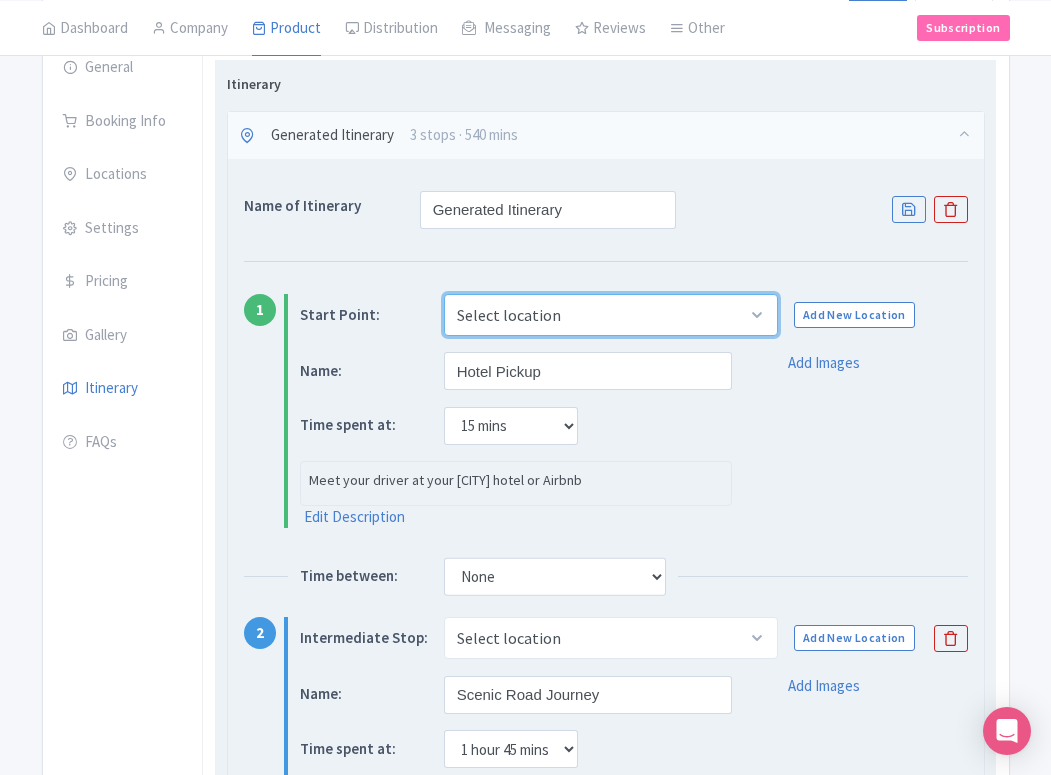 click on "Select location
[CITY], [CITY], [STATE], [COUNTRY]" at bounding box center (611, 315) 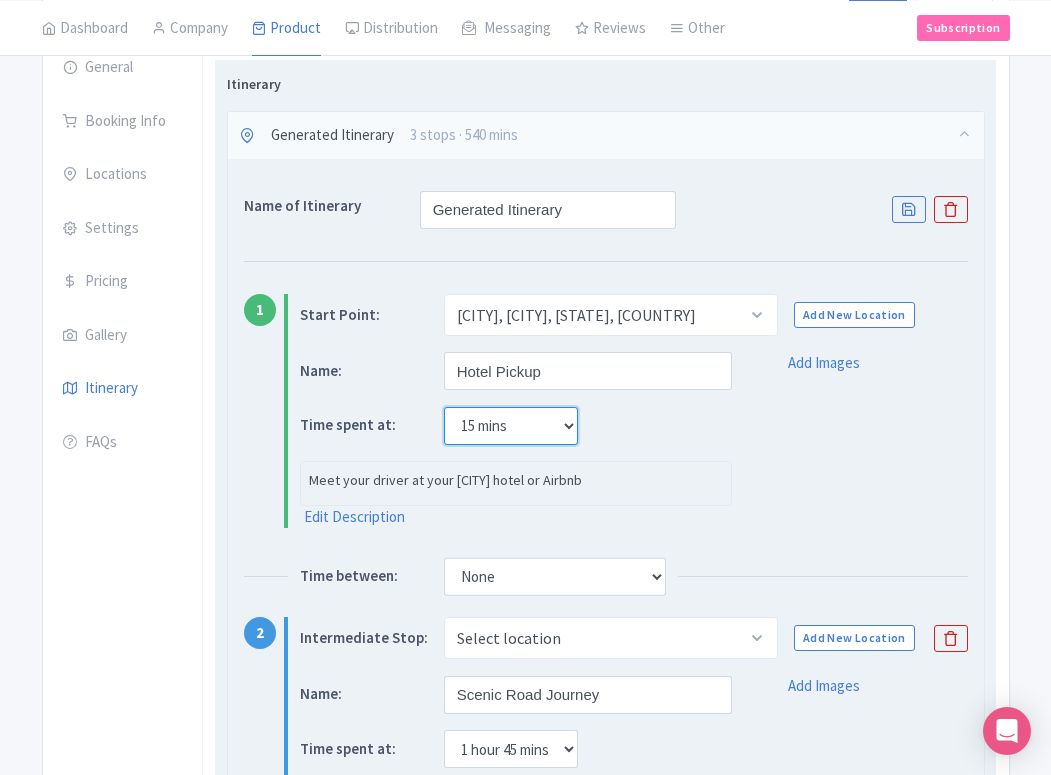 click on "None
15 mins
30 mins
45 mins
1 hour
1 hour 15 mins
1 hour 30 mins
1 hour 45 mins
2 hours" at bounding box center (511, 426) 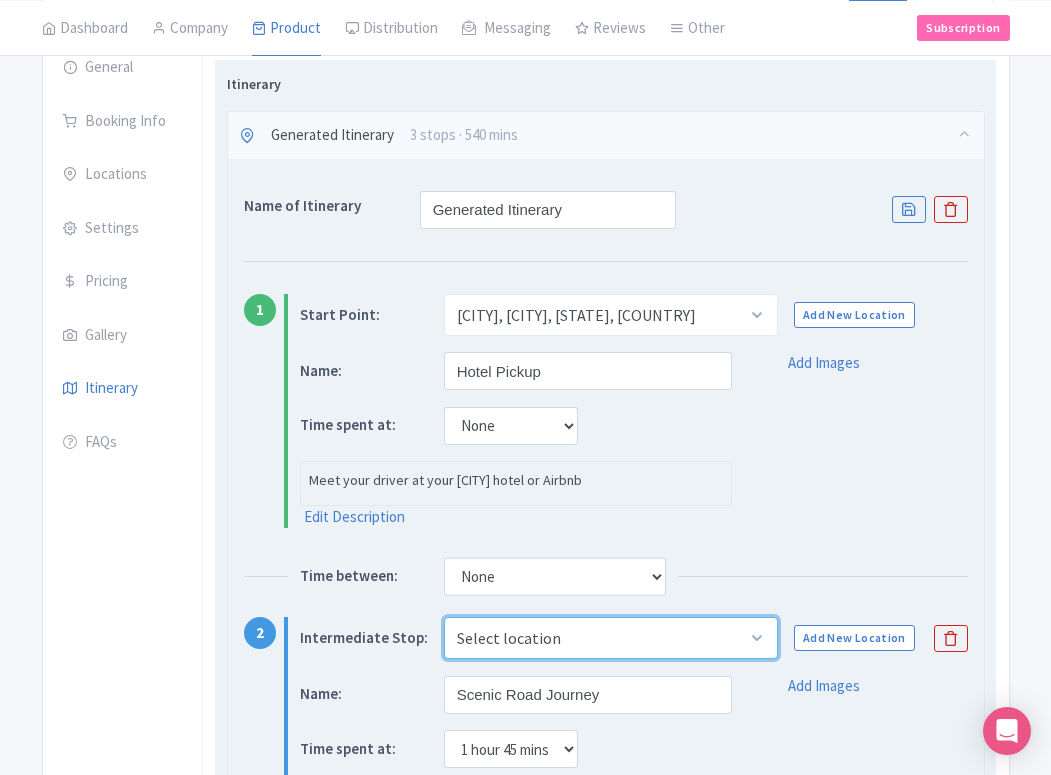 click on "Select location
Cenote Hubiku, Valladolid - Tizimin, Temozón, Yucatan, Mexico" at bounding box center (611, 638) 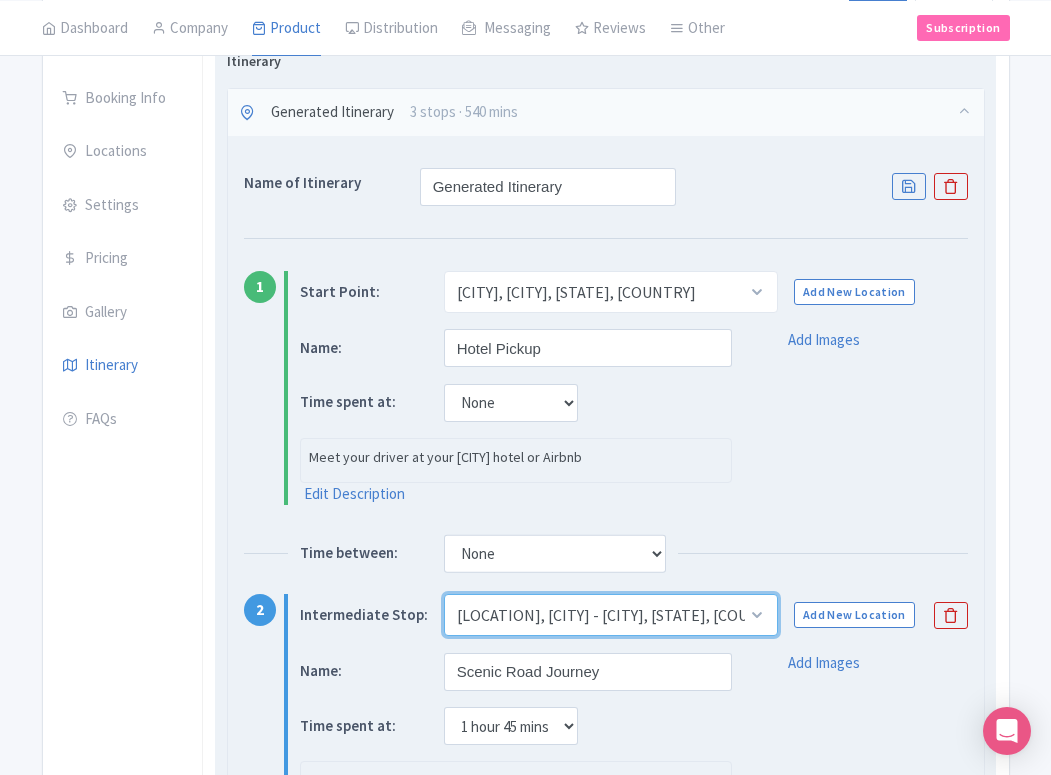 scroll, scrollTop: 324, scrollLeft: 0, axis: vertical 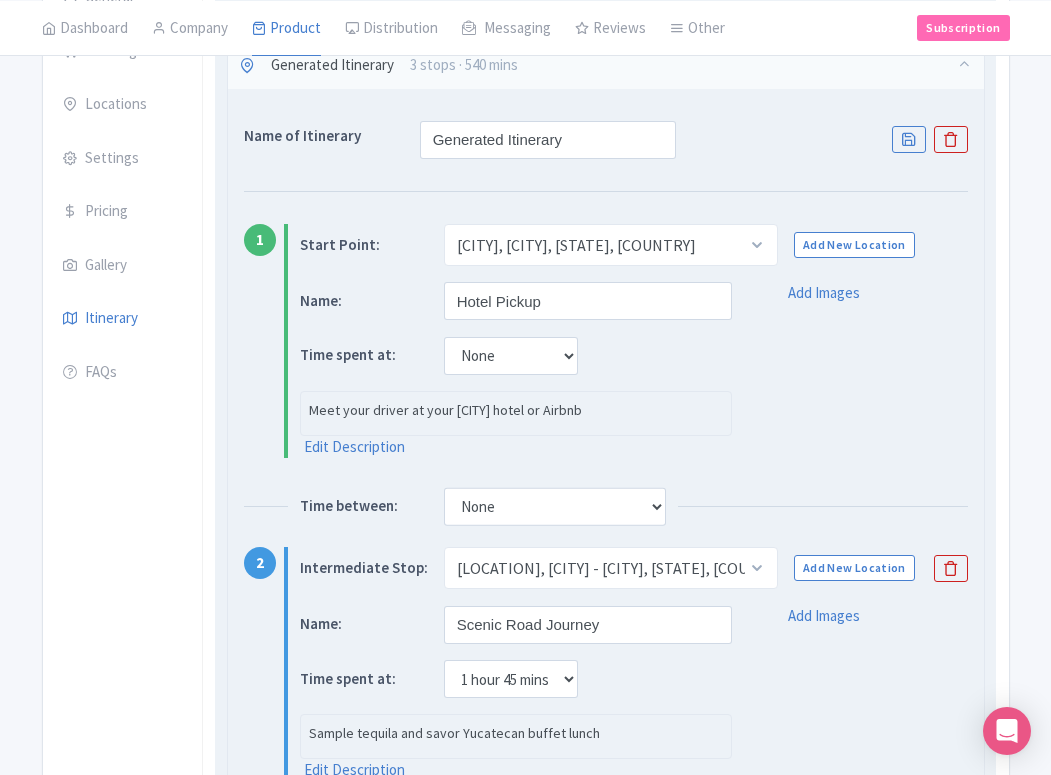 drag, startPoint x: 594, startPoint y: 643, endPoint x: 414, endPoint y: 643, distance: 180 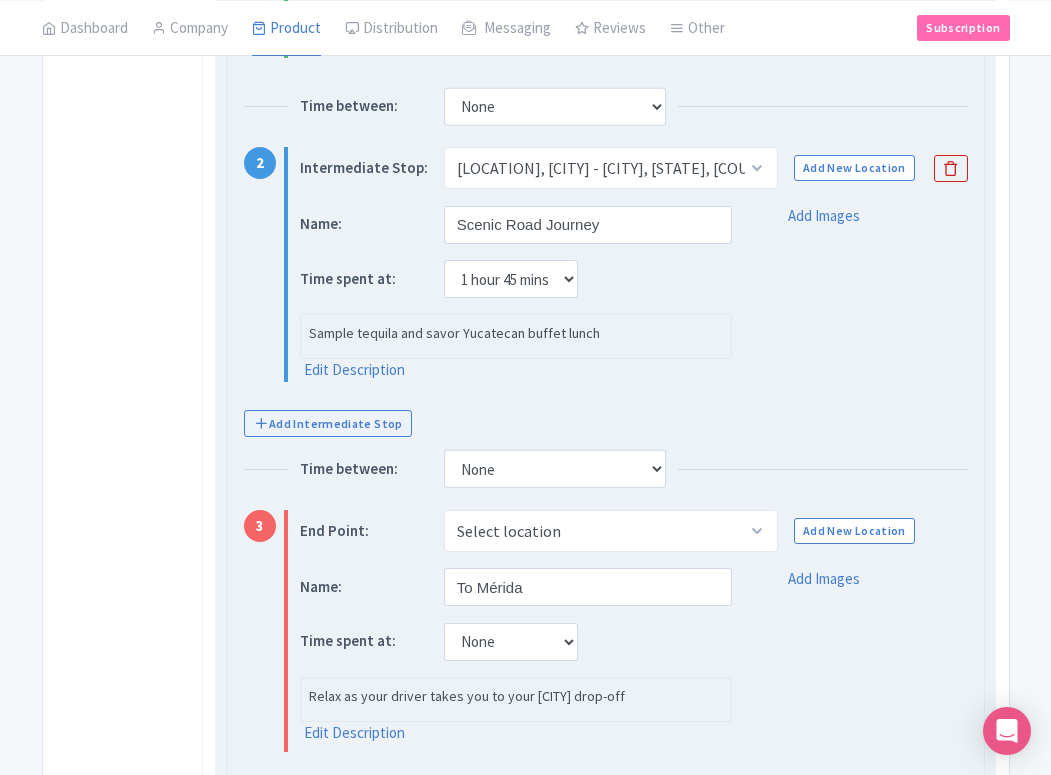 scroll, scrollTop: 674, scrollLeft: 0, axis: vertical 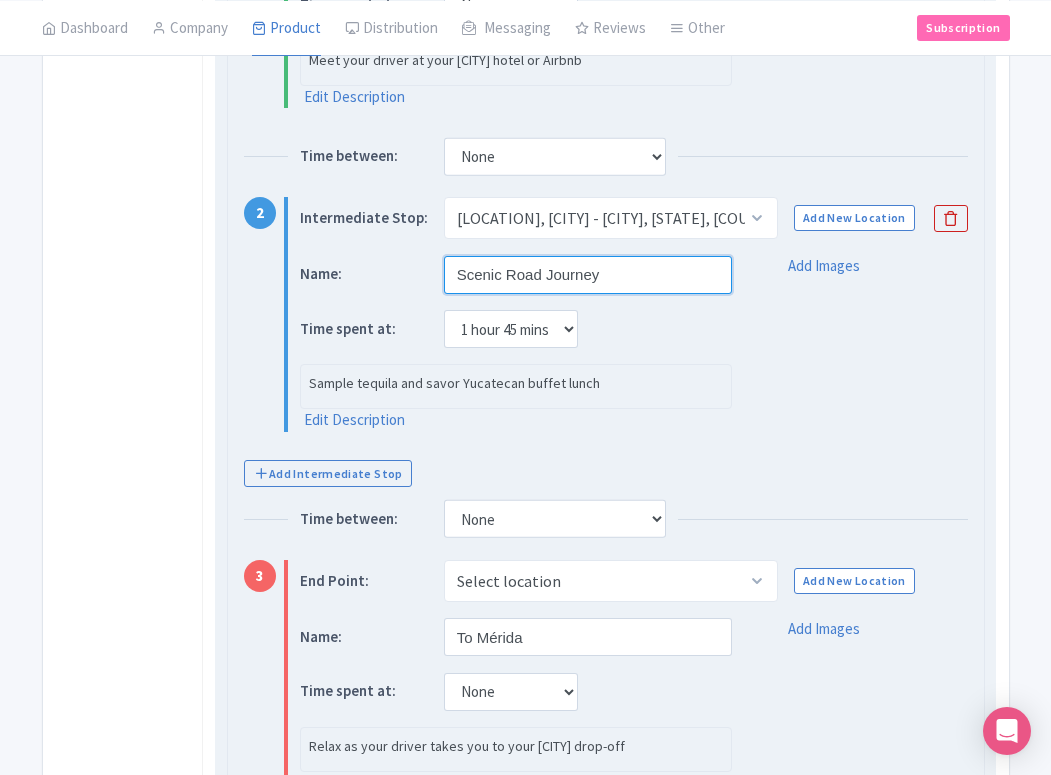 click on "Scenic Road Journey" at bounding box center [588, 275] 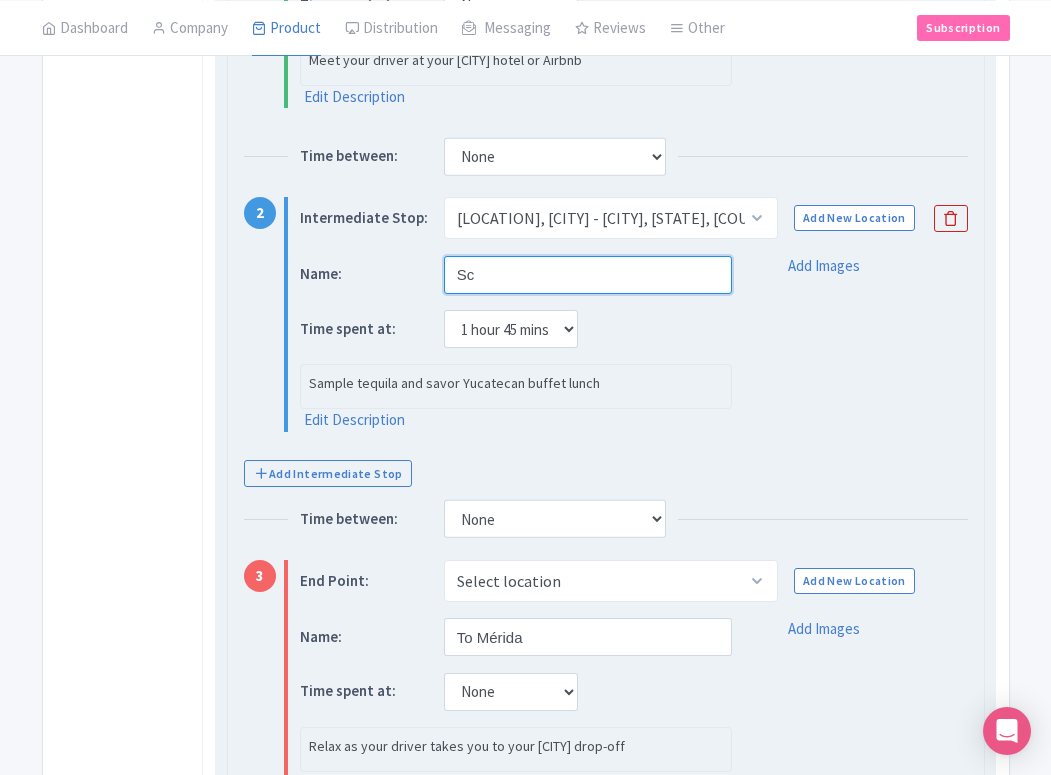 type on "S" 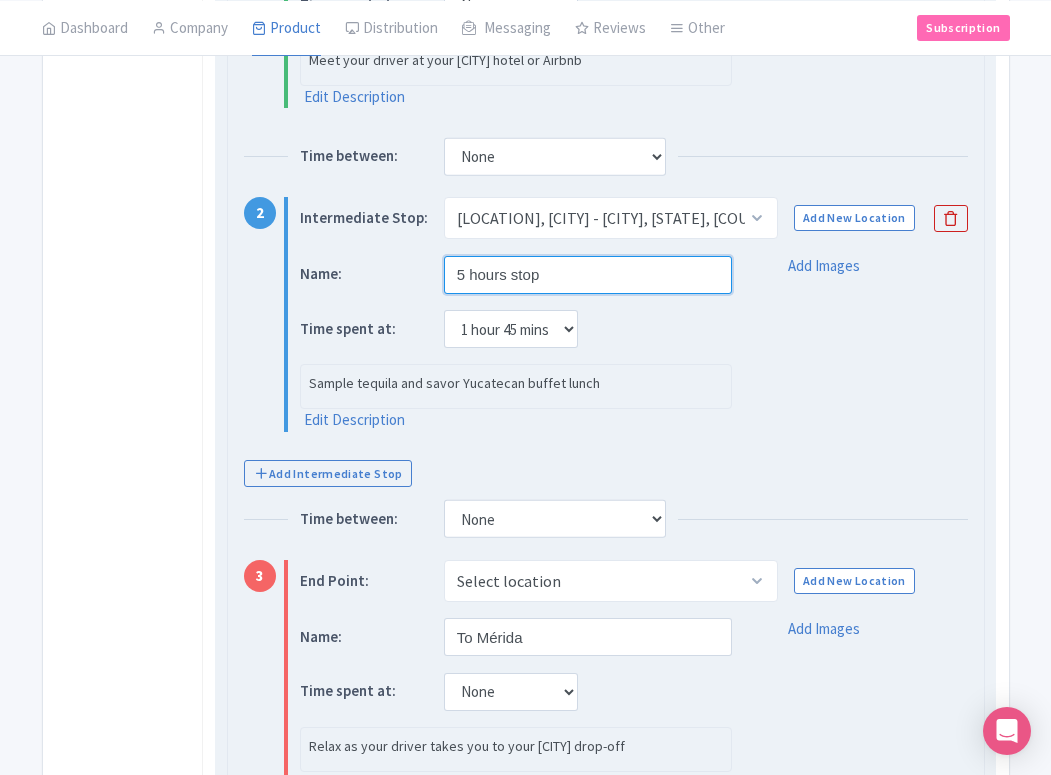 type on "5 hours stop" 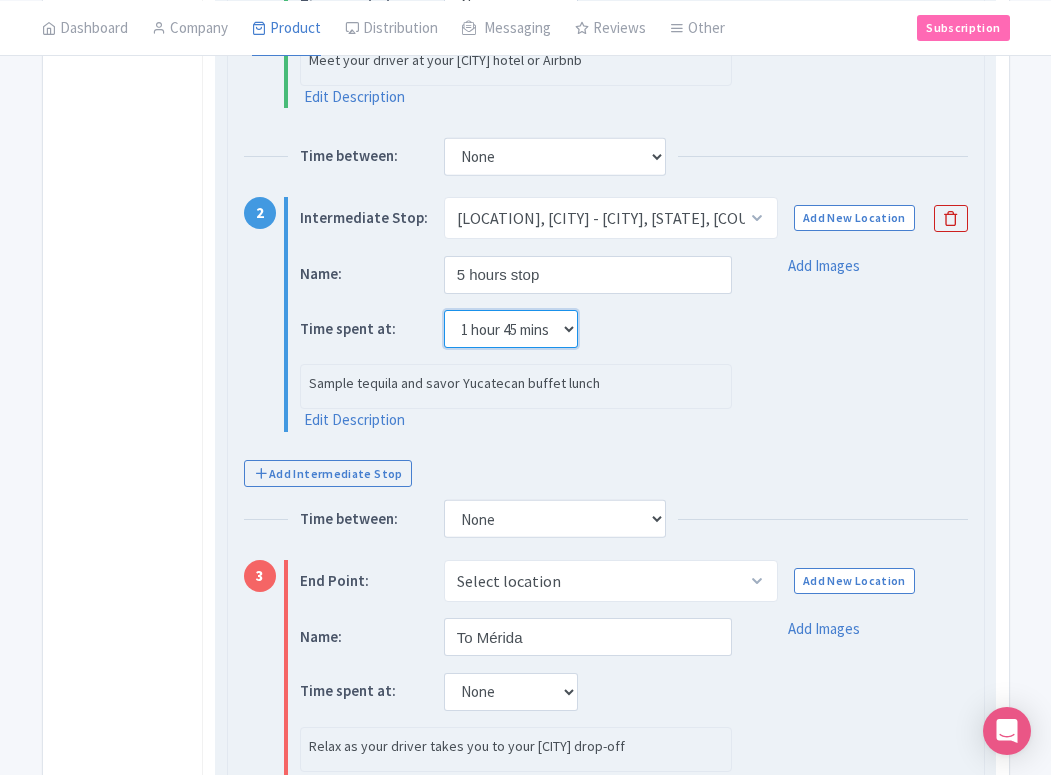 click on "None
15 mins
30 mins
45 mins
1 hour
1 hour 15 mins
1 hour 30 mins
1 hour 45 mins
2 hours" at bounding box center [511, 329] 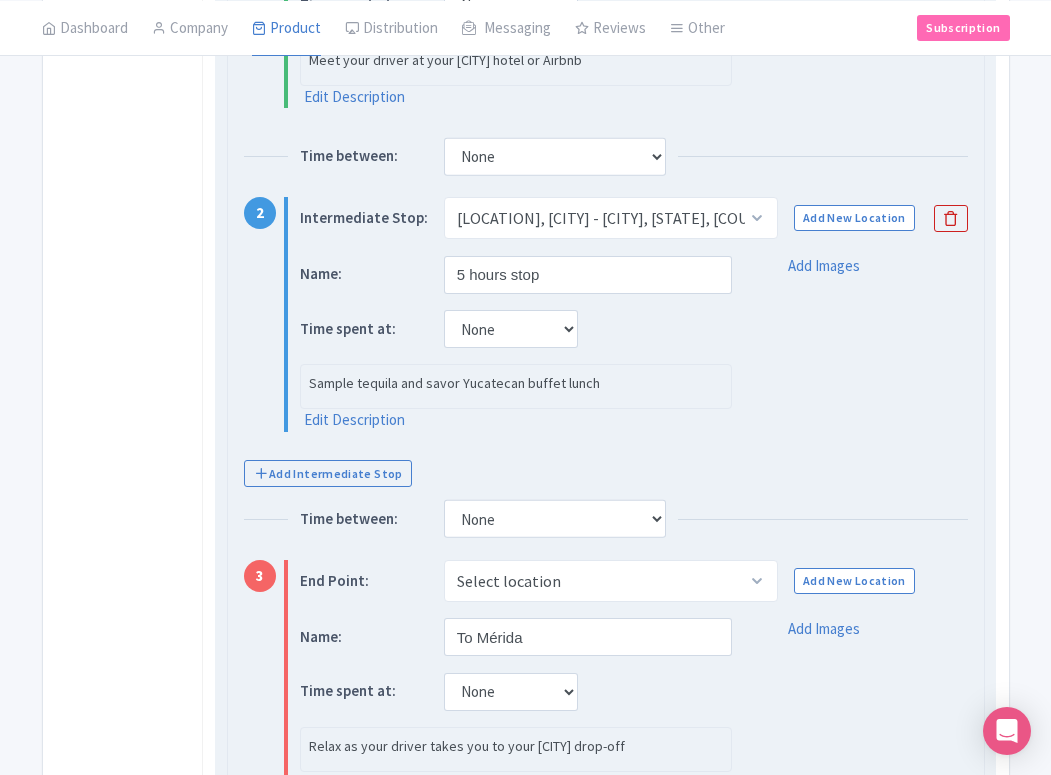 click on "Name:
5 hours stop
Time spent at:
None
15 mins
30 mins
45 mins
1 hour
1 hour 15 mins
1 hour 30 mins
1 hour 45 mins
2 hours
Sample tequila and savor Yucatecan buffet lunch
Edit Description
Add Images" at bounding box center (634, 343) 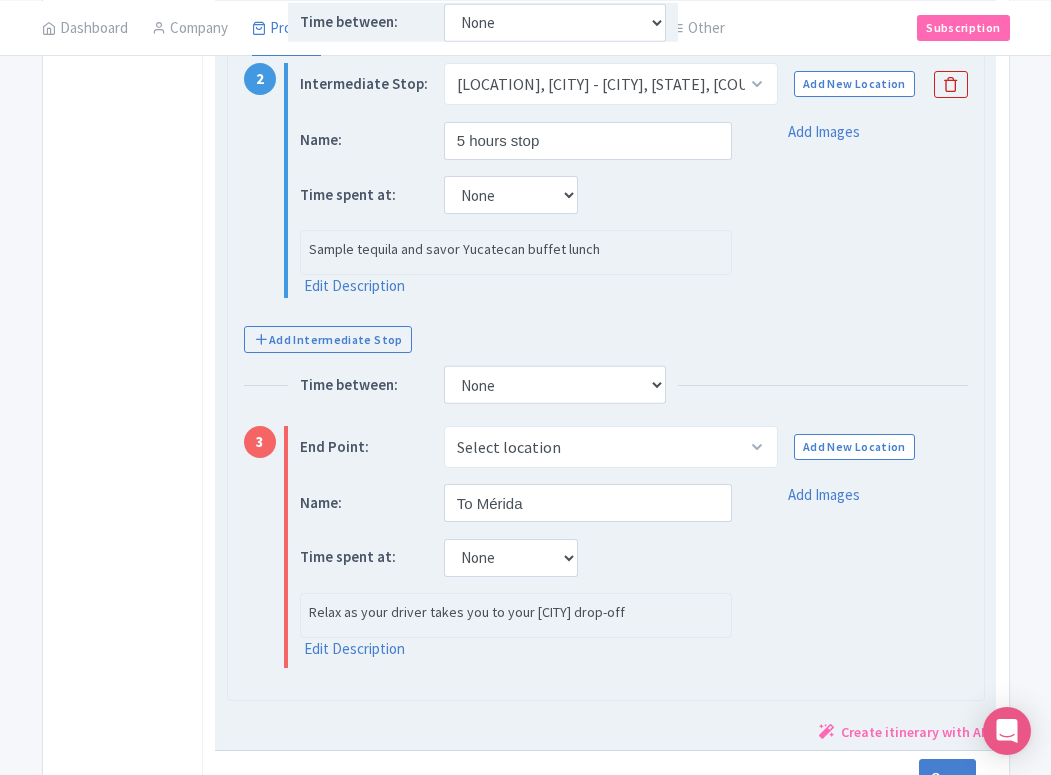 scroll, scrollTop: 938, scrollLeft: 0, axis: vertical 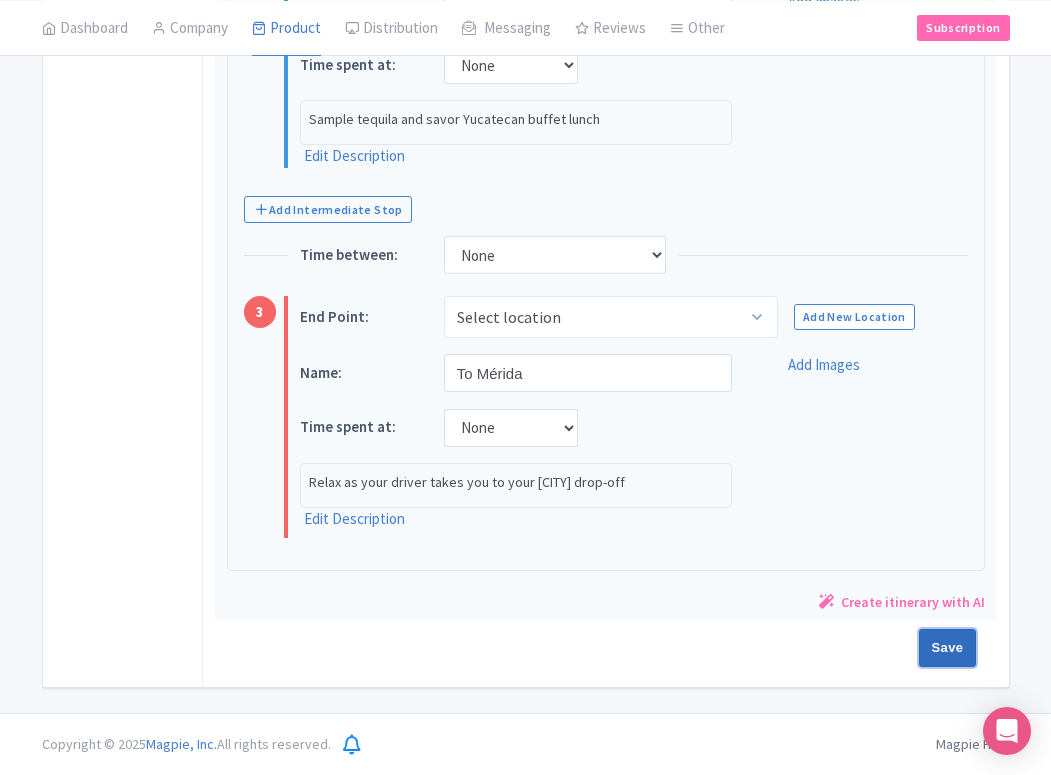 click on "Save" at bounding box center [948, 648] 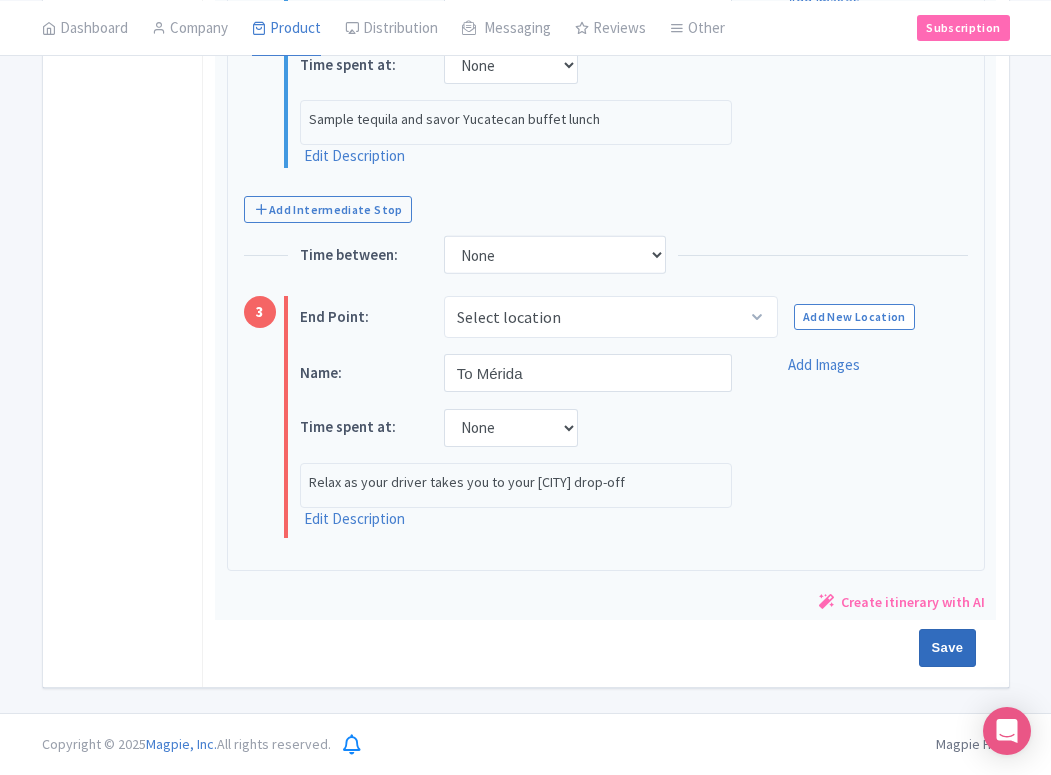 type on "Saving..." 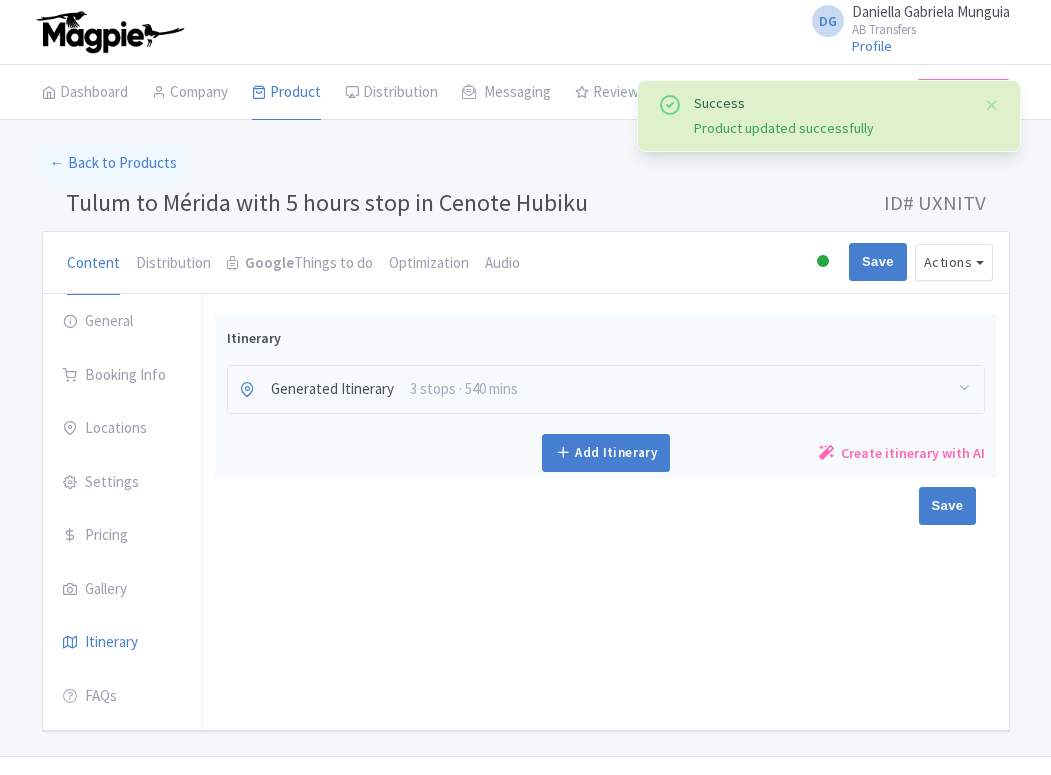 scroll, scrollTop: 43, scrollLeft: 0, axis: vertical 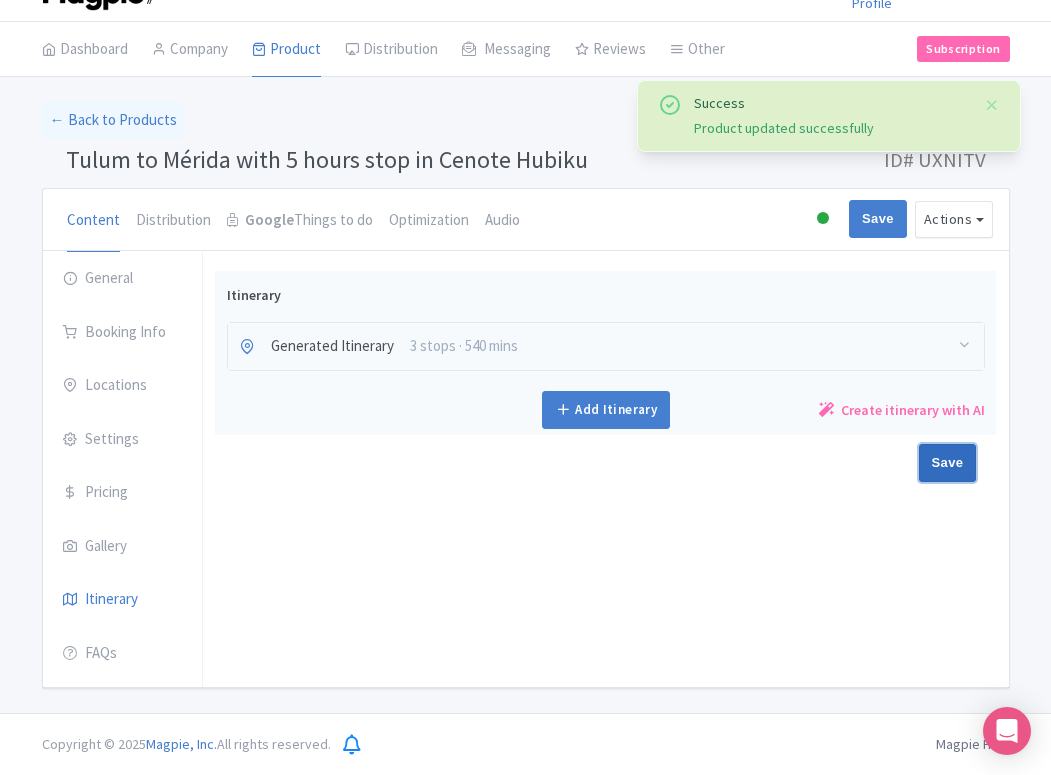 click on "Save" at bounding box center (948, 463) 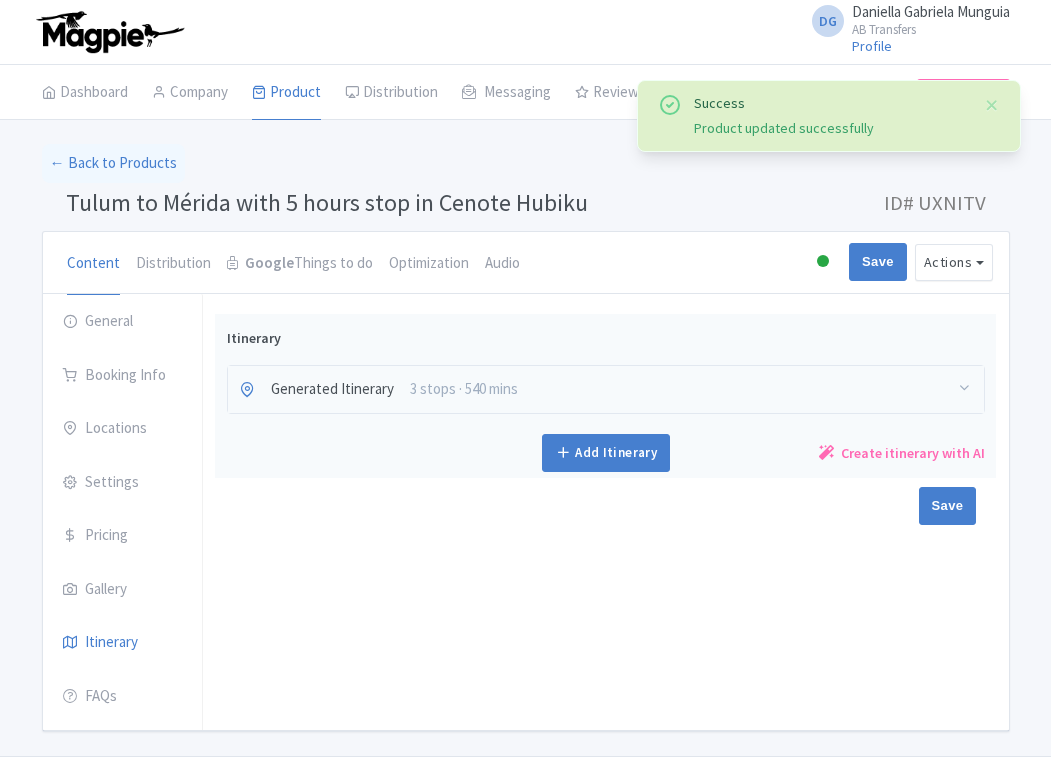 scroll, scrollTop: 43, scrollLeft: 0, axis: vertical 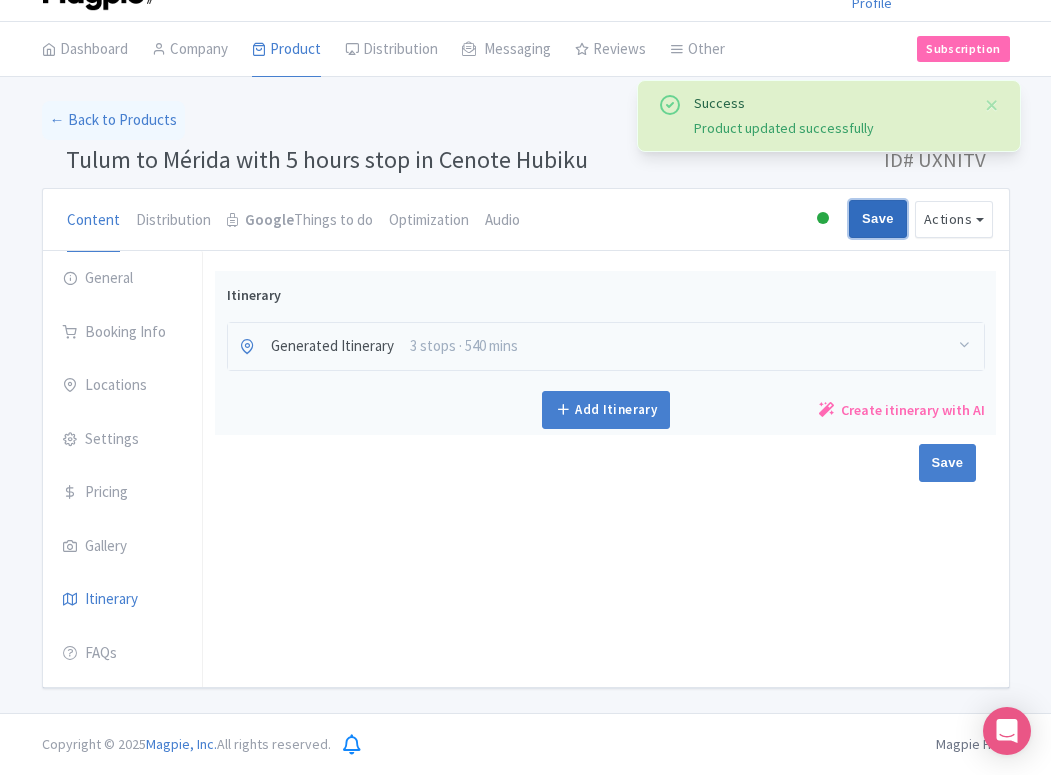 click on "Save" at bounding box center (878, 219) 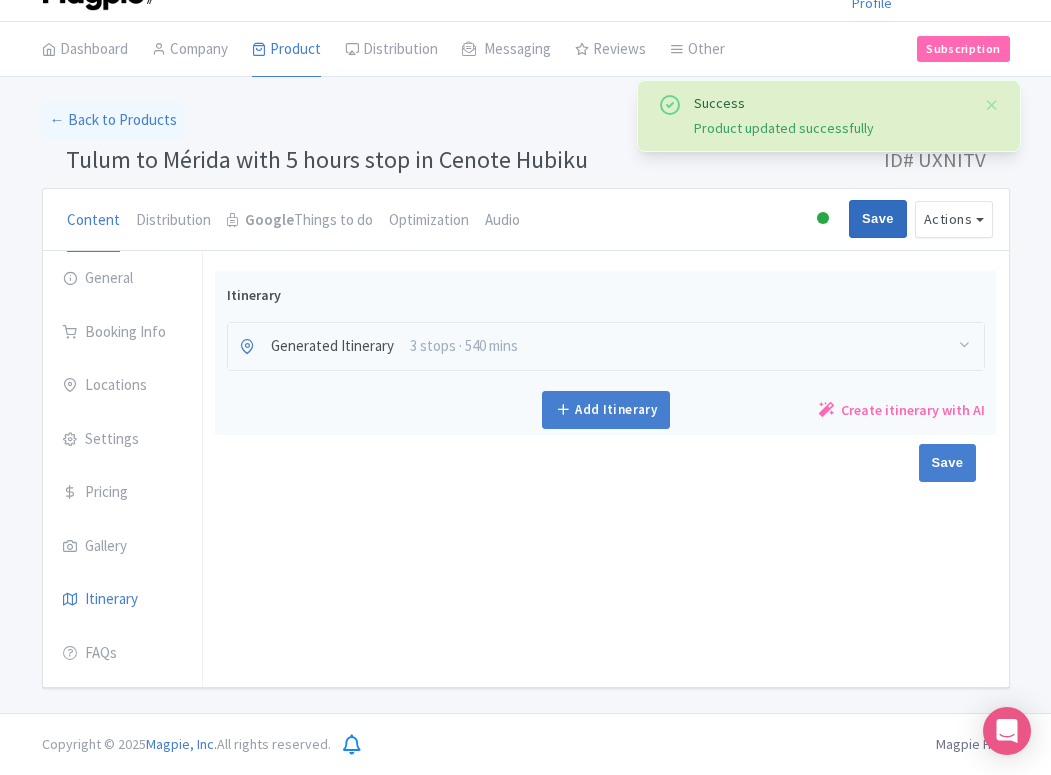 type on "Saving..." 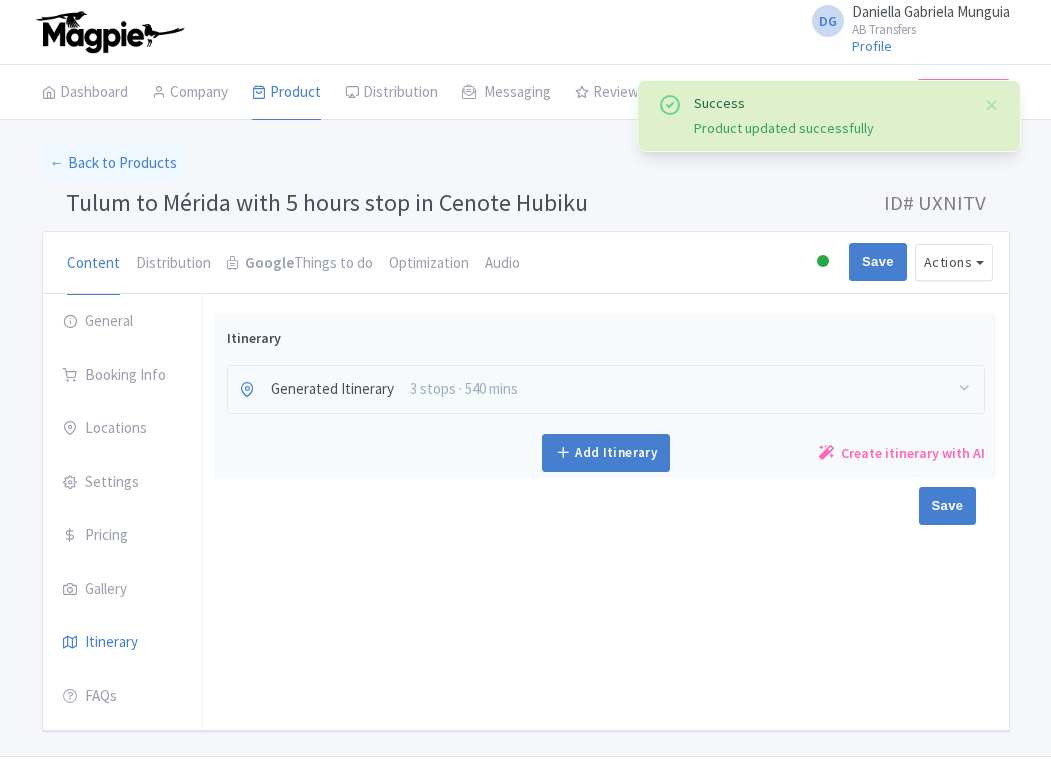scroll, scrollTop: 43, scrollLeft: 0, axis: vertical 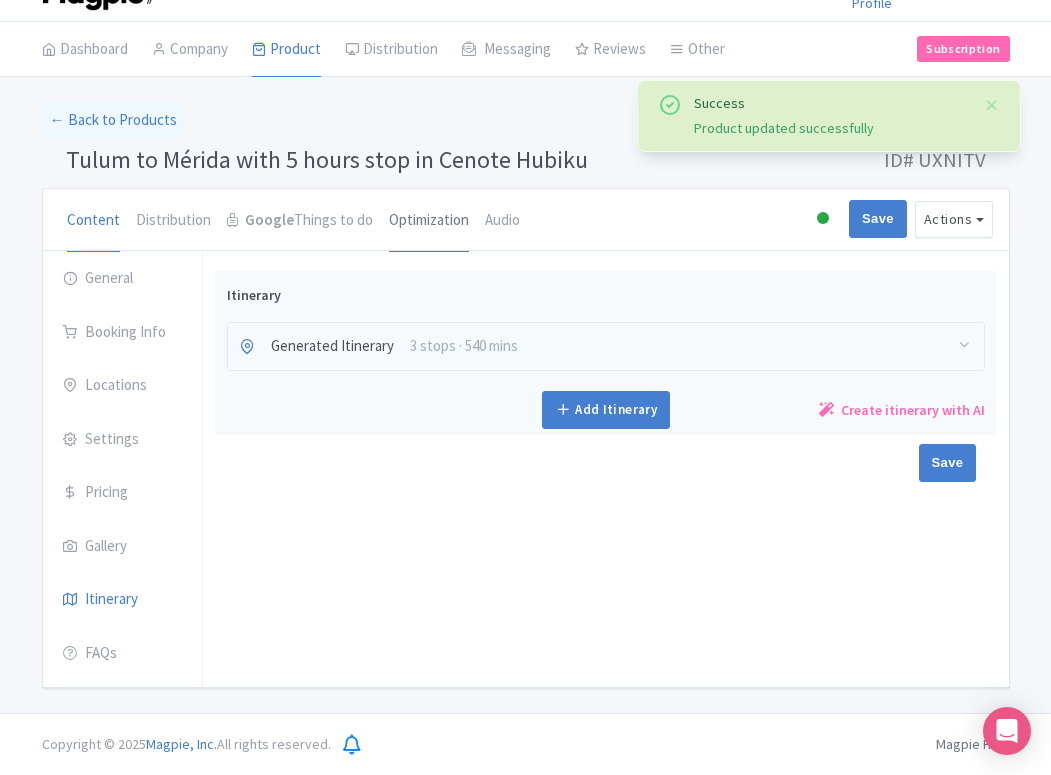 click on "Optimization" at bounding box center (429, 221) 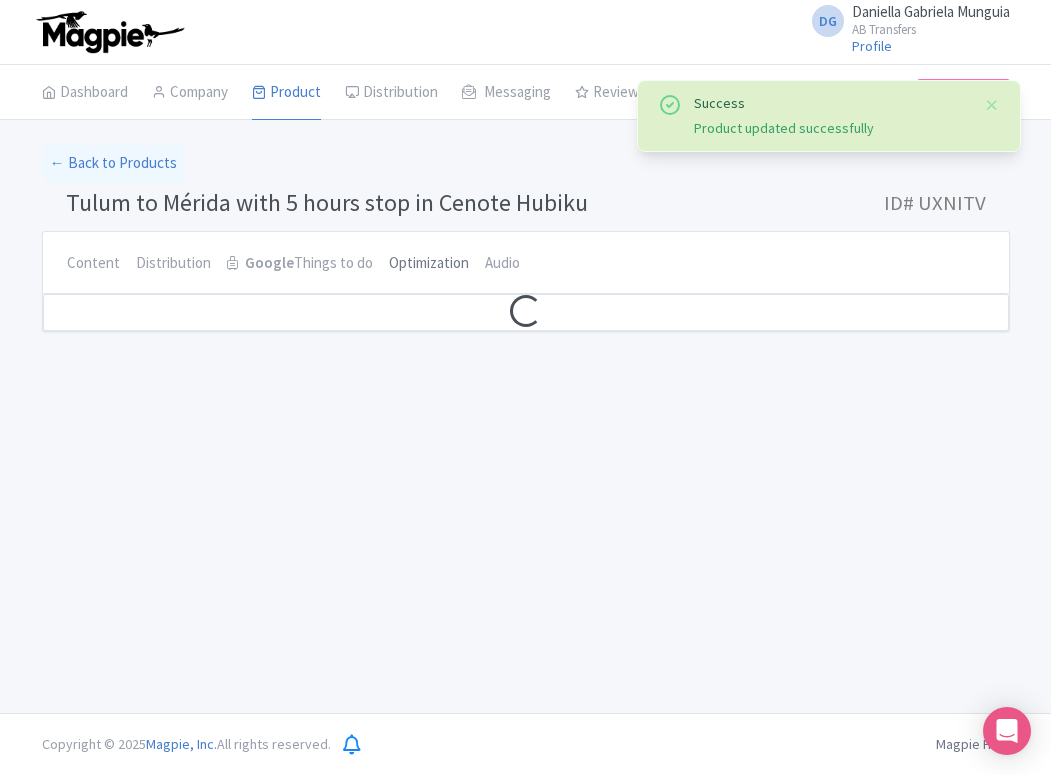 scroll, scrollTop: 0, scrollLeft: 0, axis: both 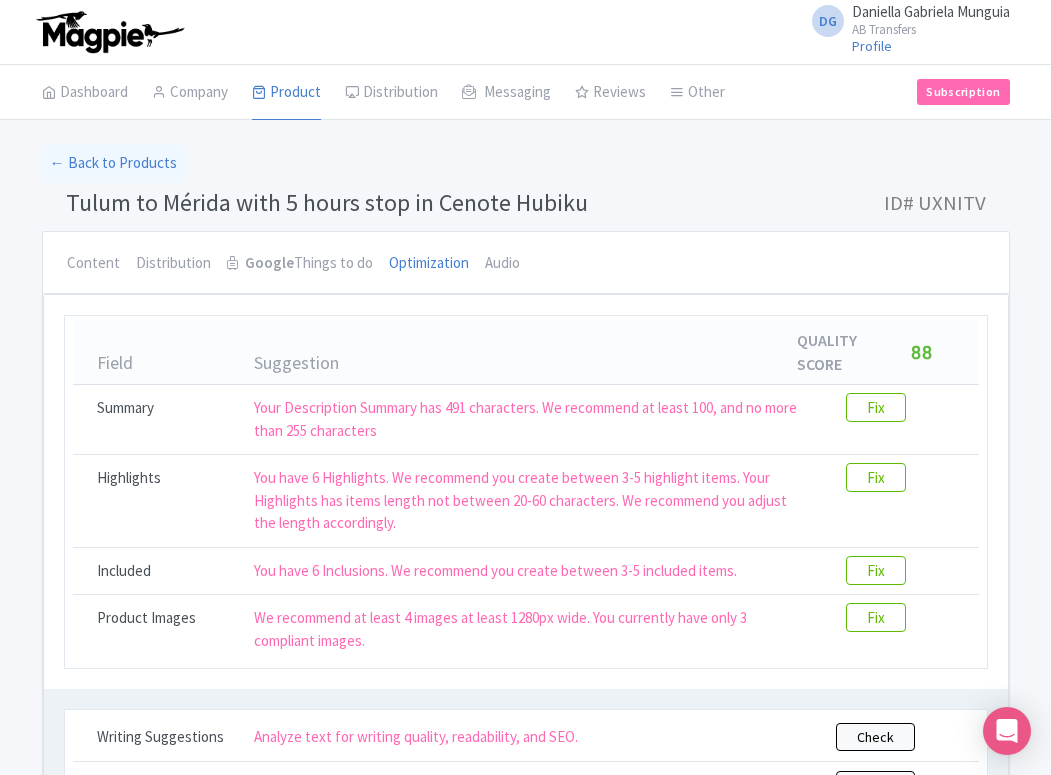 click on "[CITY] to [CITY] with 5 hours stop in [BUSINESS_NAME]
ID# [ALPHANUMERIC_ID]" at bounding box center (526, 207) 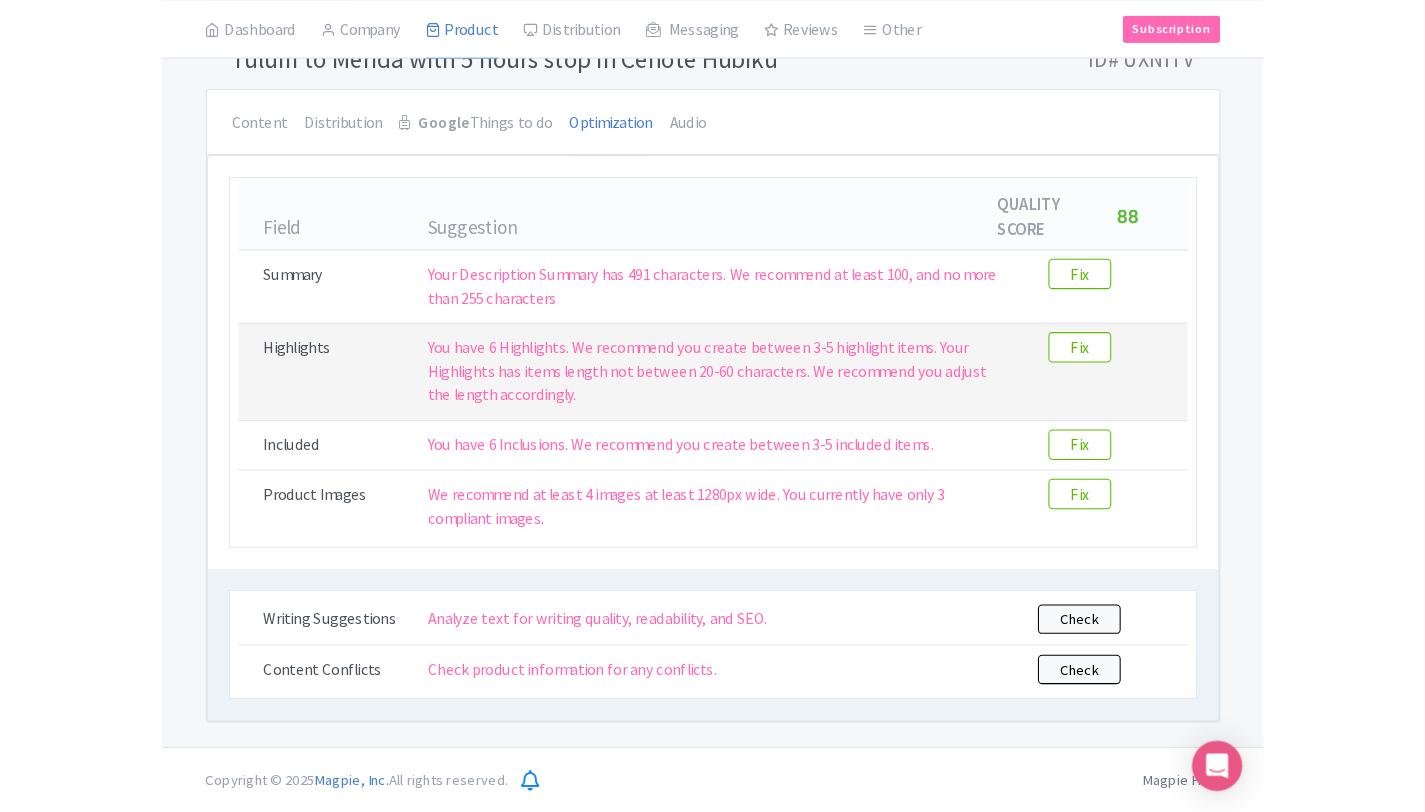 scroll, scrollTop: 0, scrollLeft: 0, axis: both 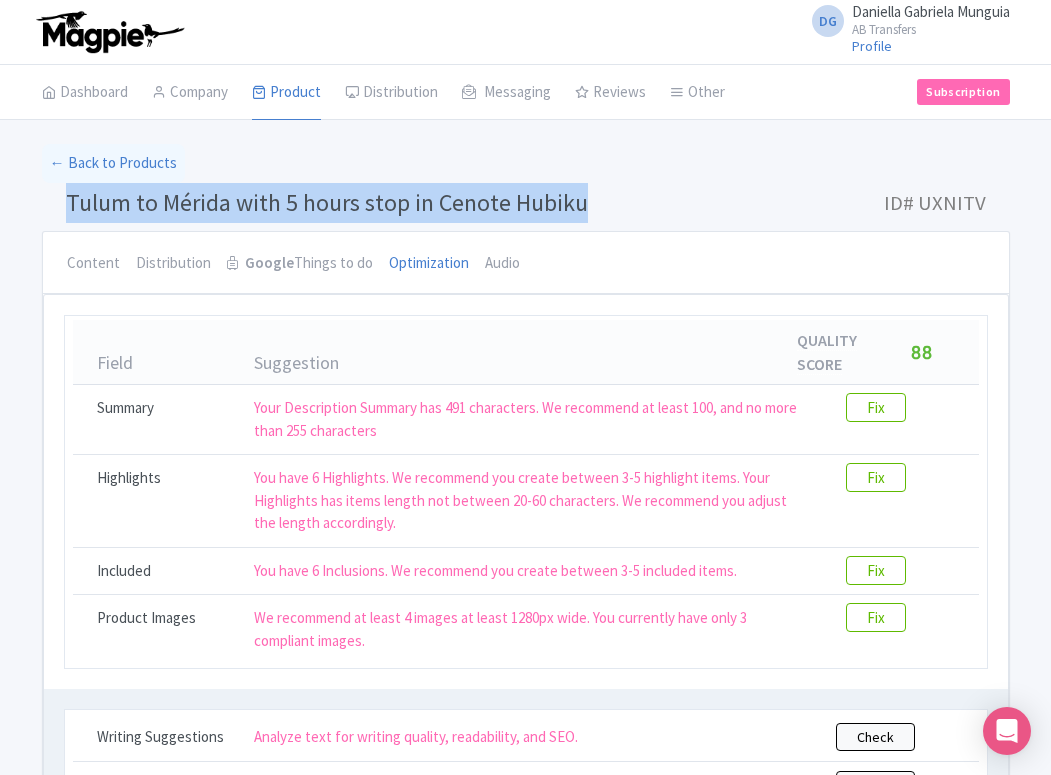 drag, startPoint x: 589, startPoint y: 204, endPoint x: 67, endPoint y: 205, distance: 522.001 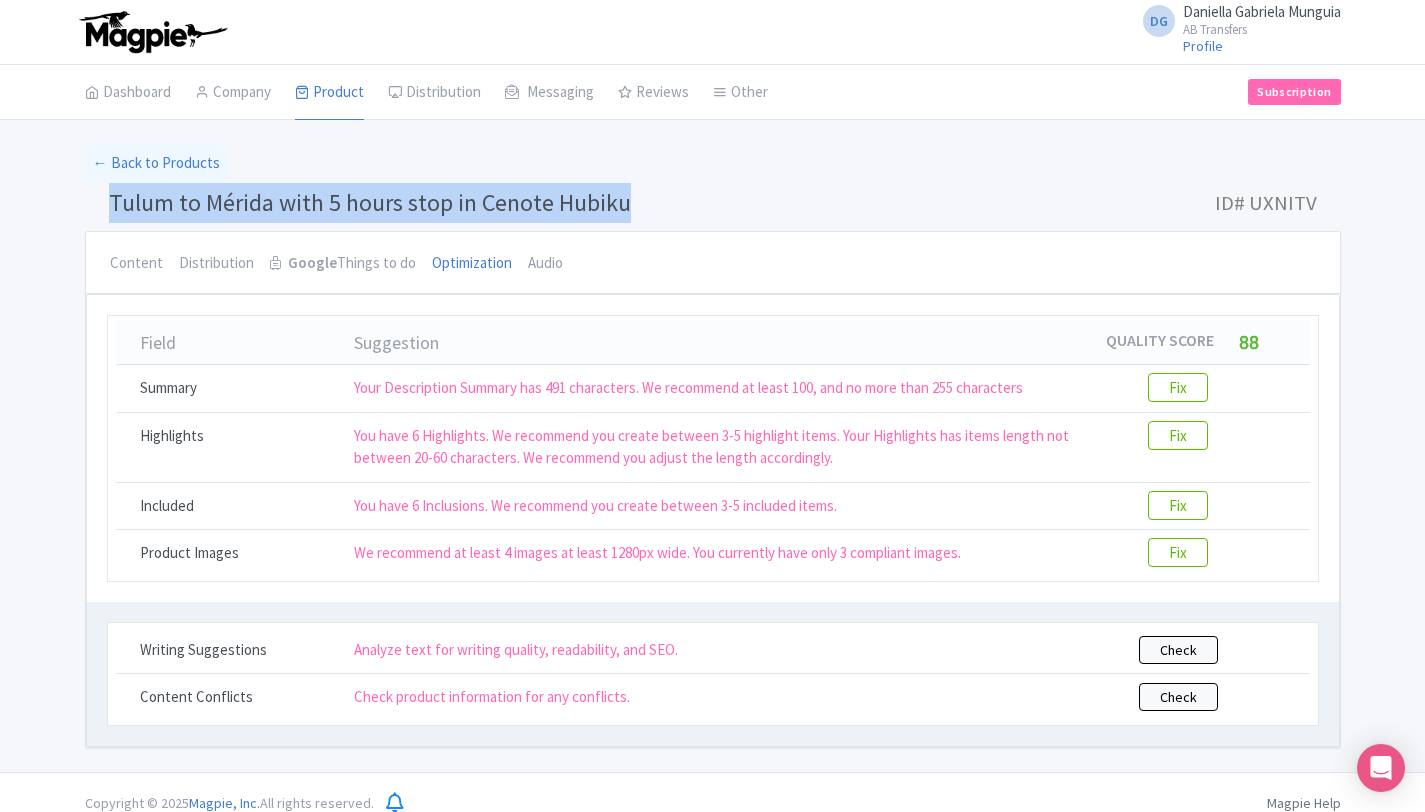click on "[CITY] to [CITY] with 5 hours stop in [BUSINESS_NAME]
ID# [ALPHANUMERIC_ID]" at bounding box center (713, 207) 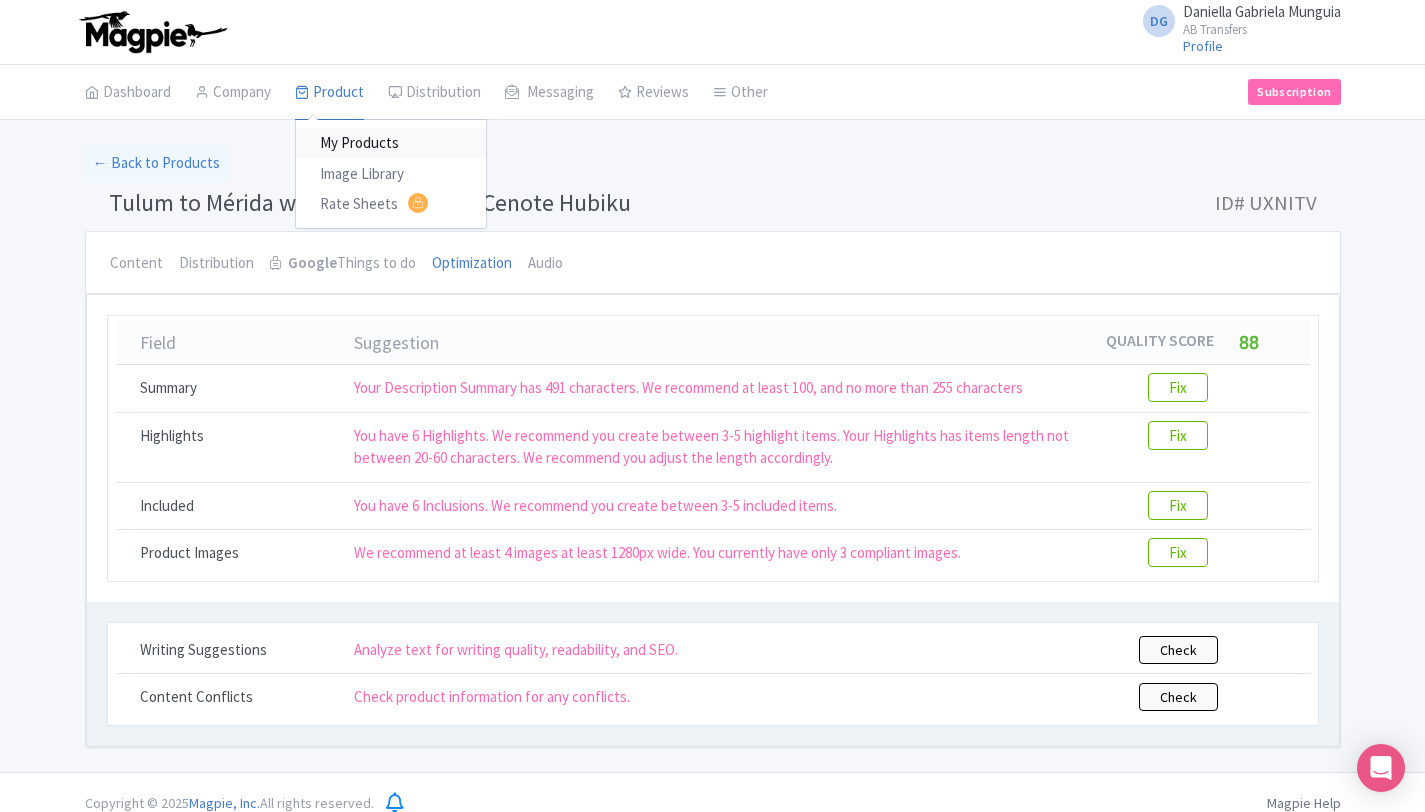 click on "My Products" at bounding box center (391, 143) 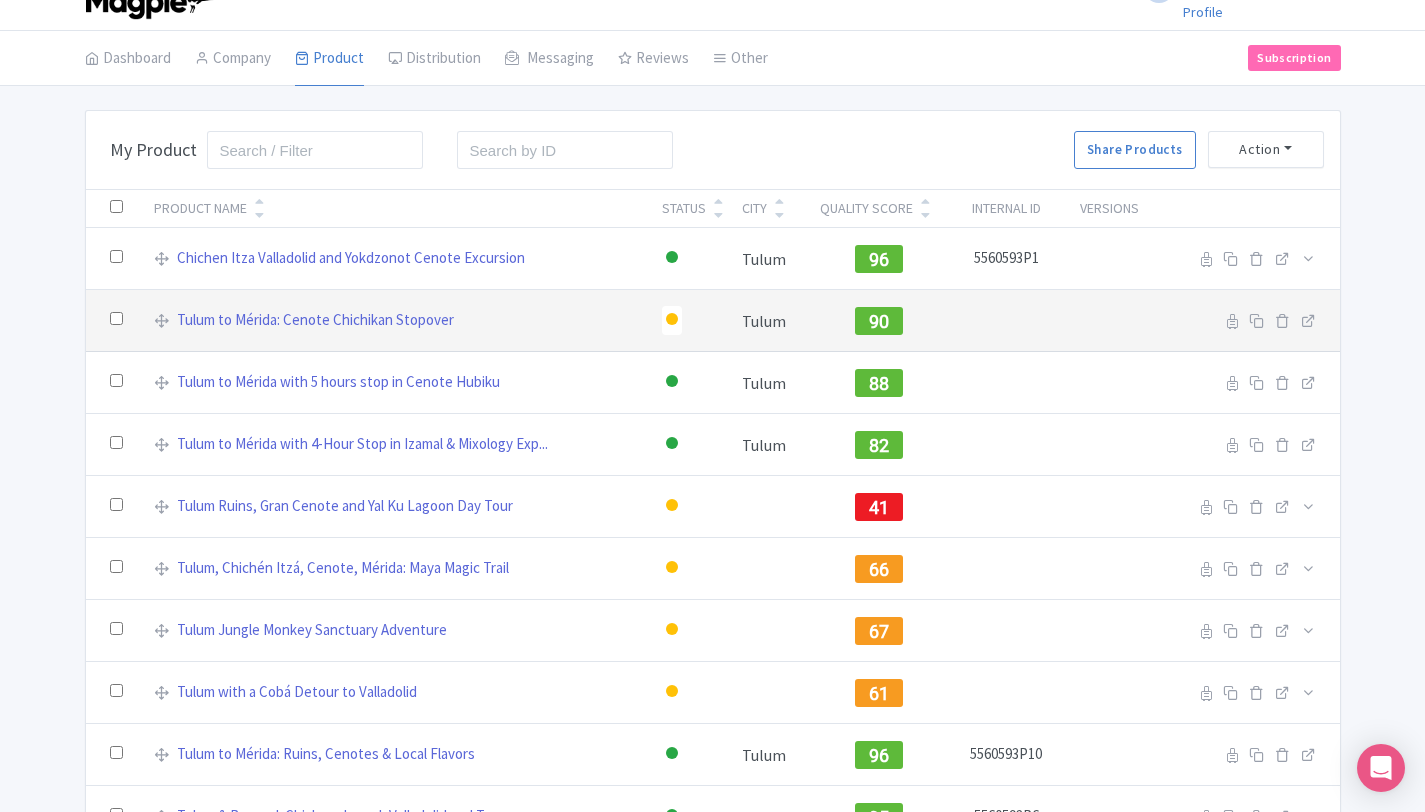 scroll, scrollTop: 0, scrollLeft: 0, axis: both 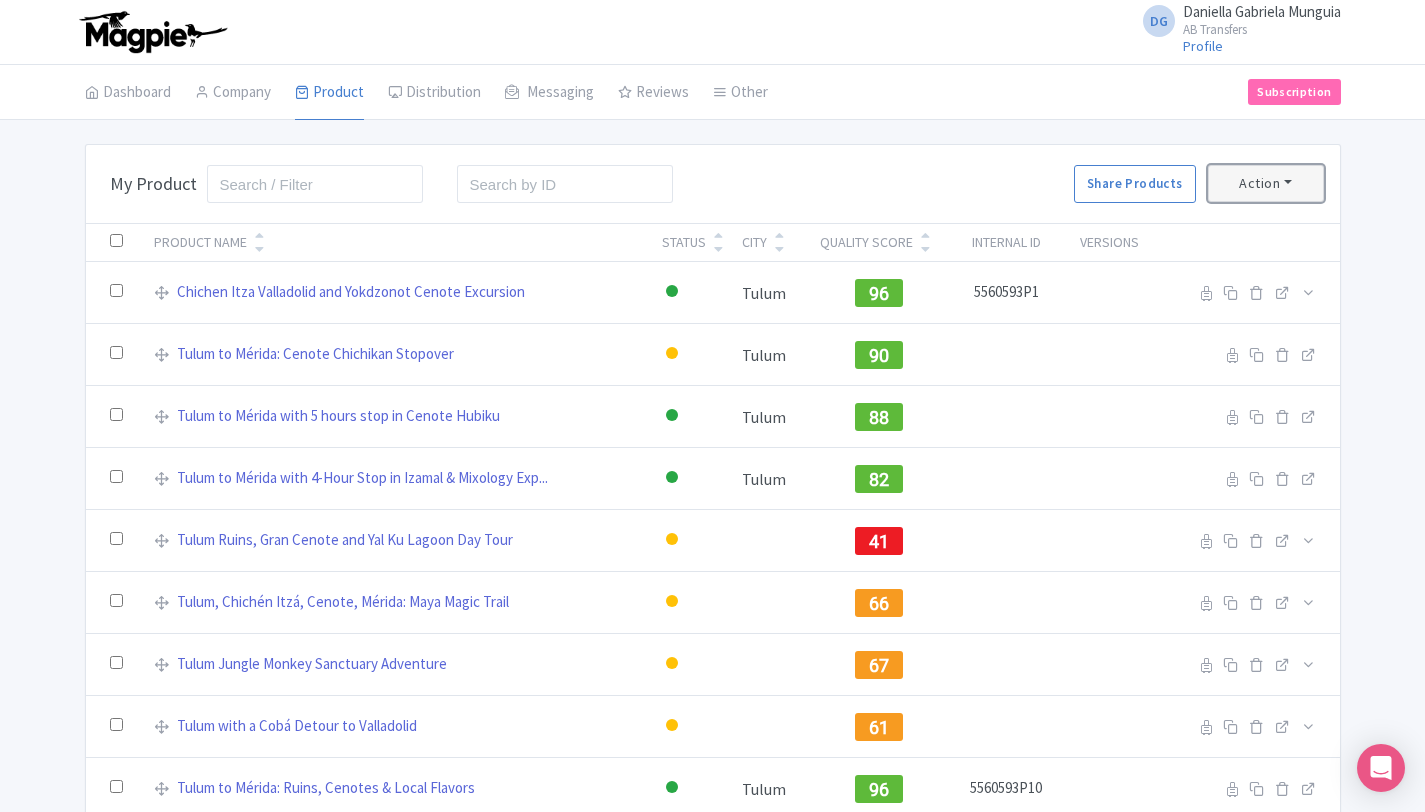 click on "Action" at bounding box center (1266, 183) 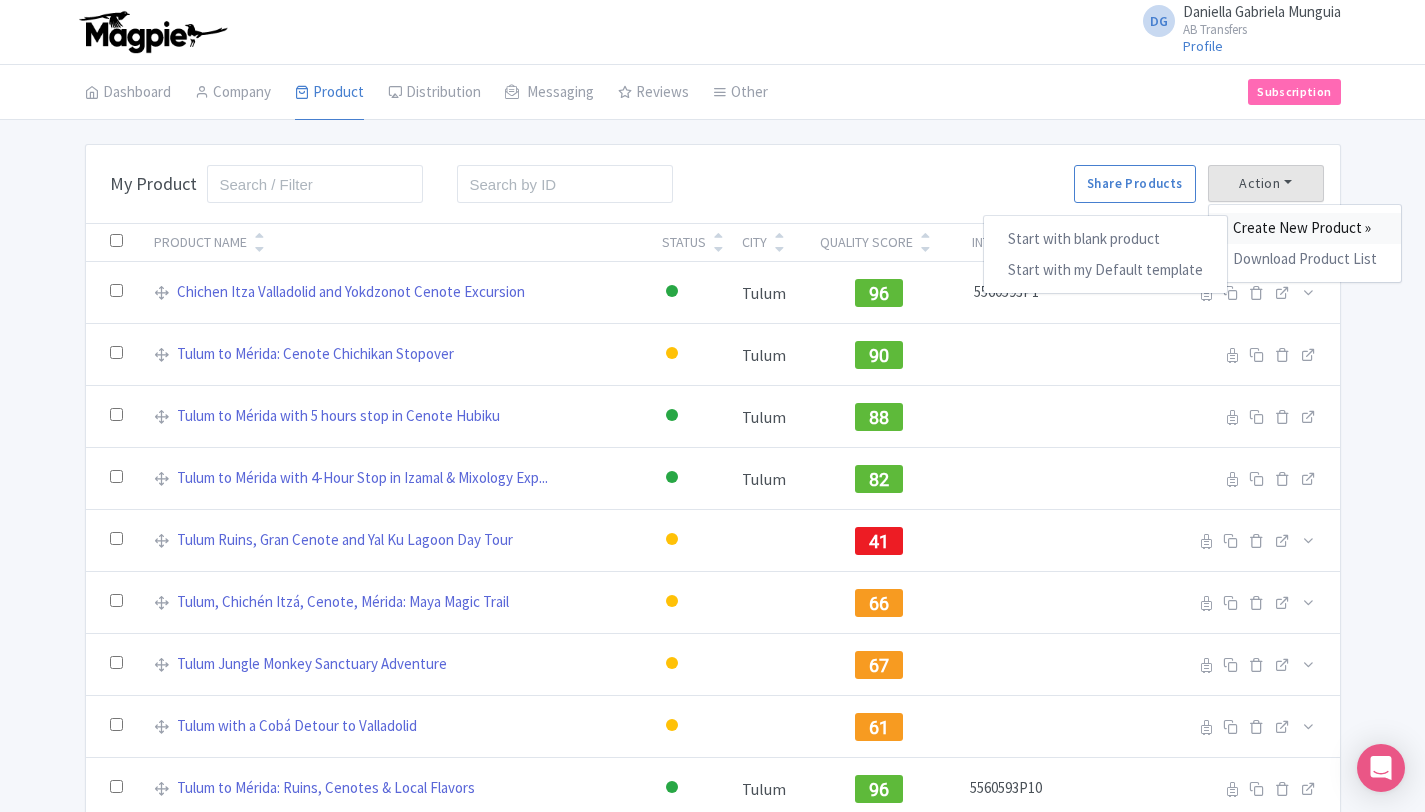 click on "Create New Product  »" at bounding box center [1305, 228] 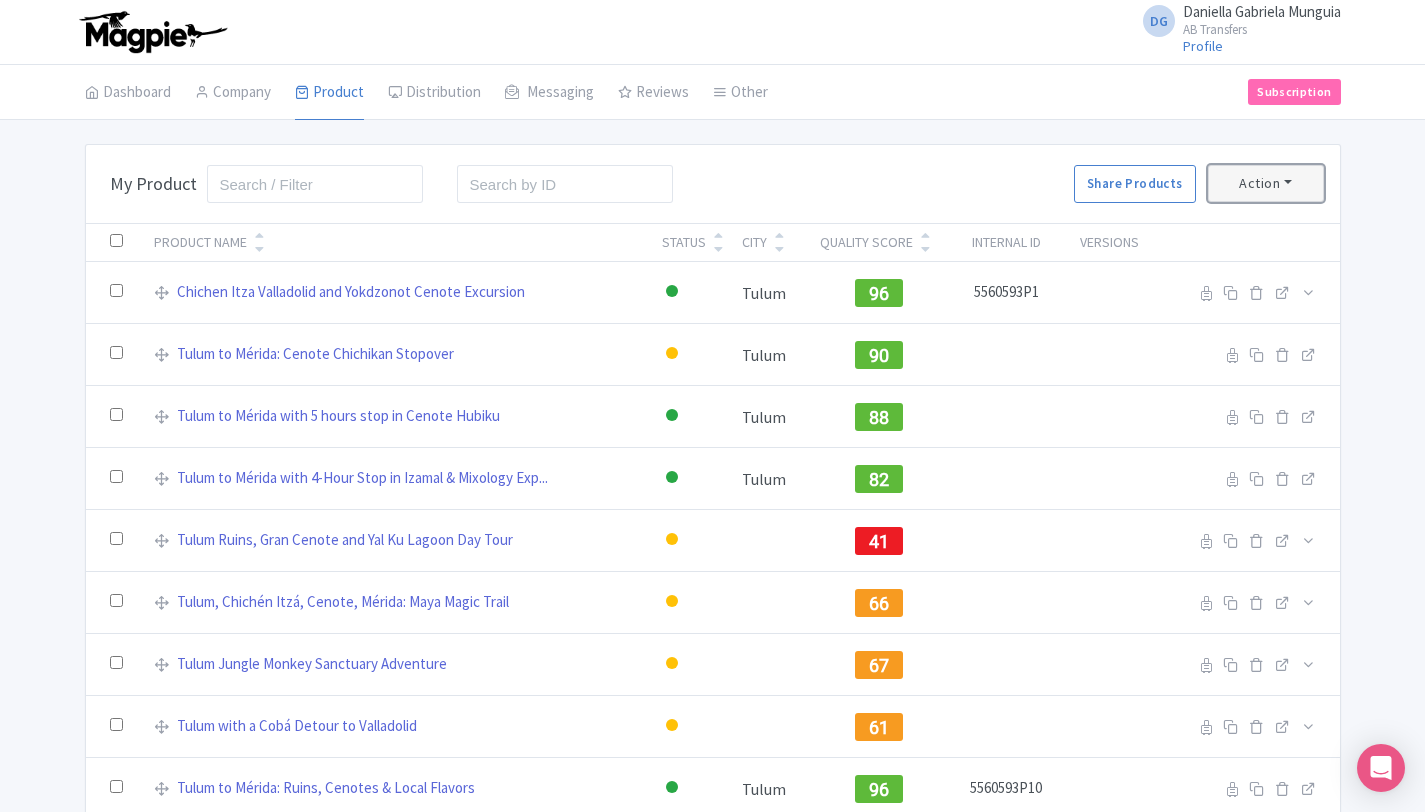 click on "Action" at bounding box center (1266, 183) 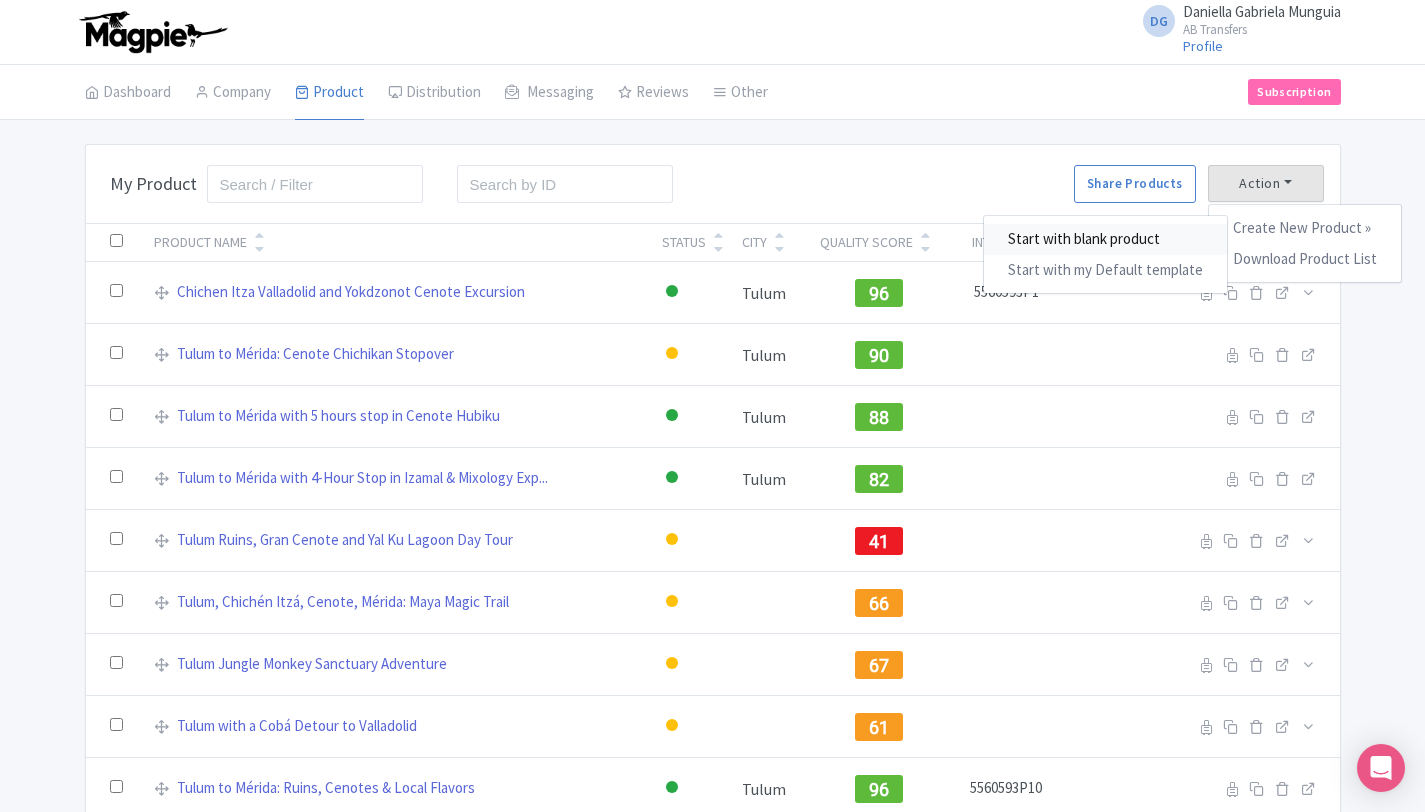 click on "Start with blank product" at bounding box center (1105, 239) 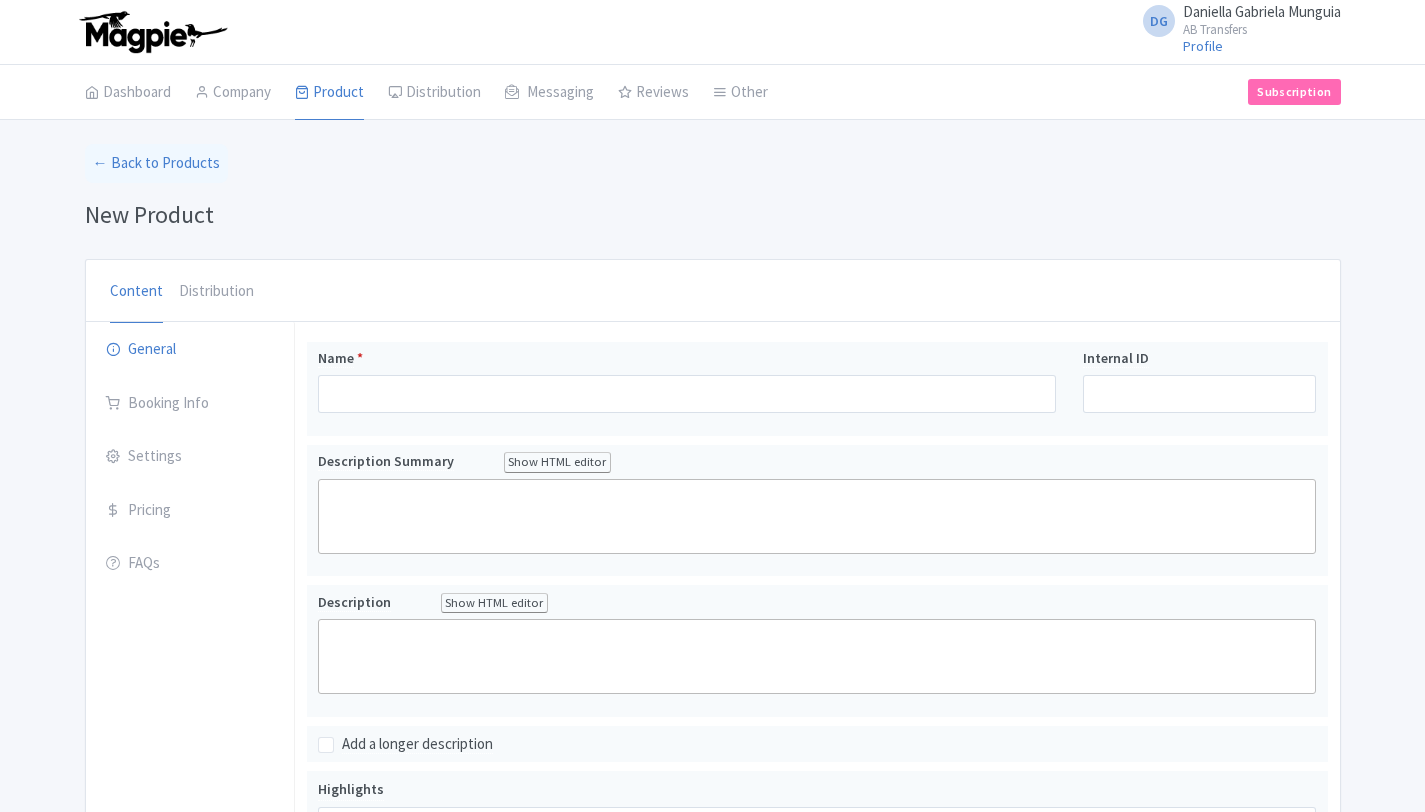 scroll, scrollTop: 0, scrollLeft: 0, axis: both 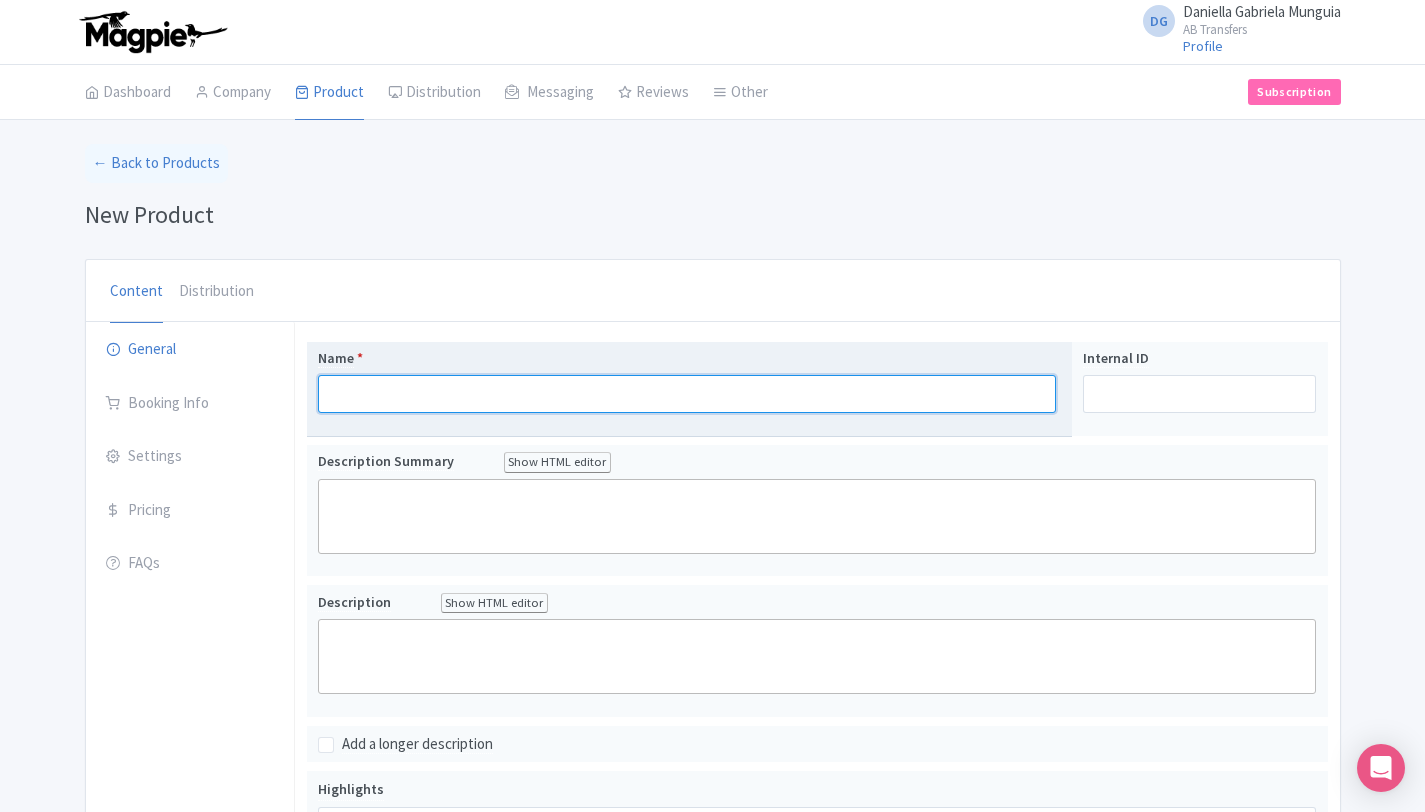 click on "Name   *" at bounding box center [687, 394] 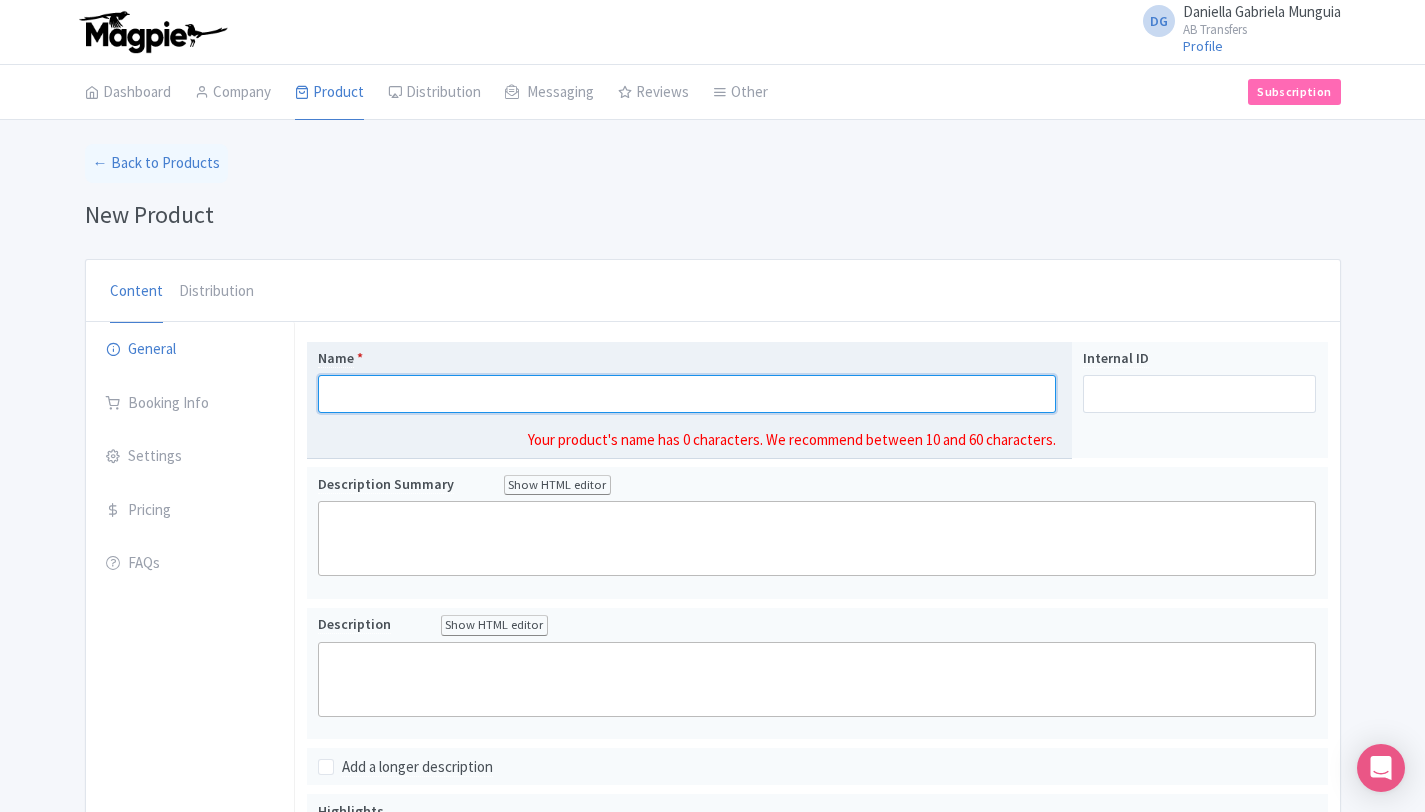 click on "Name   *" at bounding box center [687, 394] 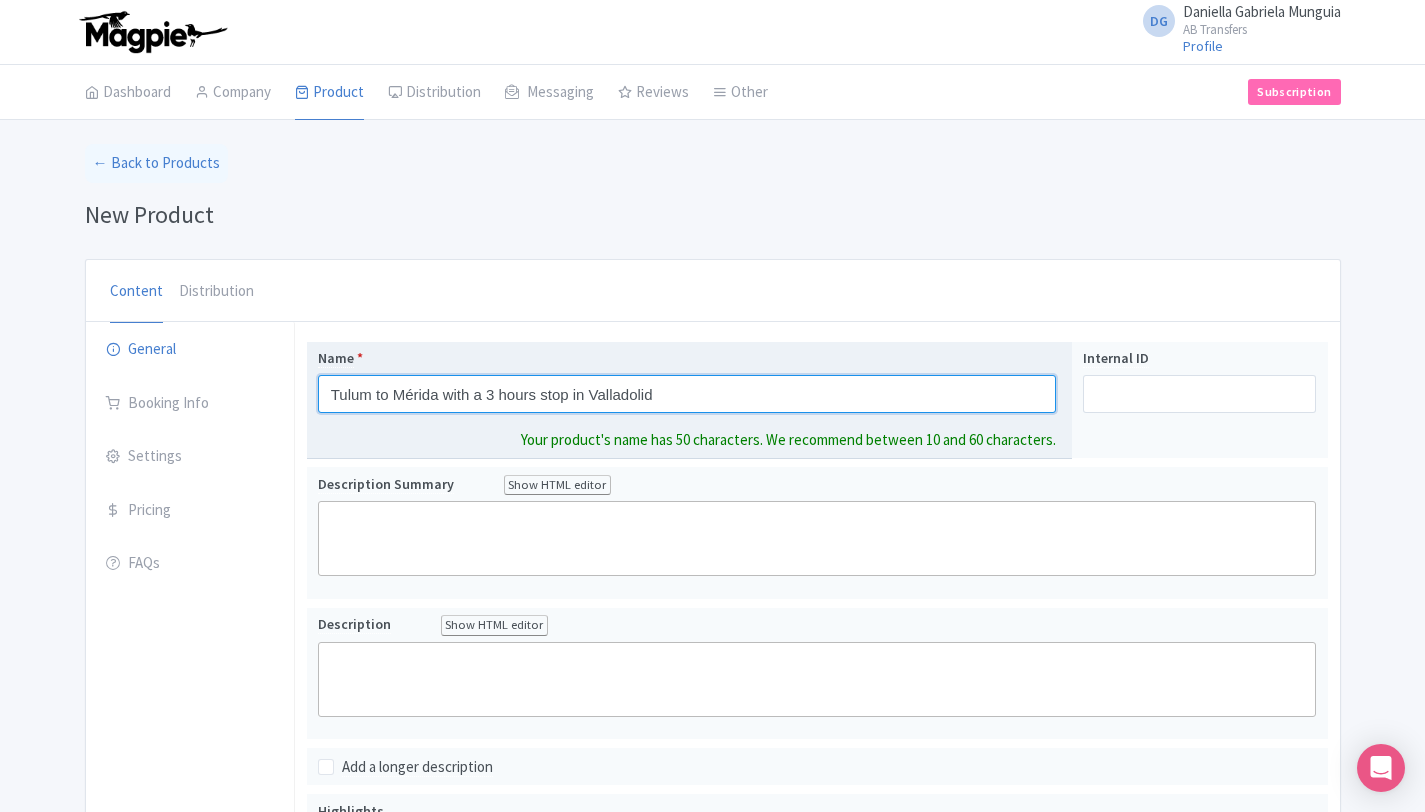 drag, startPoint x: 689, startPoint y: 392, endPoint x: 309, endPoint y: 384, distance: 380.0842 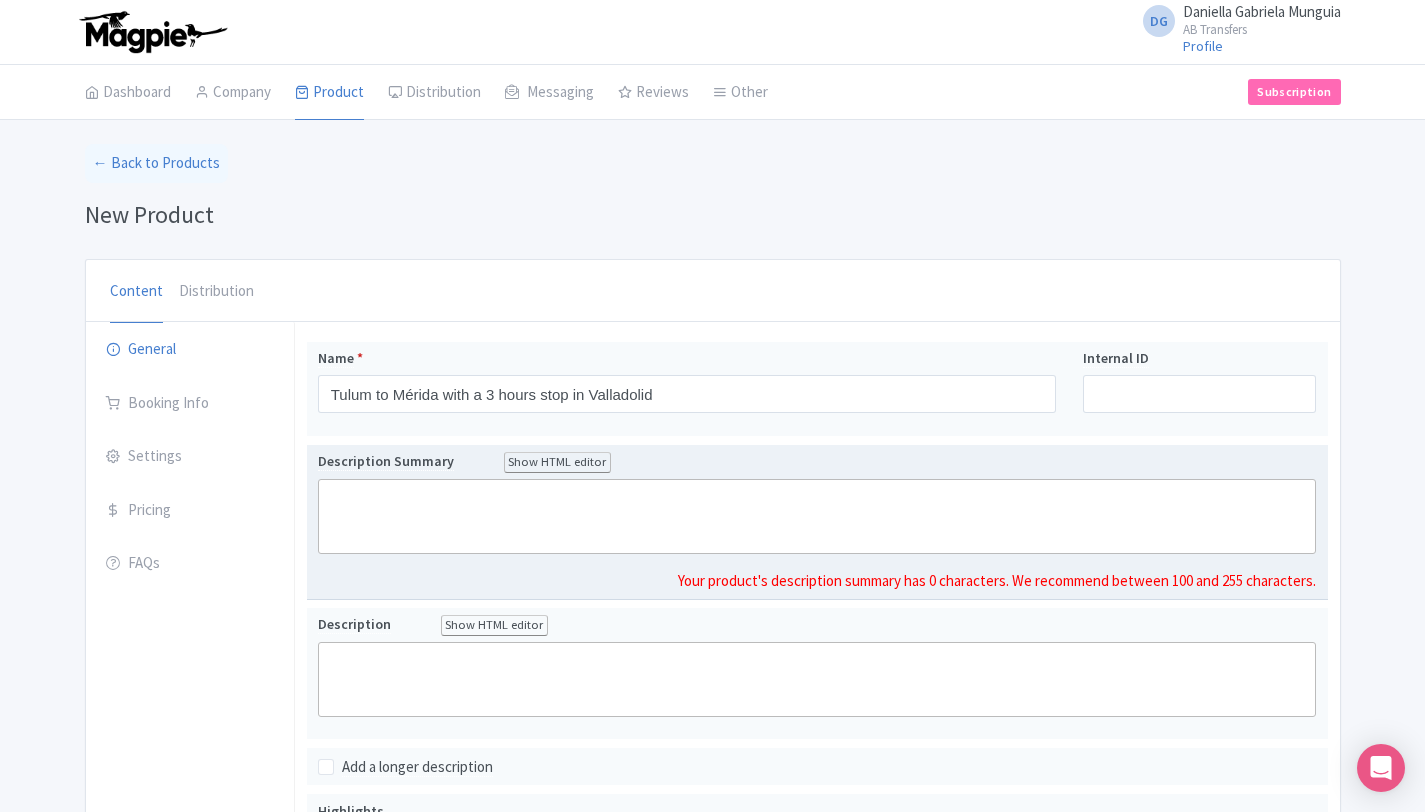 drag, startPoint x: 458, startPoint y: 481, endPoint x: 316, endPoint y: 464, distance: 143.01399 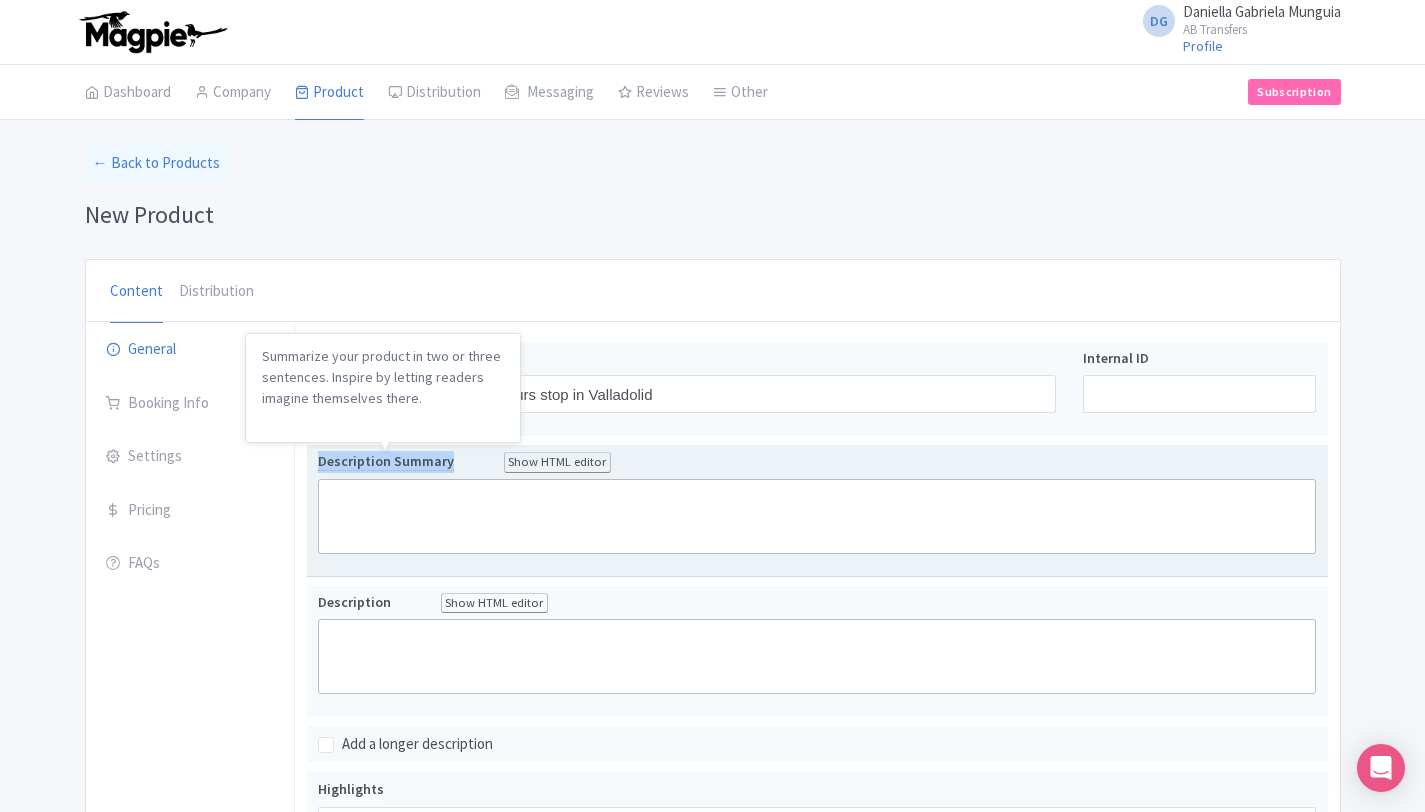 drag, startPoint x: 317, startPoint y: 464, endPoint x: 447, endPoint y: 466, distance: 130.01538 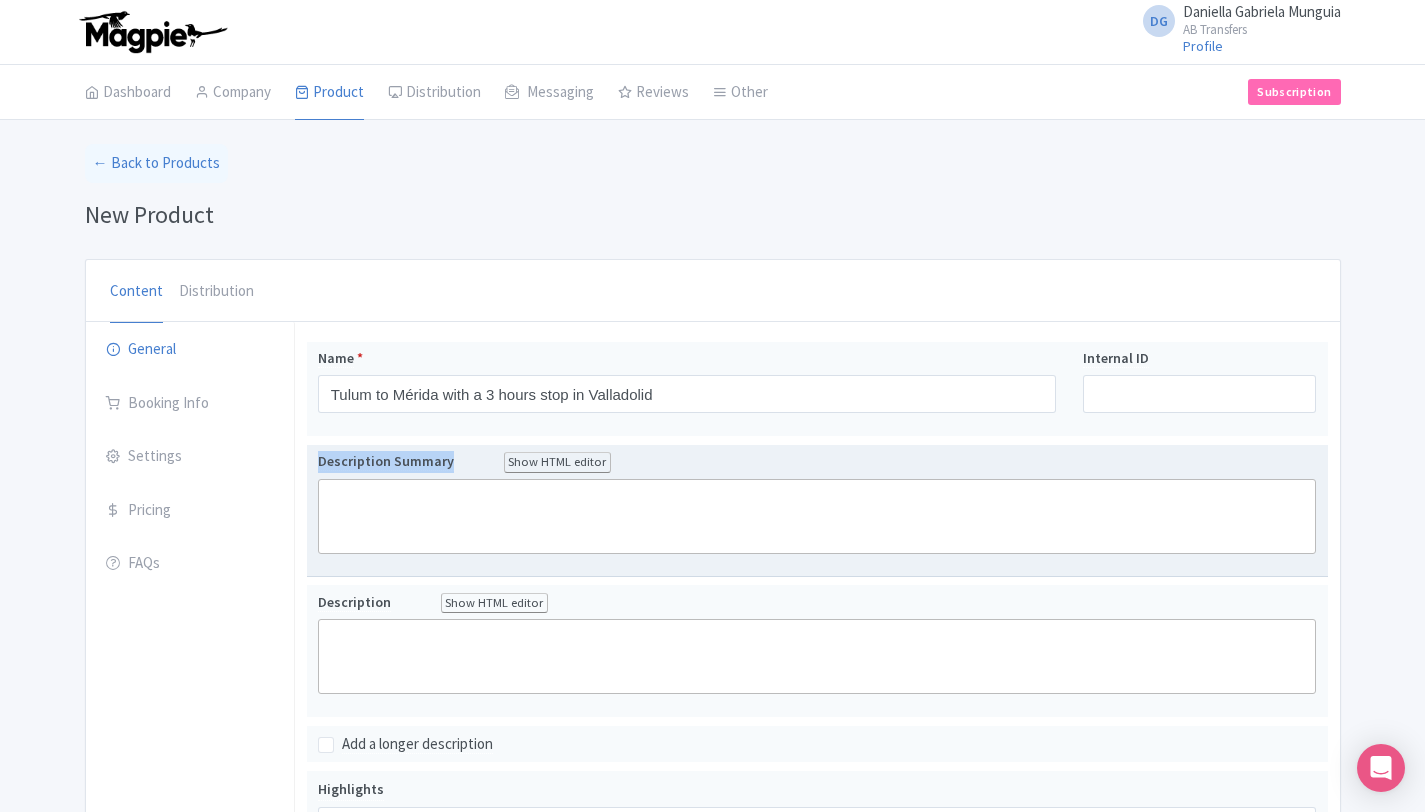 click 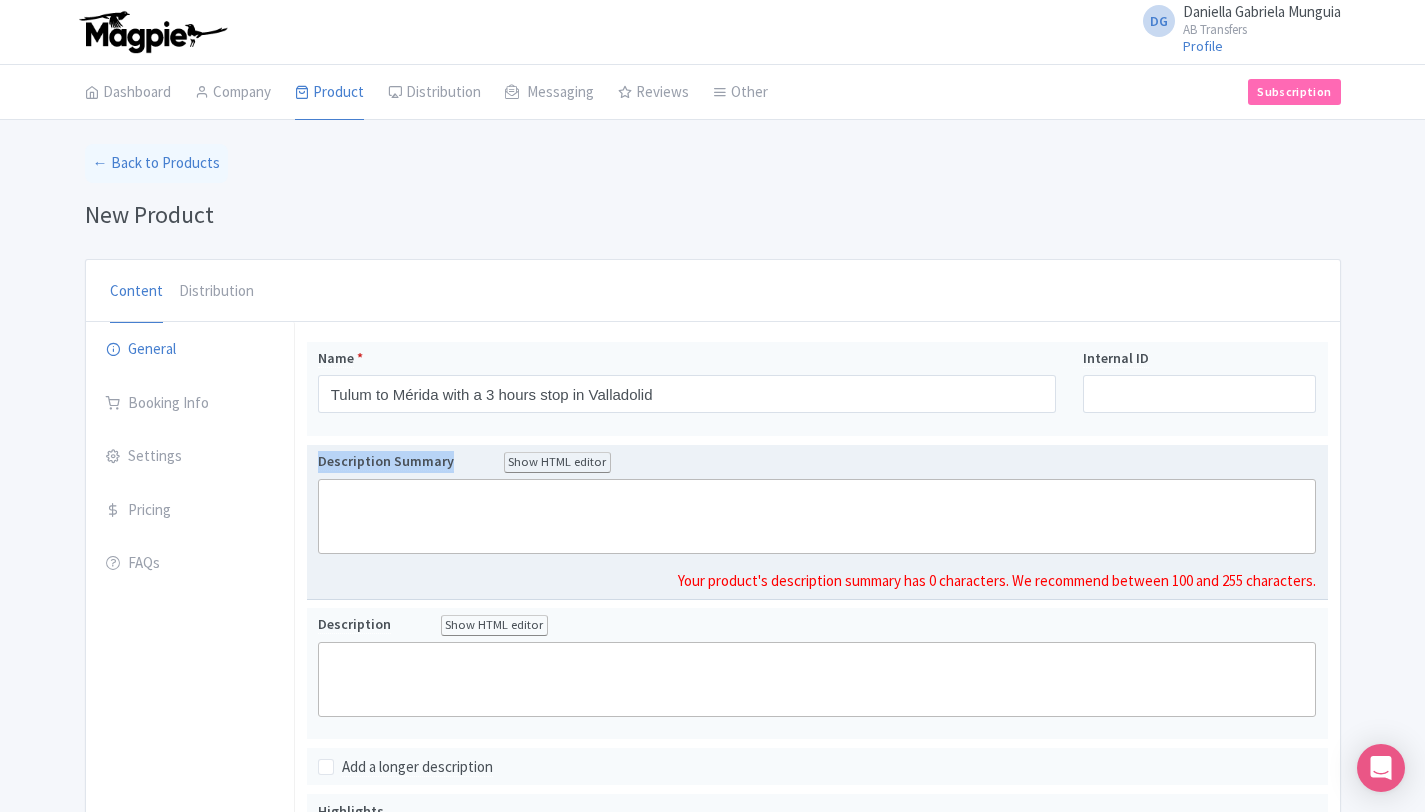 click 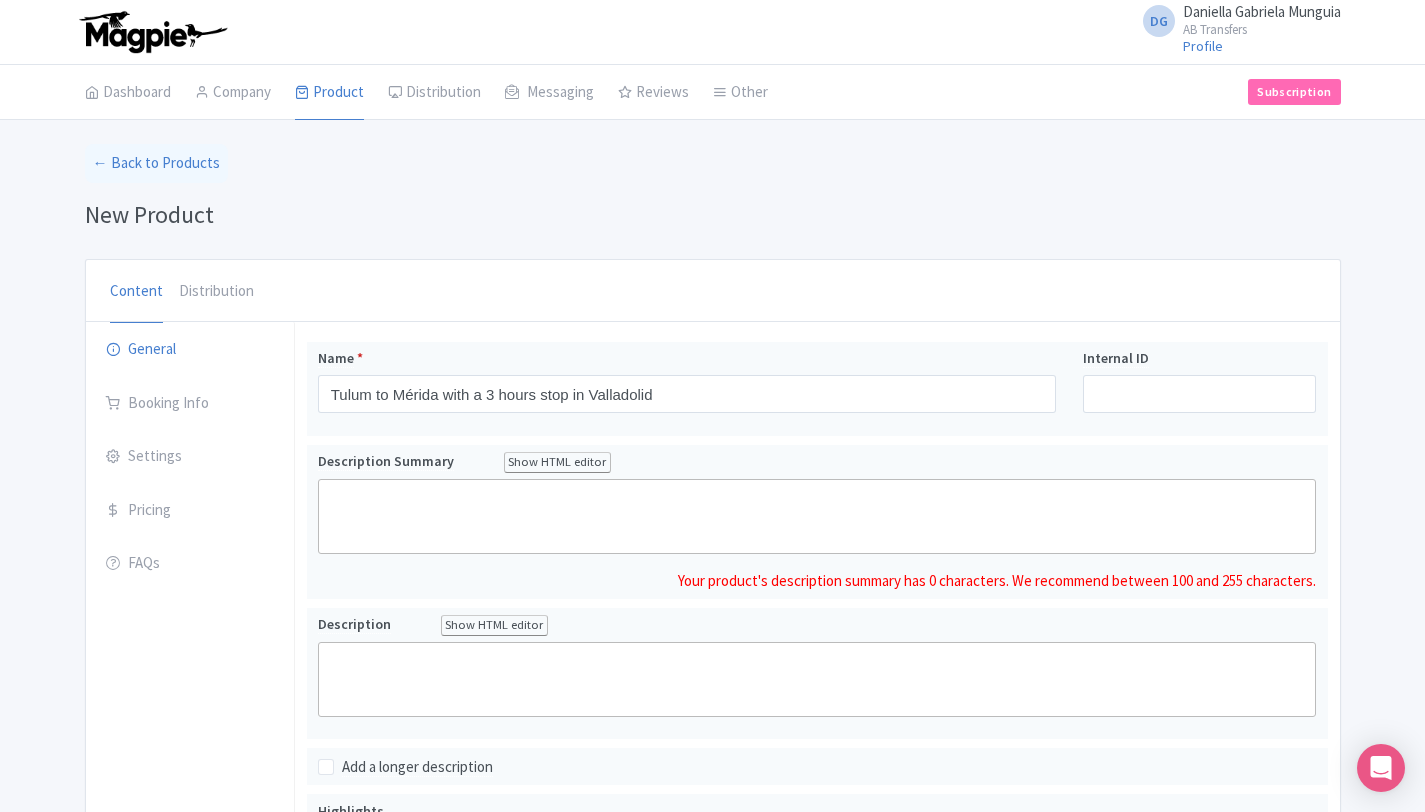 click 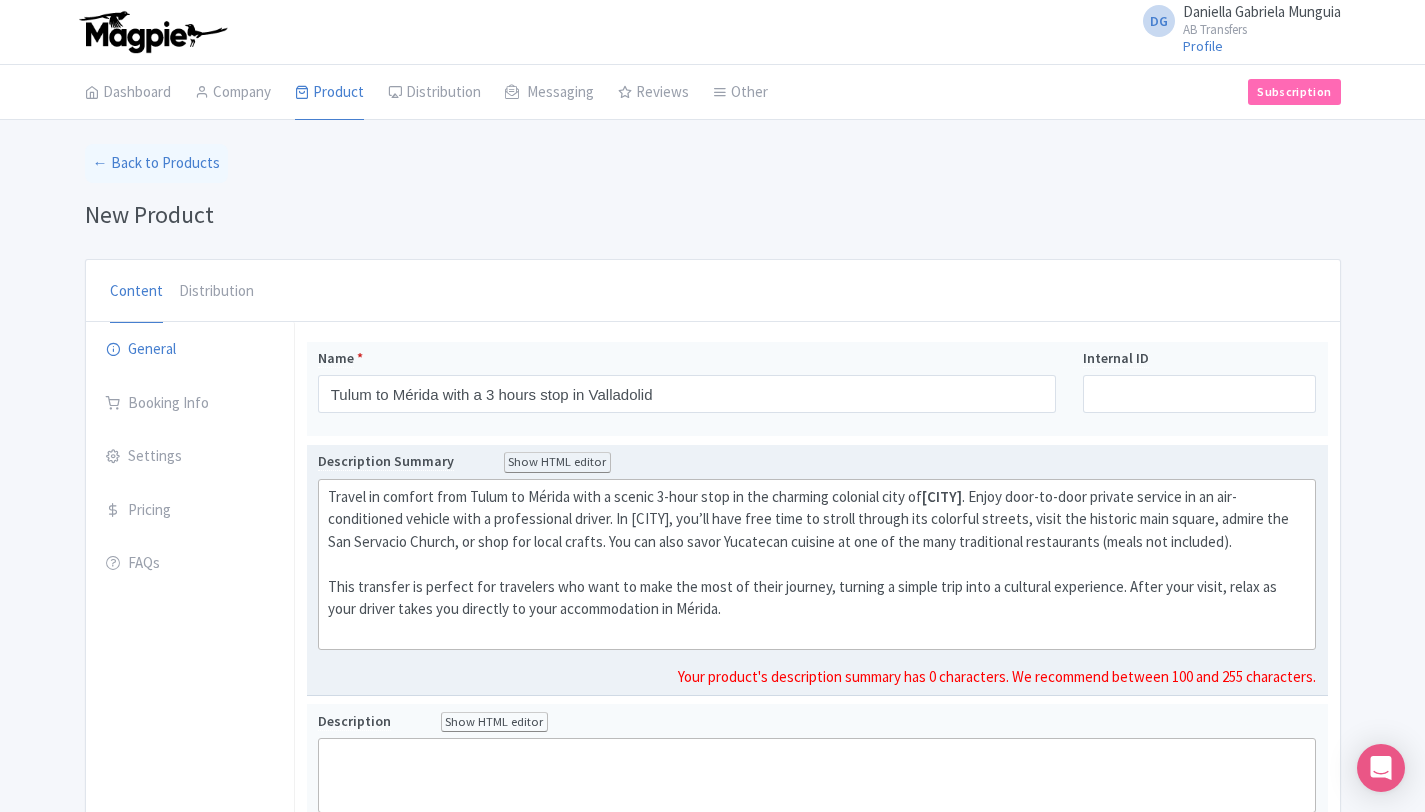 click on "Travel in comfort from Tulum to Mérida with a scenic 3-hour stop in the charming colonial city of  Valladolid . Enjoy door-to-door private service in an air-conditioned vehicle with a professional driver. In Valladolid, you’ll have free time to stroll through its colorful streets, visit the historic main square, admire the San Servacio Church, or shop for local crafts. You can also savor Yucatecan cuisine at one of the many traditional restaurants (meals not included). This transfer is perfect for travelers who want to make the most of their journey, turning a simple trip into a cultural experience. After your visit, relax as your driver takes you directly to your accommodation in Mérida." 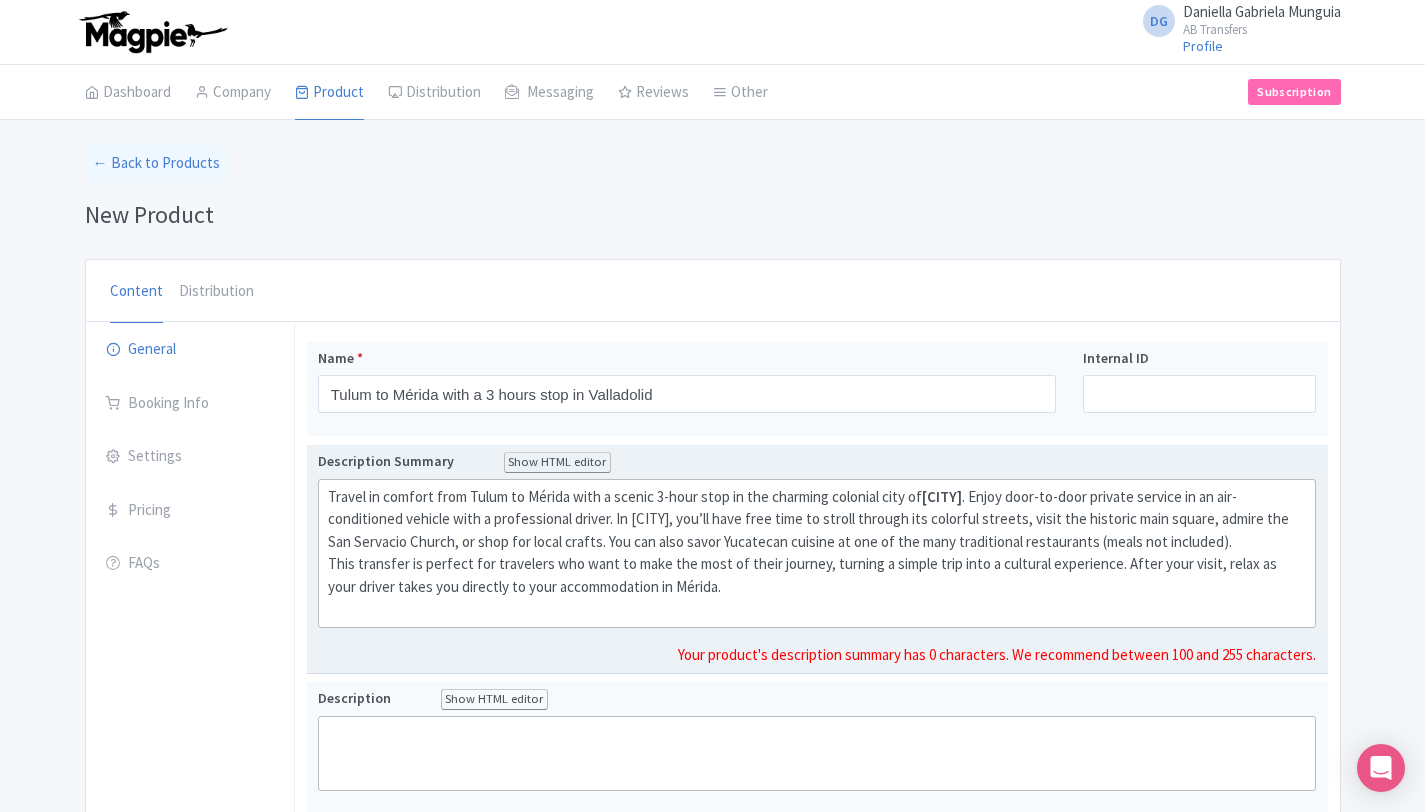 click on "Travel in comfort from Tulum to Mérida with a scenic 3-hour stop in the charming colonial city of  Valladolid . Enjoy door-to-door private service in an air-conditioned vehicle with a professional driver. In Valladolid, you’ll have free time to stroll through its colorful streets, visit the historic main square, admire the San Servacio Church, or shop for local crafts. You can also savor Yucatecan cuisine at one of the many traditional restaurants (meals not included). This transfer is perfect for travelers who want to make the most of their journey, turning a simple trip into a cultural experience. After your visit, relax as your driver takes you directly to your accommodation in Mérida." 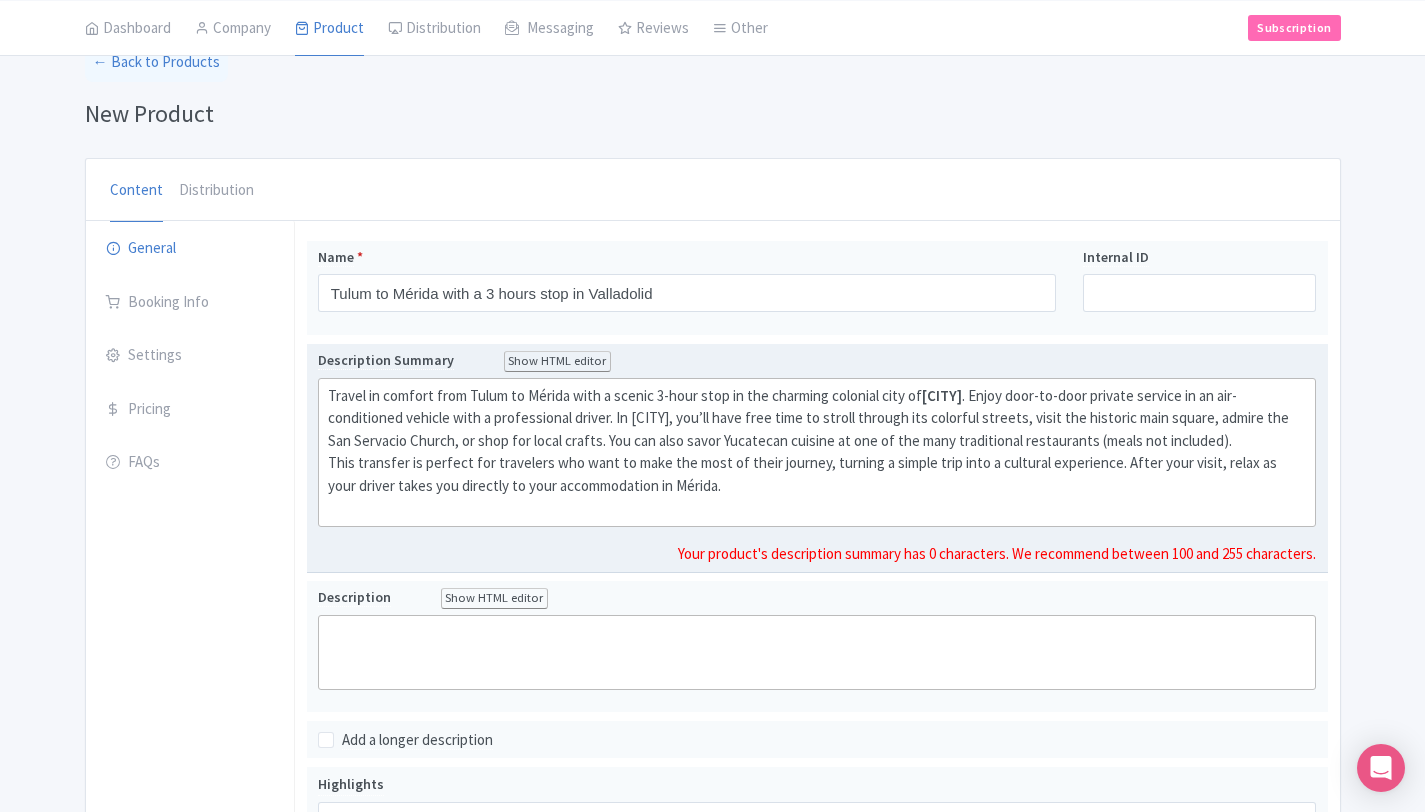 scroll, scrollTop: 140, scrollLeft: 0, axis: vertical 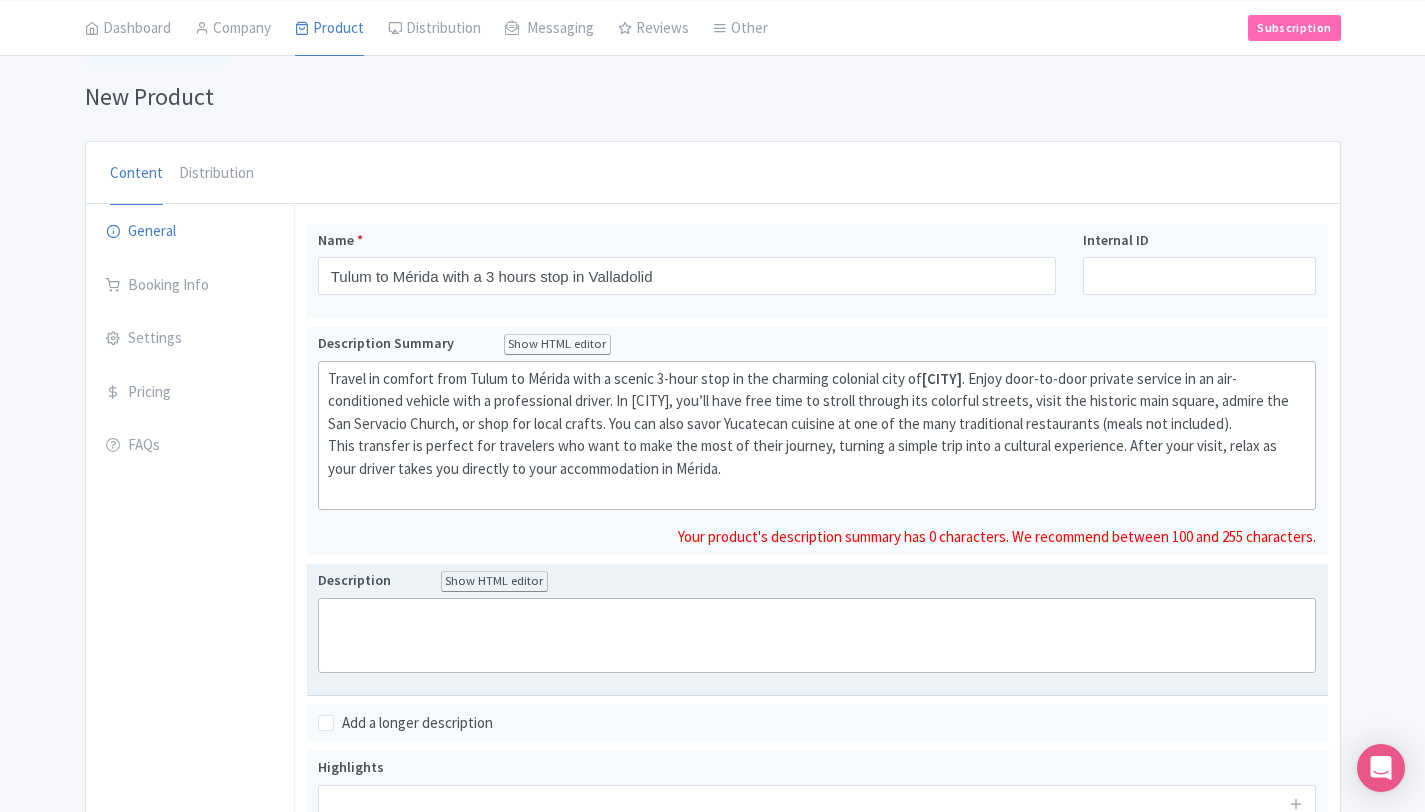 click 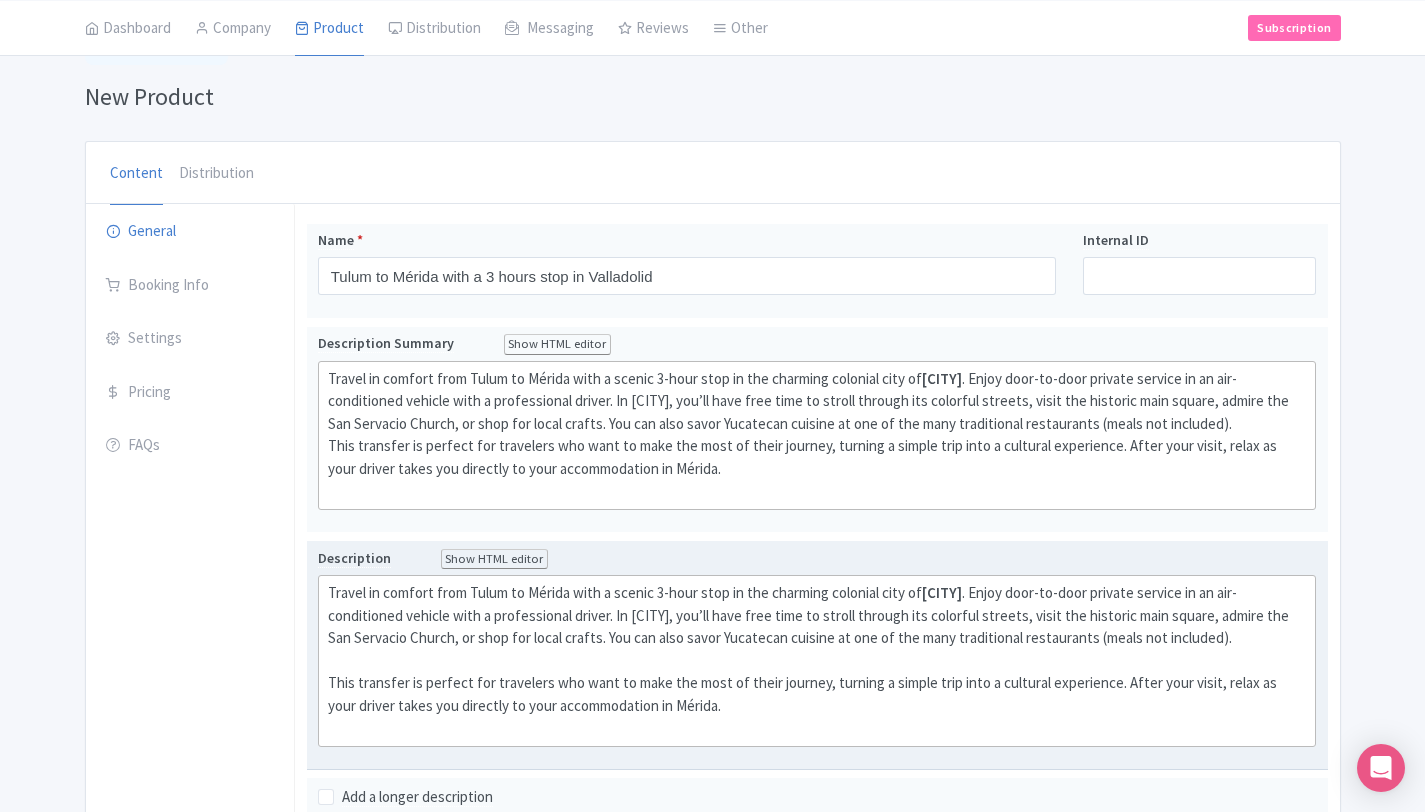 click on "This transfer is perfect for travelers who want to make the most of their journey, turning a simple trip into a cultural experience. After your visit, relax as your driver takes you directly to your accommodation in Mérida." 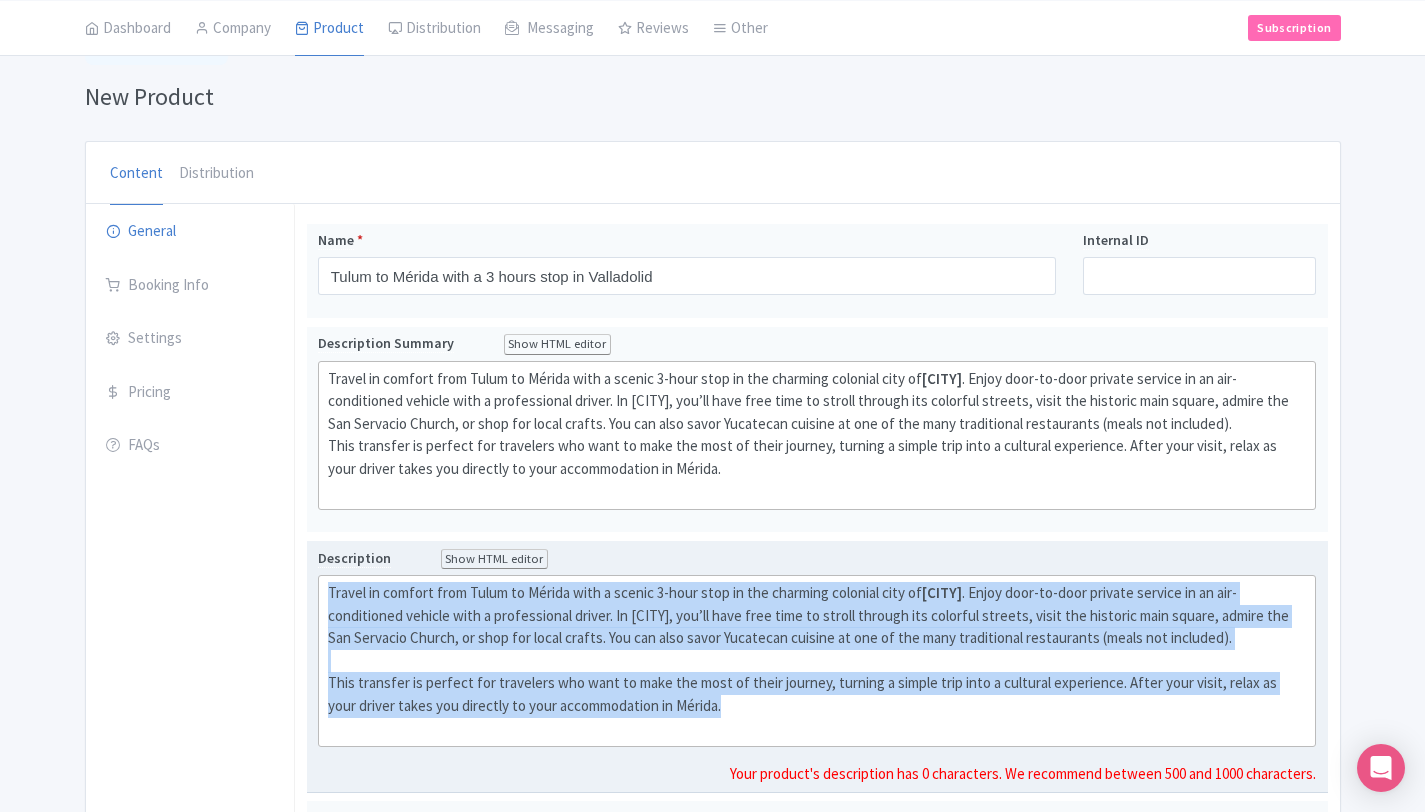 drag, startPoint x: 716, startPoint y: 711, endPoint x: 322, endPoint y: 588, distance: 412.75296 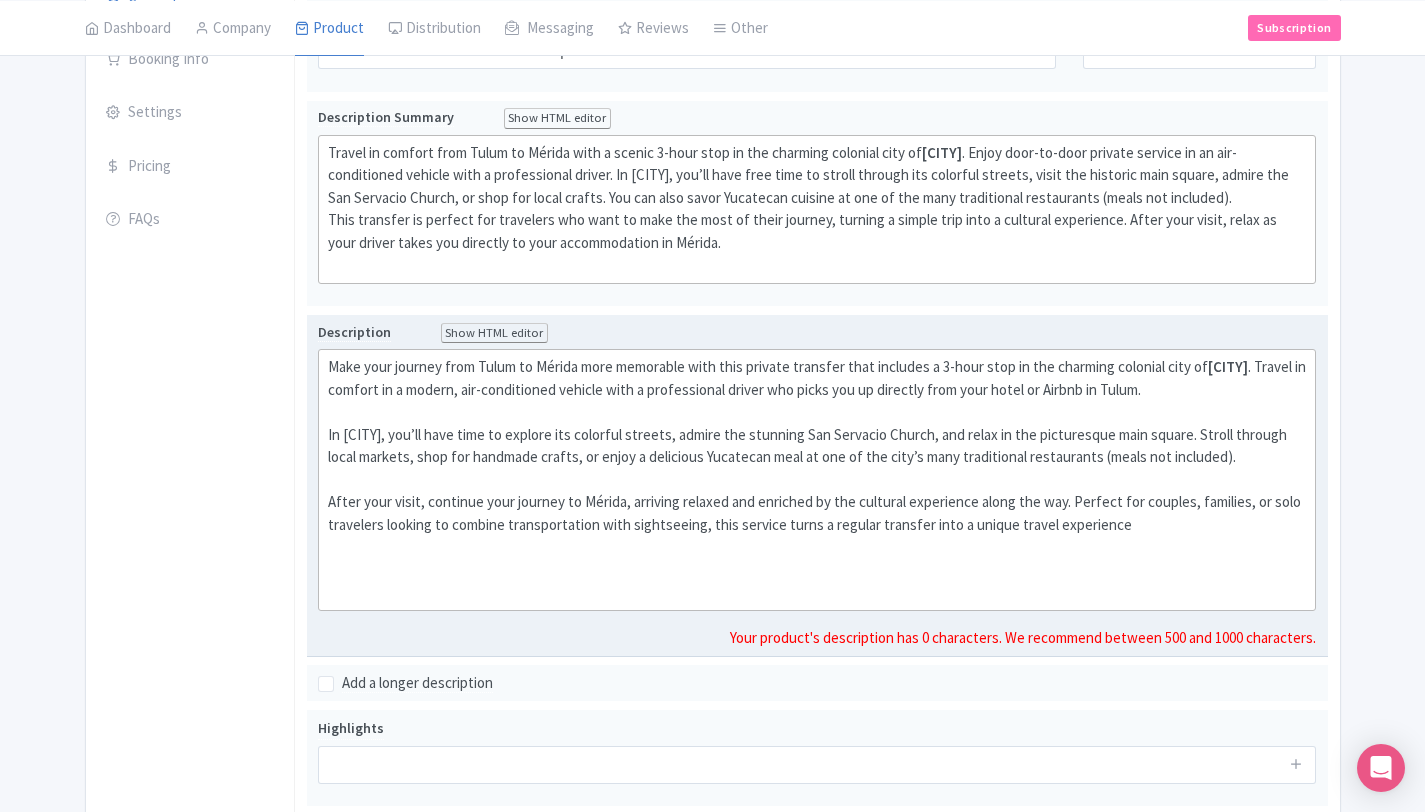 scroll, scrollTop: 346, scrollLeft: 0, axis: vertical 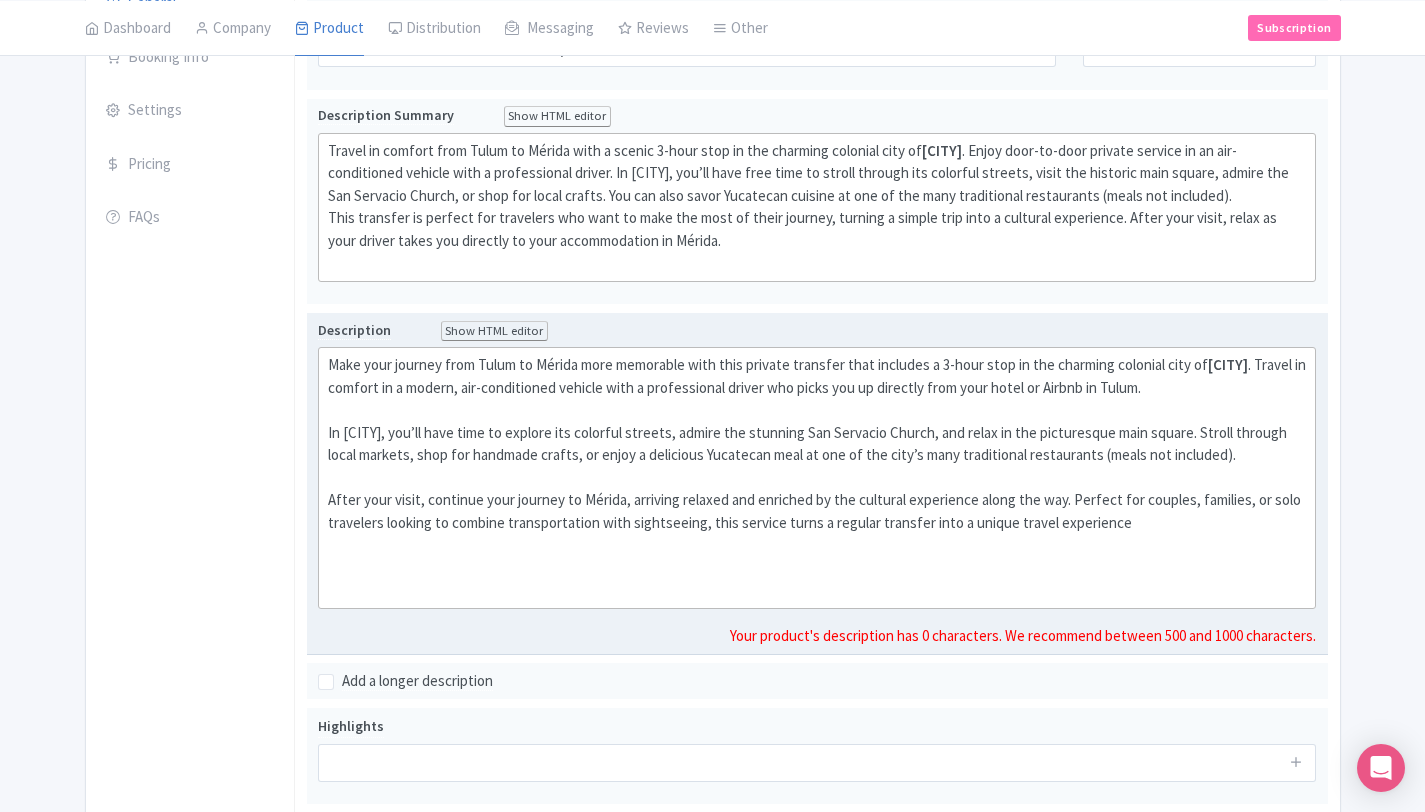click on "Make your journey from Tulum to Mérida more memorable with this private transfer that includes a 3-hour stop in the charming colonial city of  Valladolid . Travel in comfort in a modern, air-conditioned vehicle with a professional driver who picks you up directly from your hotel or Airbnb in Tulum. In Valladolid, you’ll have time to explore its colorful streets, admire the stunning San Servacio Church, and relax in the picturesque main square. Stroll through local markets, shop for handmade crafts, or enjoy a delicious Yucatecan meal at one of the city’s many traditional restaurants (meals not included). After your visit, continue your journey to Mérida, arriving relaxed and enriched by the cultural experience along the way. Perfect for couples, families, or solo travelers looking to combine transportation with sightseeing, this service turns a regular transfer into a unique travel experience" 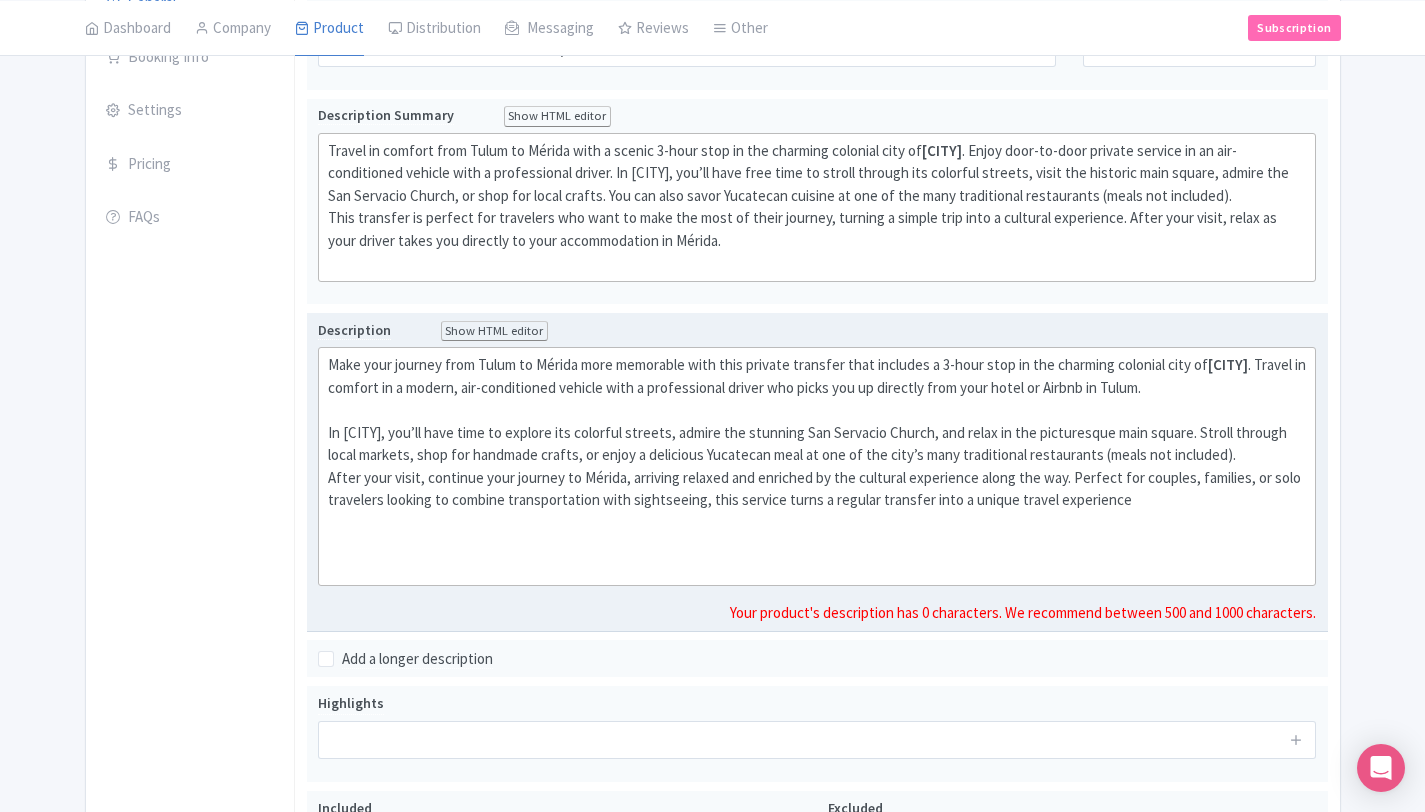 click on "Make your journey from Tulum to Mérida more memorable with this private transfer that includes a 3-hour stop in the charming colonial city of  Valladolid . Travel in comfort in a modern, air-conditioned vehicle with a professional driver who picks you up directly from your hotel or Airbnb in Tulum. In Valladolid, you’ll have time to explore its colorful streets, admire the stunning San Servacio Church, and relax in the picturesque main square. Stroll through local markets, shop for handmade crafts, or enjoy a delicious Yucatecan meal at one of the city’s many traditional restaurants (meals not included). After your visit, continue your journey to Mérida, arriving relaxed and enriched by the cultural experience along the way. Perfect for couples, families, or solo travelers looking to combine transportation with sightseeing, this service turns a regular transfer into a unique travel experience" 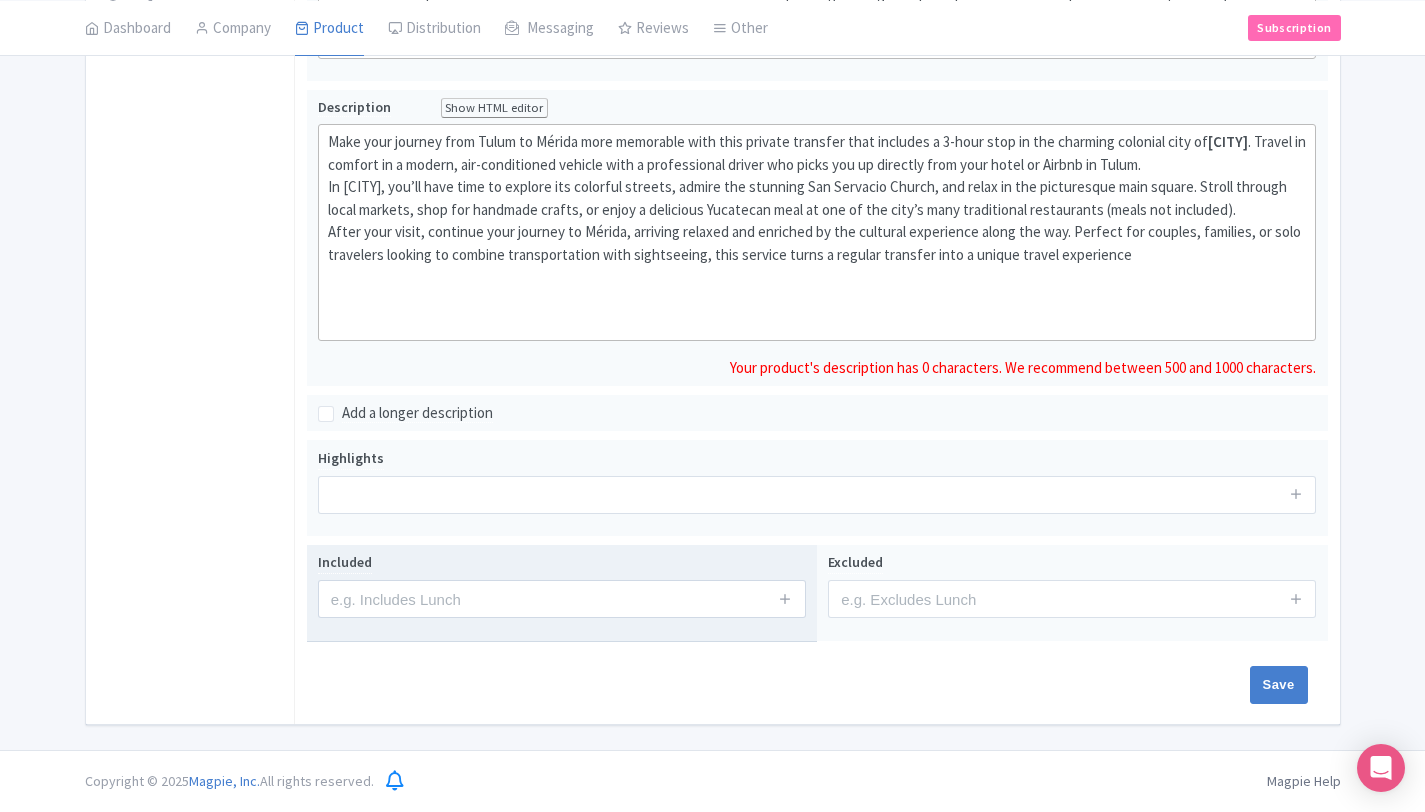 scroll, scrollTop: 547, scrollLeft: 0, axis: vertical 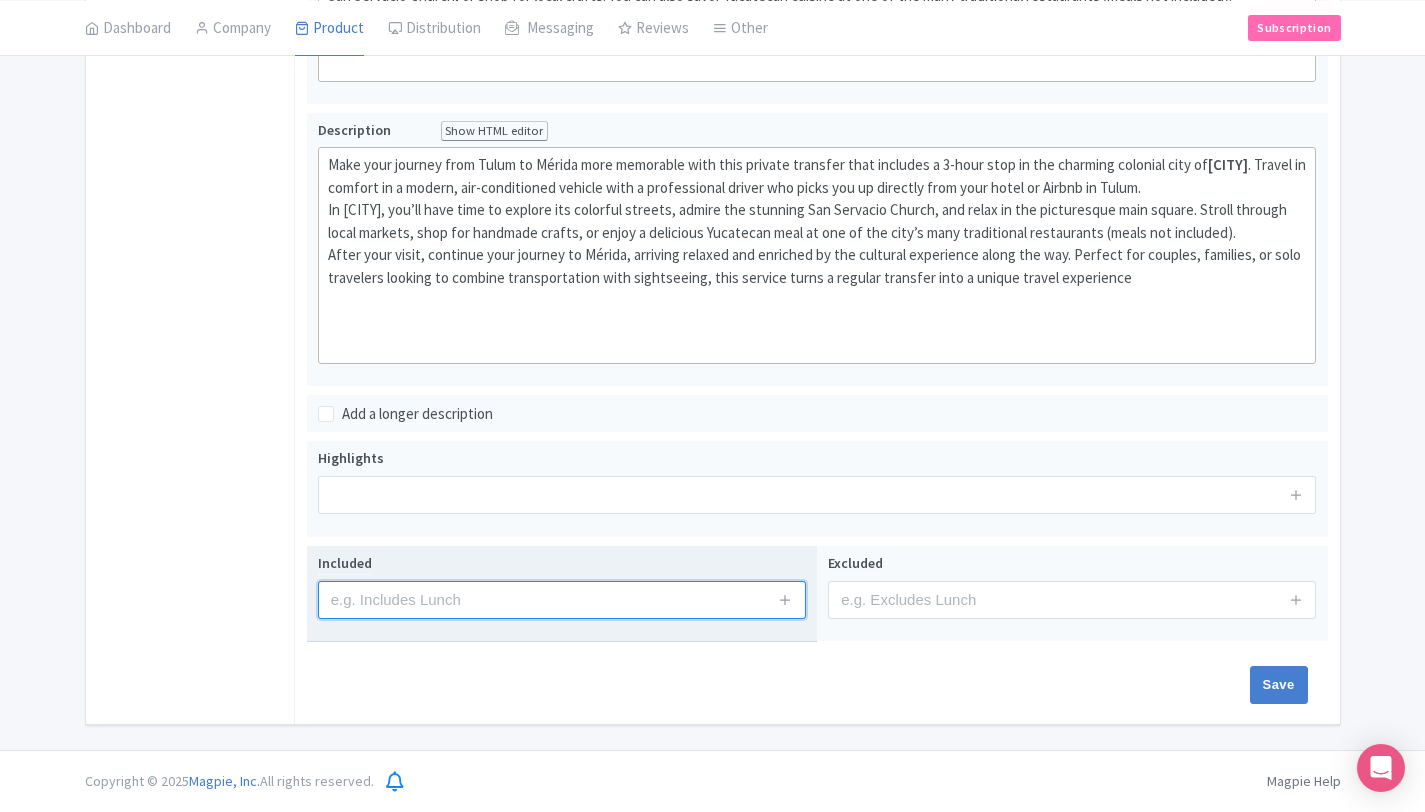 click at bounding box center (562, 600) 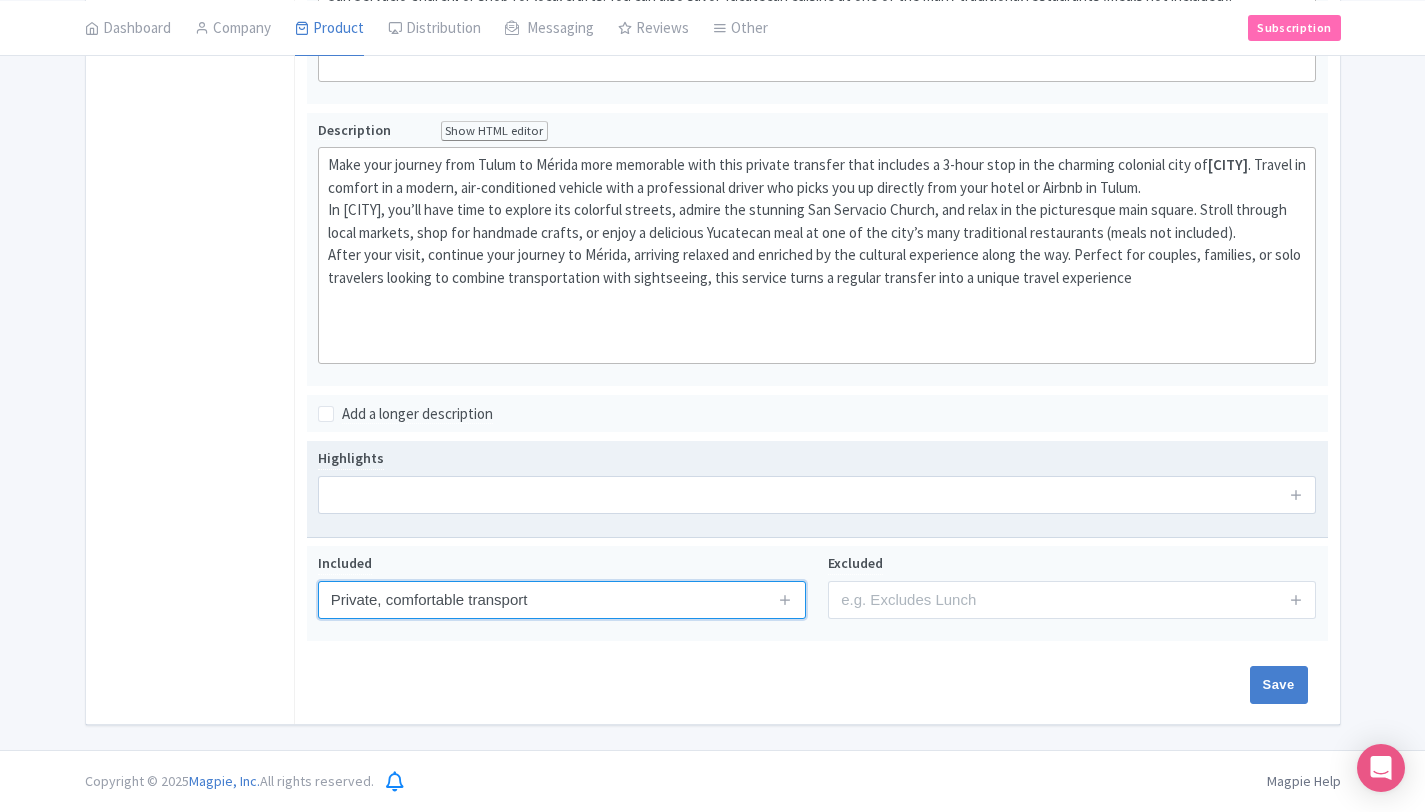 type on "Private, comfortable transport" 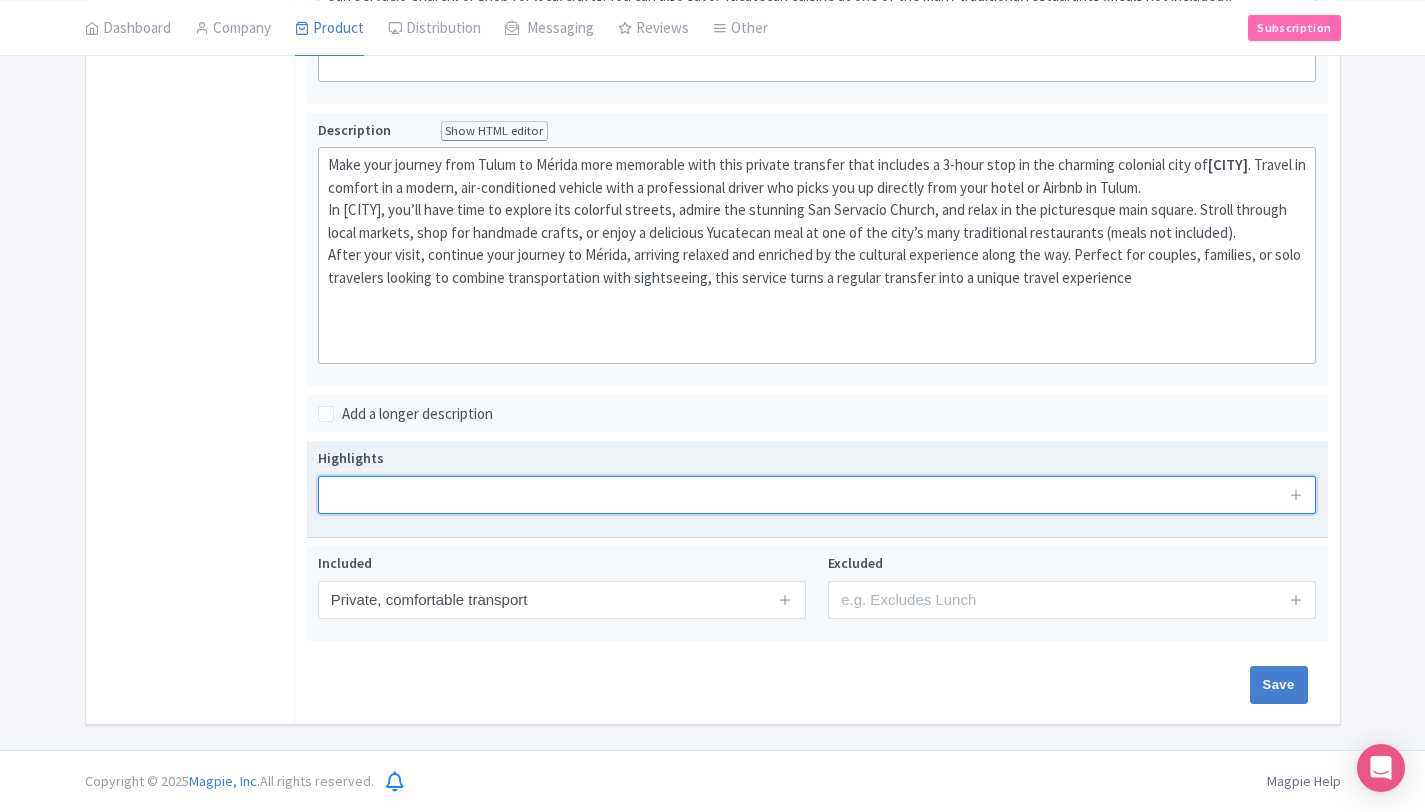 click at bounding box center [817, 495] 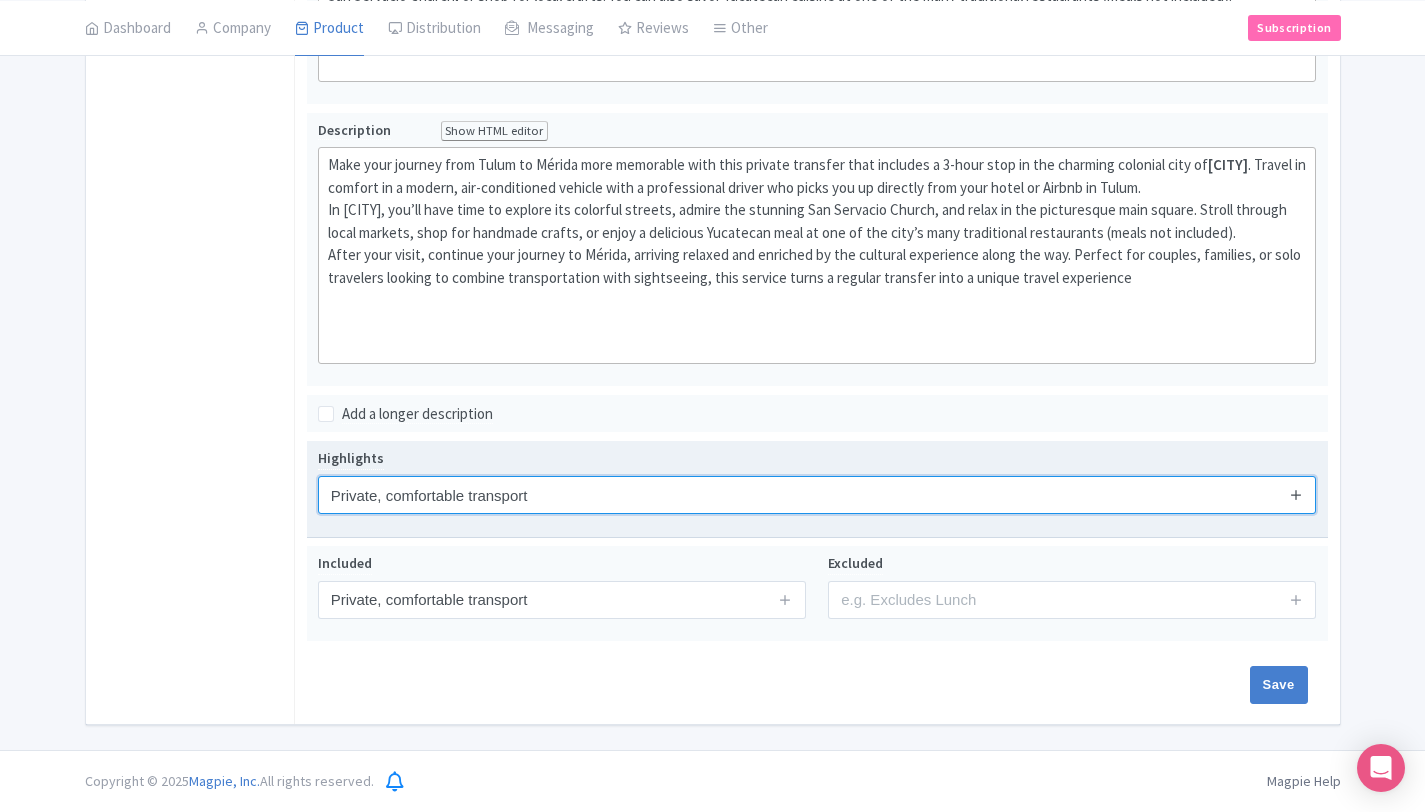 type on "Private, comfortable transport" 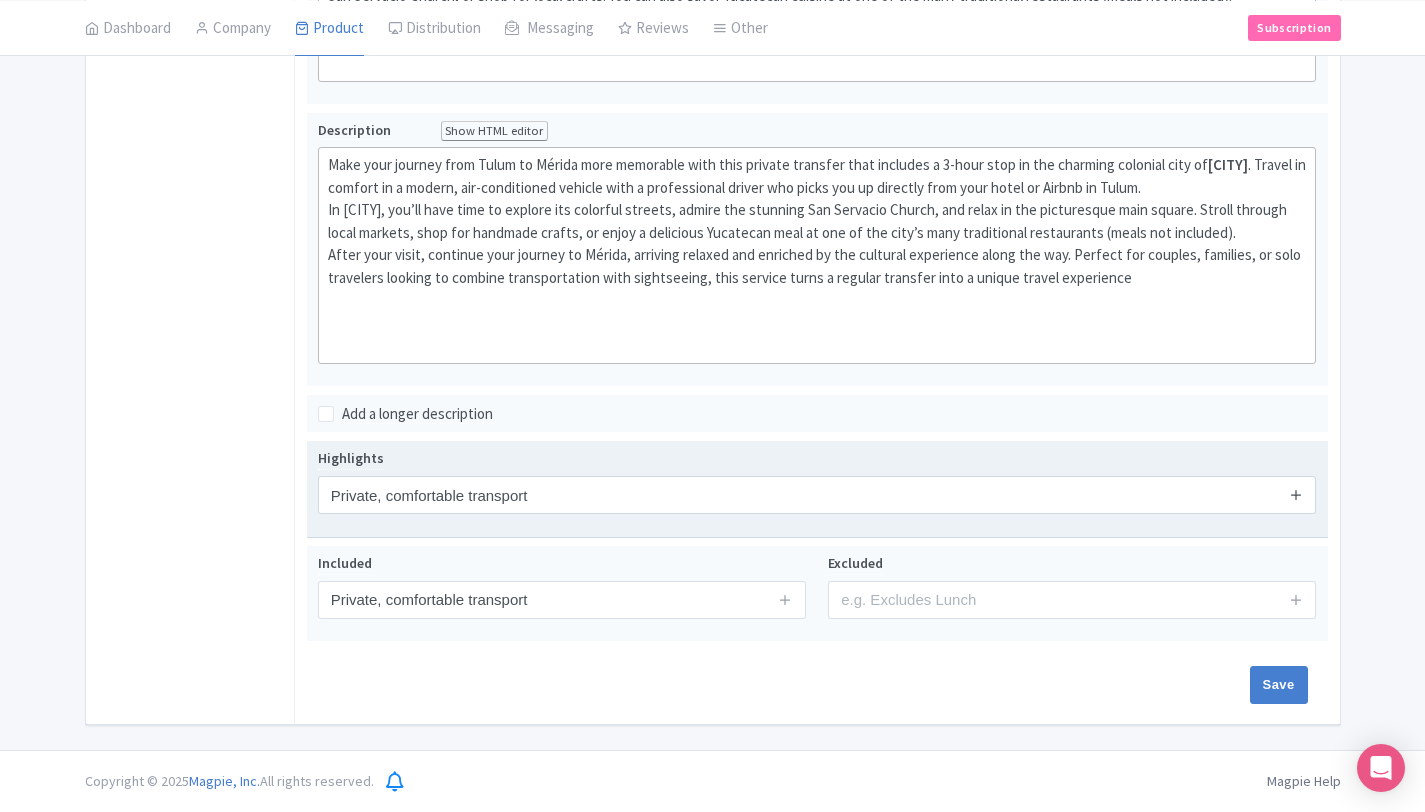 click at bounding box center [1296, 494] 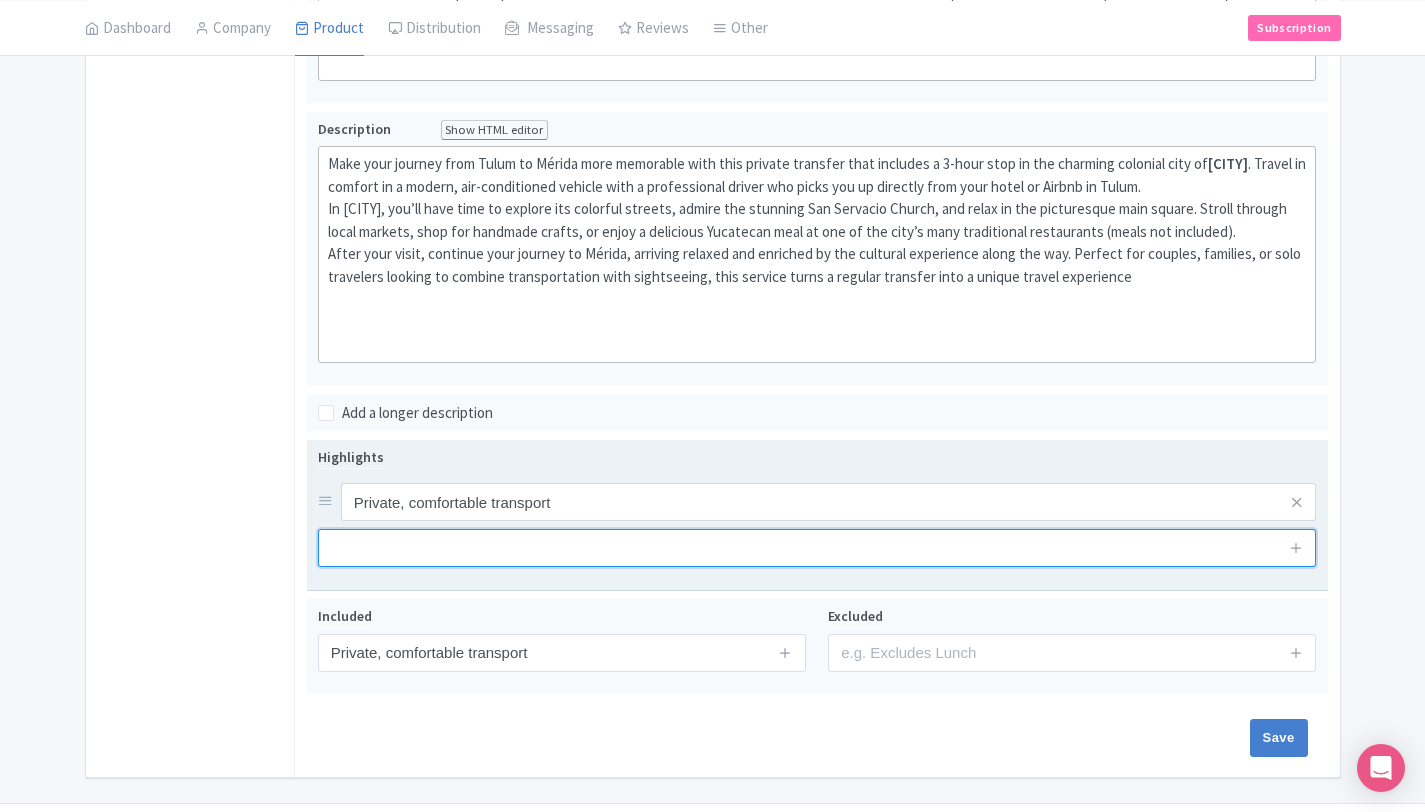 click at bounding box center (817, 548) 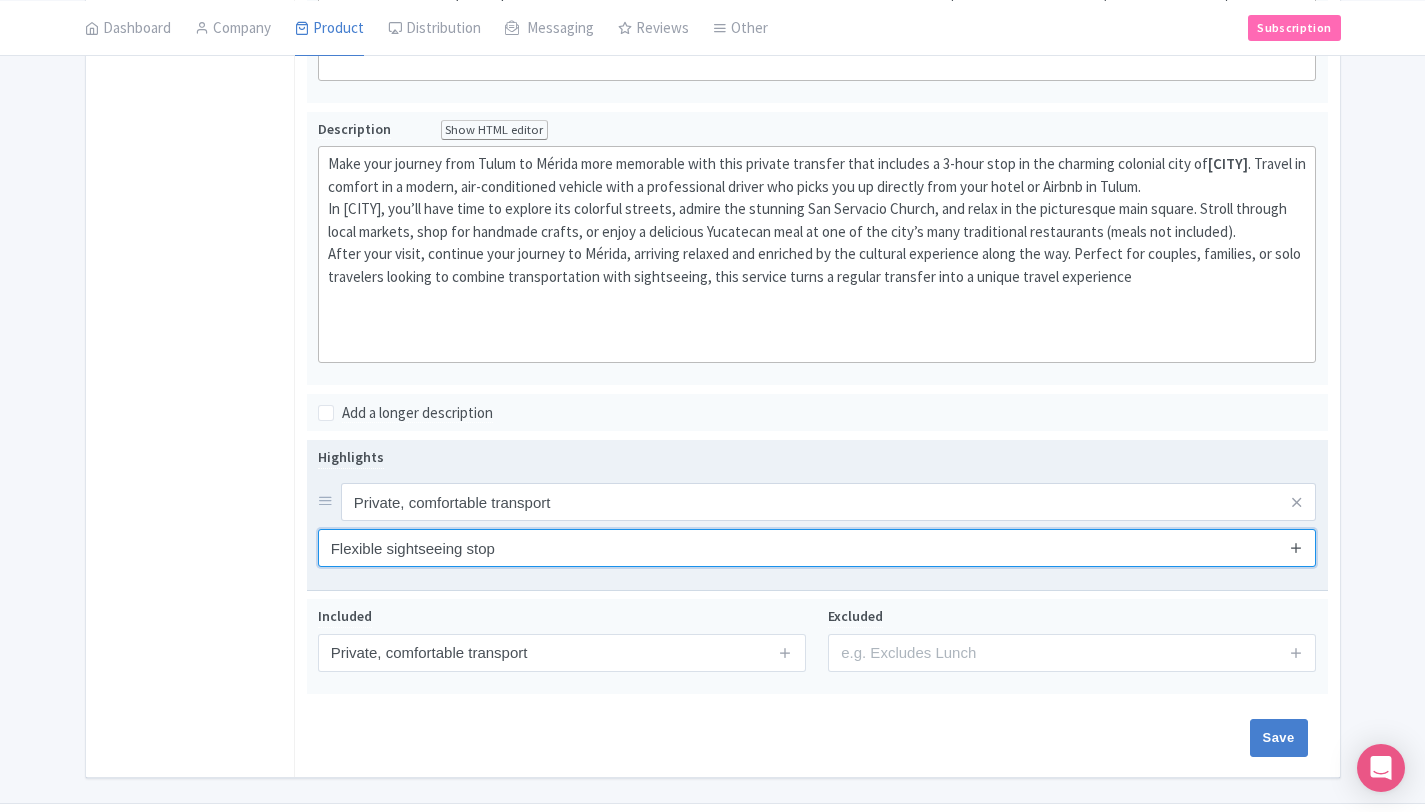 type on "Flexible sightseeing stop" 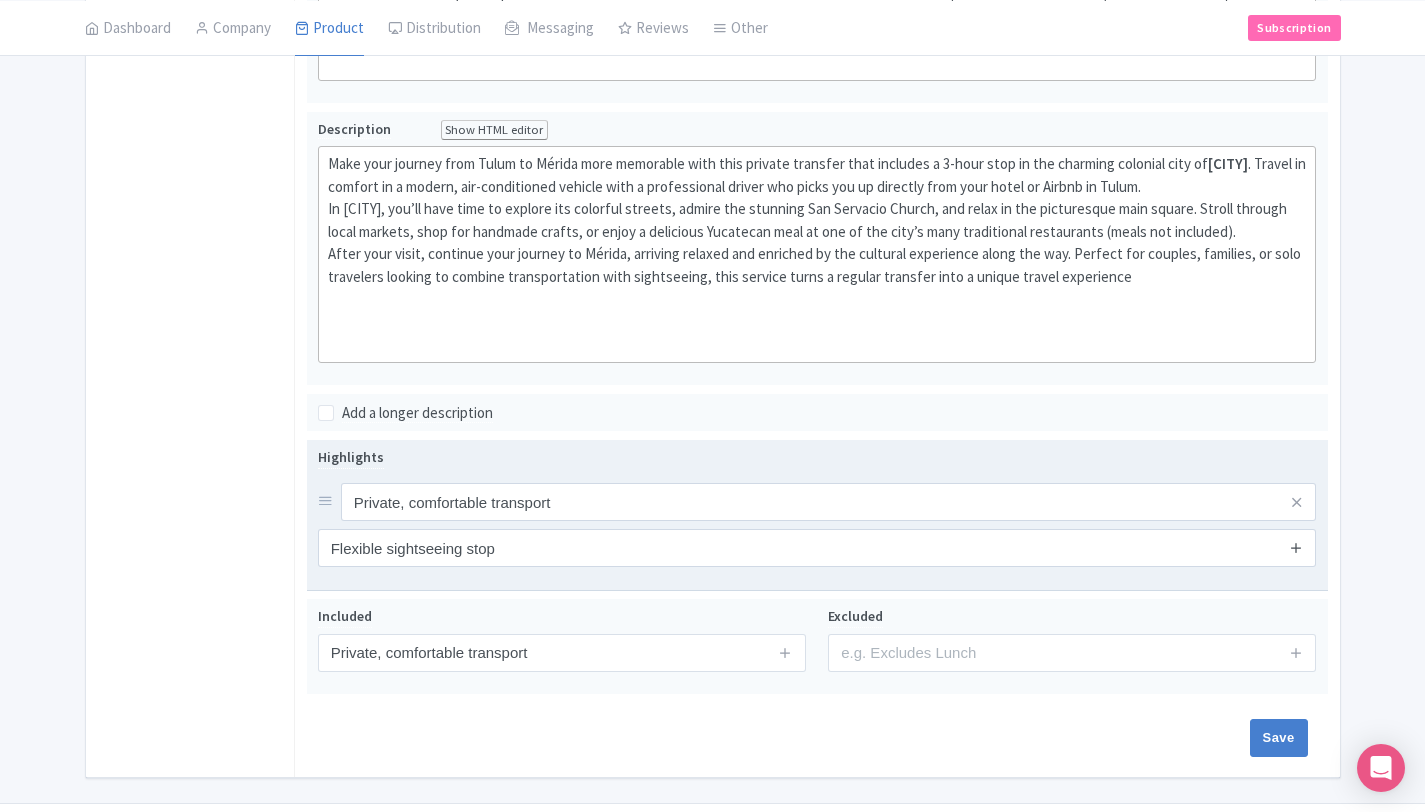 click at bounding box center [1296, 547] 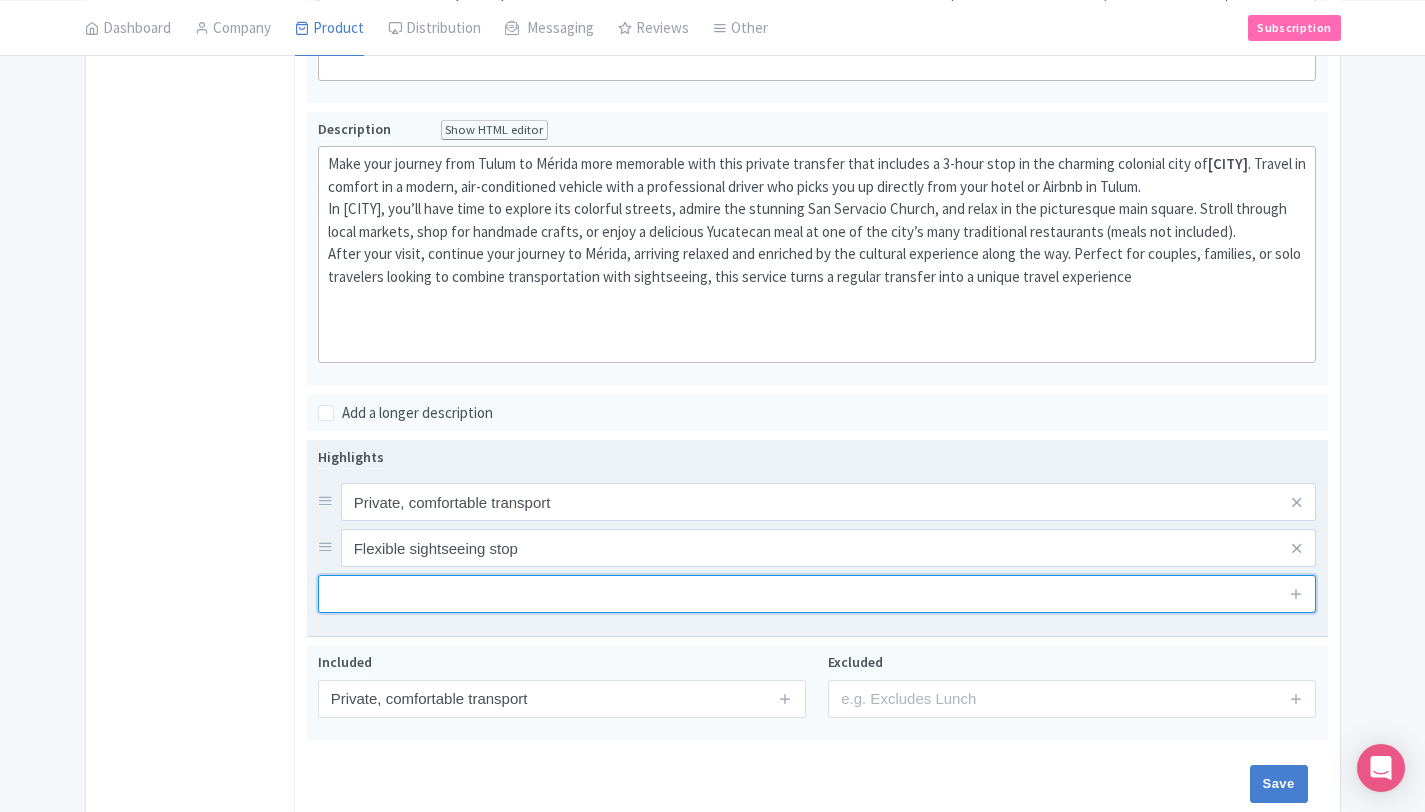 click at bounding box center [817, 594] 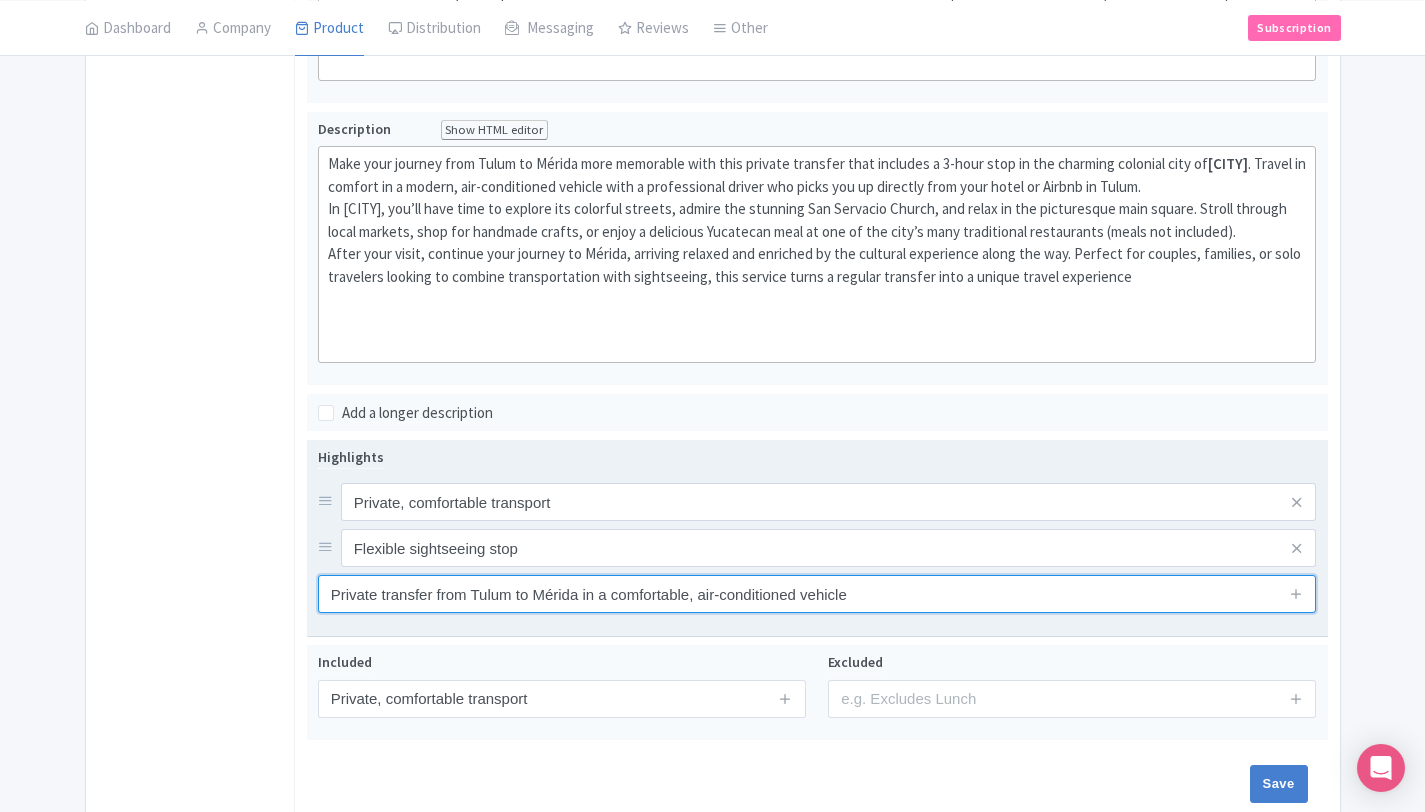 type on "Private transfer from Tulum to Mérida in a comfortable, air-conditioned vehicle" 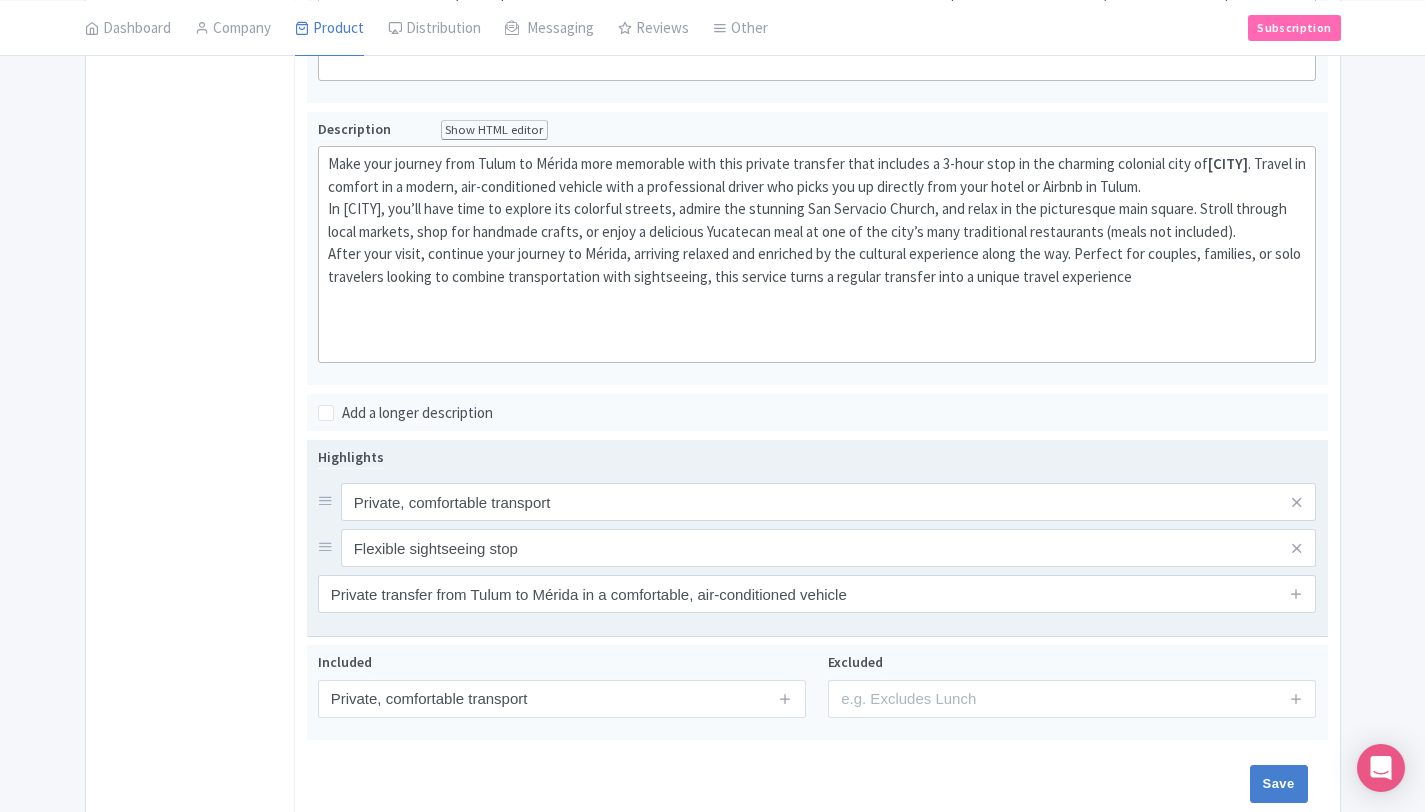 click at bounding box center [1296, 594] 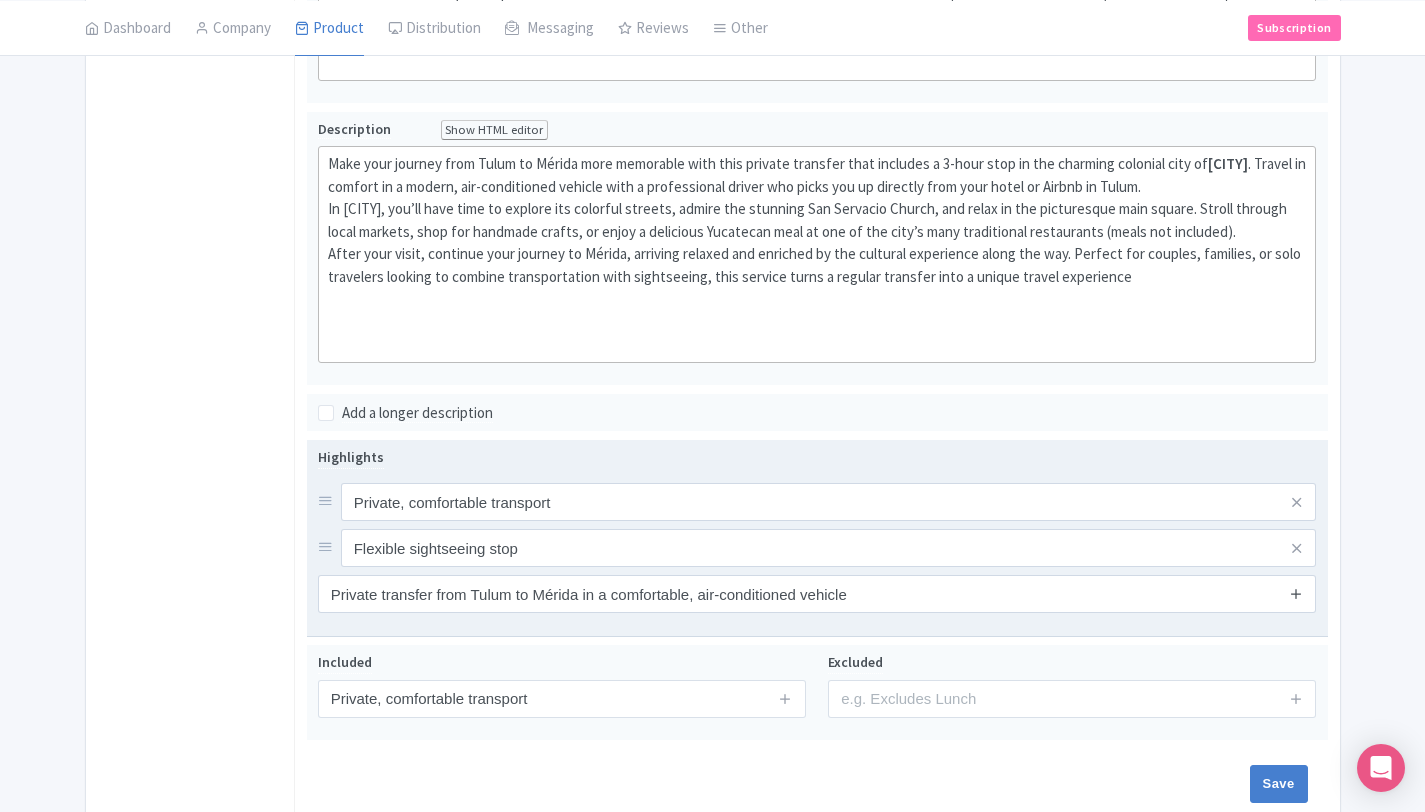 click at bounding box center [1296, 593] 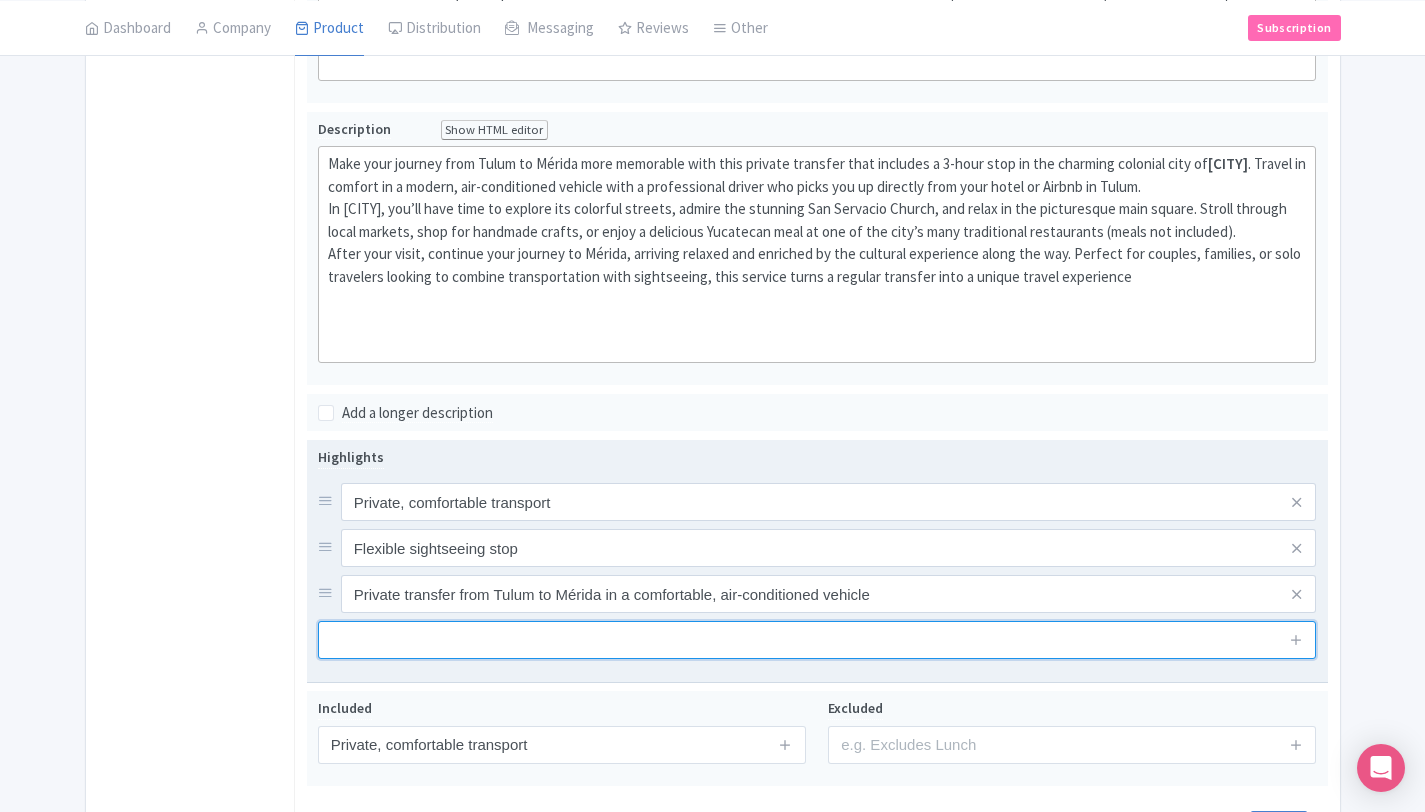 click at bounding box center [817, 640] 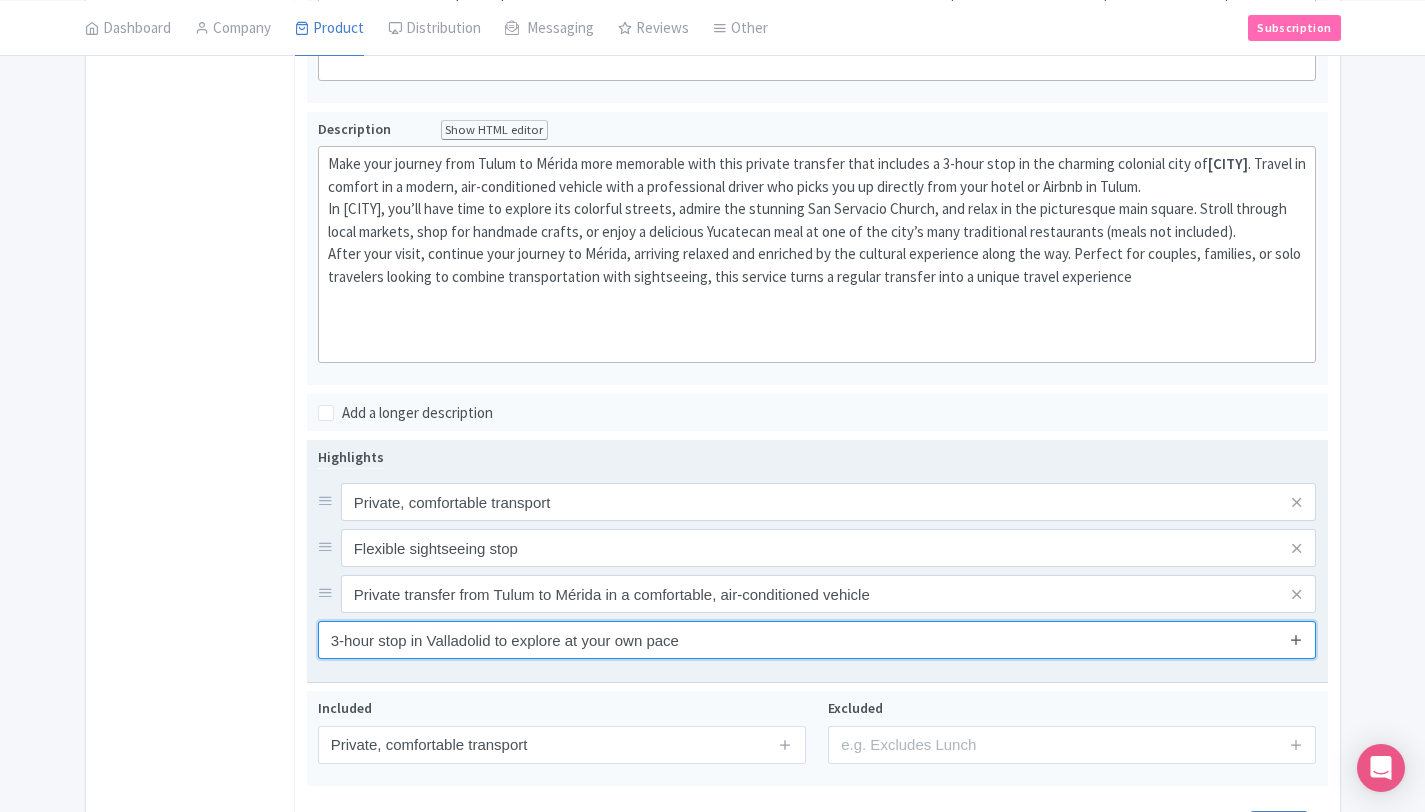 type on "3-hour stop in Valladolid to explore at your own pace" 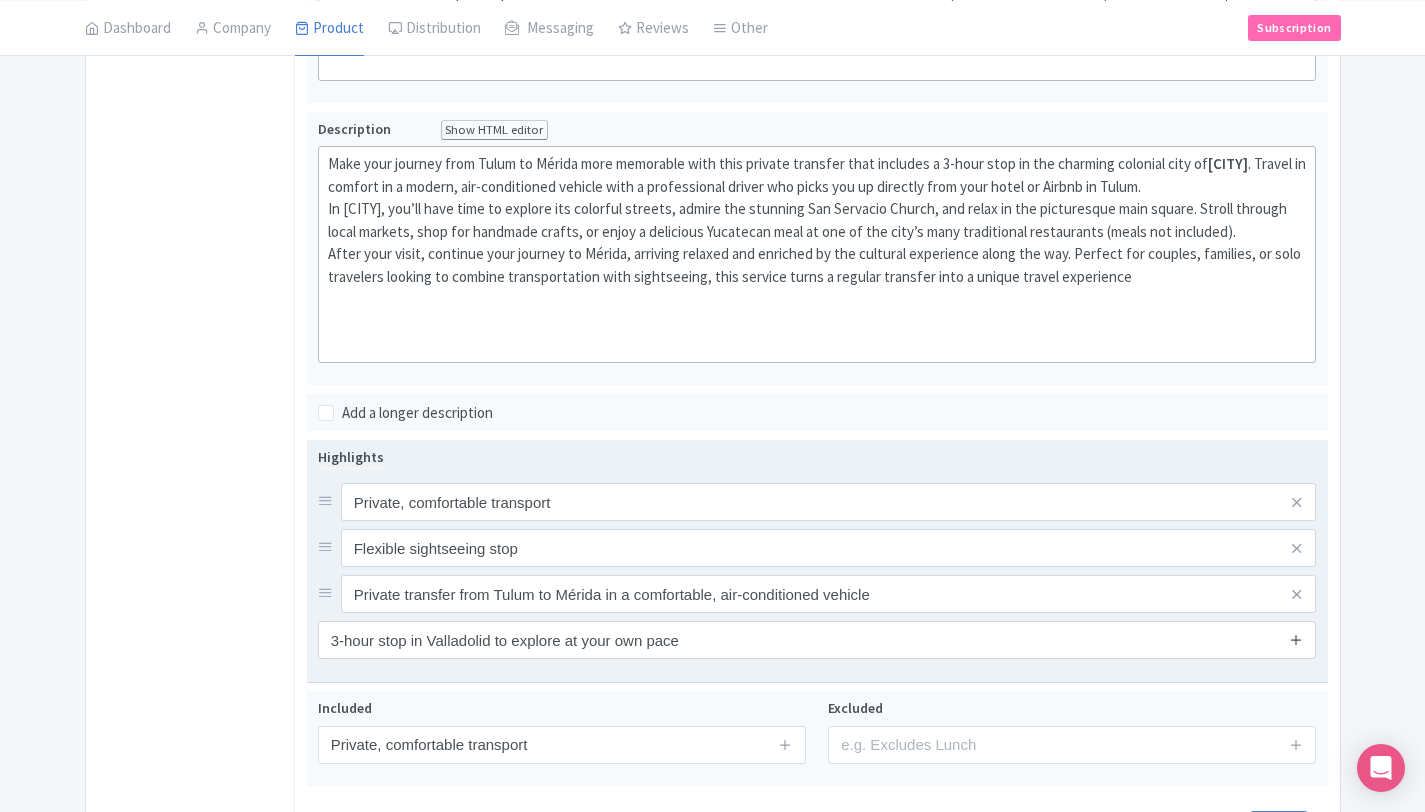 click at bounding box center [1296, 640] 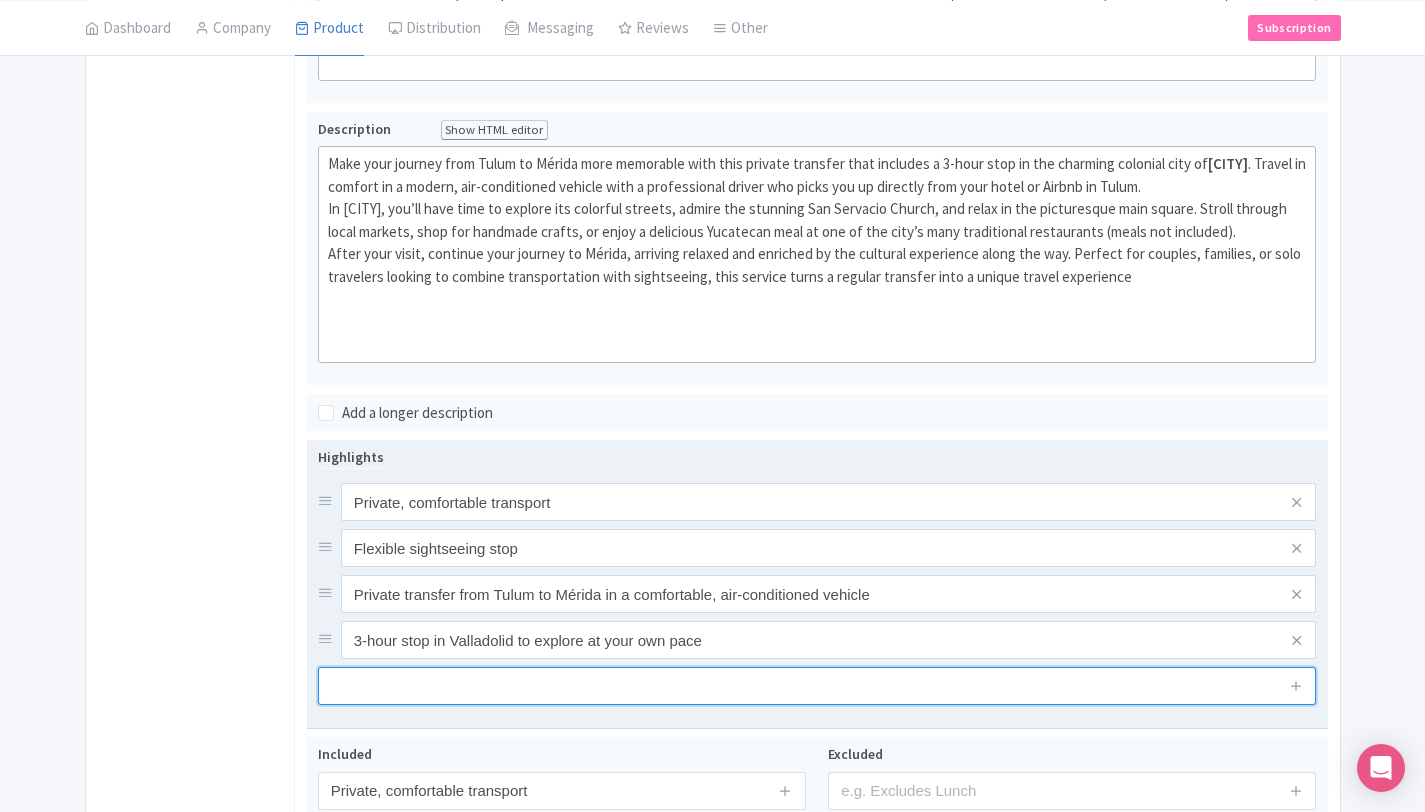 click at bounding box center [817, 686] 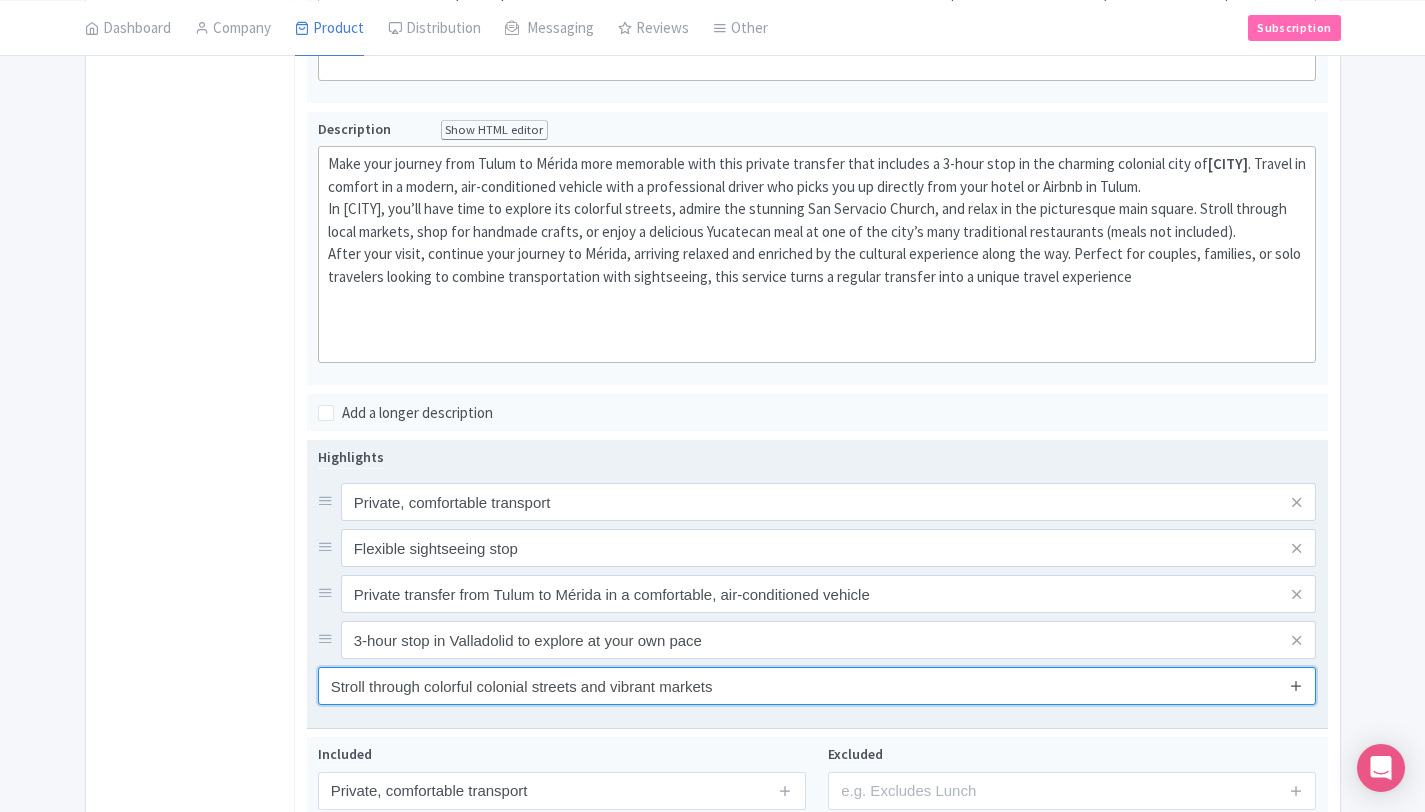 type on "Stroll through colorful colonial streets and vibrant markets" 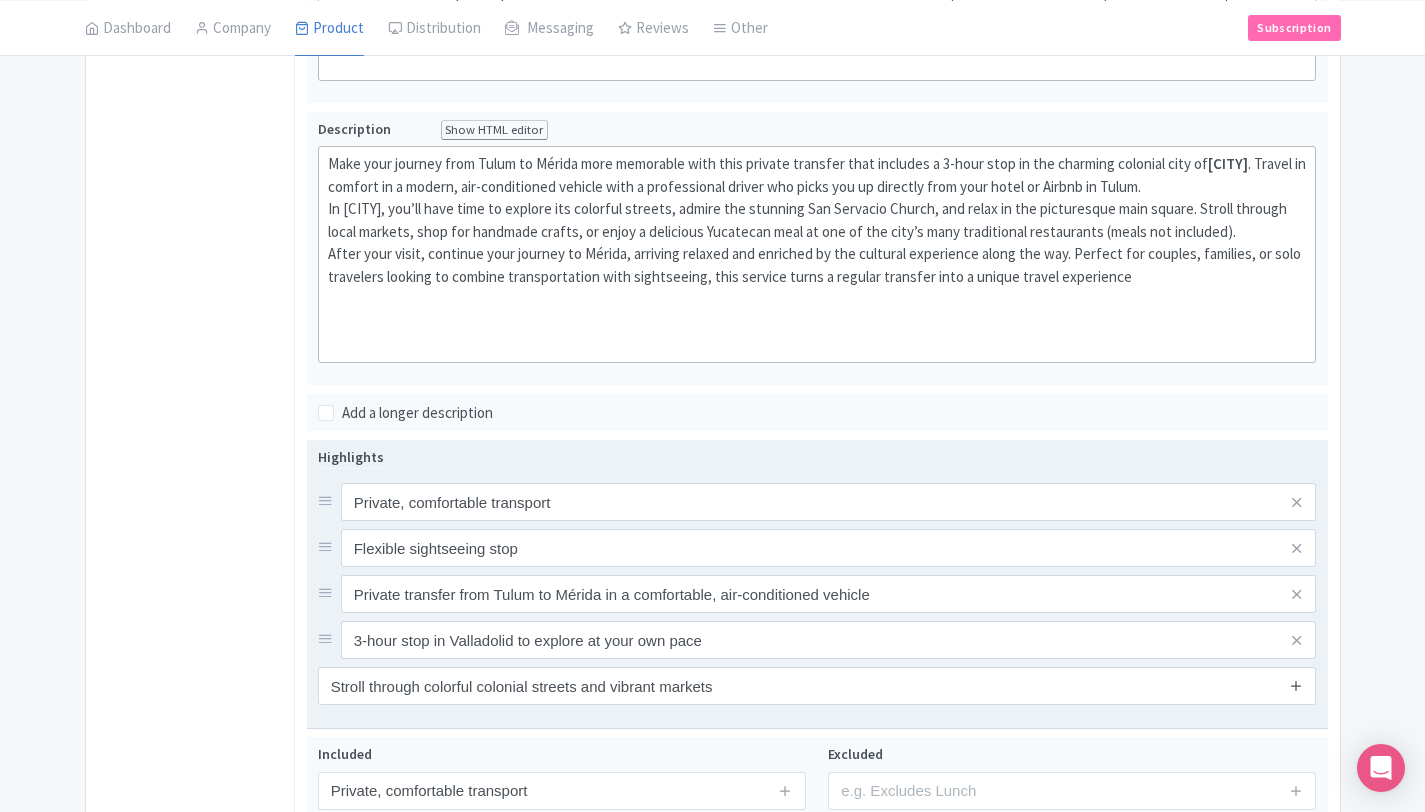 click at bounding box center [1296, 685] 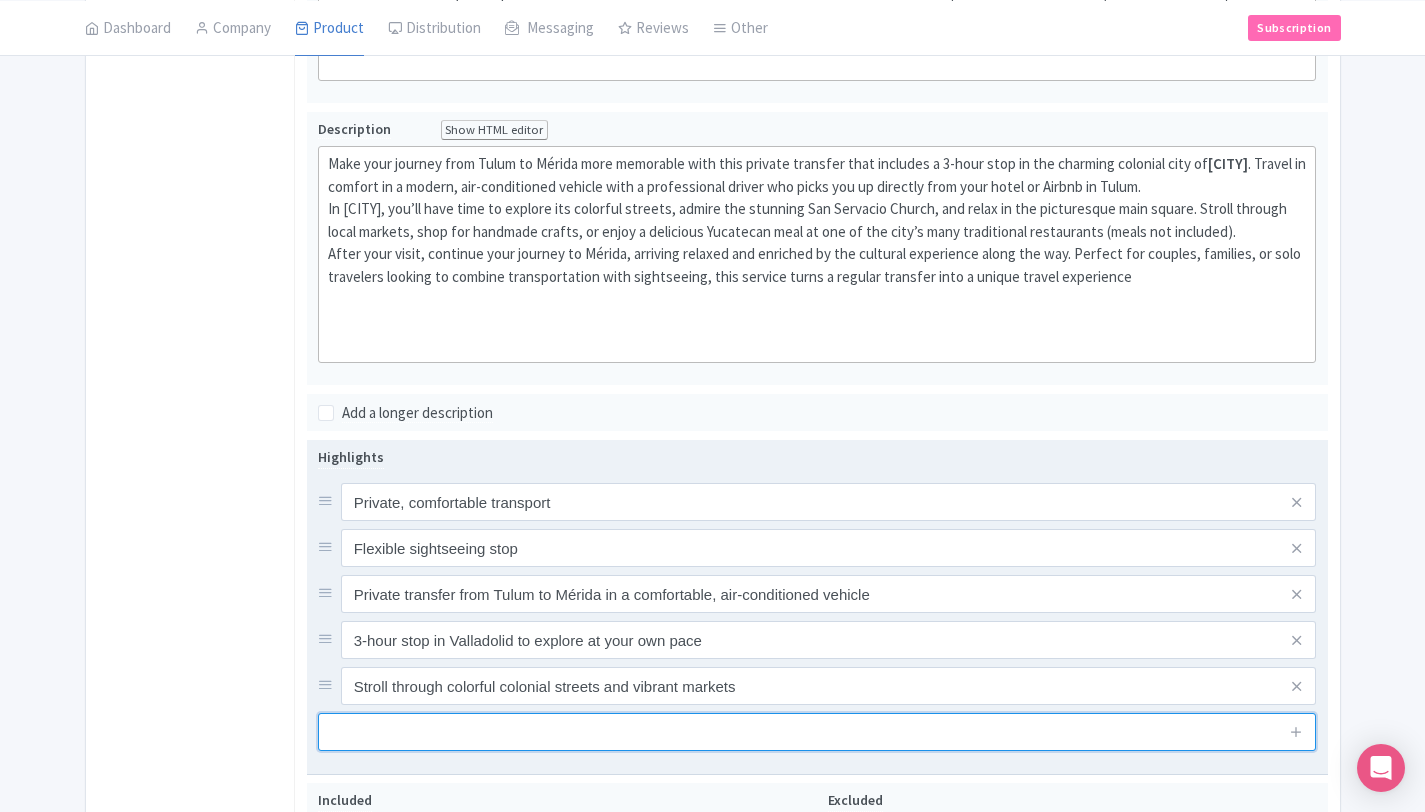 click at bounding box center [817, 732] 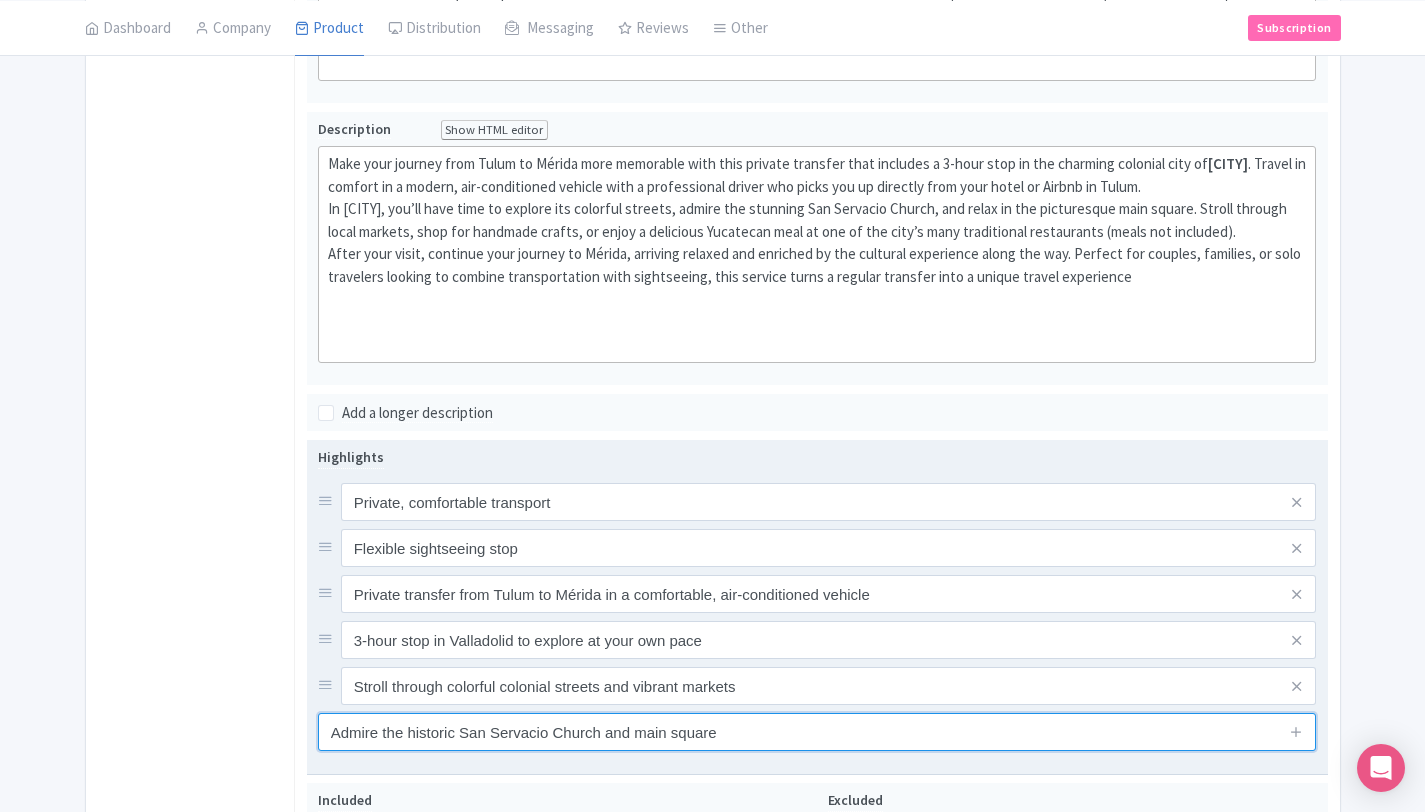 type on "Admire the historic San Servacio Church and main square" 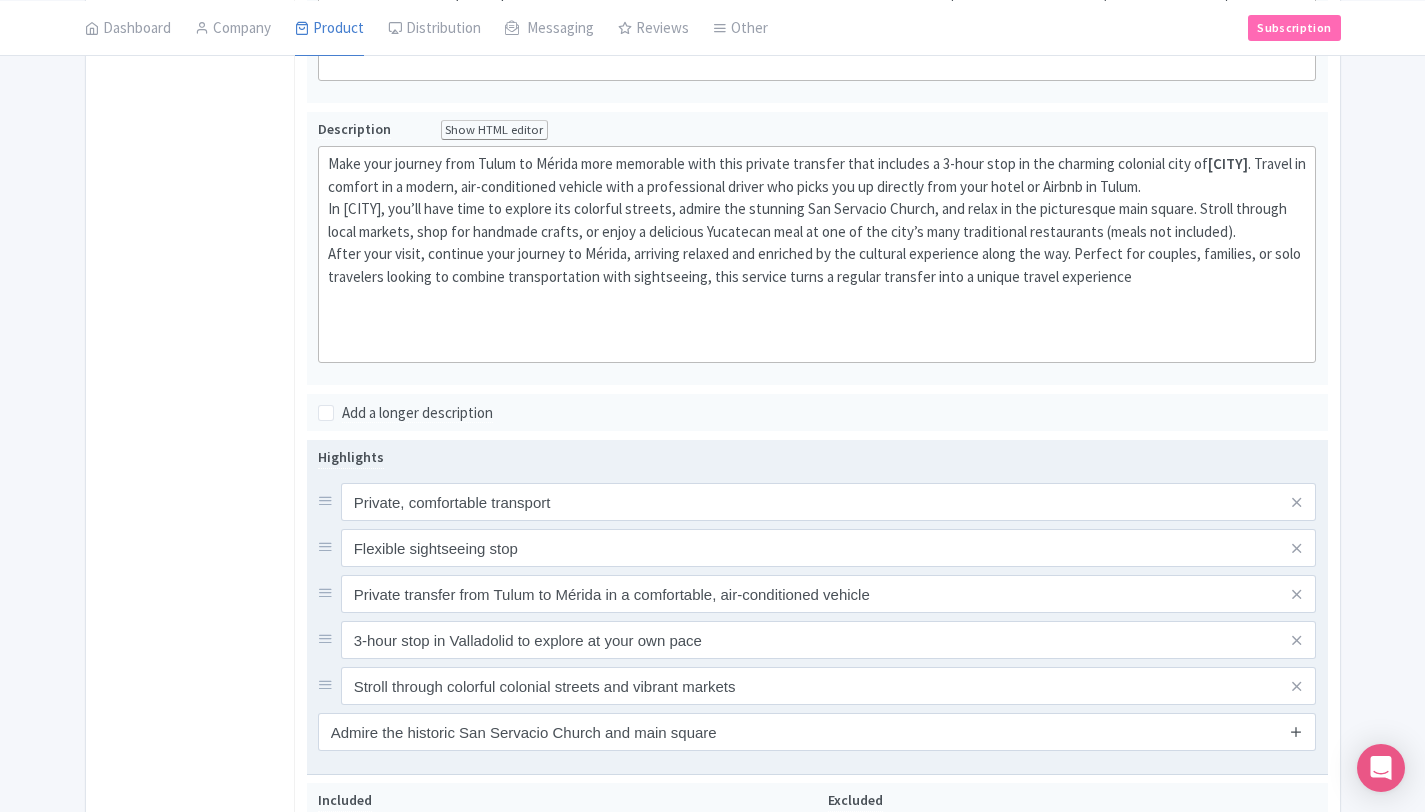 click at bounding box center [1296, 731] 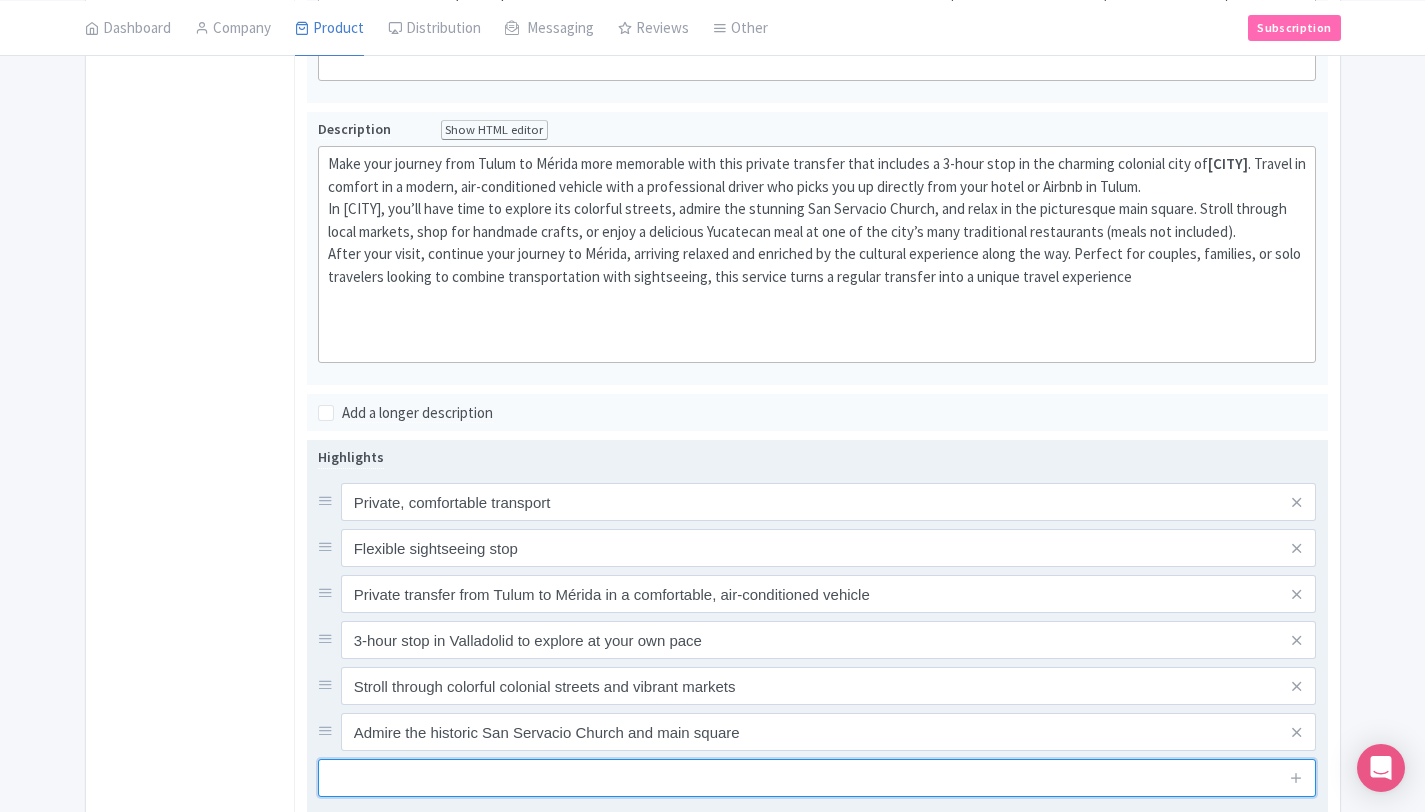 click at bounding box center (817, 778) 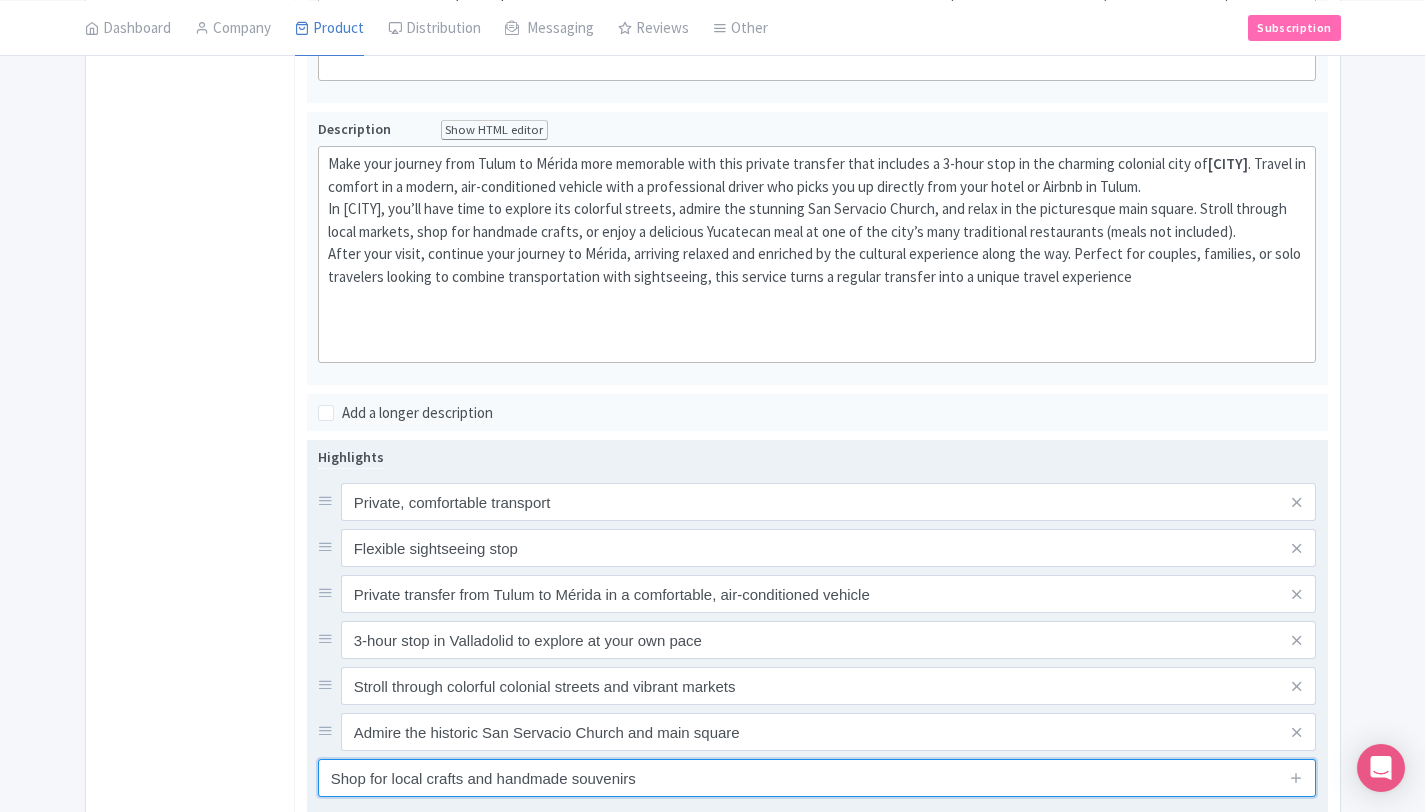 type on "Shop for local crafts and handmade souvenirs" 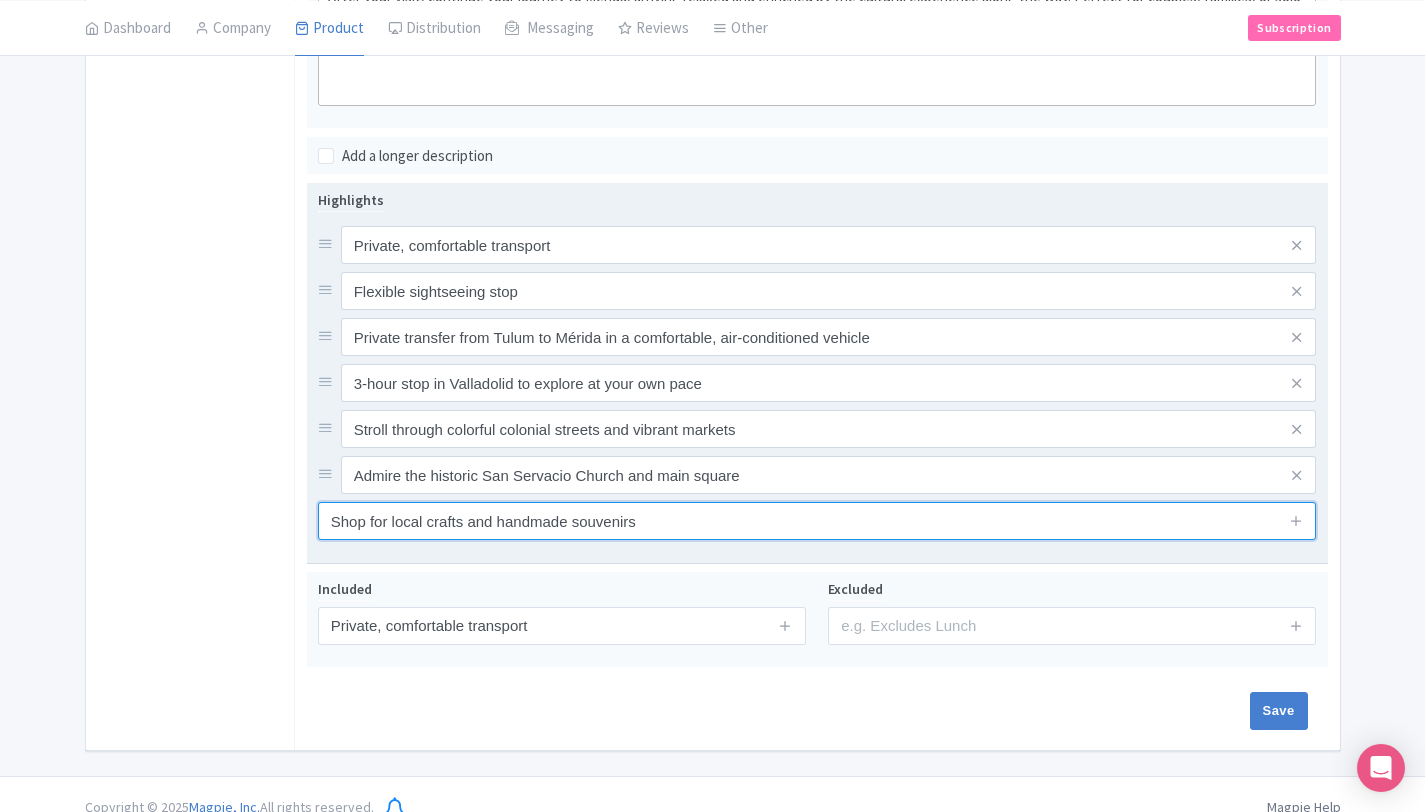 scroll, scrollTop: 831, scrollLeft: 0, axis: vertical 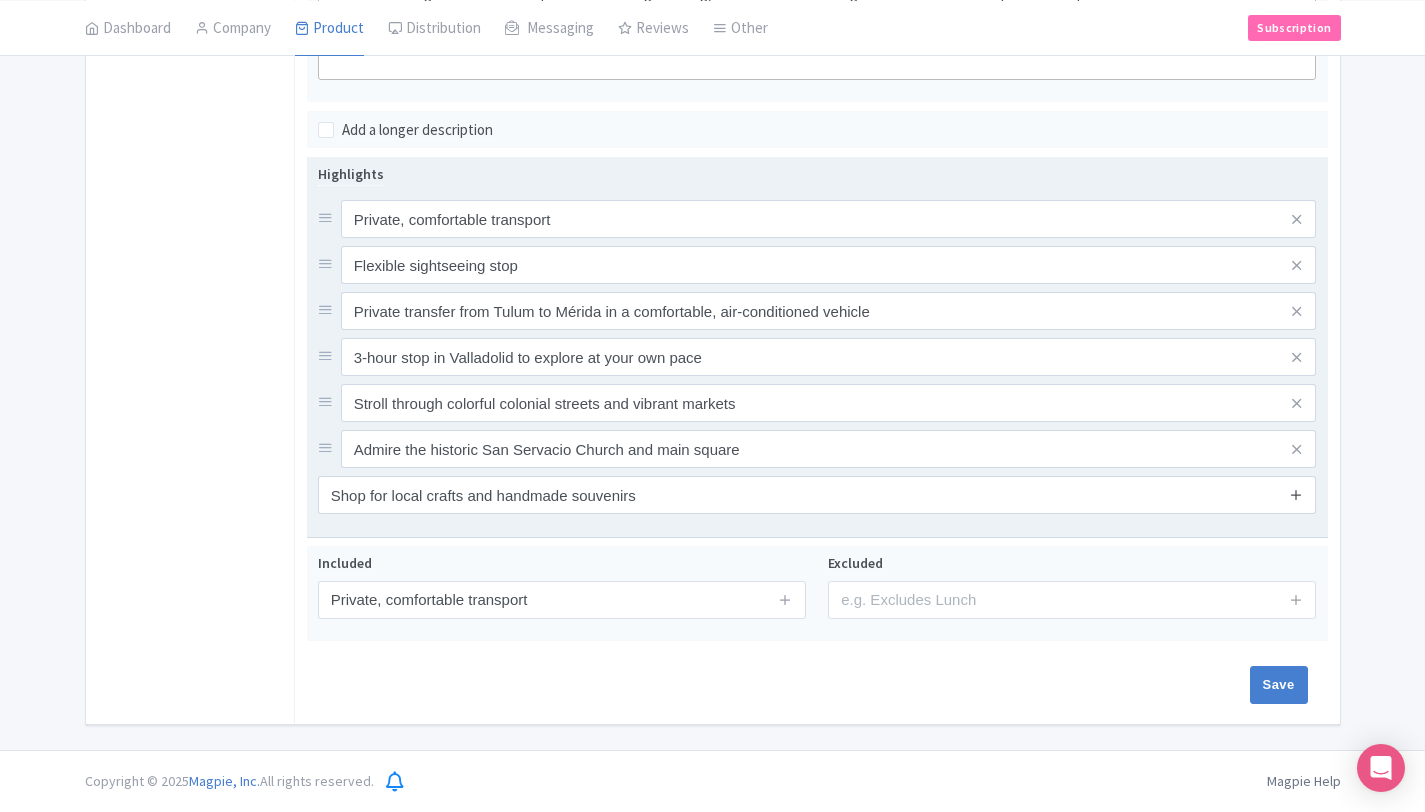 click at bounding box center (1296, 494) 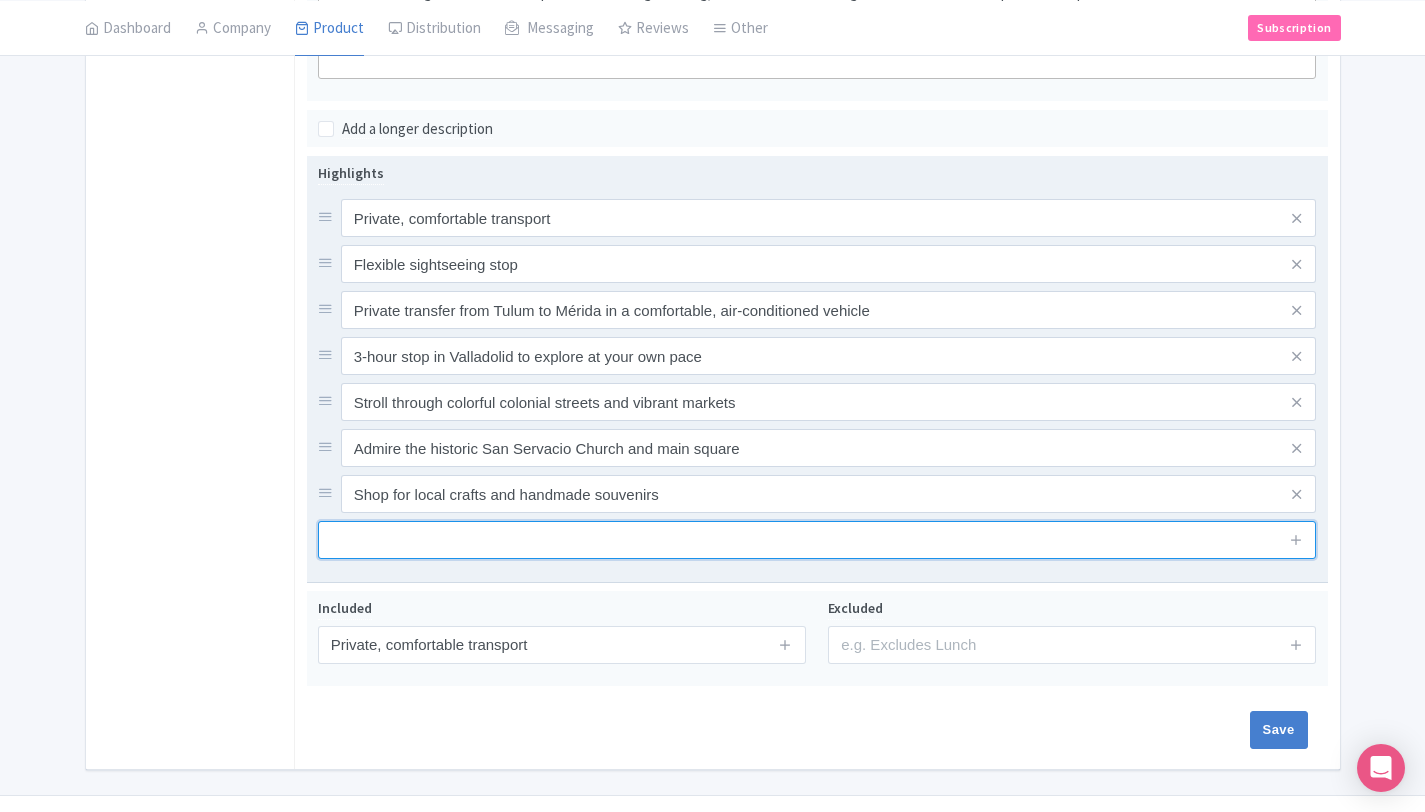click at bounding box center [817, 540] 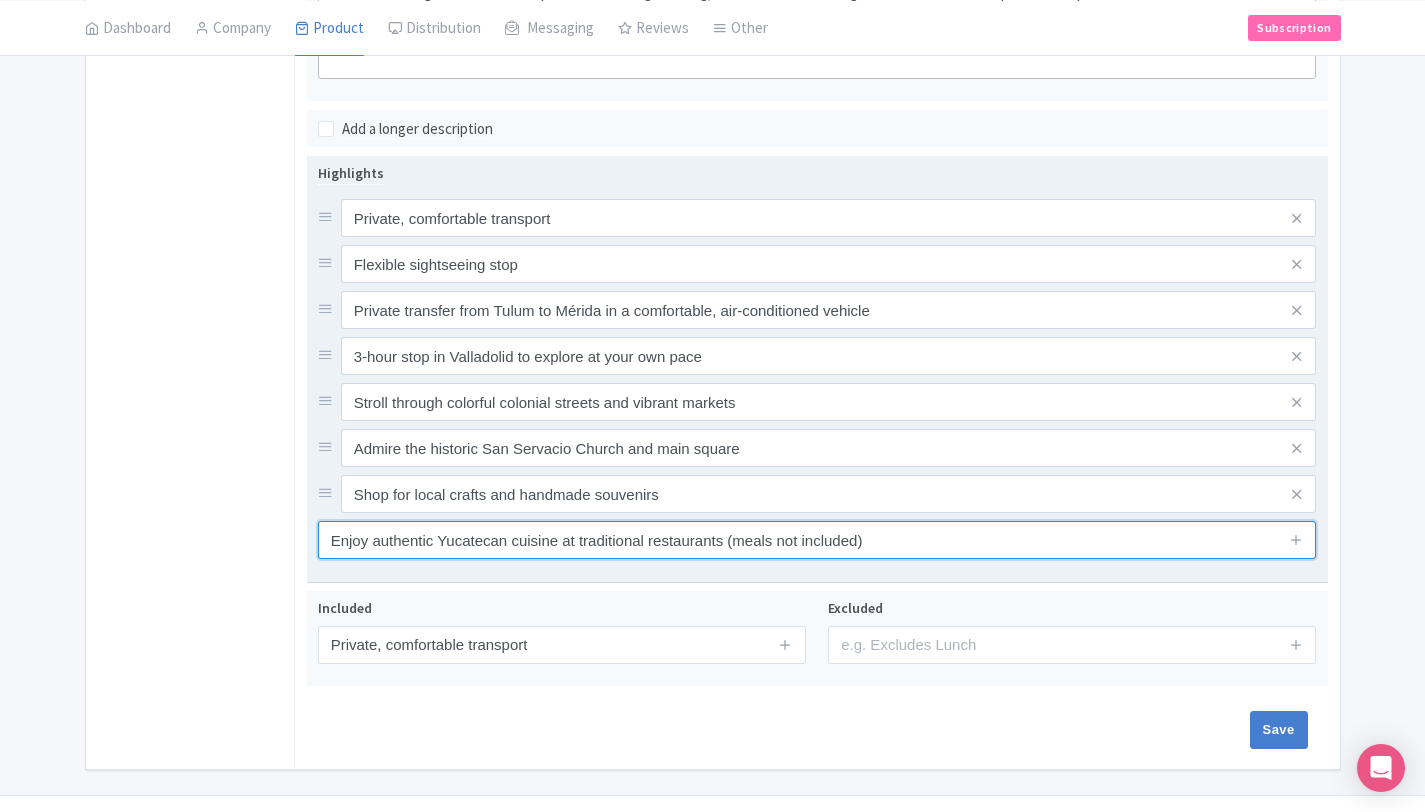 type on "Enjoy authentic Yucatecan cuisine at traditional restaurants (meals not included)" 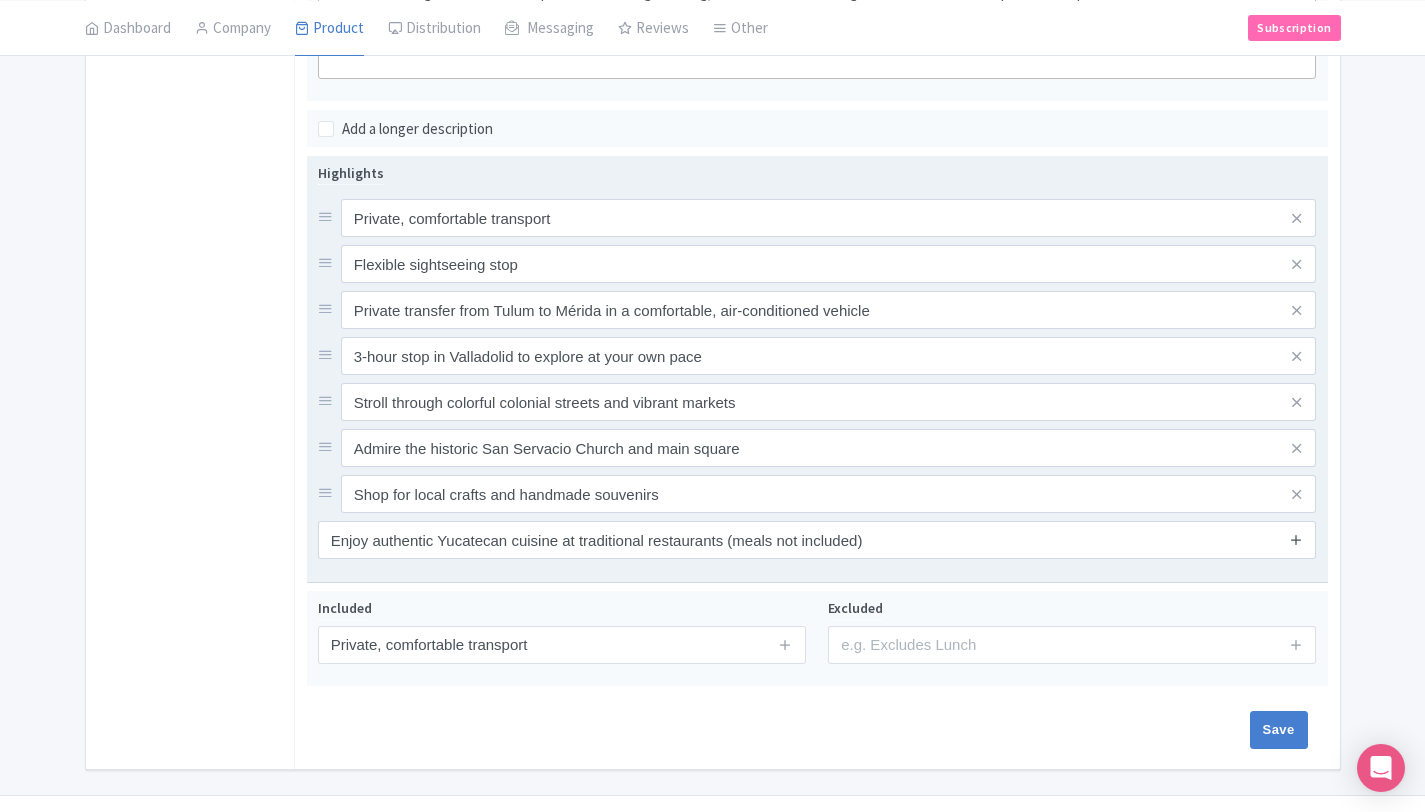 click at bounding box center [1296, 539] 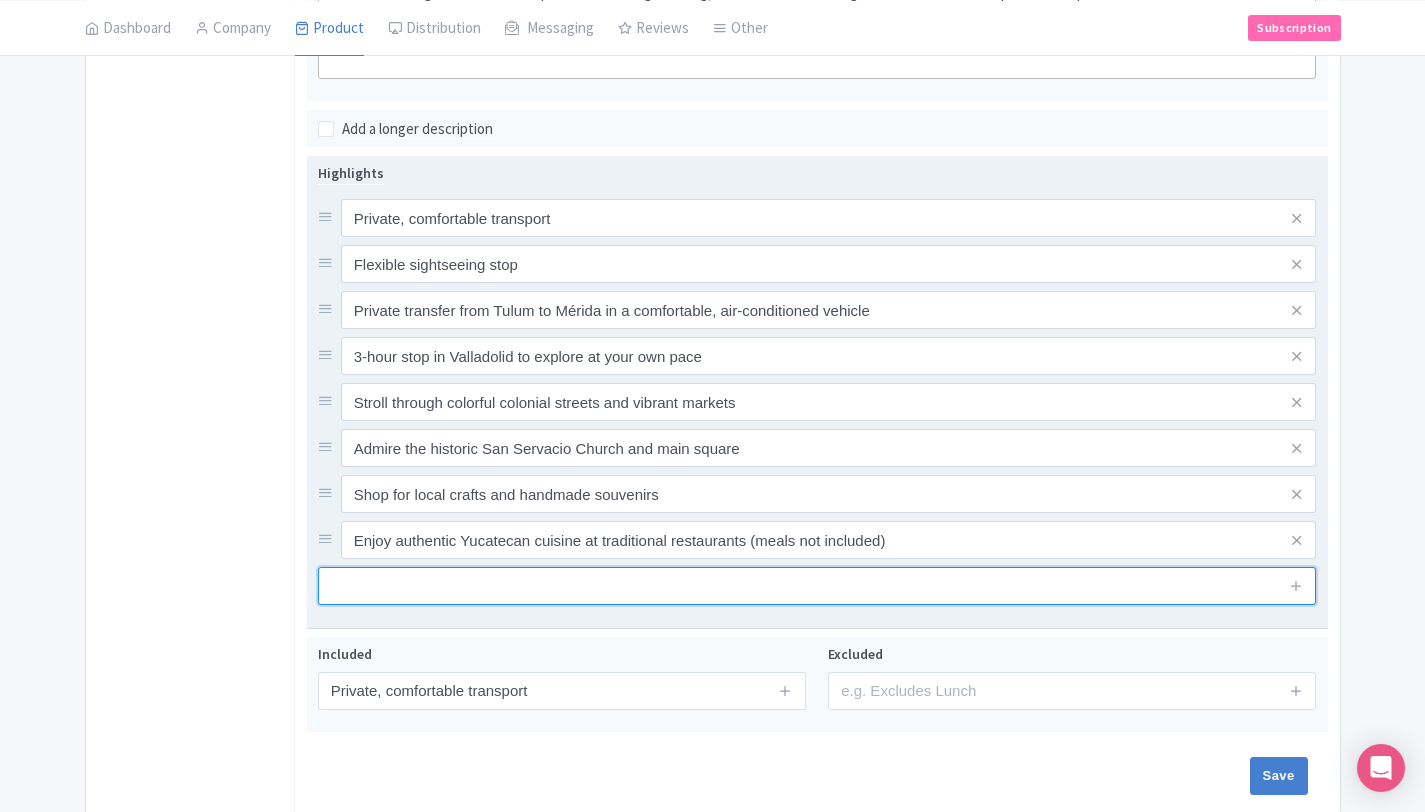 click at bounding box center (817, 586) 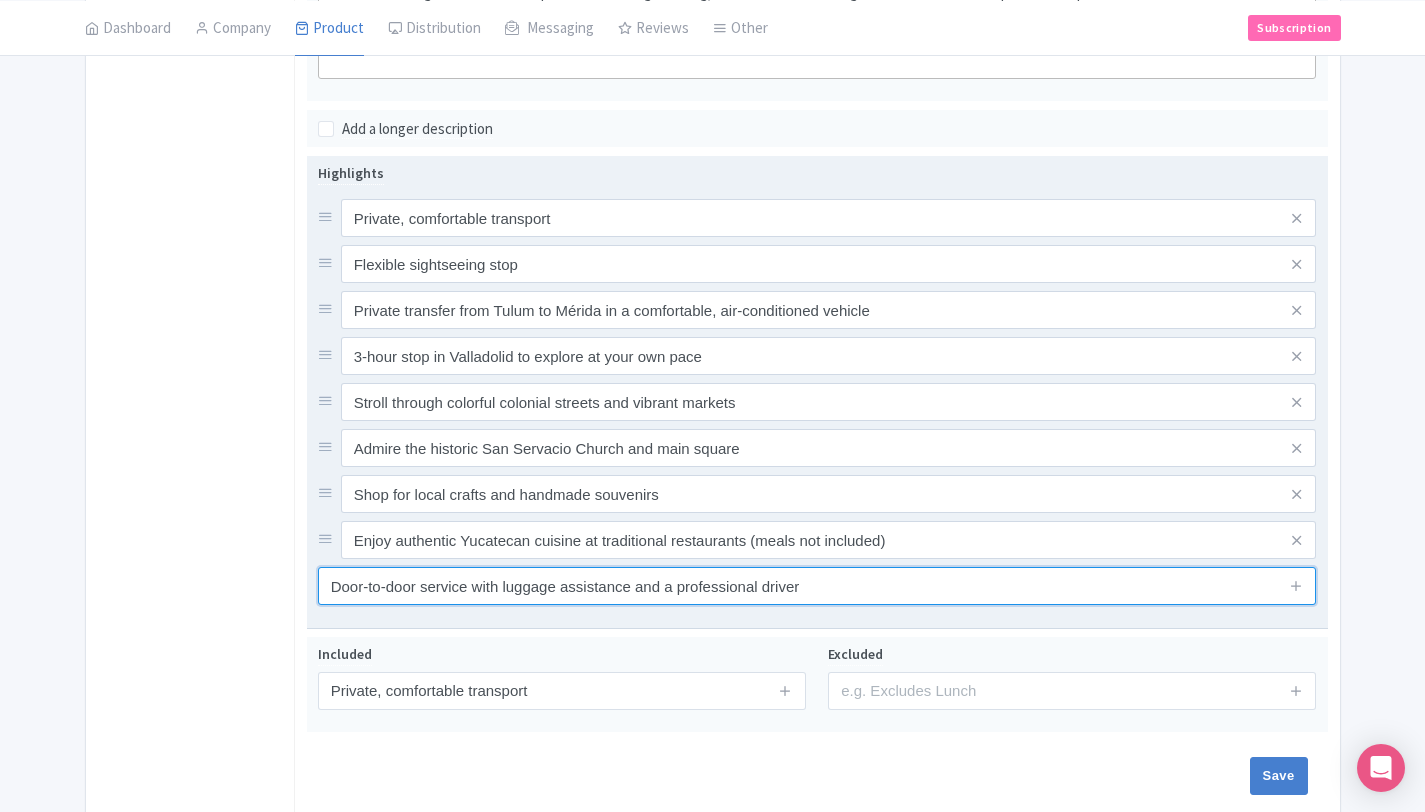 type on "Door-to-door service with luggage assistance and a professional driver" 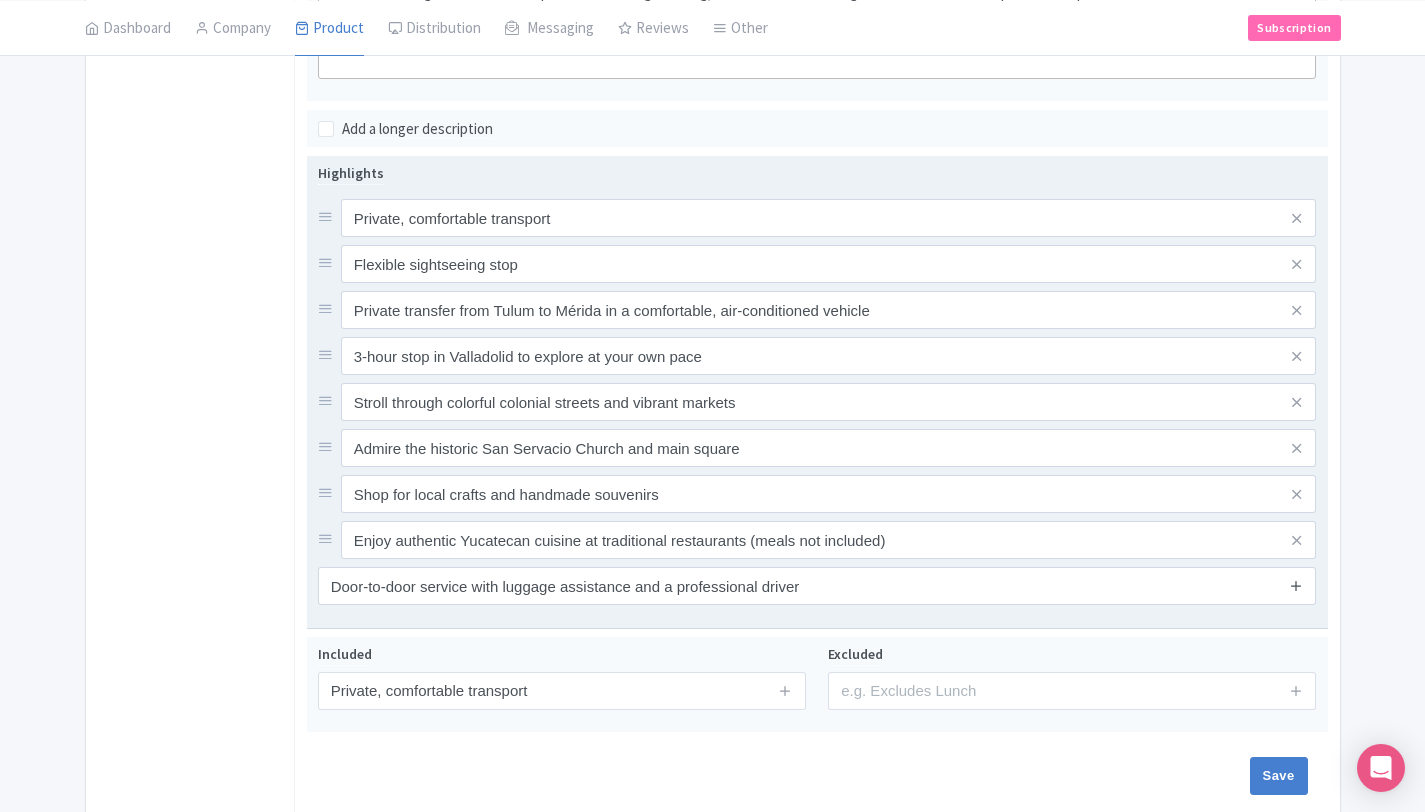 click at bounding box center (1296, 585) 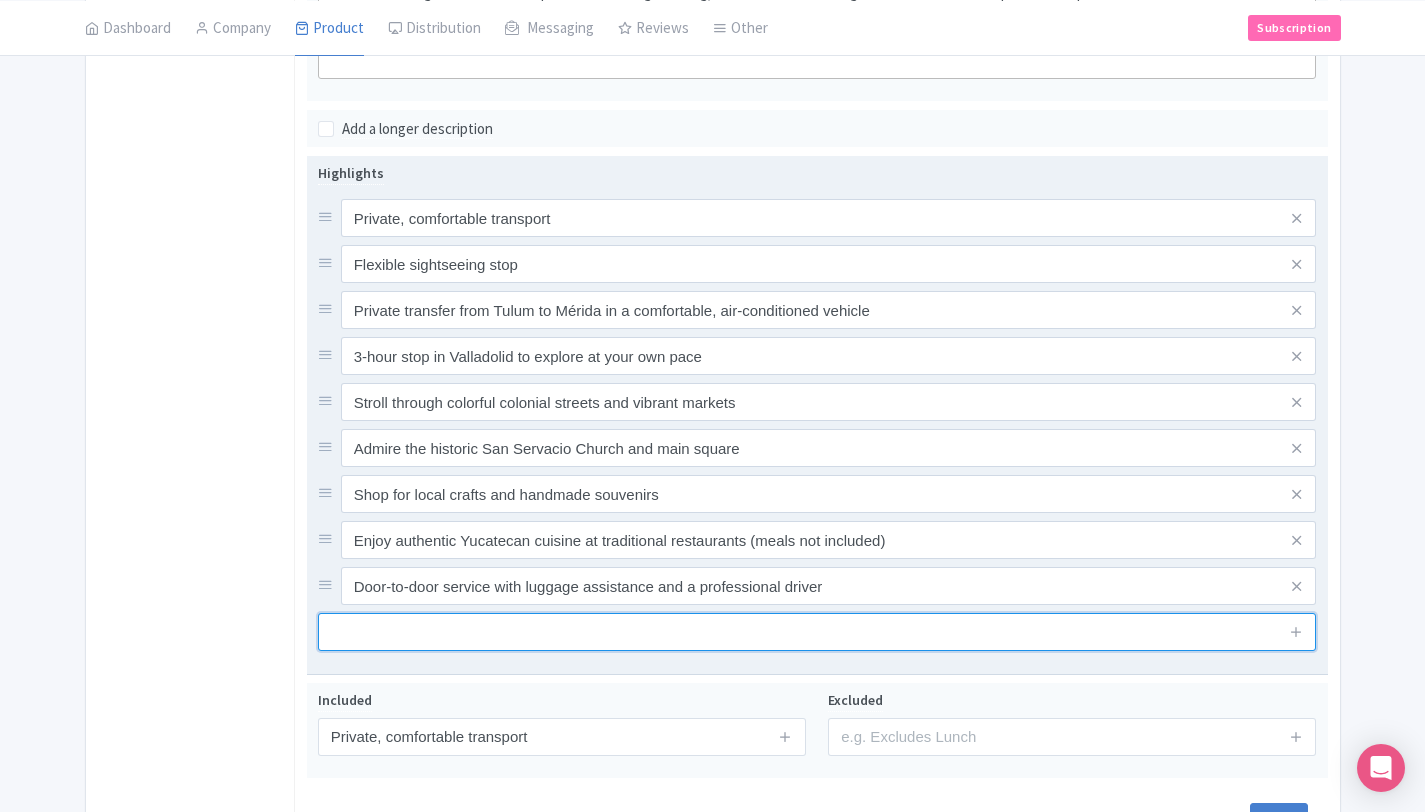 click at bounding box center [817, 632] 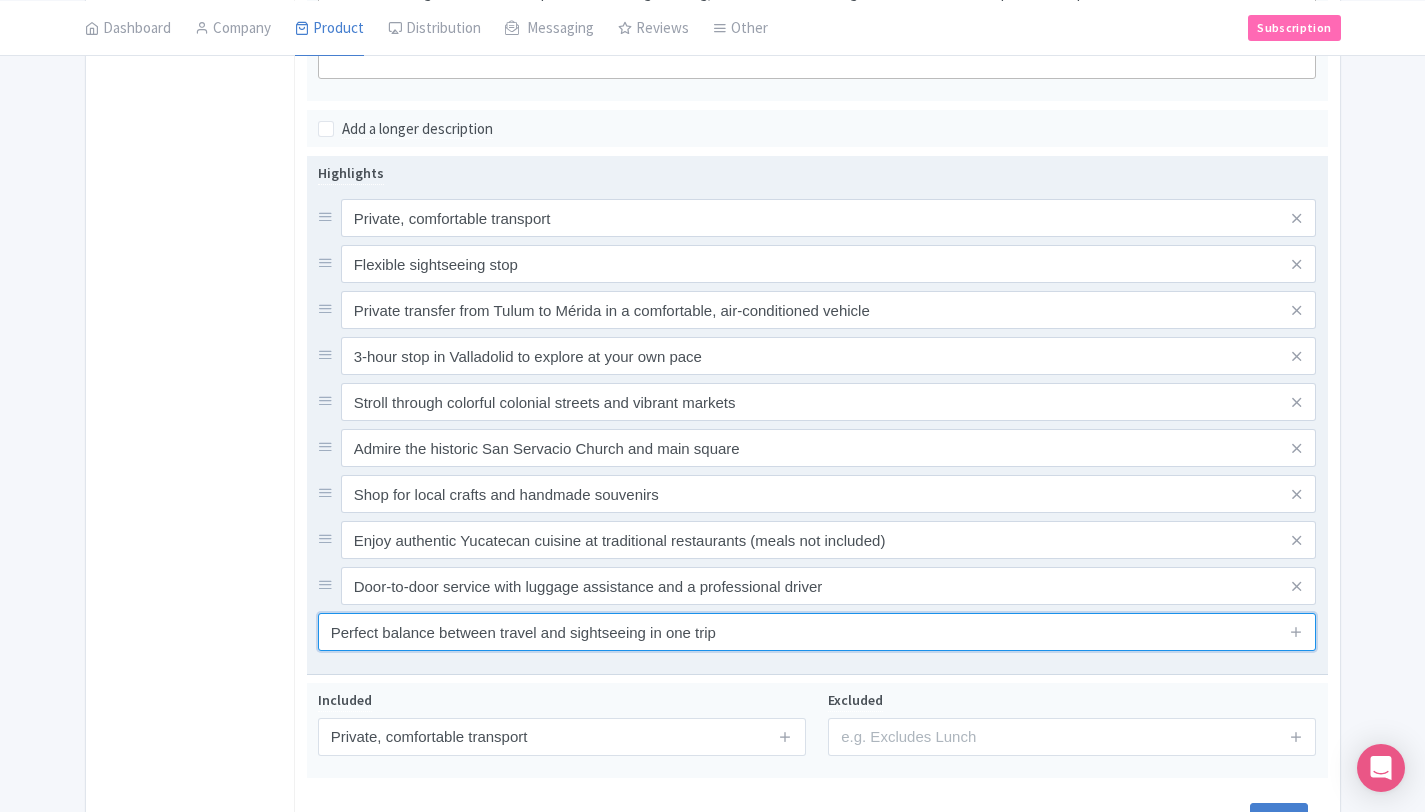 type on "Perfect balance between travel and sightseeing in one trip" 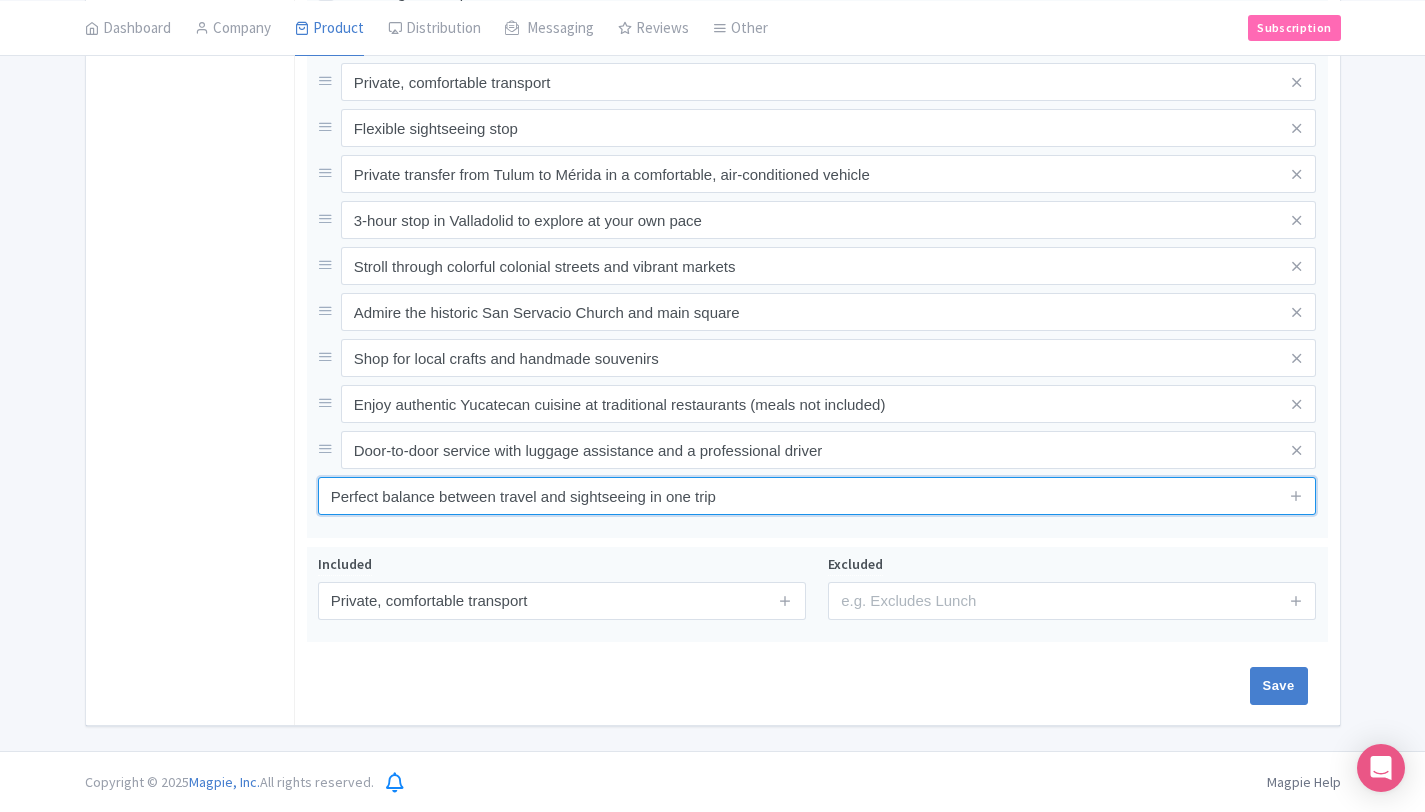 scroll, scrollTop: 969, scrollLeft: 0, axis: vertical 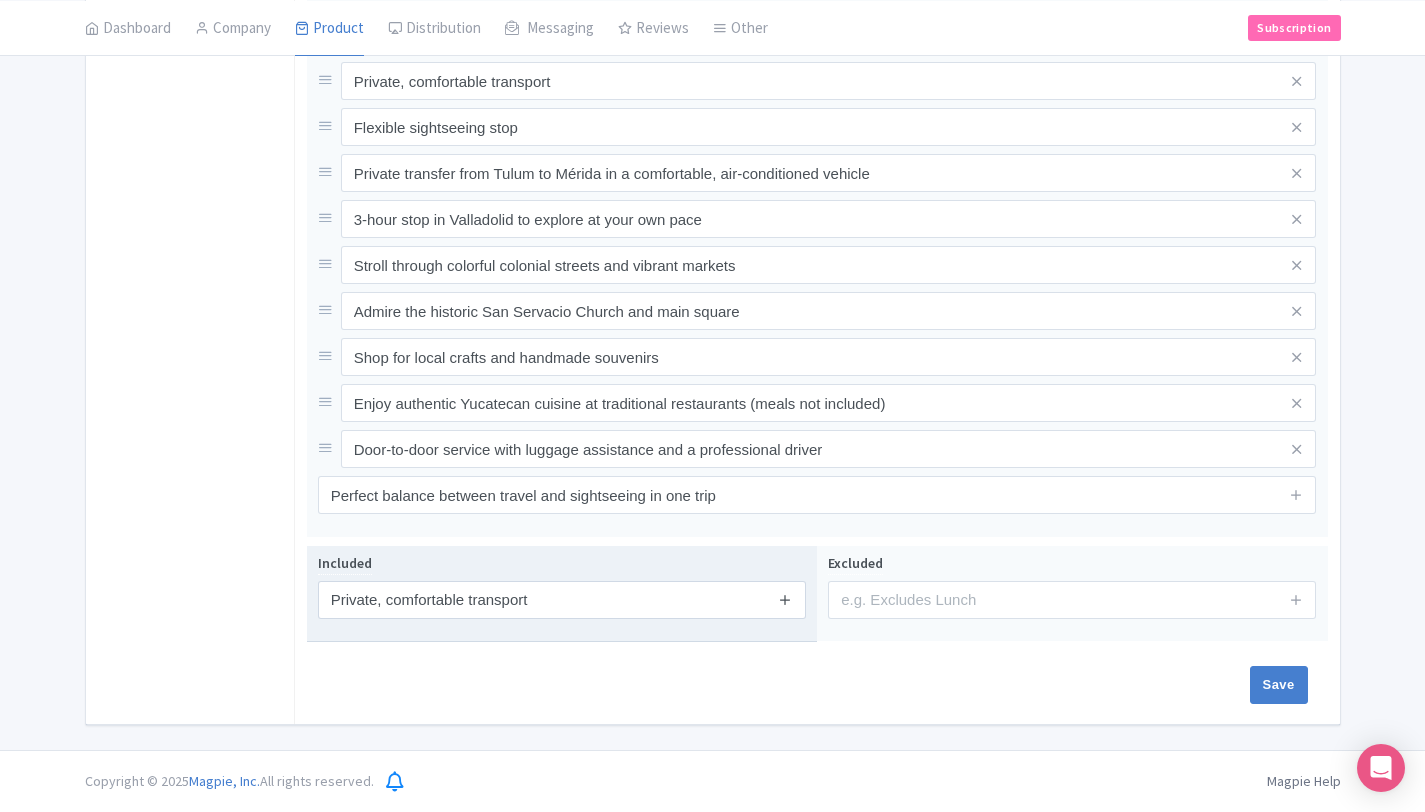 click at bounding box center [785, 599] 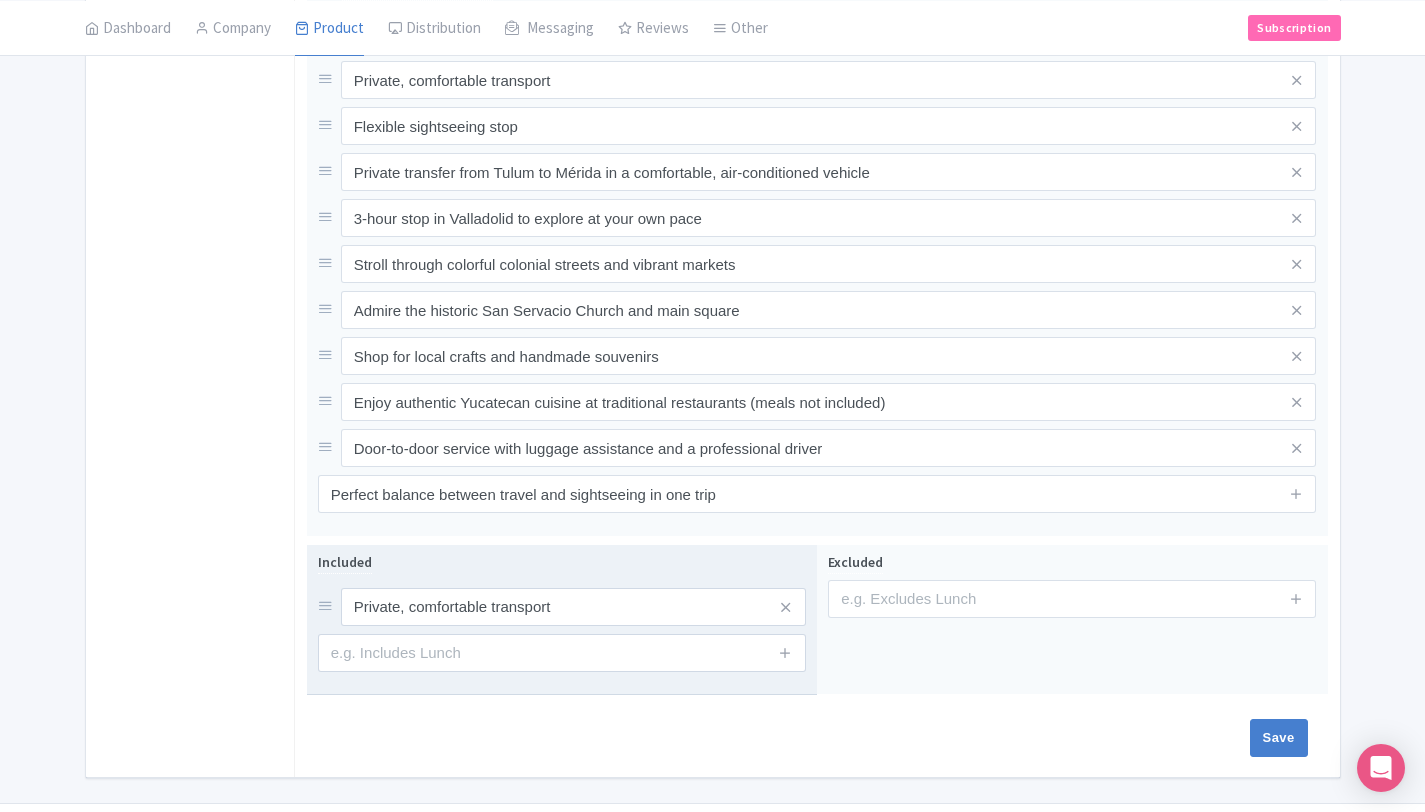 click on "Included Private, comfortable transport" at bounding box center (562, 620) 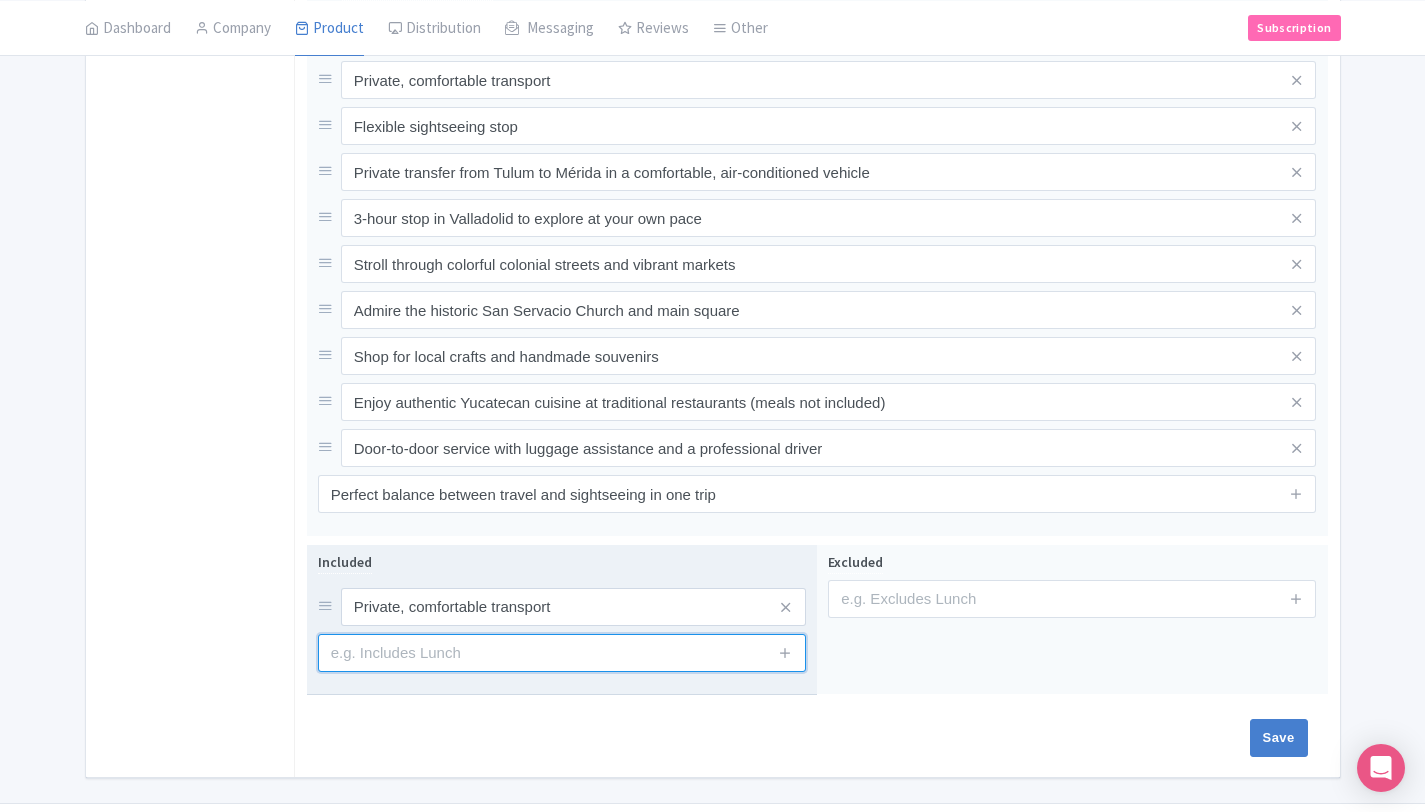 click at bounding box center [562, 653] 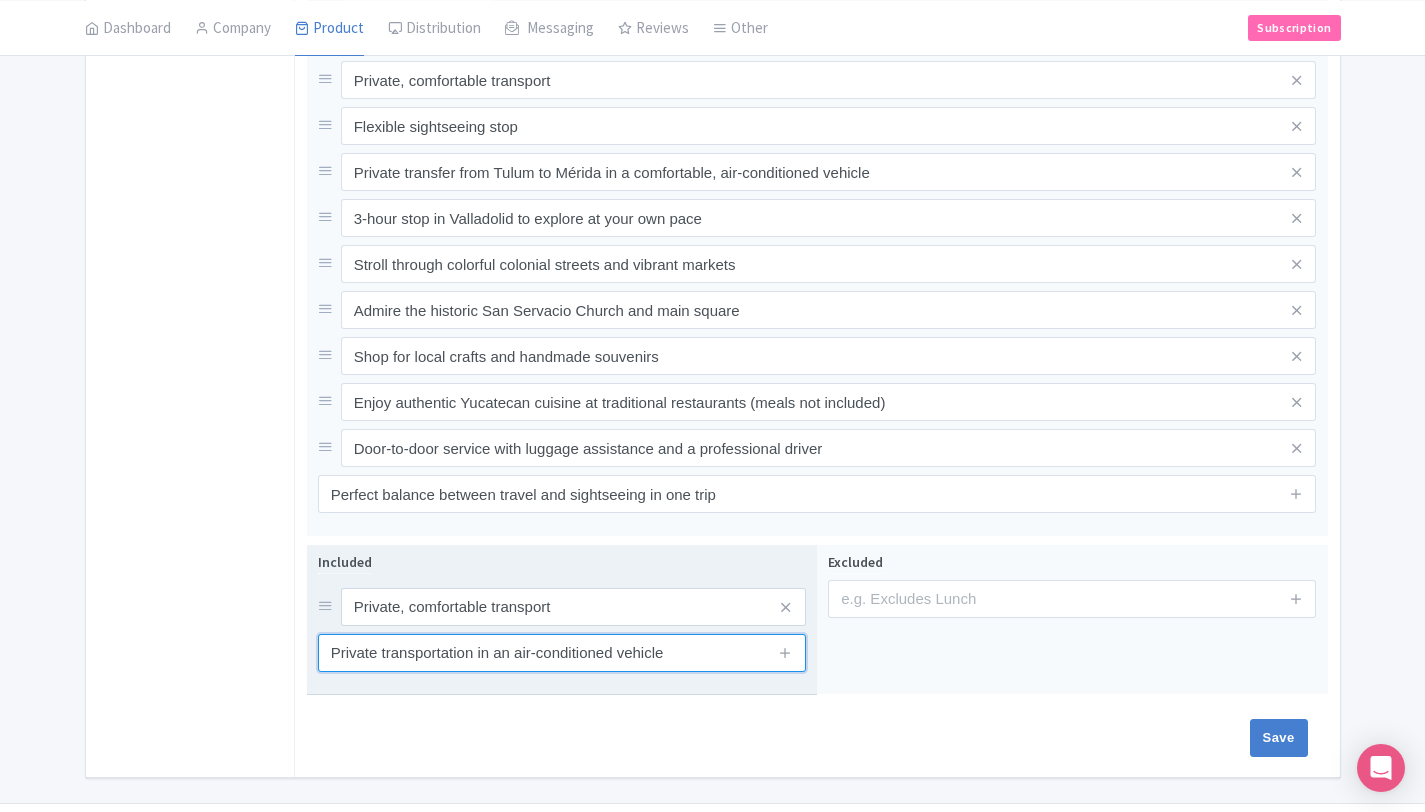 drag, startPoint x: 375, startPoint y: 651, endPoint x: 319, endPoint y: 651, distance: 56 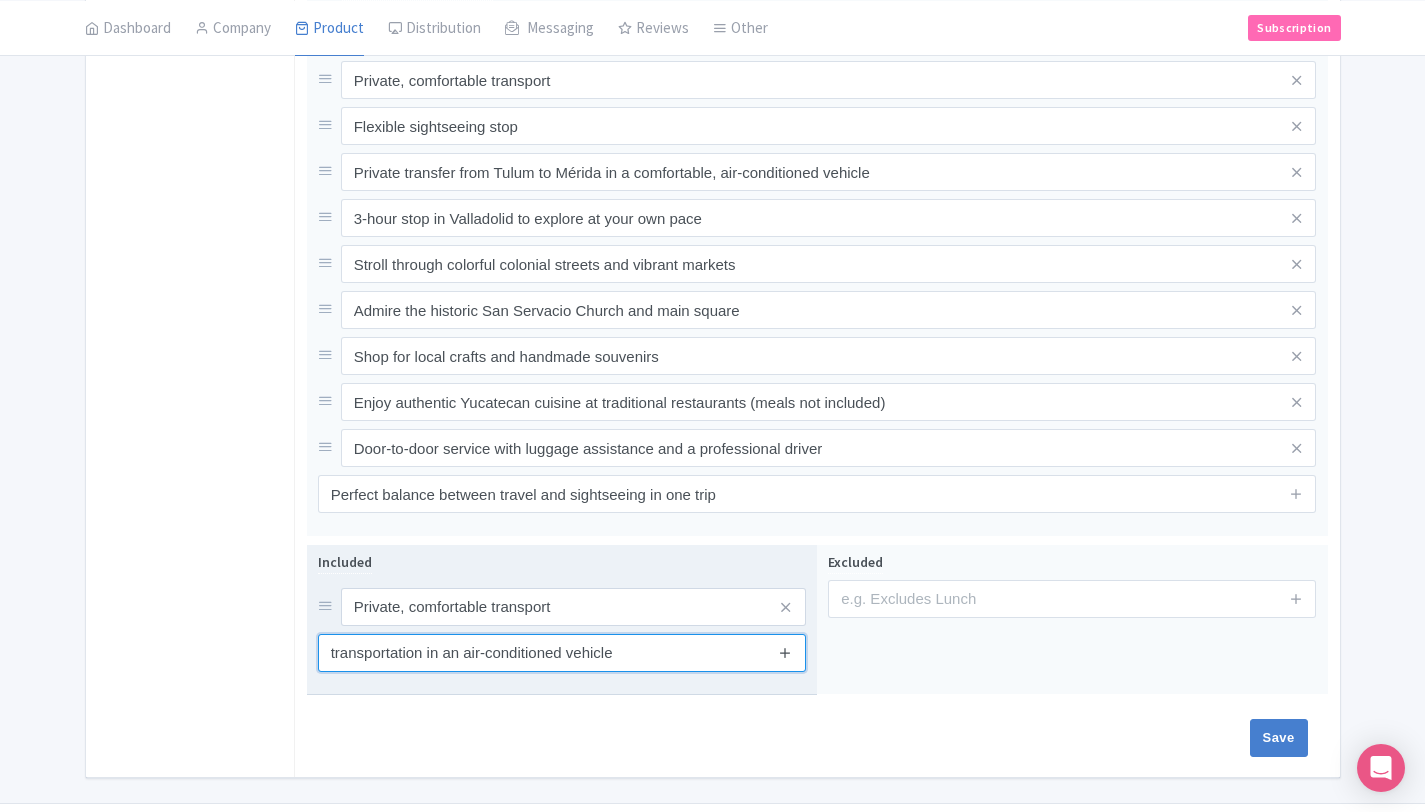 type on "transportation in an air-conditioned vehicle" 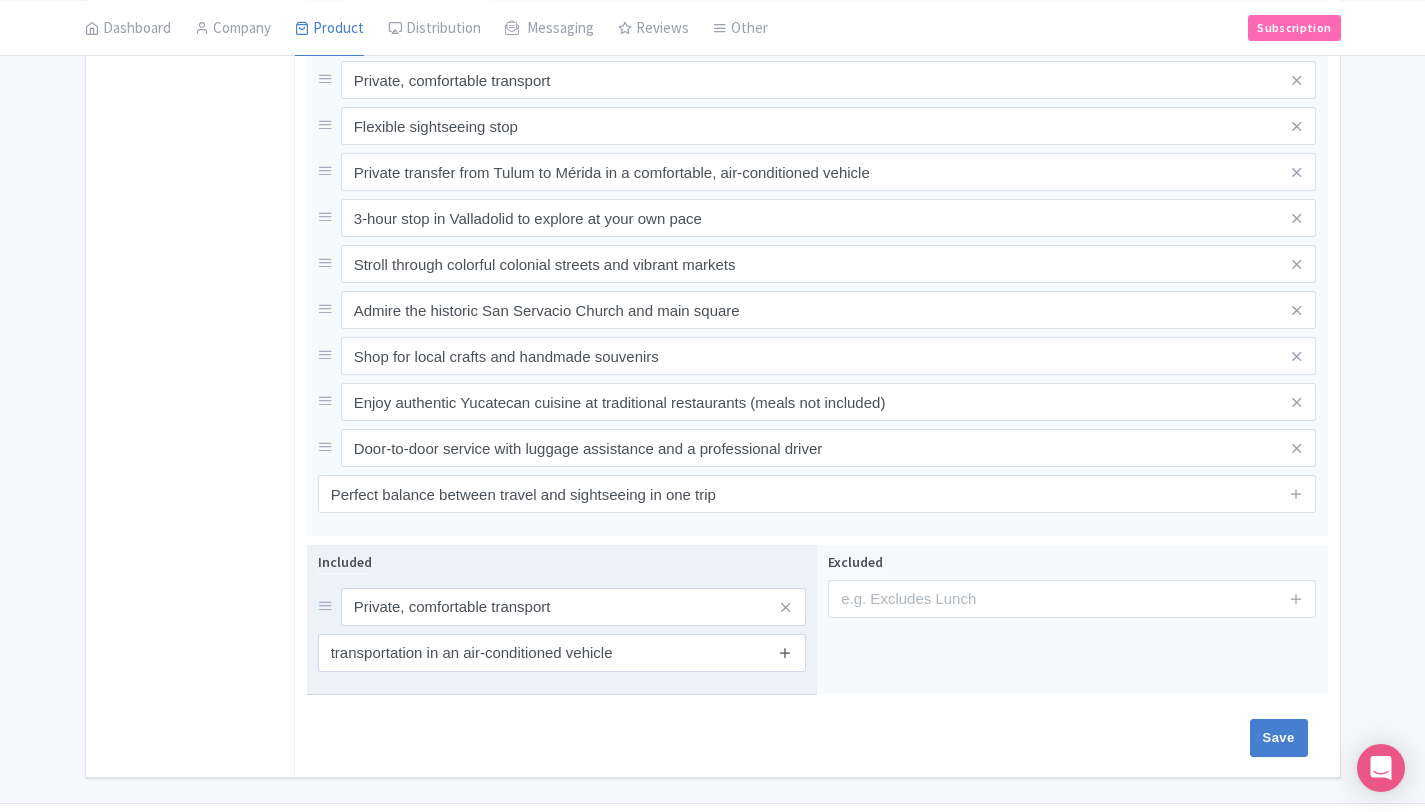 click at bounding box center [785, 652] 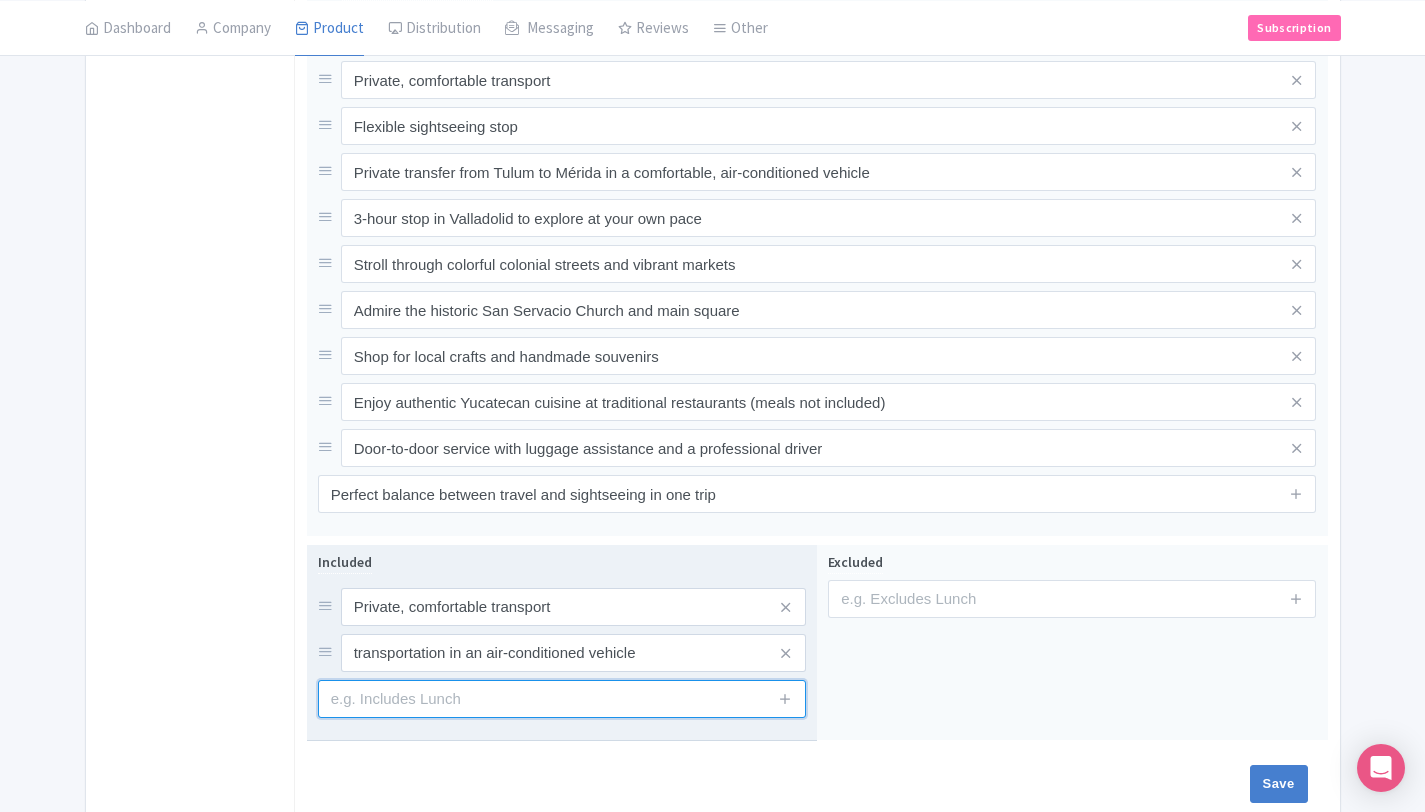 click at bounding box center (562, 699) 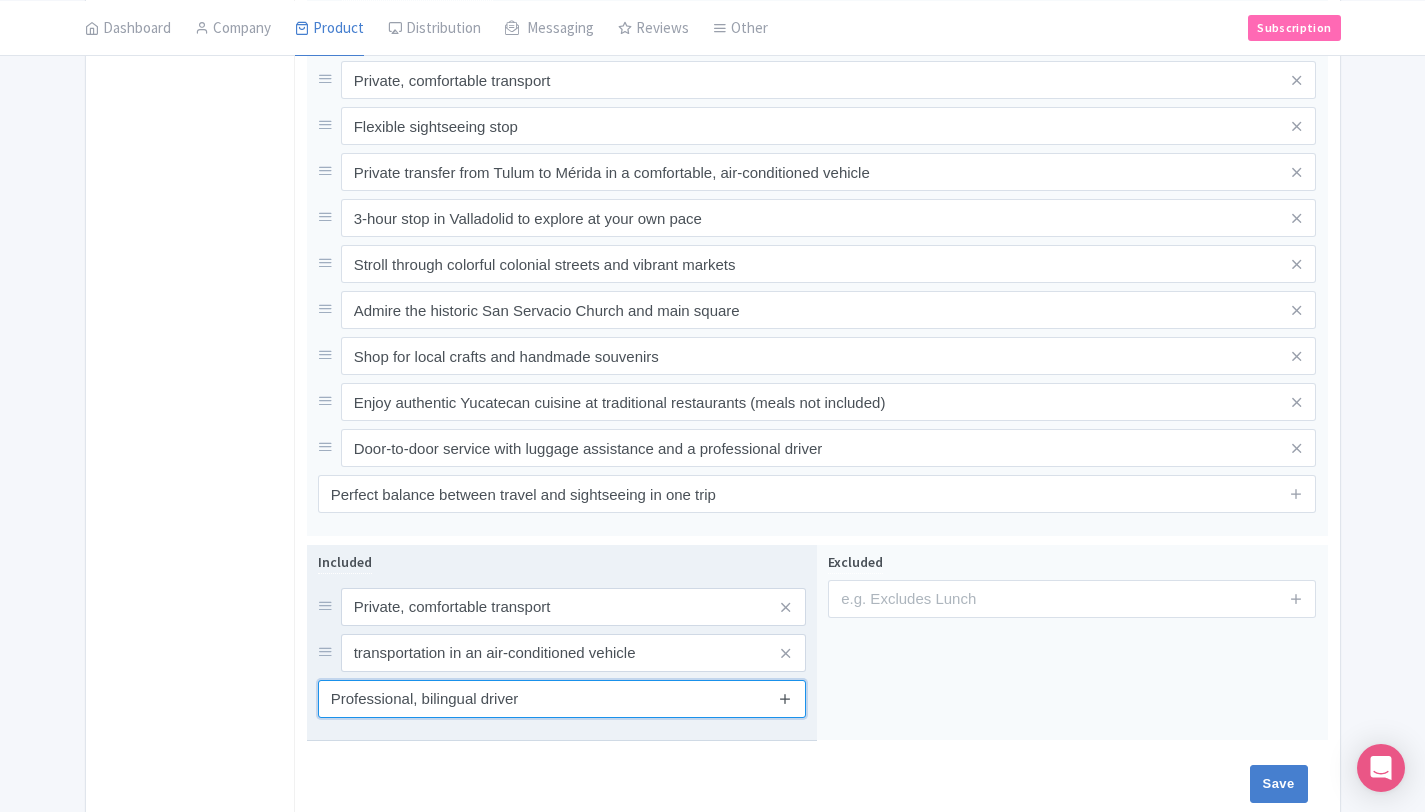 type on "Professional, bilingual driver" 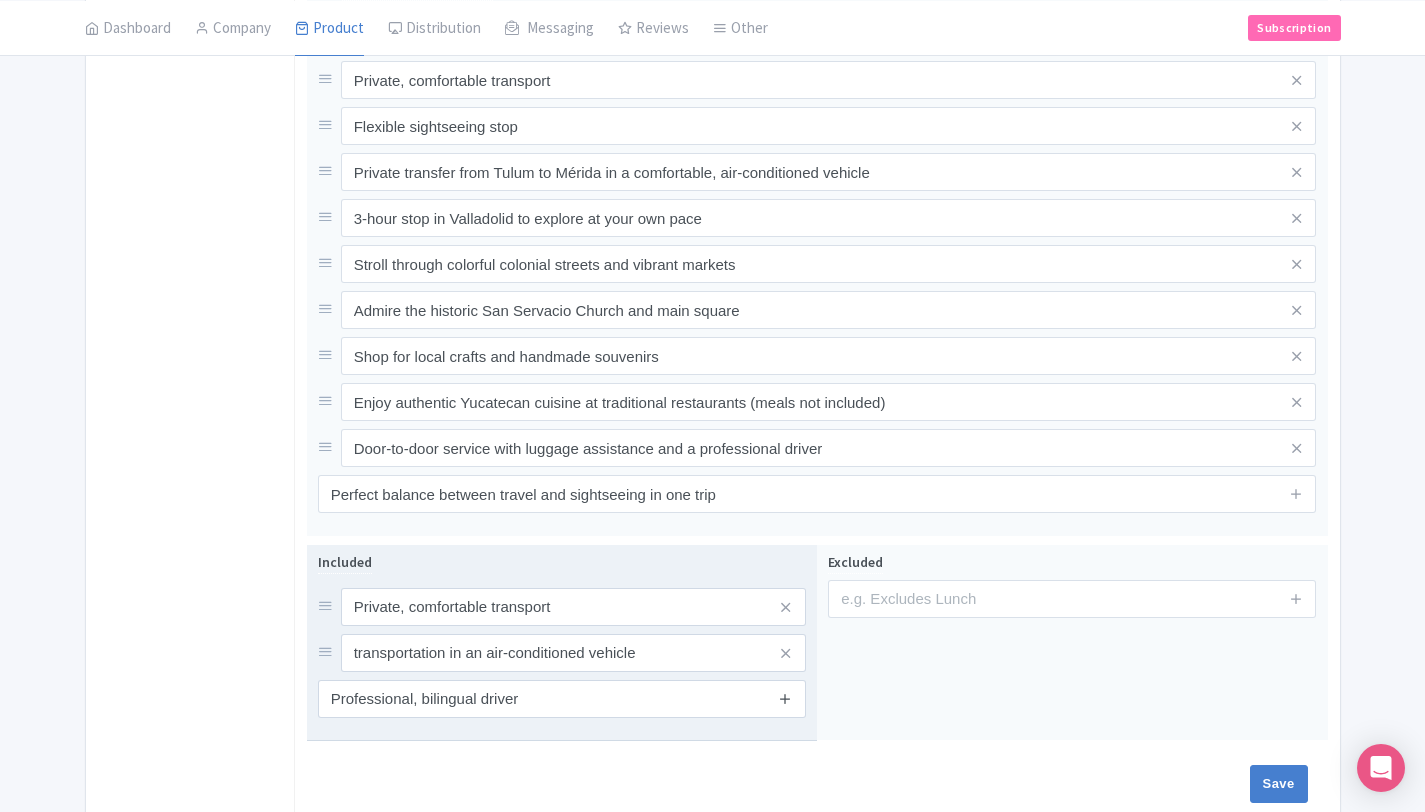 click at bounding box center [785, 698] 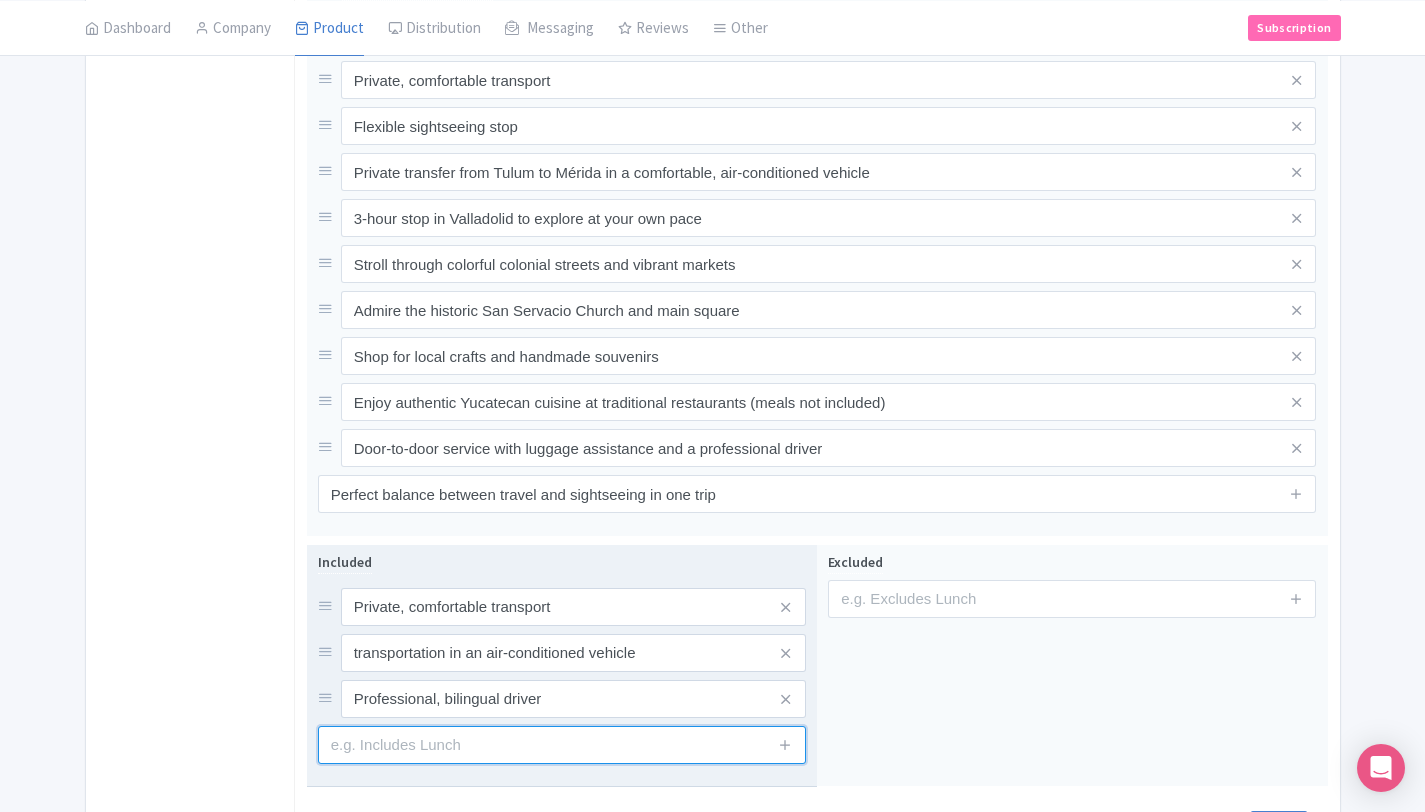 click at bounding box center [562, 745] 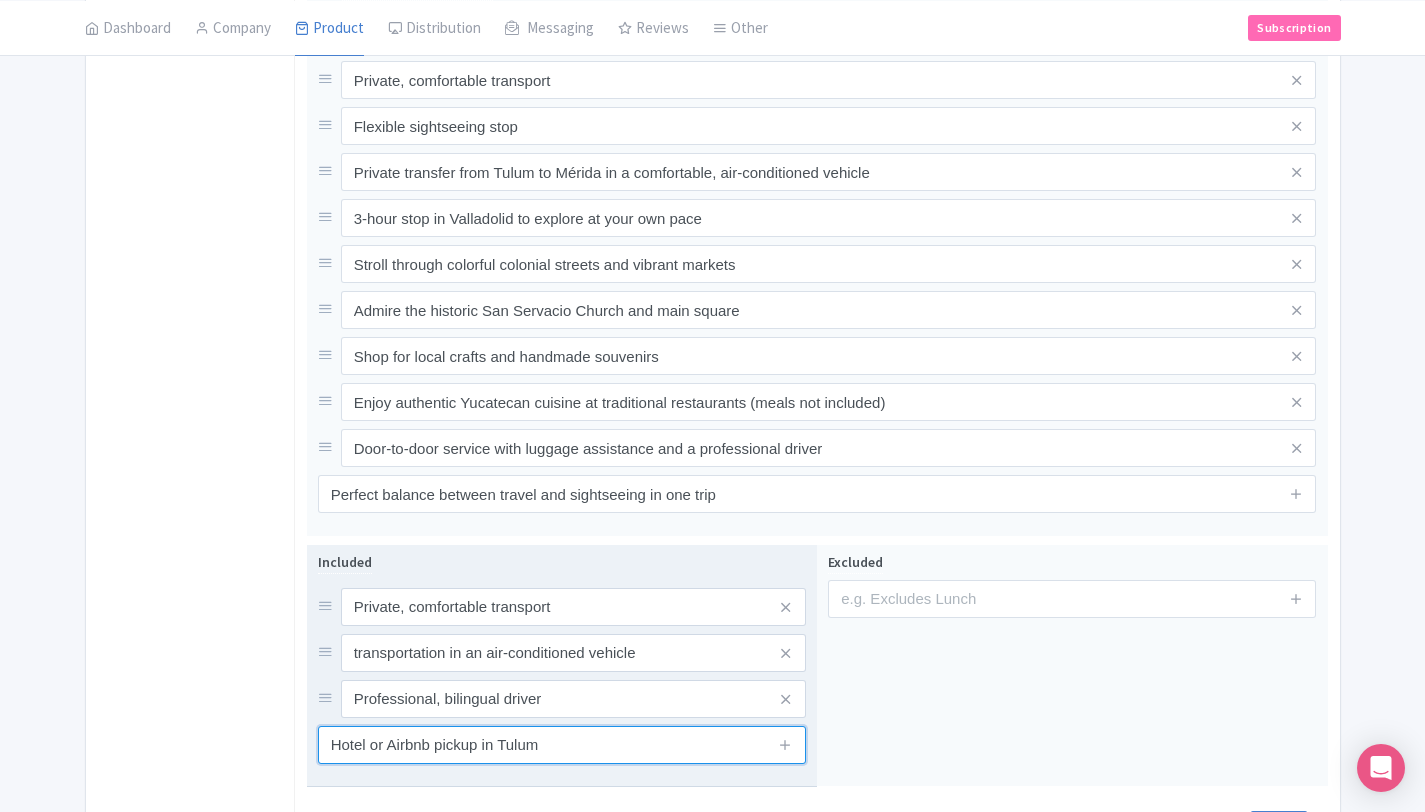 type on "Hotel or Airbnb pickup in Tulum" 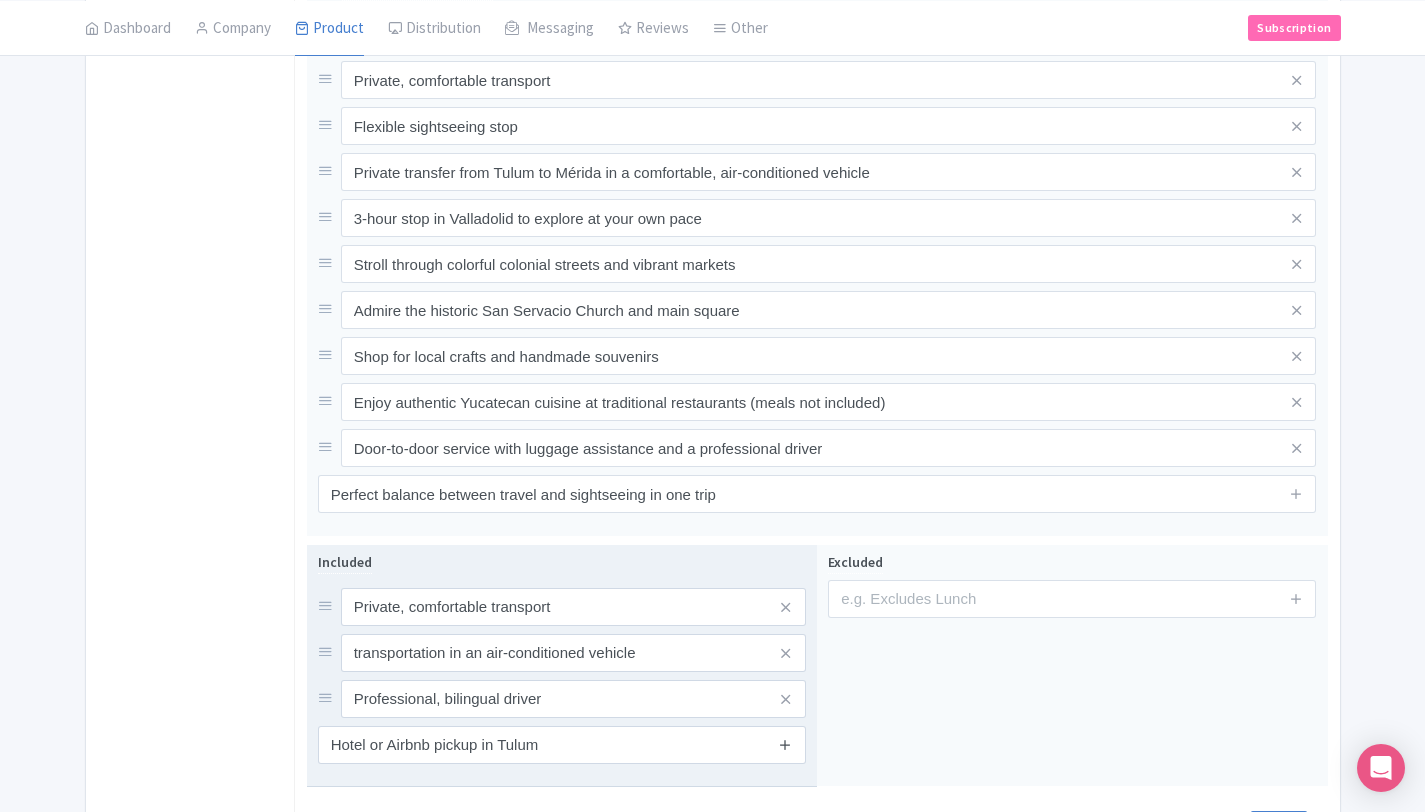 click at bounding box center [785, 744] 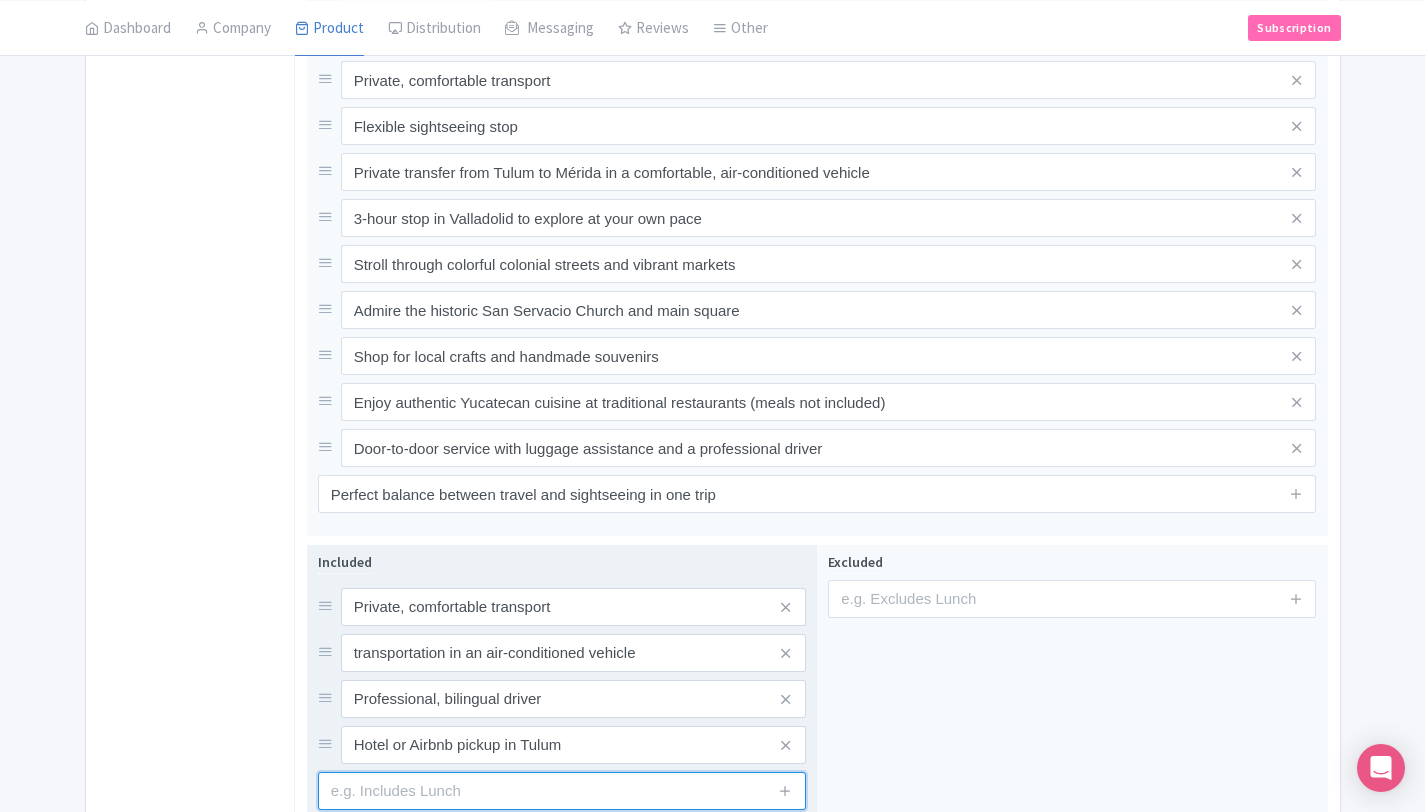 click at bounding box center [562, 791] 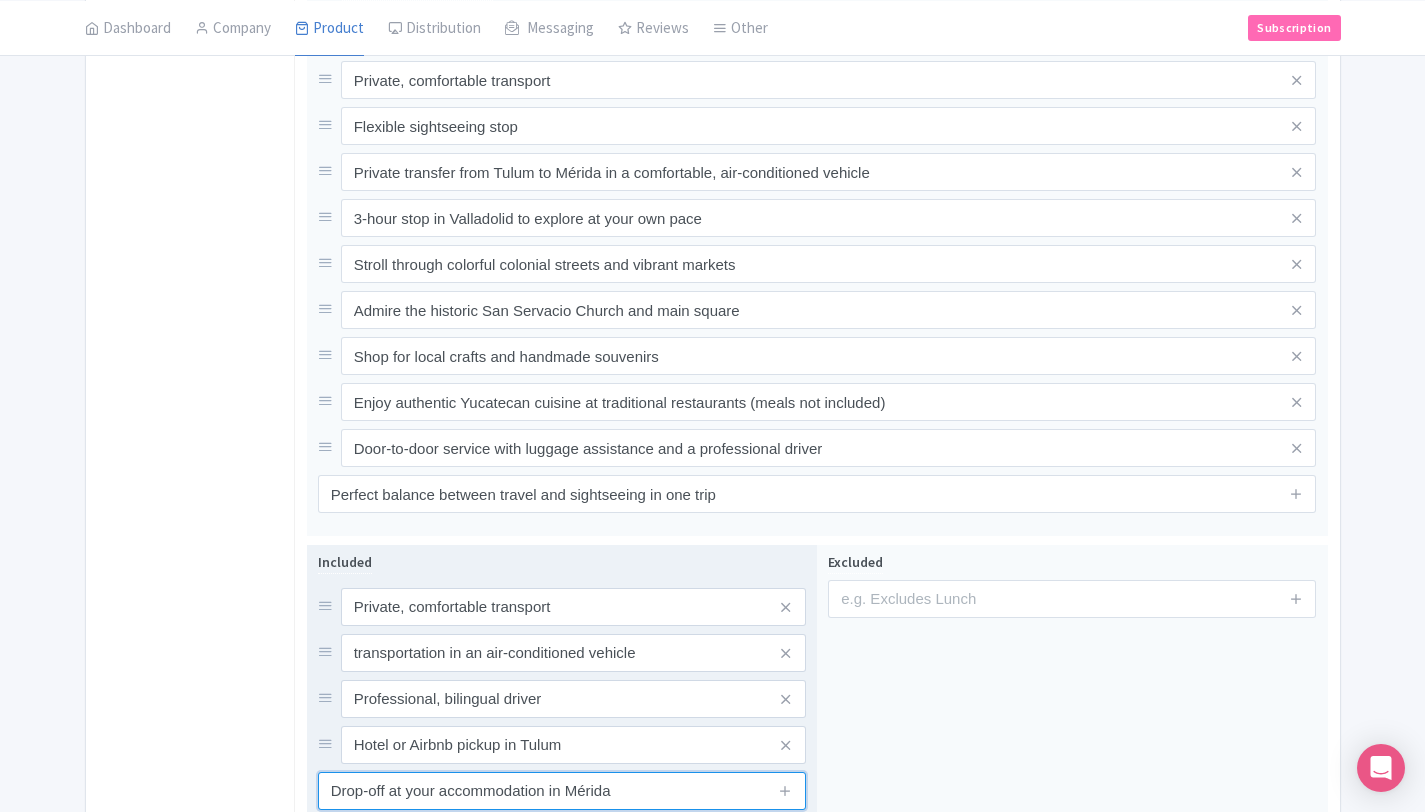 type on "Drop-off at your accommodation in Mérida" 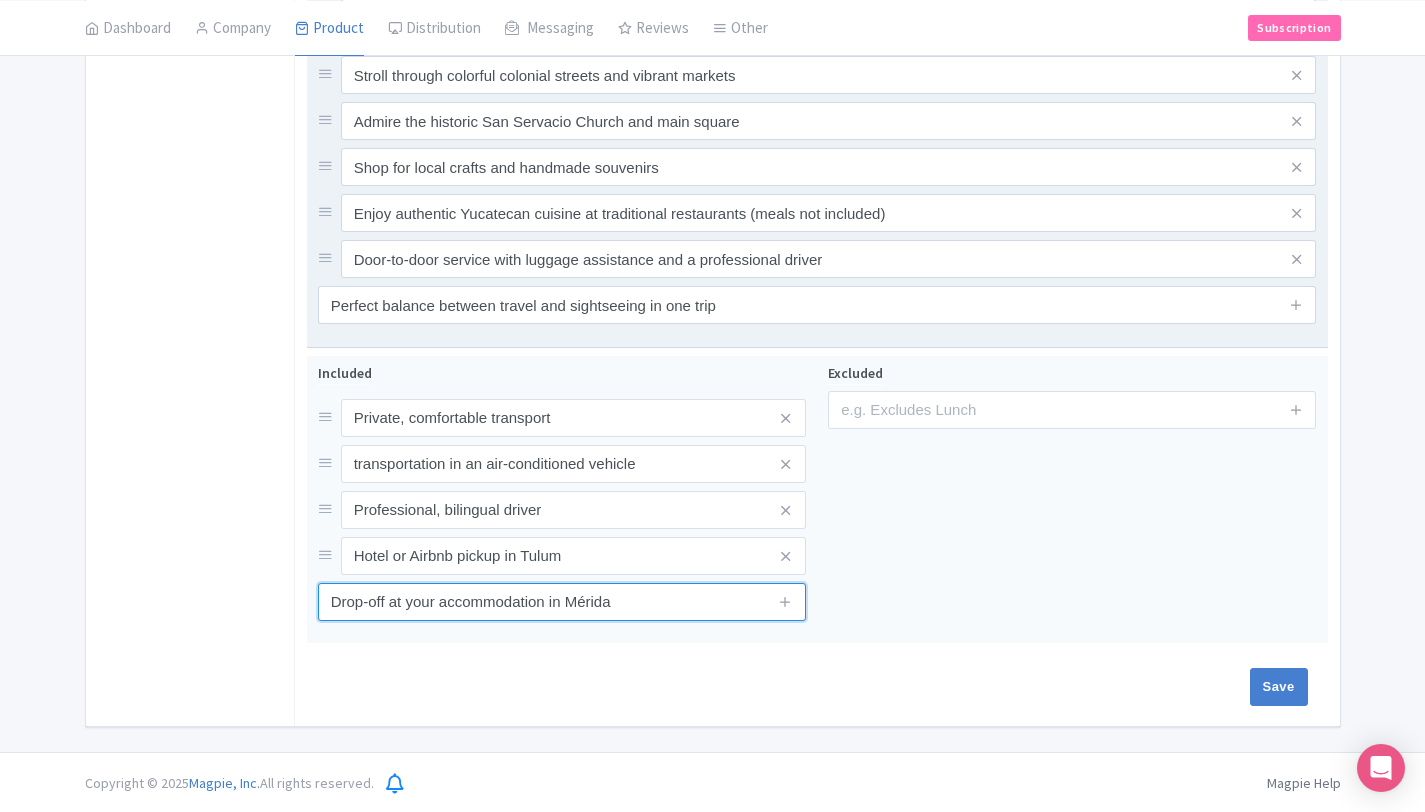 scroll, scrollTop: 1161, scrollLeft: 0, axis: vertical 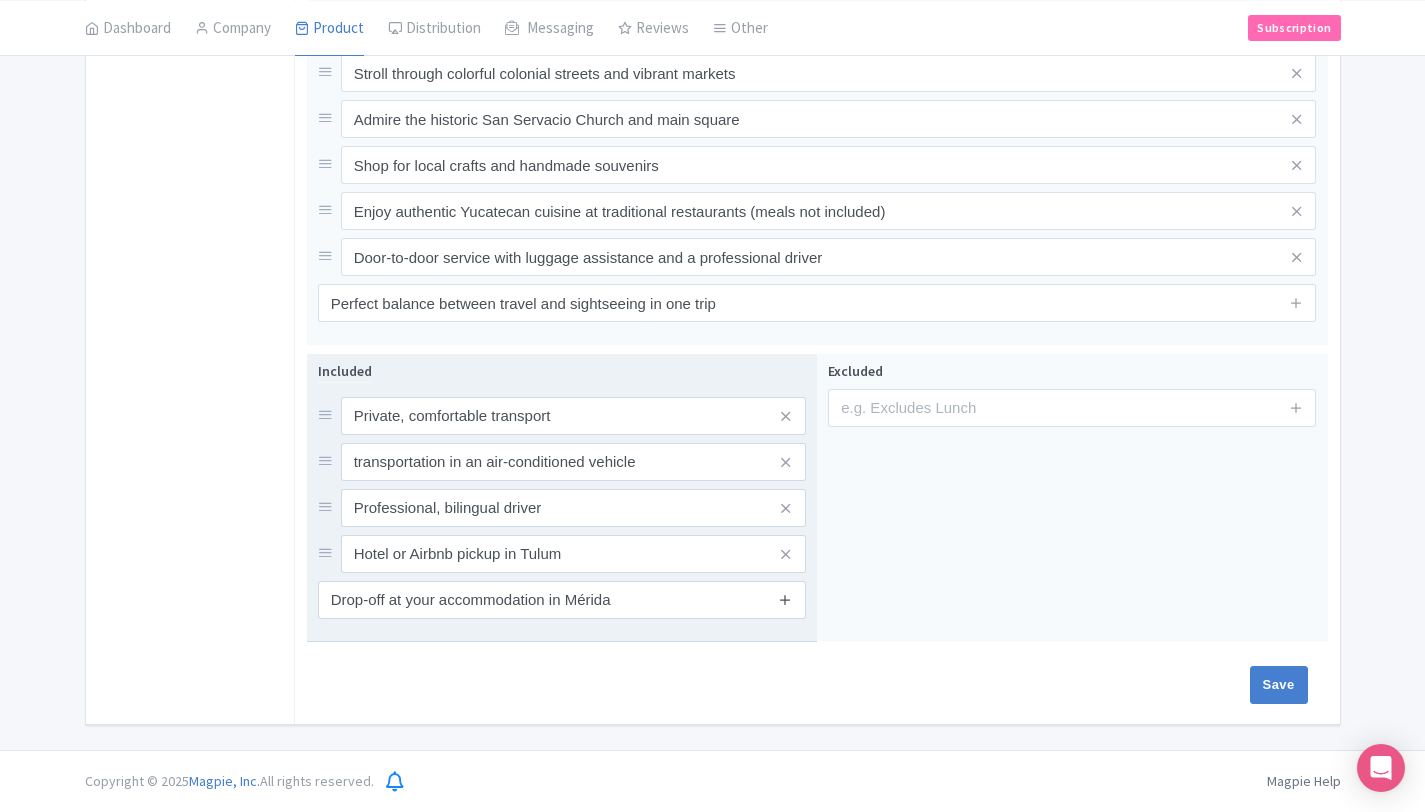 click at bounding box center [785, 599] 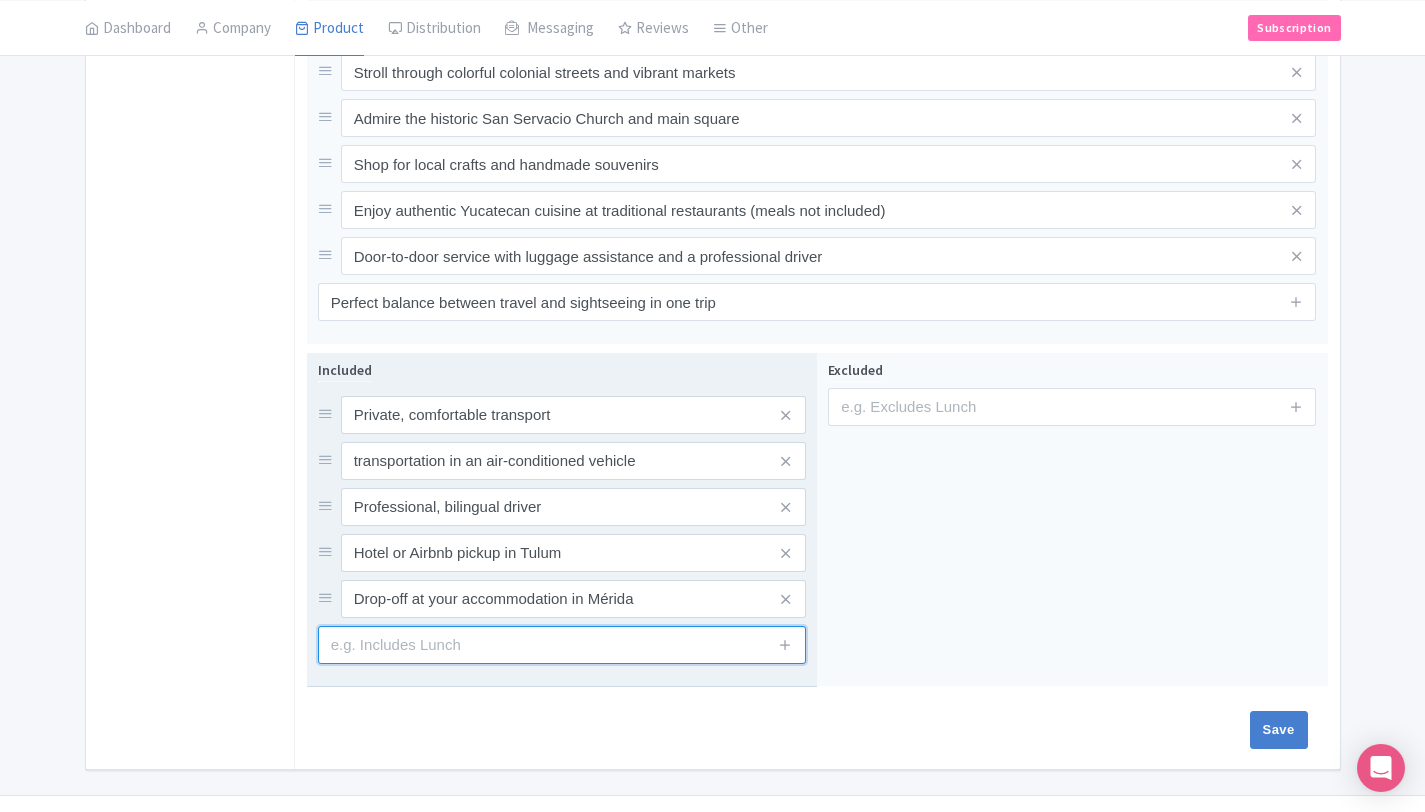 click at bounding box center (562, 645) 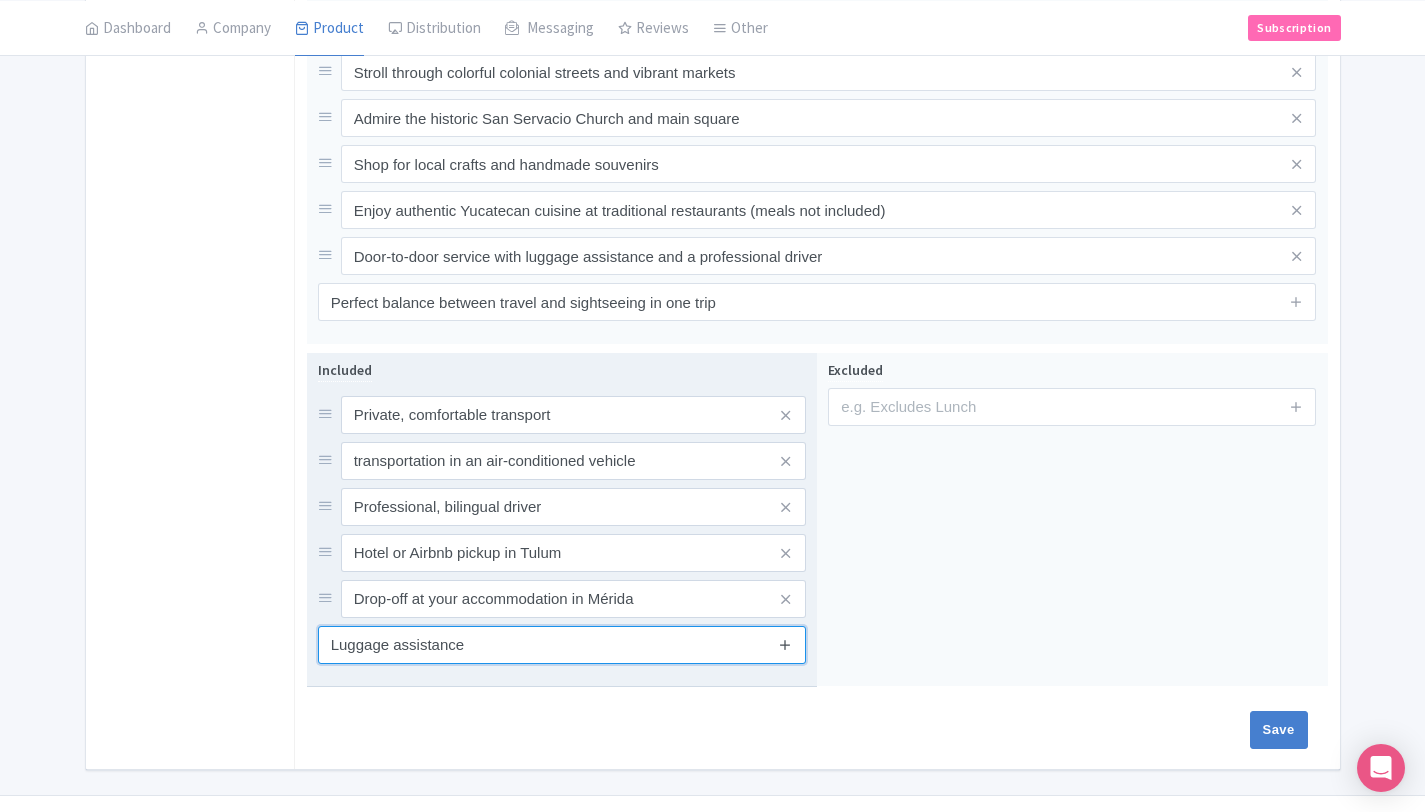 type on "Luggage assistance" 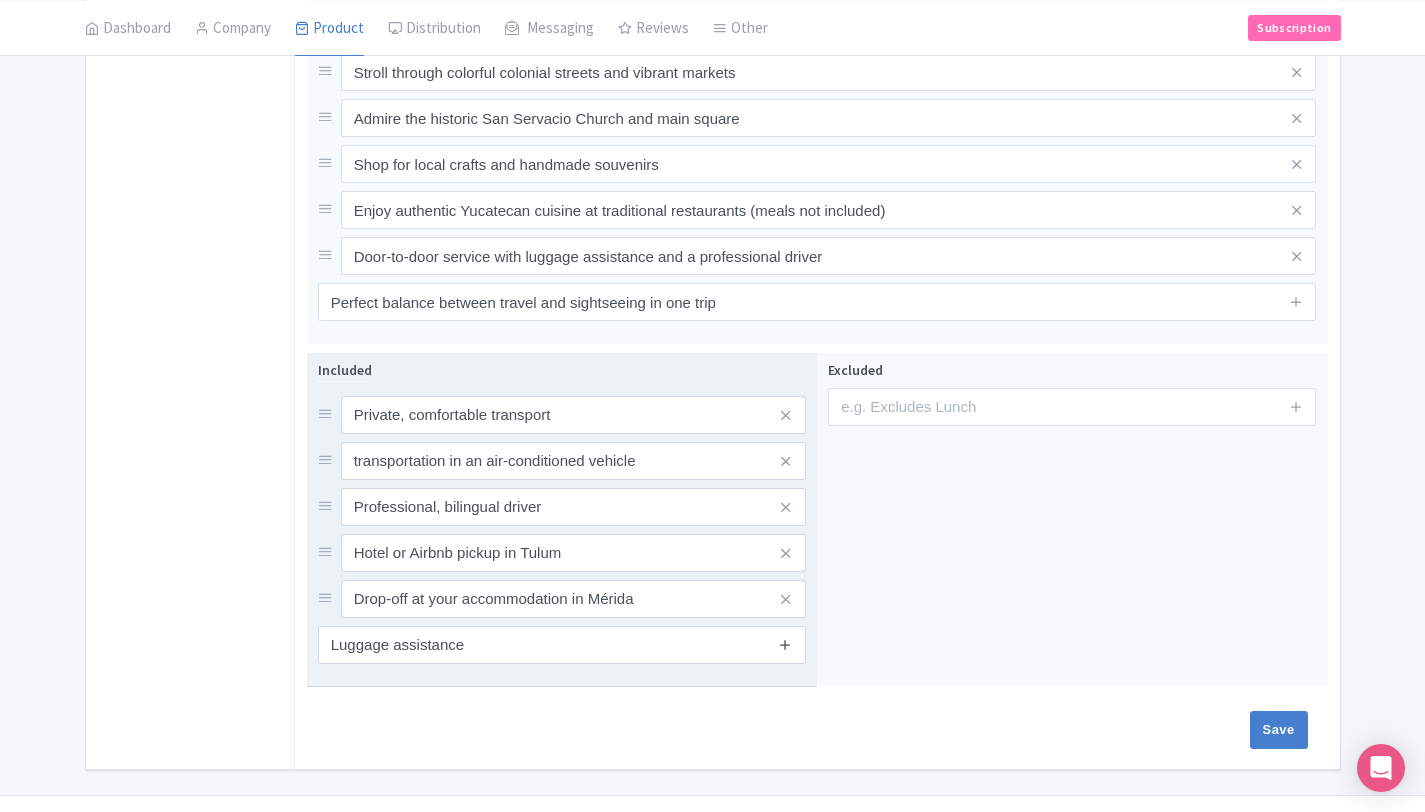 click at bounding box center (785, 645) 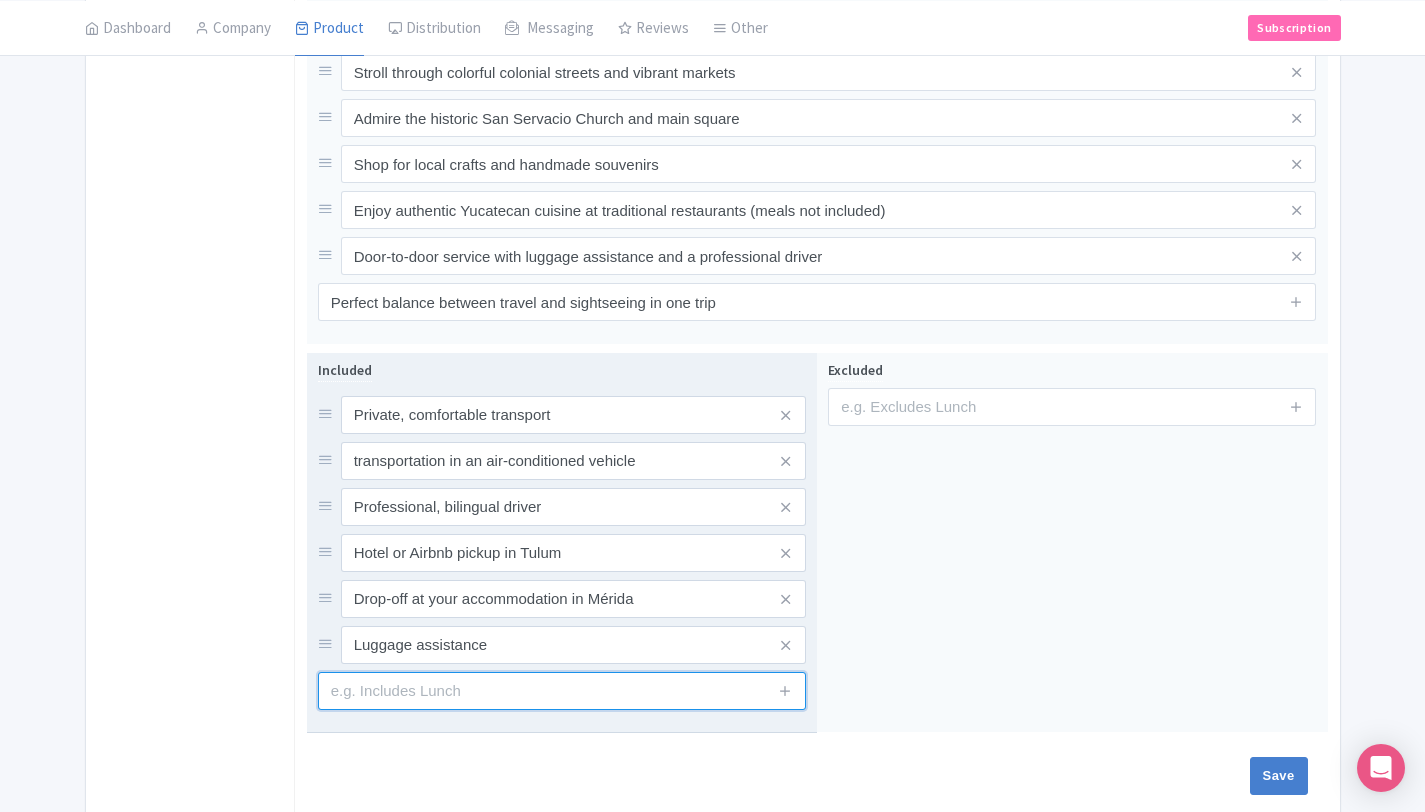 click at bounding box center (562, 691) 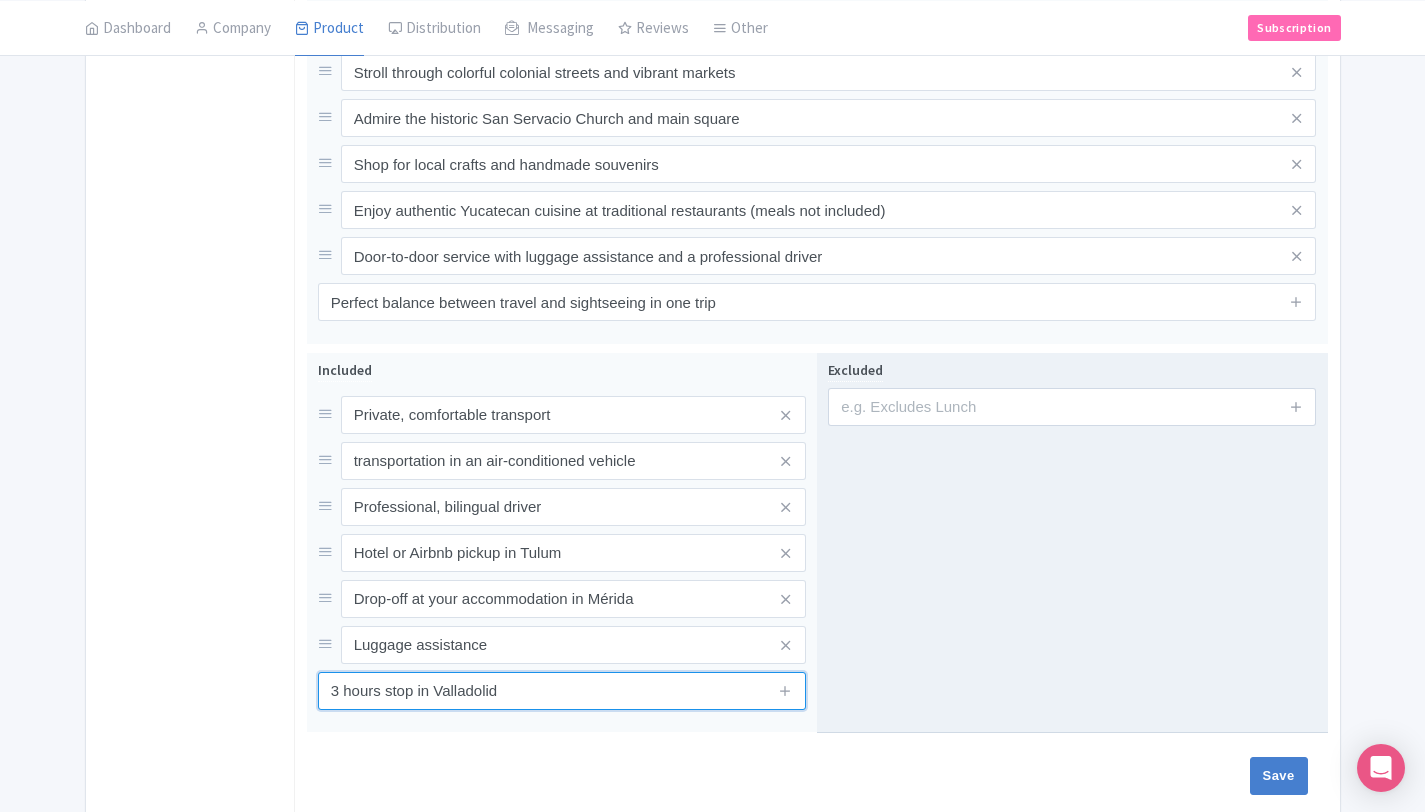 type on "3 hours stop in Valladolid" 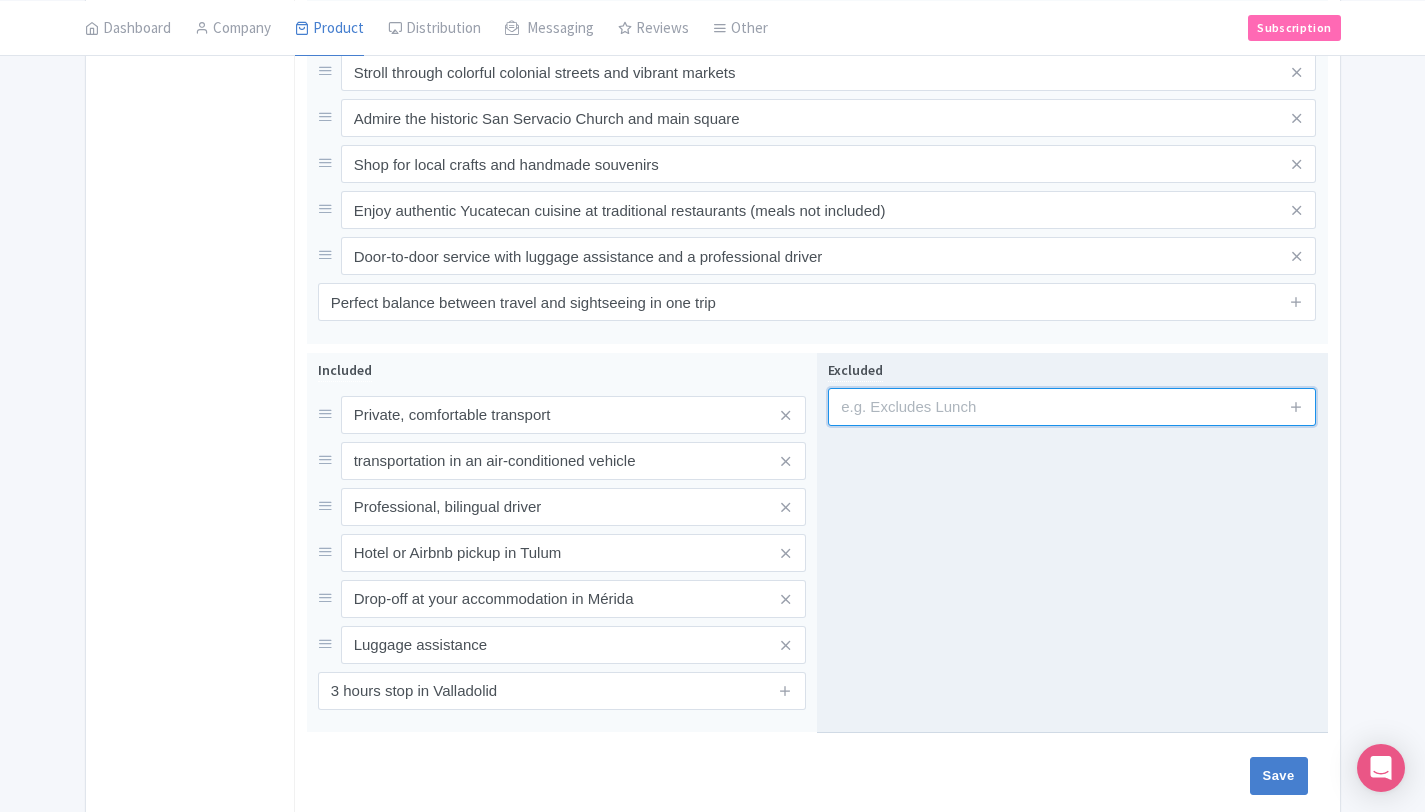 click at bounding box center [1072, 407] 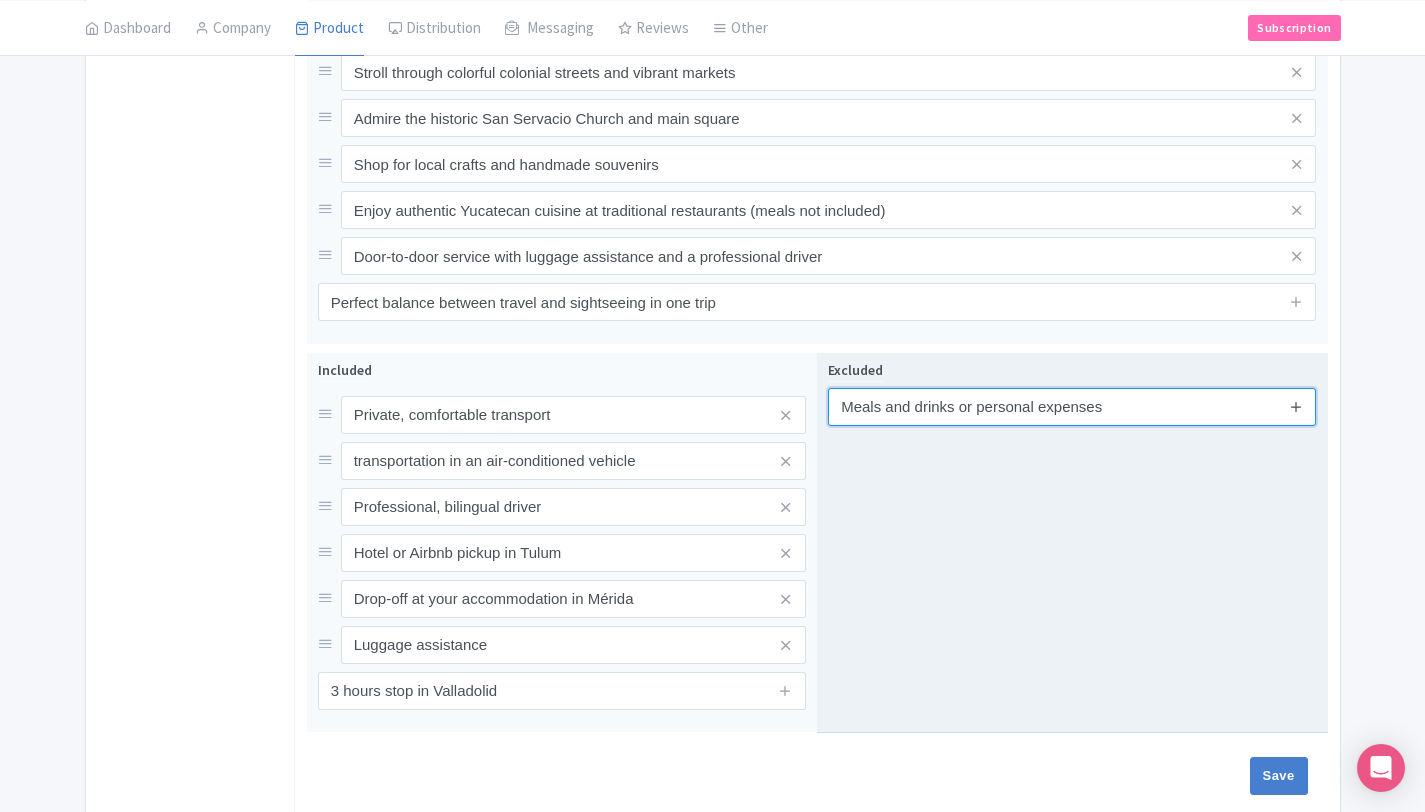type on "Meals and drinks or personal expenses" 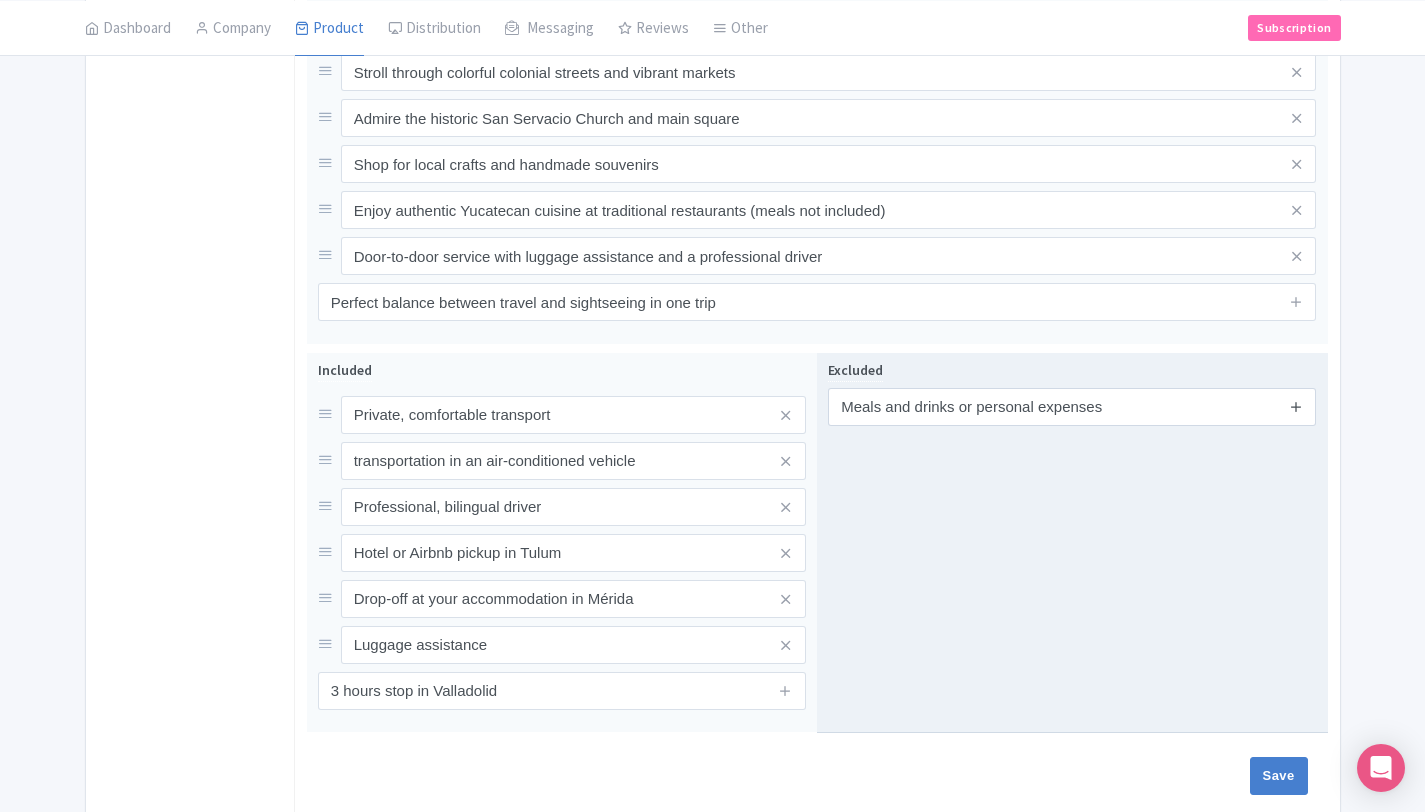 click at bounding box center [1296, 406] 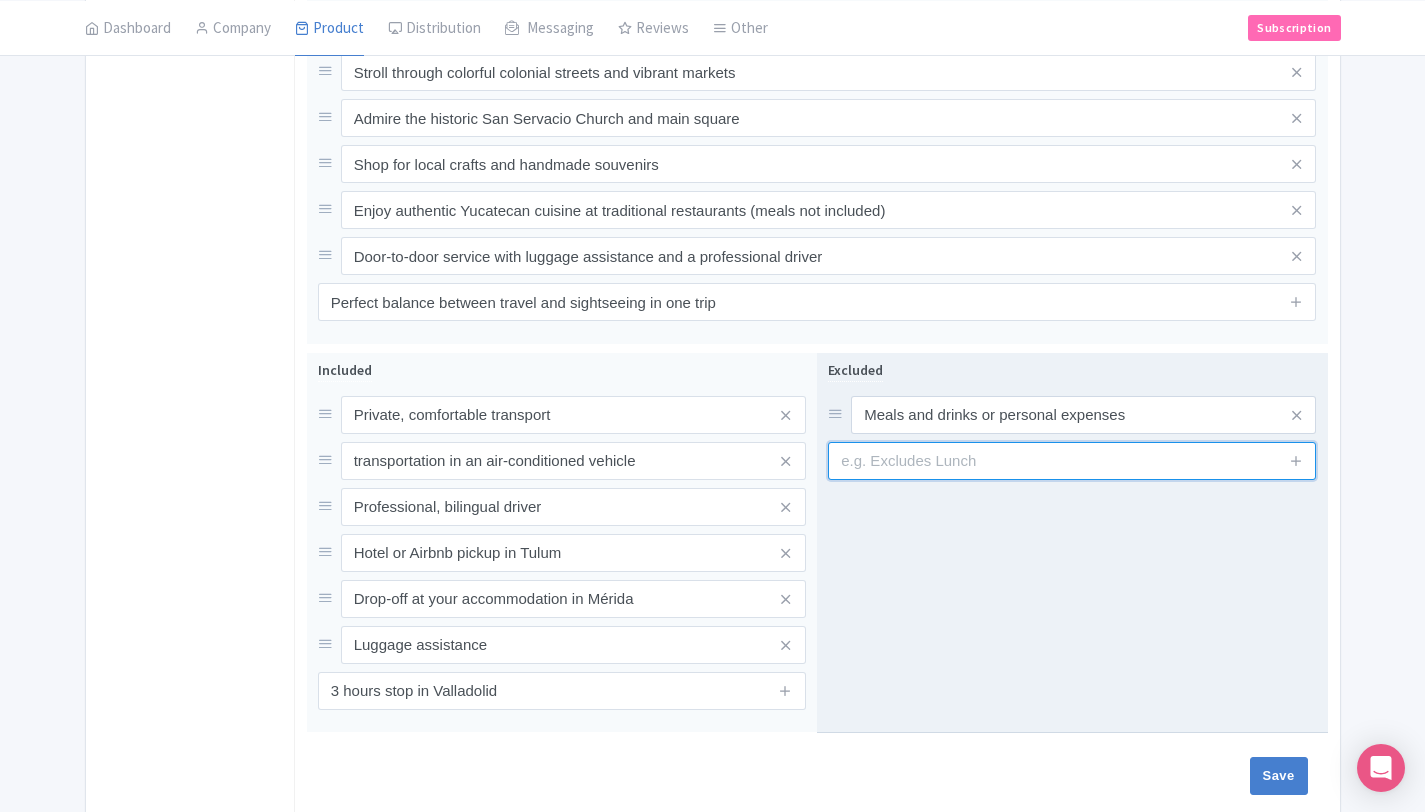 click at bounding box center [1072, 461] 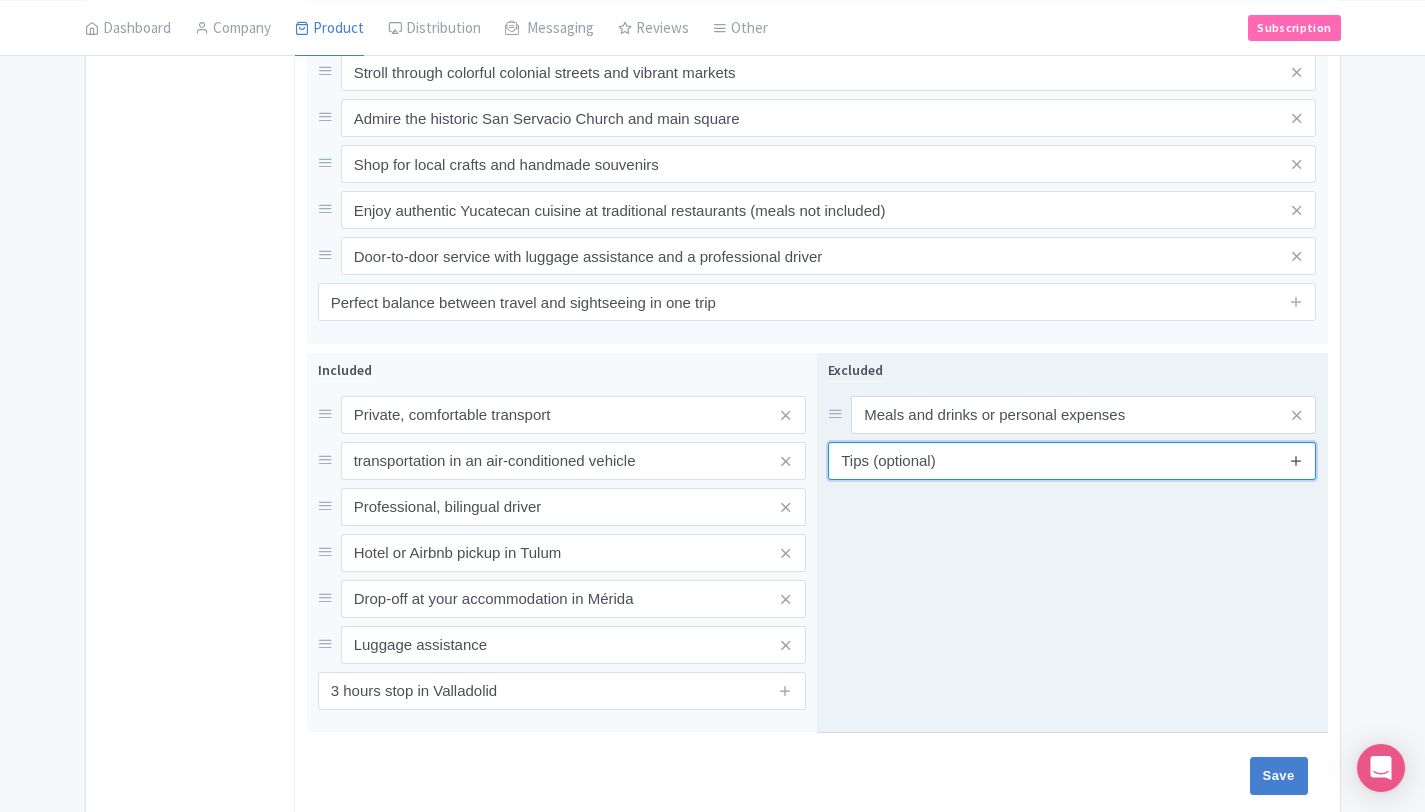 type on "Tips (optional)" 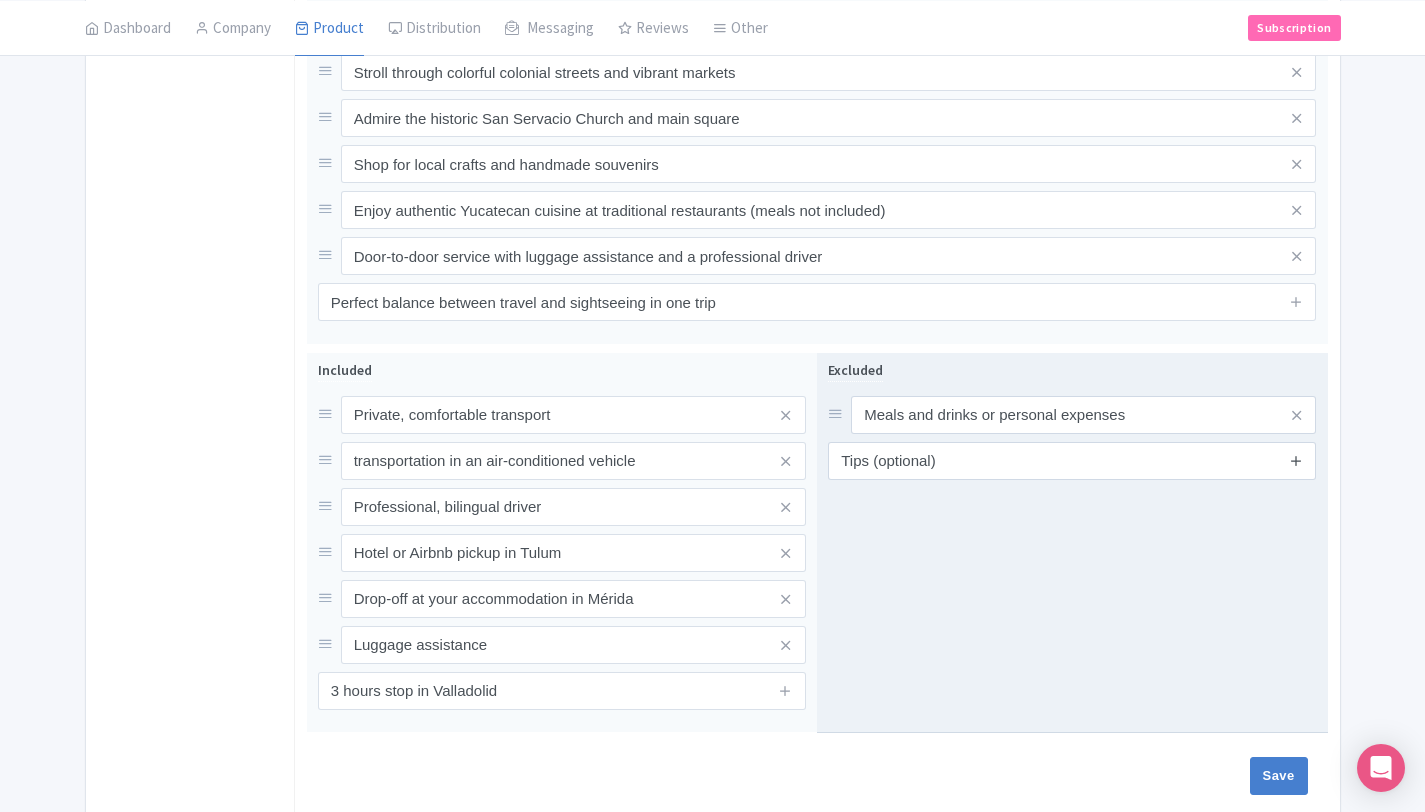 click at bounding box center (1296, 460) 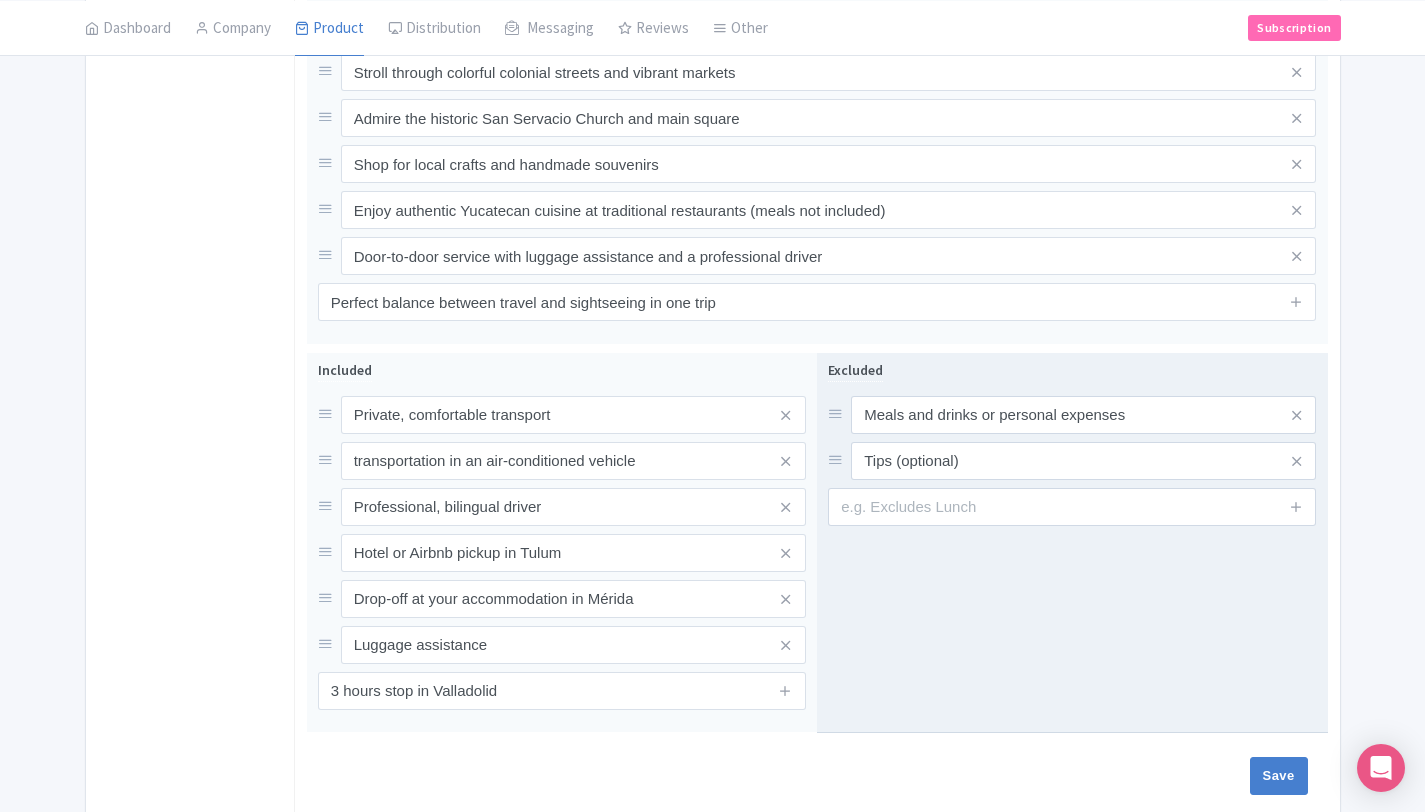click on "Excluded Meals and drinks or personal expenses Tips (optional)" at bounding box center (1072, 543) 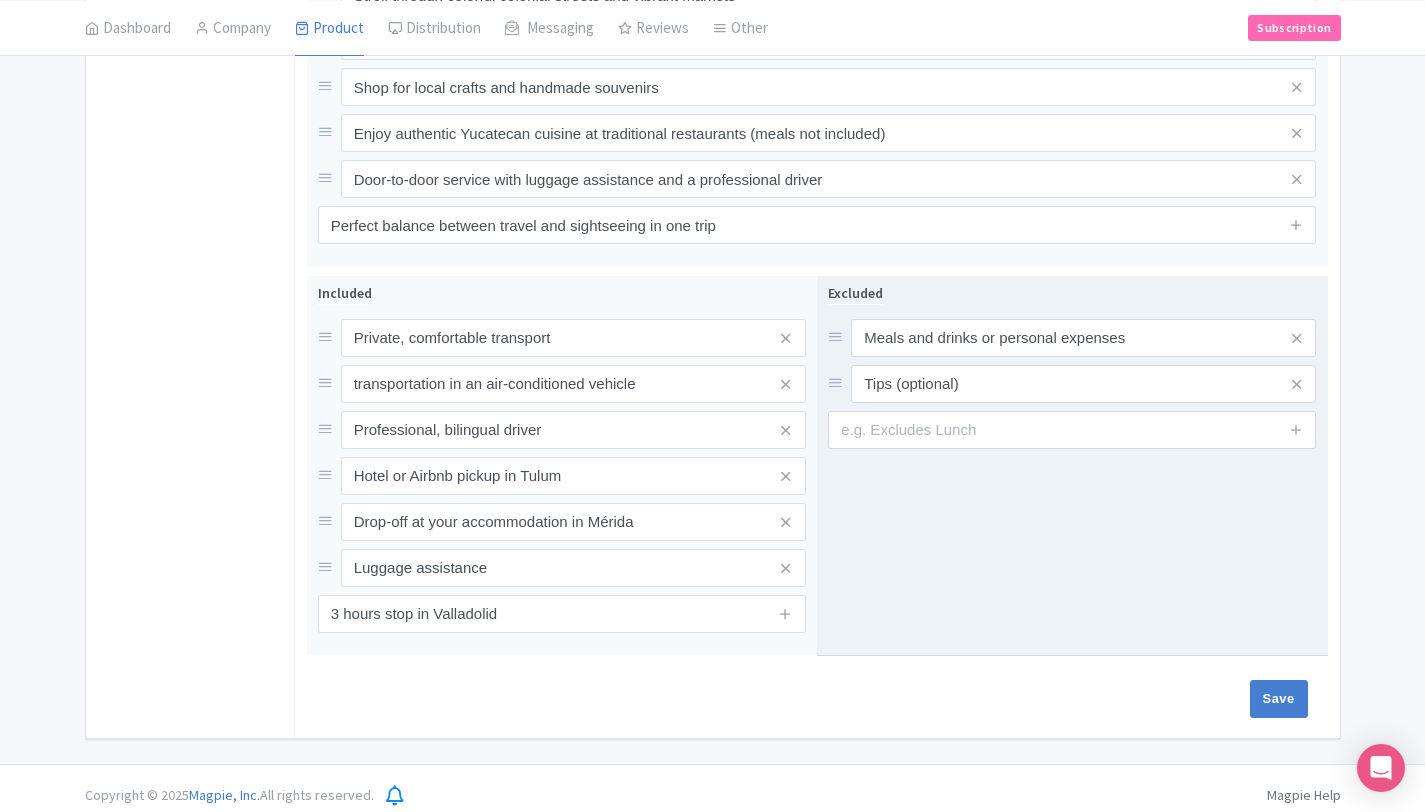 scroll, scrollTop: 1253, scrollLeft: 0, axis: vertical 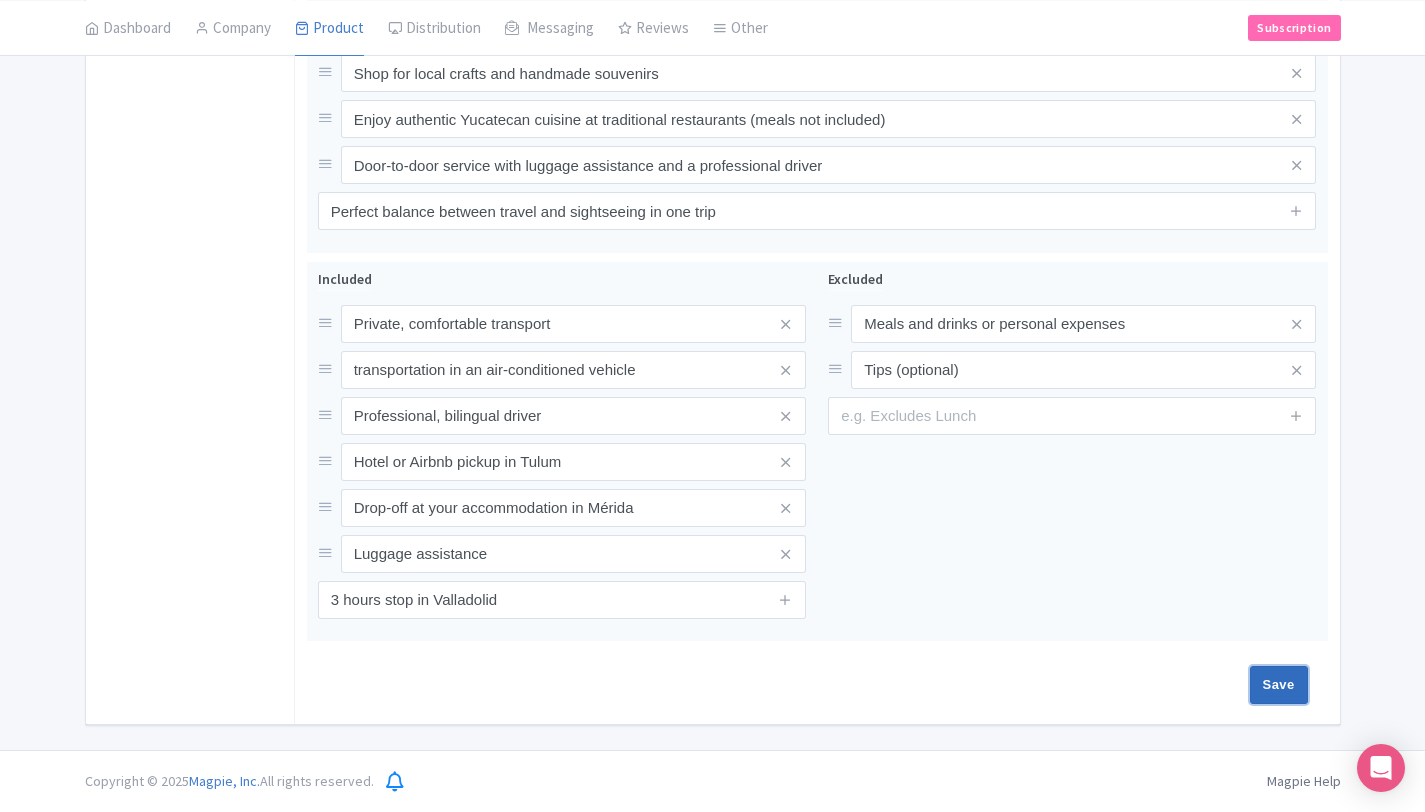 click on "Save" at bounding box center (1279, 685) 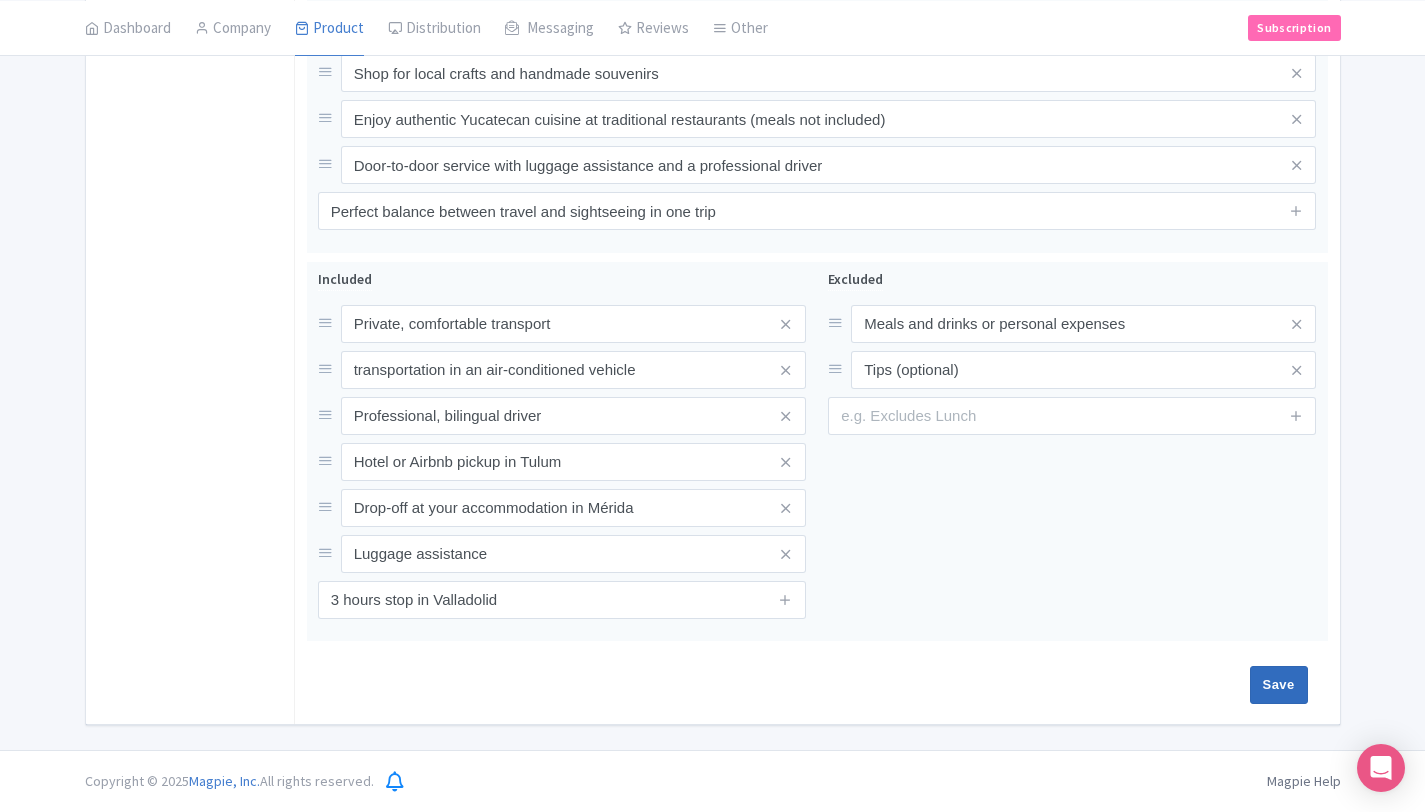 type on "Saving..." 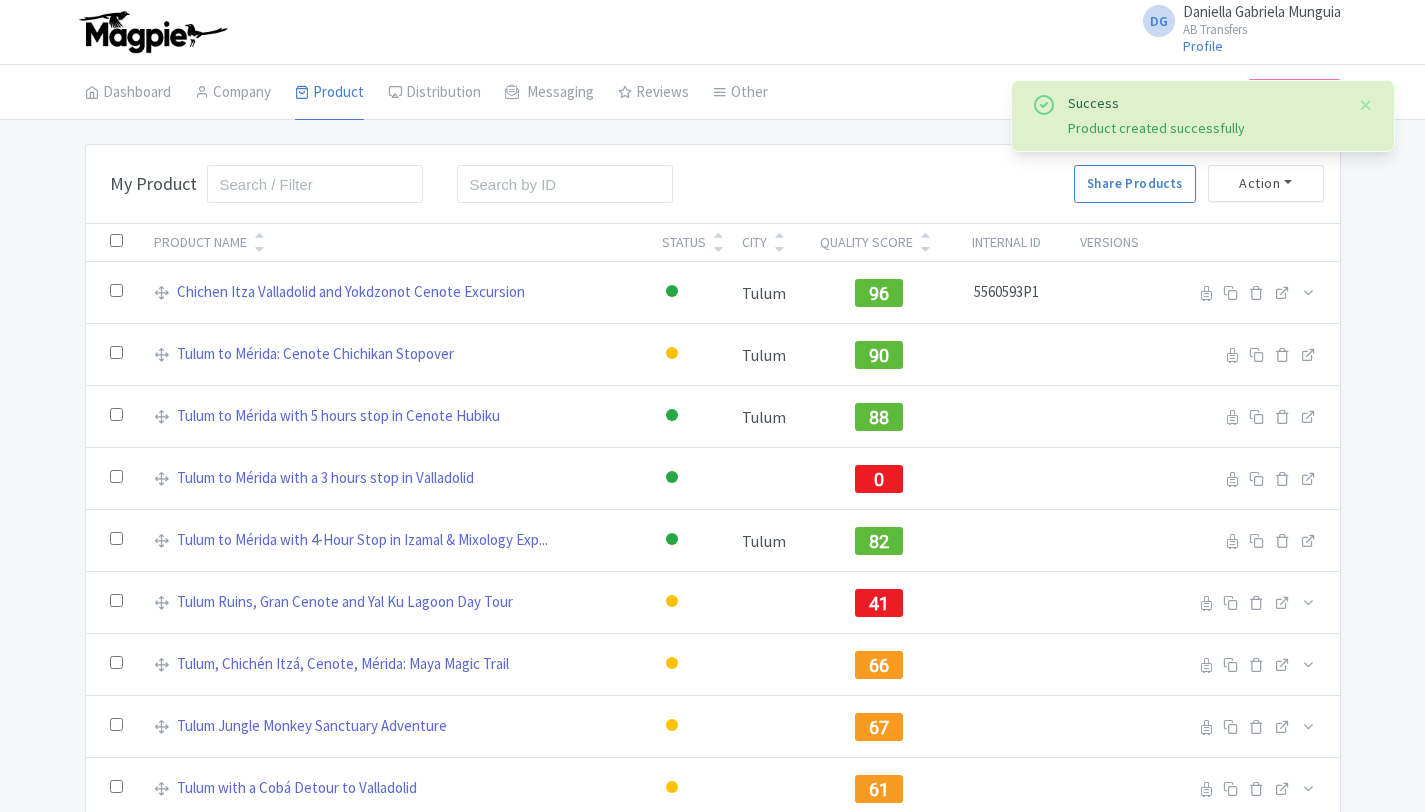 scroll, scrollTop: 0, scrollLeft: 0, axis: both 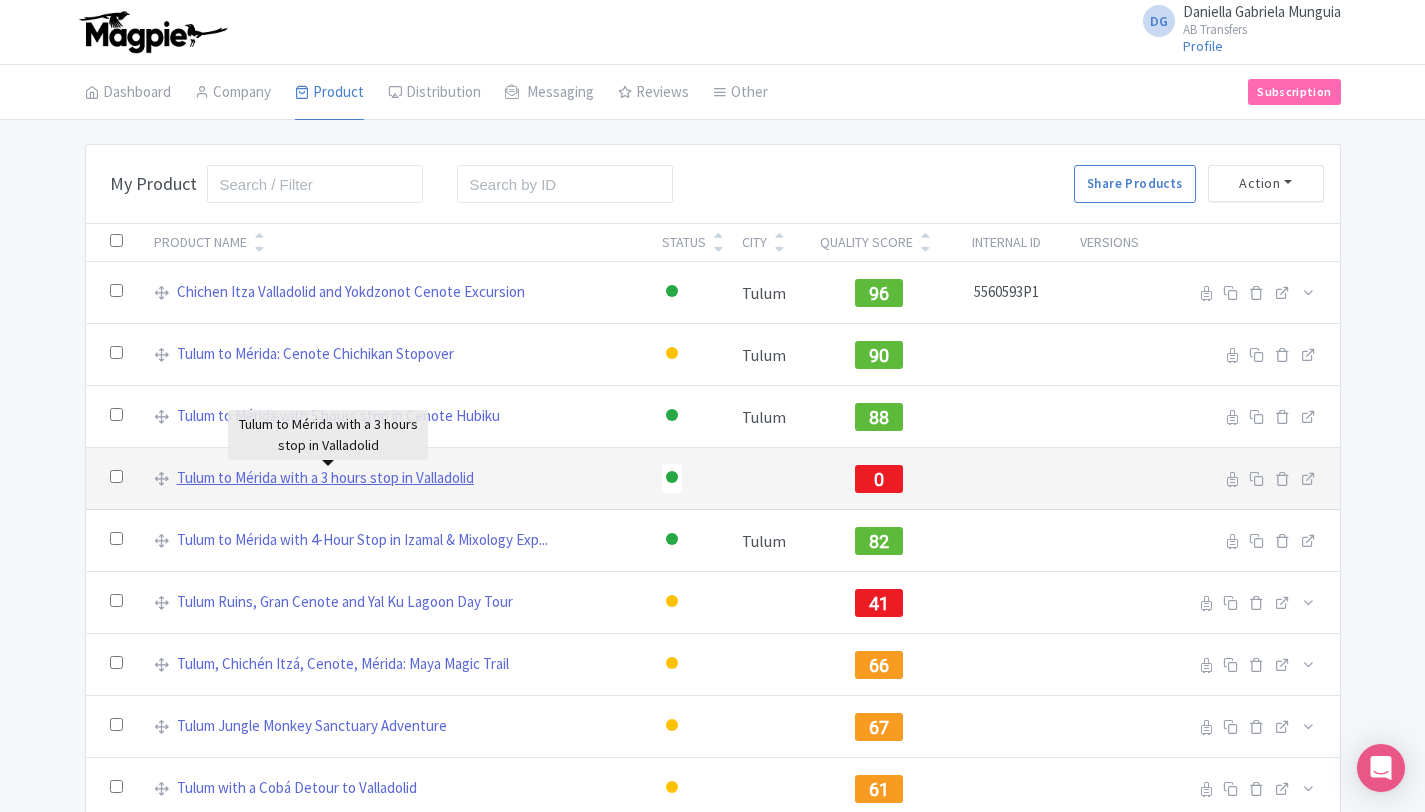 click on "Tulum to Mérida with a 3 hours stop in Valladolid" at bounding box center [325, 478] 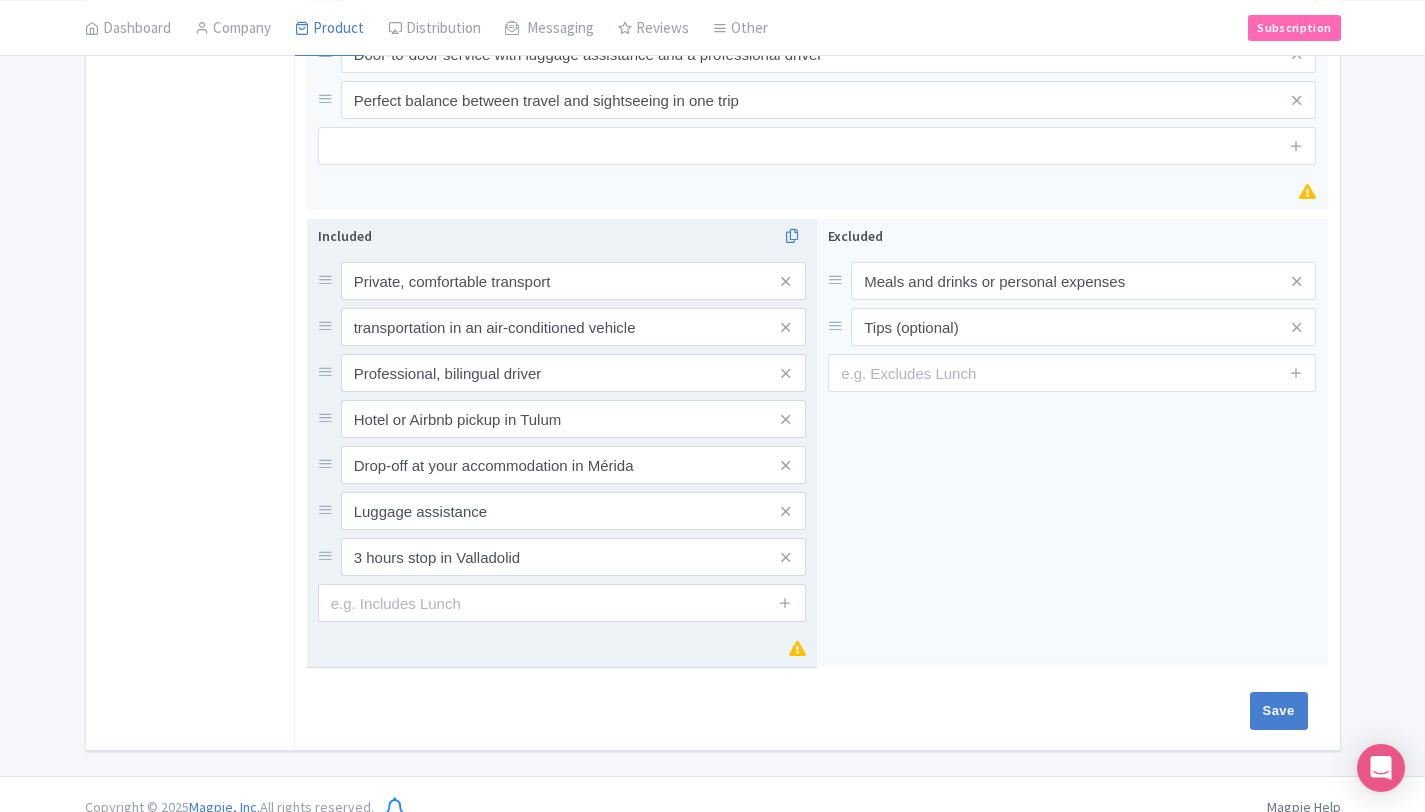 scroll, scrollTop: 1407, scrollLeft: 0, axis: vertical 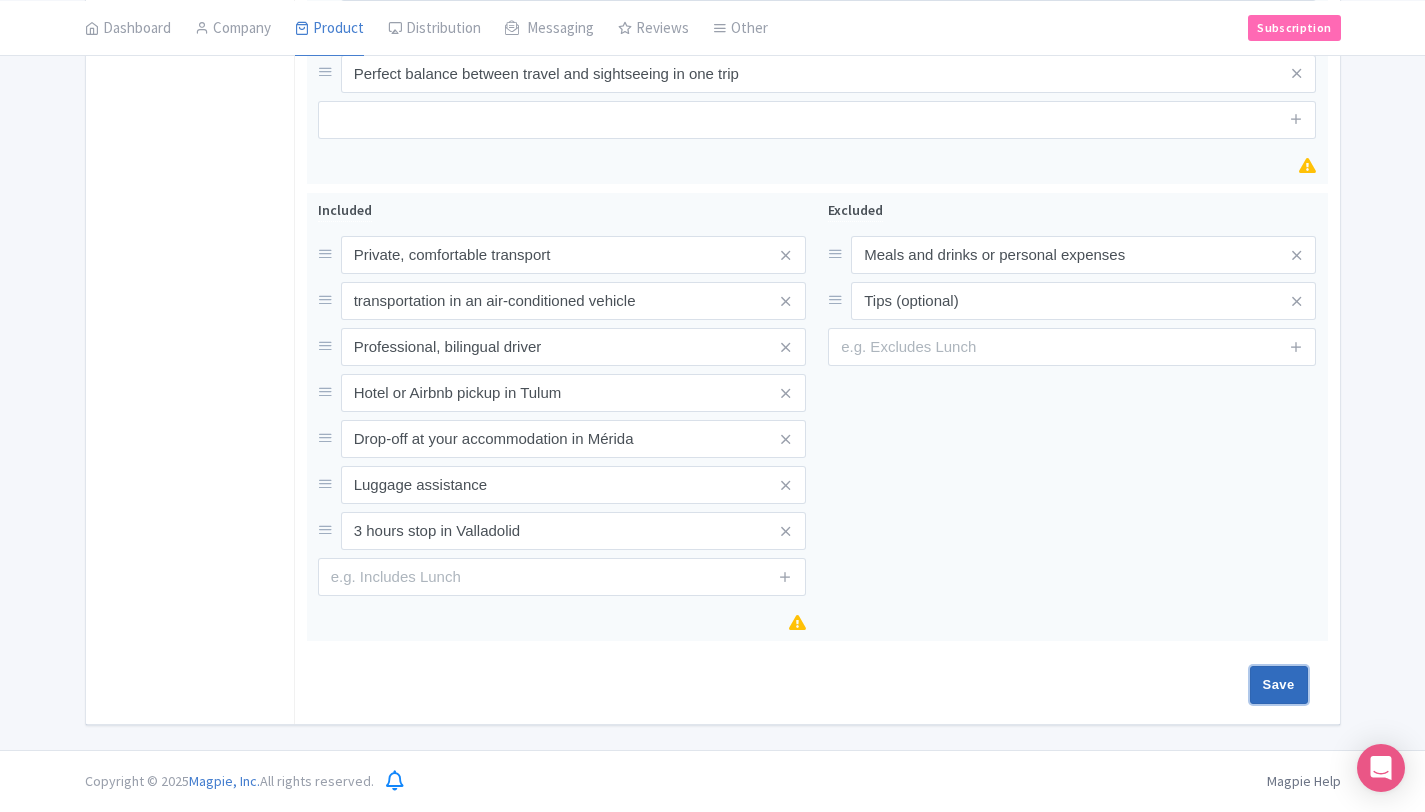 click on "Save" at bounding box center (1279, 685) 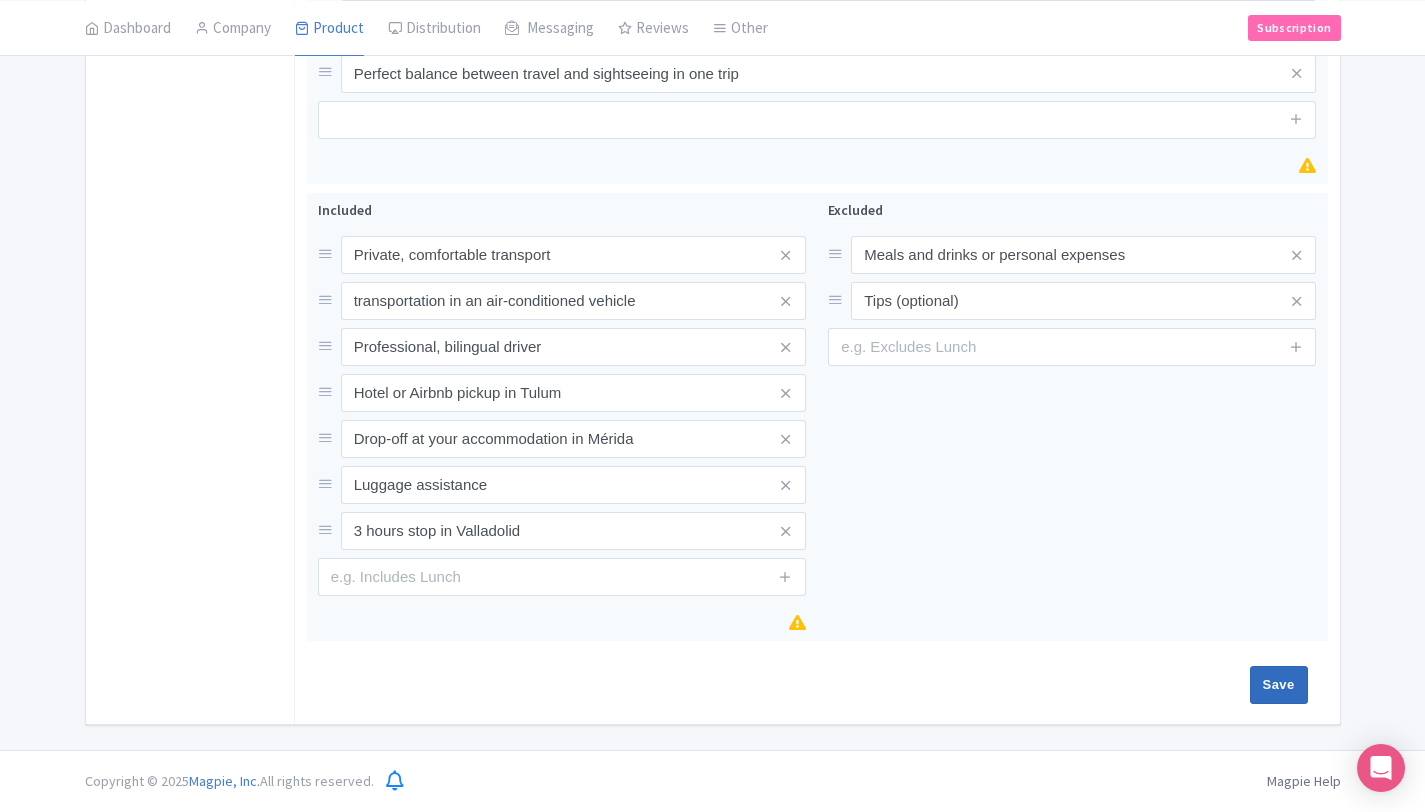 type on "Saving..." 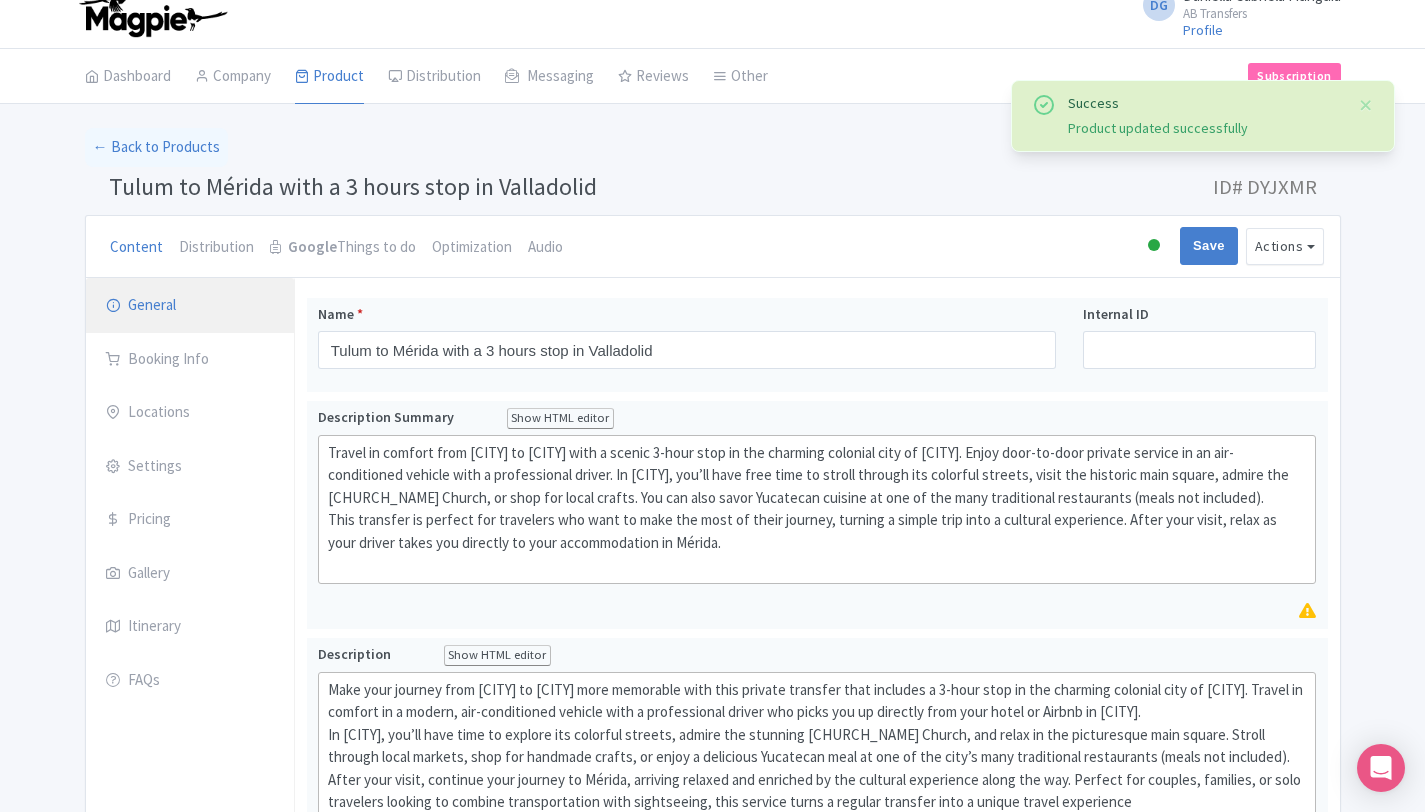 scroll, scrollTop: 0, scrollLeft: 0, axis: both 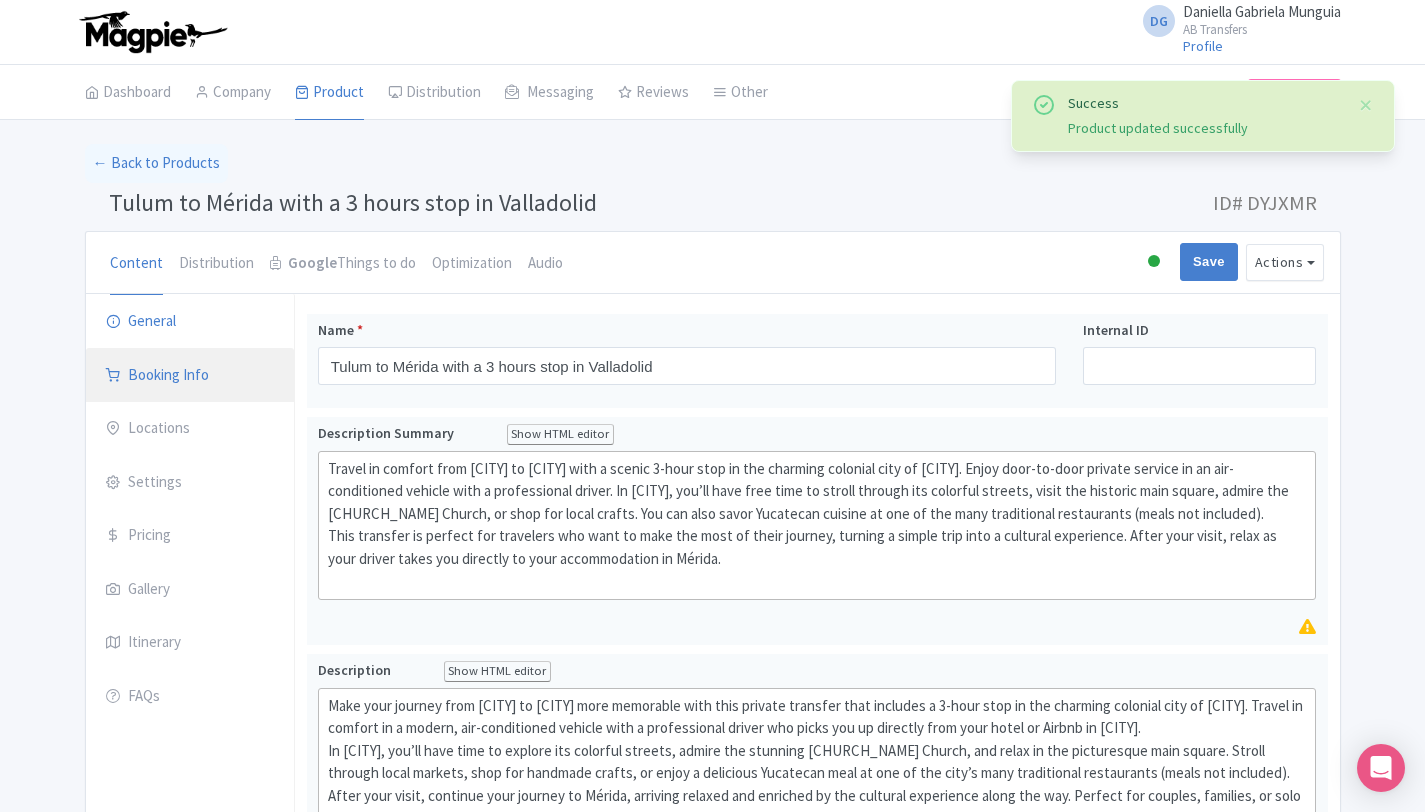 click on "Booking Info" at bounding box center (190, 376) 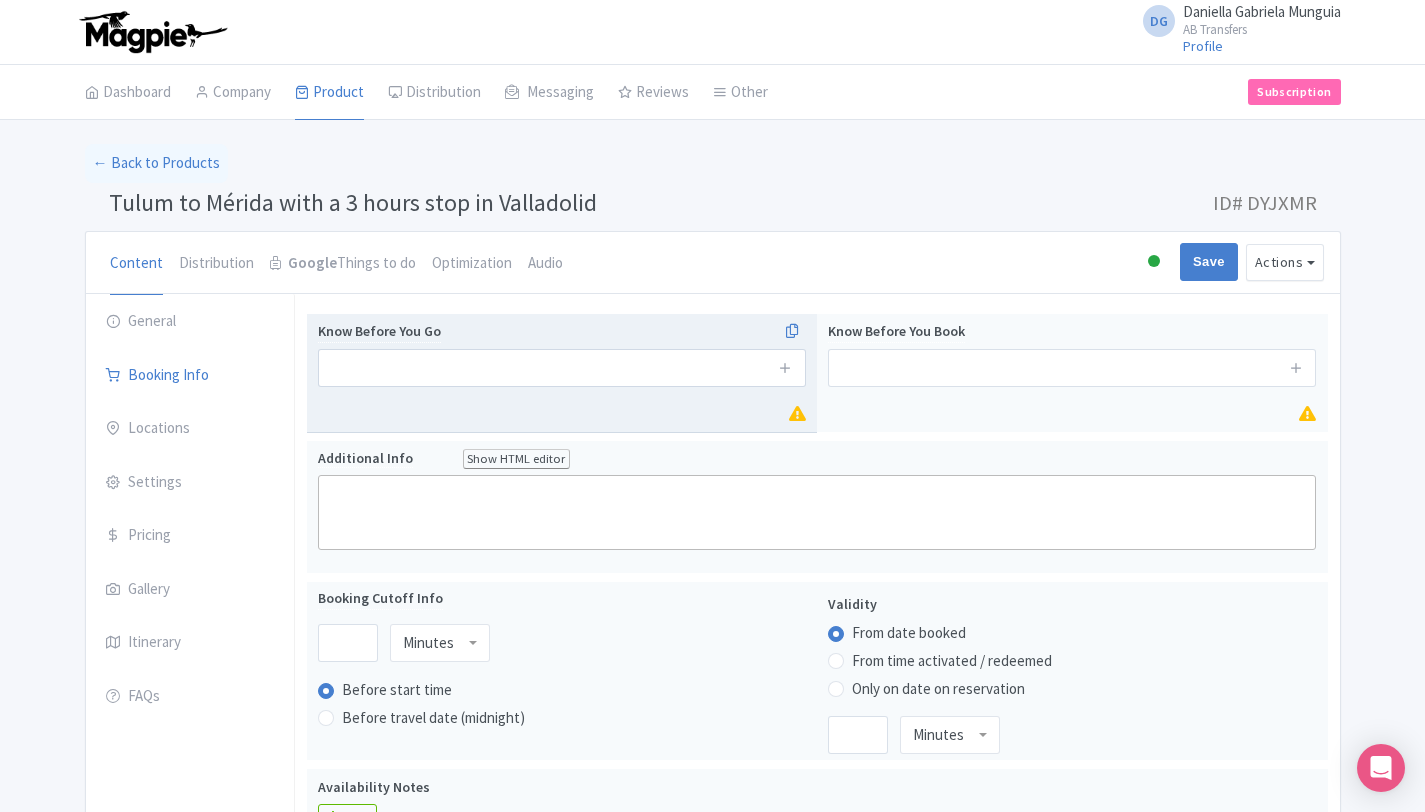 click at bounding box center (562, 368) 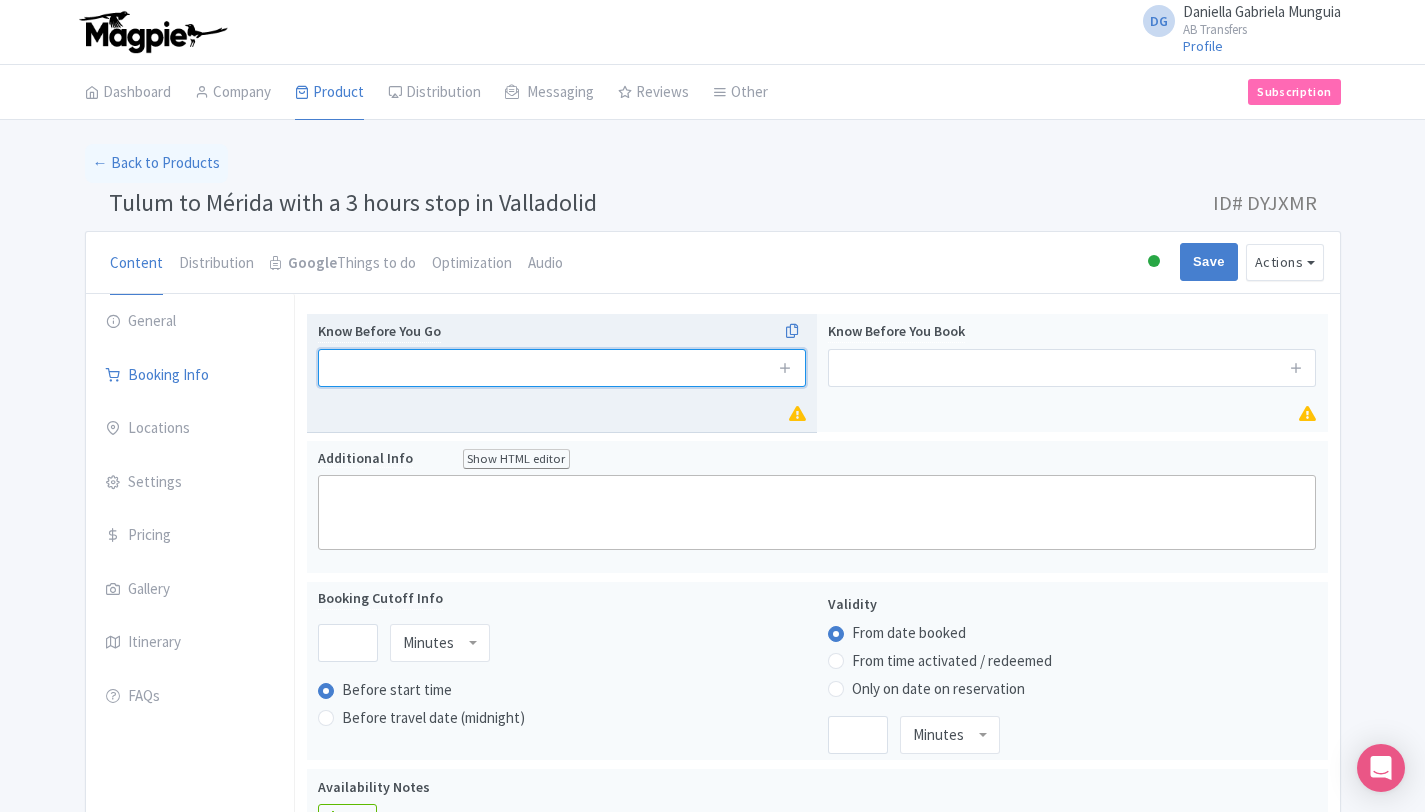 click at bounding box center [562, 368] 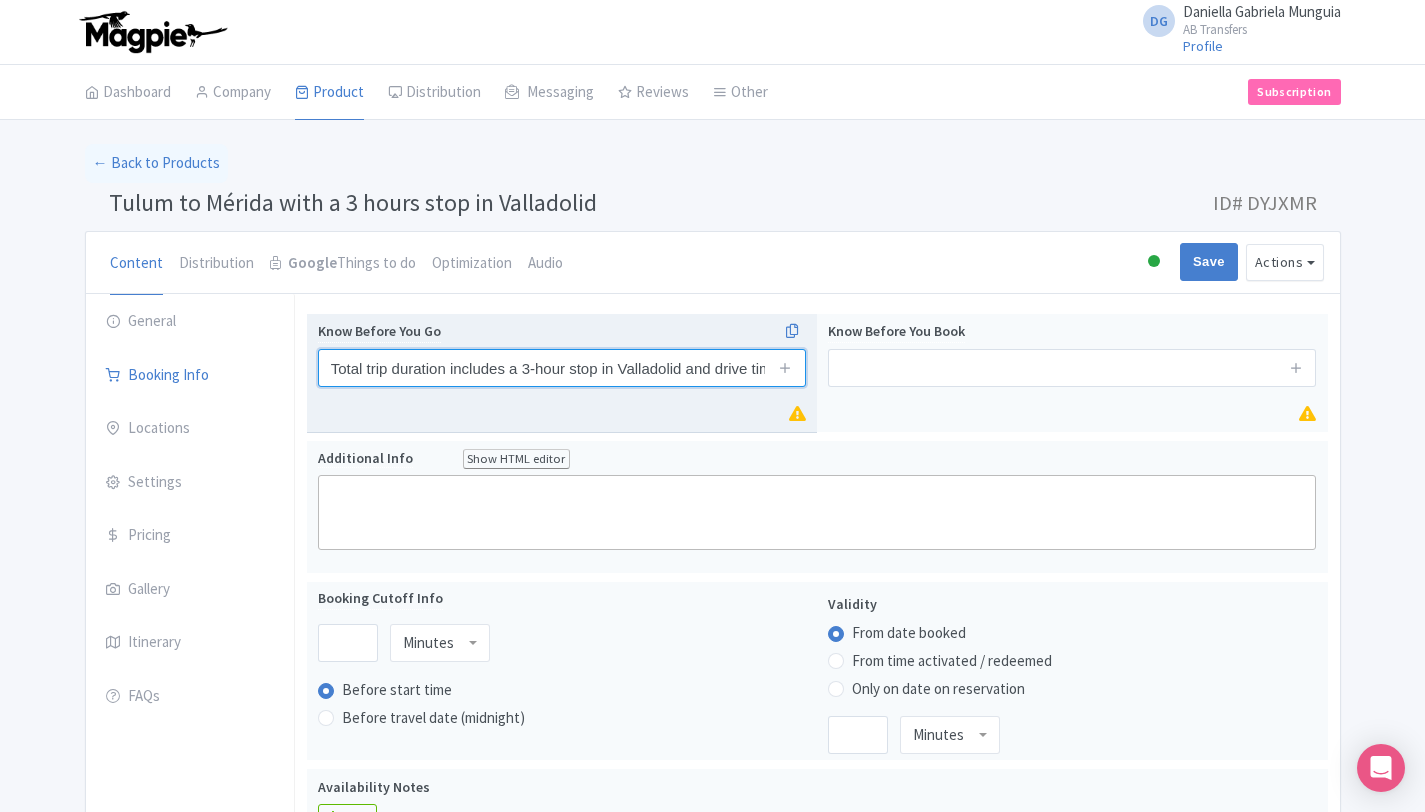 scroll, scrollTop: 0, scrollLeft: 190, axis: horizontal 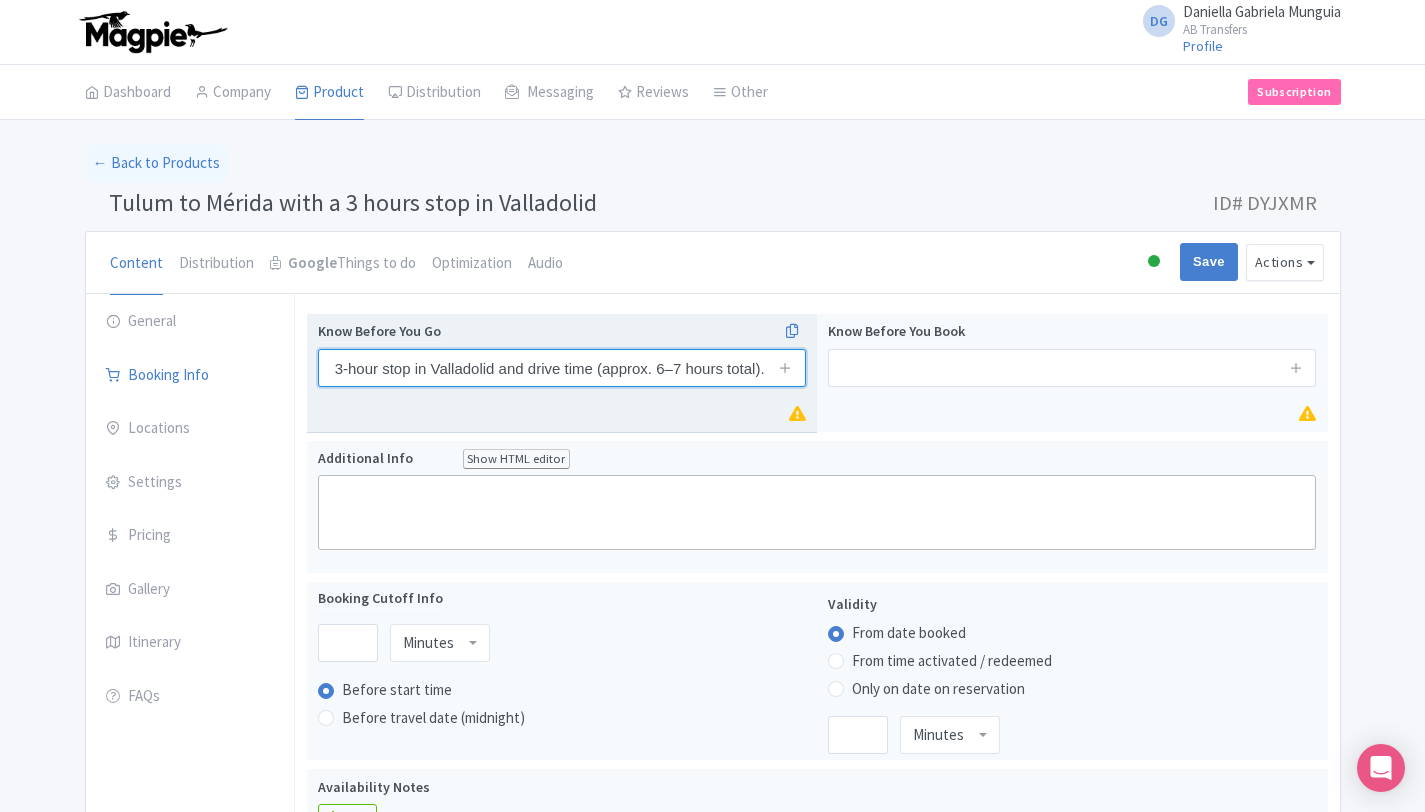 type on "Total trip duration includes a 3-hour stop in Valladolid and drive time (approx. 6–7 hours total)." 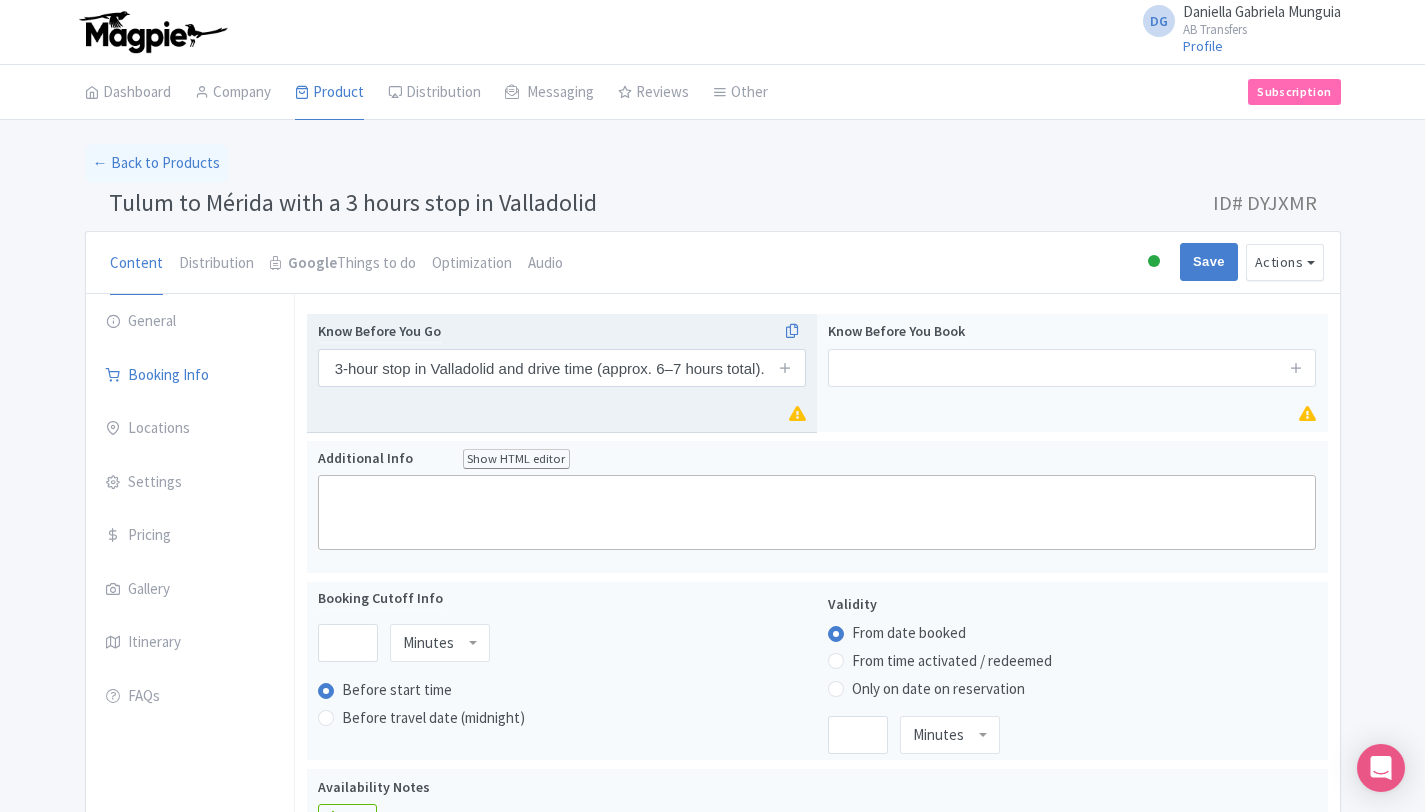 scroll, scrollTop: 0, scrollLeft: 0, axis: both 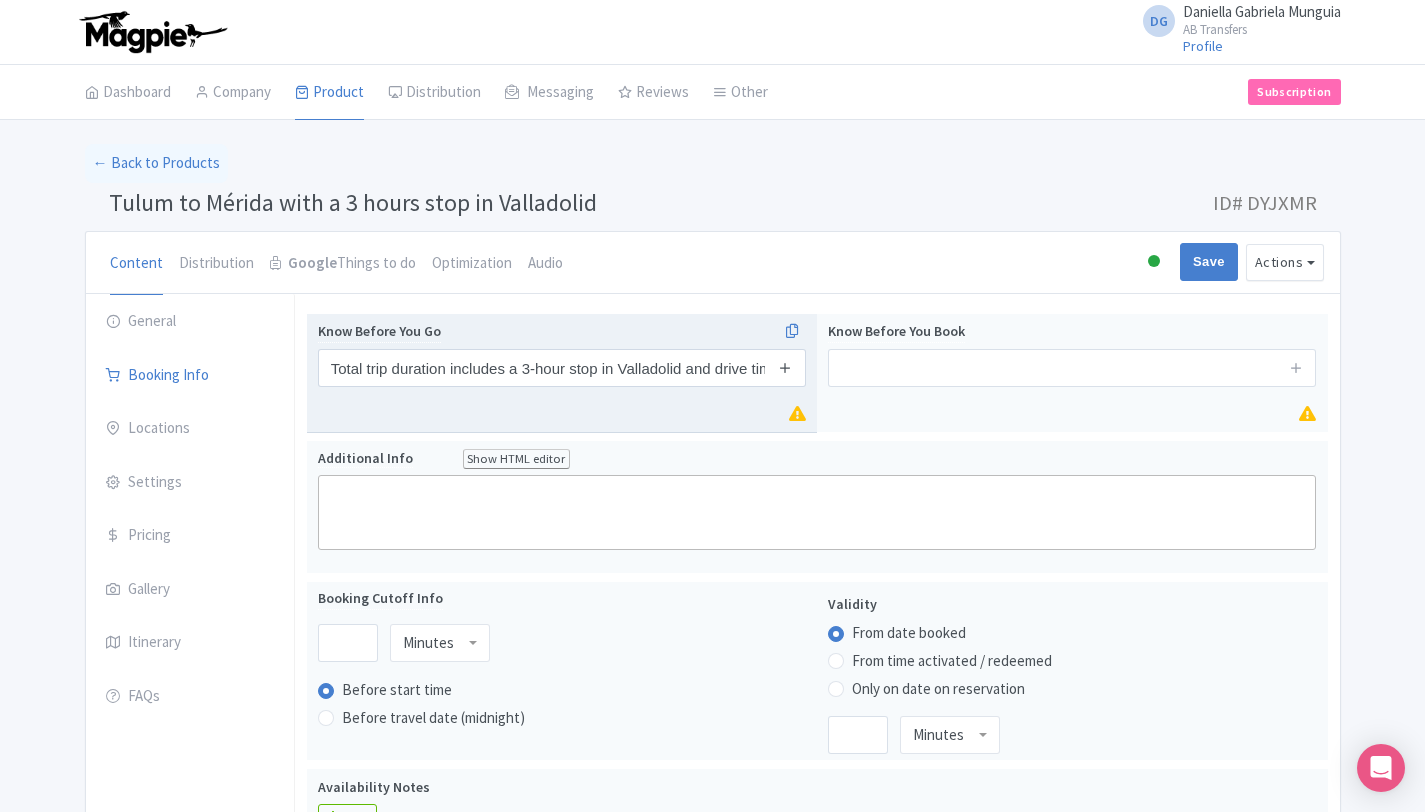 click at bounding box center [785, 367] 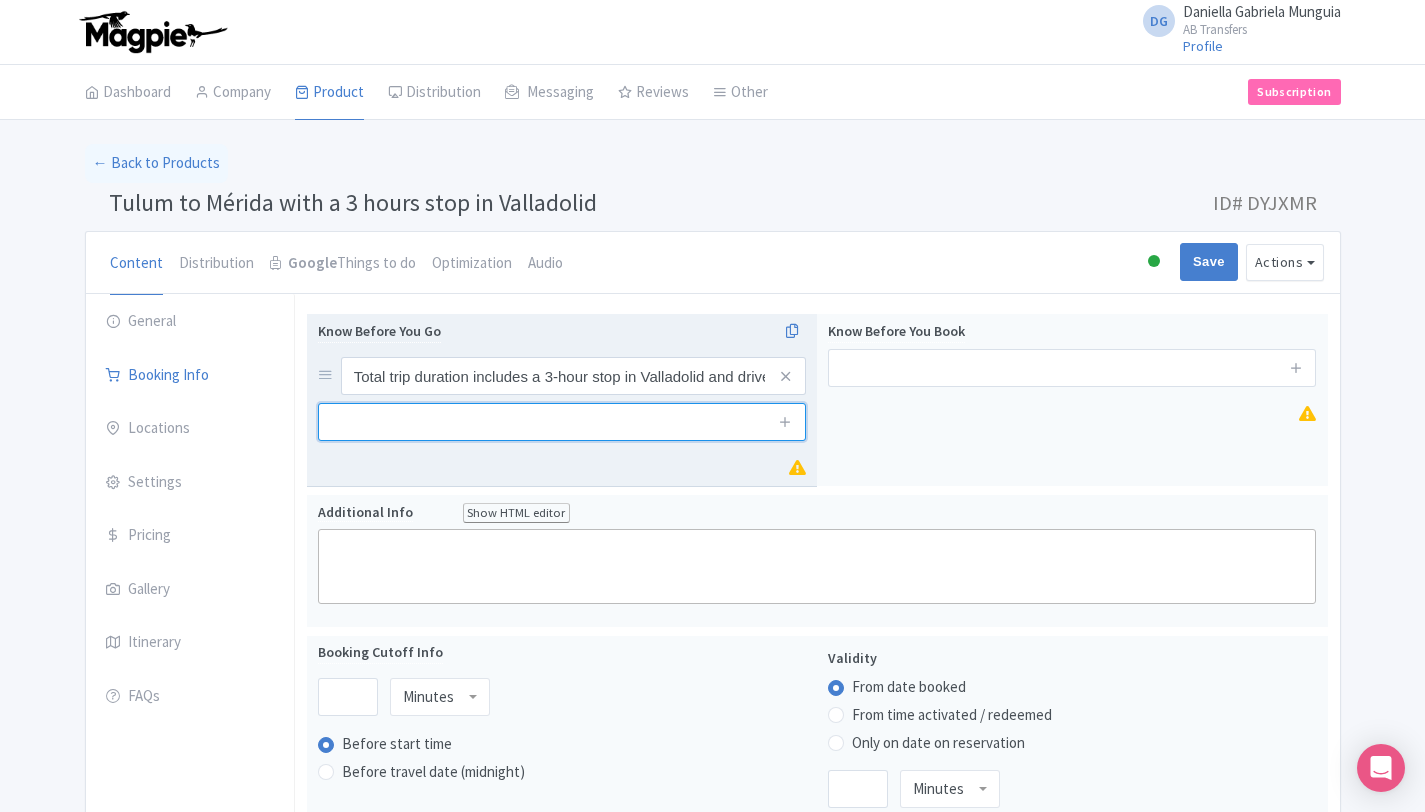 click at bounding box center [562, 422] 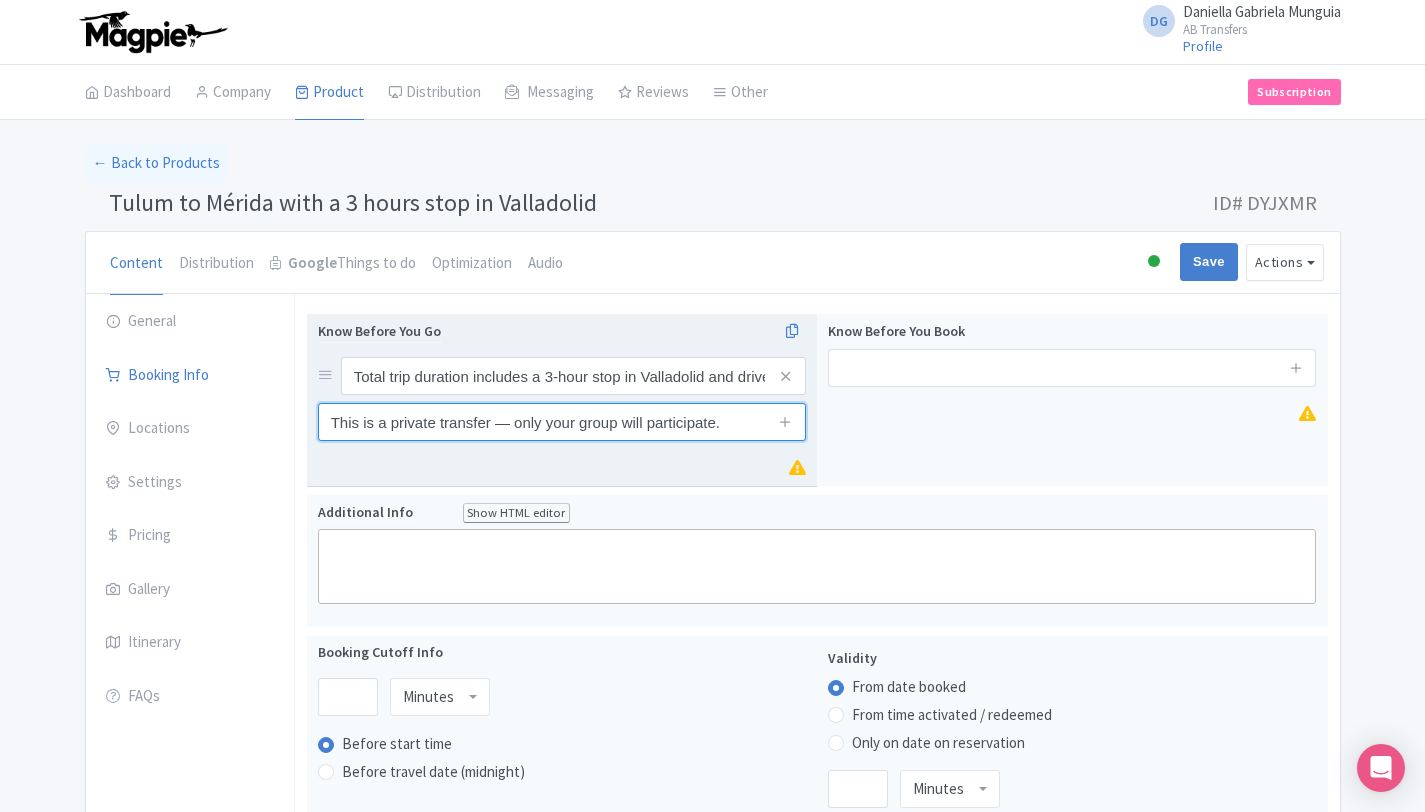 type on "This is a private transfer — only your group will participate." 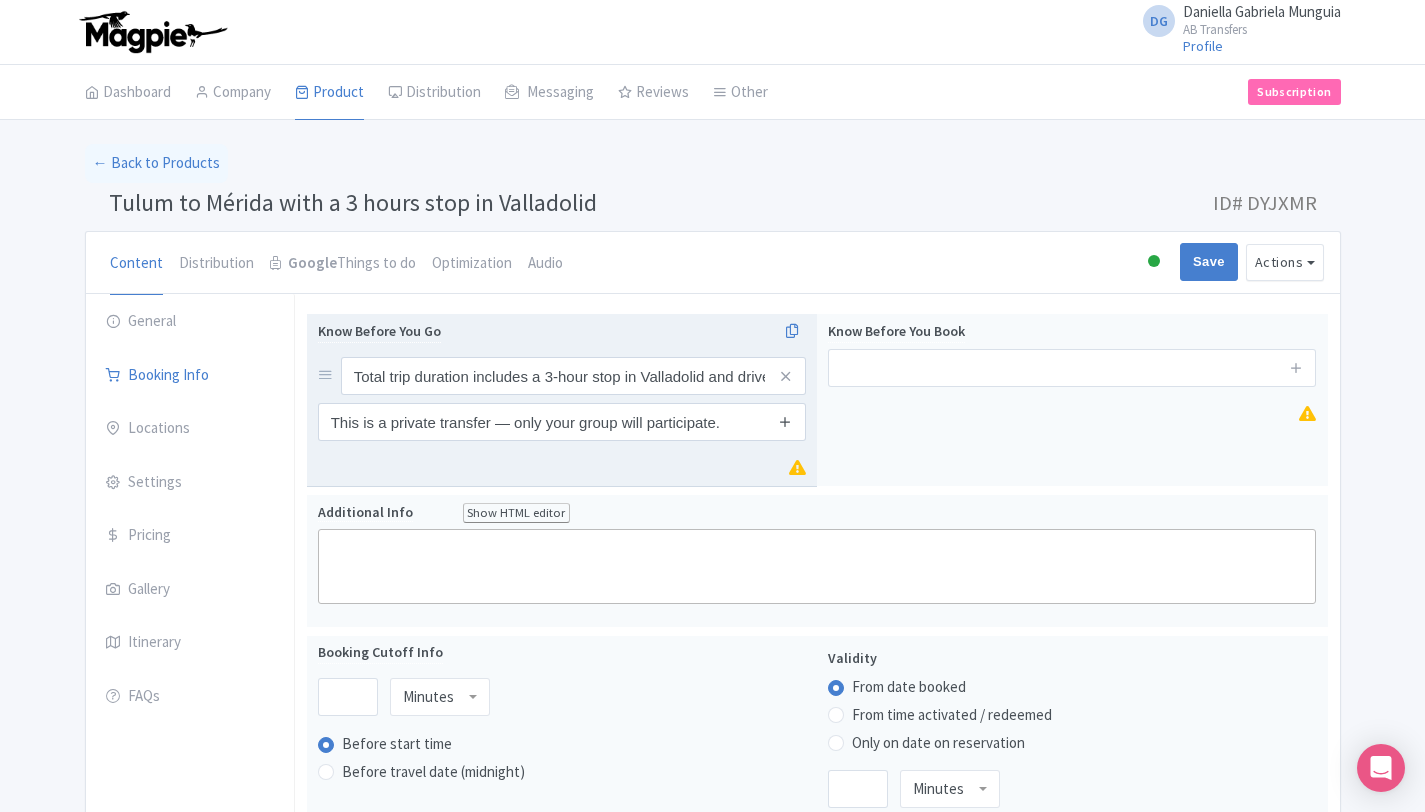click at bounding box center [785, 421] 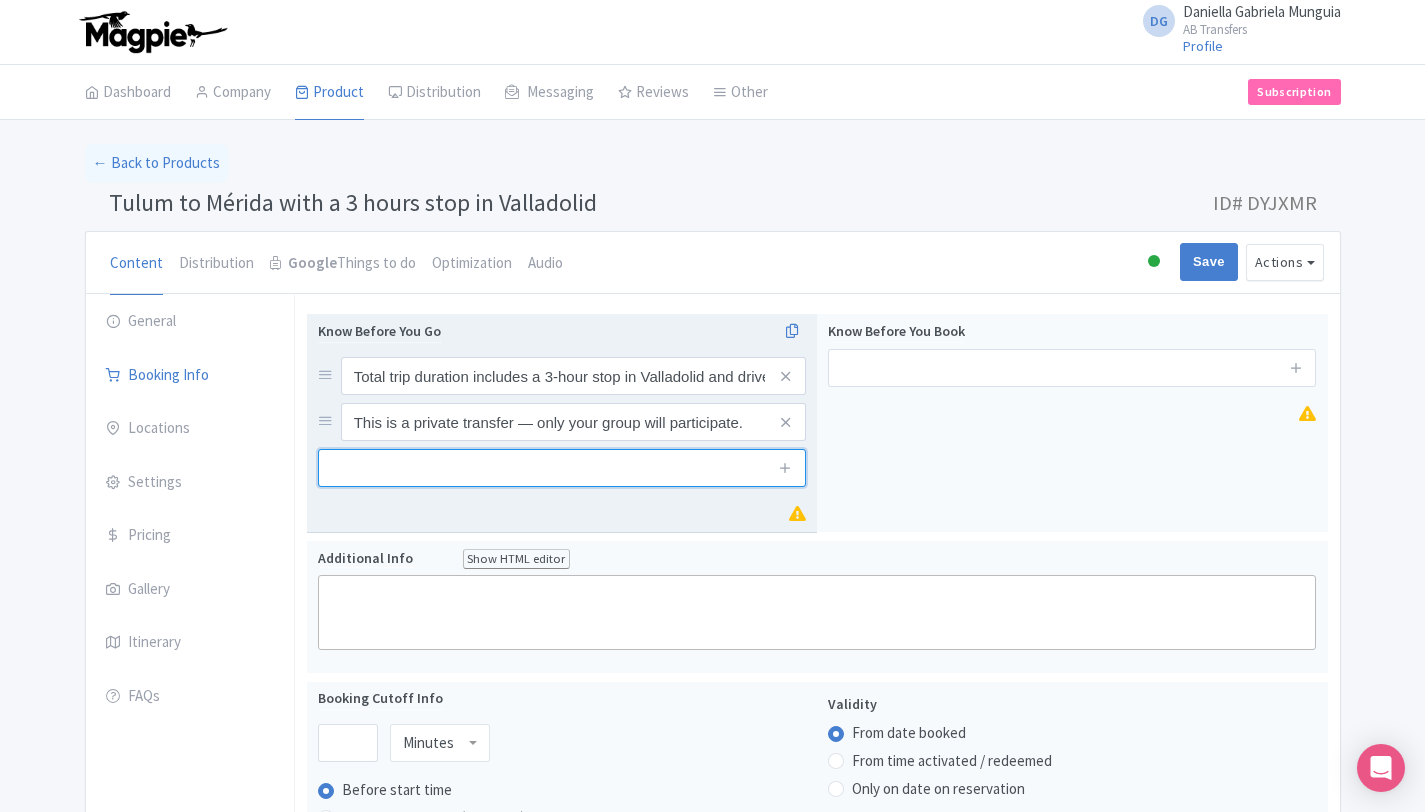 click at bounding box center (562, 468) 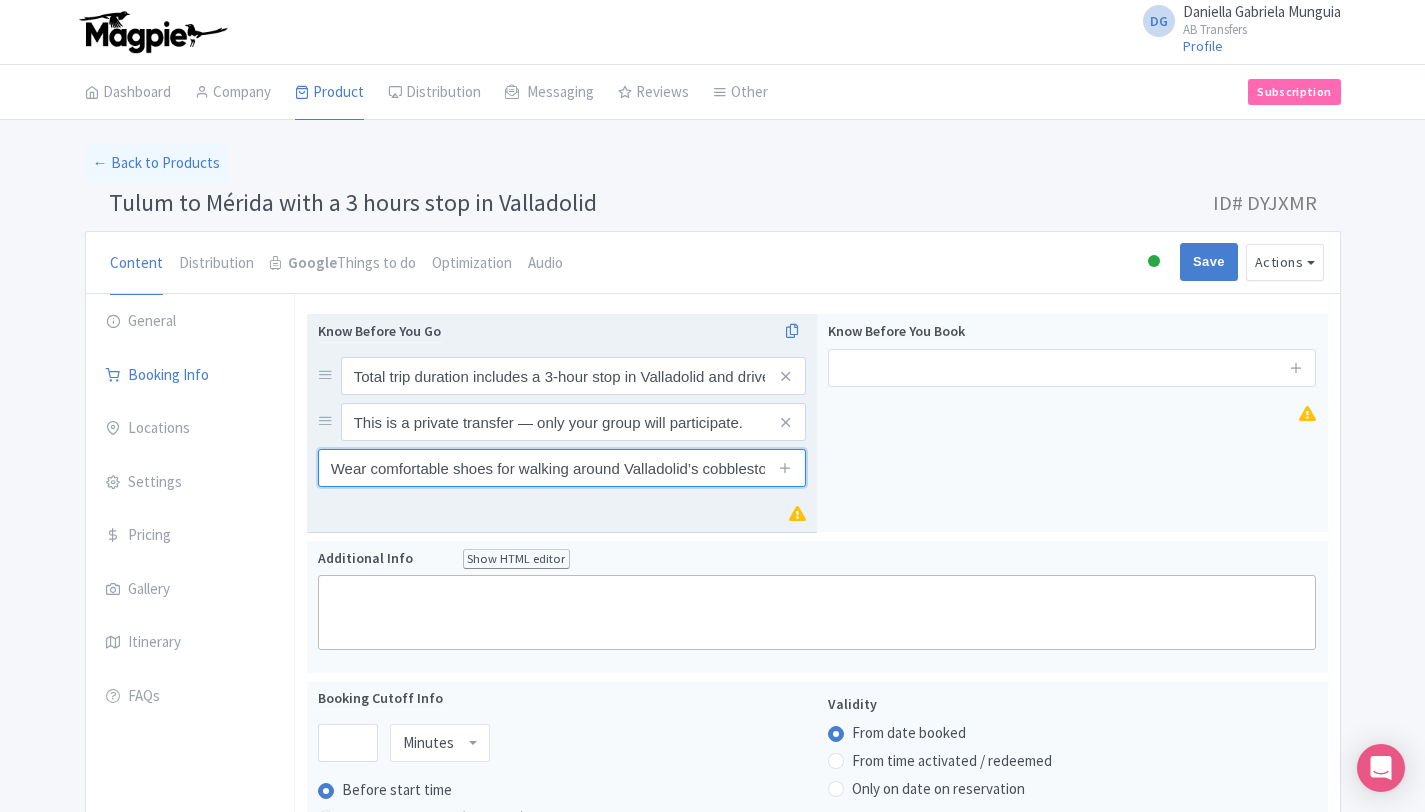 scroll, scrollTop: 0, scrollLeft: 67, axis: horizontal 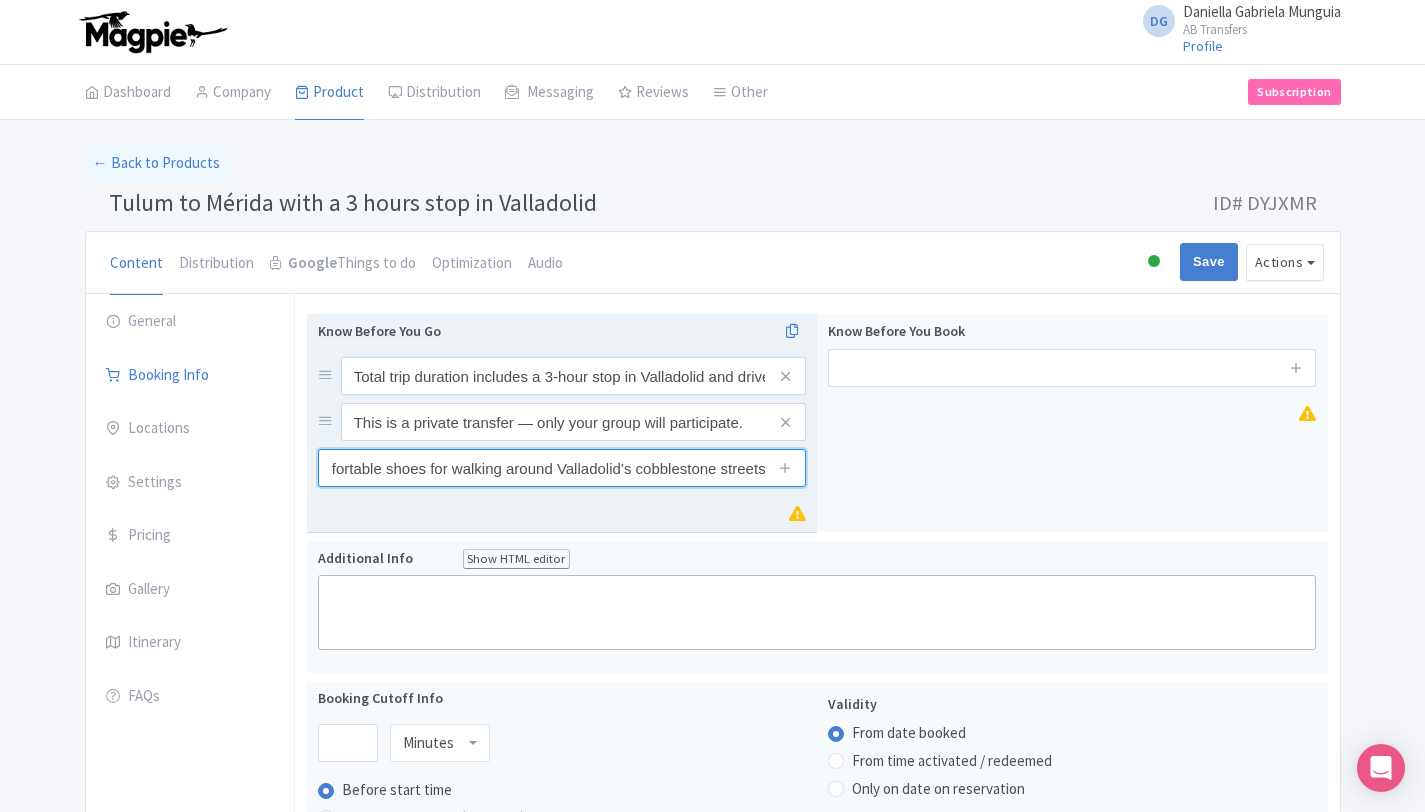 type on "Wear comfortable shoes for walking around Valladolid’s cobblestone streets" 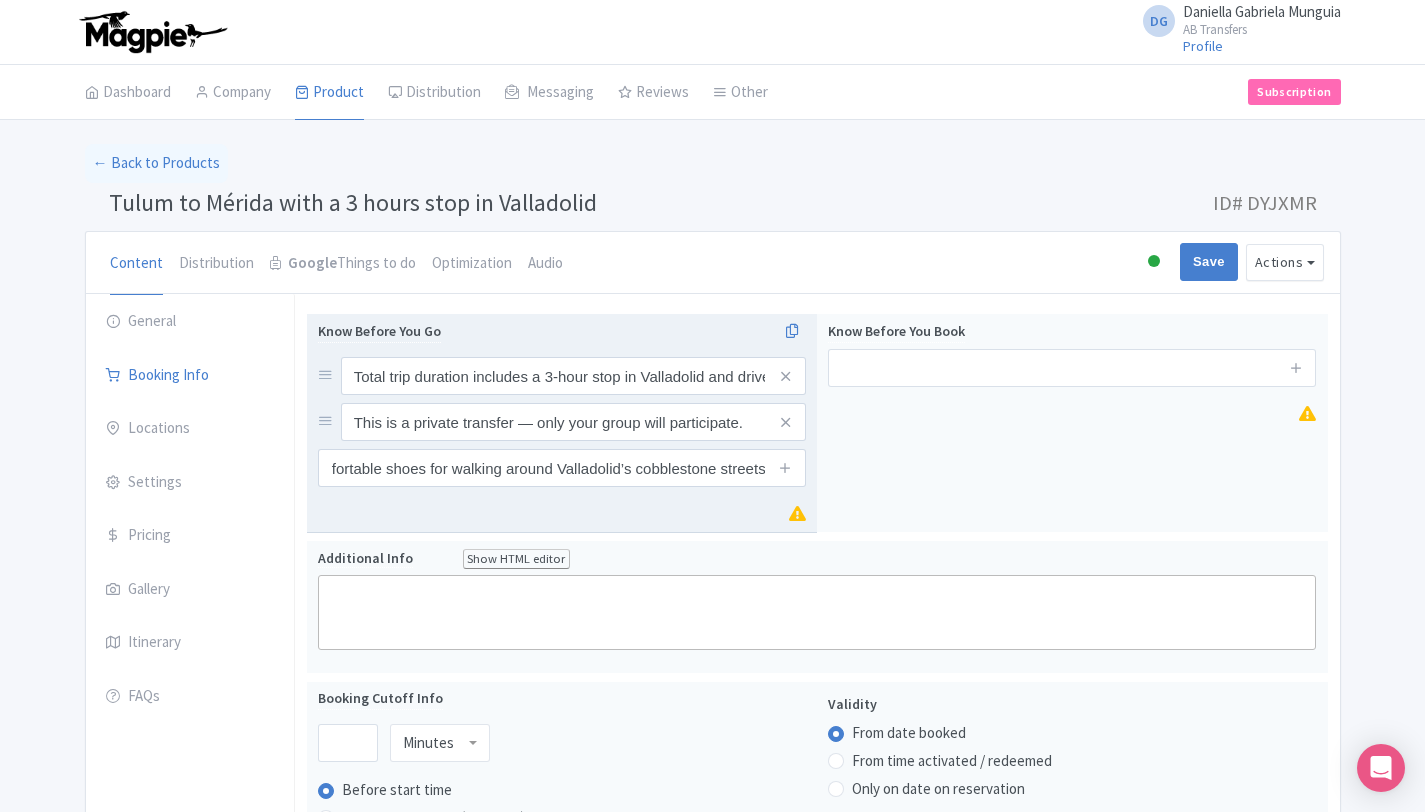 scroll, scrollTop: 0, scrollLeft: 0, axis: both 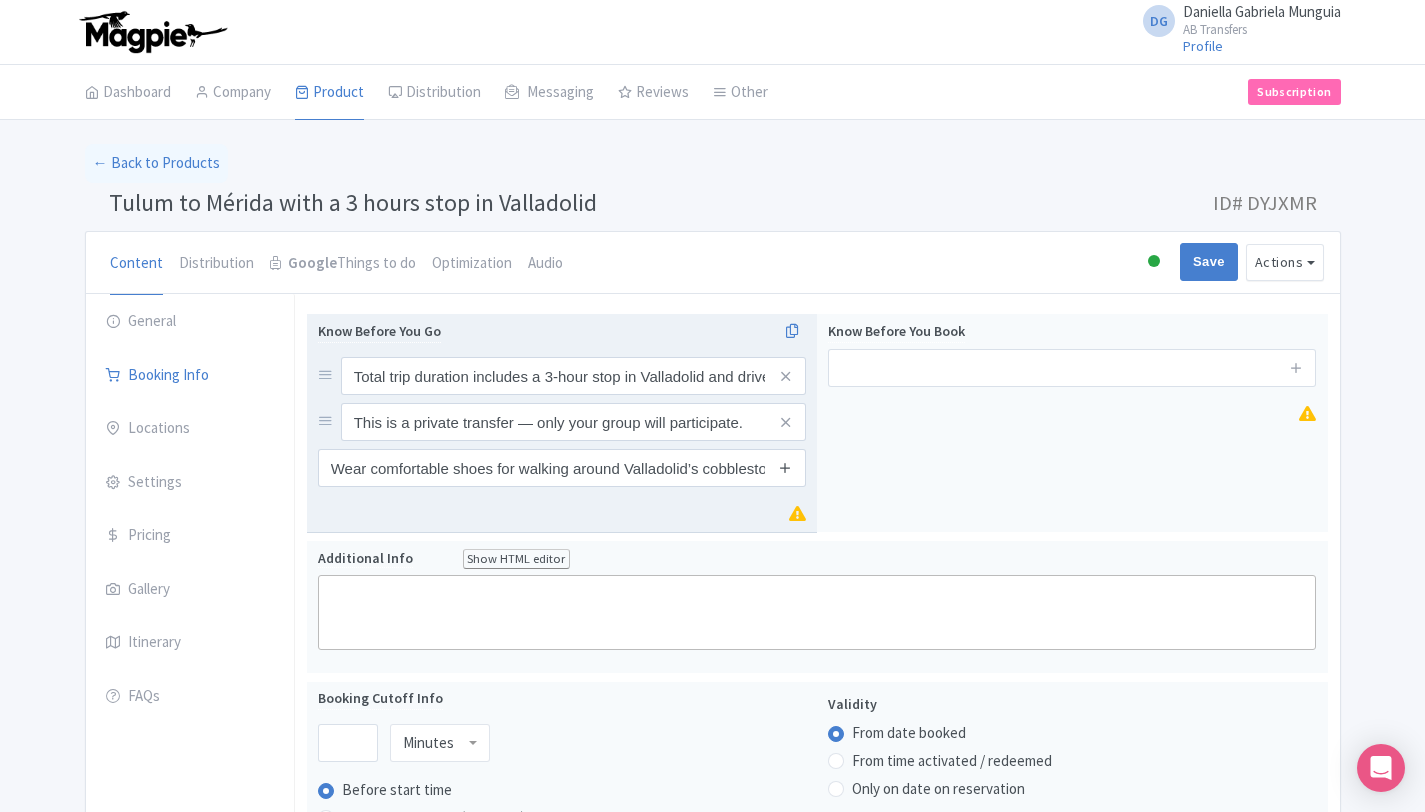 click at bounding box center [785, 467] 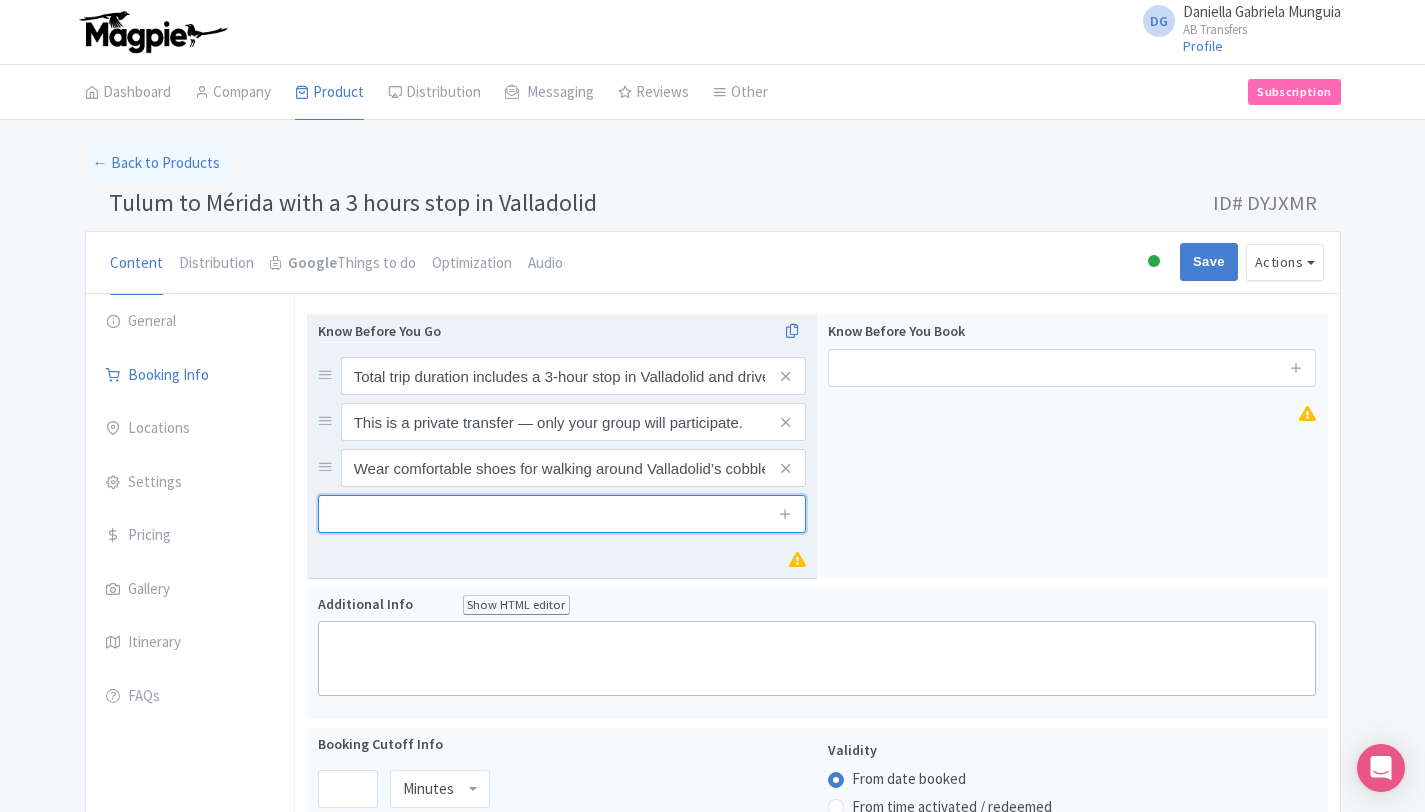 click at bounding box center (562, 514) 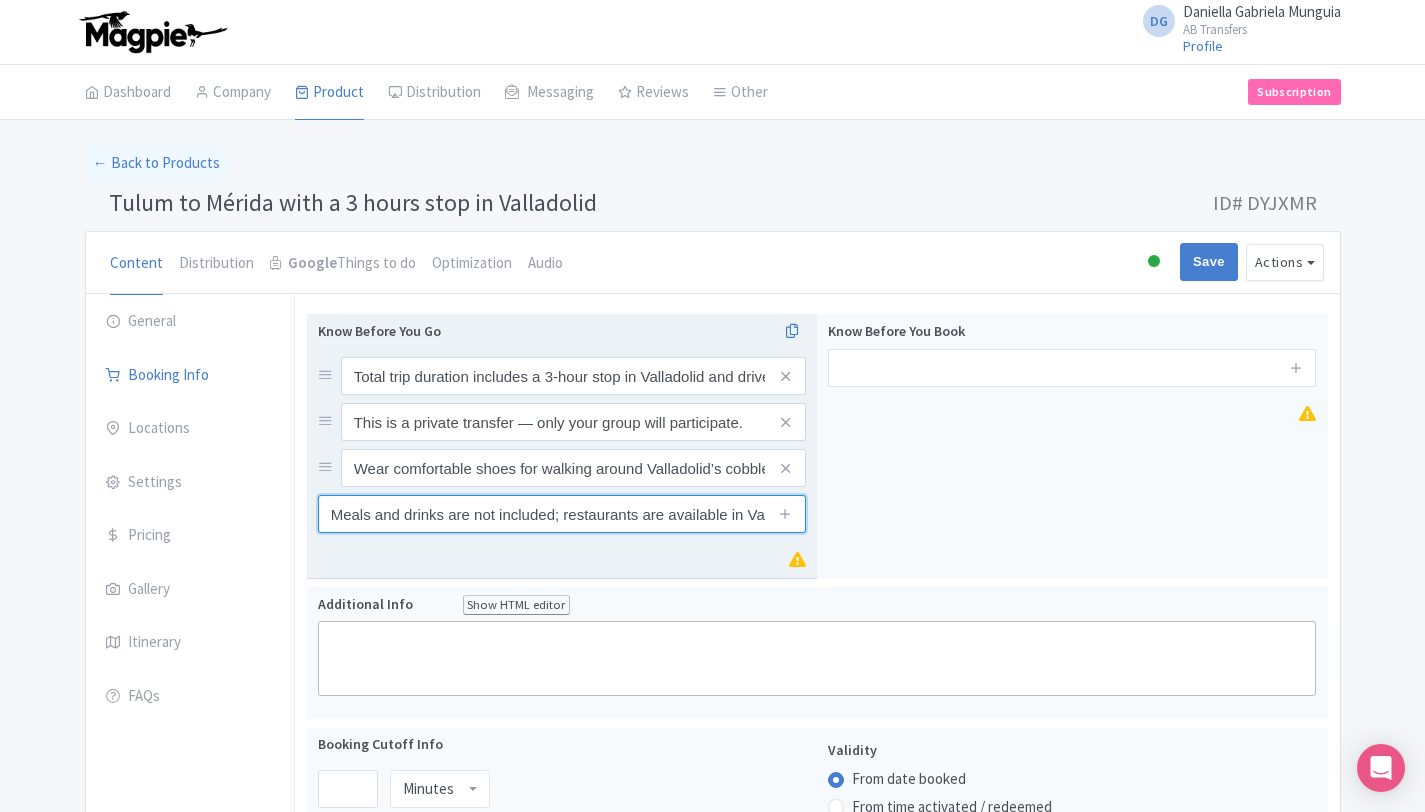 scroll, scrollTop: 0, scrollLeft: 51, axis: horizontal 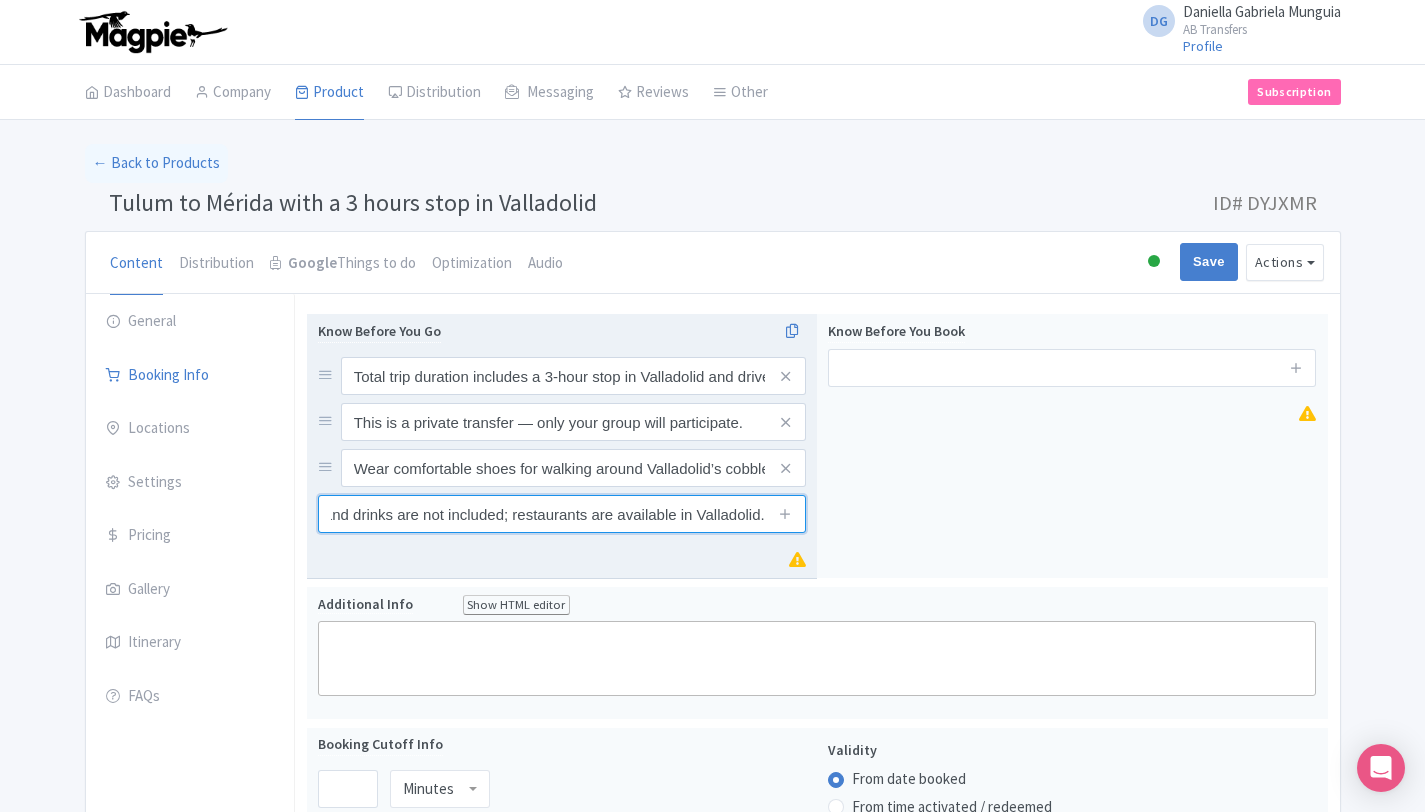 type on "Meals and drinks are not included; restaurants are available in Valladolid." 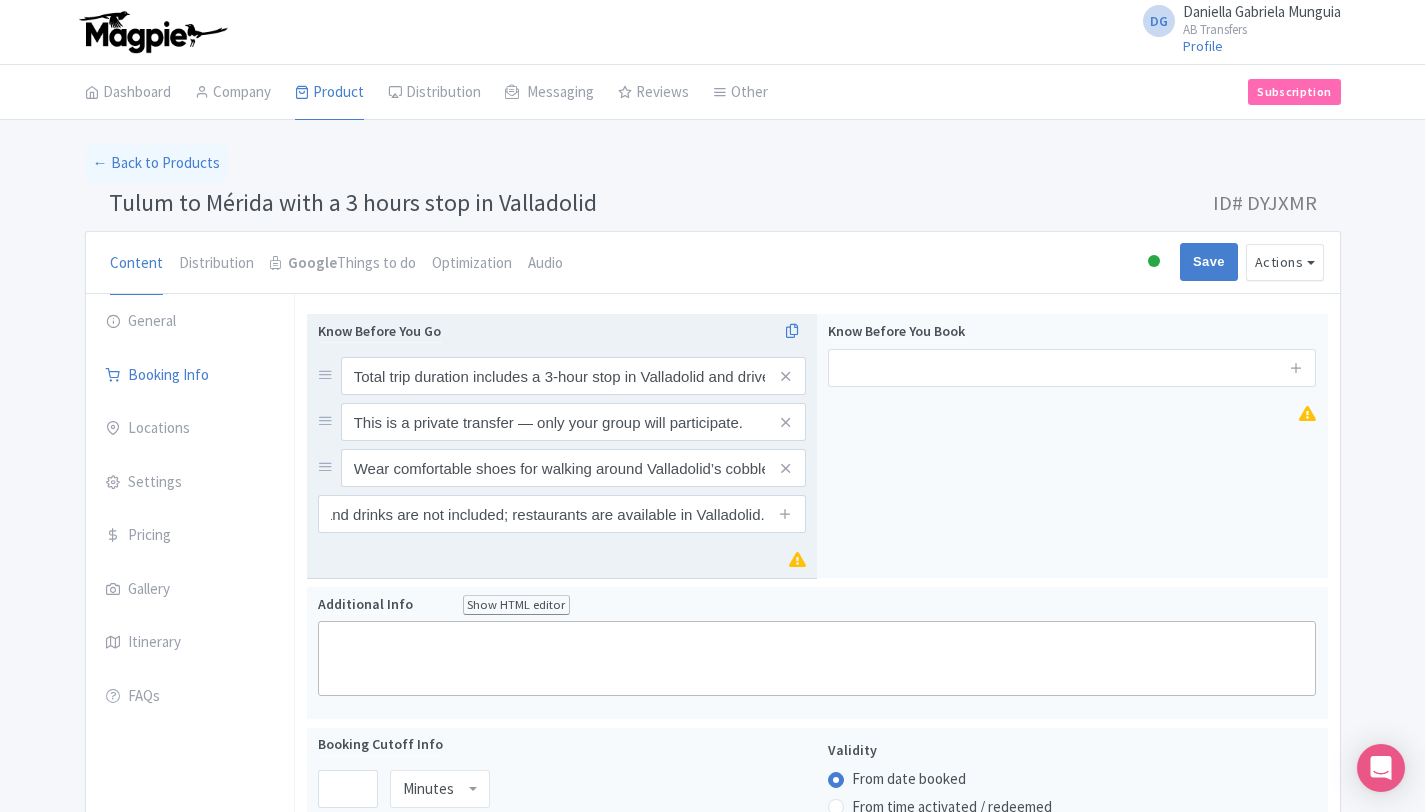 scroll, scrollTop: 0, scrollLeft: 0, axis: both 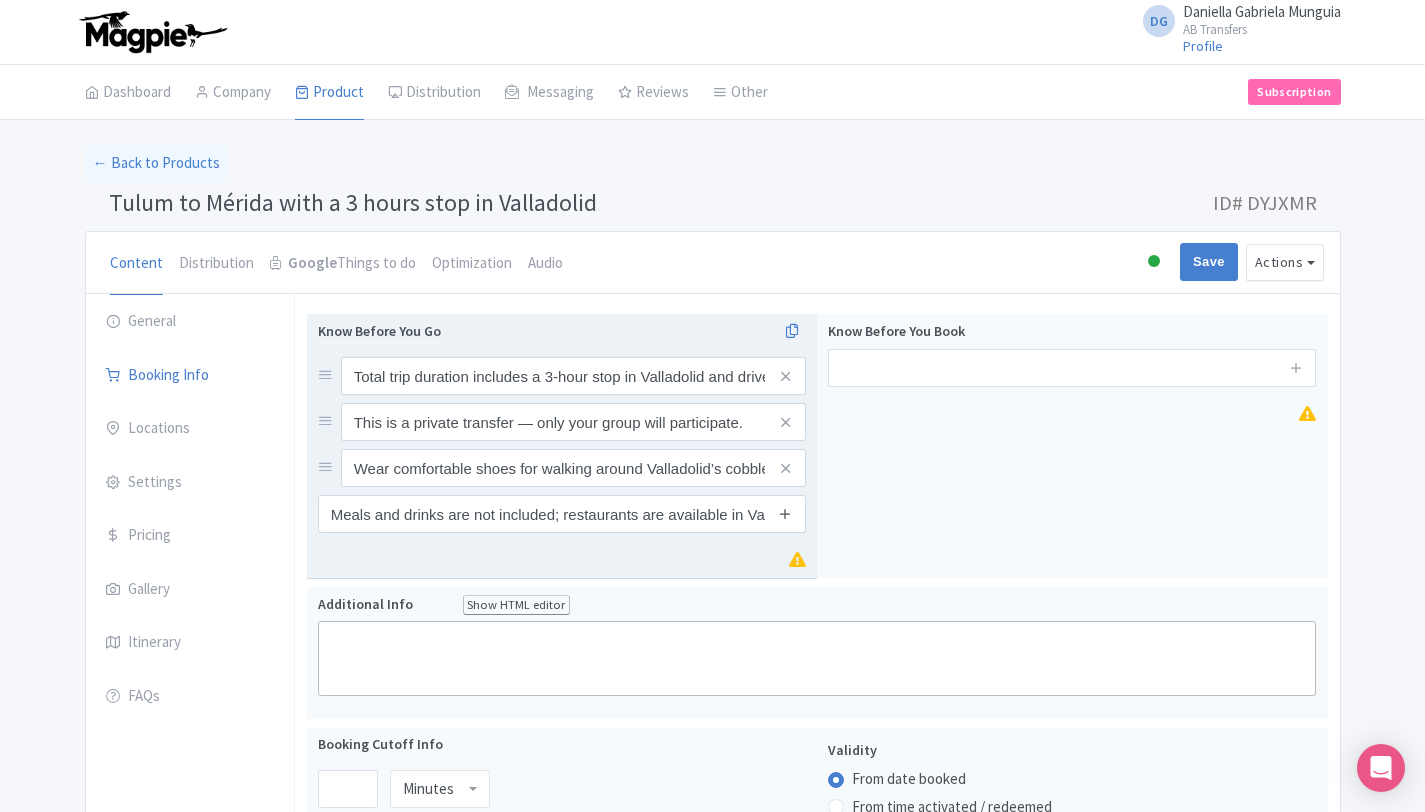 click at bounding box center [785, 513] 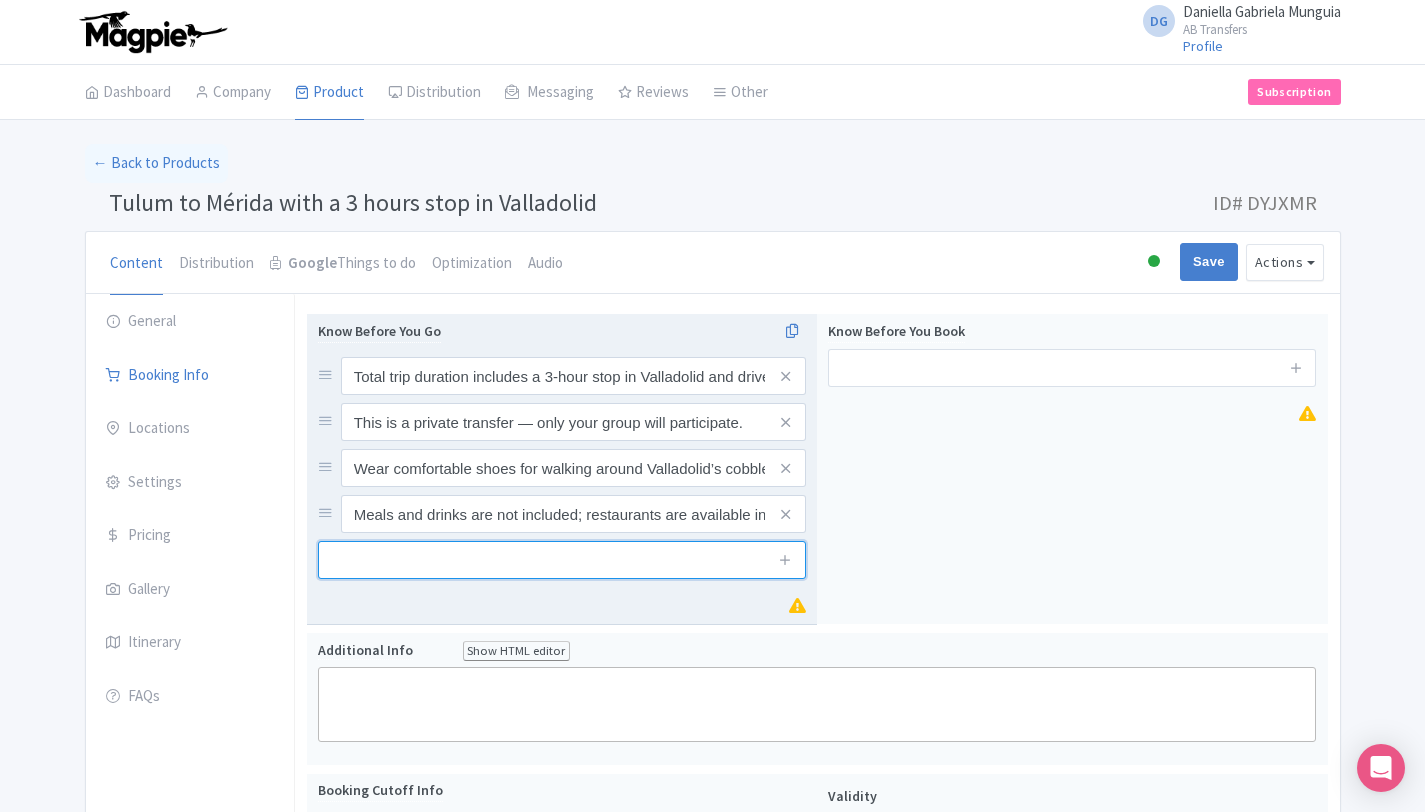 click at bounding box center [562, 560] 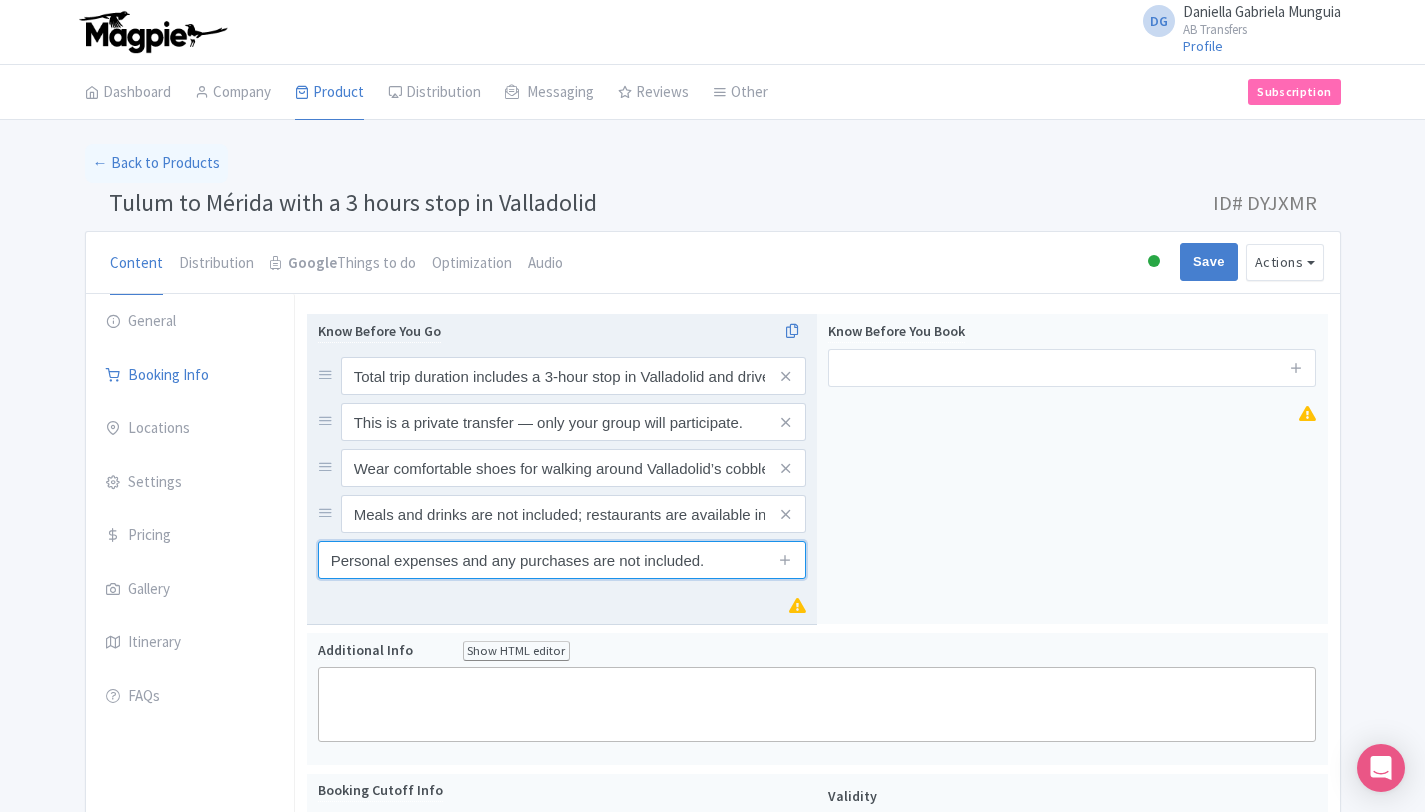 type on "Personal expenses and any purchases are not included." 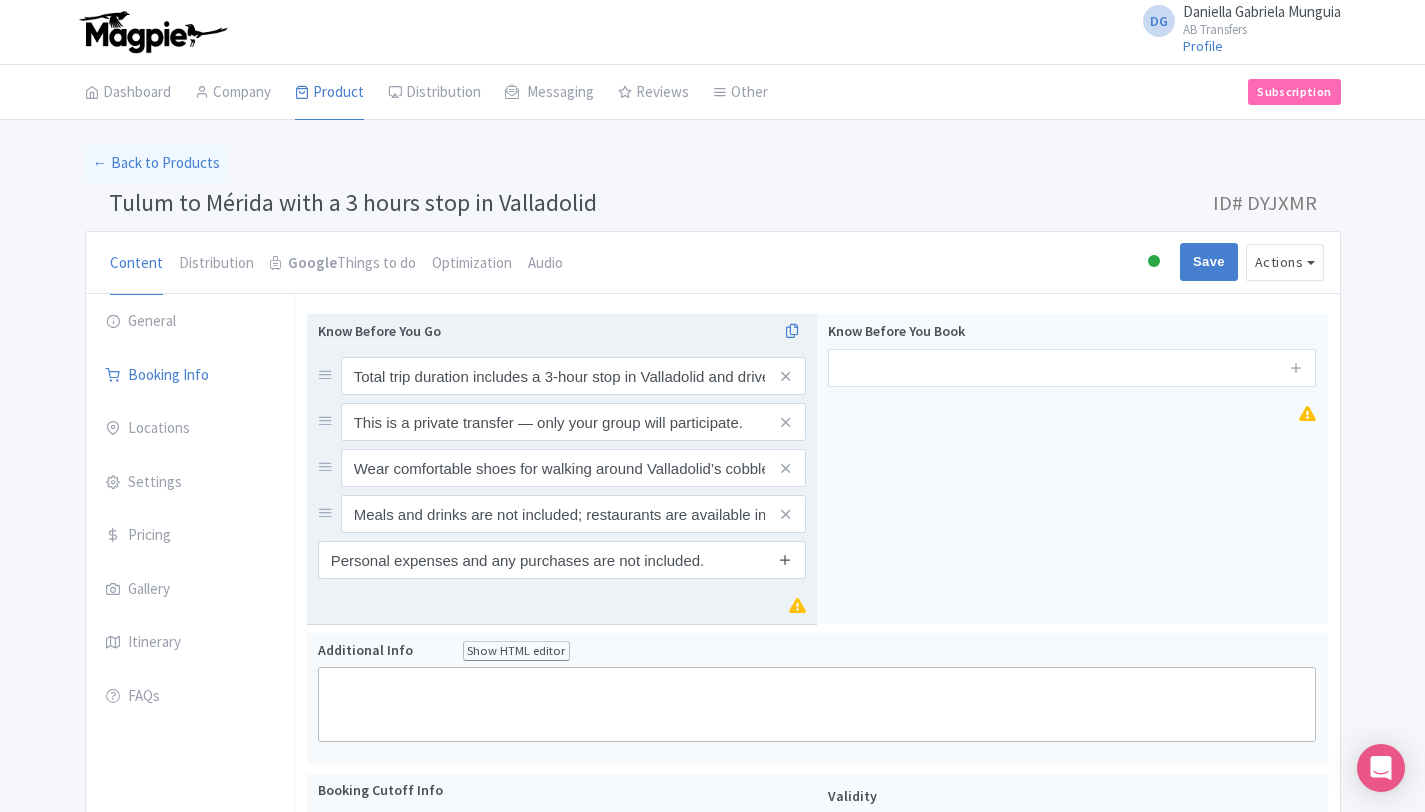 click at bounding box center (785, 559) 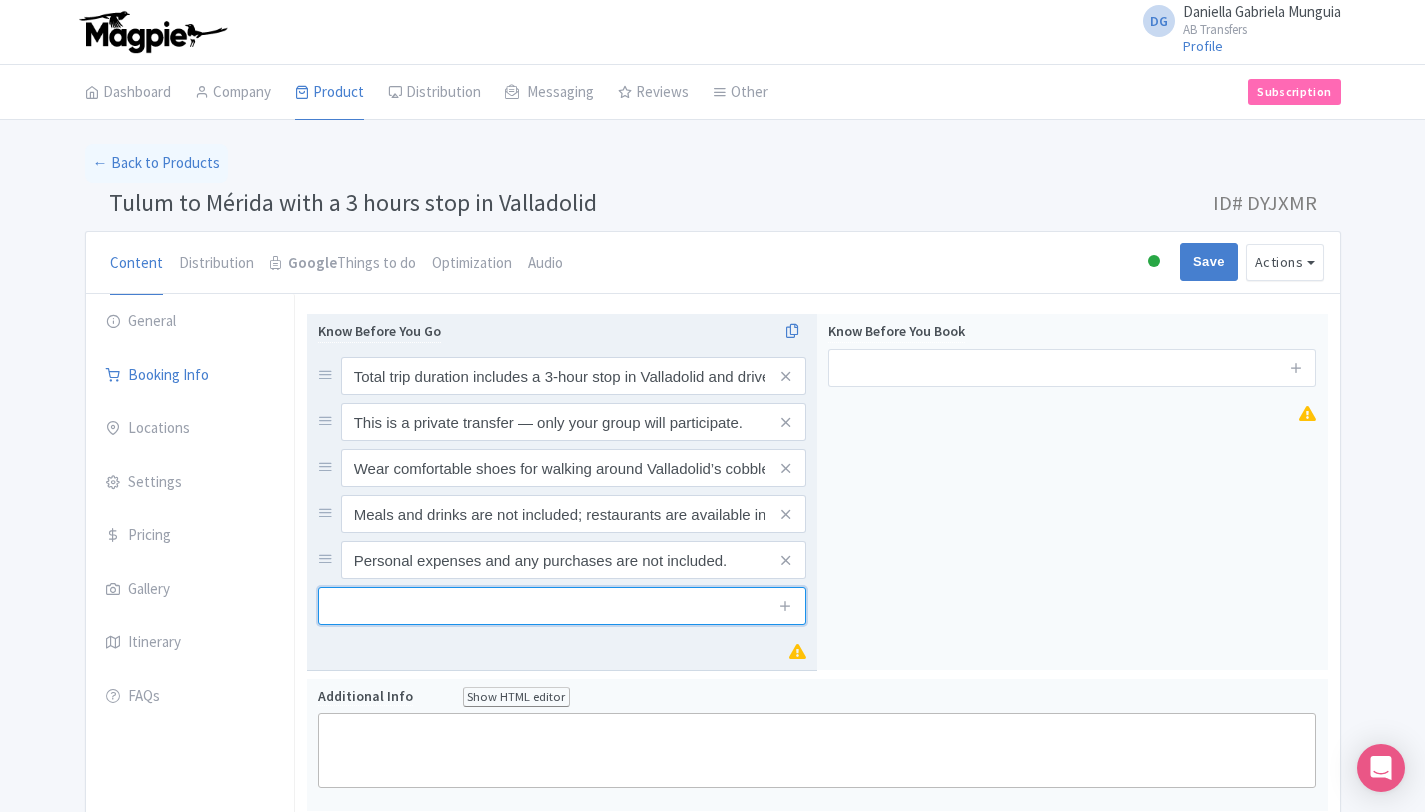 click at bounding box center (562, 606) 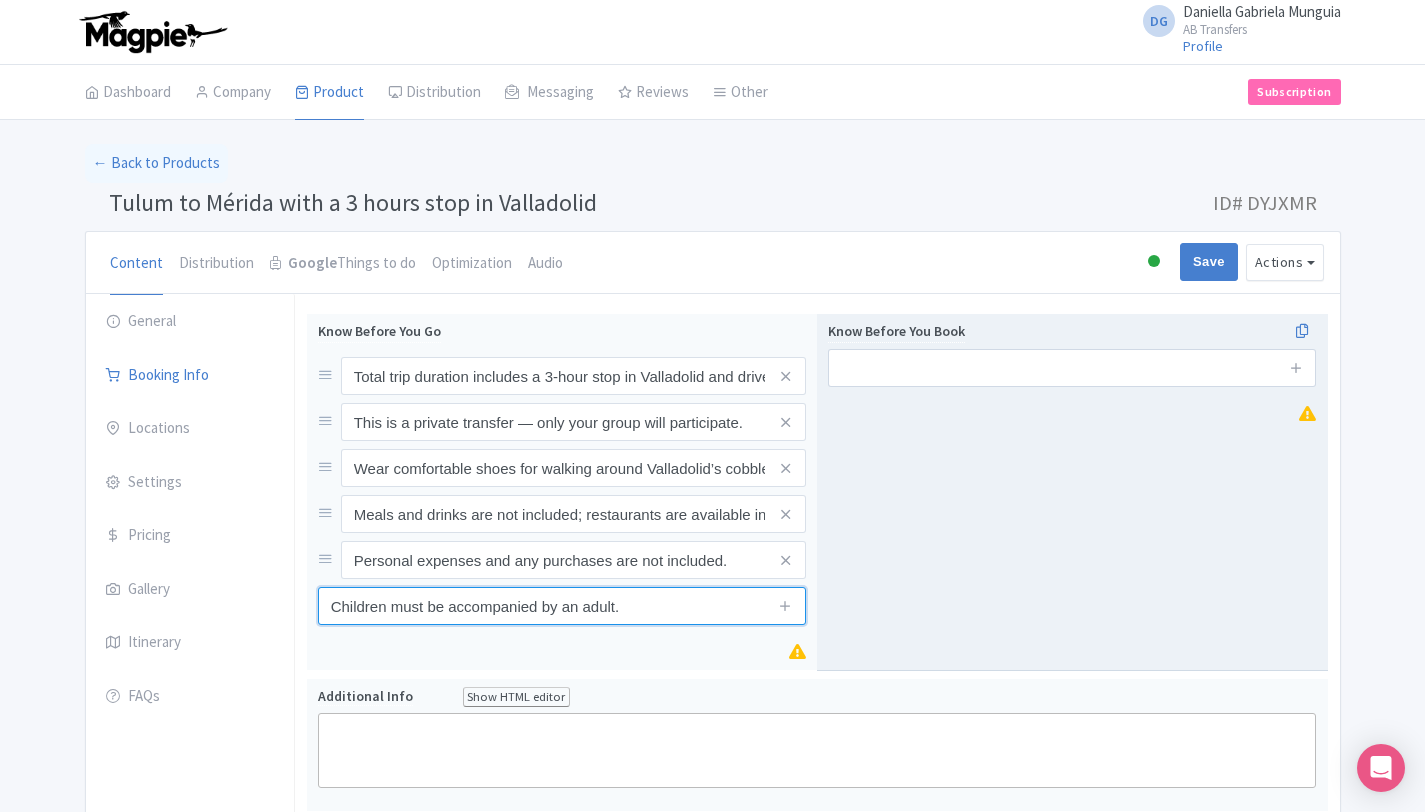 type on "Children must be accompanied by an adult." 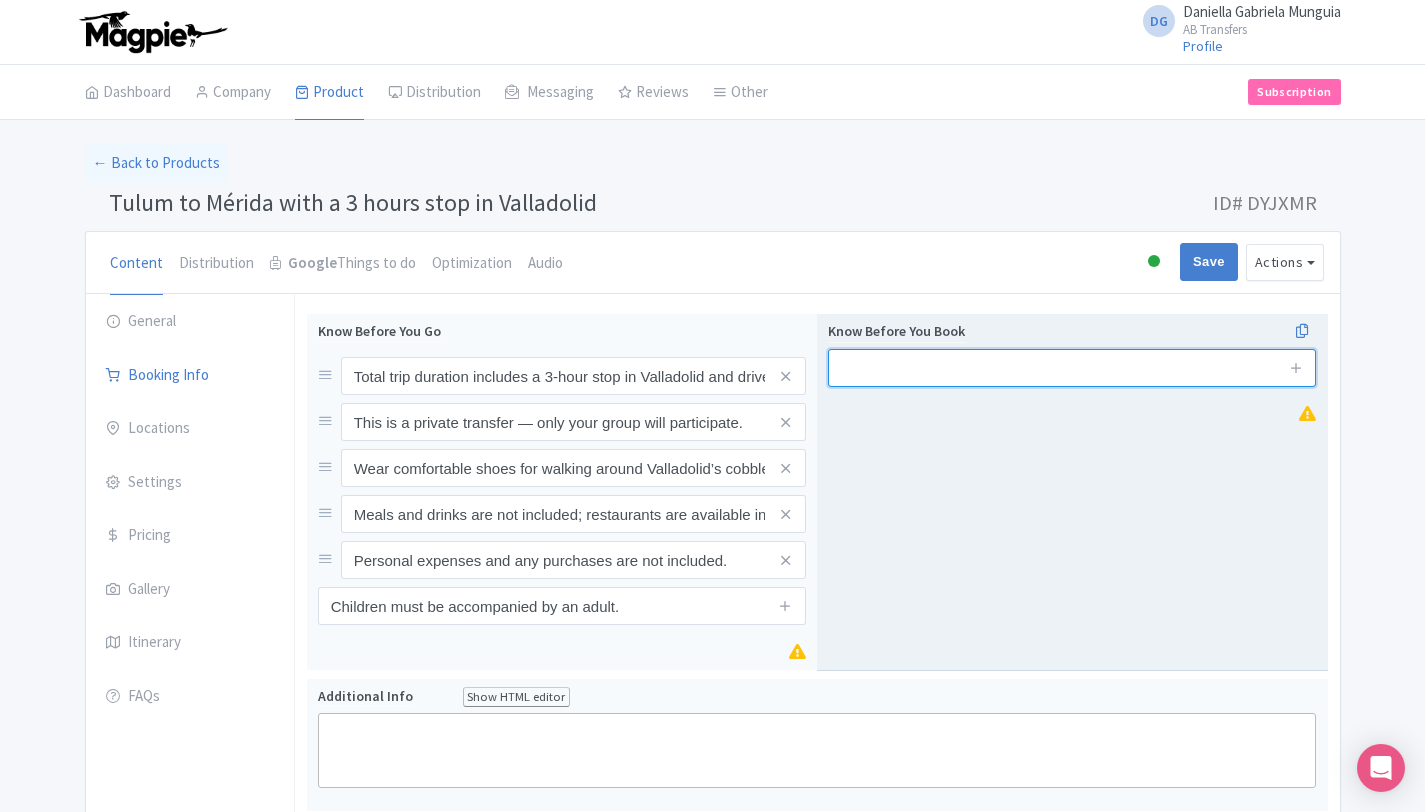 click at bounding box center (1072, 368) 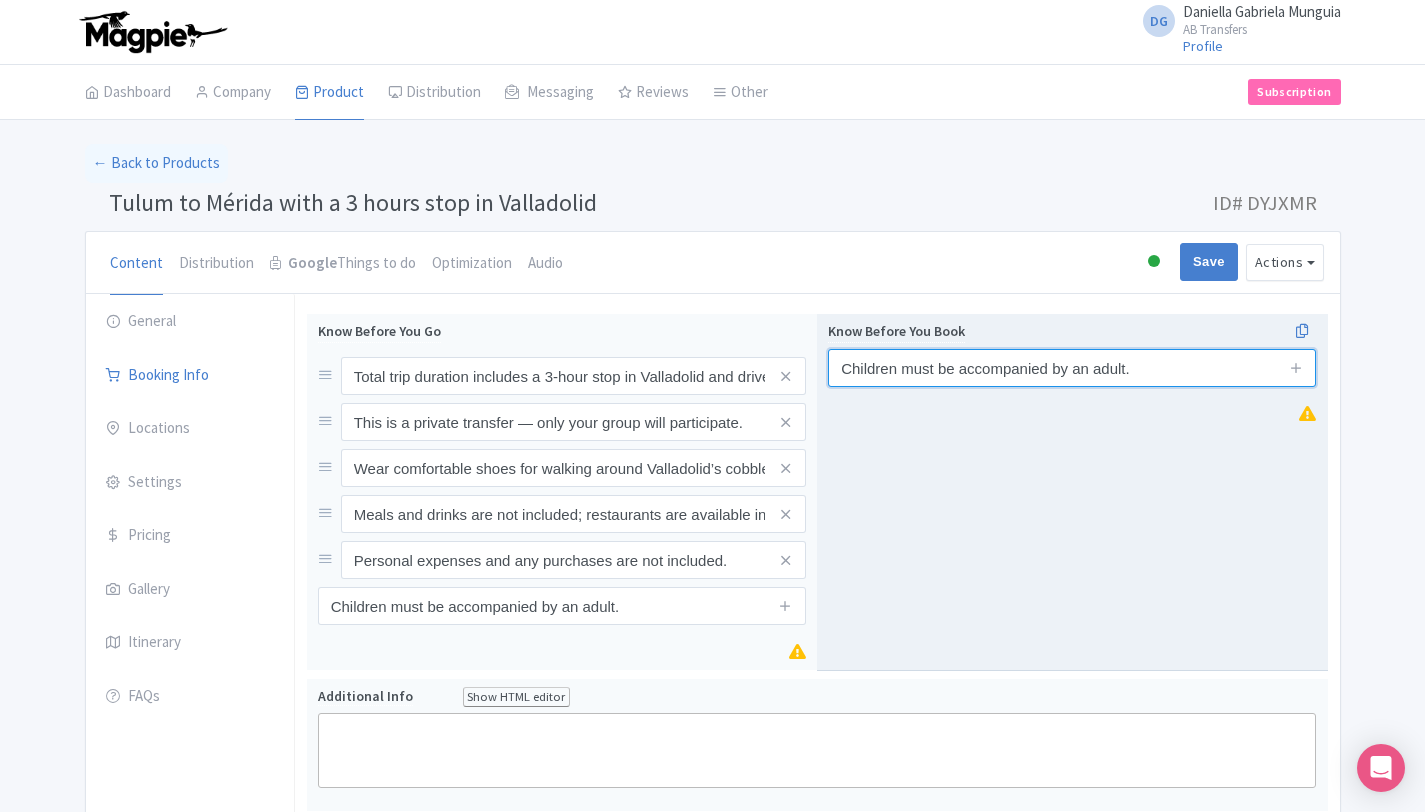 type on "Children must be accompanied by an adult." 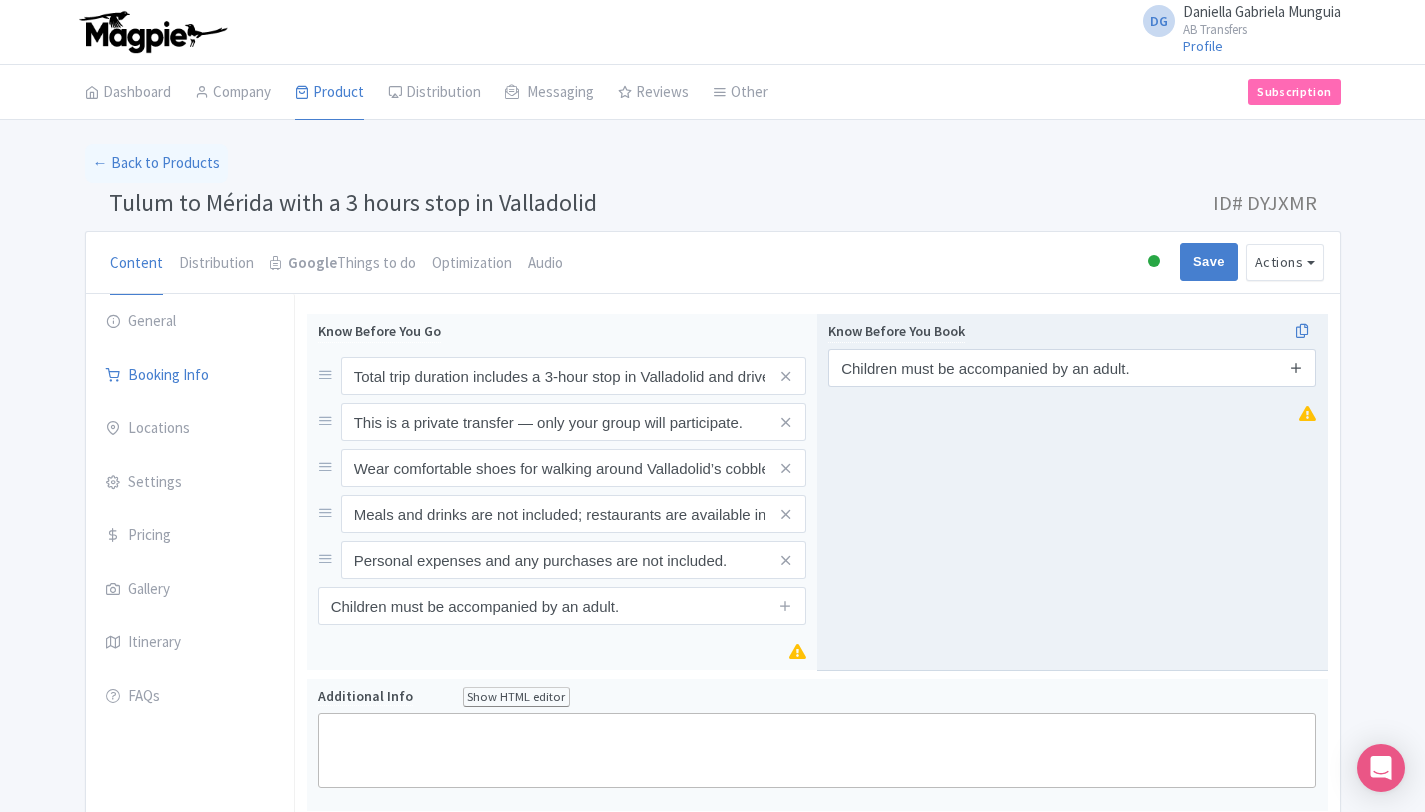 click at bounding box center (1296, 367) 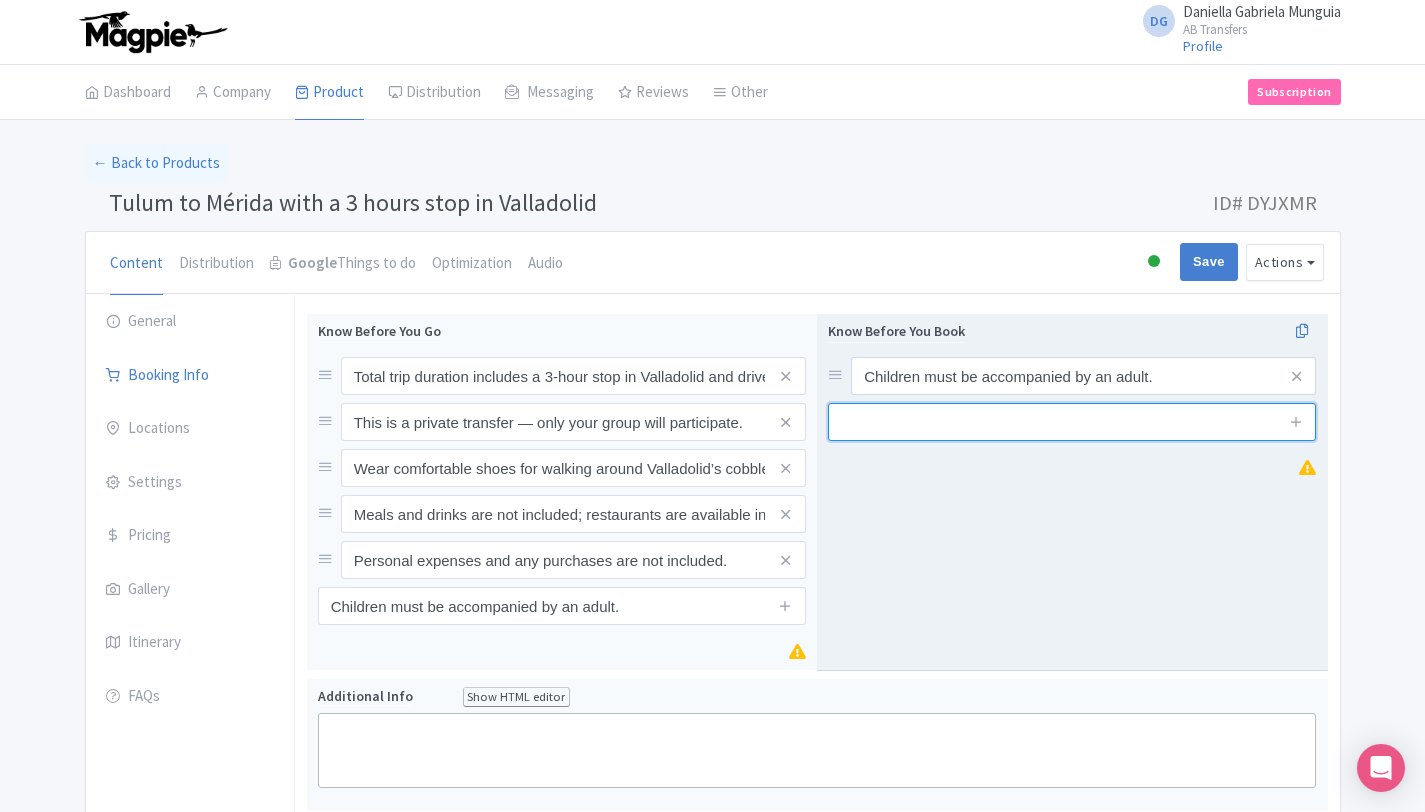 click at bounding box center (1072, 422) 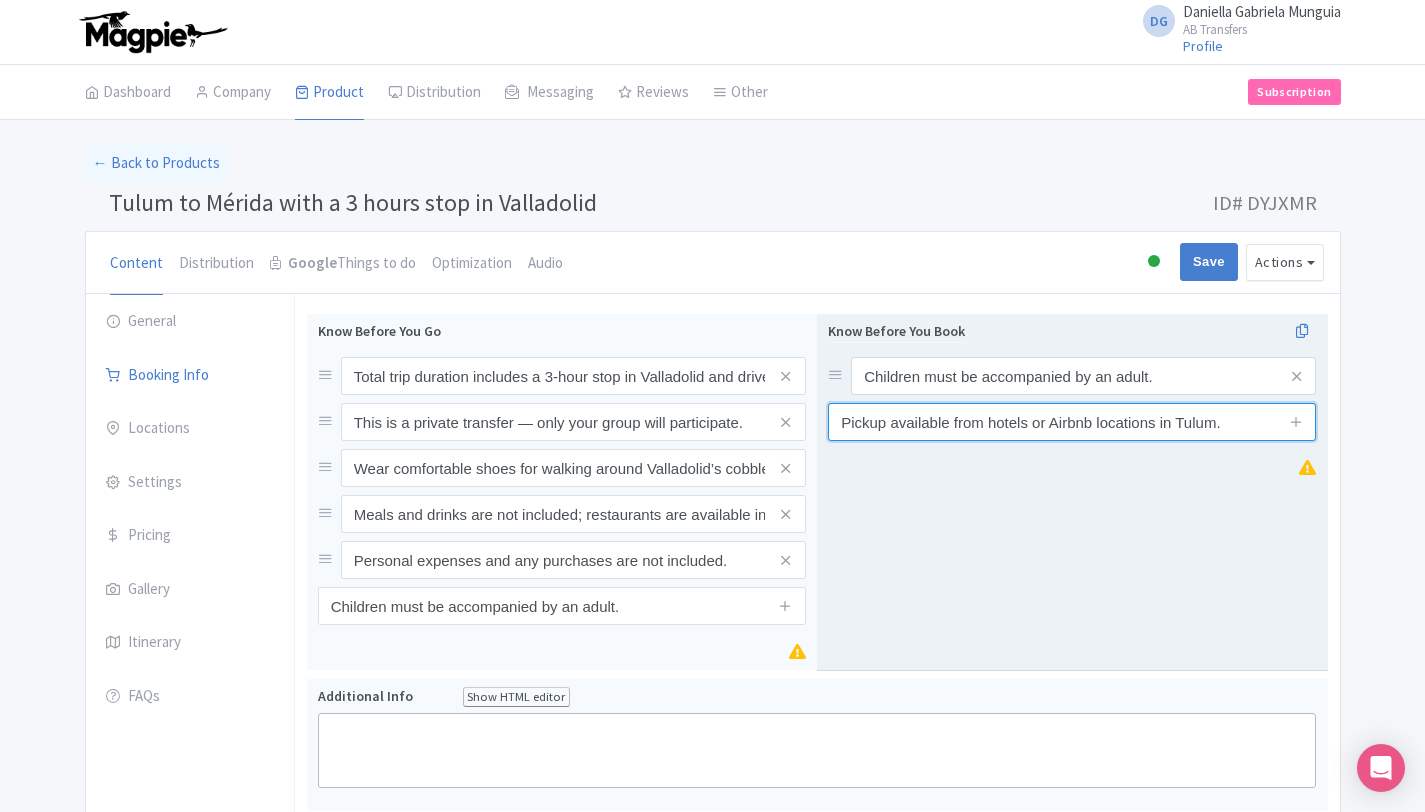 type on "Pickup available from hotels or Airbnb locations in Tulum." 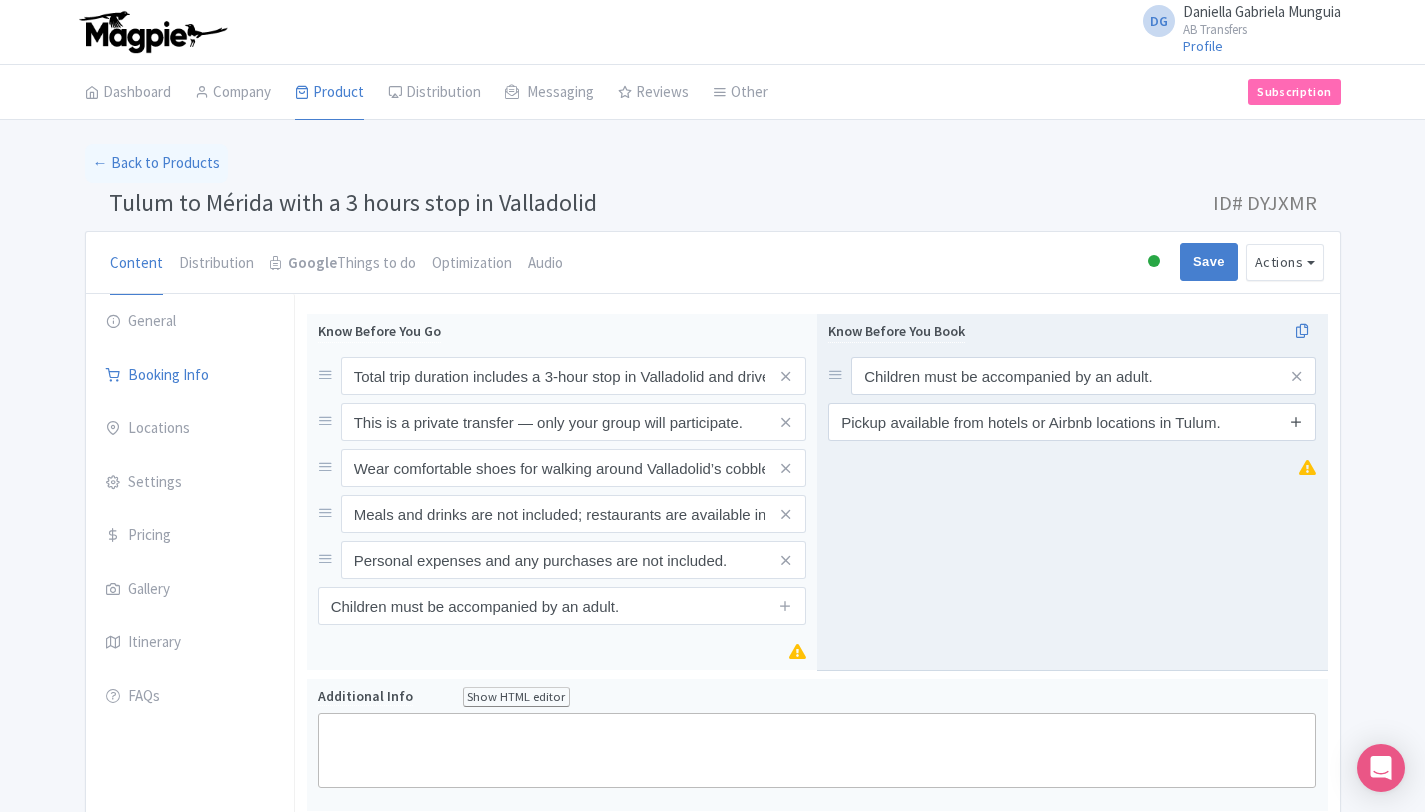 click at bounding box center [1296, 421] 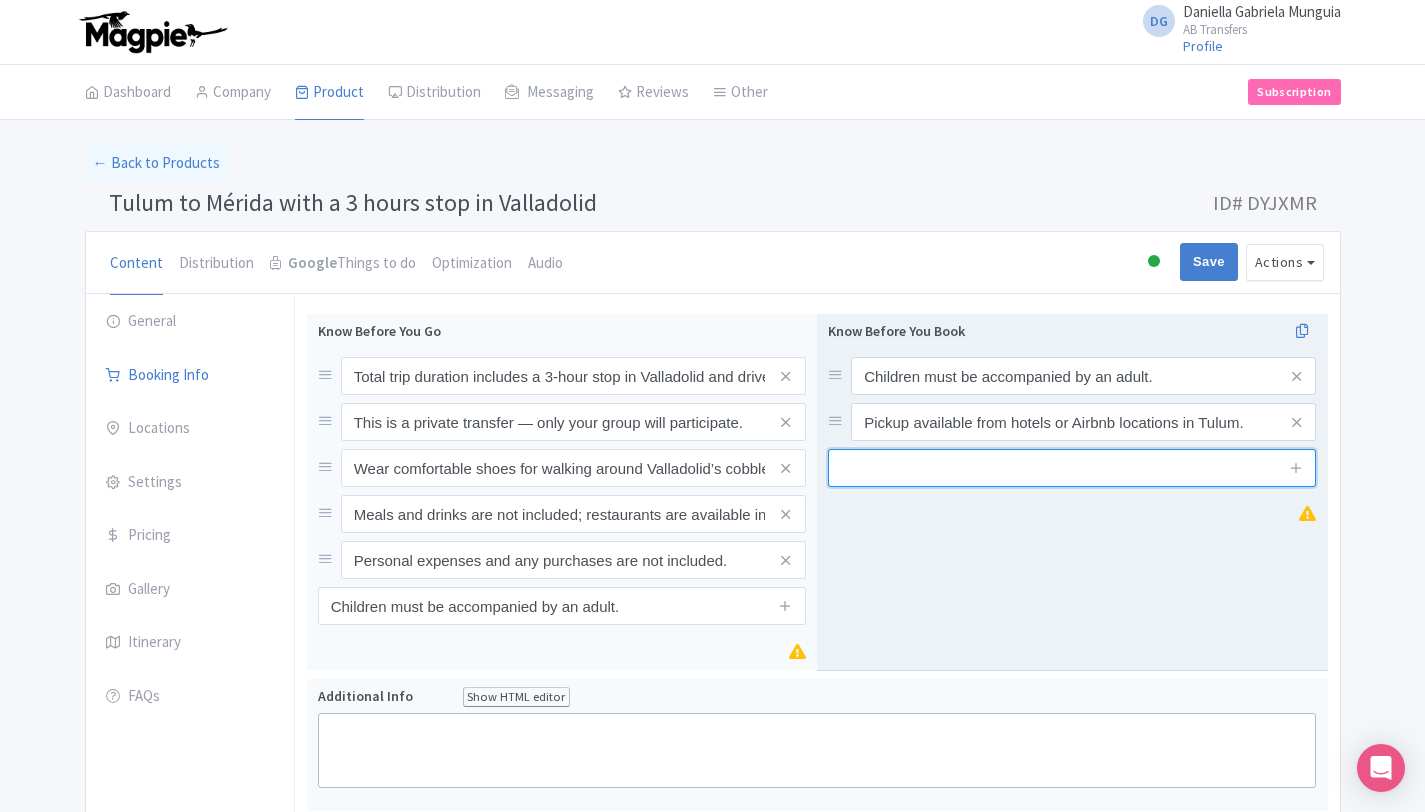 click at bounding box center (1072, 468) 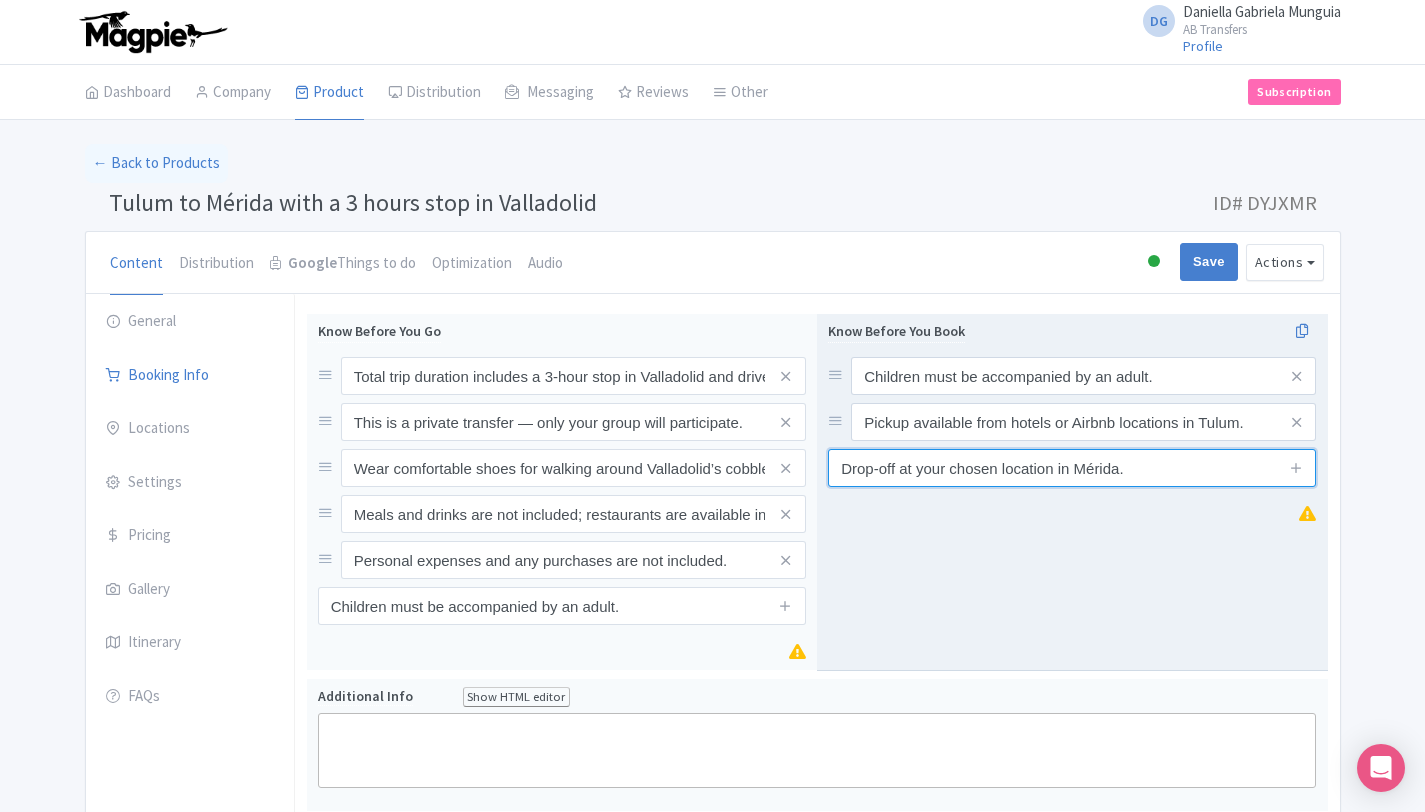 type on "Drop-off at your chosen location in Mérida." 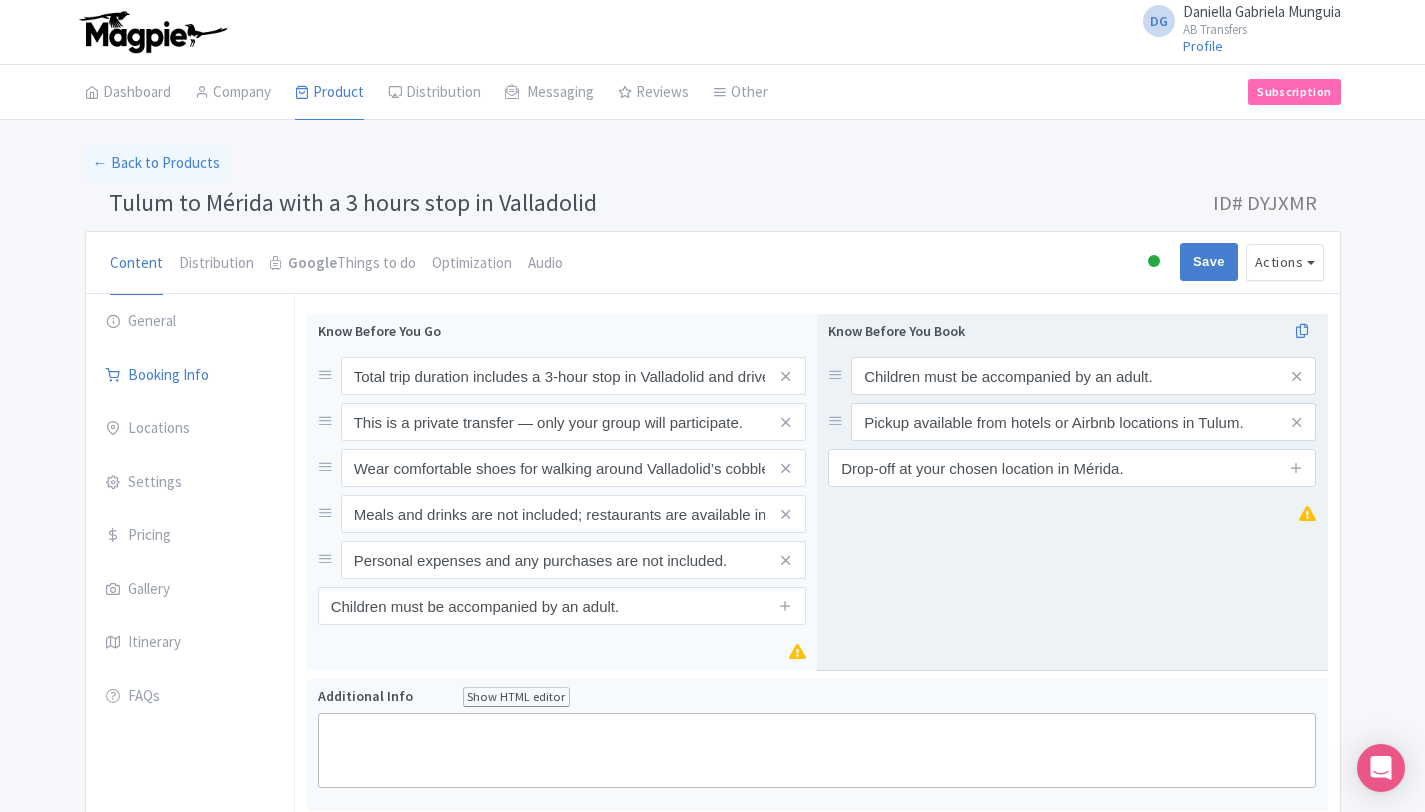 click on "Know Before You Book Children must be accompanied by an adult. Pickup available from hotels or Airbnb locations in Tulum. Drop-off at your chosen location in Mérida." at bounding box center [1072, 492] 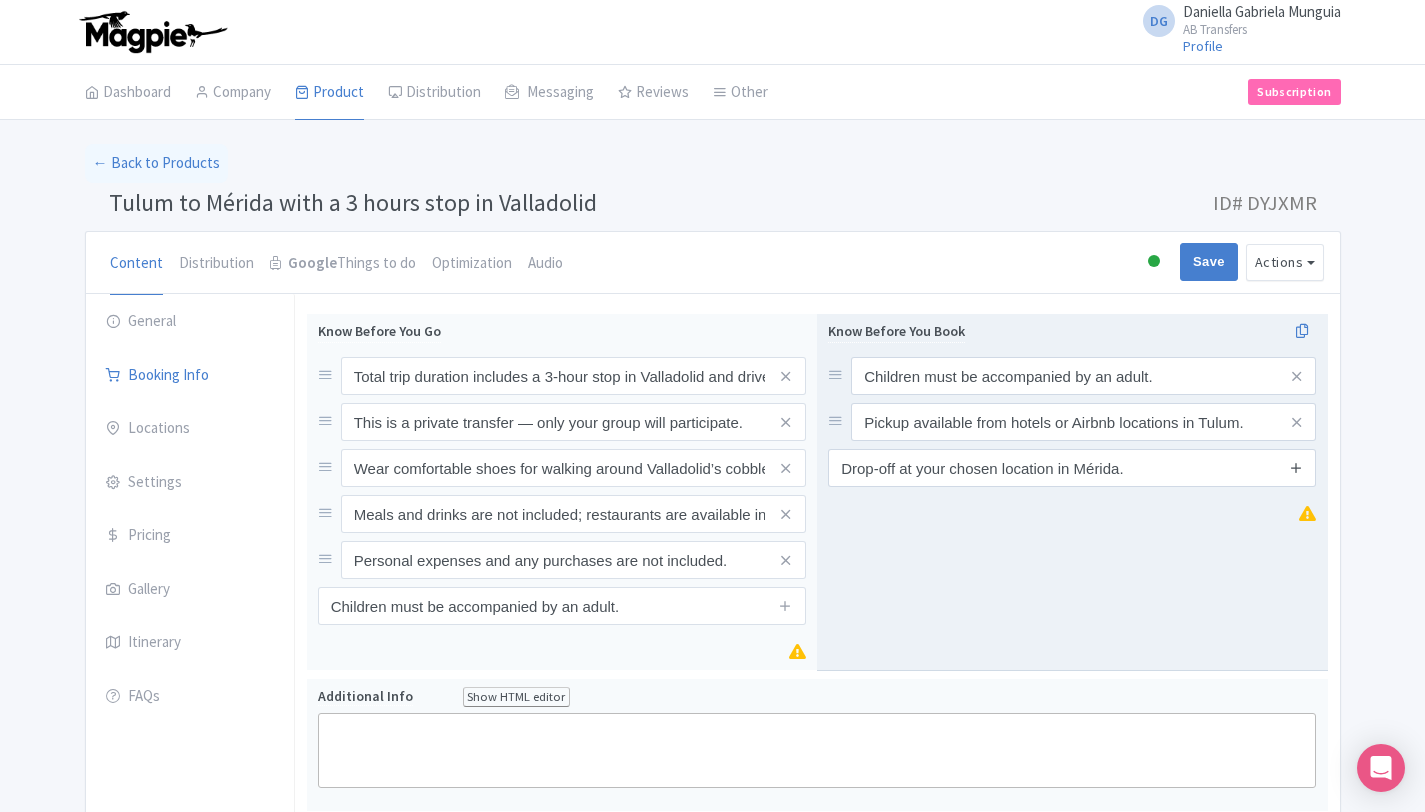 click at bounding box center [1296, 467] 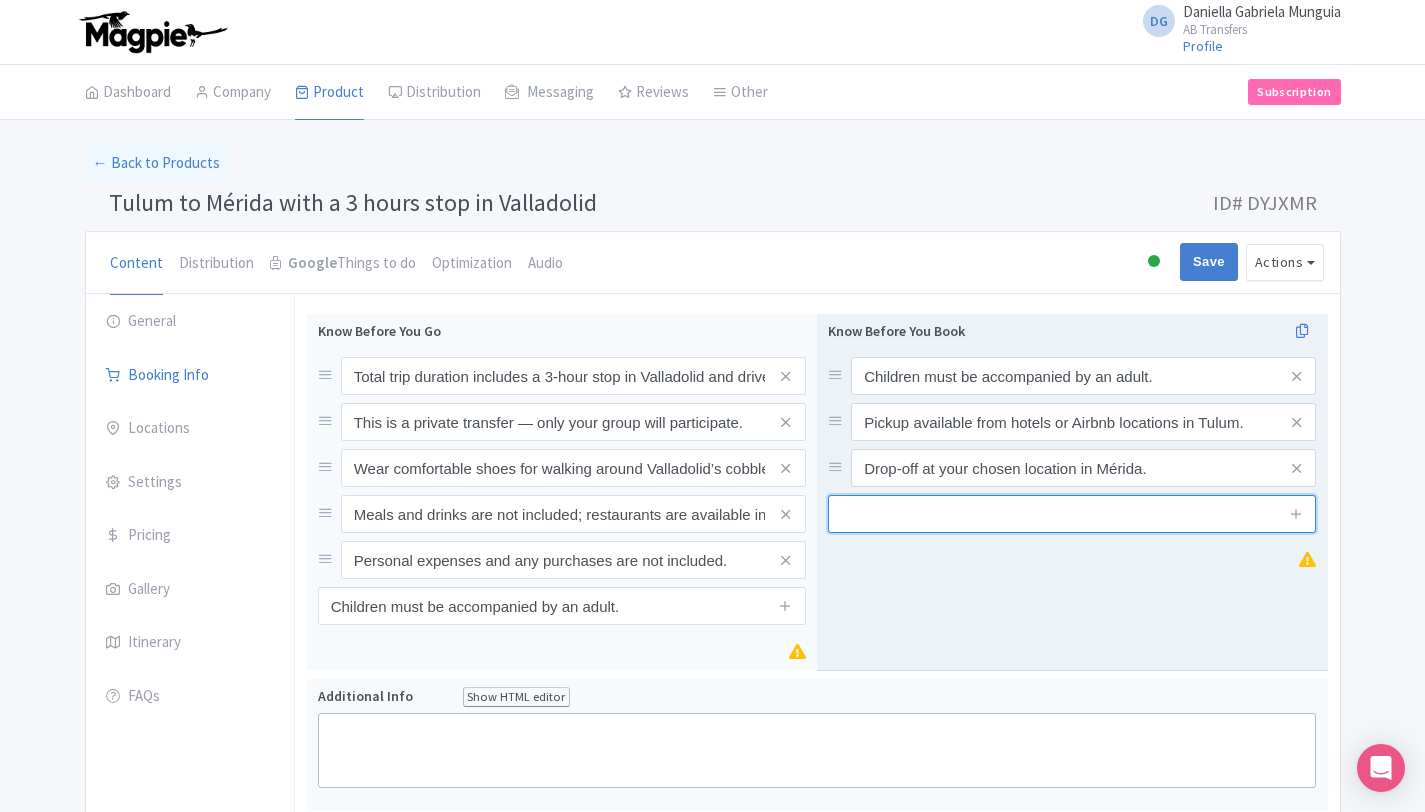 click at bounding box center (1072, 514) 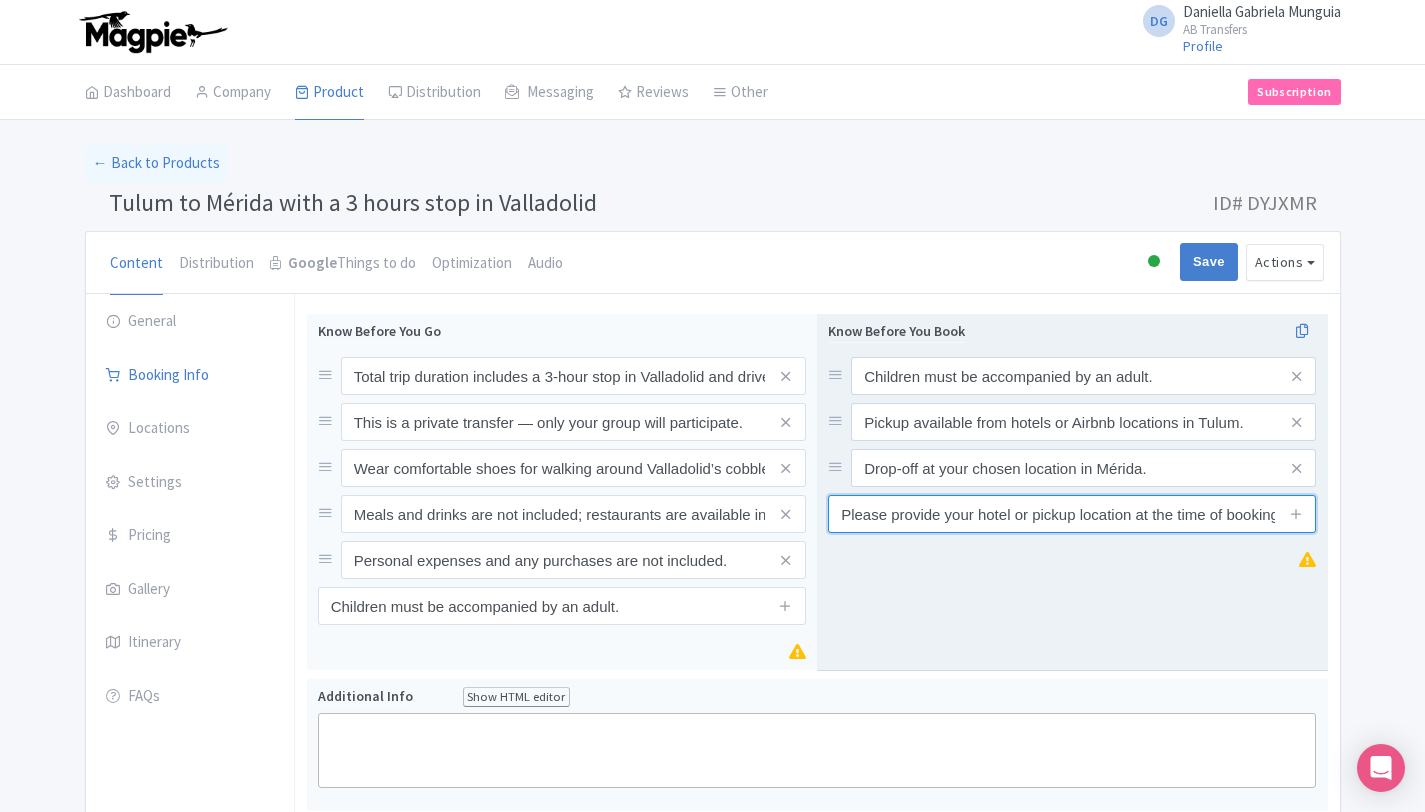 scroll, scrollTop: 0, scrollLeft: 7, axis: horizontal 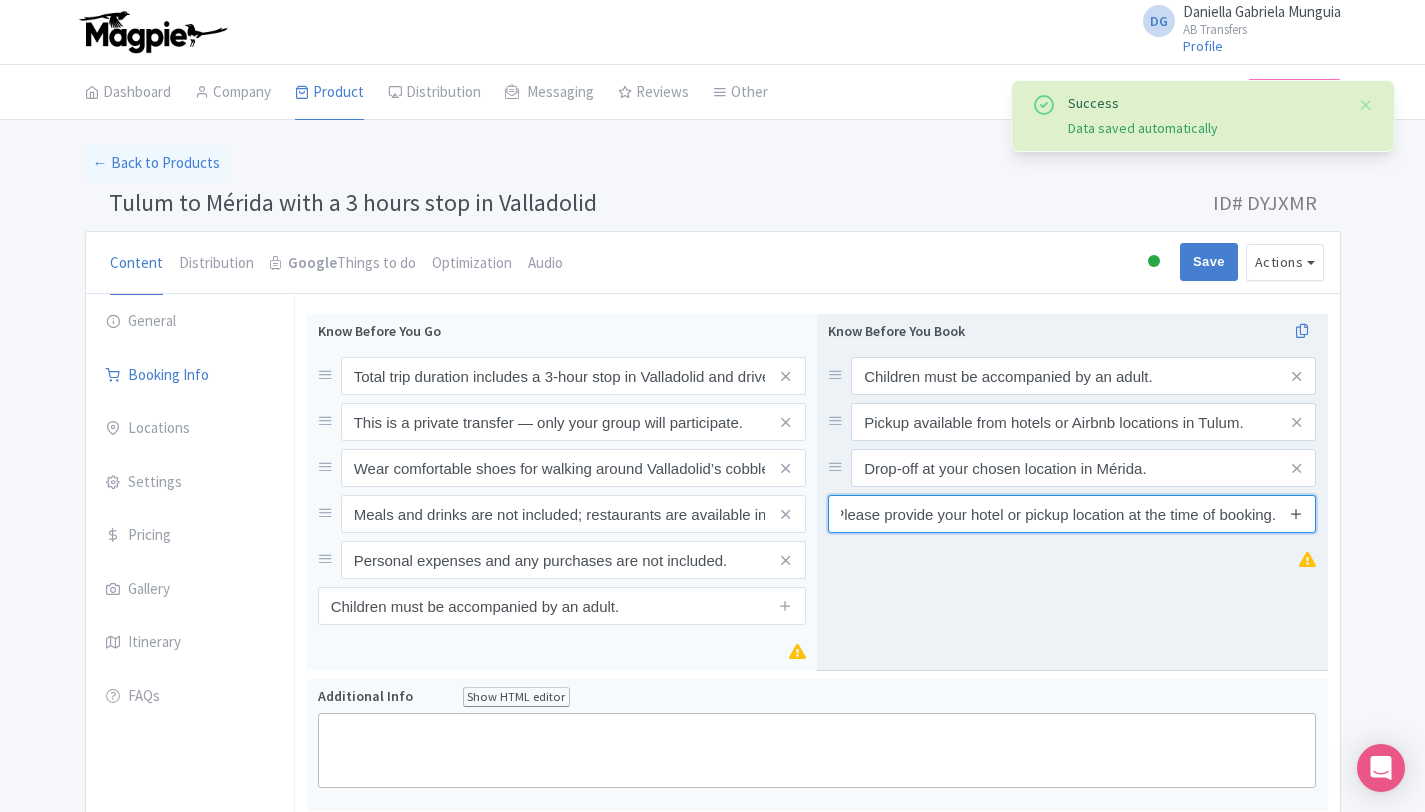 type on "Please provide your hotel or pickup location at the time of booking." 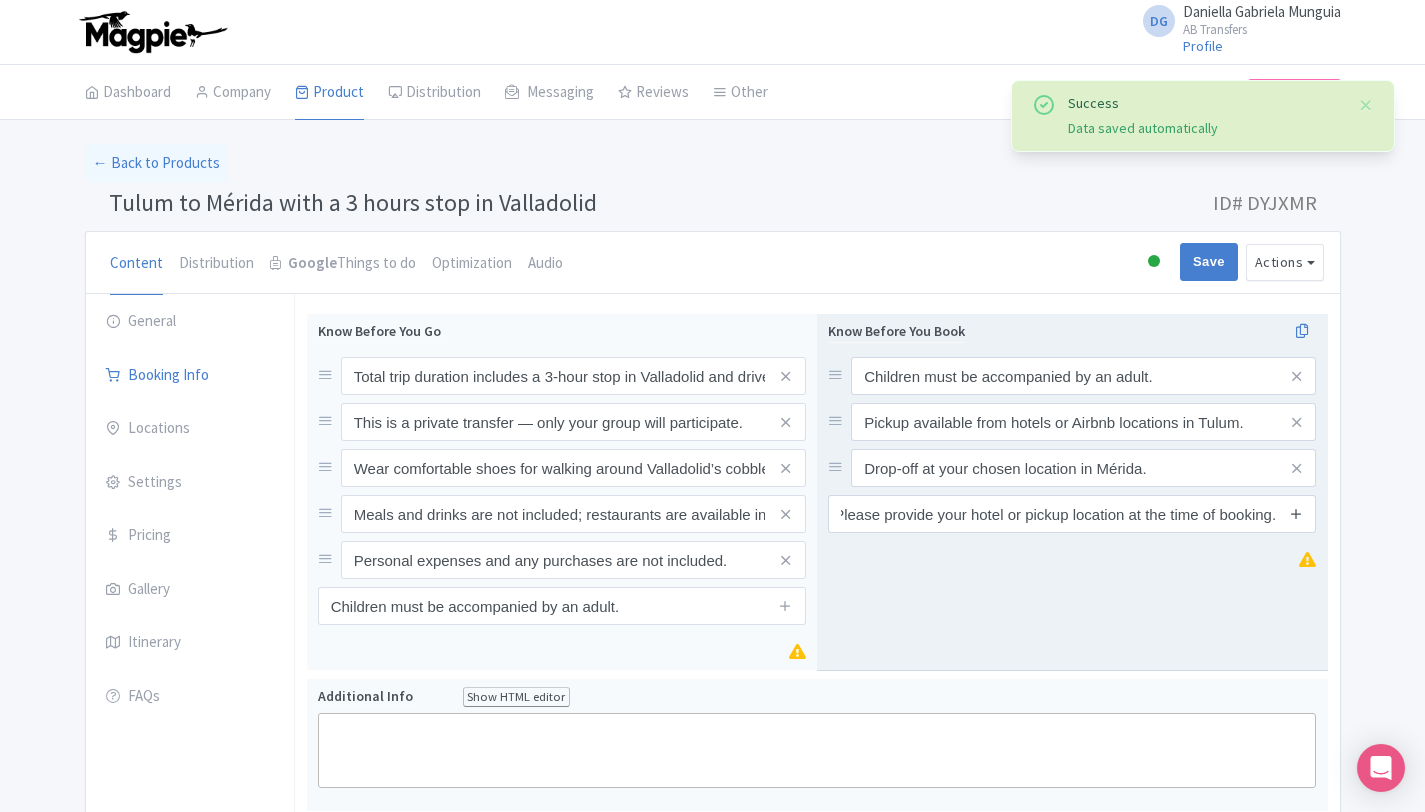 click at bounding box center [1296, 513] 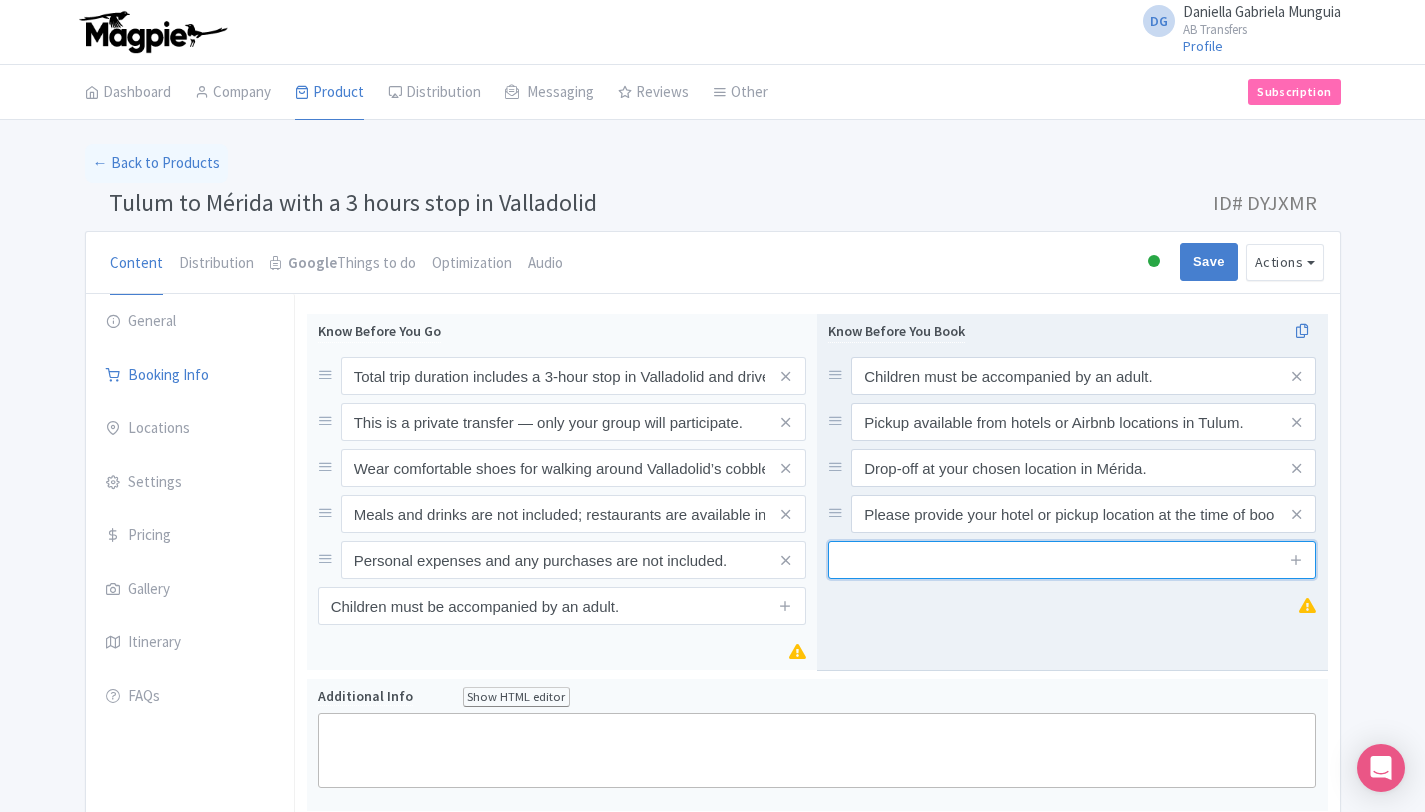 click at bounding box center [1072, 560] 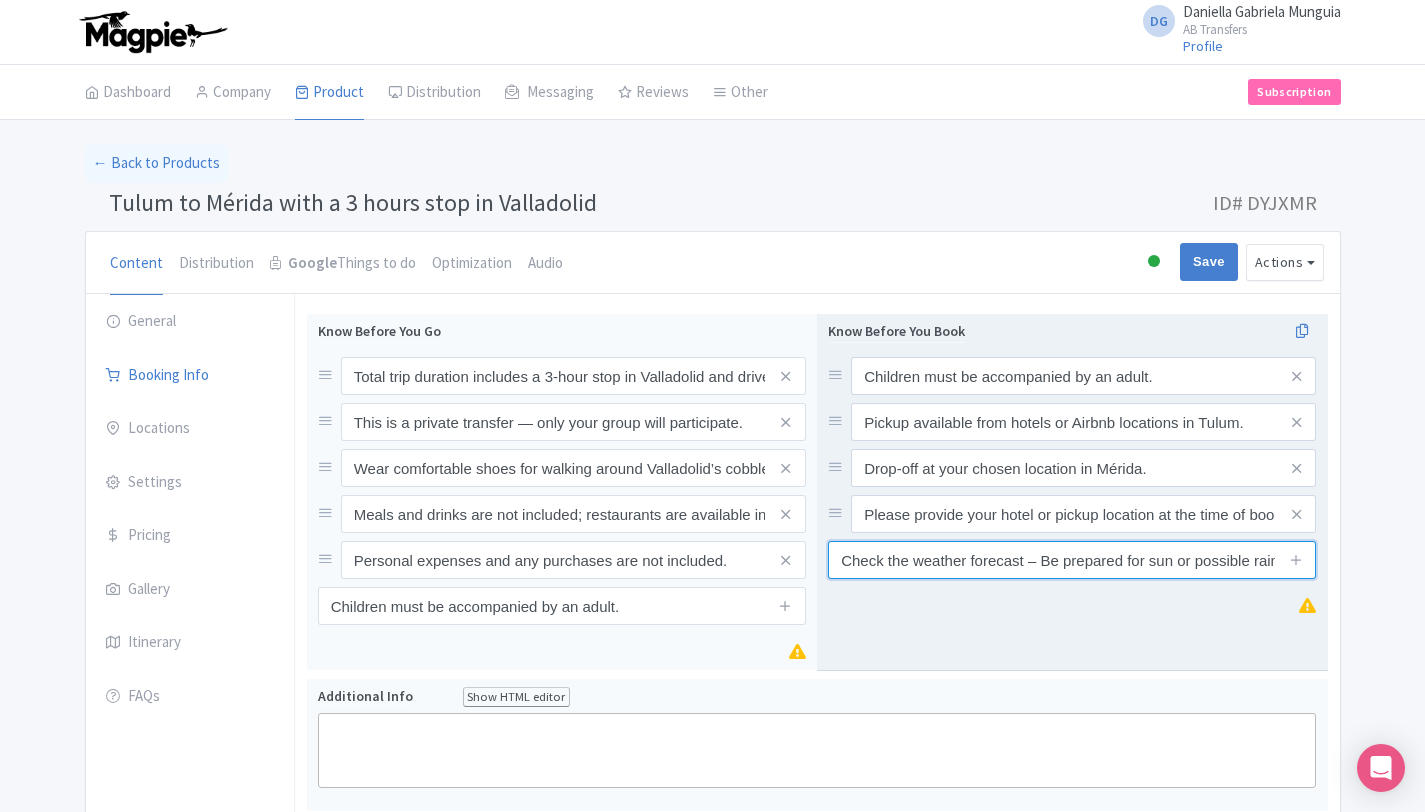 scroll, scrollTop: 0, scrollLeft: 7, axis: horizontal 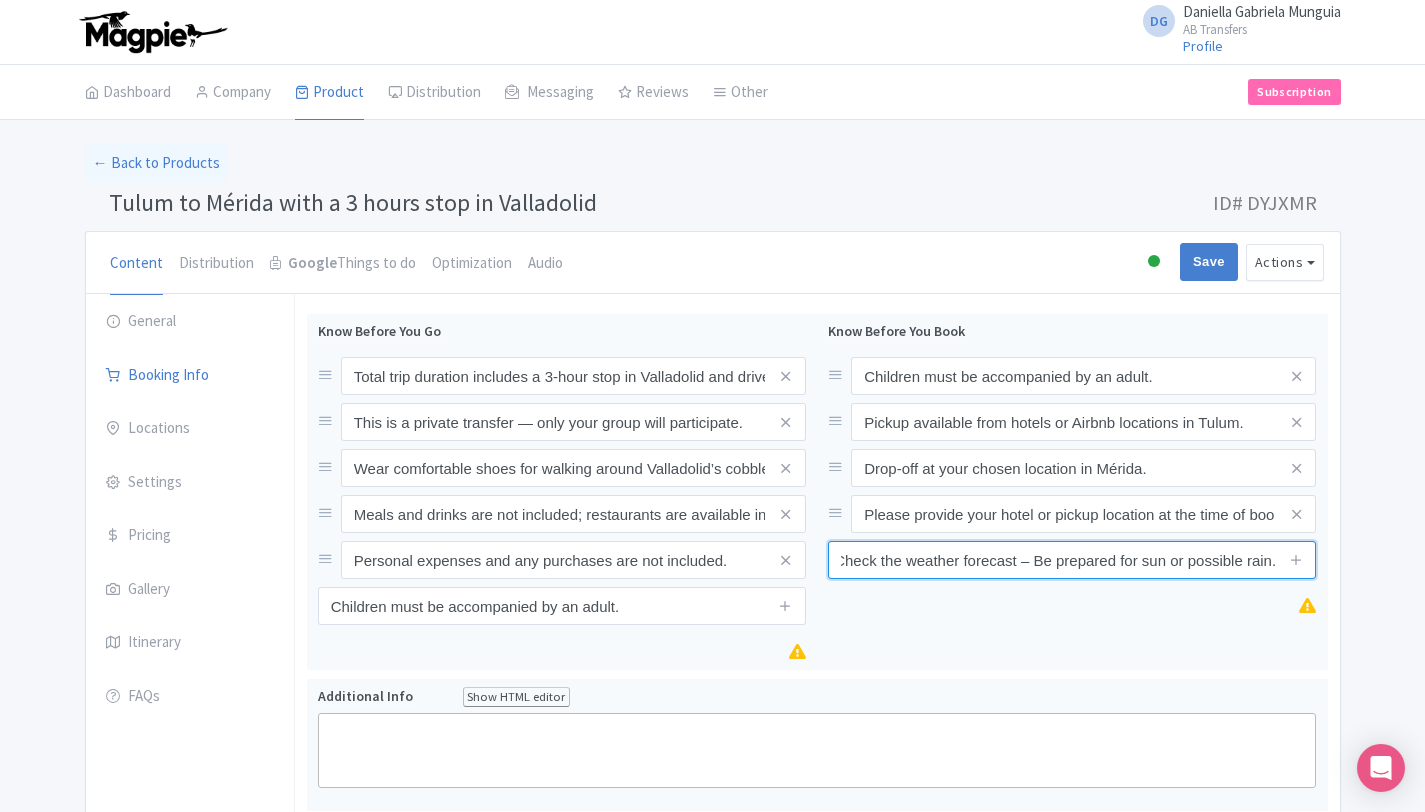 type on "Check the weather forecast – Be prepared for sun or possible rain." 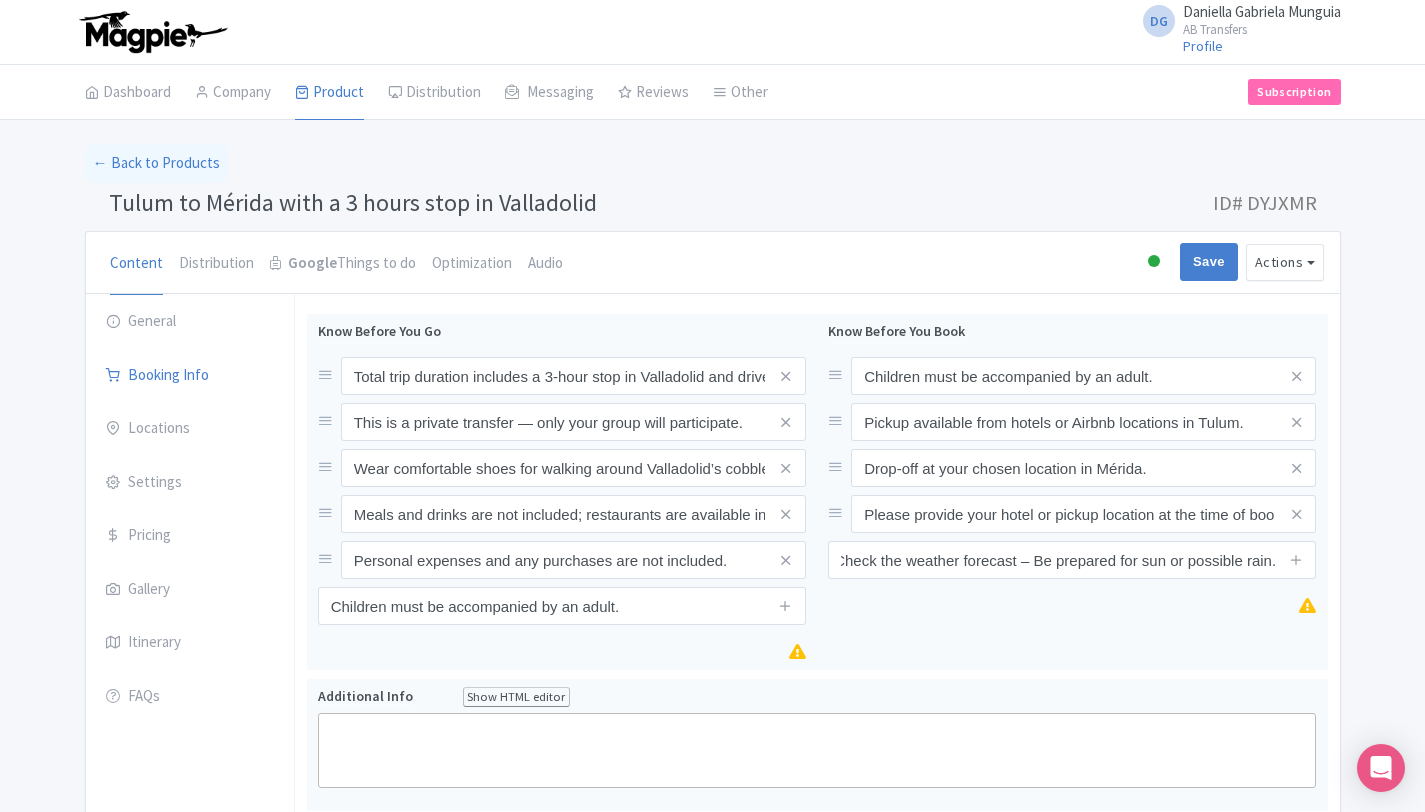 click on "Success
Data saved automatically
← Back to Products
Tulum to Mérida with a 3 hours stop in Valladolid
ID# DYJXMR
Content
Distribution
Google  Things to do
Optimization
Audio
Active
Inactive
Building
Archived
Save
Actions
View on Magpie
Customer View
Industry Partner View
Download
Excel
Word
All Images ZIP
Share Products
Delete Product
Create new version
Confirm Copy Operation
Yes, Copy
Cancel
You are currently editing a version of this product: Primary Product
General
Booking Info
Locations
Settings
Pricing" at bounding box center (712, 983) 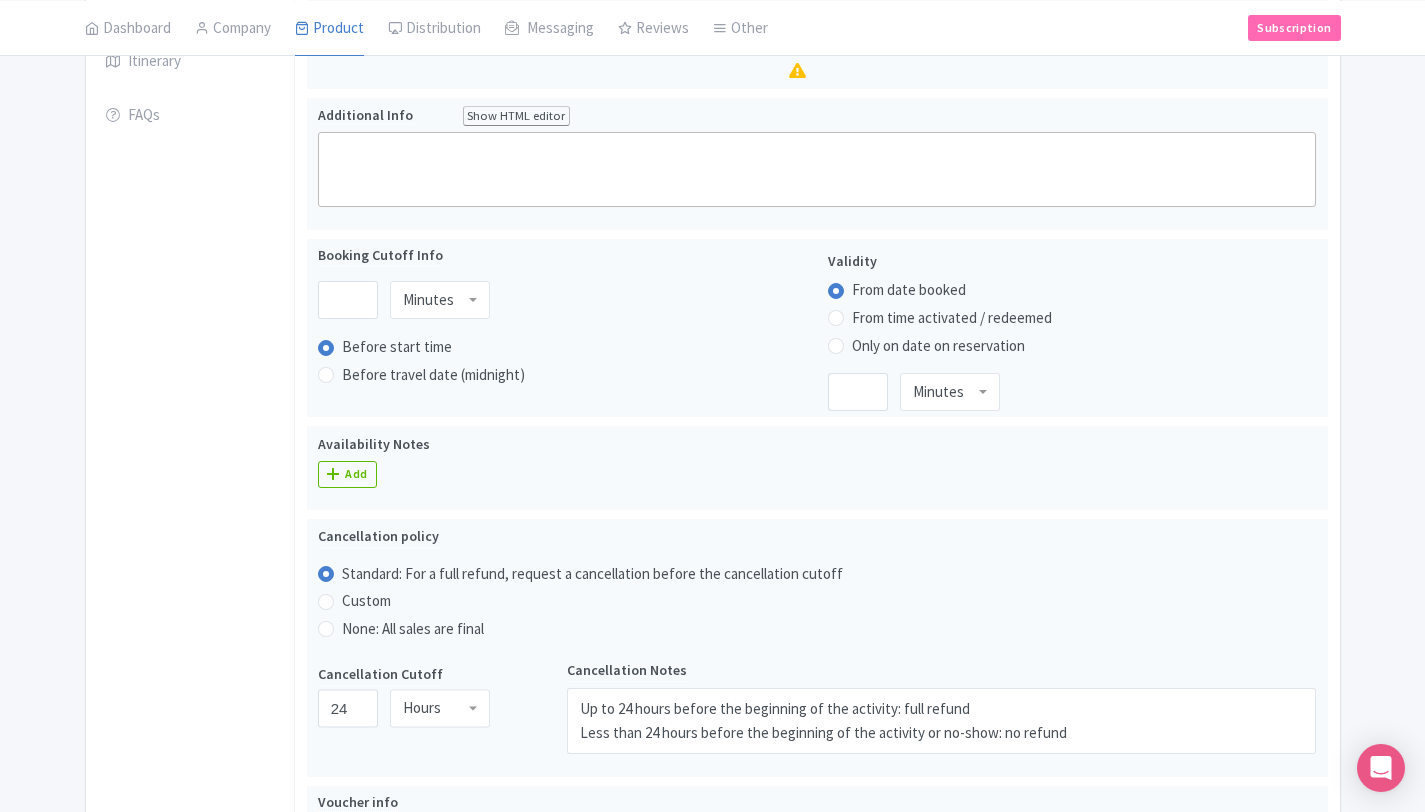 scroll, scrollTop: 616, scrollLeft: 0, axis: vertical 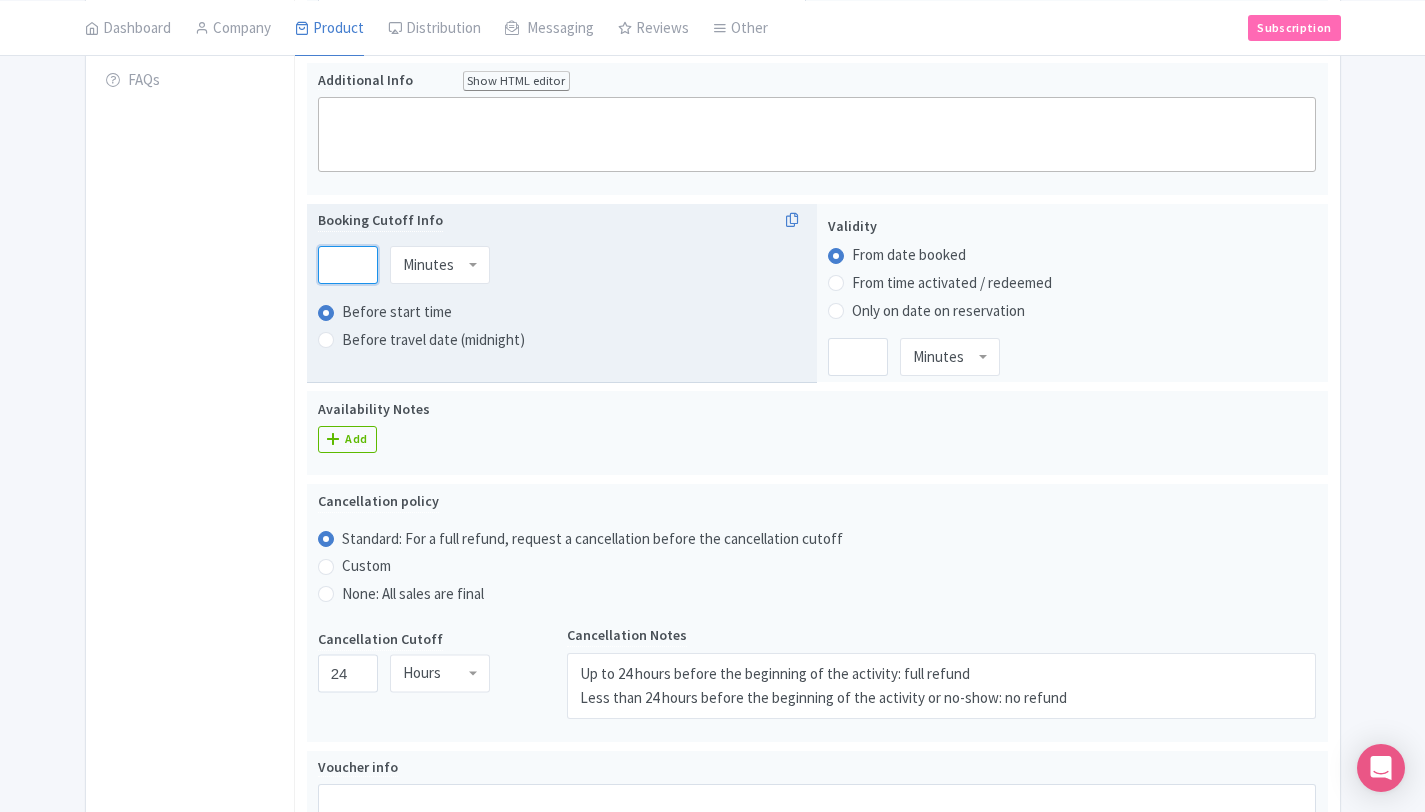 click at bounding box center (348, 265) 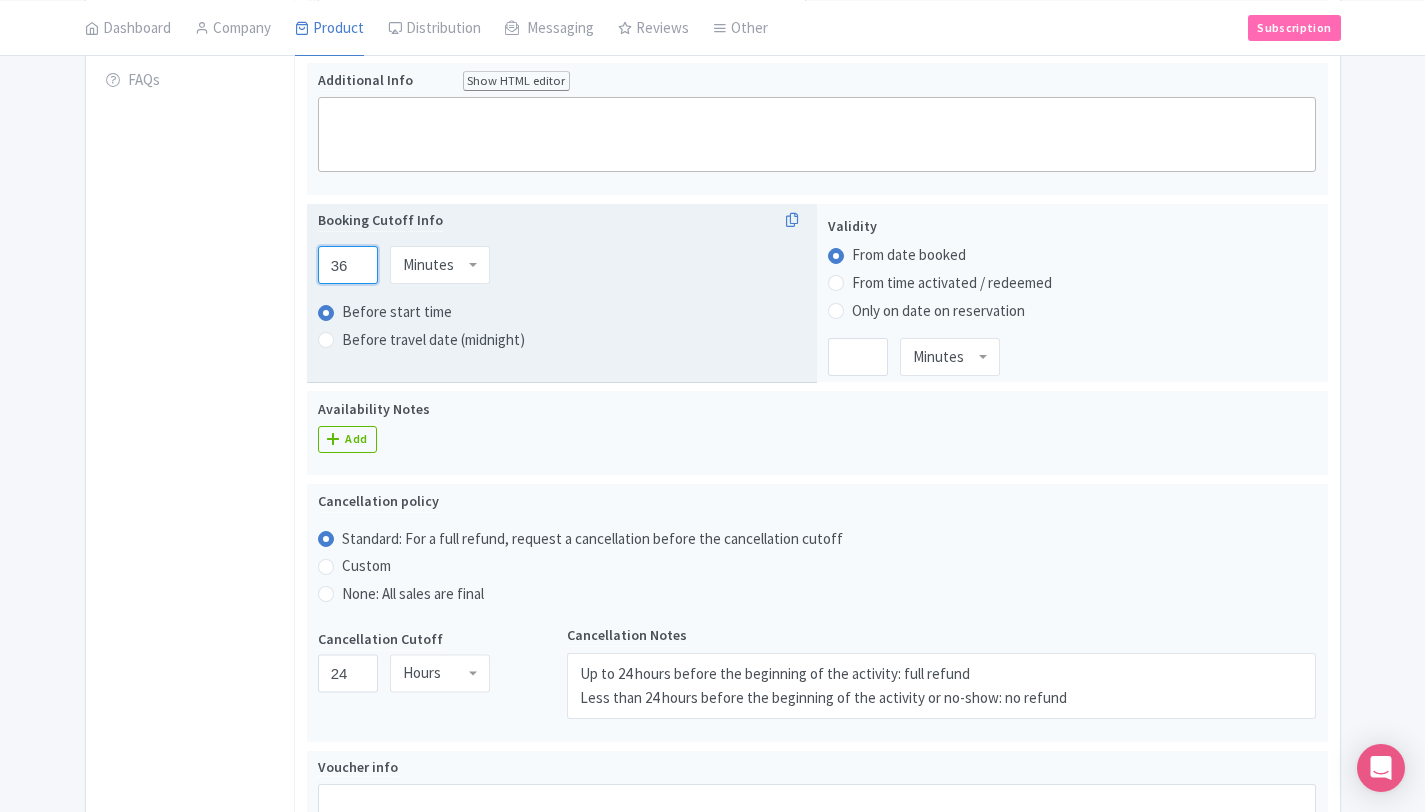type on "36" 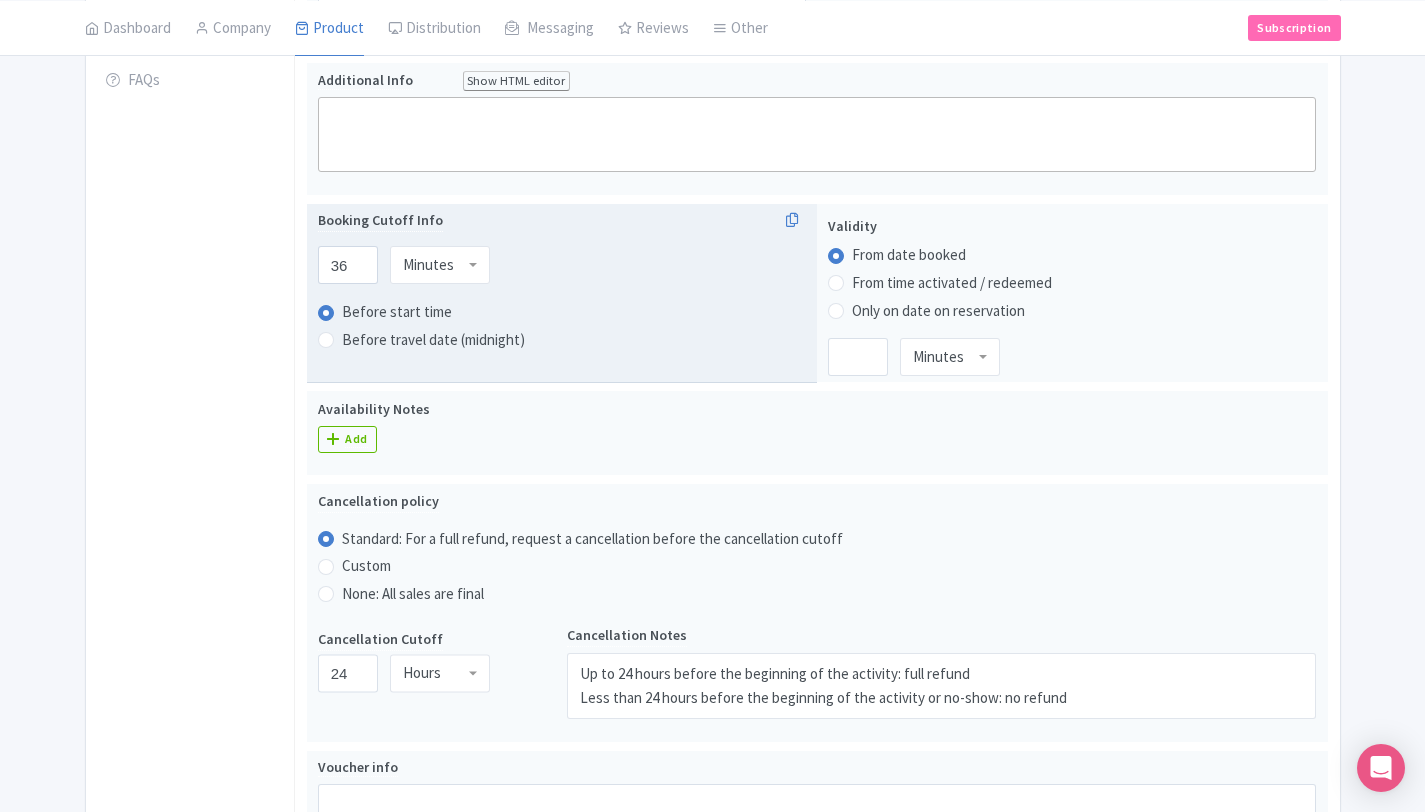 click on "Minutes" at bounding box center [428, 265] 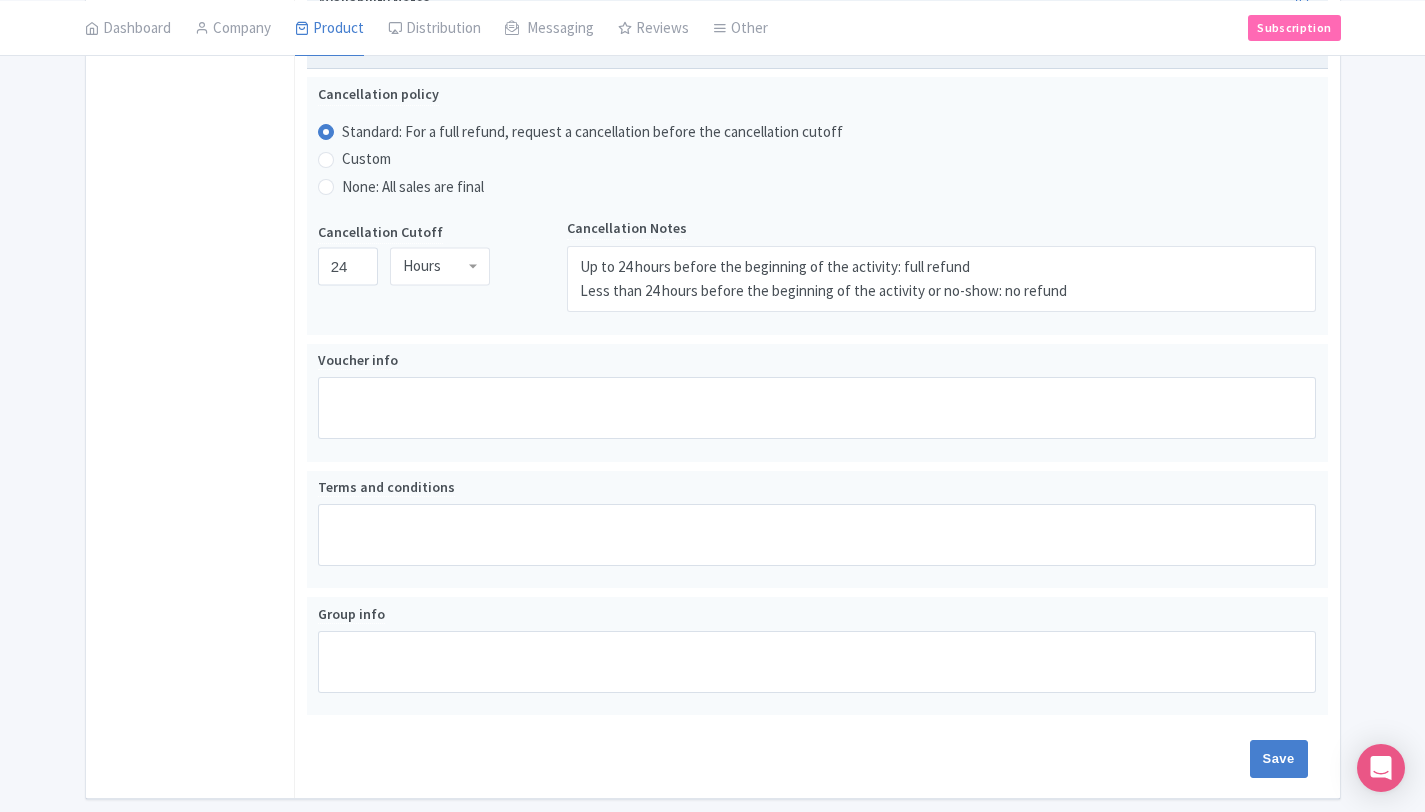 scroll, scrollTop: 1025, scrollLeft: 0, axis: vertical 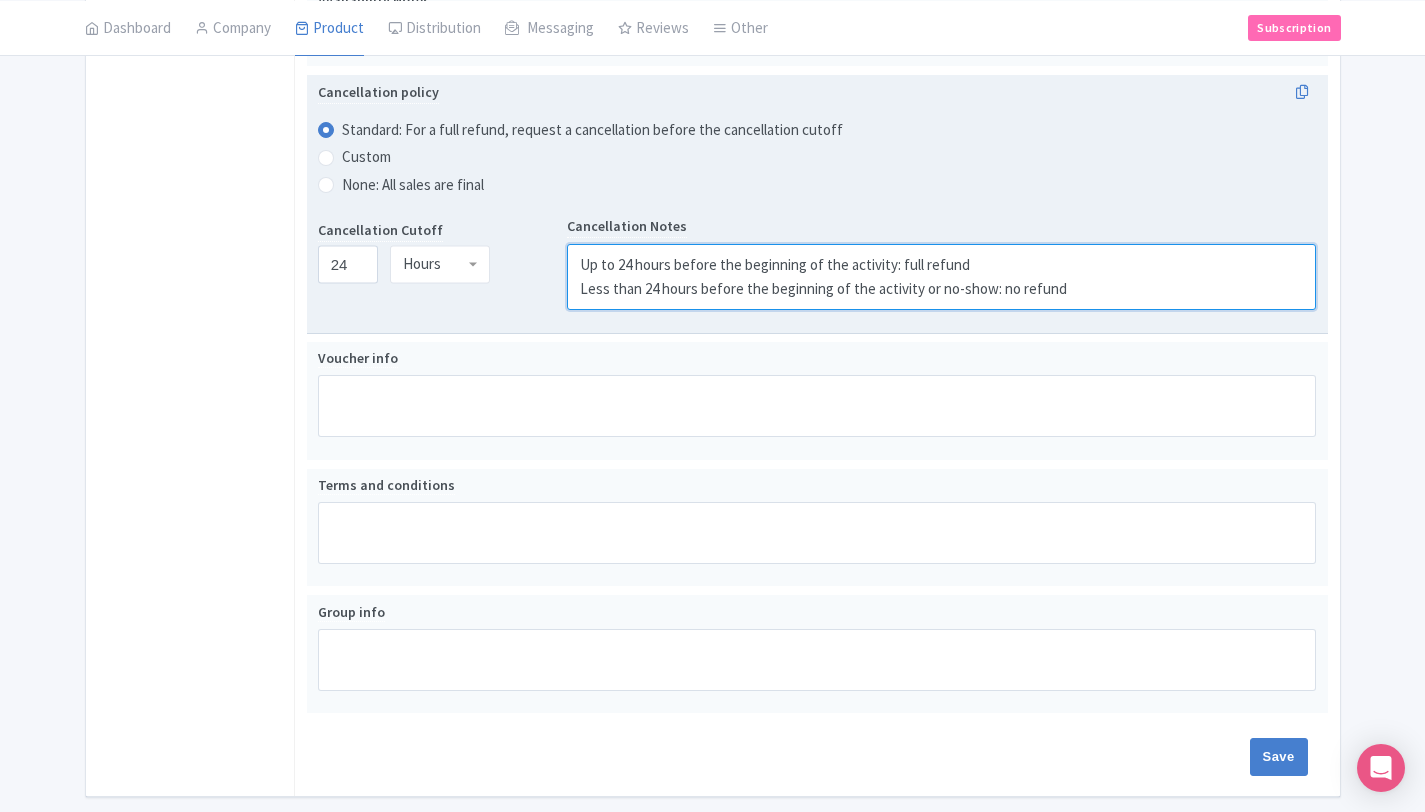 drag, startPoint x: 1075, startPoint y: 295, endPoint x: 555, endPoint y: 272, distance: 520.5084 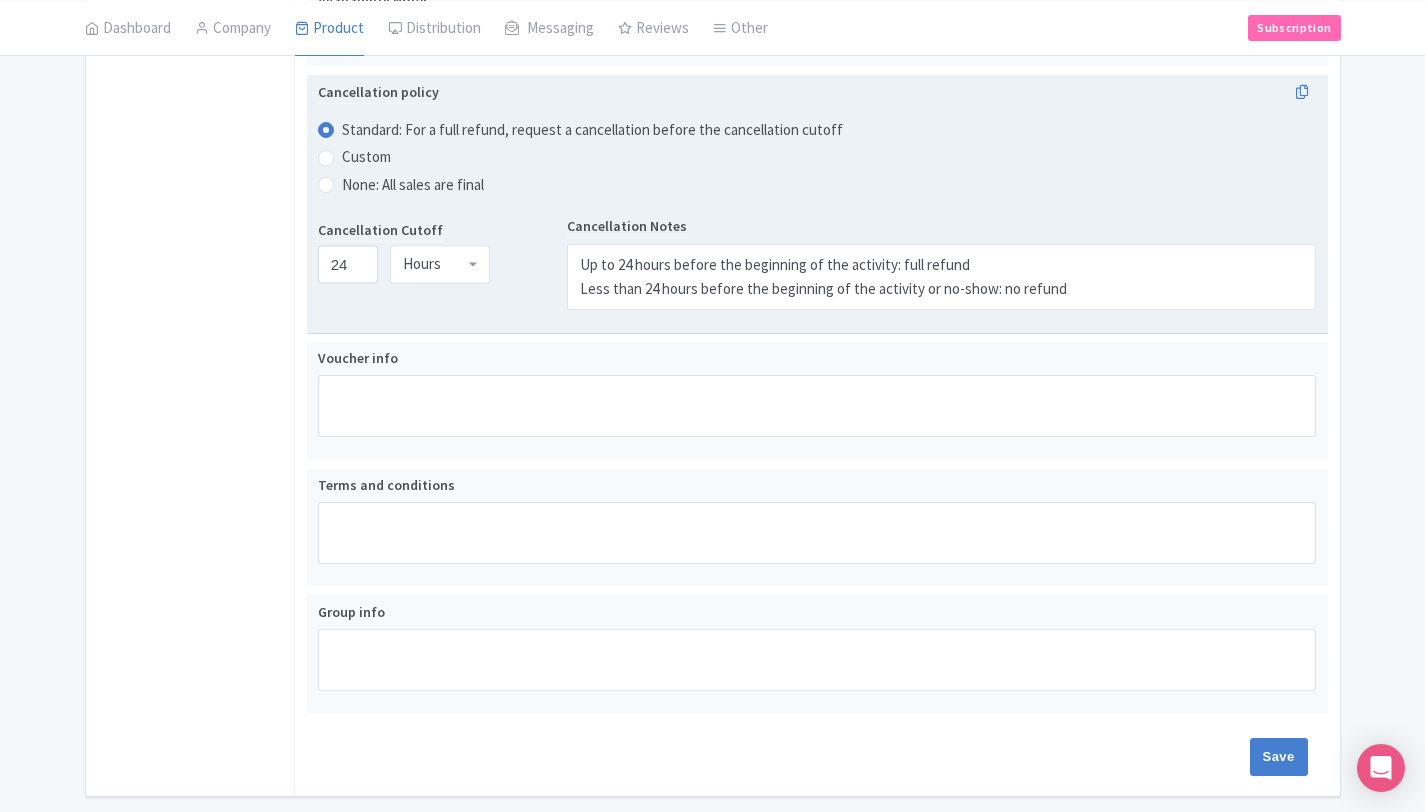 click on "24
Hours Hours" at bounding box center [443, 265] 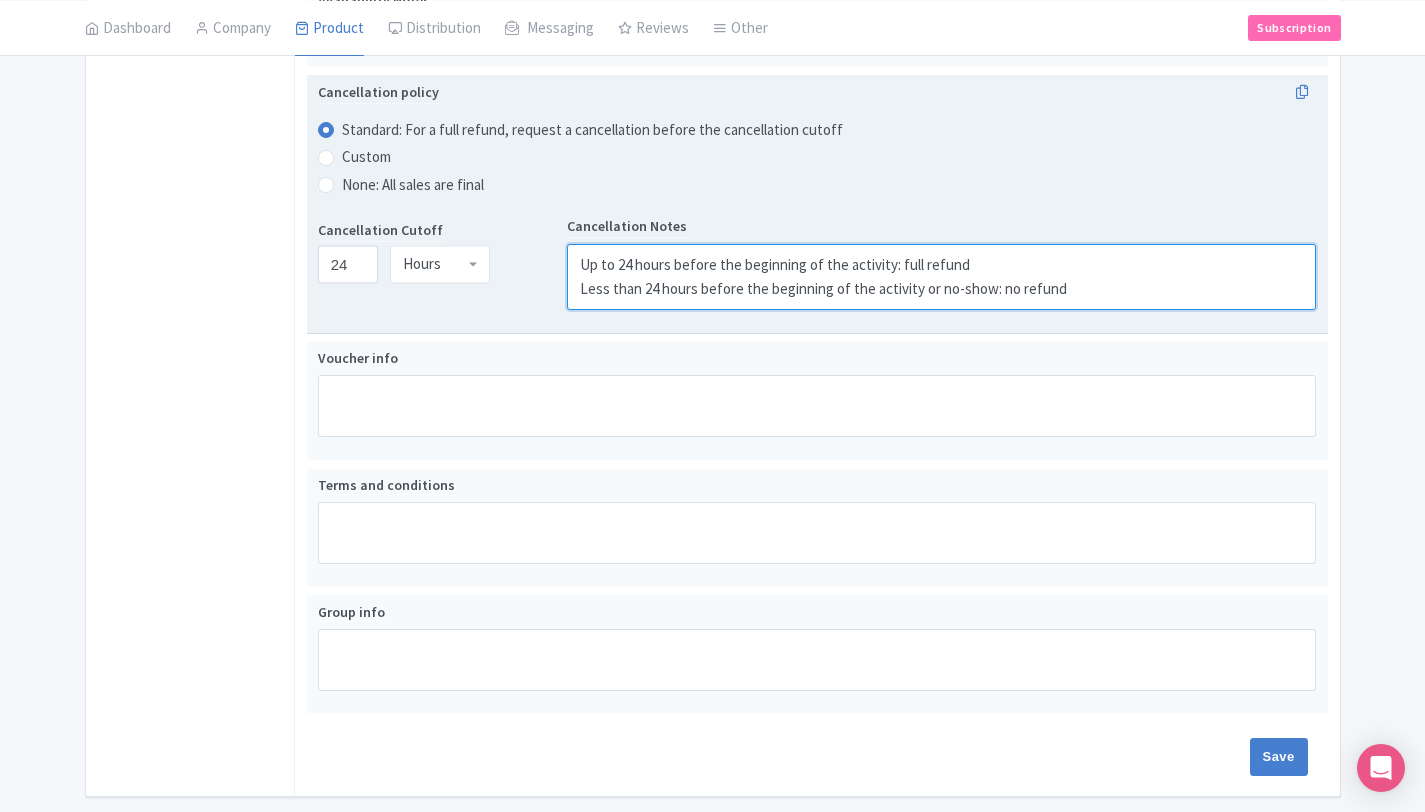 drag, startPoint x: 1066, startPoint y: 294, endPoint x: 577, endPoint y: 267, distance: 489.74484 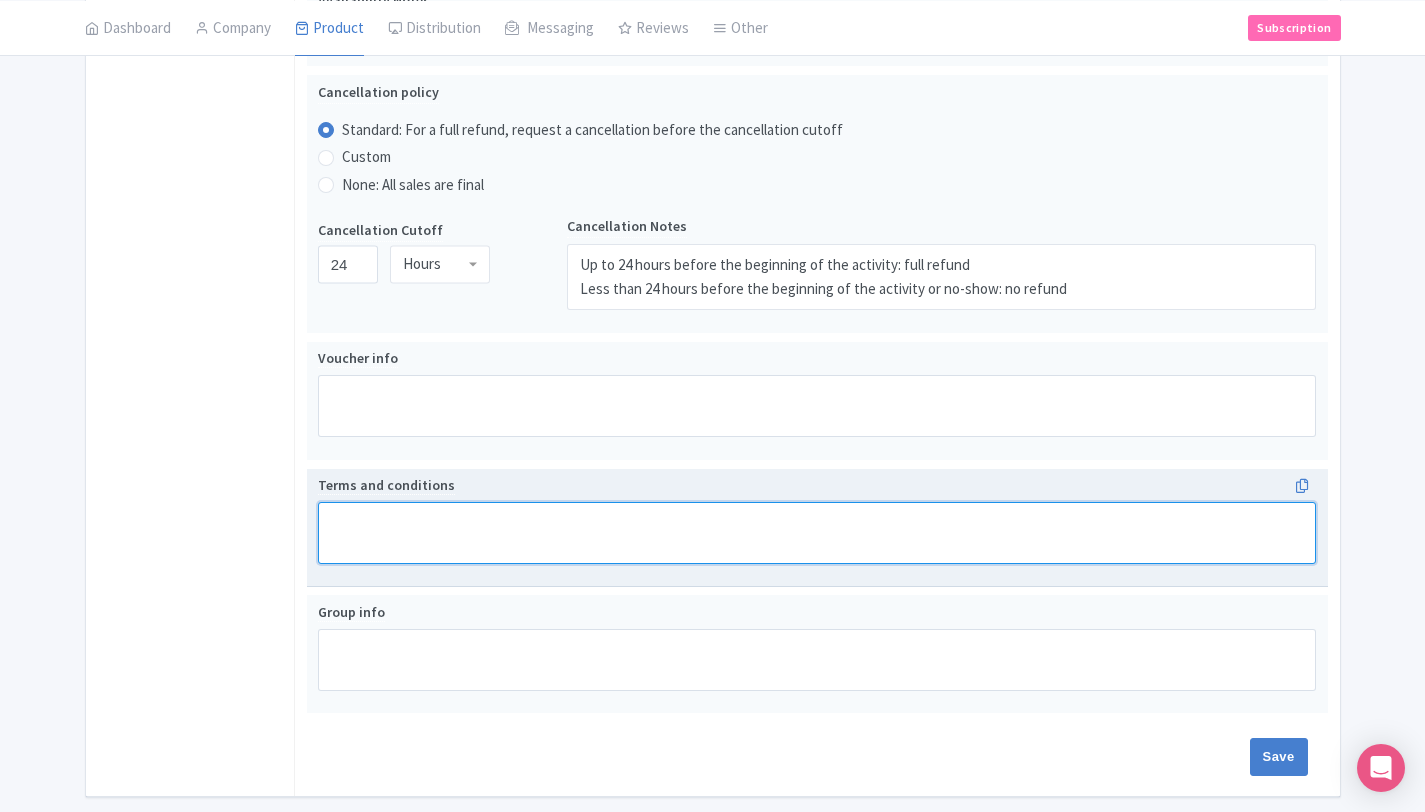 click on "Terms and conditions" at bounding box center [817, 533] 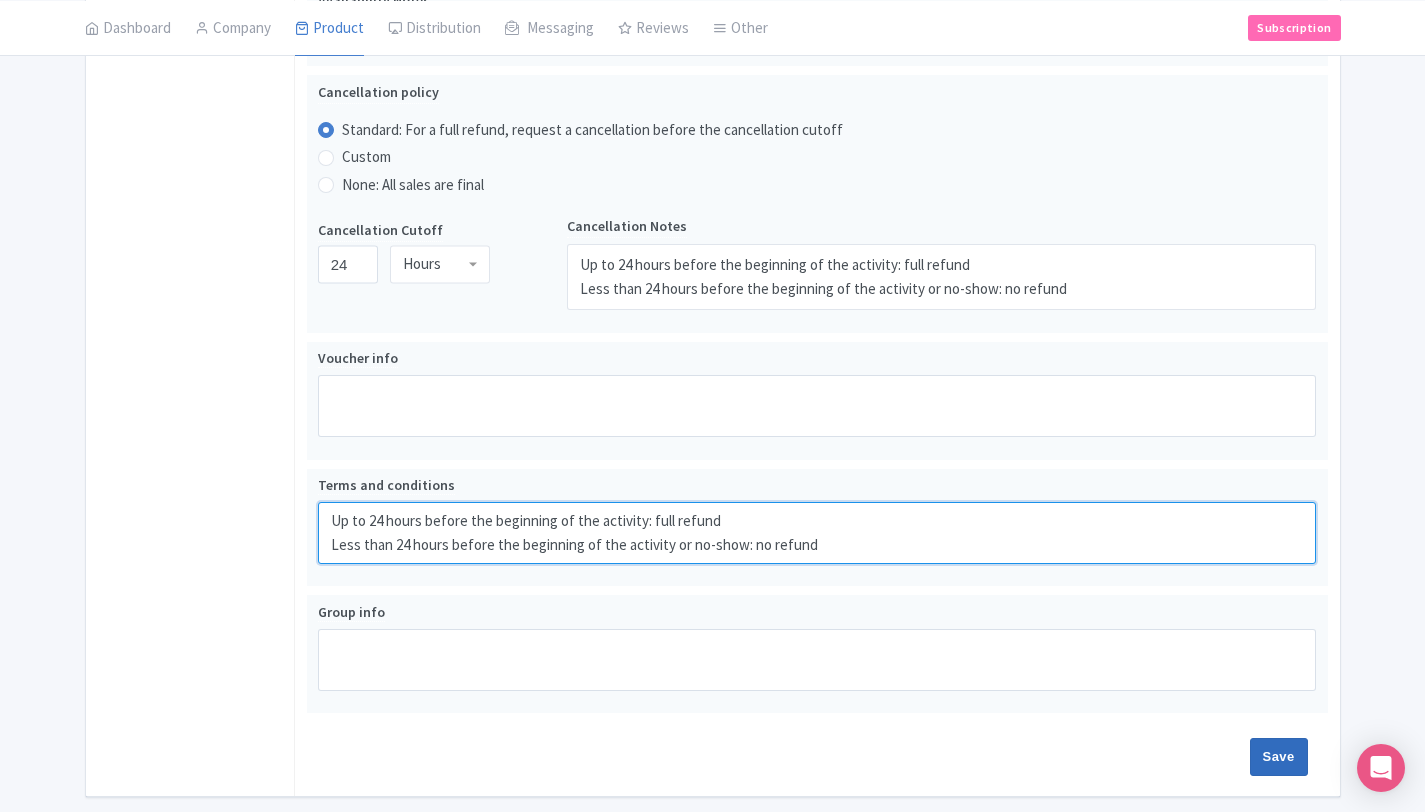 type on "Up to 24 hours before the beginning of the activity: full refund
Less than 24 hours before the beginning of the activity or no-show: no refund" 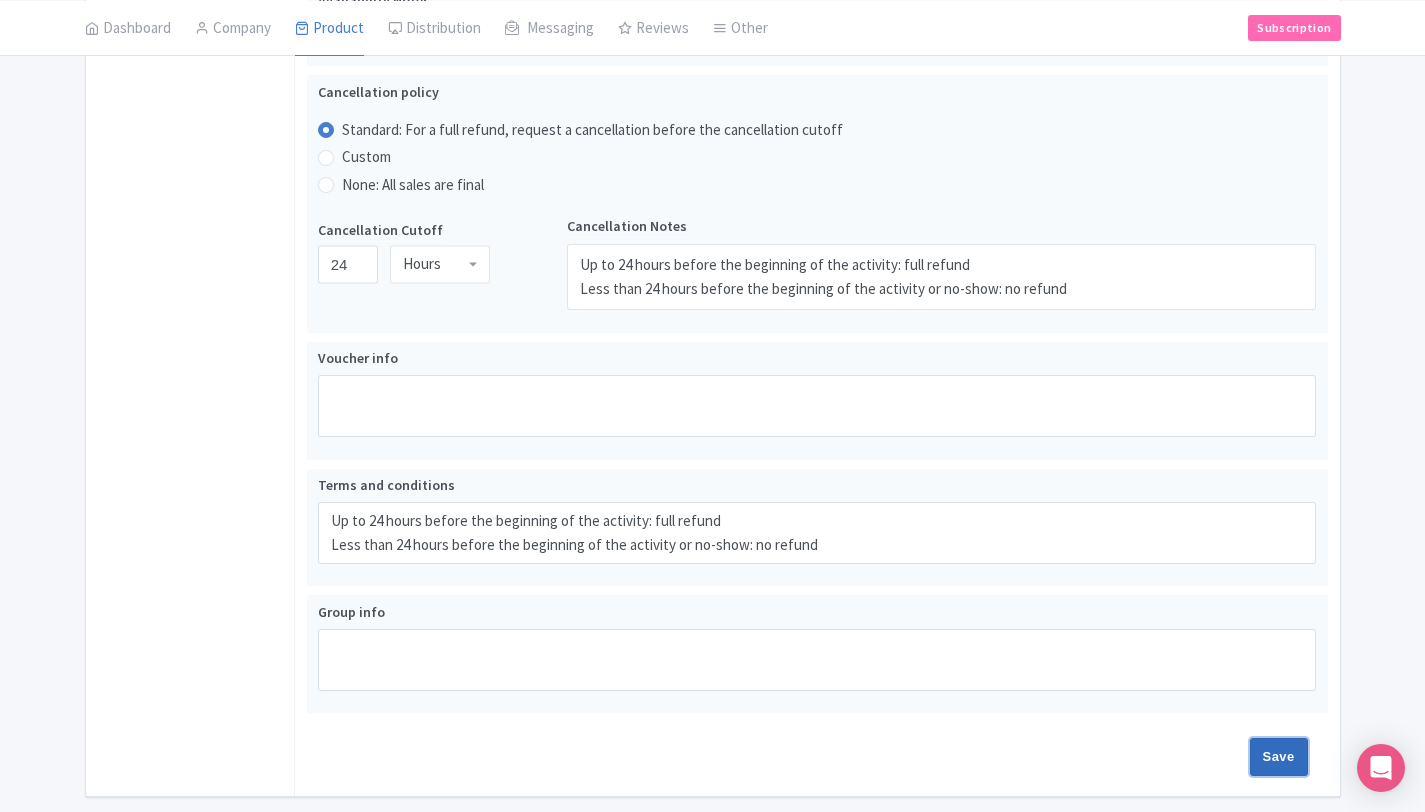 click on "Save" at bounding box center [1279, 757] 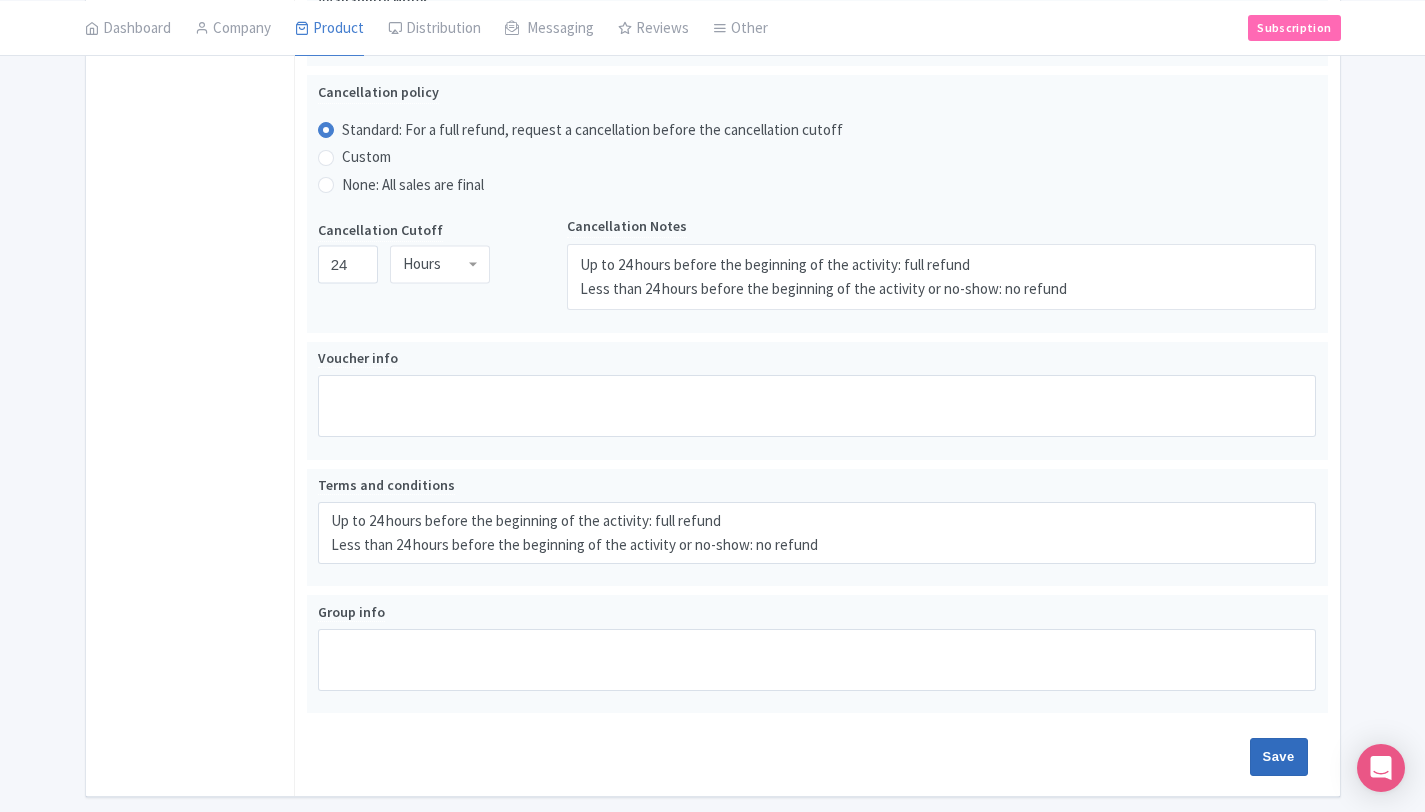 type on "Saving..." 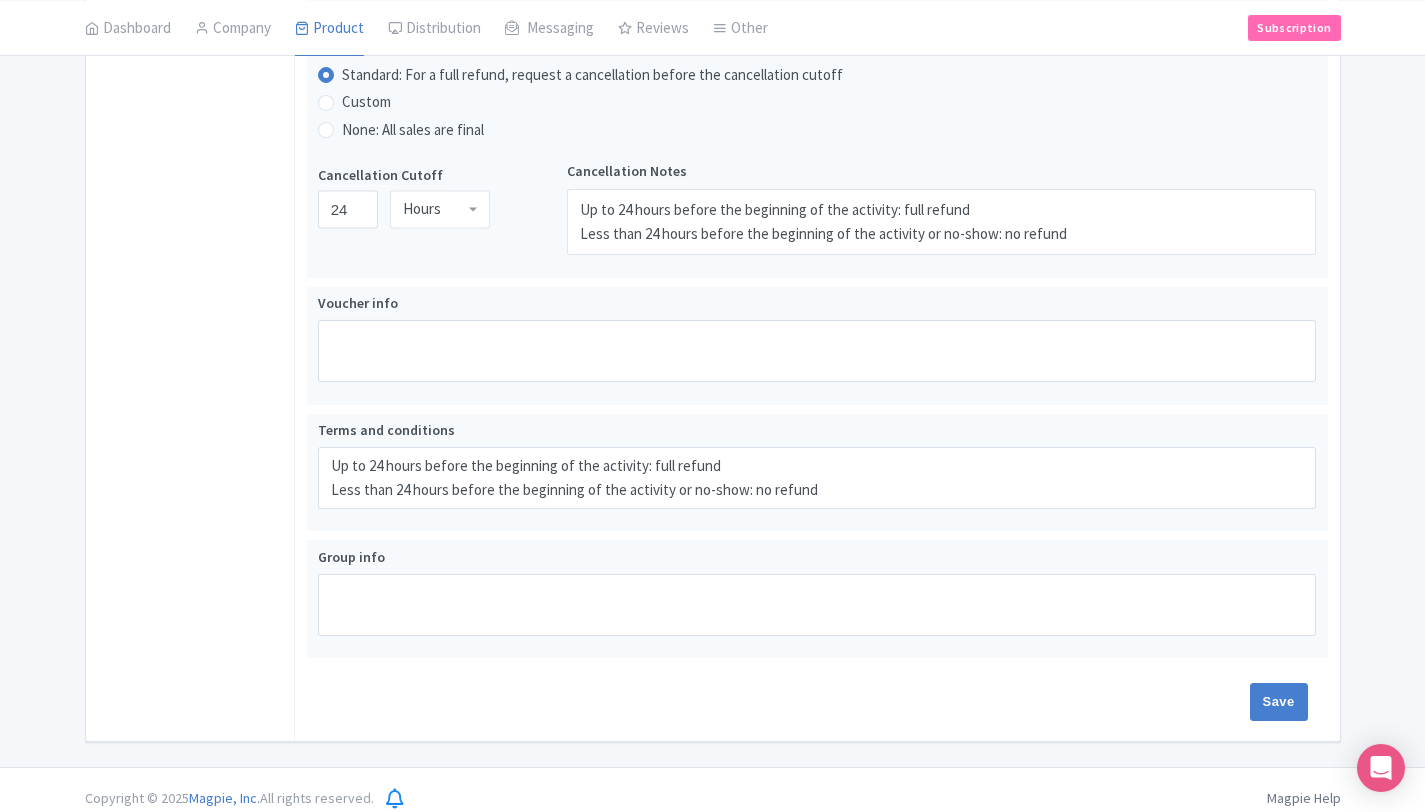 scroll, scrollTop: 1146, scrollLeft: 0, axis: vertical 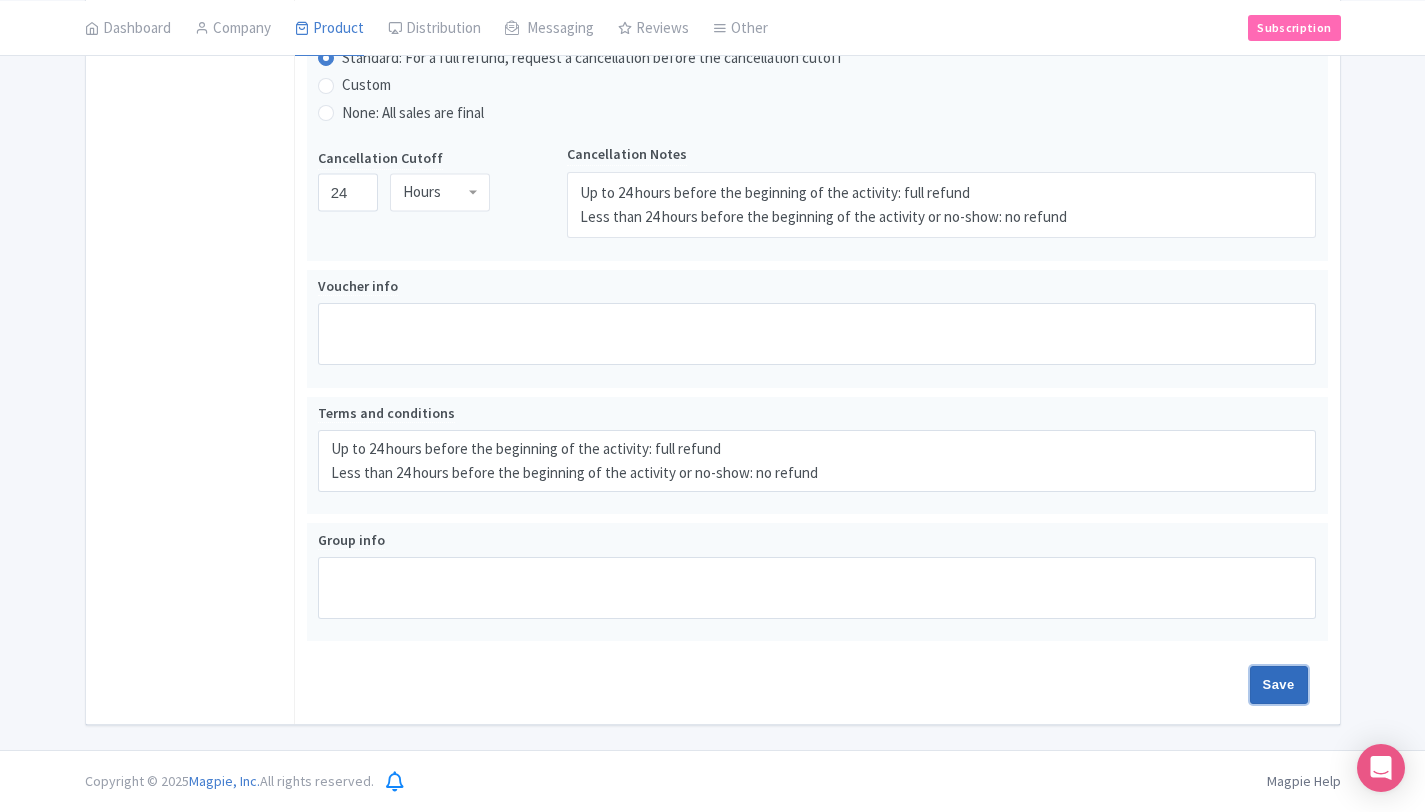 click on "Save" at bounding box center (1279, 685) 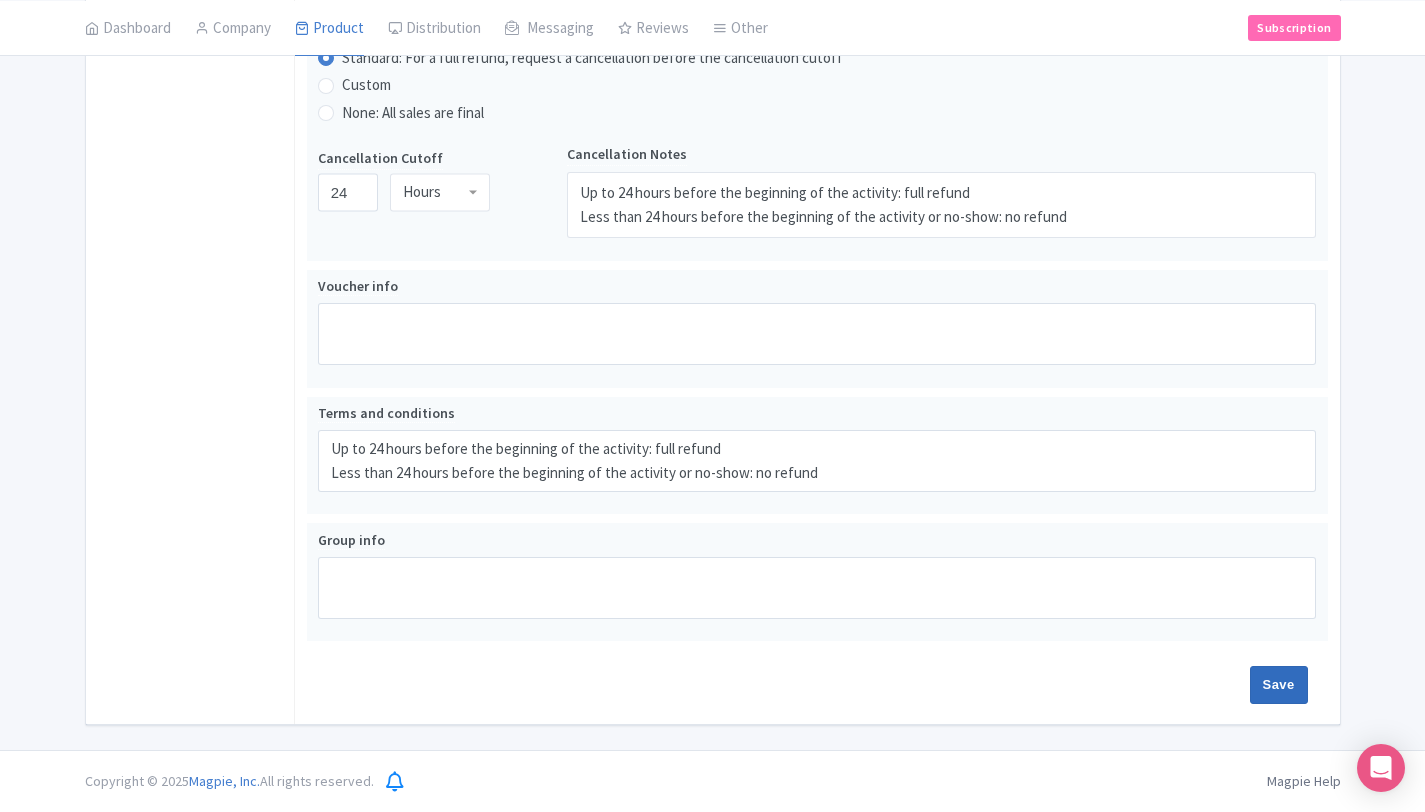 type on "Saving..." 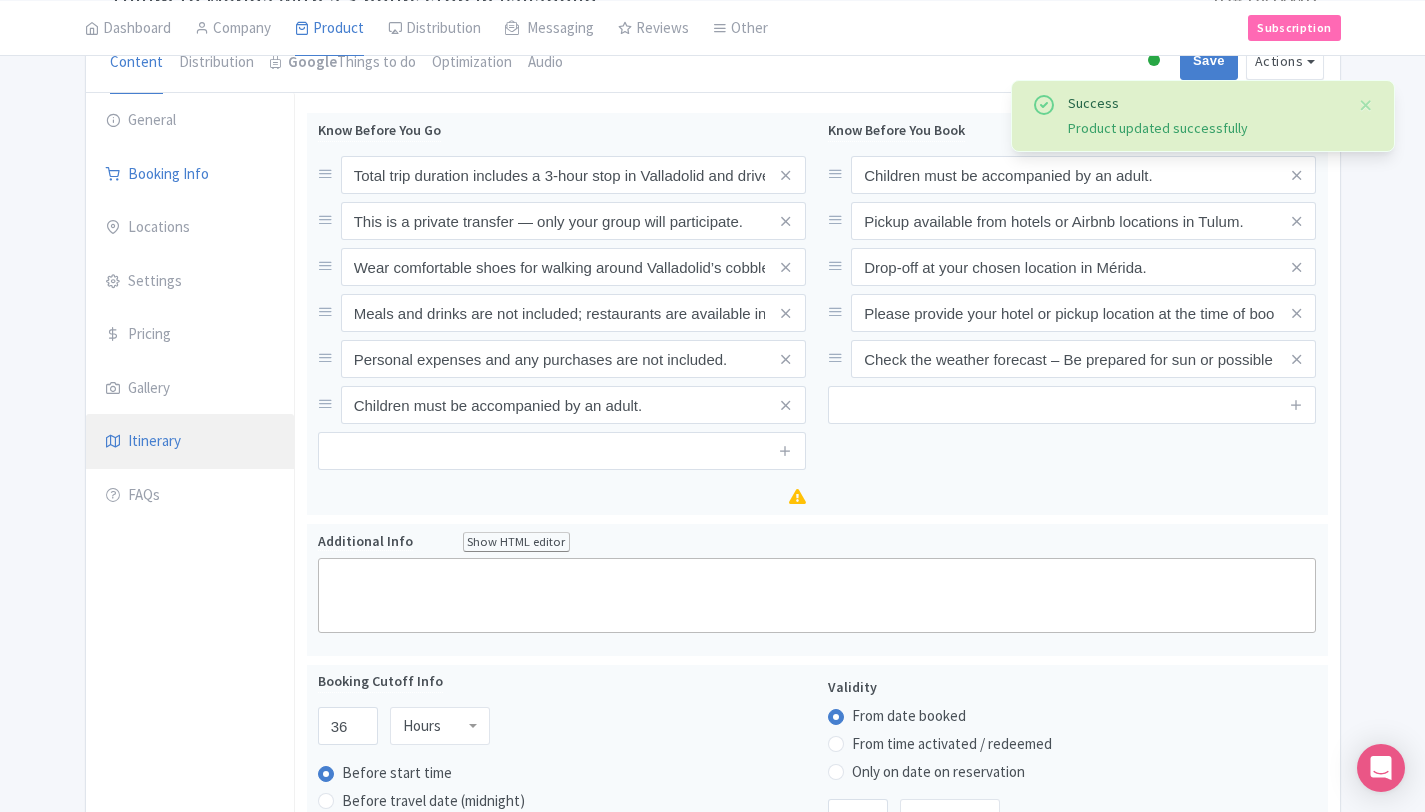 scroll, scrollTop: 201, scrollLeft: 0, axis: vertical 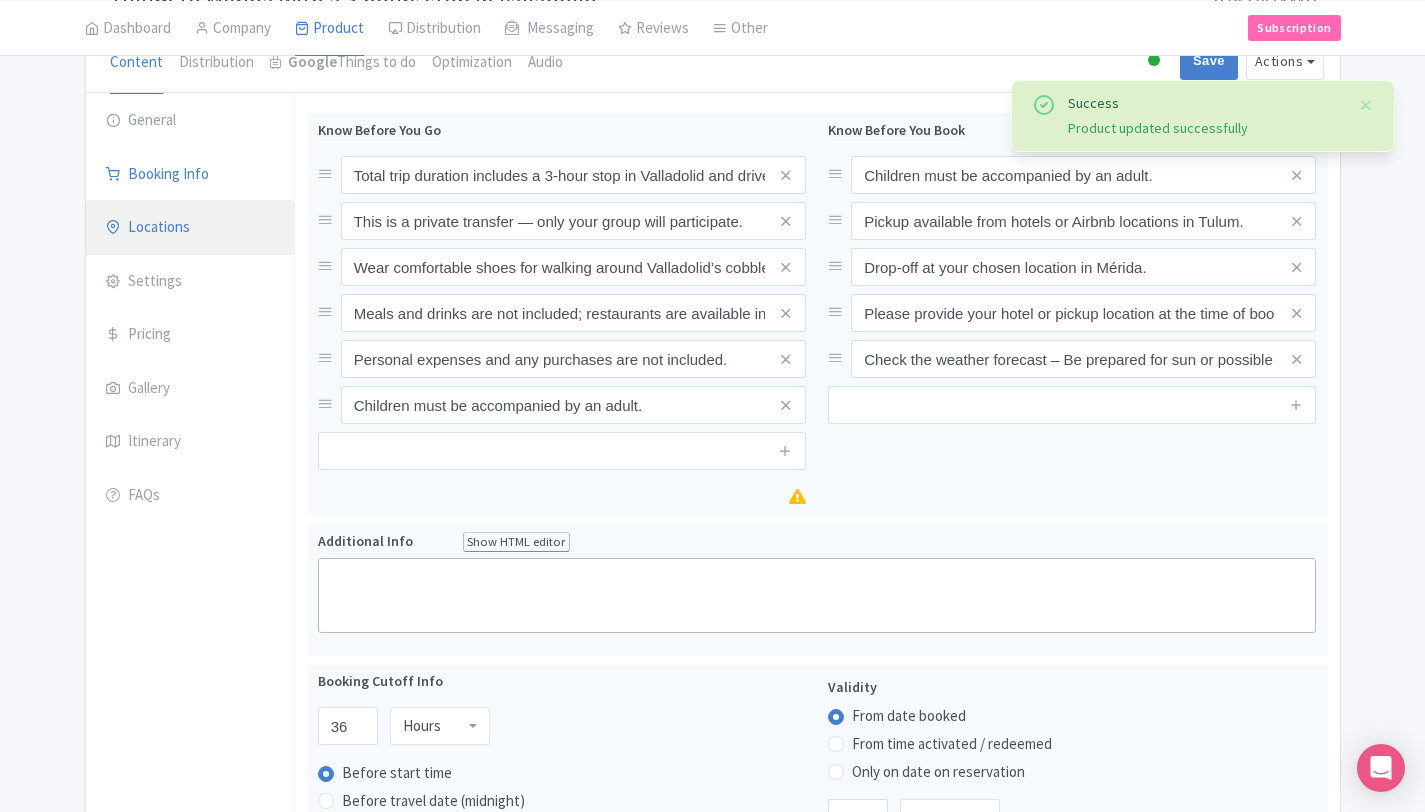 click on "Locations" at bounding box center (190, 228) 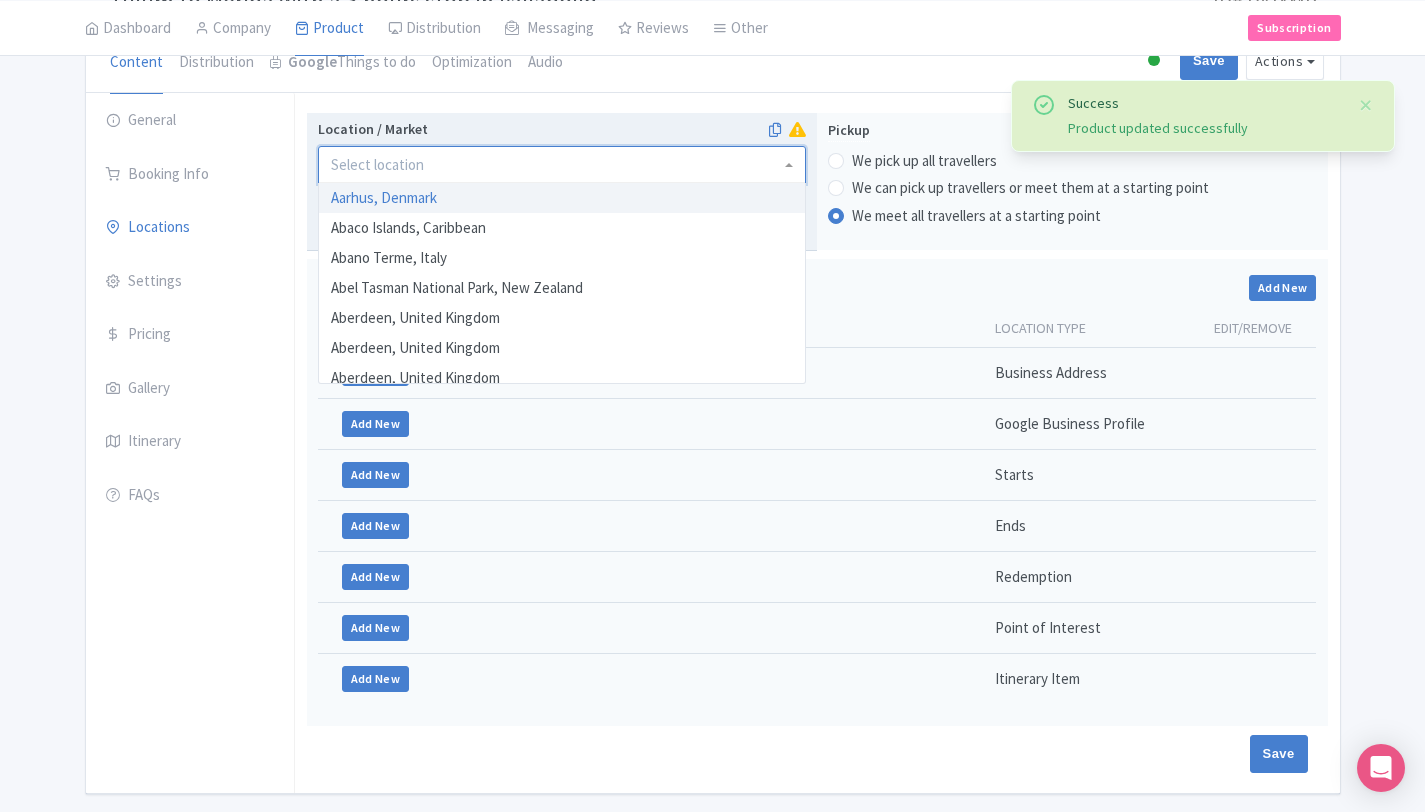 click at bounding box center (562, 165) 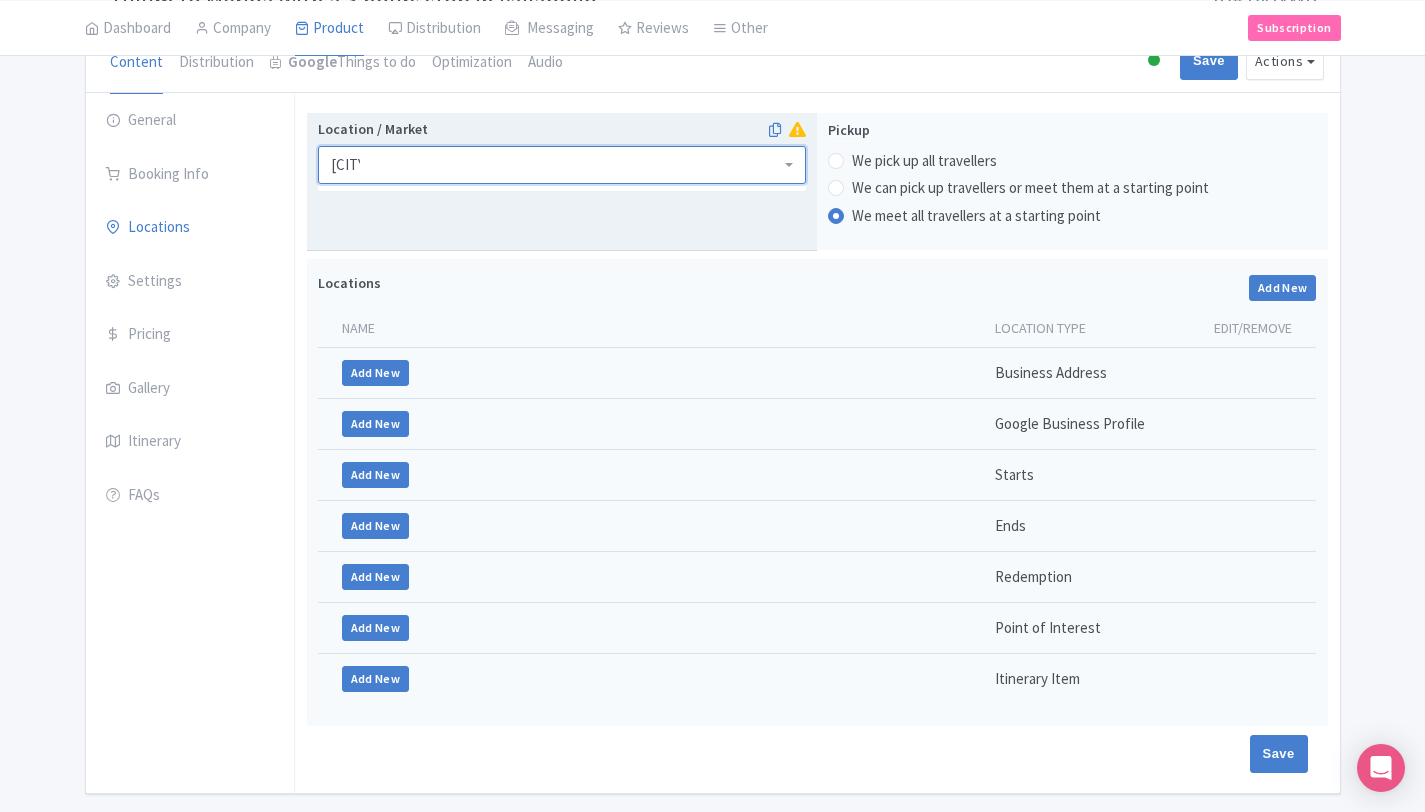 type on "[CITY]" 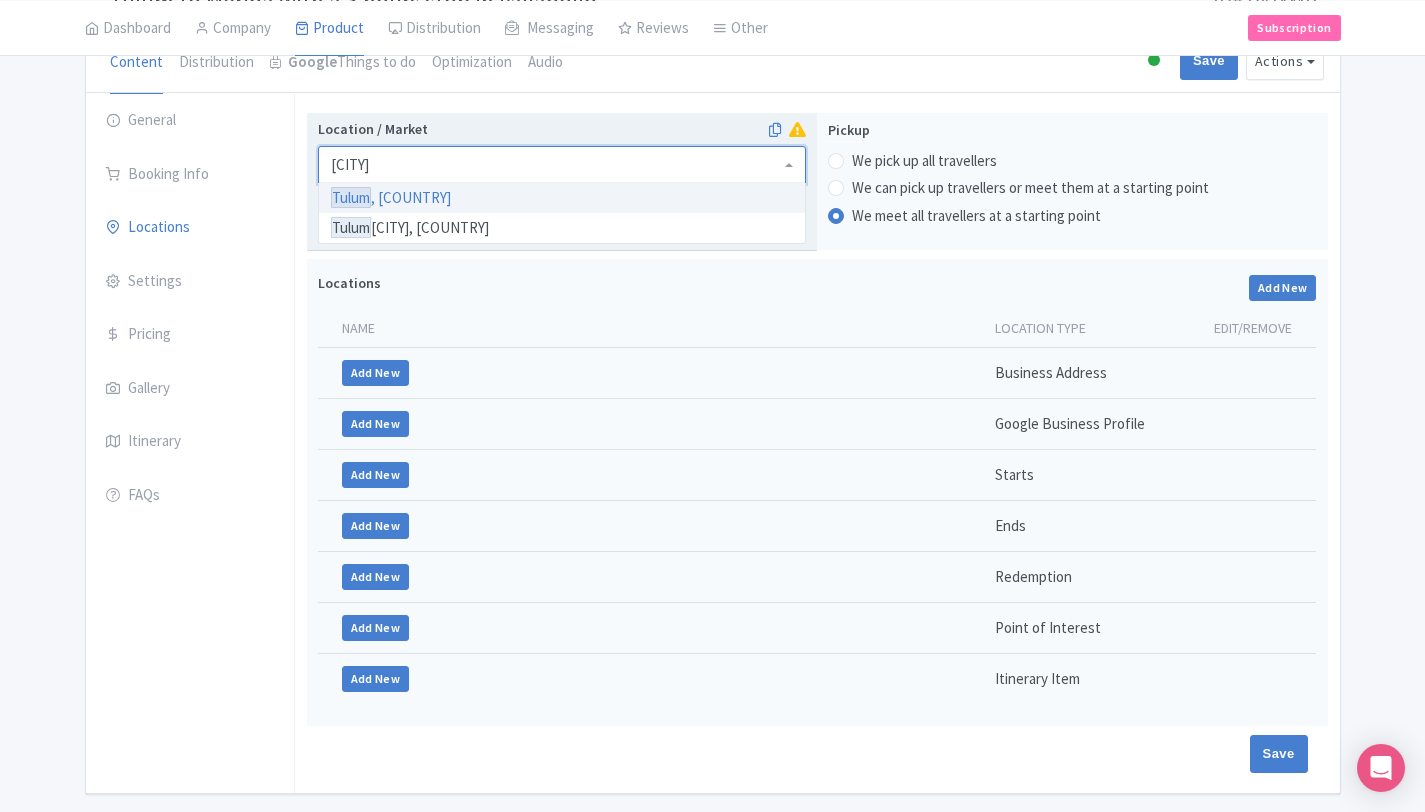type 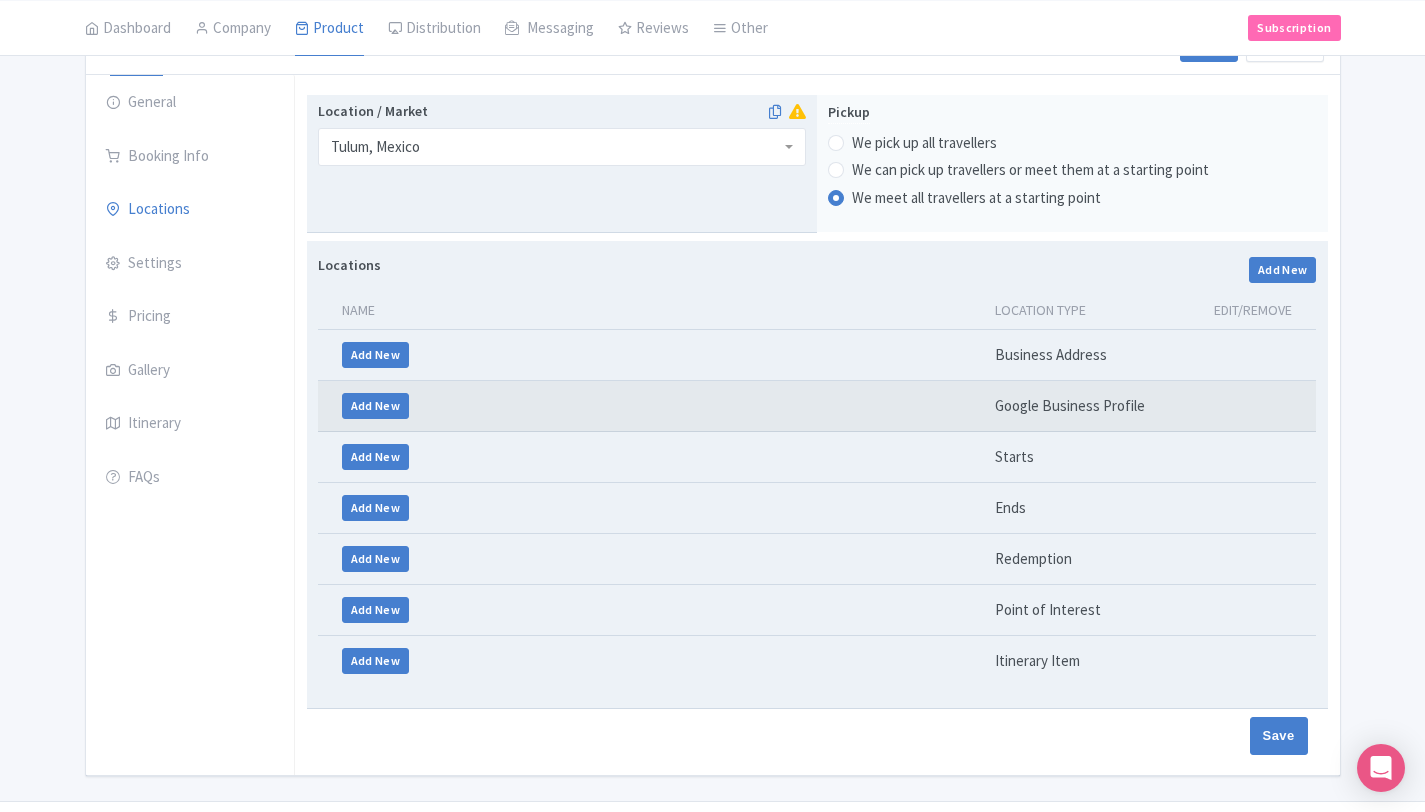 scroll, scrollTop: 272, scrollLeft: 0, axis: vertical 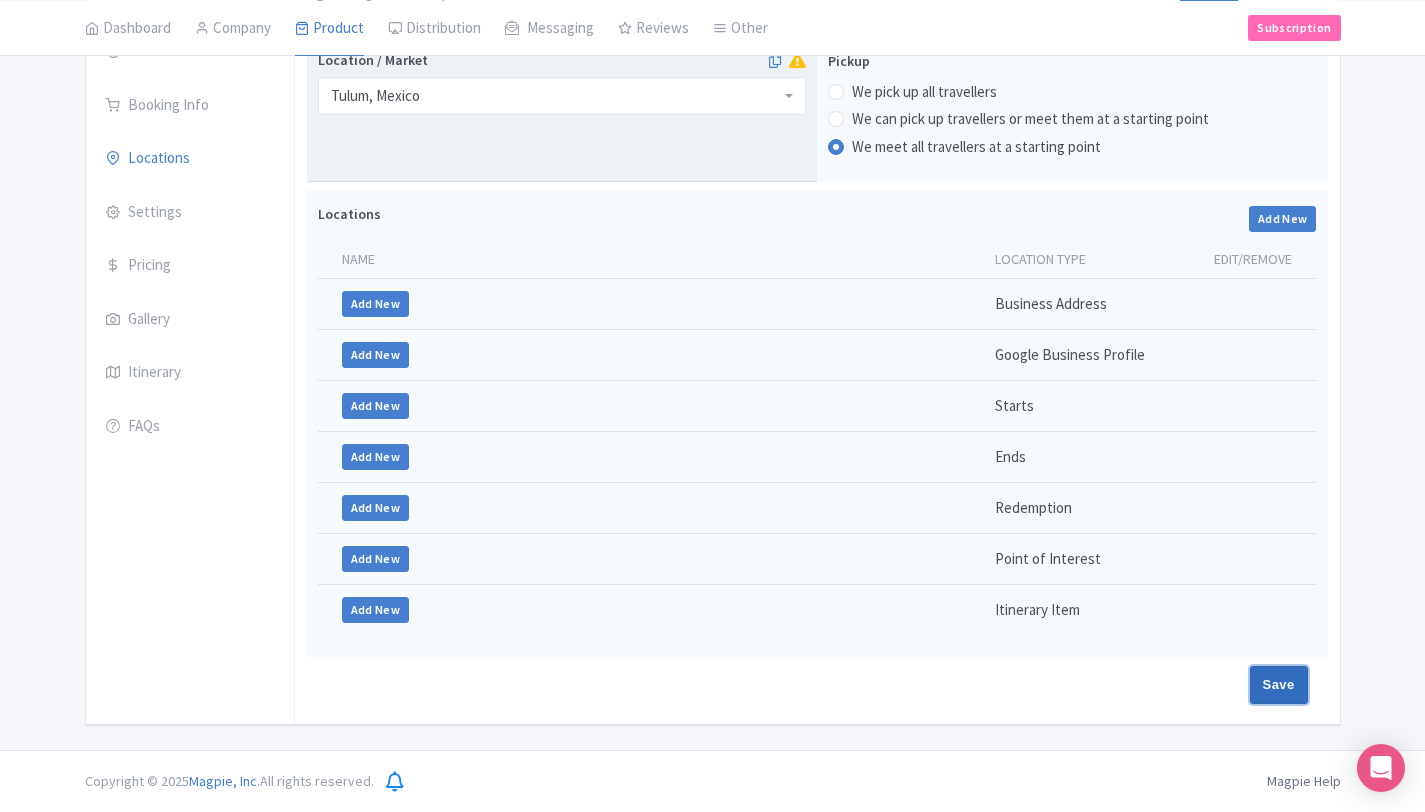 click on "Save" at bounding box center (1279, 685) 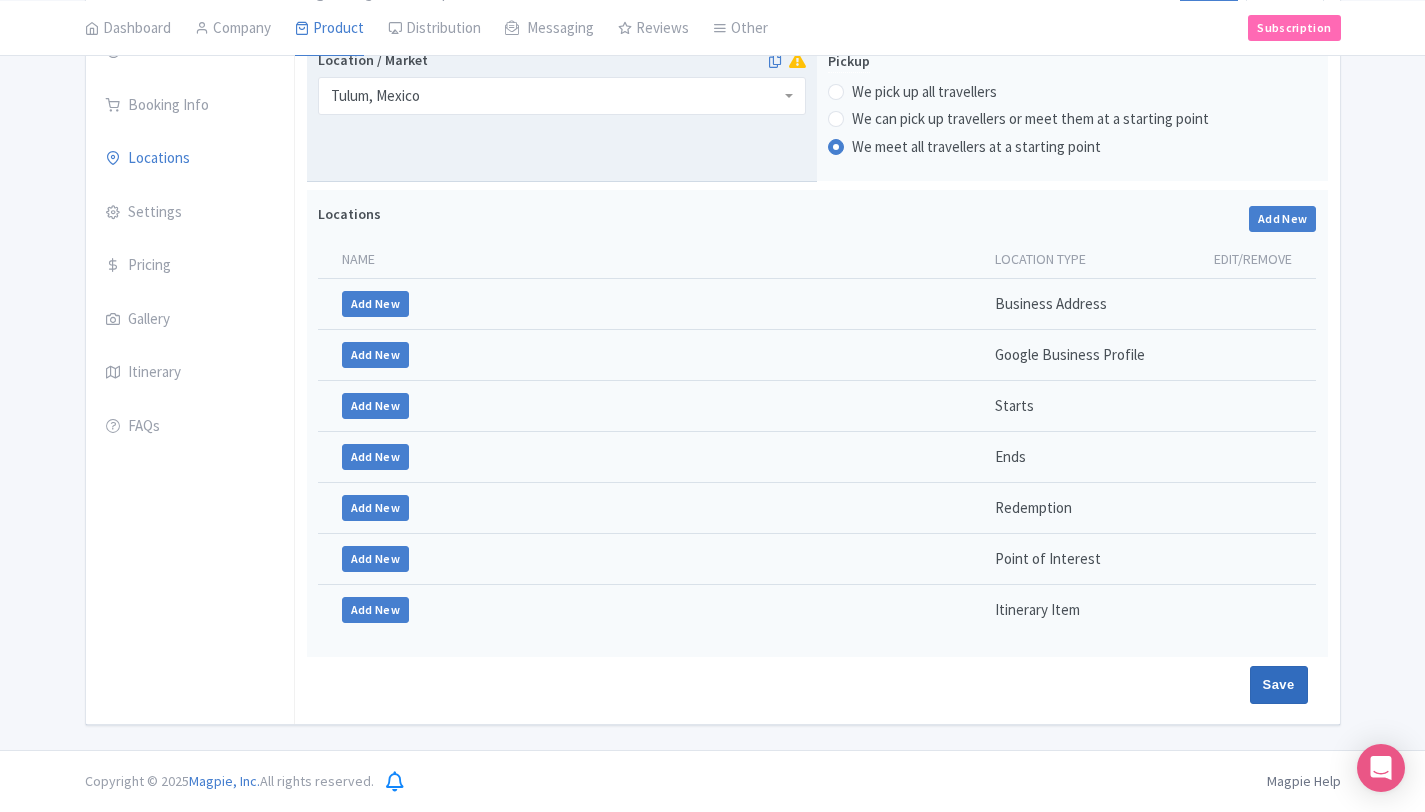 type on "Saving..." 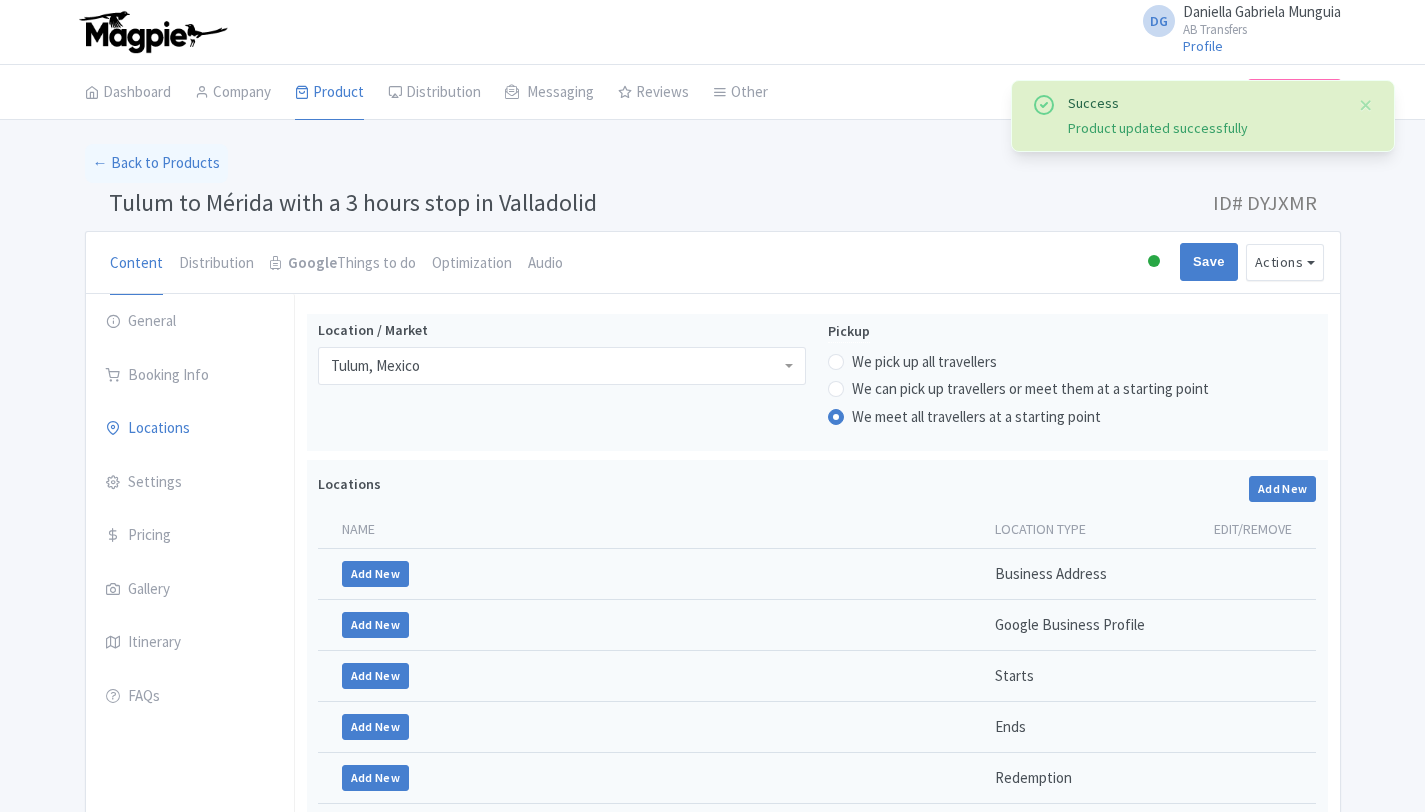 scroll, scrollTop: 272, scrollLeft: 0, axis: vertical 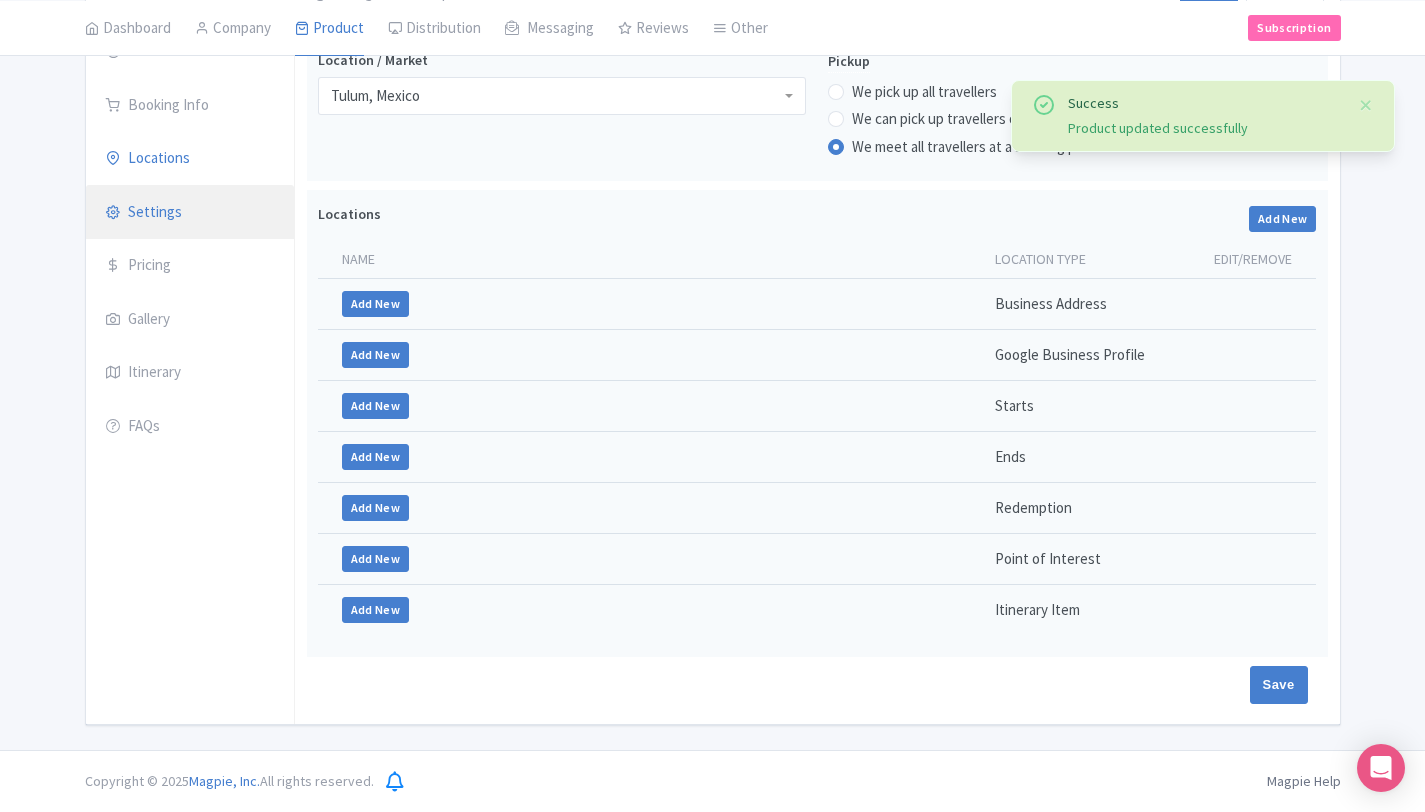 click on "Settings" at bounding box center [190, 213] 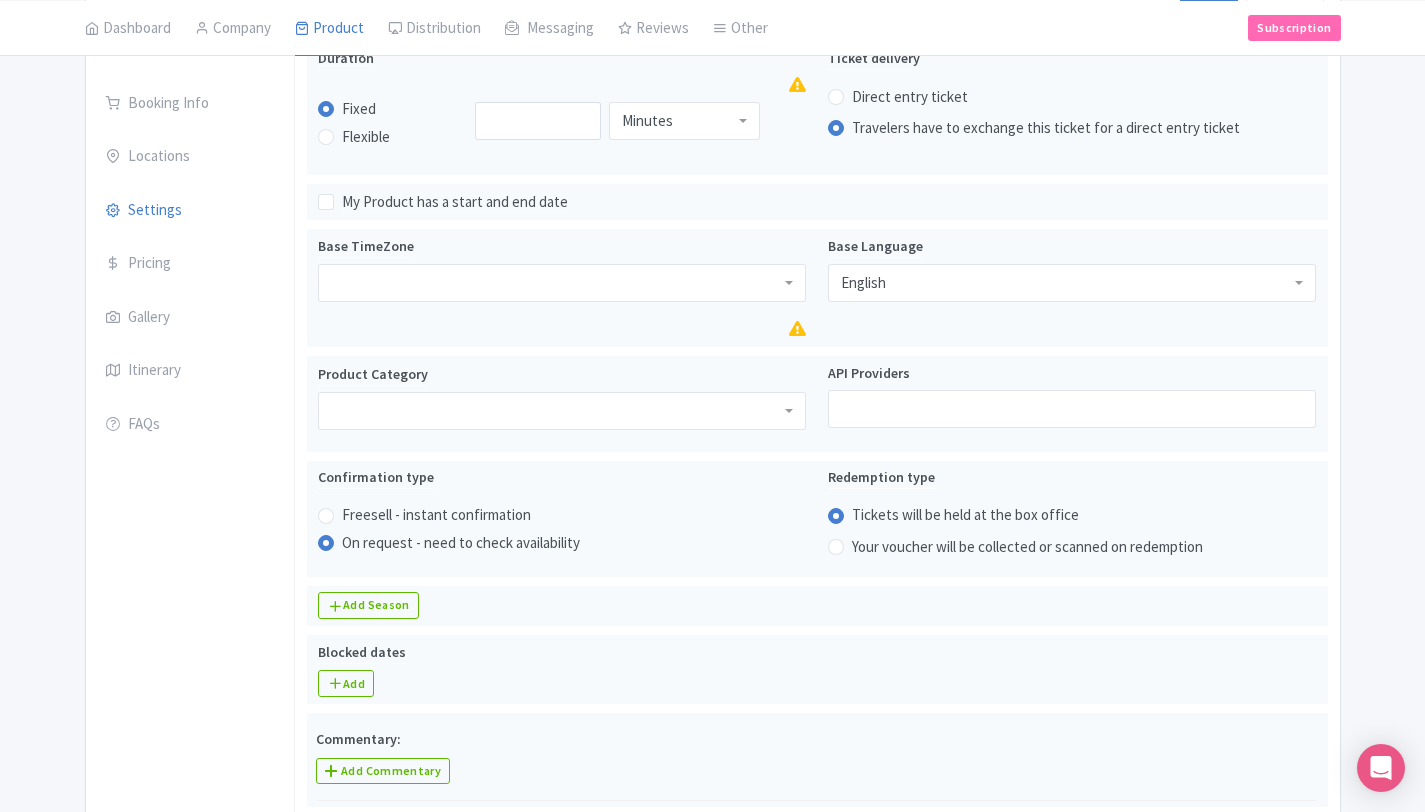 click on "Success
Product updated successfully
← Back to Products
[CITY] to [CITY] with a 3 hours stop in [CITY]
ID# [ALPHANUMERIC]
Content
Distribution
Google  Things to do
Optimization
Audio
Active
Inactive
Building
Archived
Save
Actions
View on Magpie
Customer View
Industry Partner View
Download
Excel
Word
All Images ZIP
Share Products
Delete Product
Create new version
Confirm Copy Operation
Yes, Copy
Cancel
You are currently editing a version of this product: Primary Product
General
Booking Info
Locations
Settings
Pricing
Gallery
Itinerary
FAQs
Know Before You Go Personal expenses and any purchases are not included." at bounding box center [712, 948] 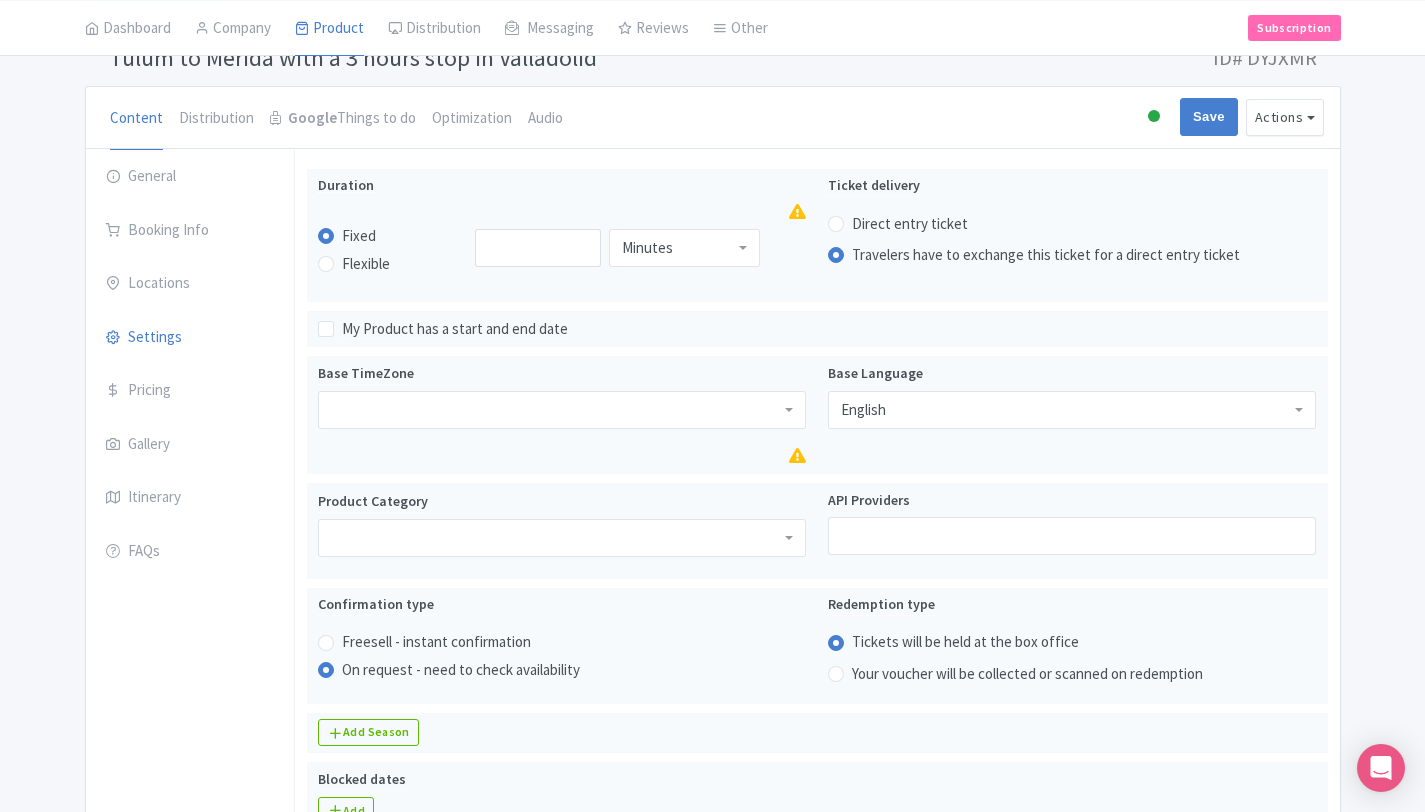 scroll, scrollTop: 132, scrollLeft: 0, axis: vertical 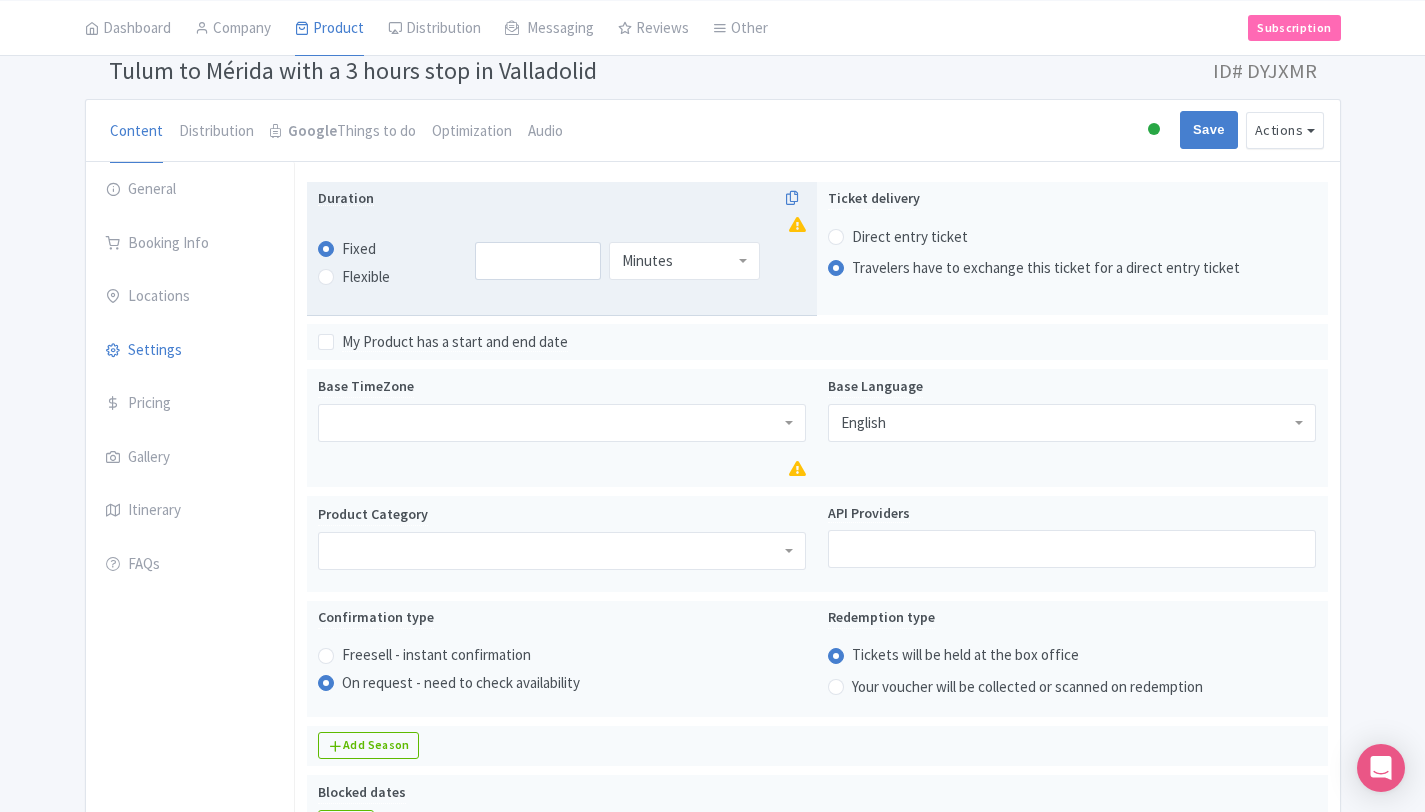 click on "Minutes" at bounding box center [684, 261] 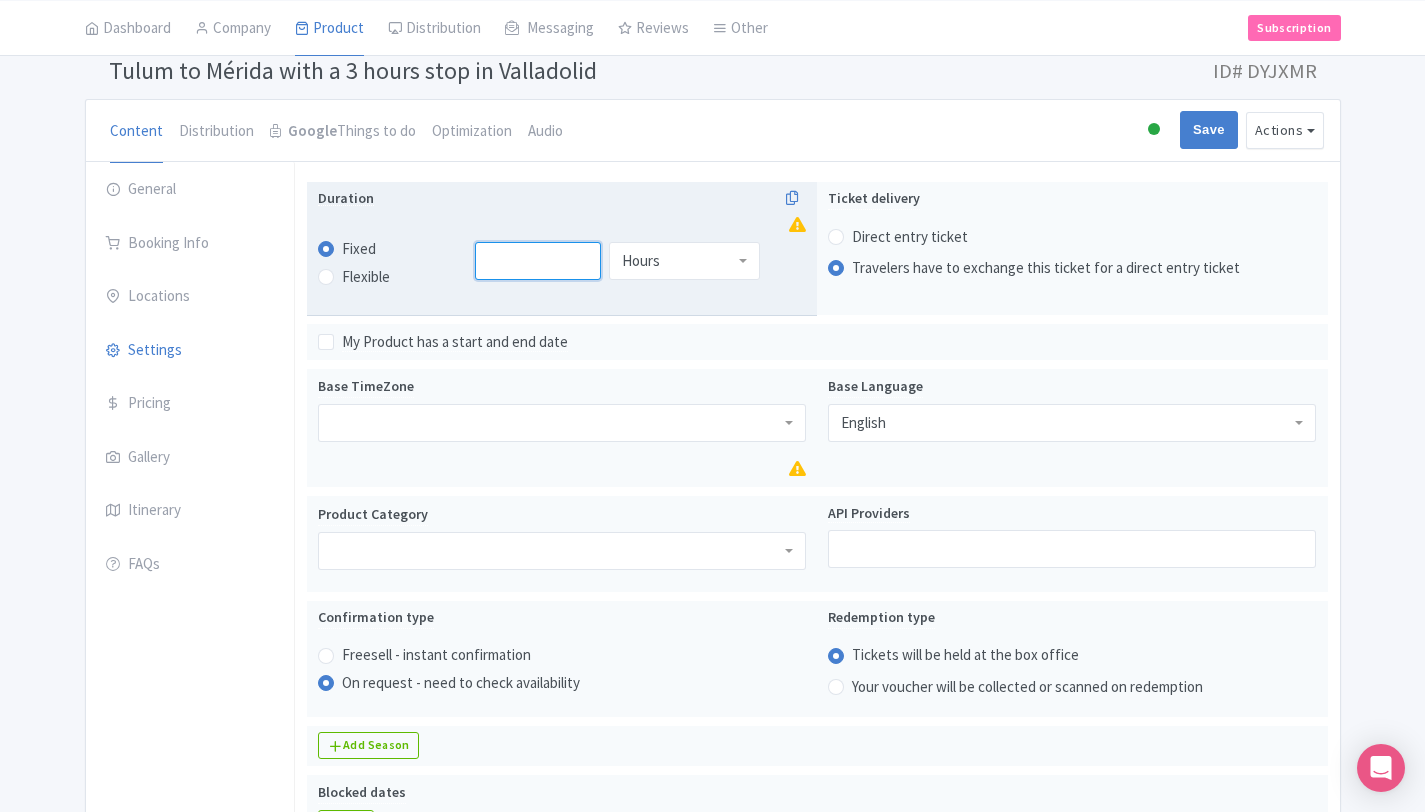 click at bounding box center [538, 261] 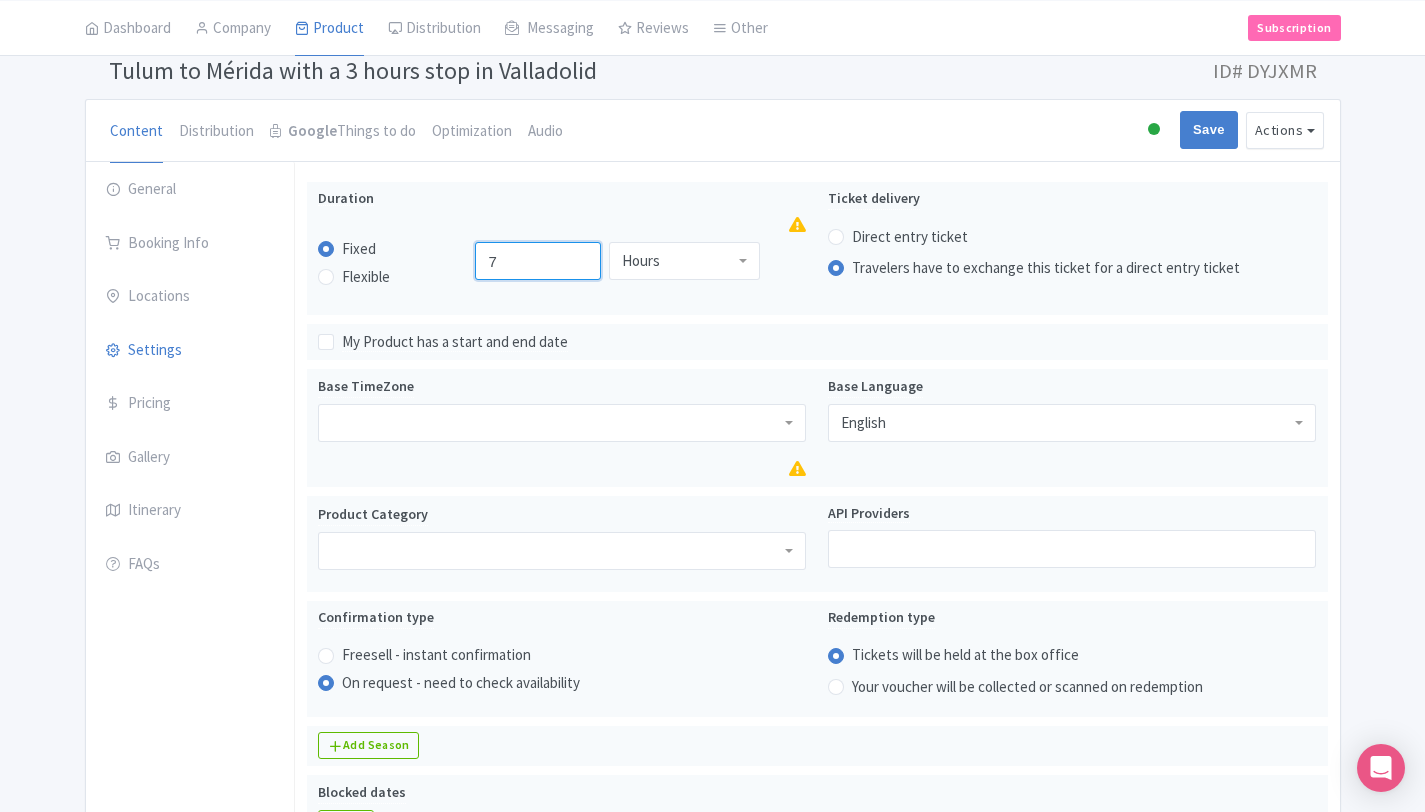 type on "7" 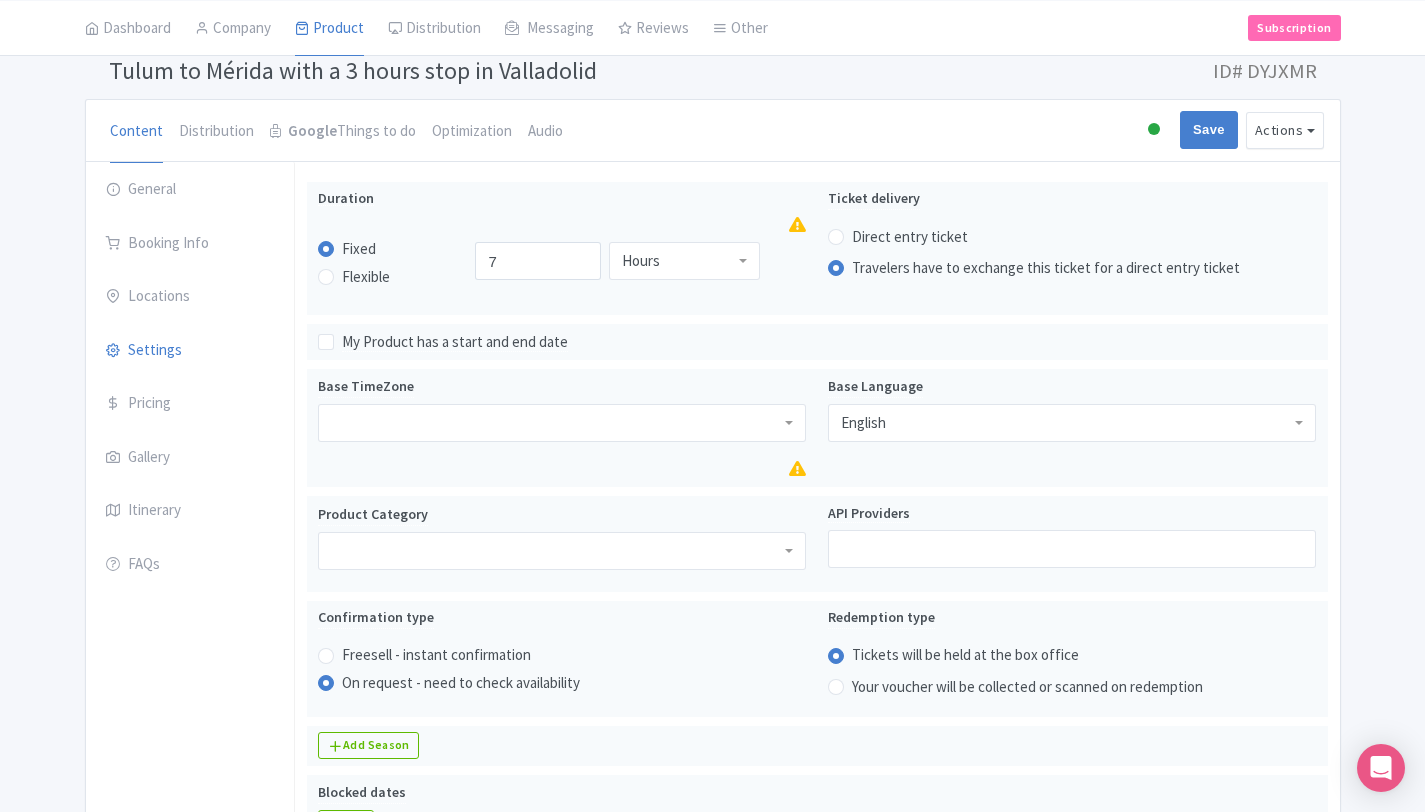 click on "Duration
fixed
Fixed Flexible
minutes
7
Hours Hours Minutes Hours Days
Ticket delivery
Direct entry ticket
Travelers have to exchange this ticket for a direct entry ticket" at bounding box center (817, 253) 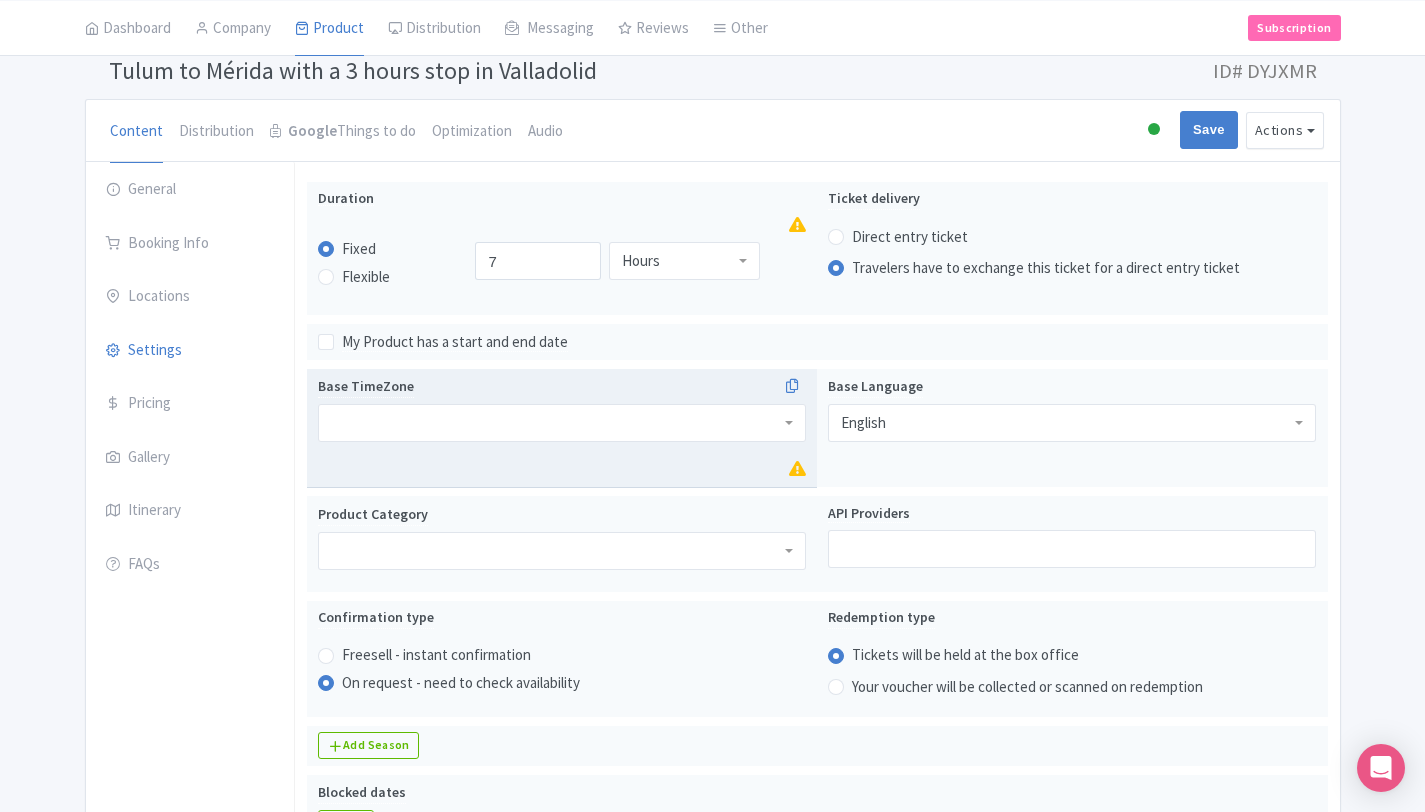 click at bounding box center [562, 423] 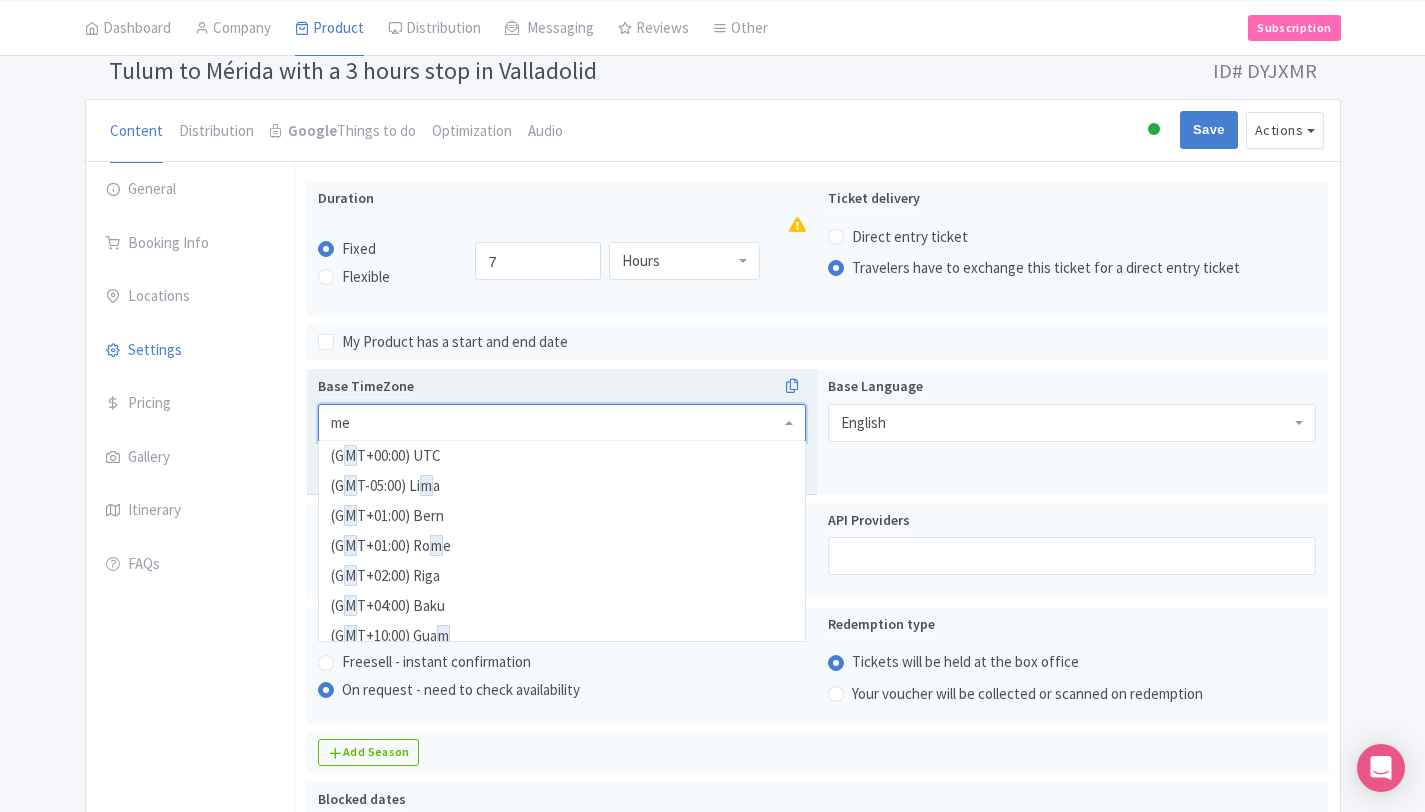 scroll, scrollTop: 0, scrollLeft: 0, axis: both 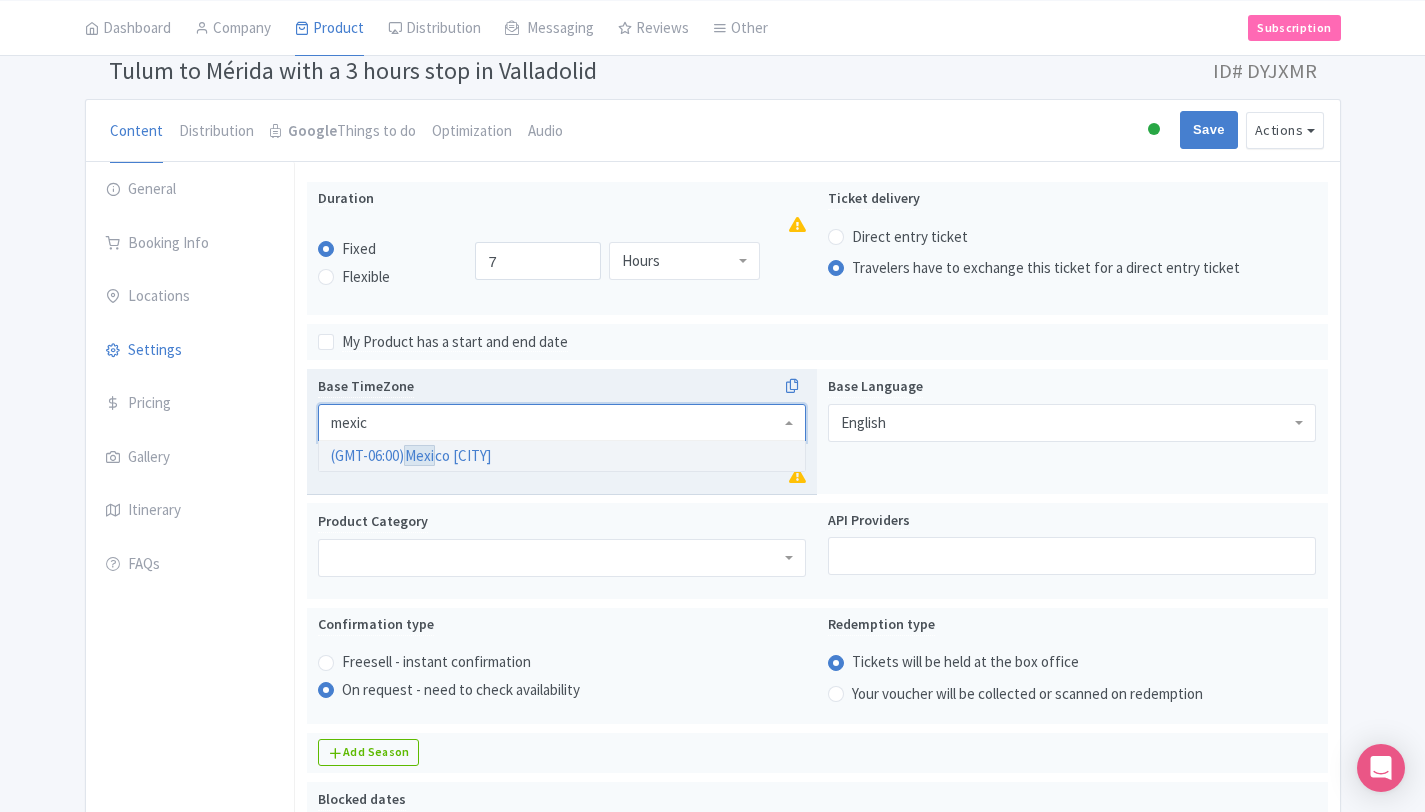 type on "mexico" 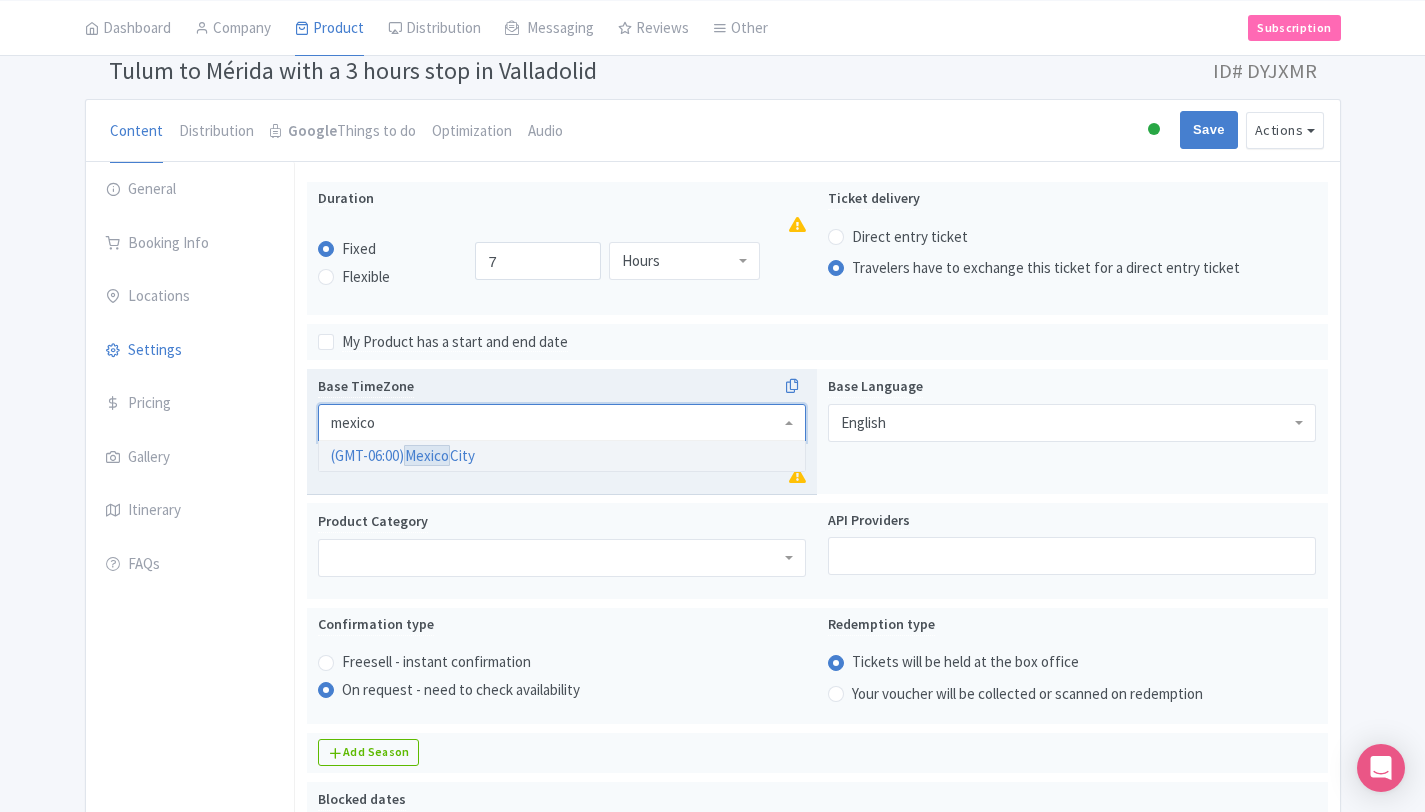 type 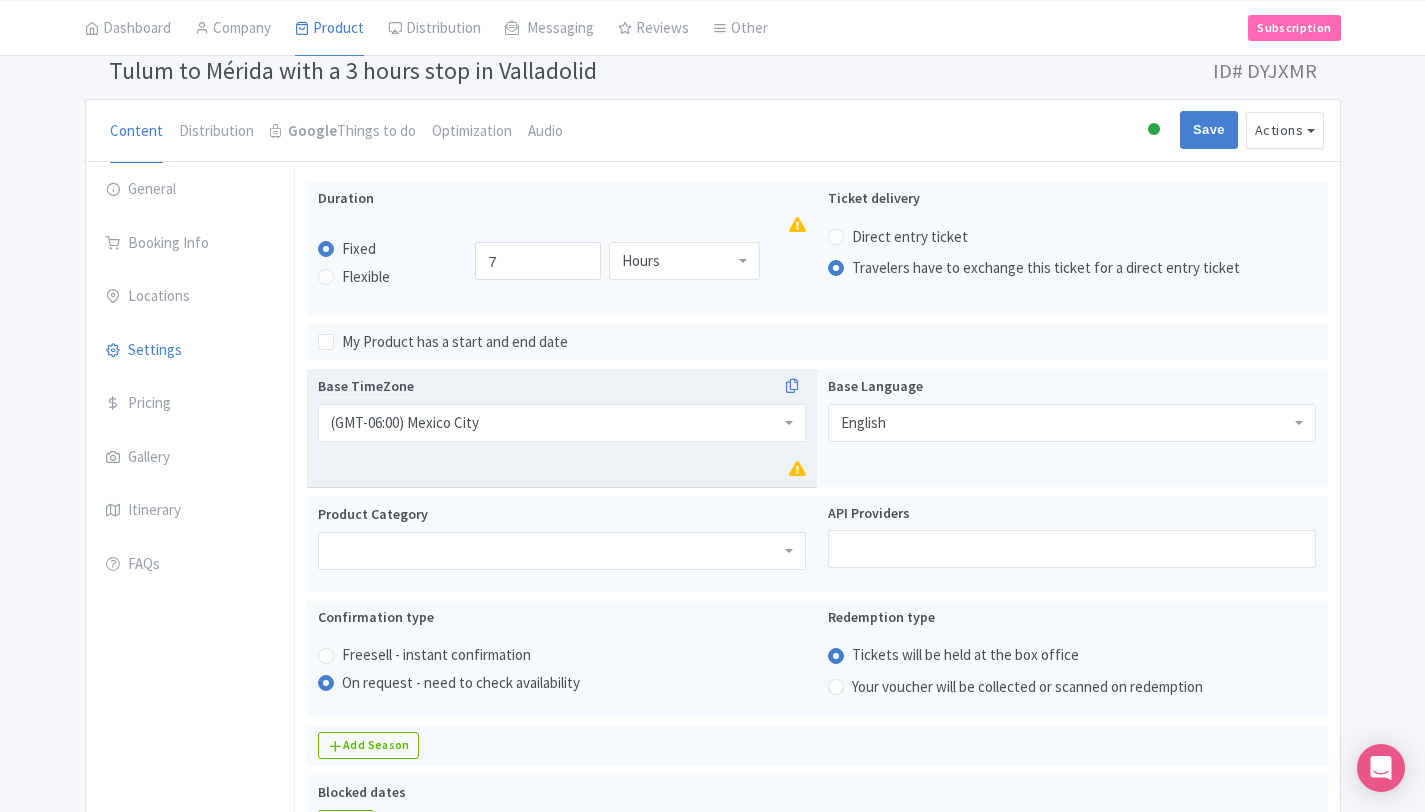 scroll, scrollTop: 0, scrollLeft: 0, axis: both 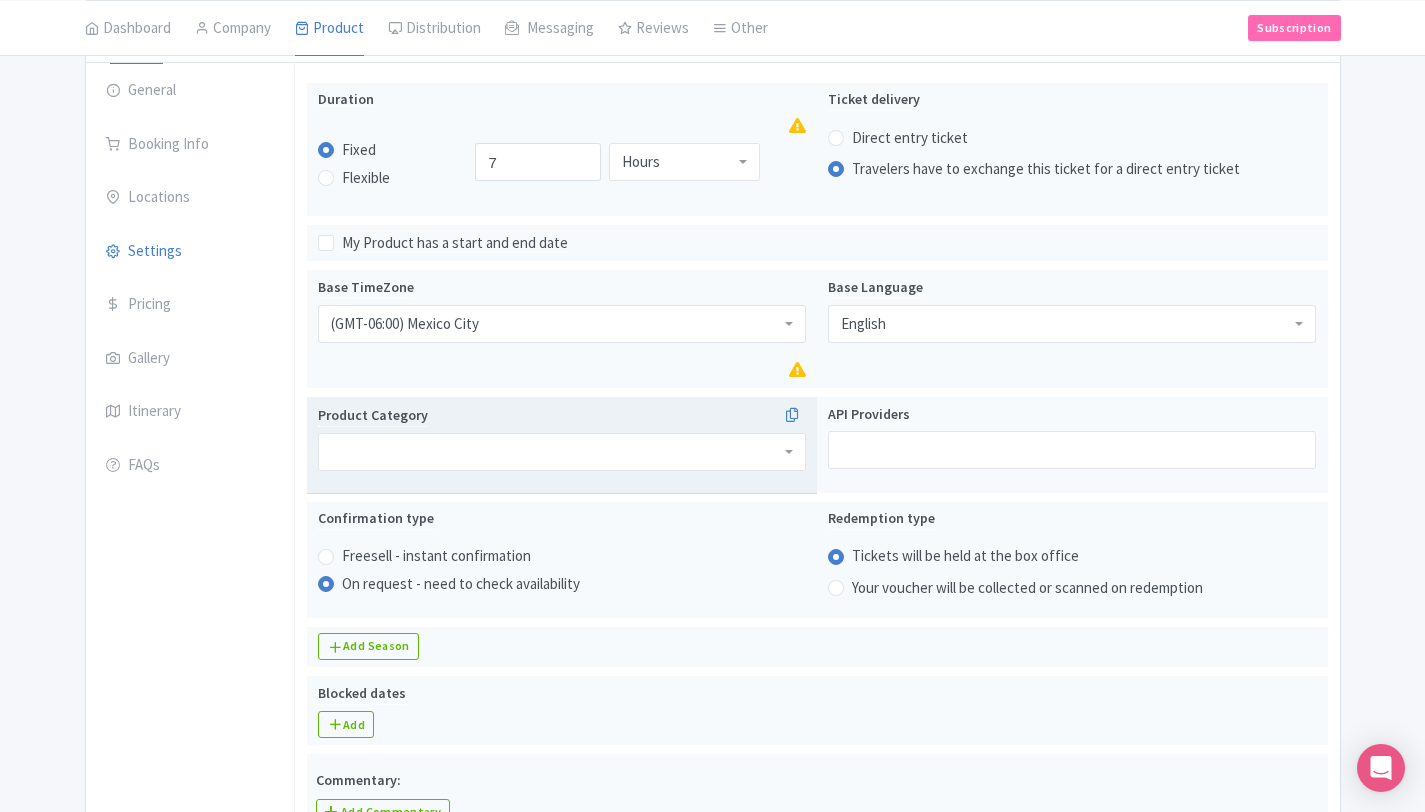 click at bounding box center [562, 452] 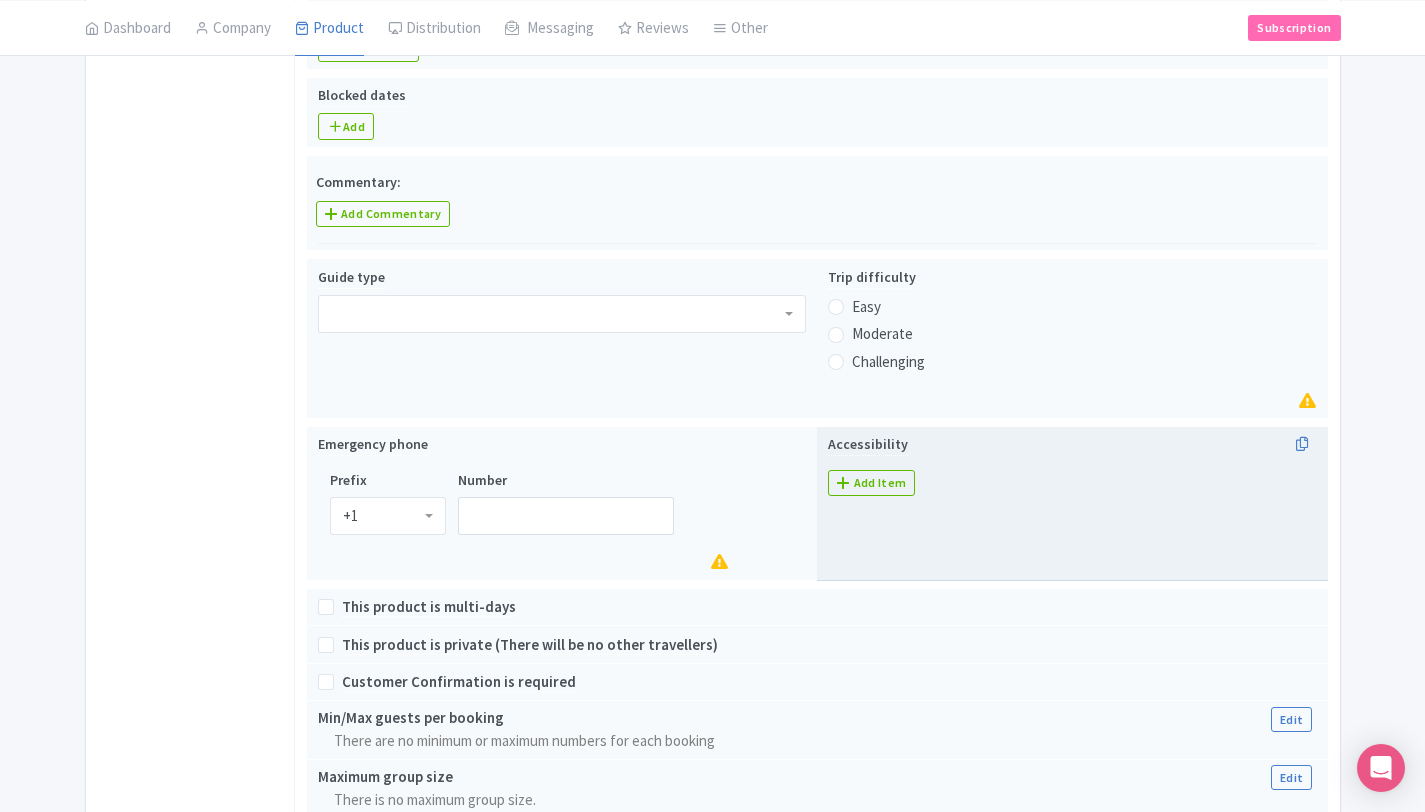 scroll, scrollTop: 818, scrollLeft: 0, axis: vertical 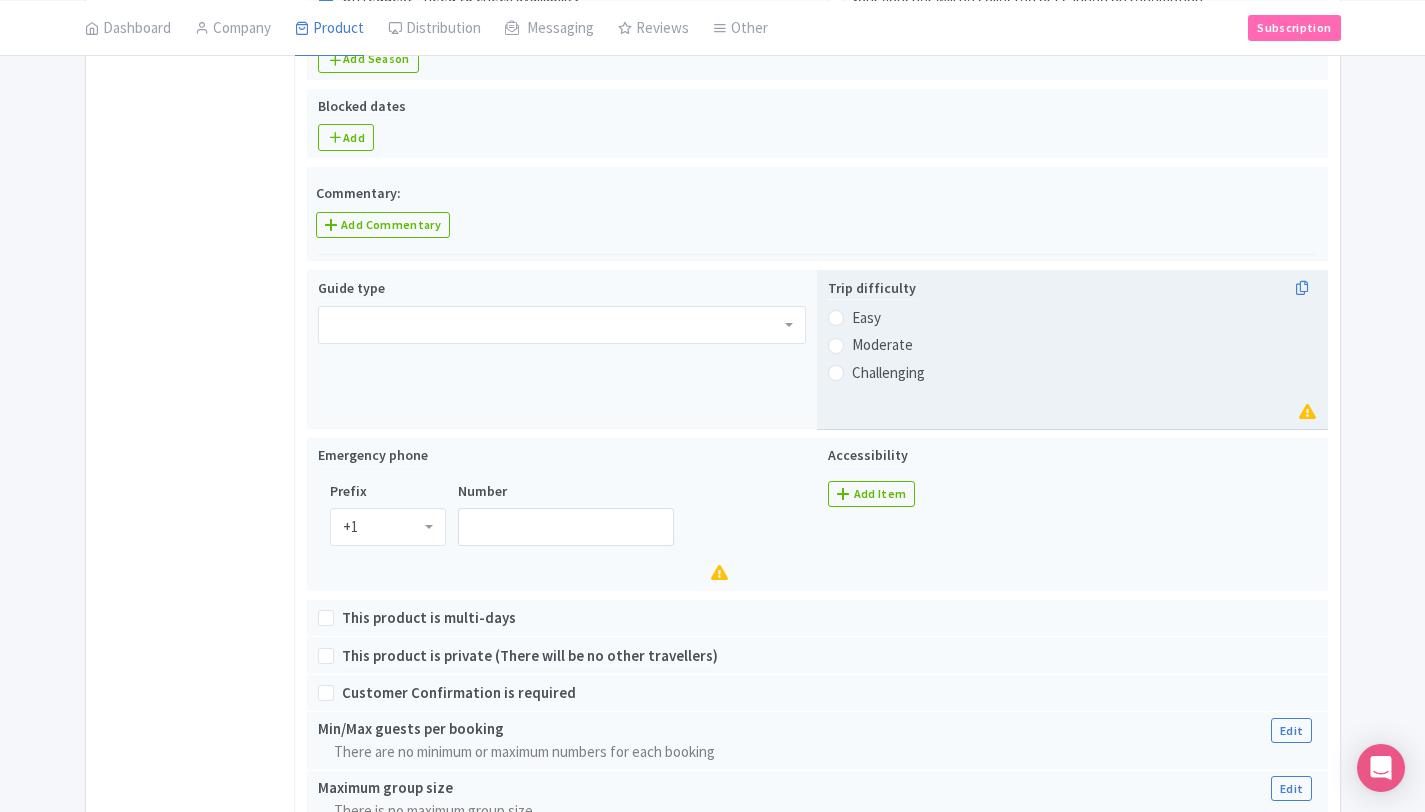 click on "Easy" at bounding box center (866, 318) 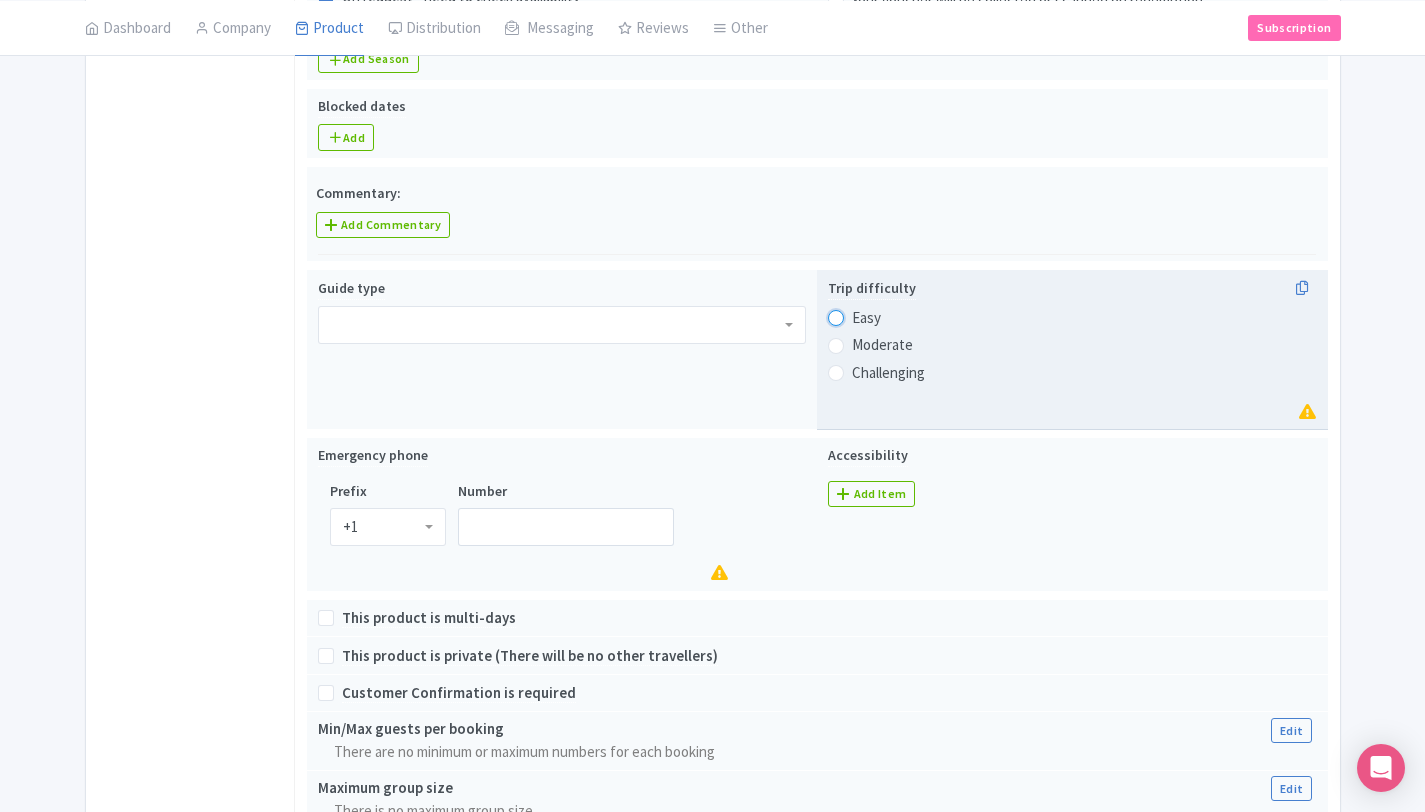 click on "Easy" at bounding box center (862, 316) 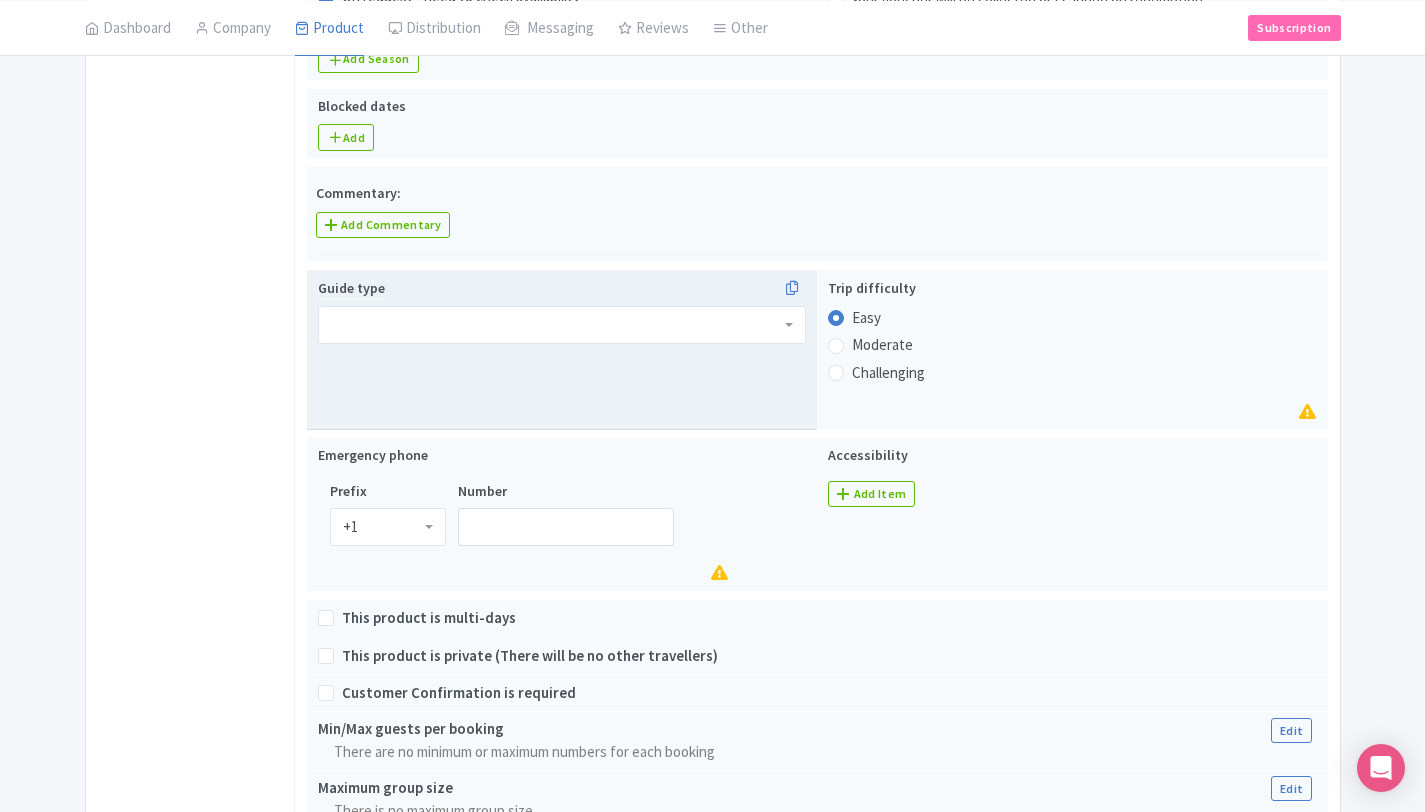 click at bounding box center (562, 325) 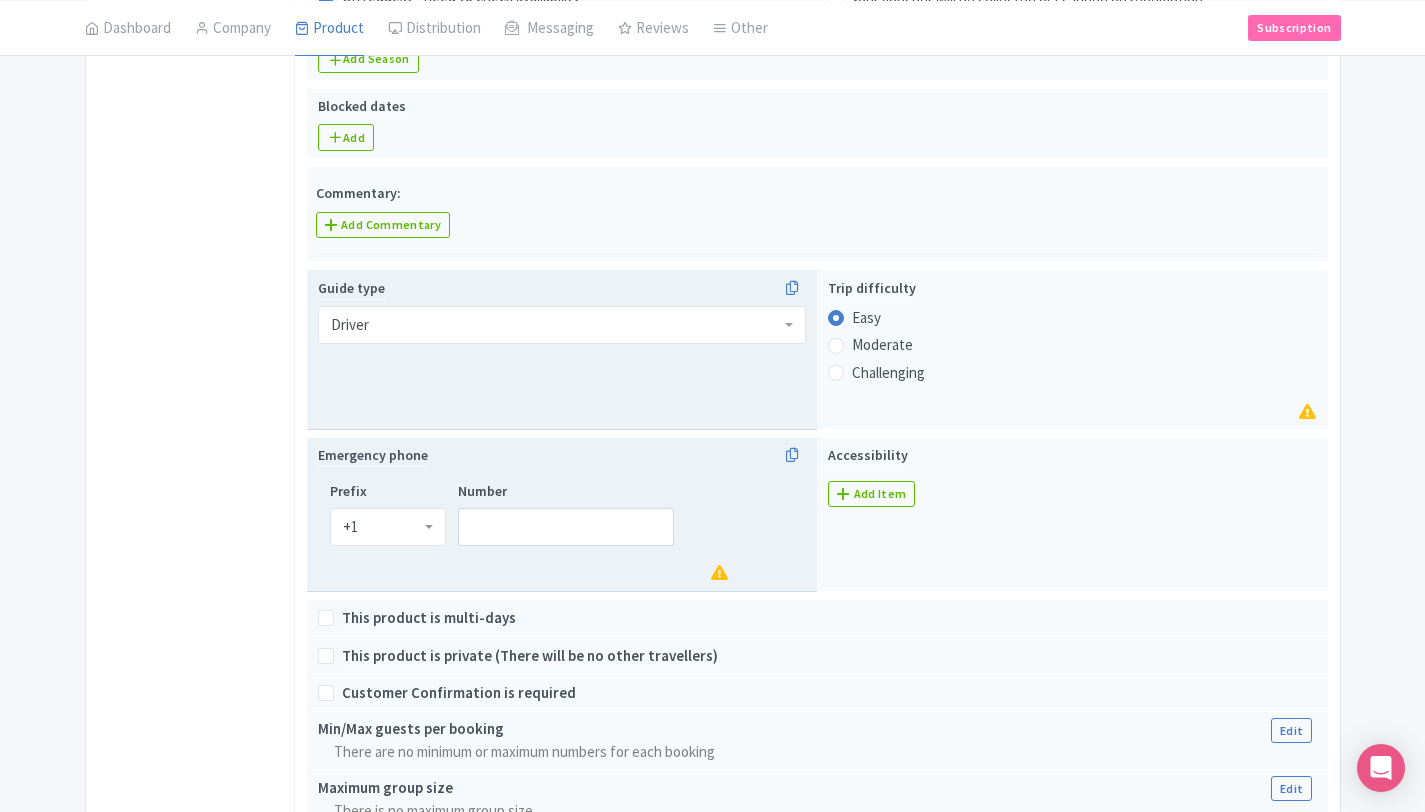 click on "+1" at bounding box center (388, 527) 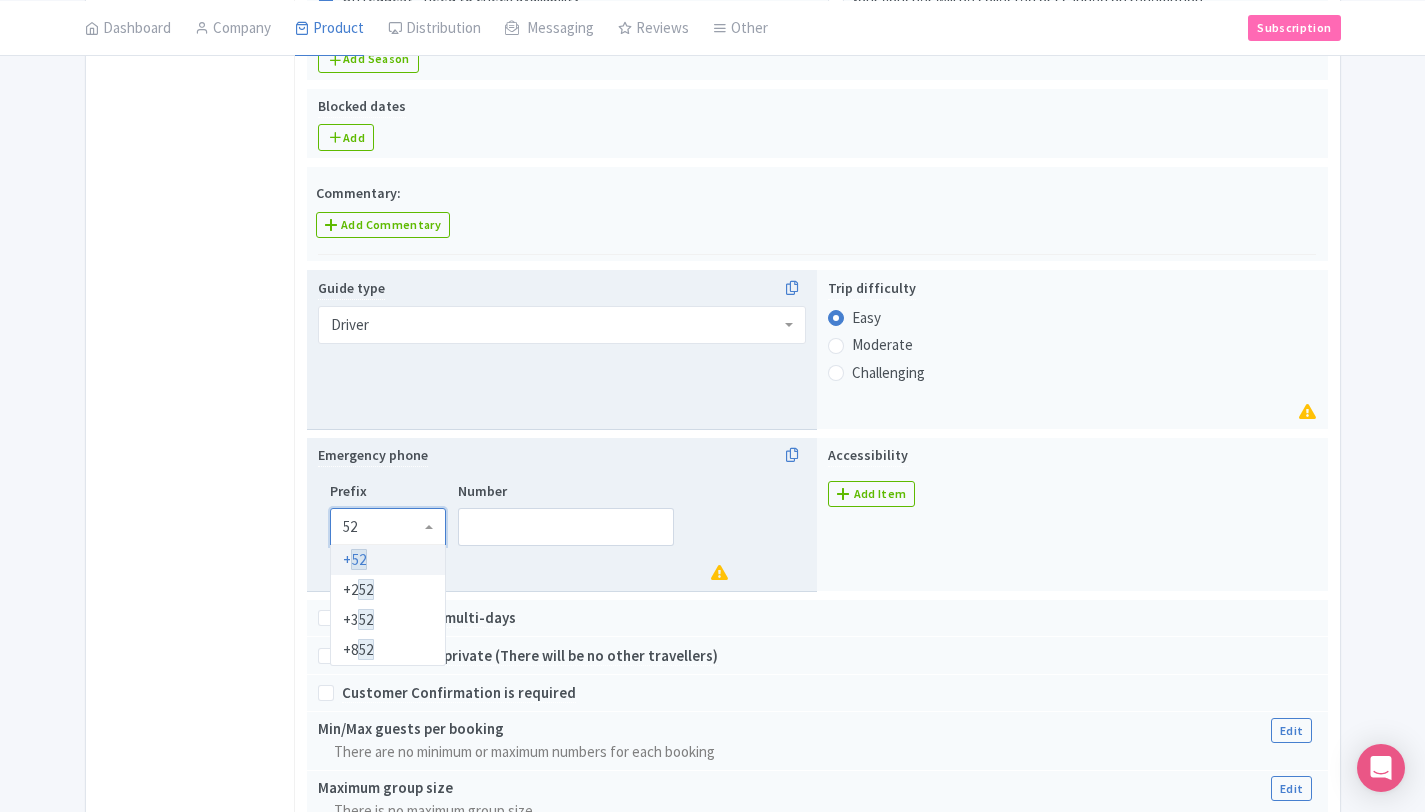 type on "52" 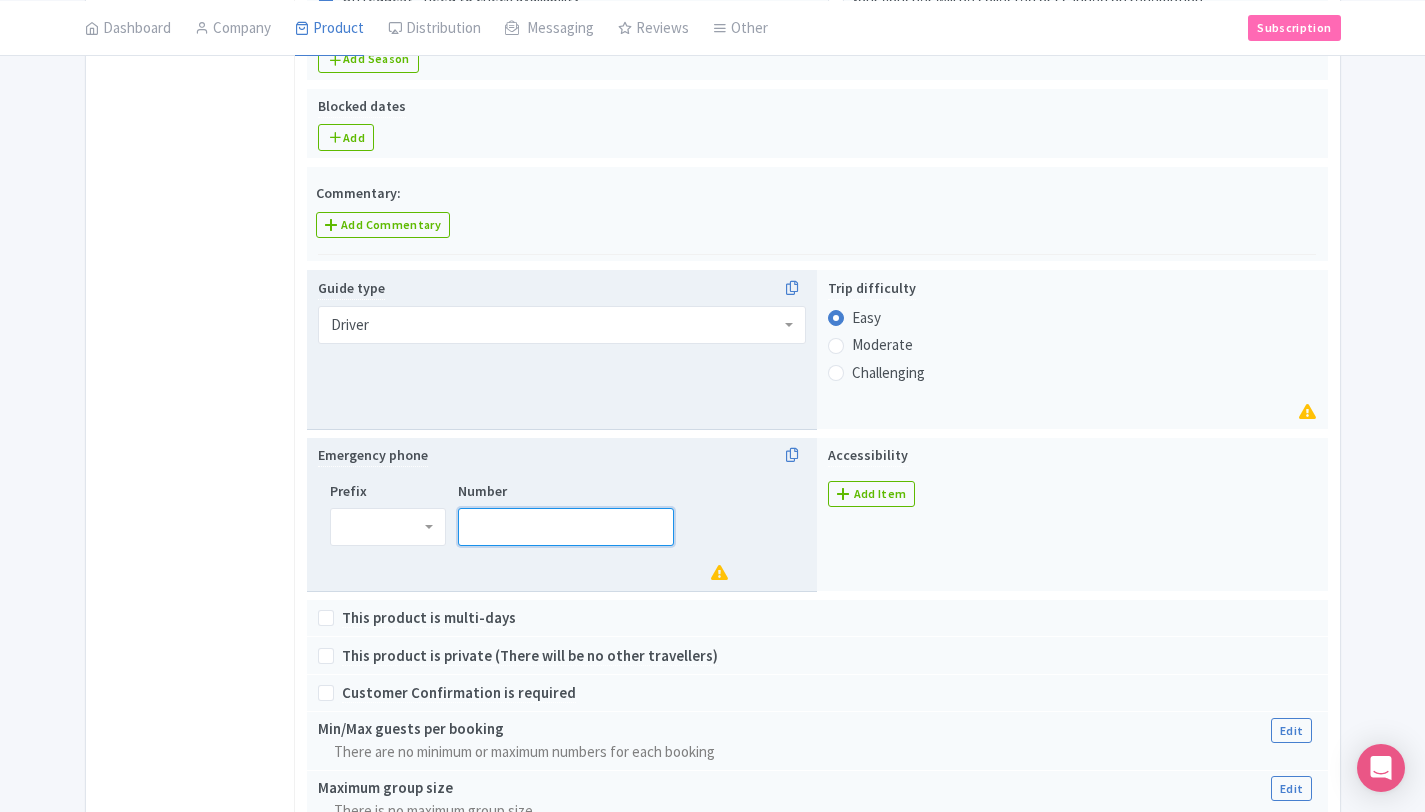 click on "Number" at bounding box center [566, 527] 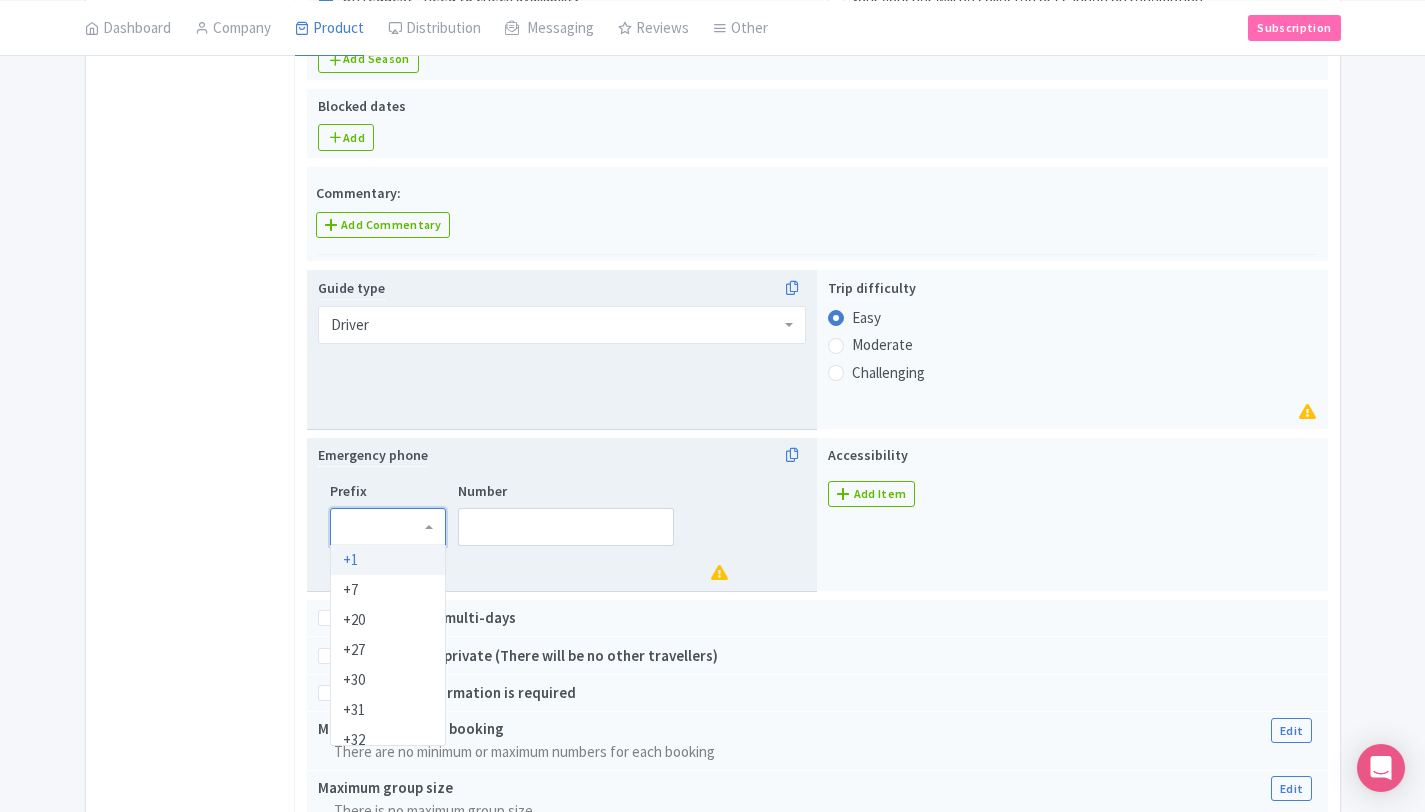 click at bounding box center [388, 527] 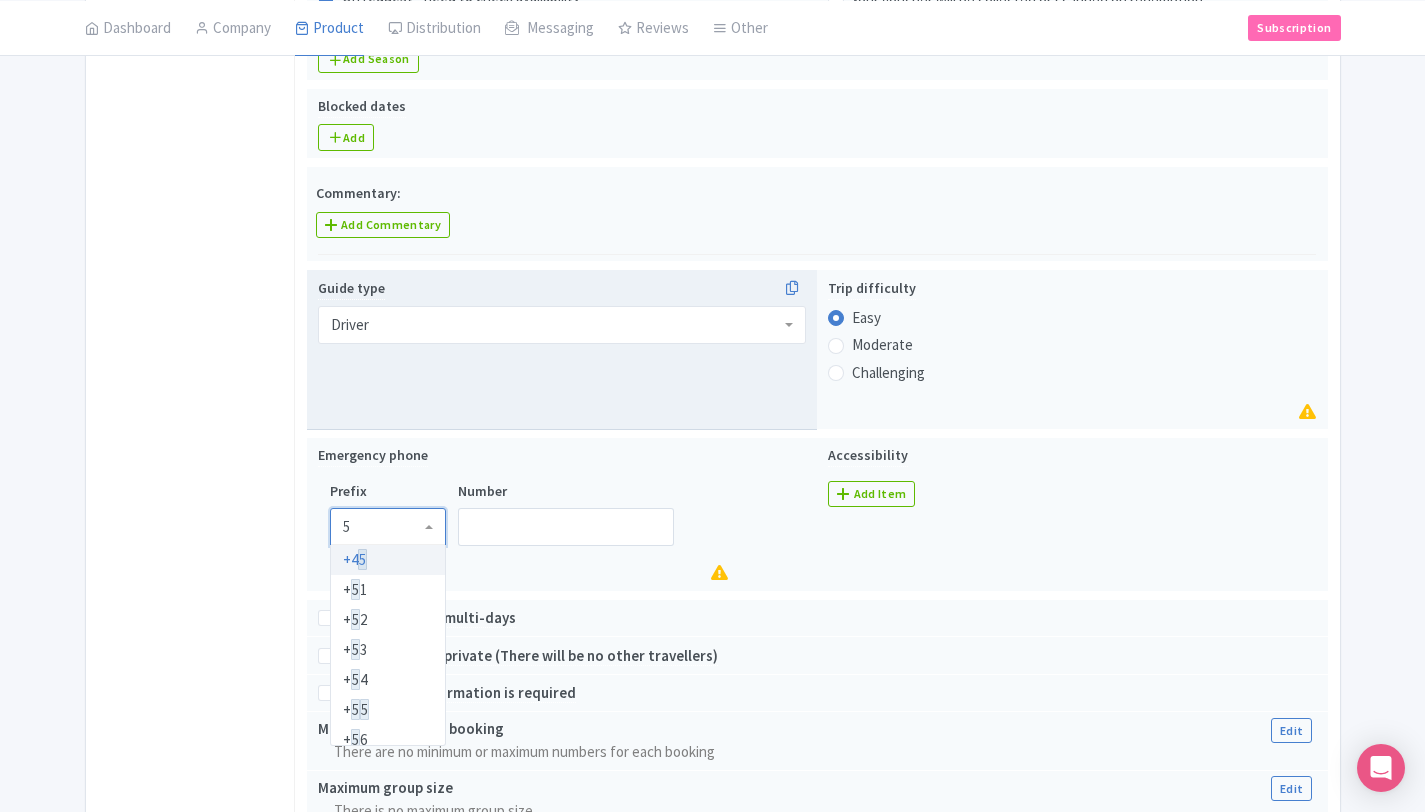 type on "52" 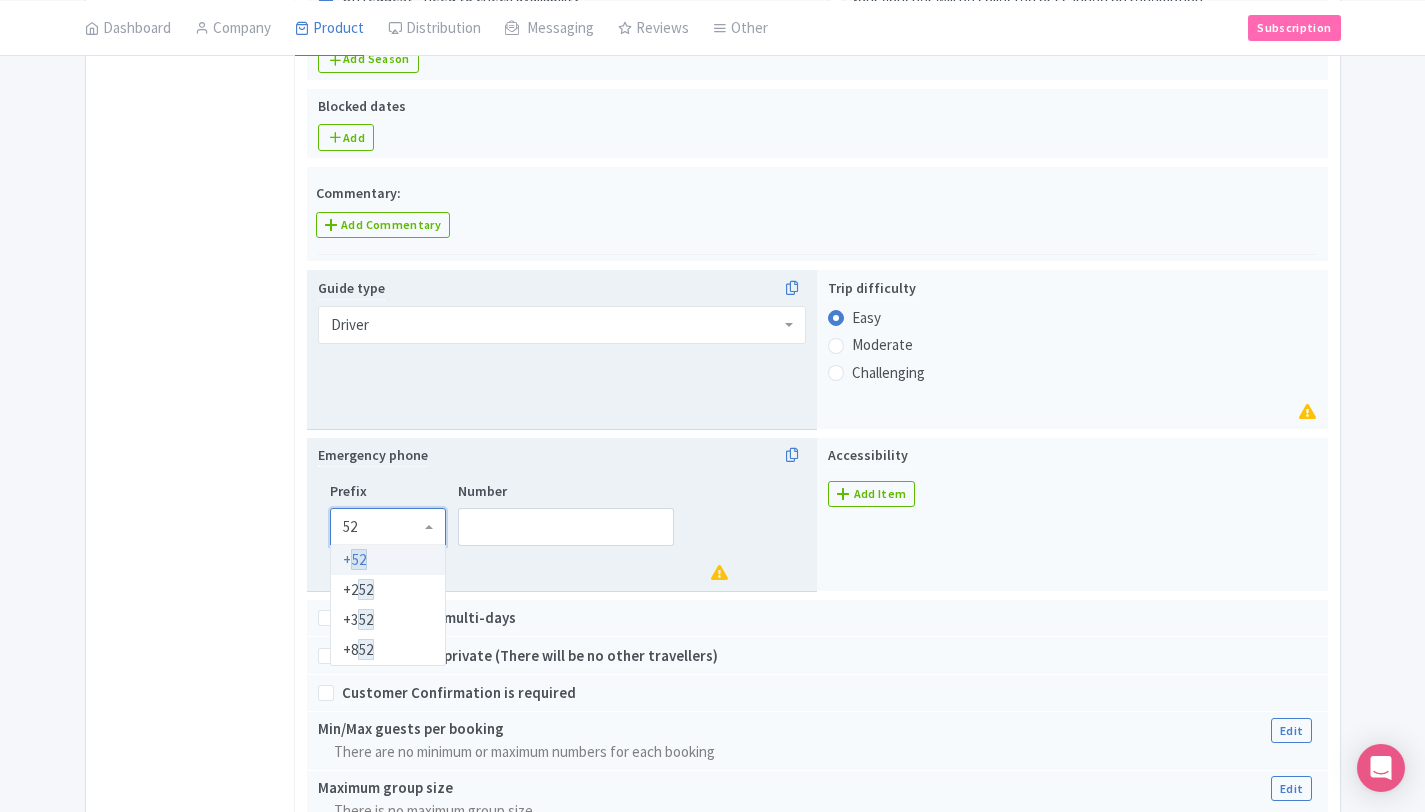type 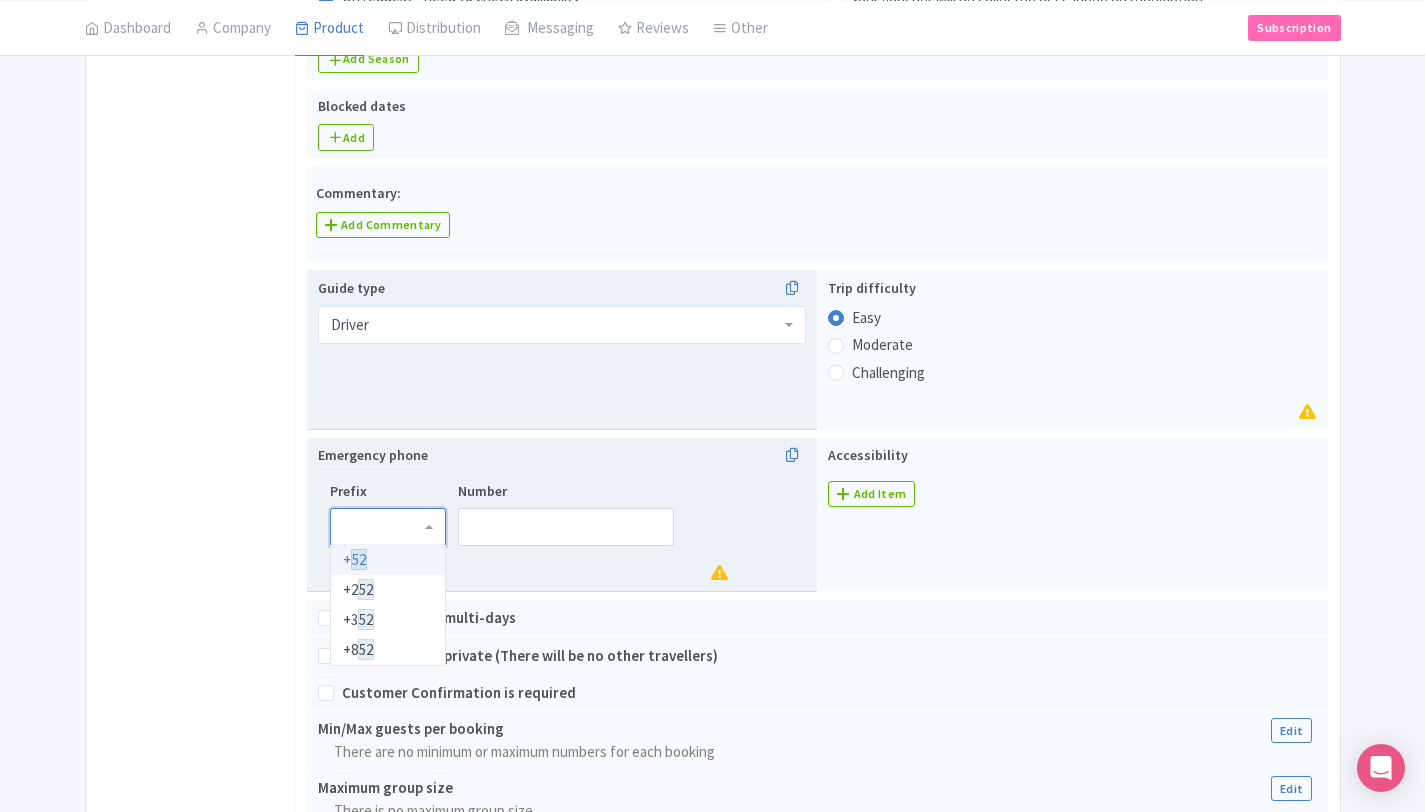 scroll, scrollTop: 0, scrollLeft: 0, axis: both 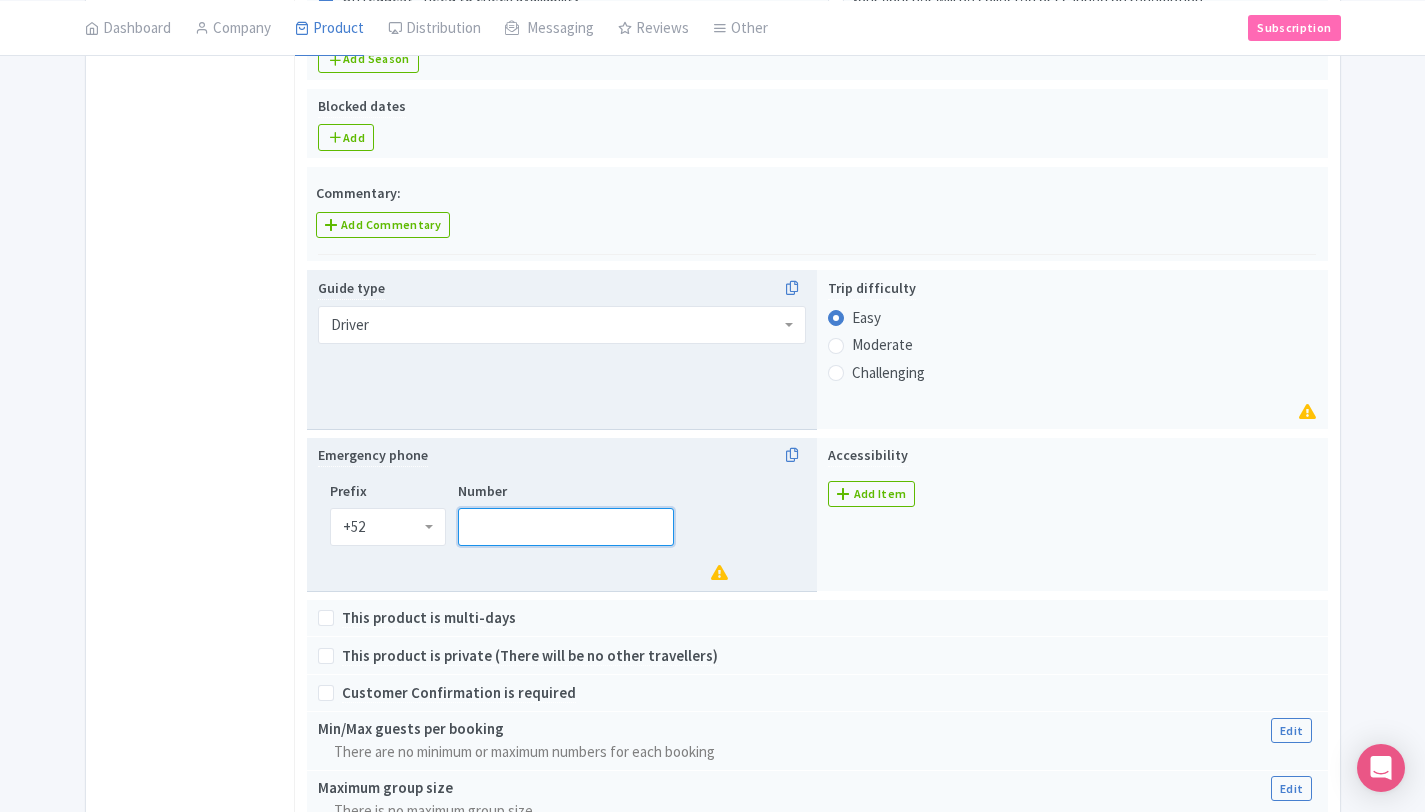 click on "Number" at bounding box center [566, 527] 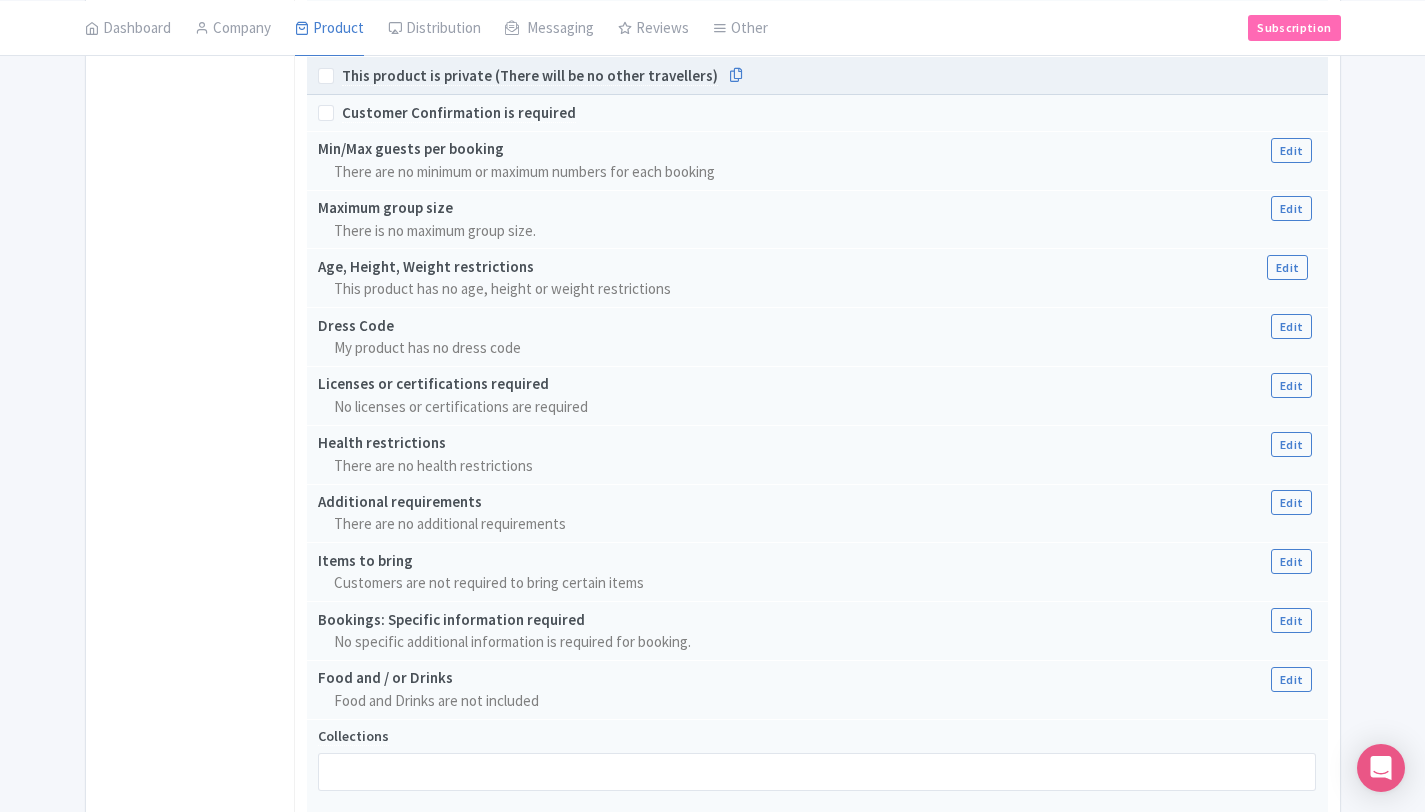 scroll, scrollTop: 1577, scrollLeft: 0, axis: vertical 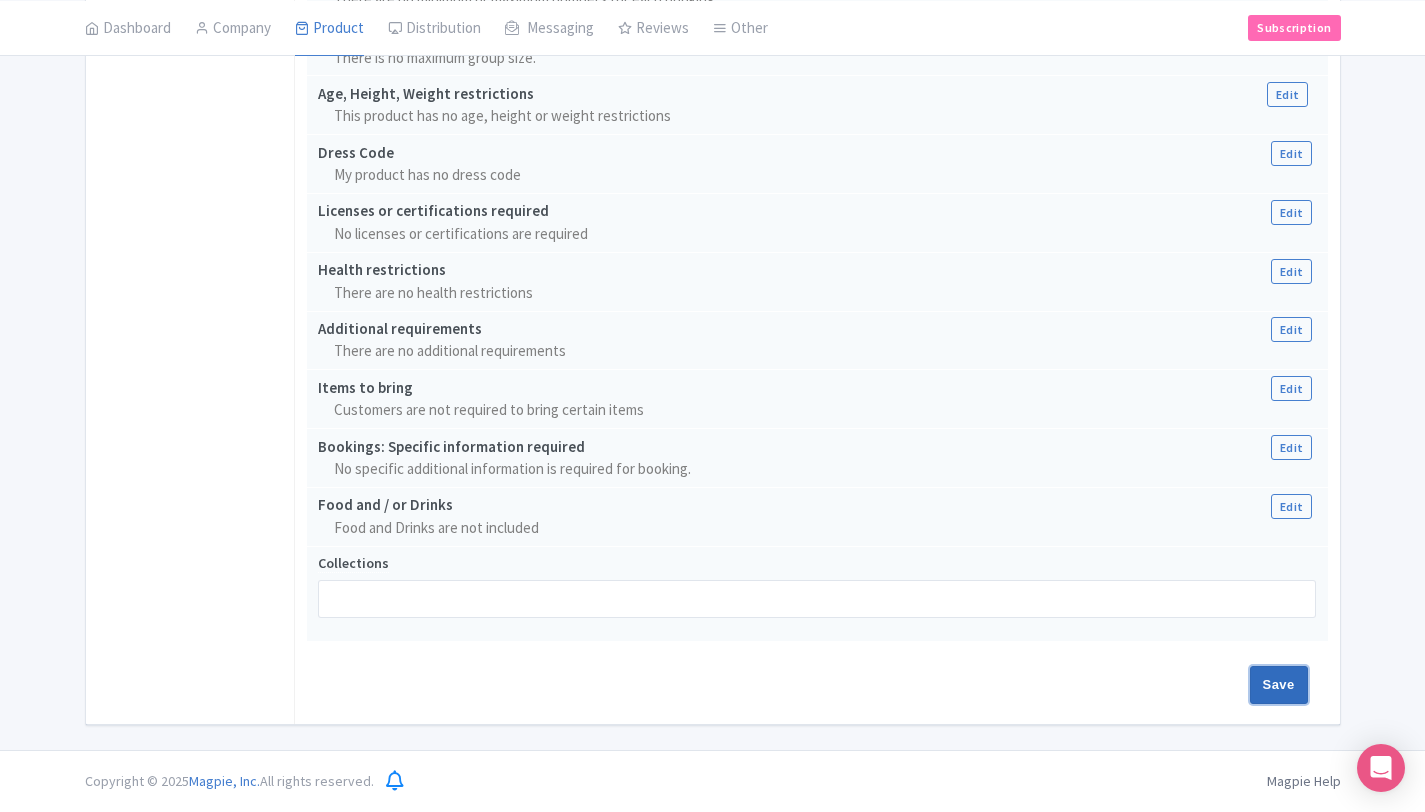 click on "Save" at bounding box center (1279, 685) 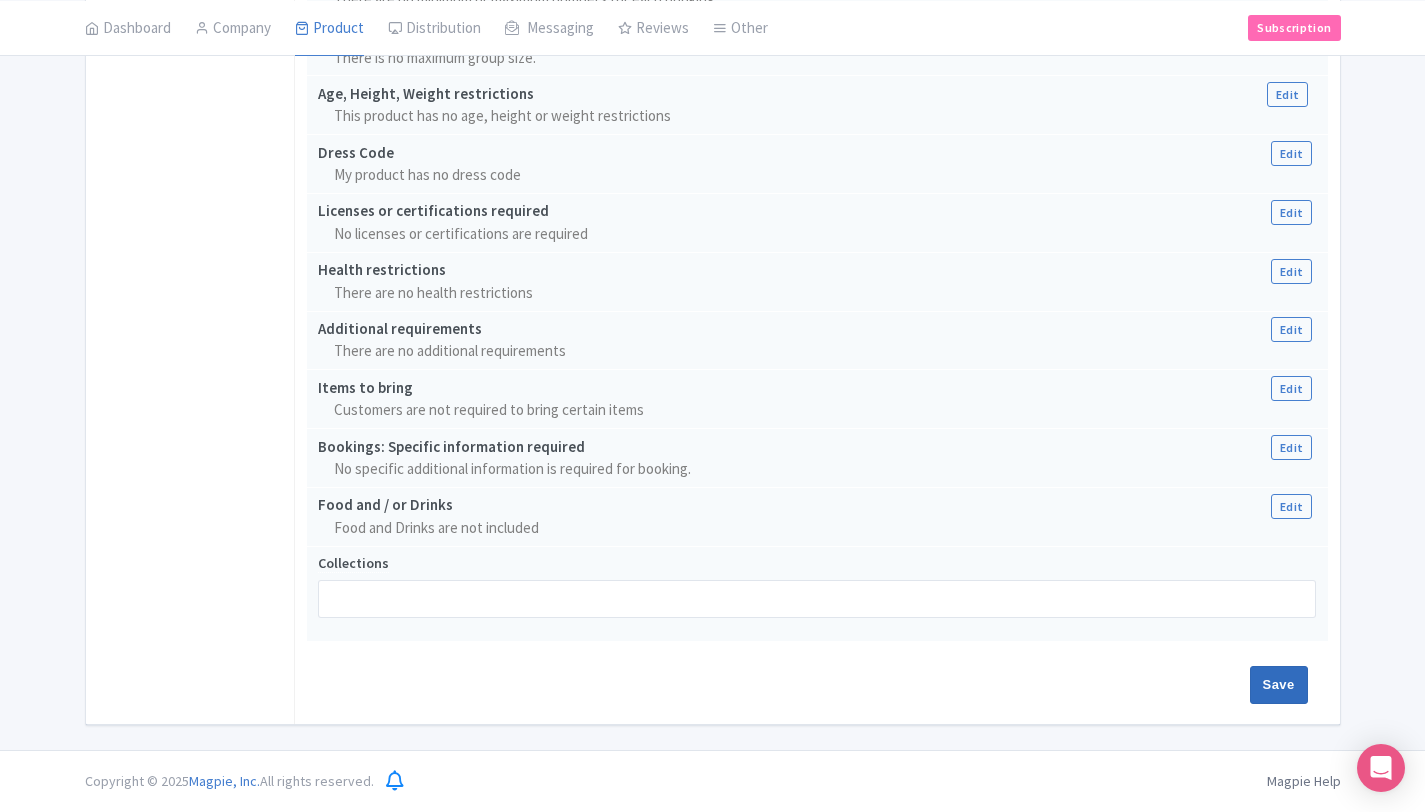 type on "Saving..." 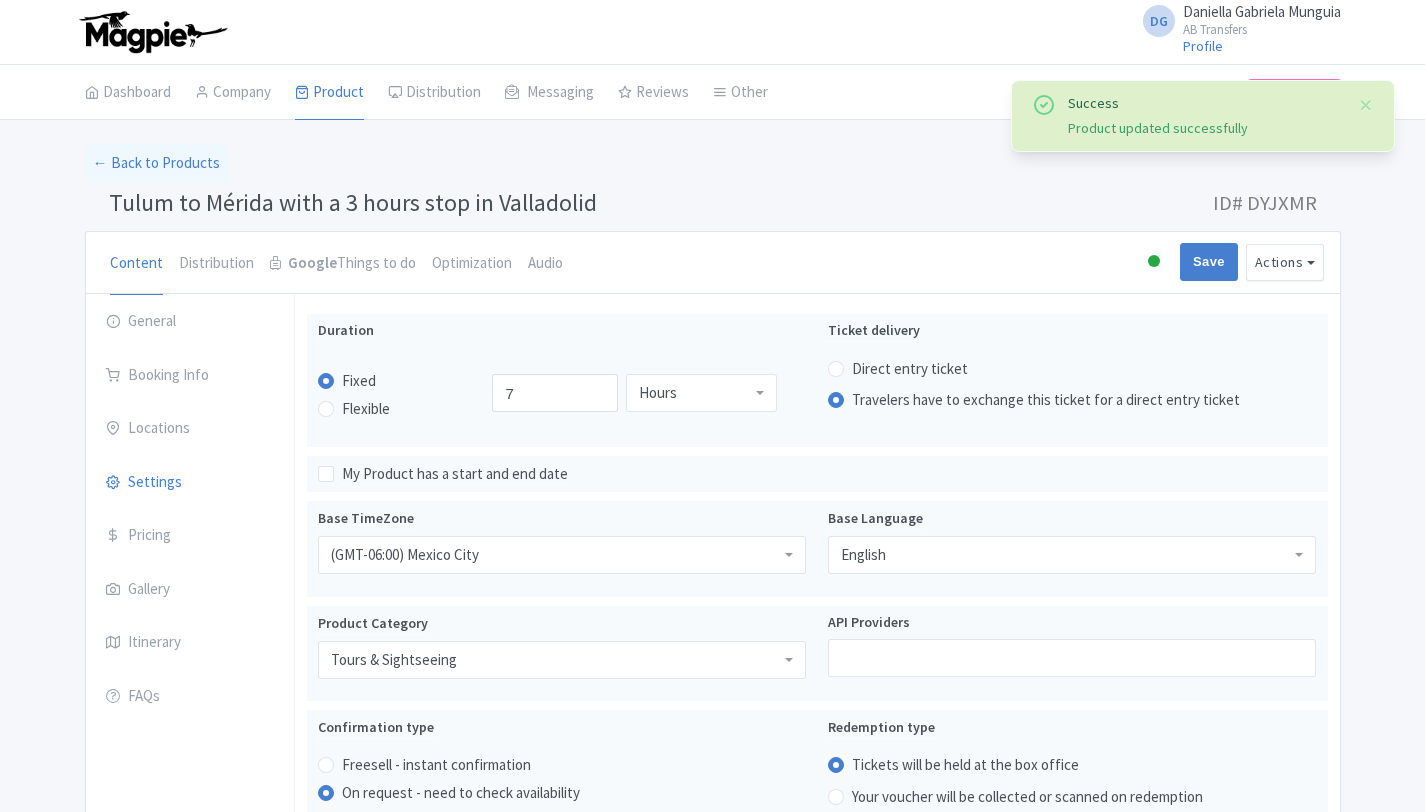 scroll, scrollTop: 314, scrollLeft: 0, axis: vertical 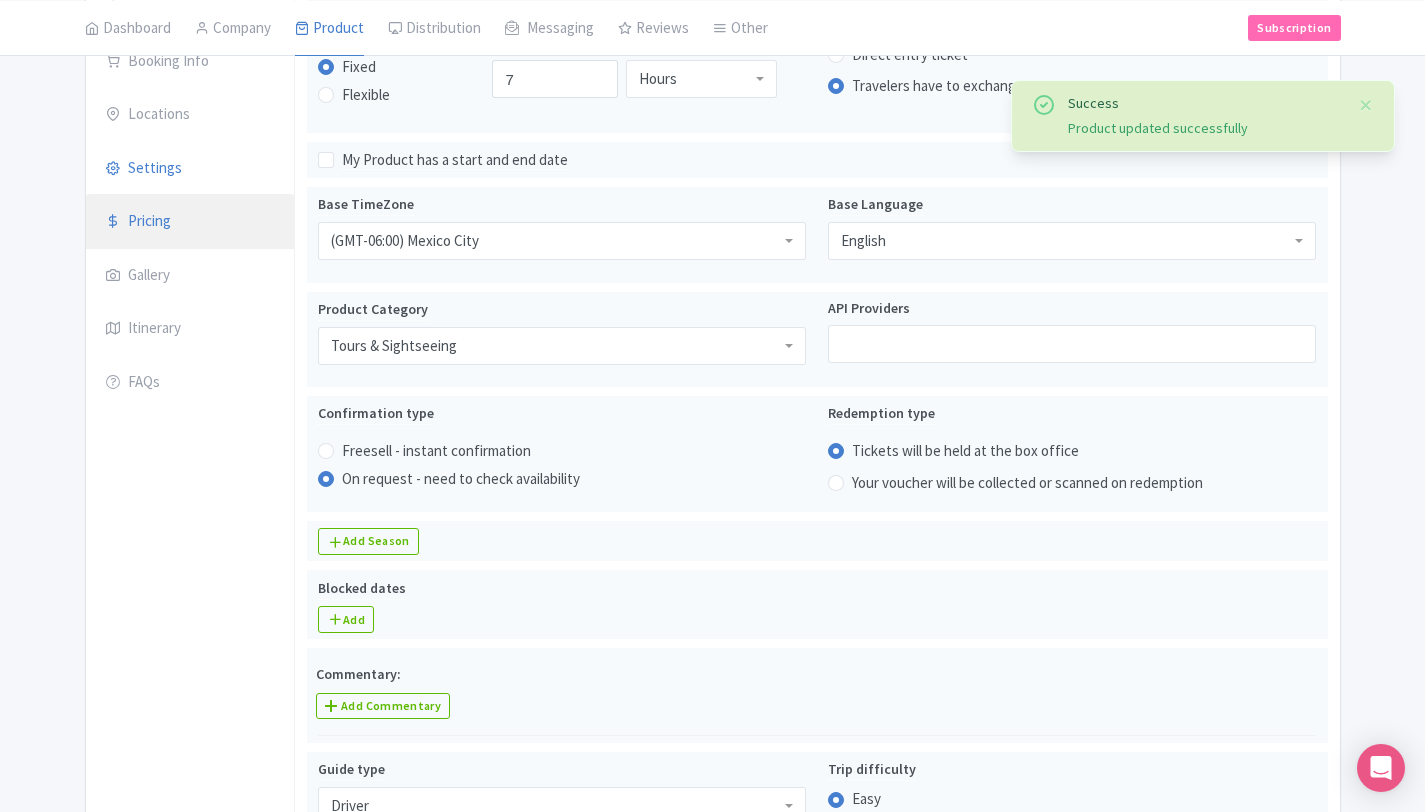 click on "Pricing" at bounding box center (190, 222) 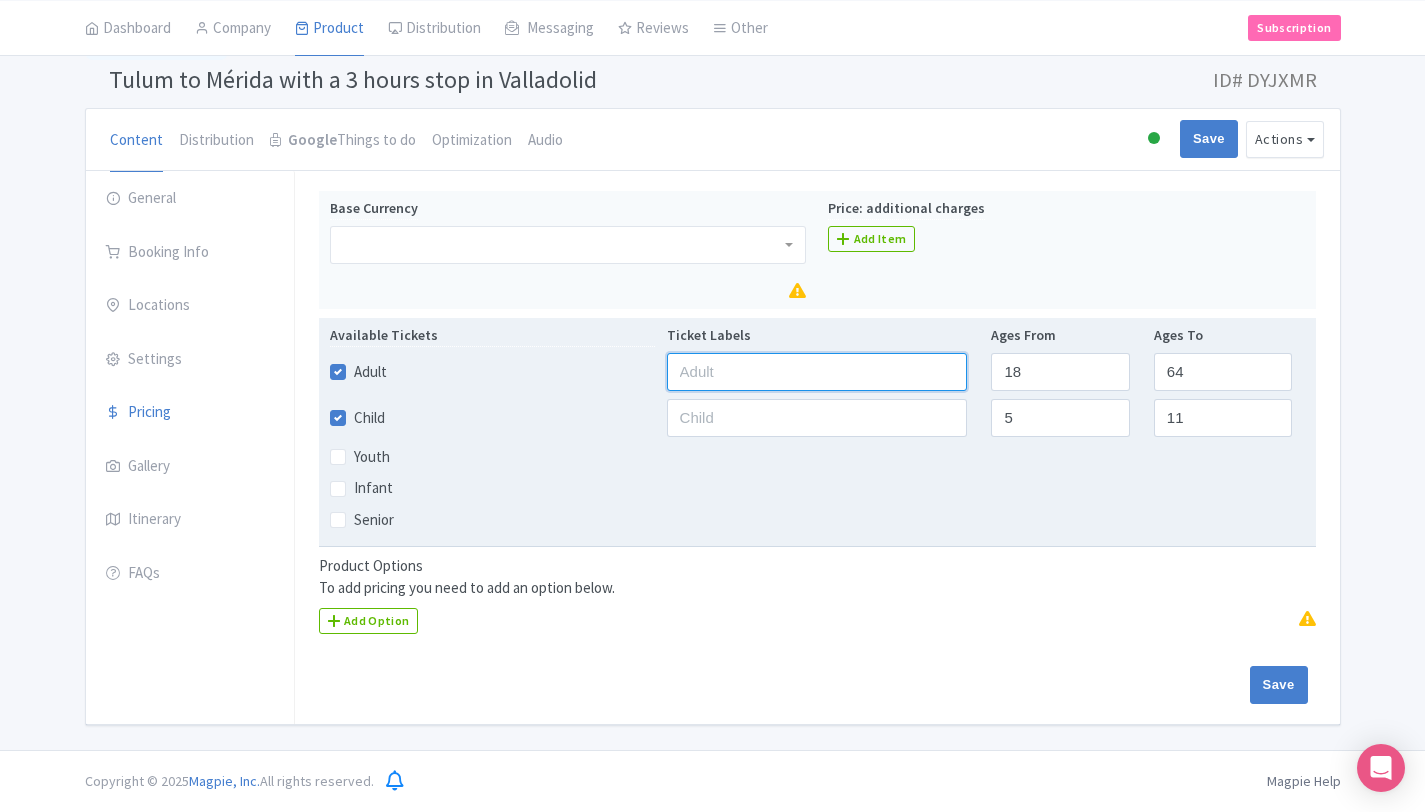 click at bounding box center (817, 372) 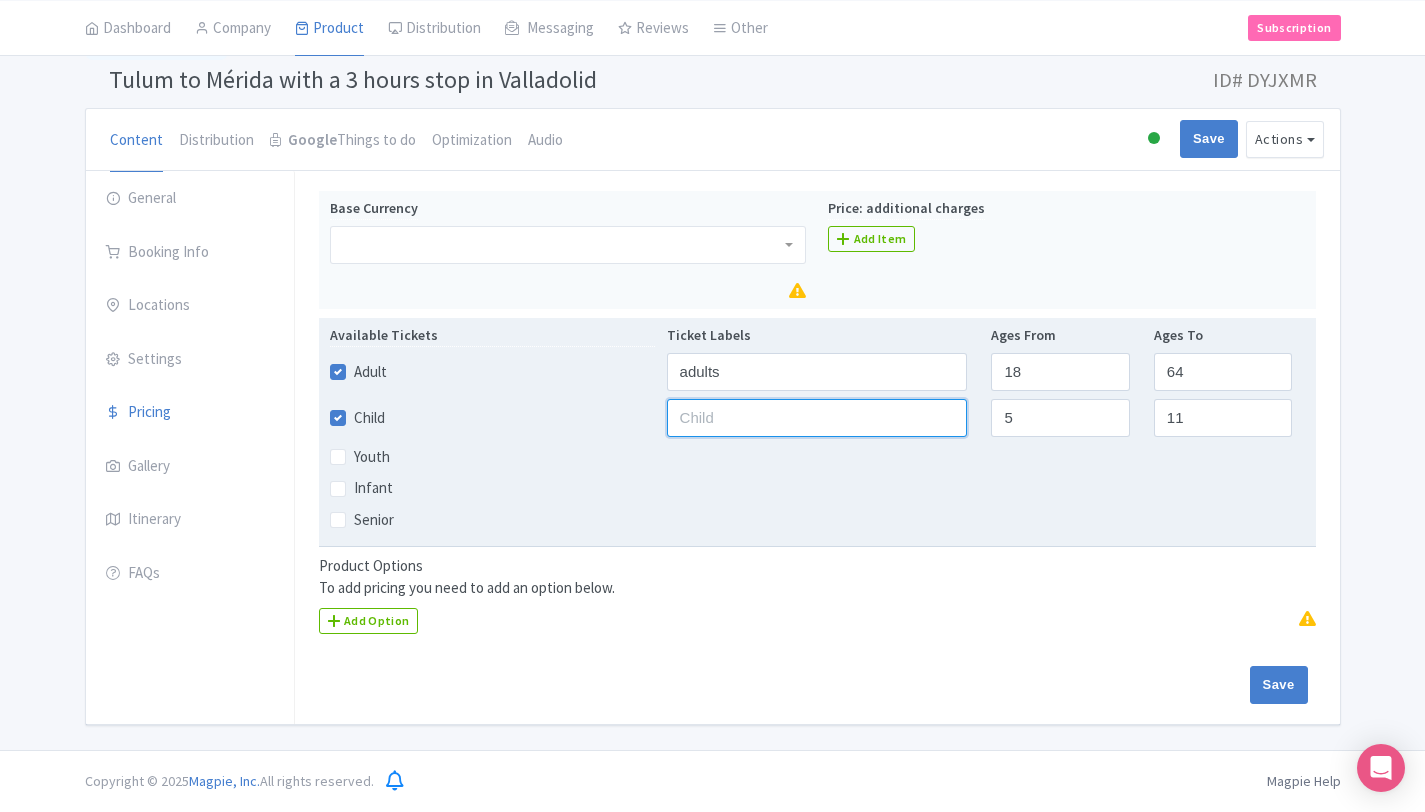 click at bounding box center (817, 418) 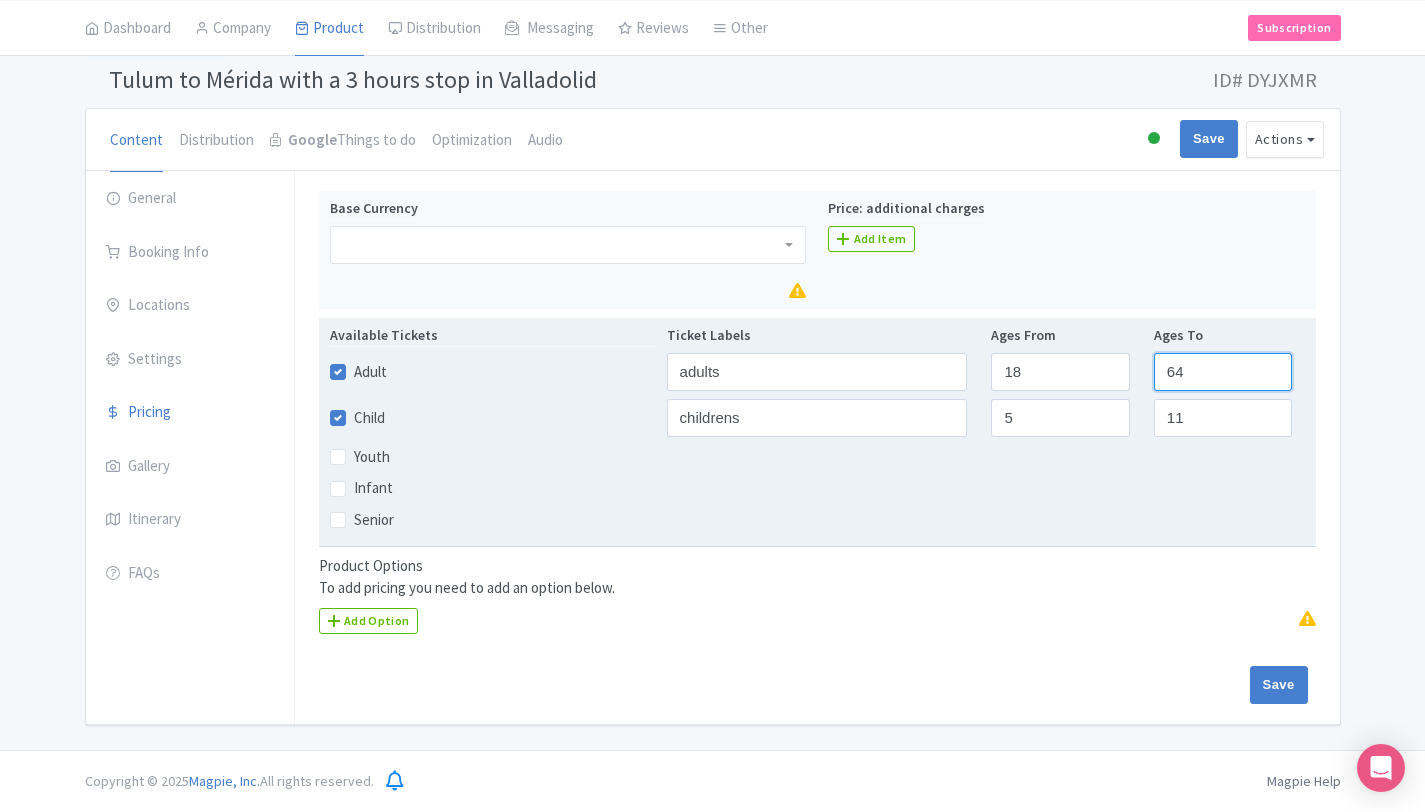 click on "64" at bounding box center [1223, 372] 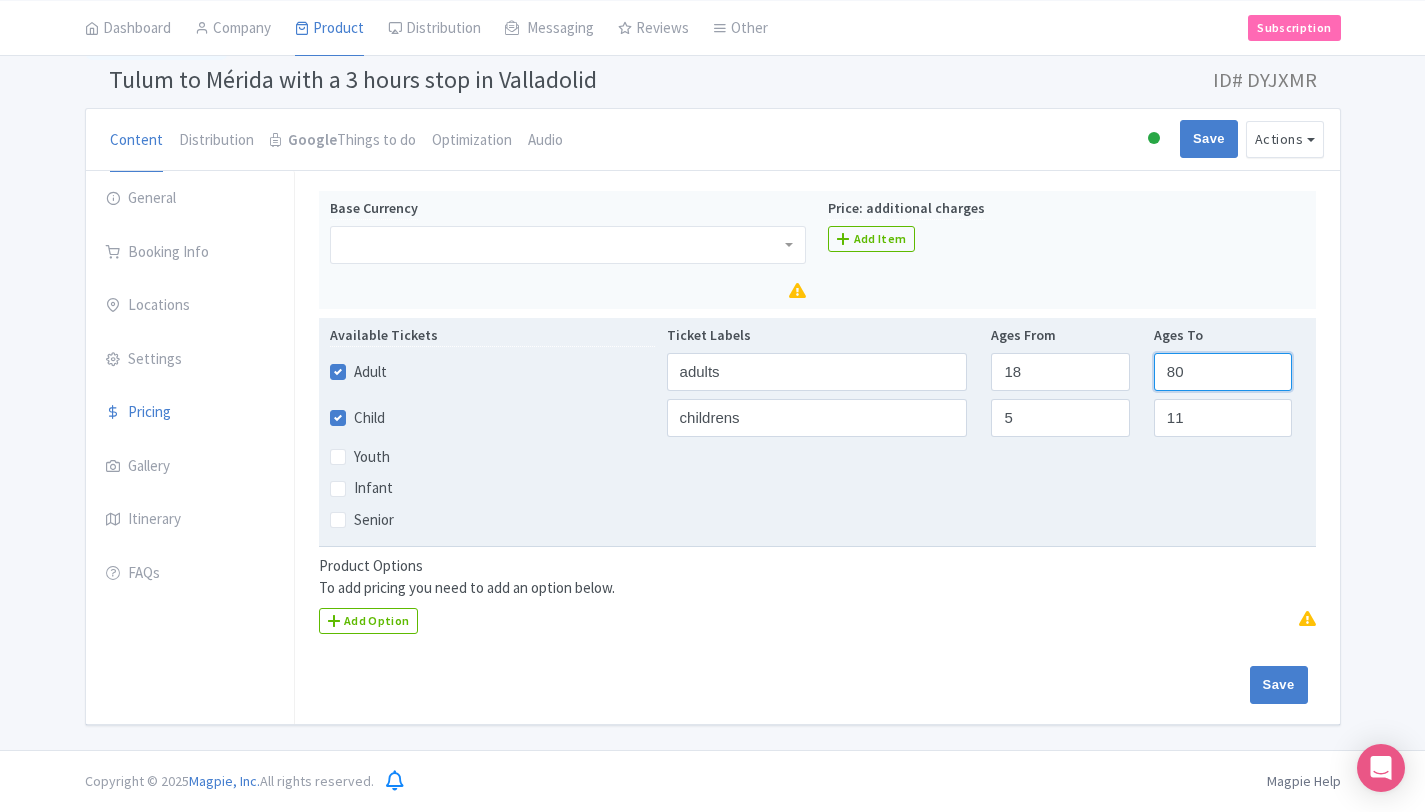 type on "8" 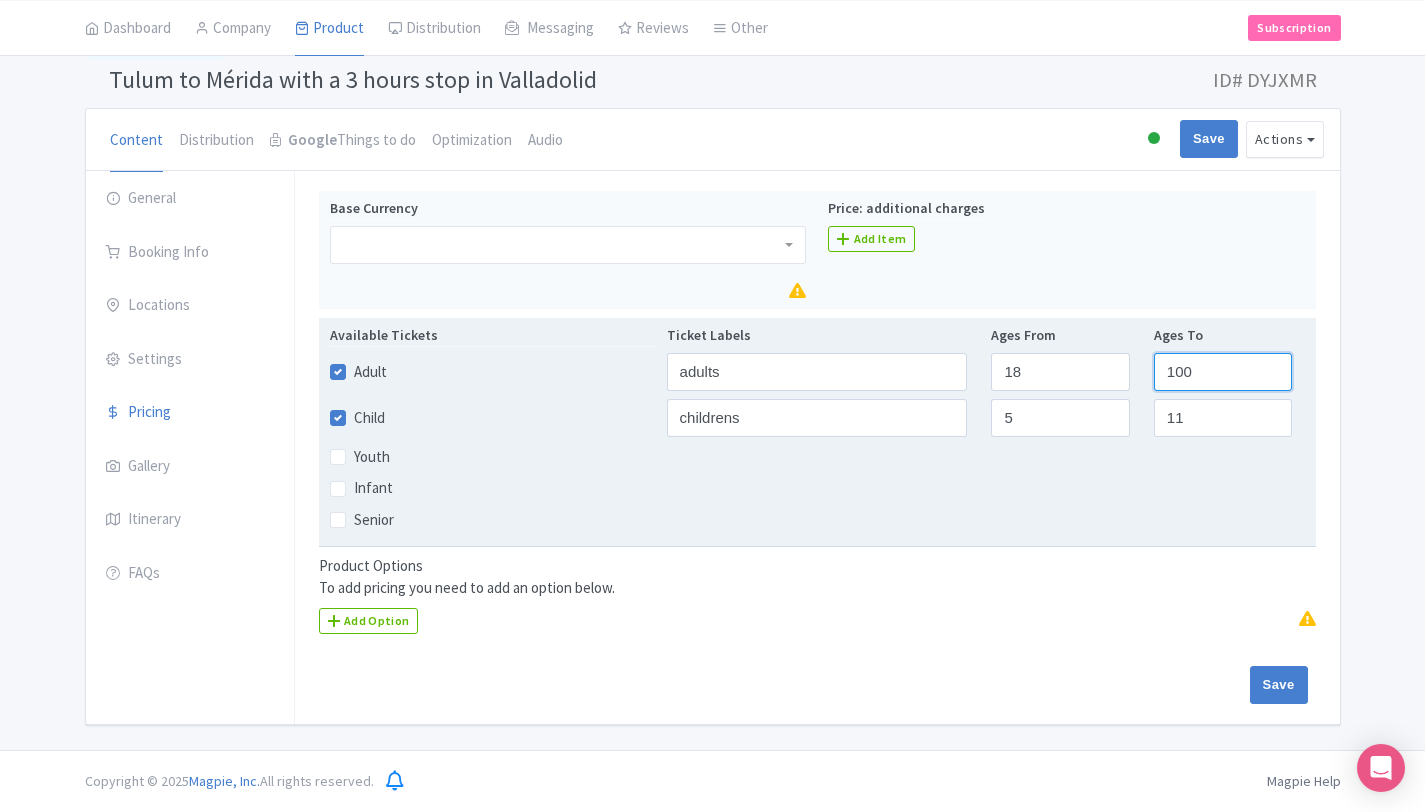 type on "100" 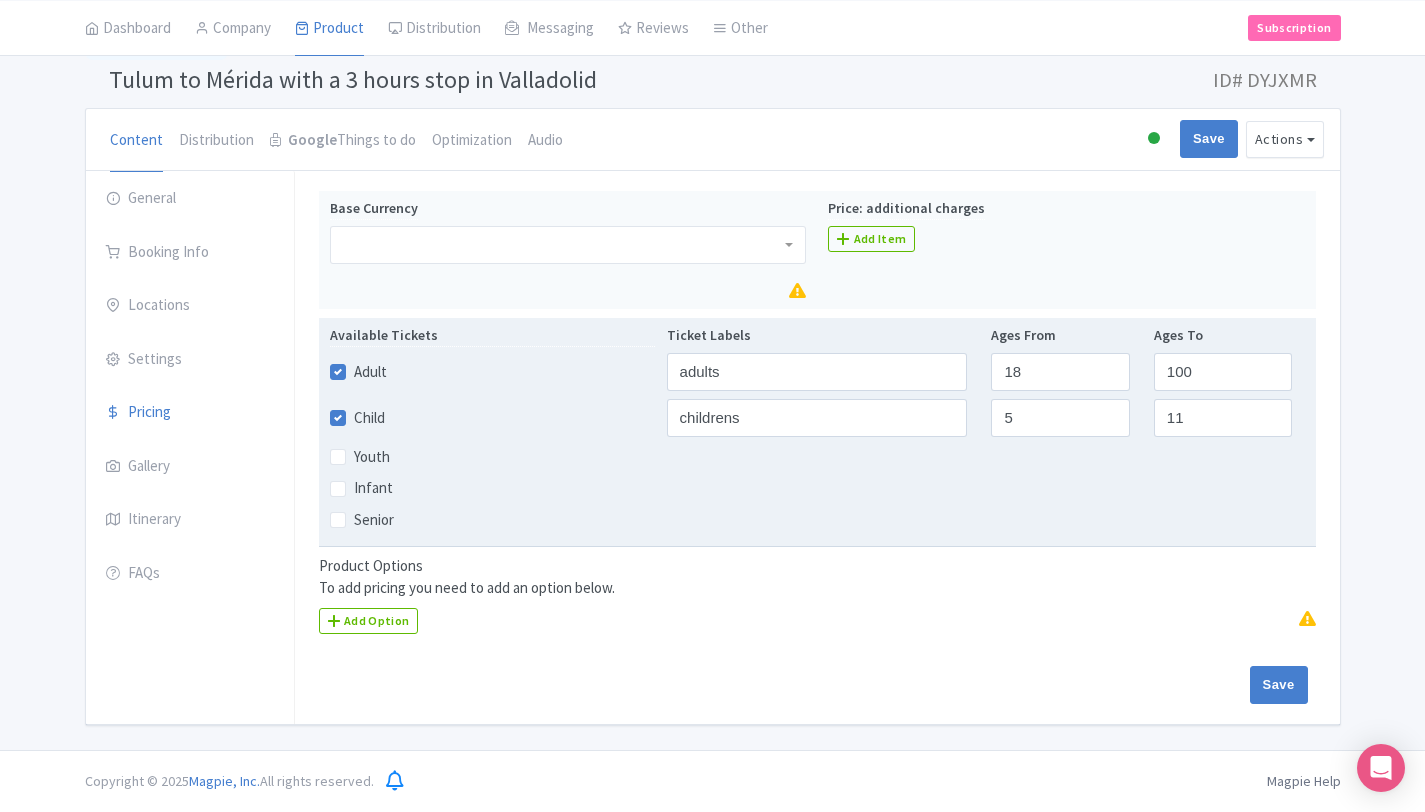 click on "Infant" at bounding box center (817, 488) 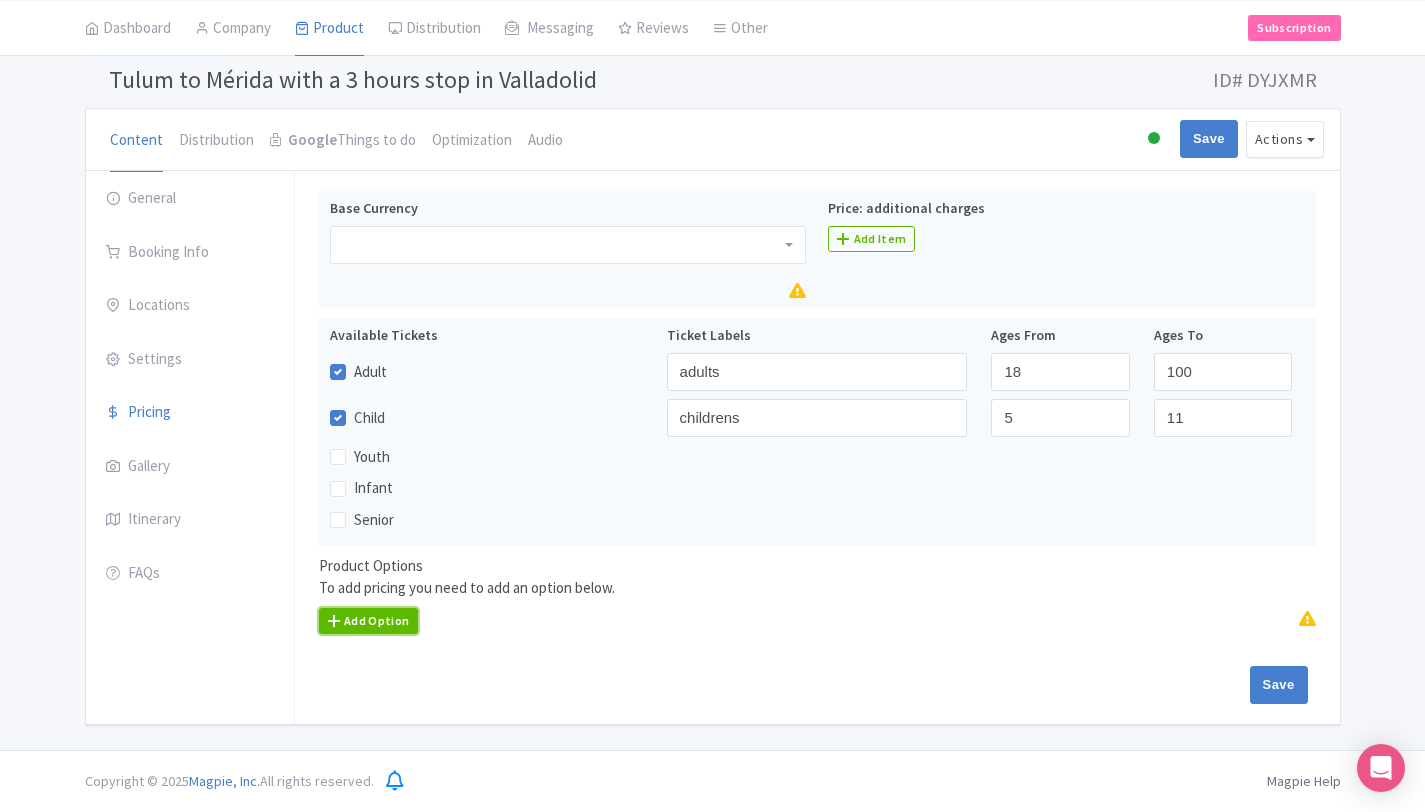 click on "Add Option" at bounding box center [369, 621] 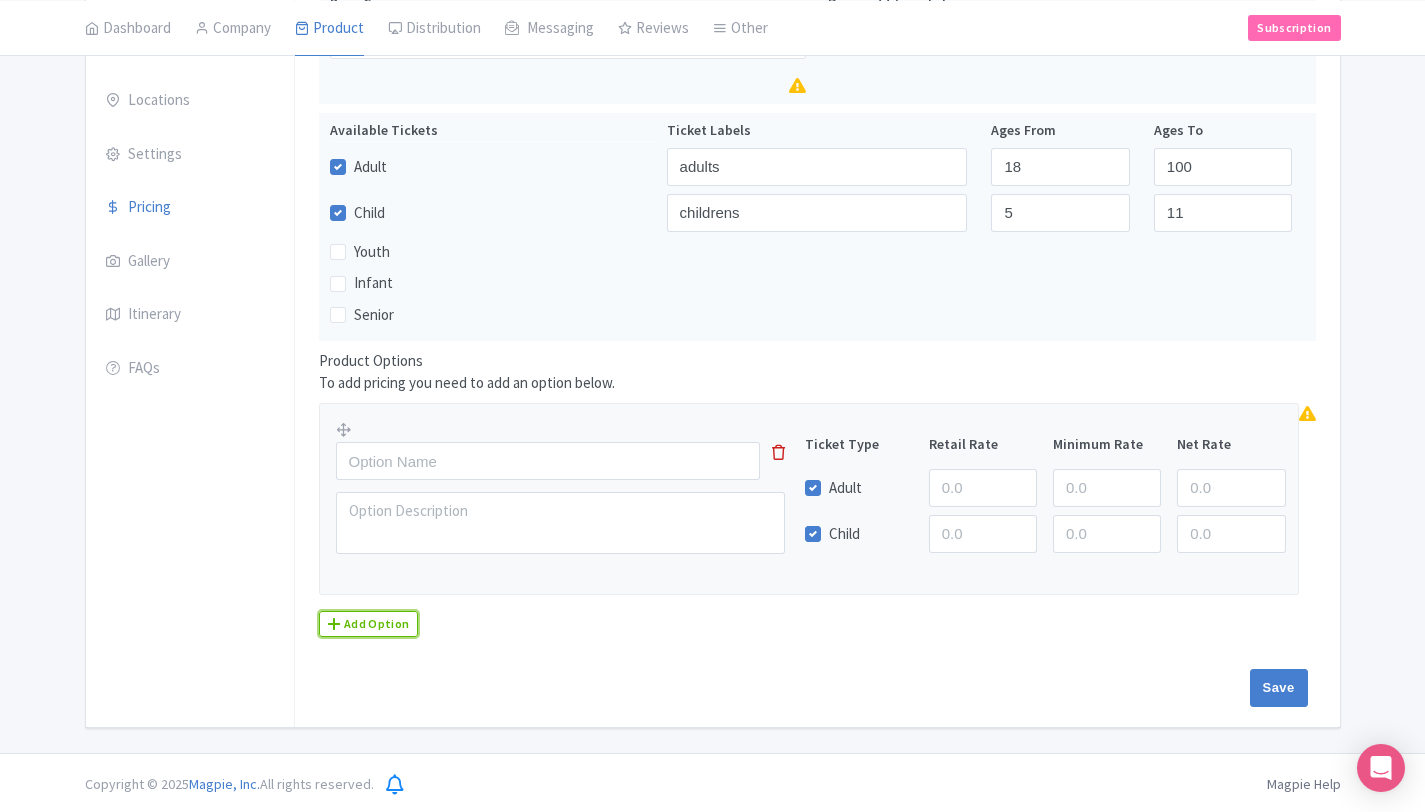 scroll, scrollTop: 333, scrollLeft: 0, axis: vertical 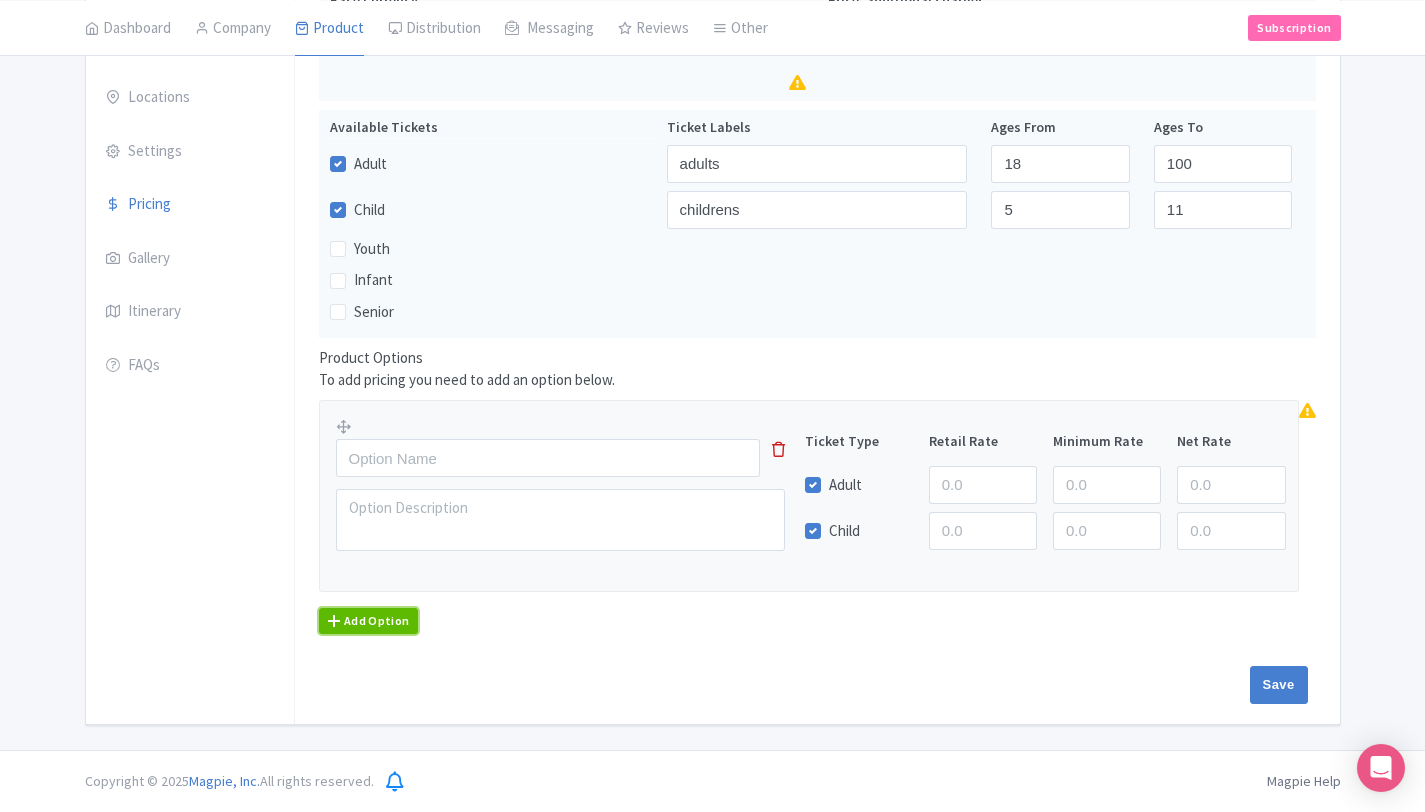 click on "Add Option" at bounding box center (369, 621) 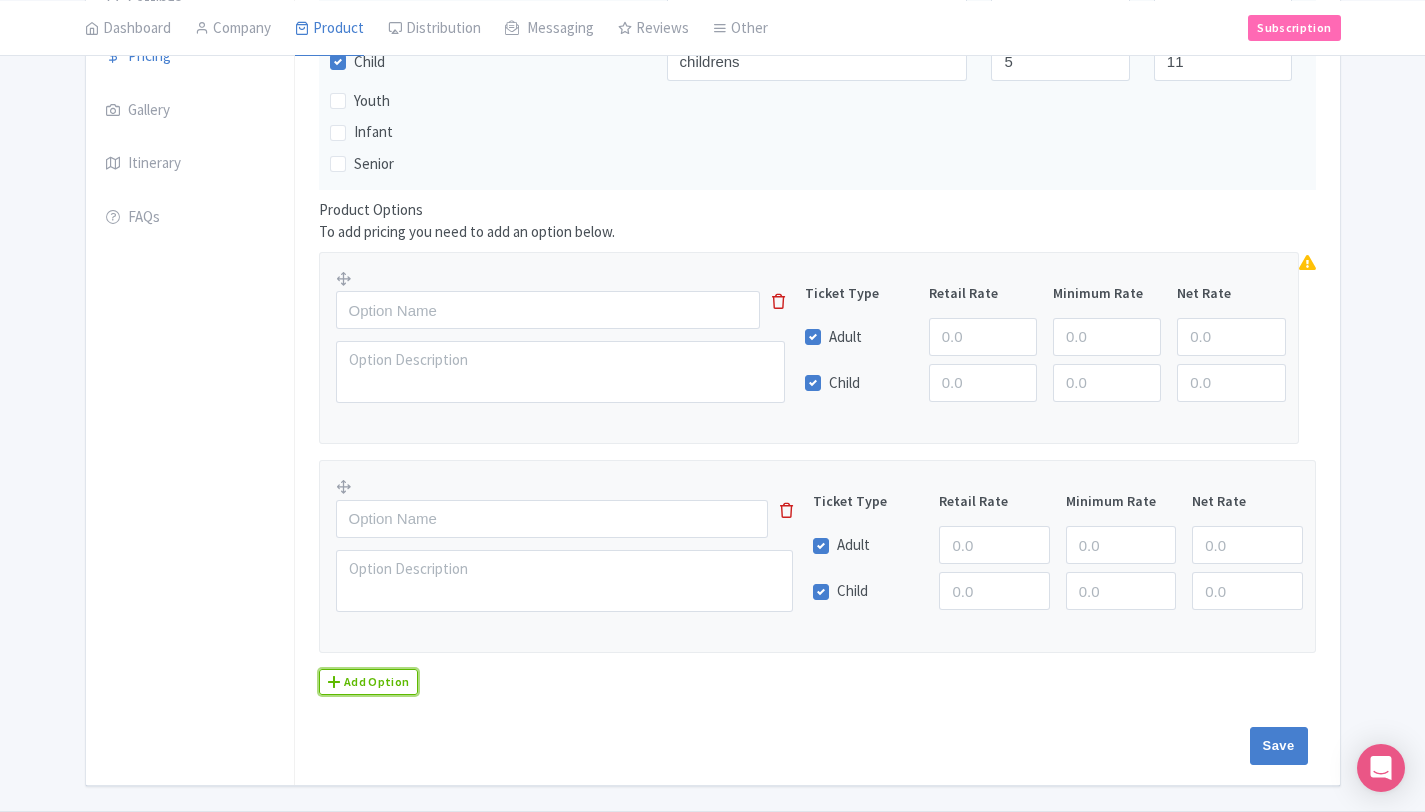 scroll, scrollTop: 541, scrollLeft: 0, axis: vertical 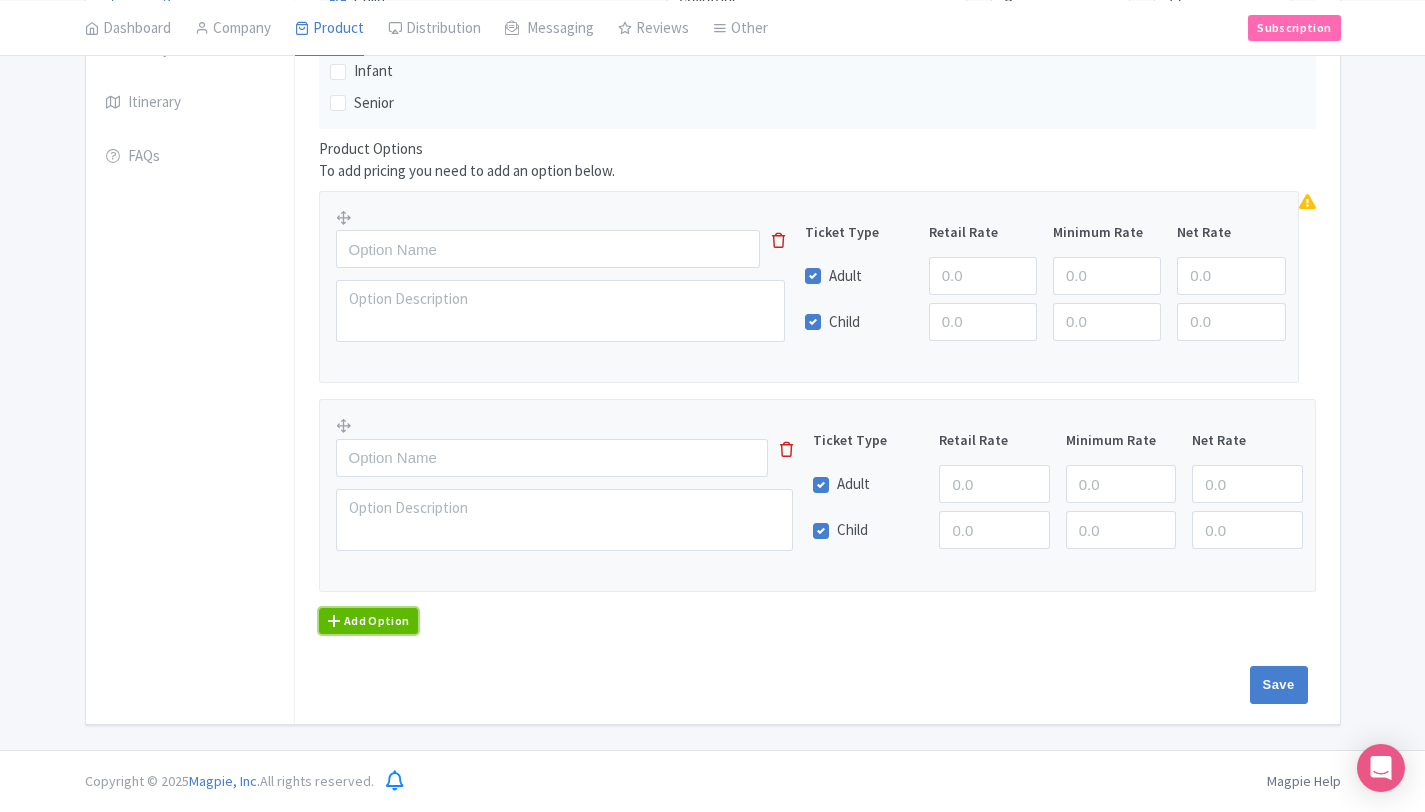 click on "Add Option" at bounding box center (369, 621) 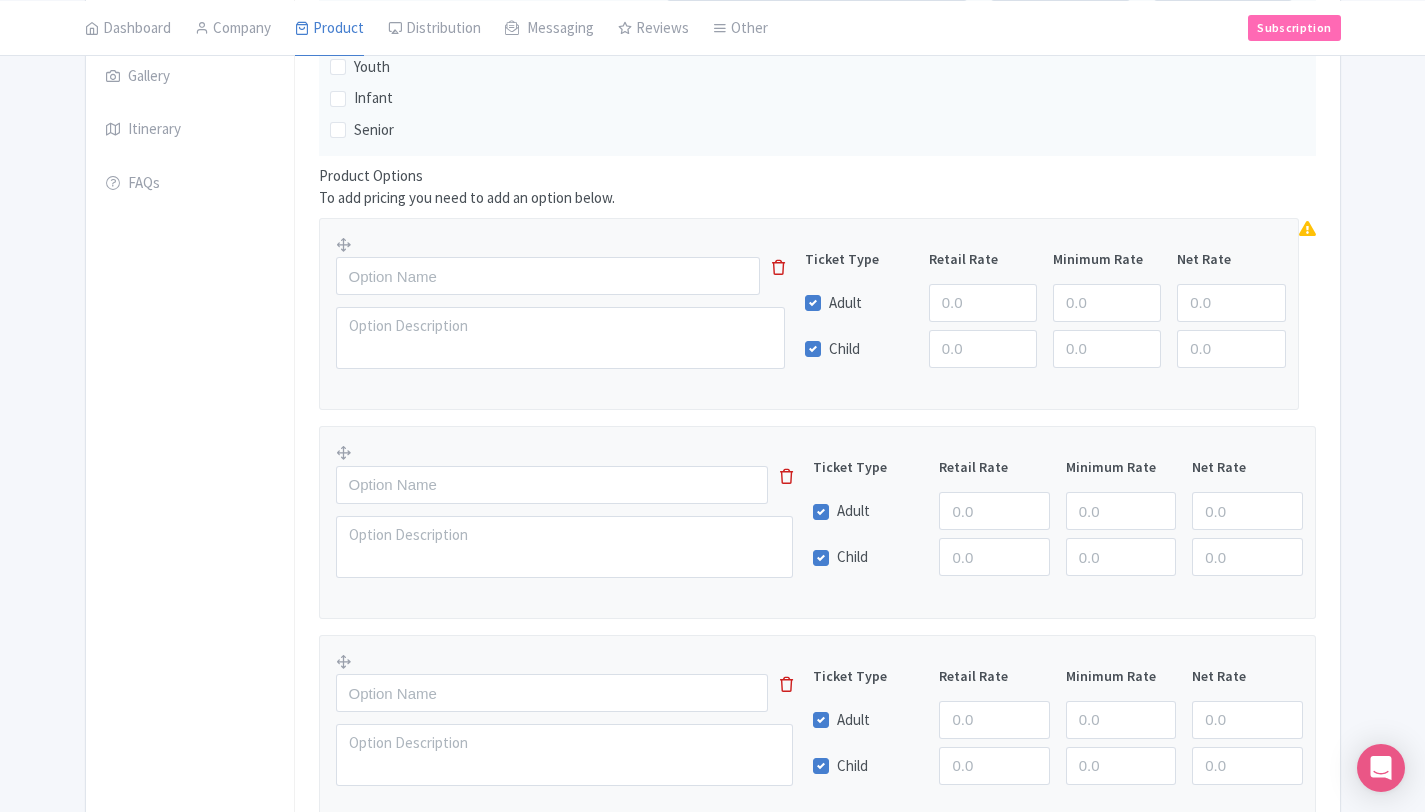 scroll, scrollTop: 508, scrollLeft: 0, axis: vertical 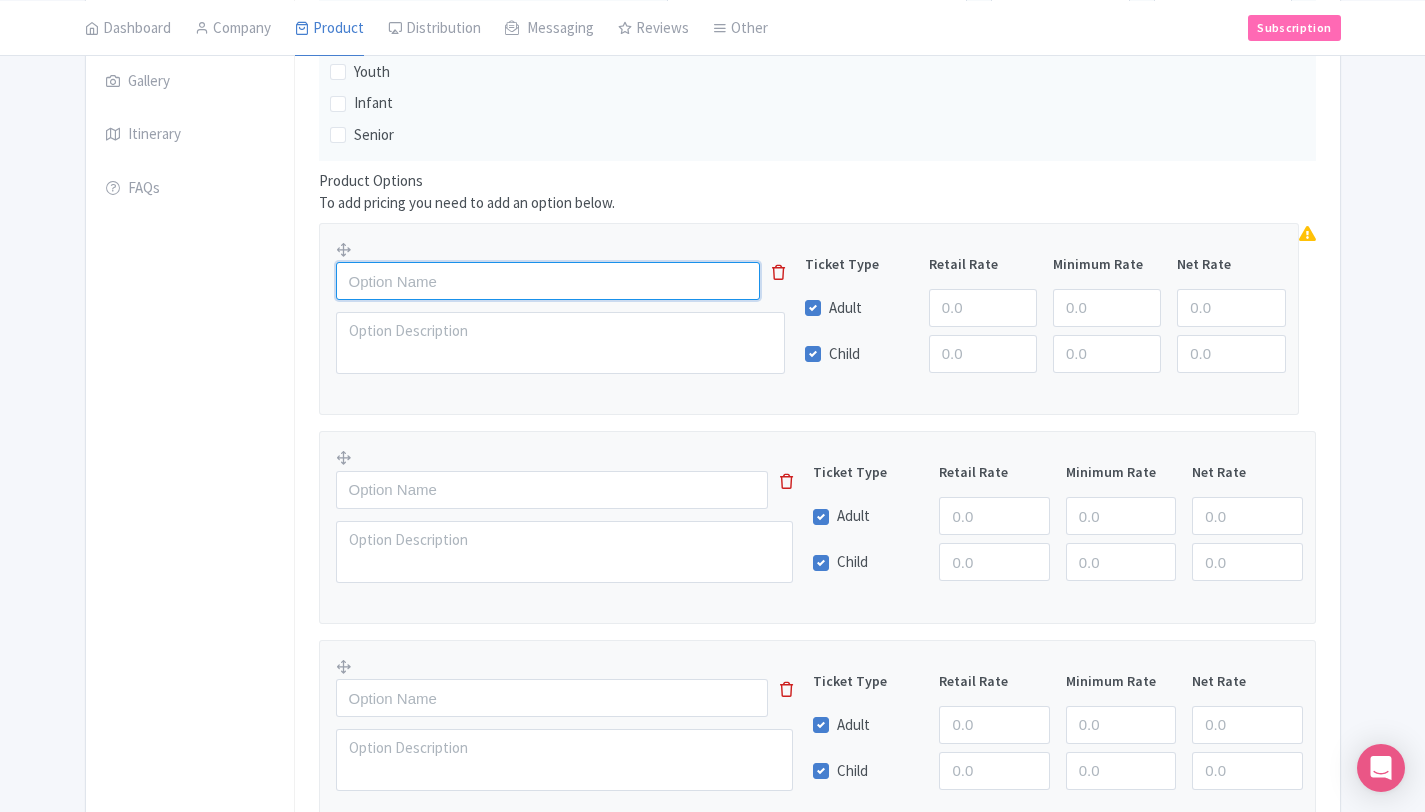 click at bounding box center (548, 281) 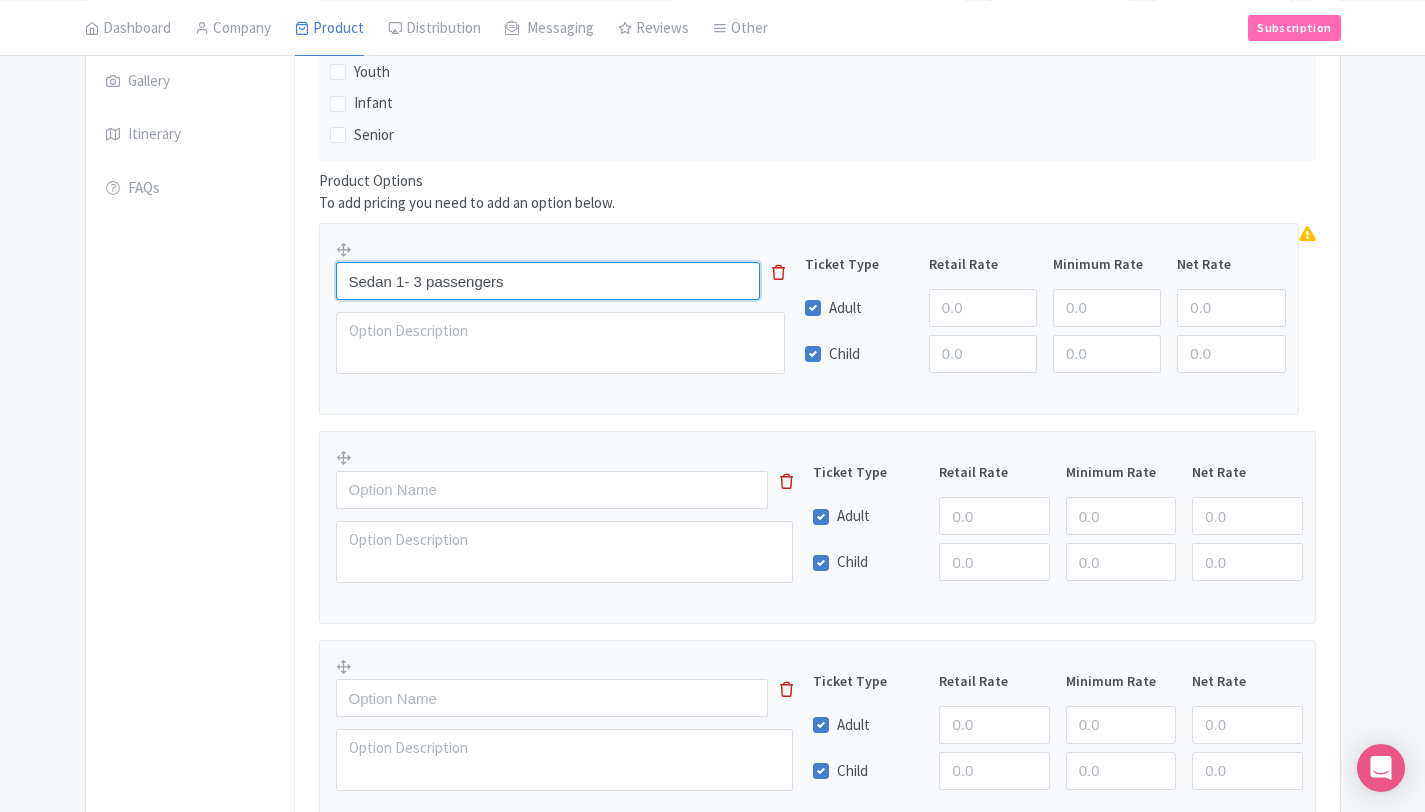 type on "Sedan 1- 3 passengers" 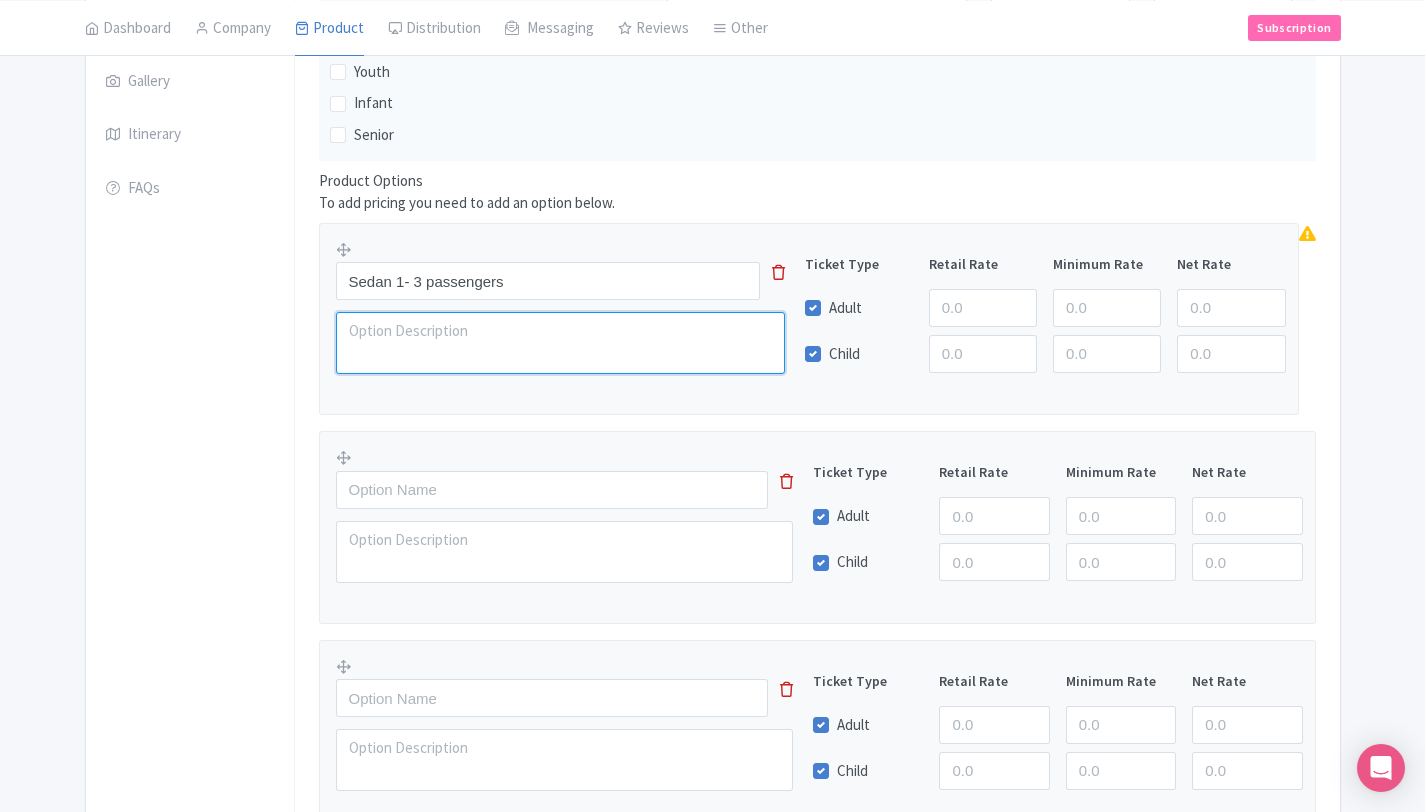 click at bounding box center (560, 343) 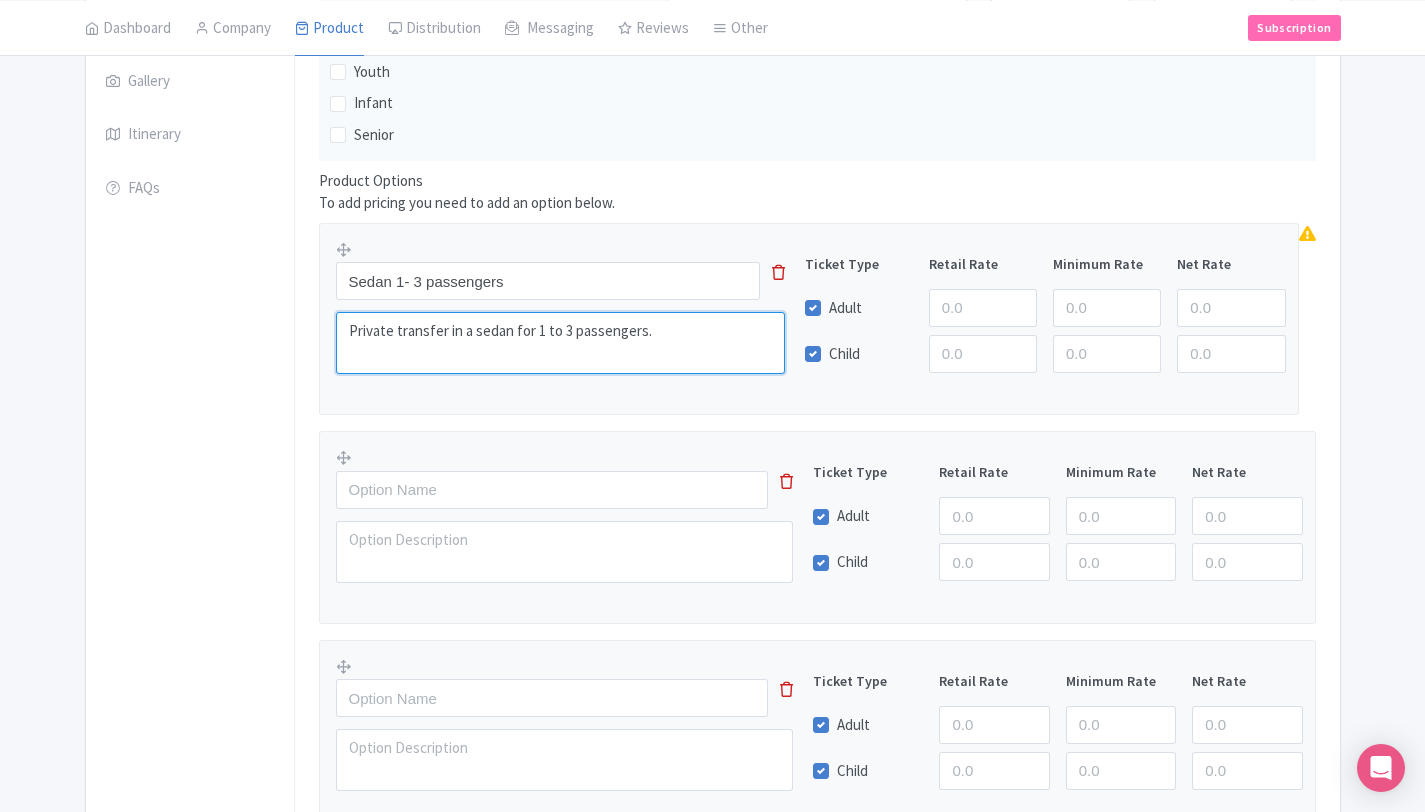 type on "Private transfer in a sedan for 1 to 3 passengers." 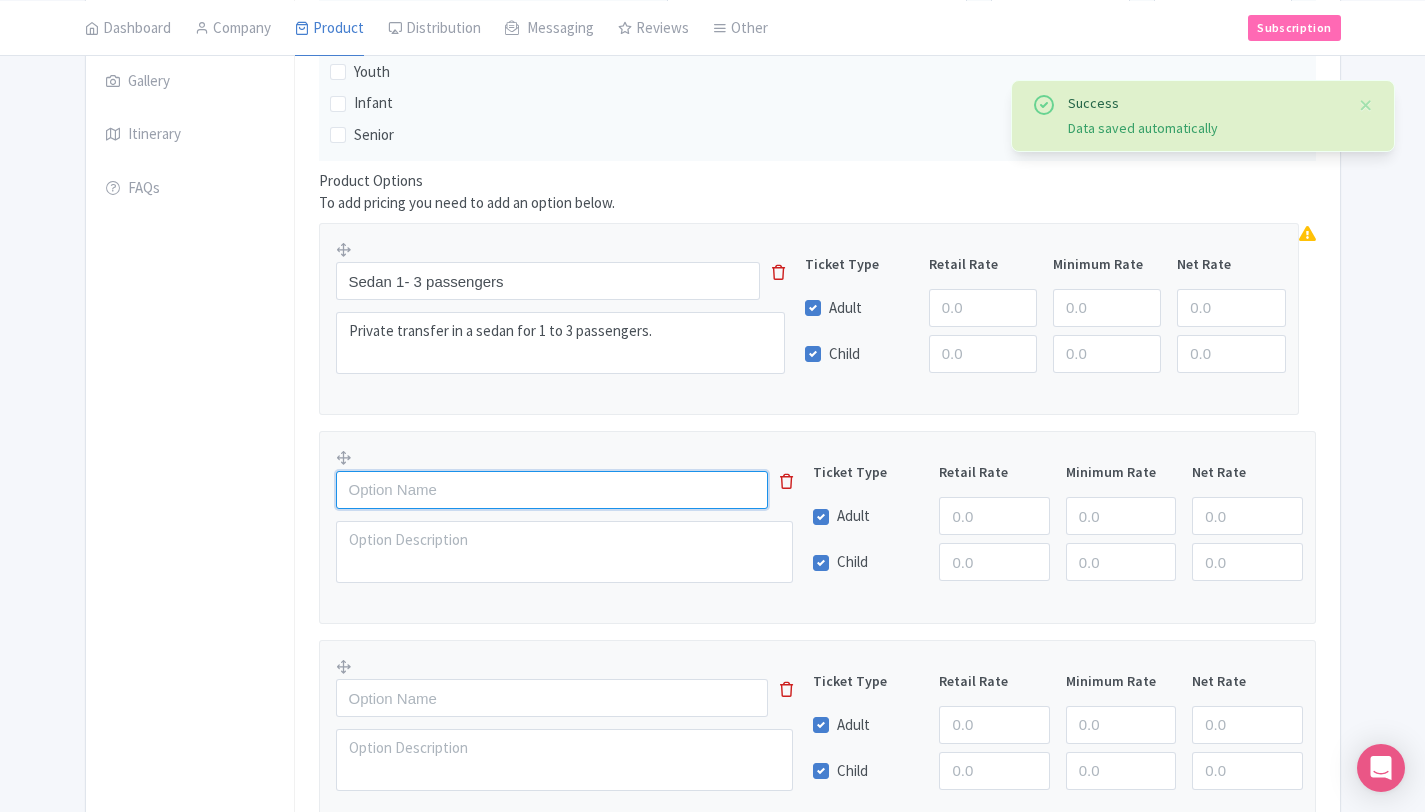 click at bounding box center [552, 490] 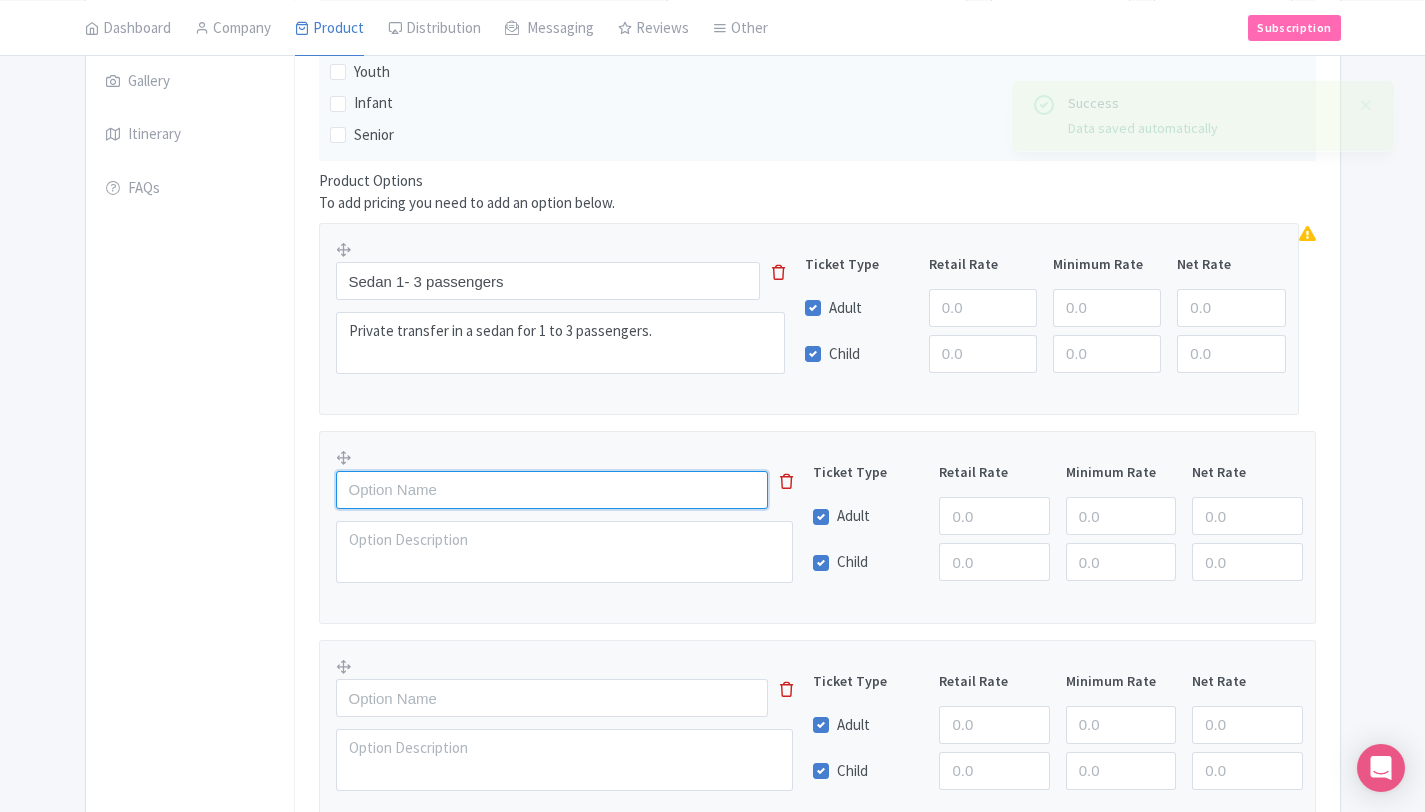 paste on "Minivan 4 - 7 passengers" 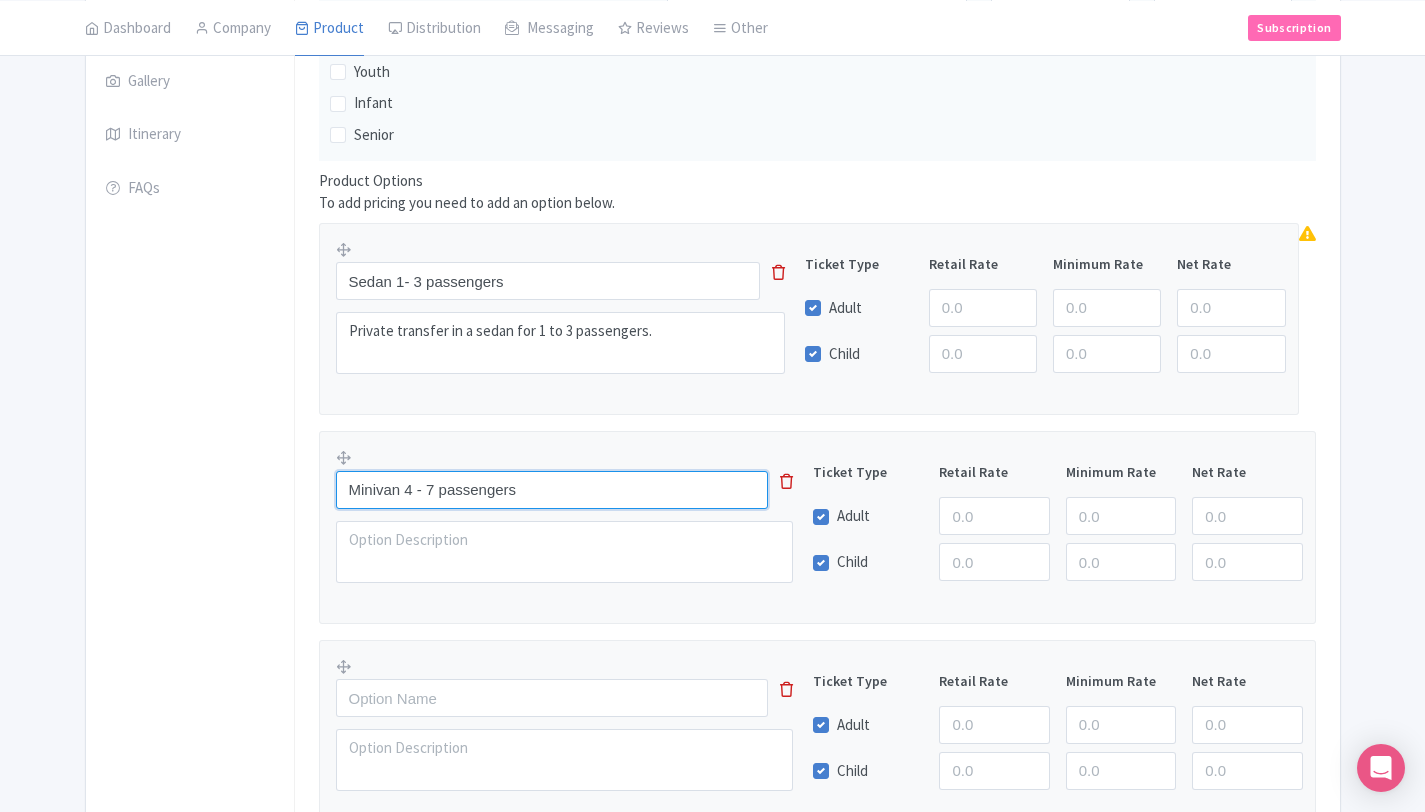 type on "Minivan 4 - 7 passengers" 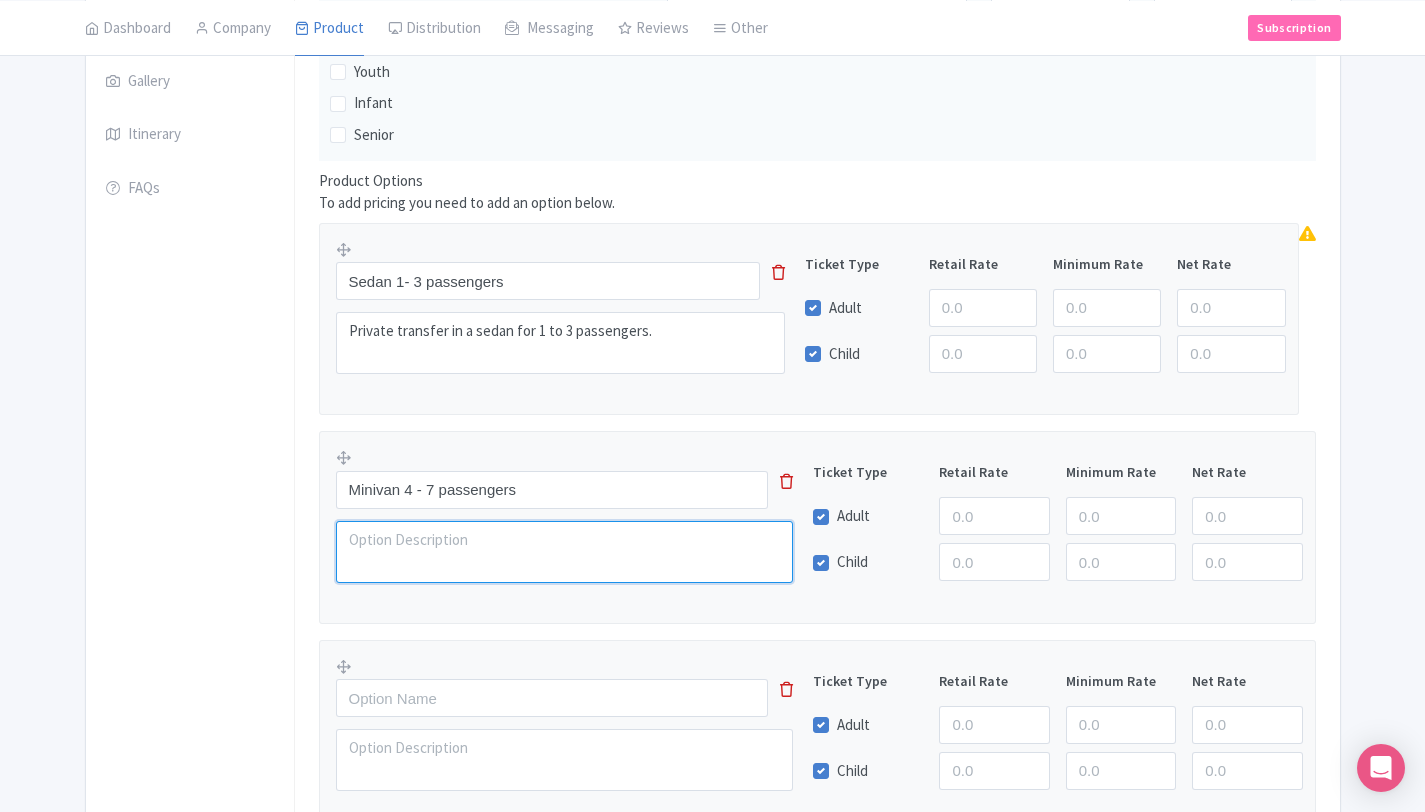 click at bounding box center [565, 552] 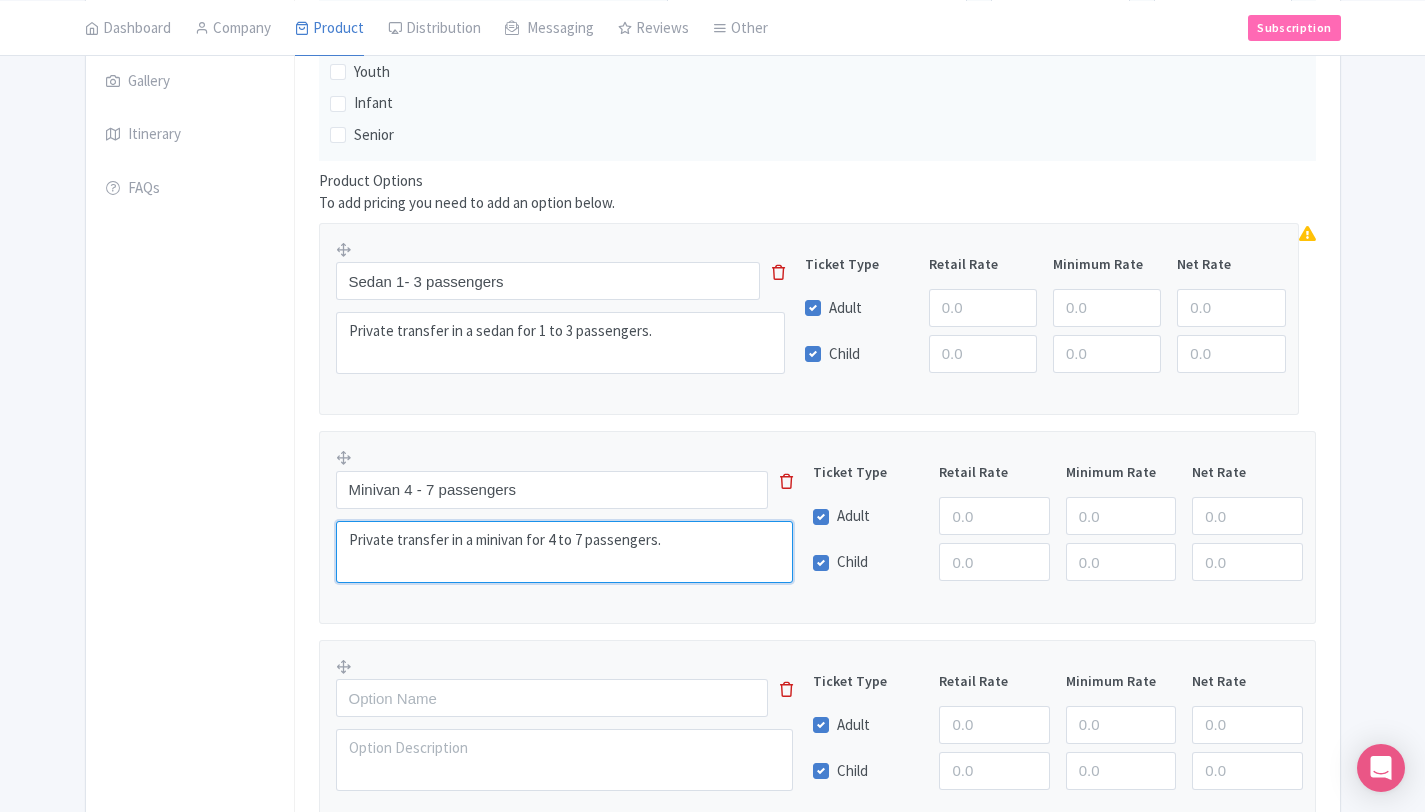 type on "Private transfer in a minivan for 4 to 7 passengers." 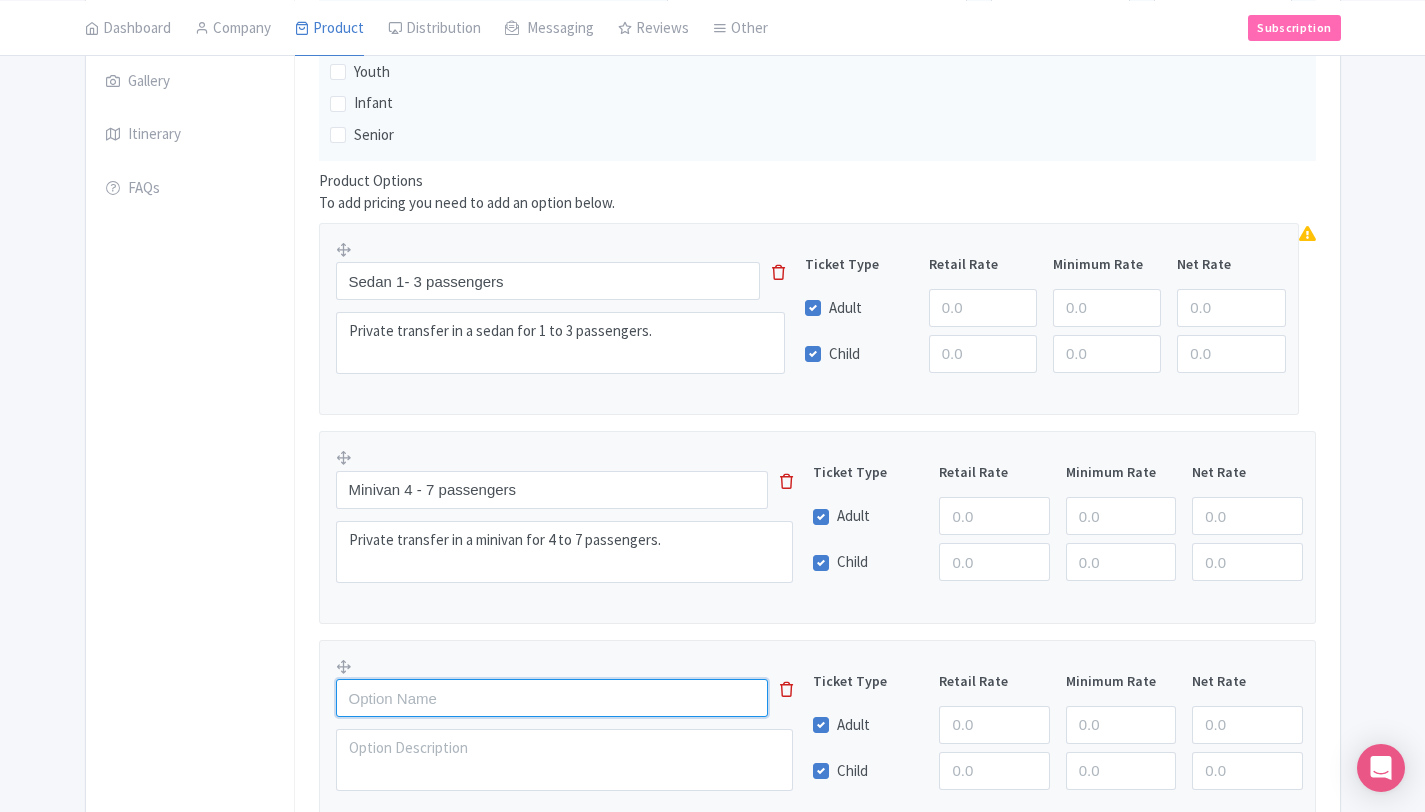 click at bounding box center [552, 698] 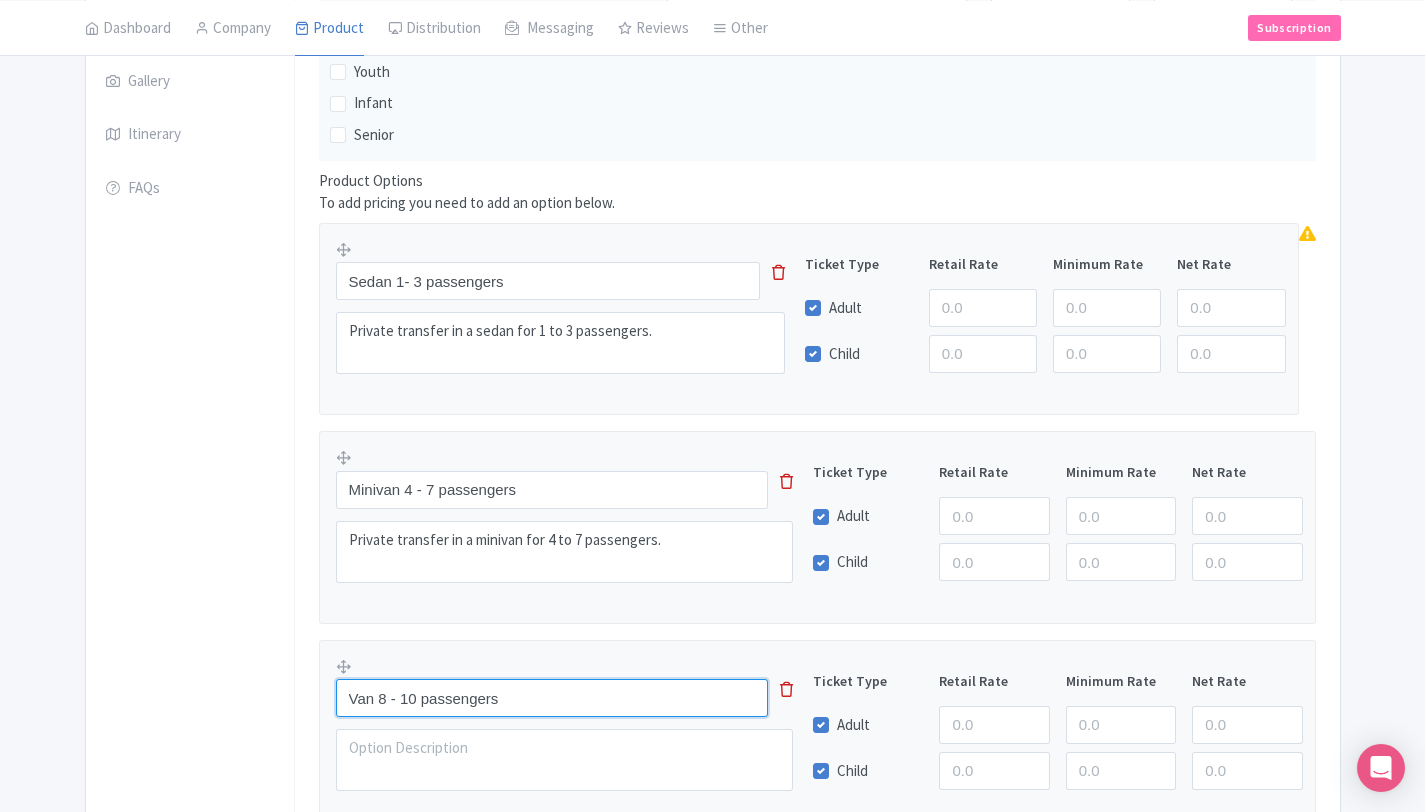 type on "Van 8 - 10 passengers" 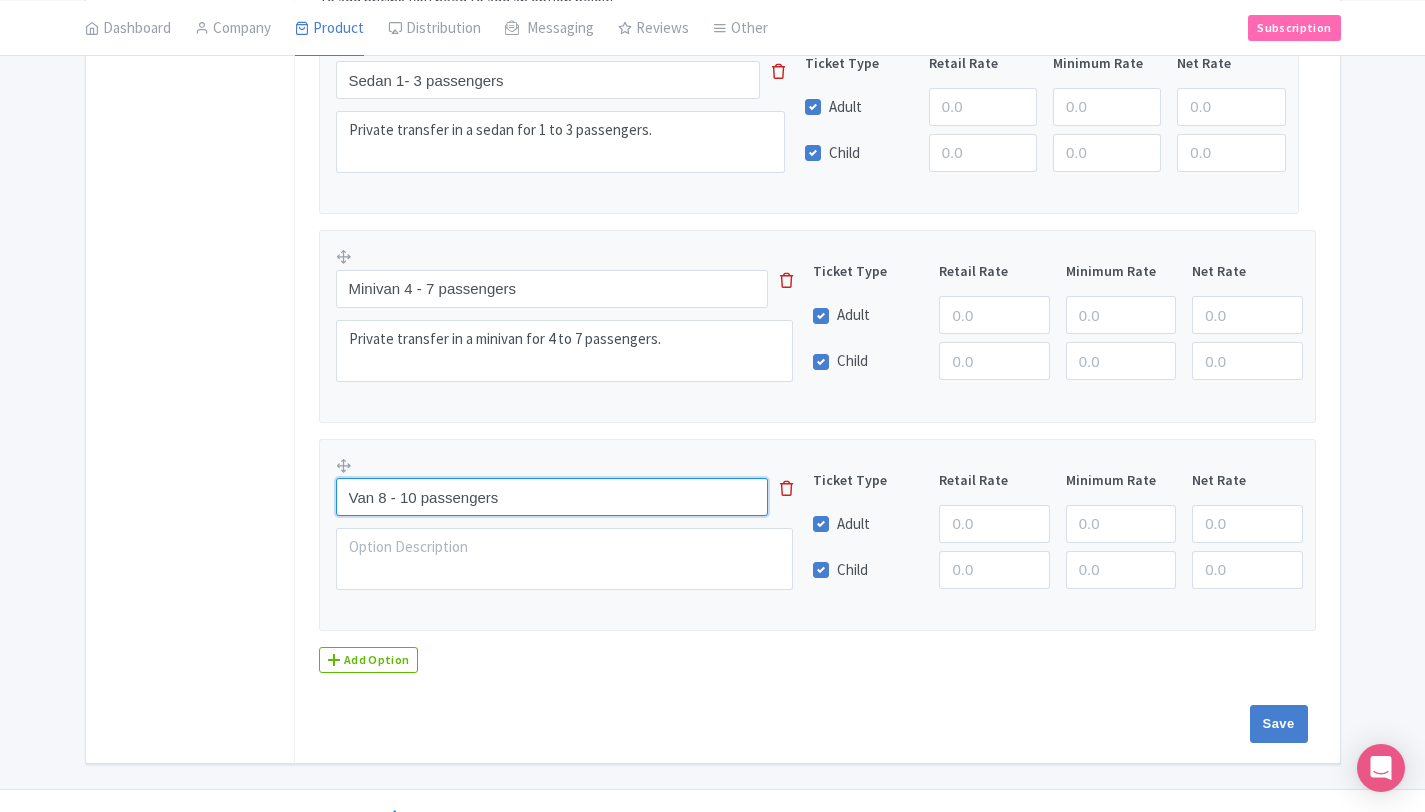 scroll, scrollTop: 714, scrollLeft: 0, axis: vertical 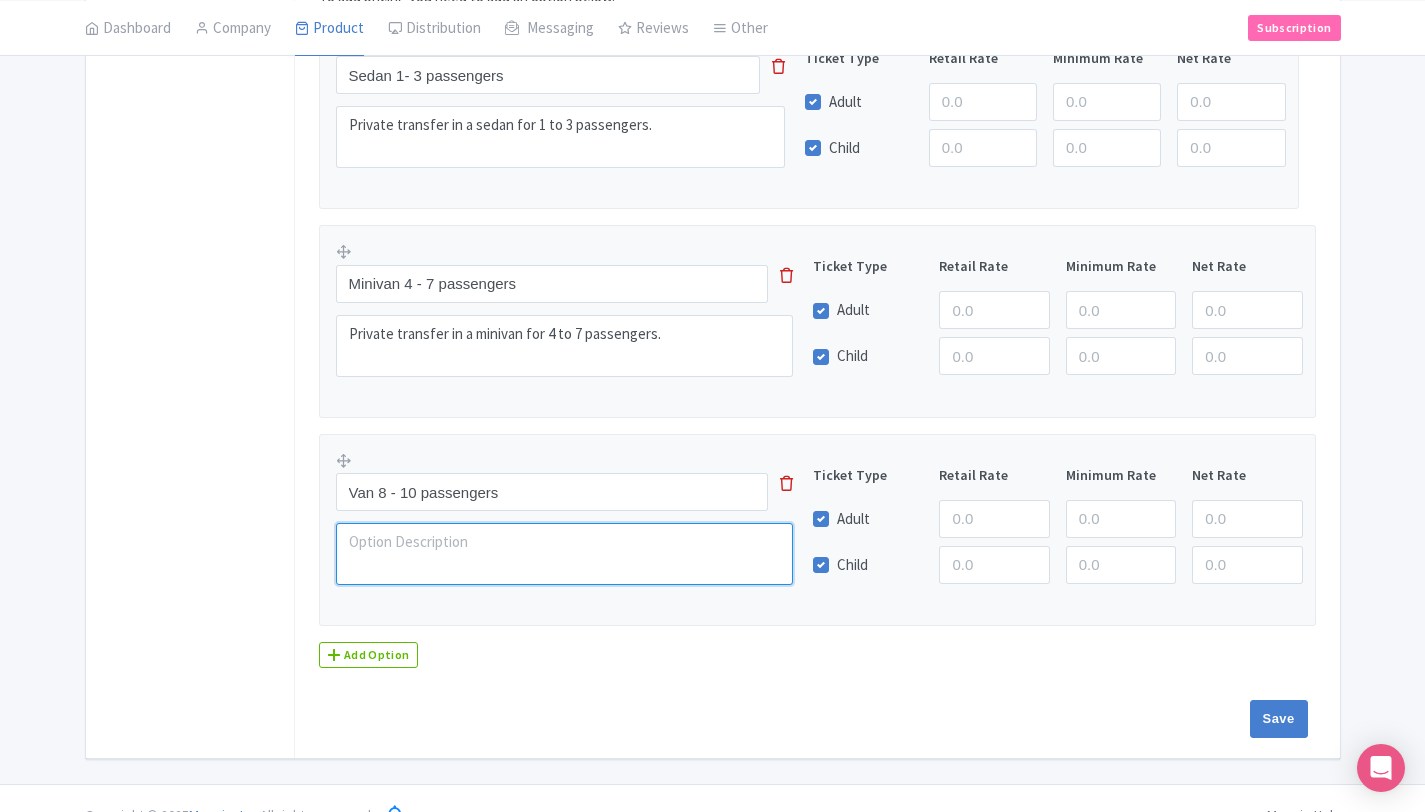 click at bounding box center (565, 554) 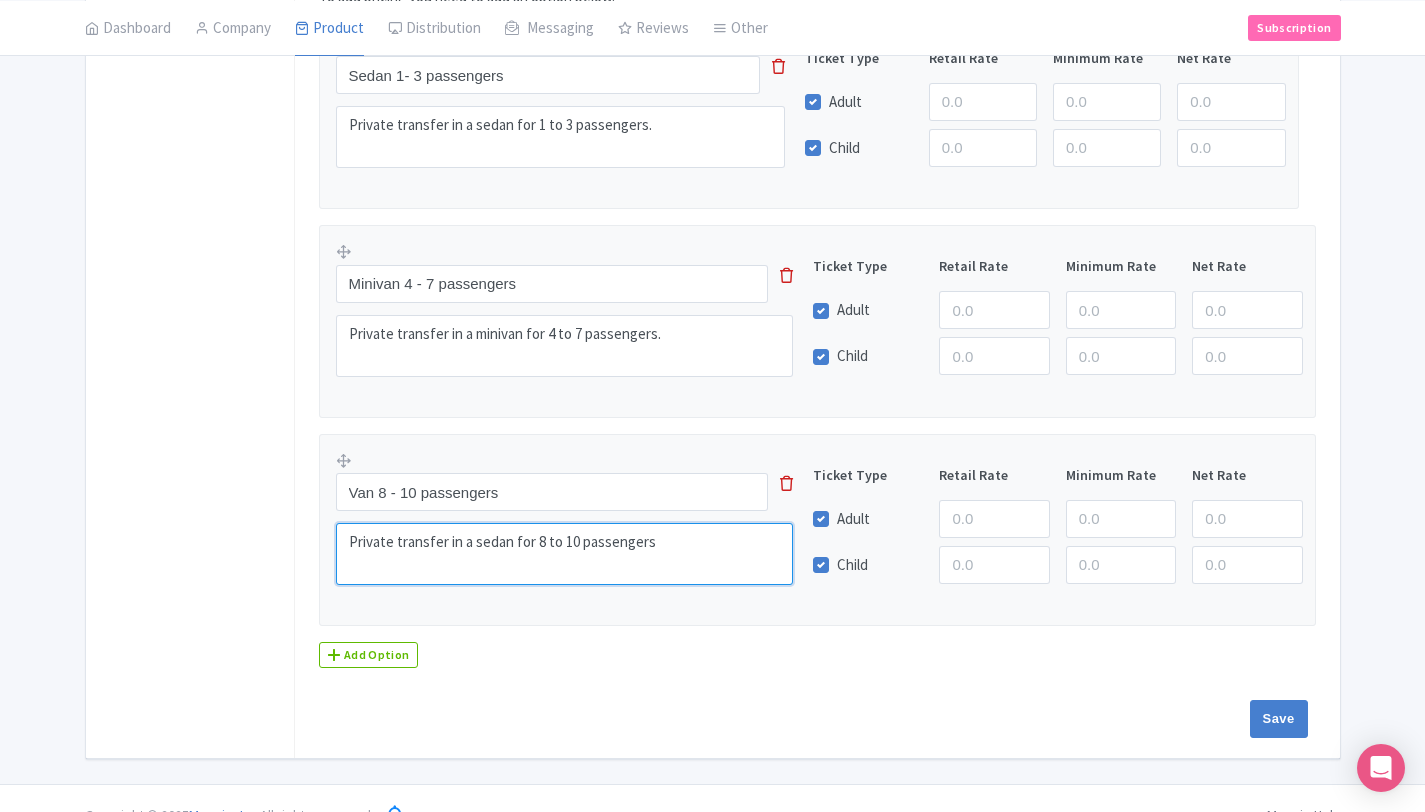 type on "Private transfer in a sedan for 8 to 10 passengers" 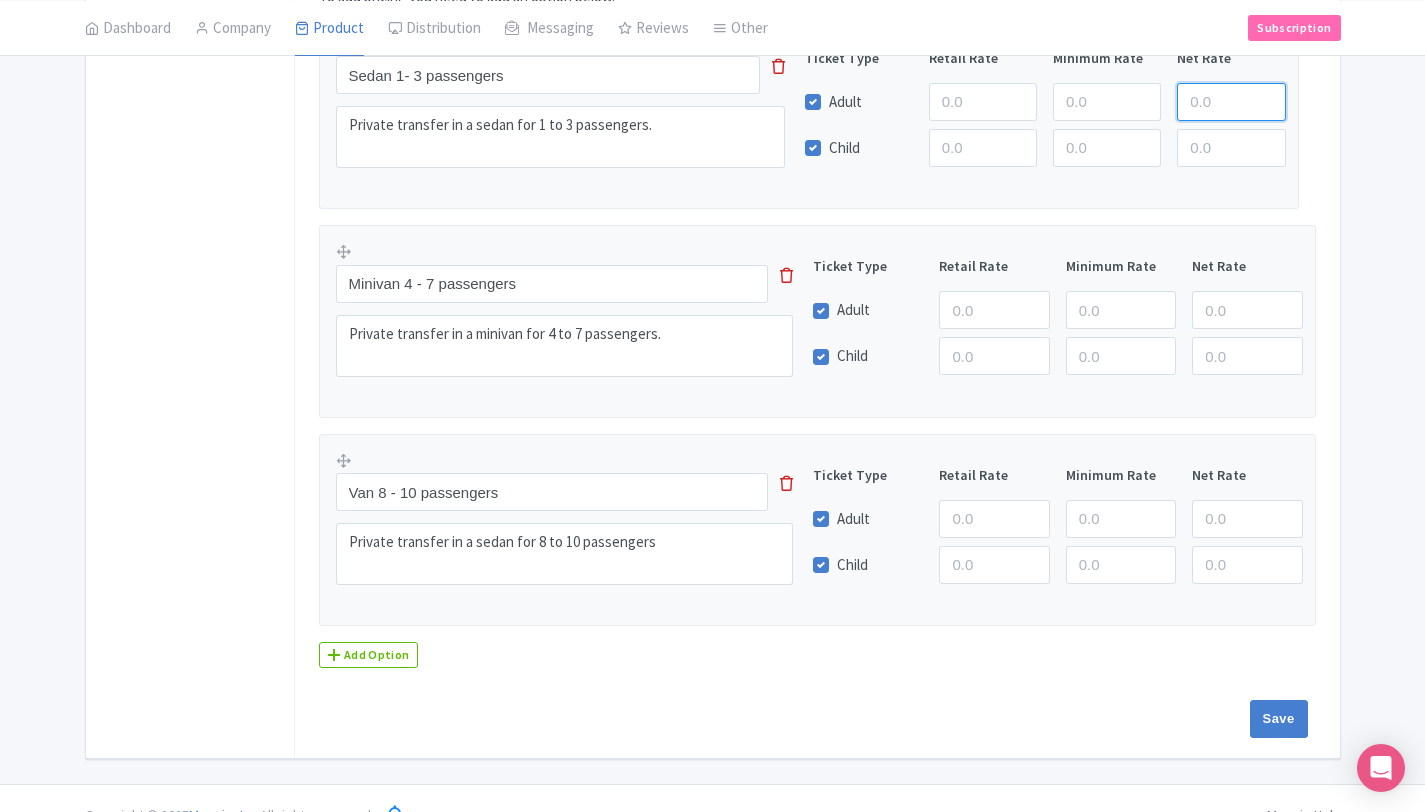 click at bounding box center (1231, 102) 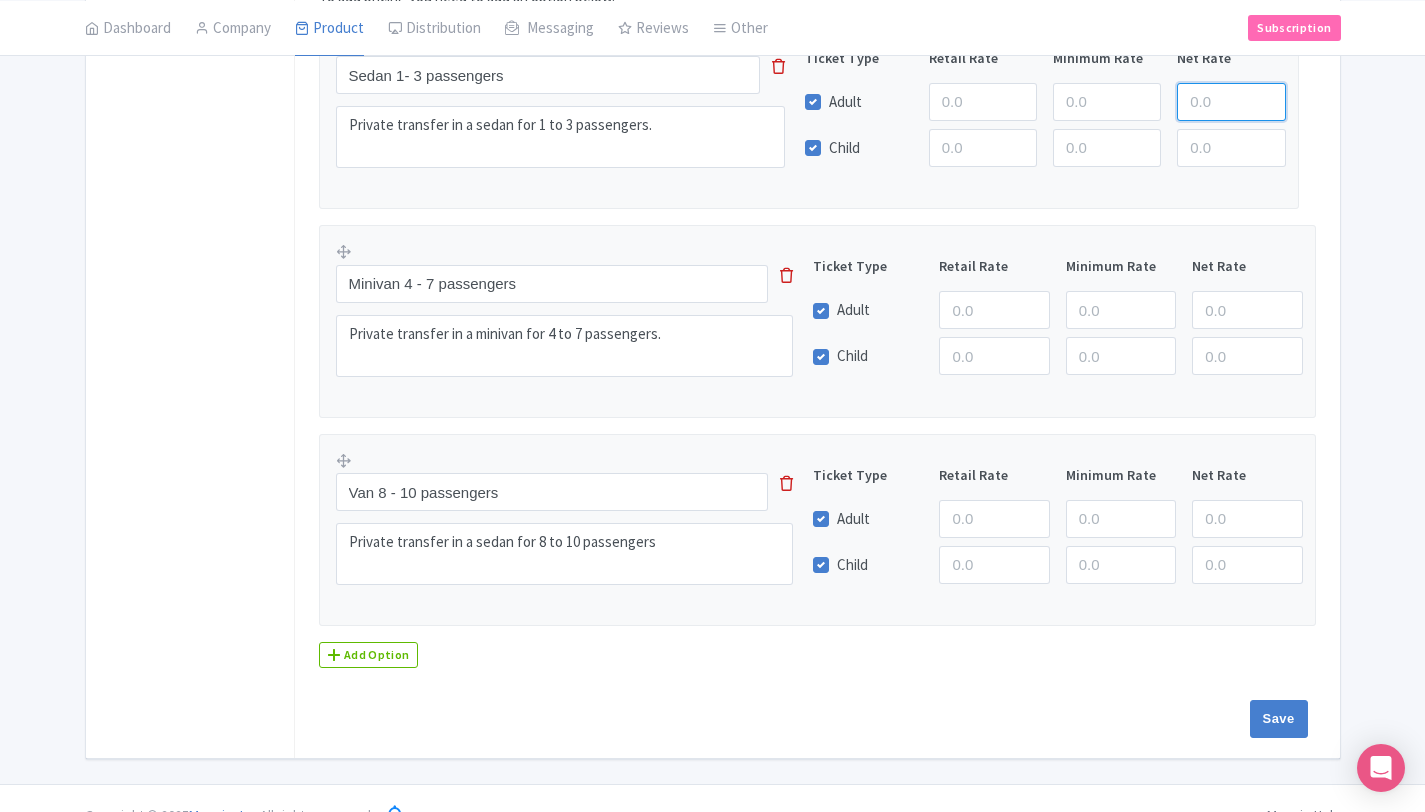 type on "1" 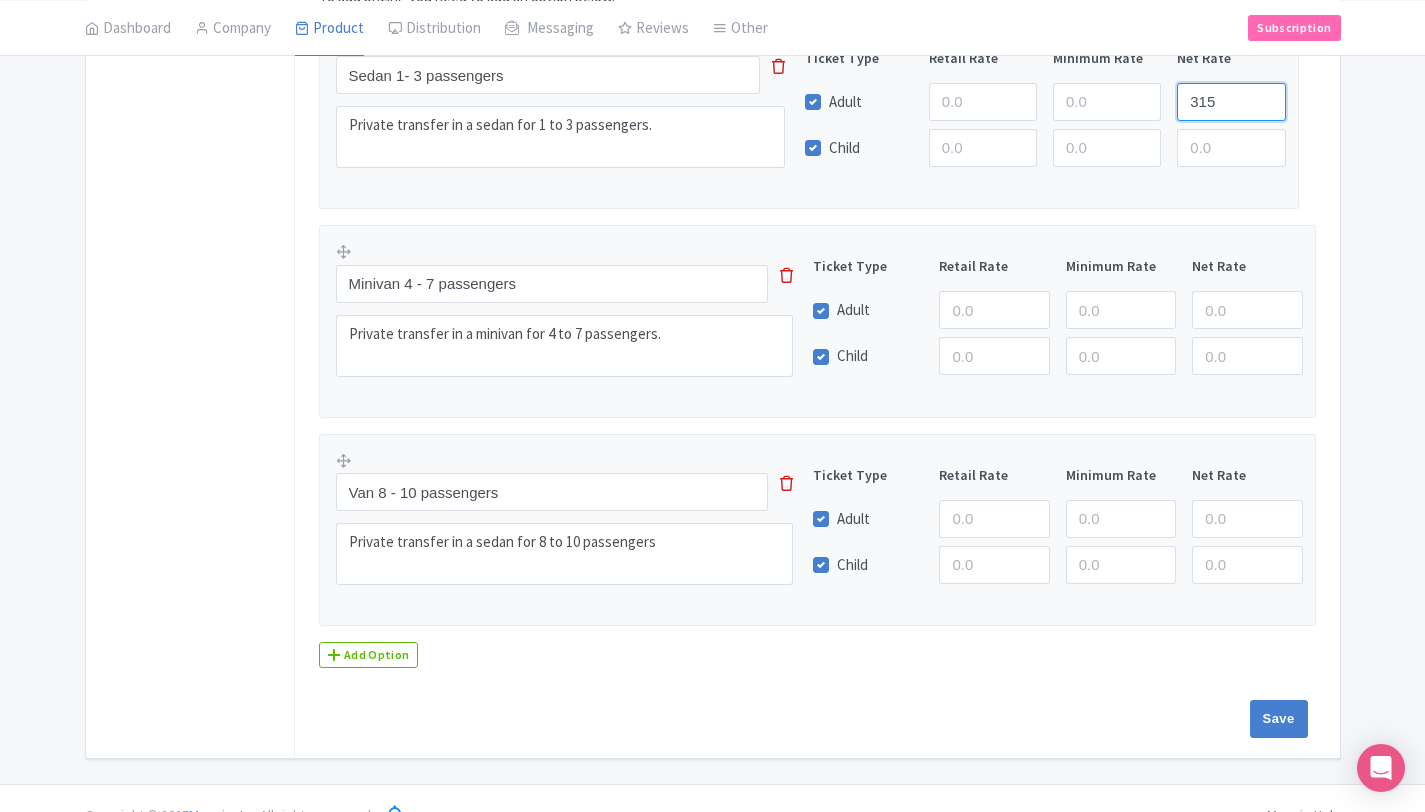 type on "315" 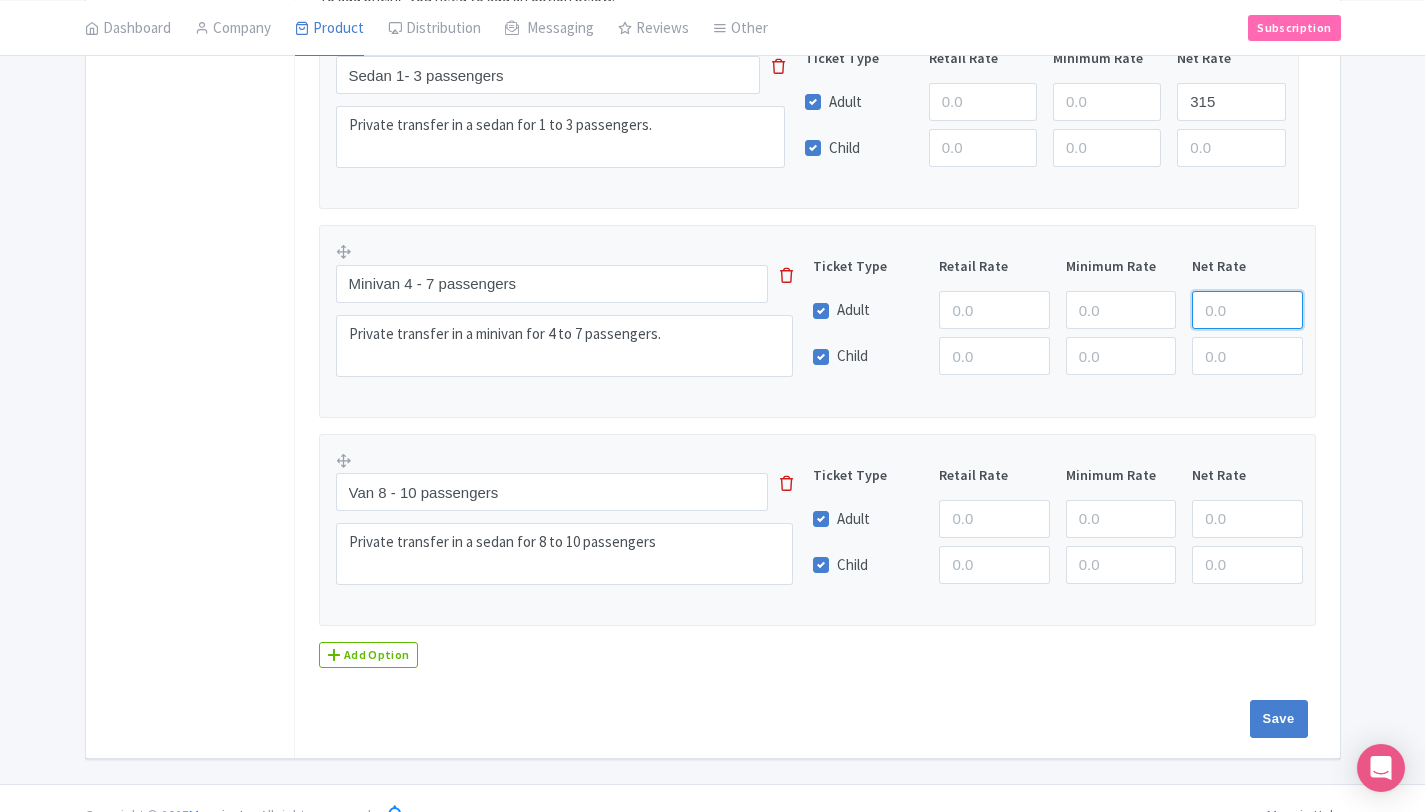 click at bounding box center (1247, 310) 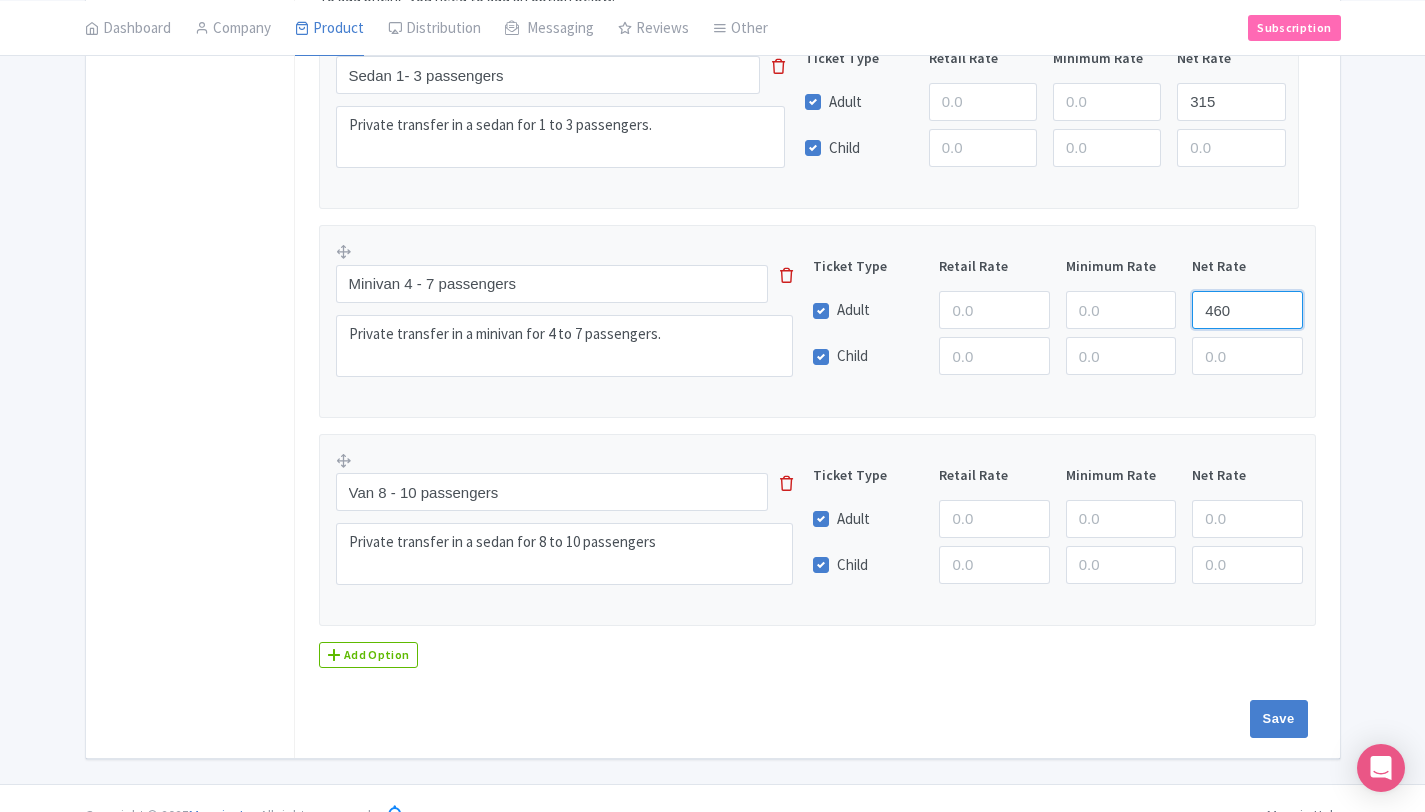 type on "460" 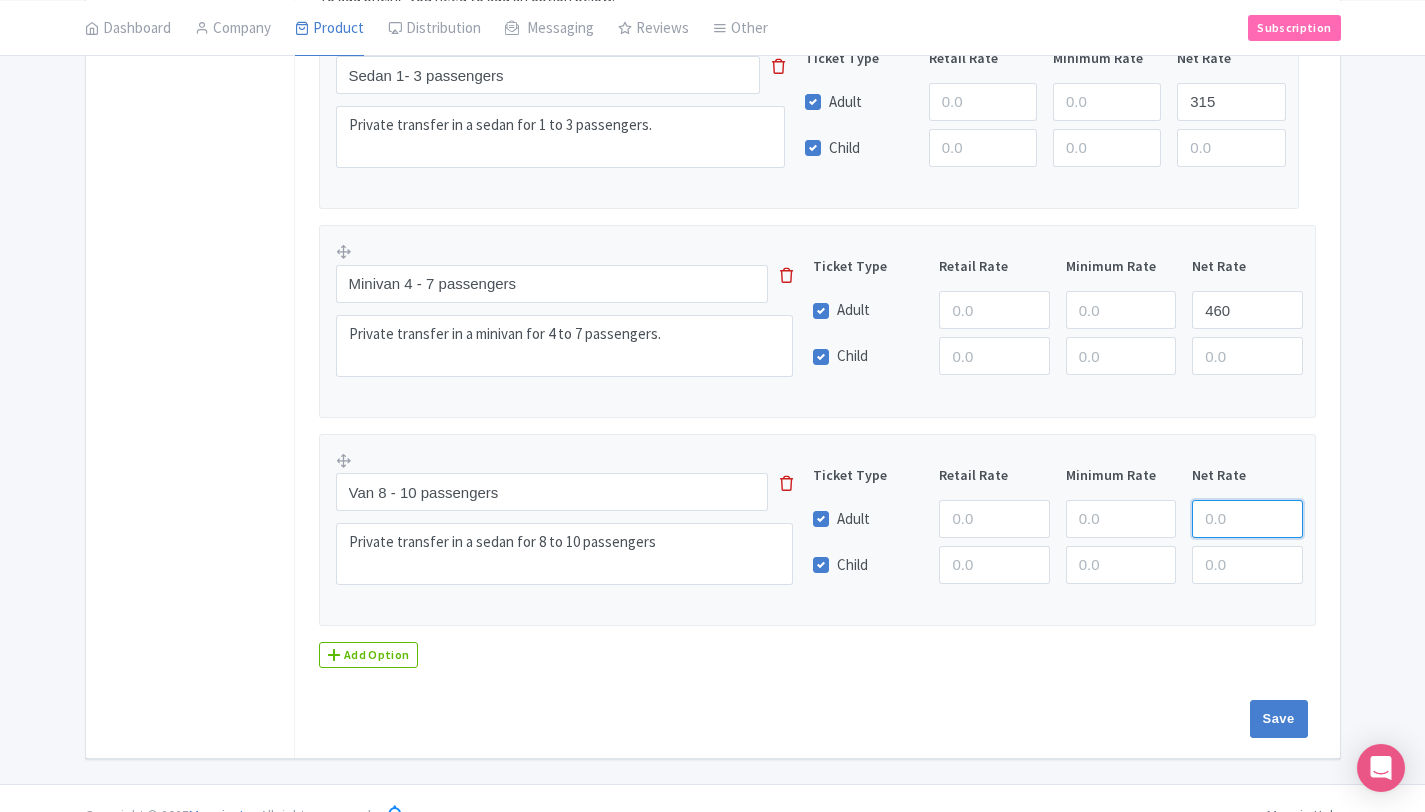 click at bounding box center (1247, 519) 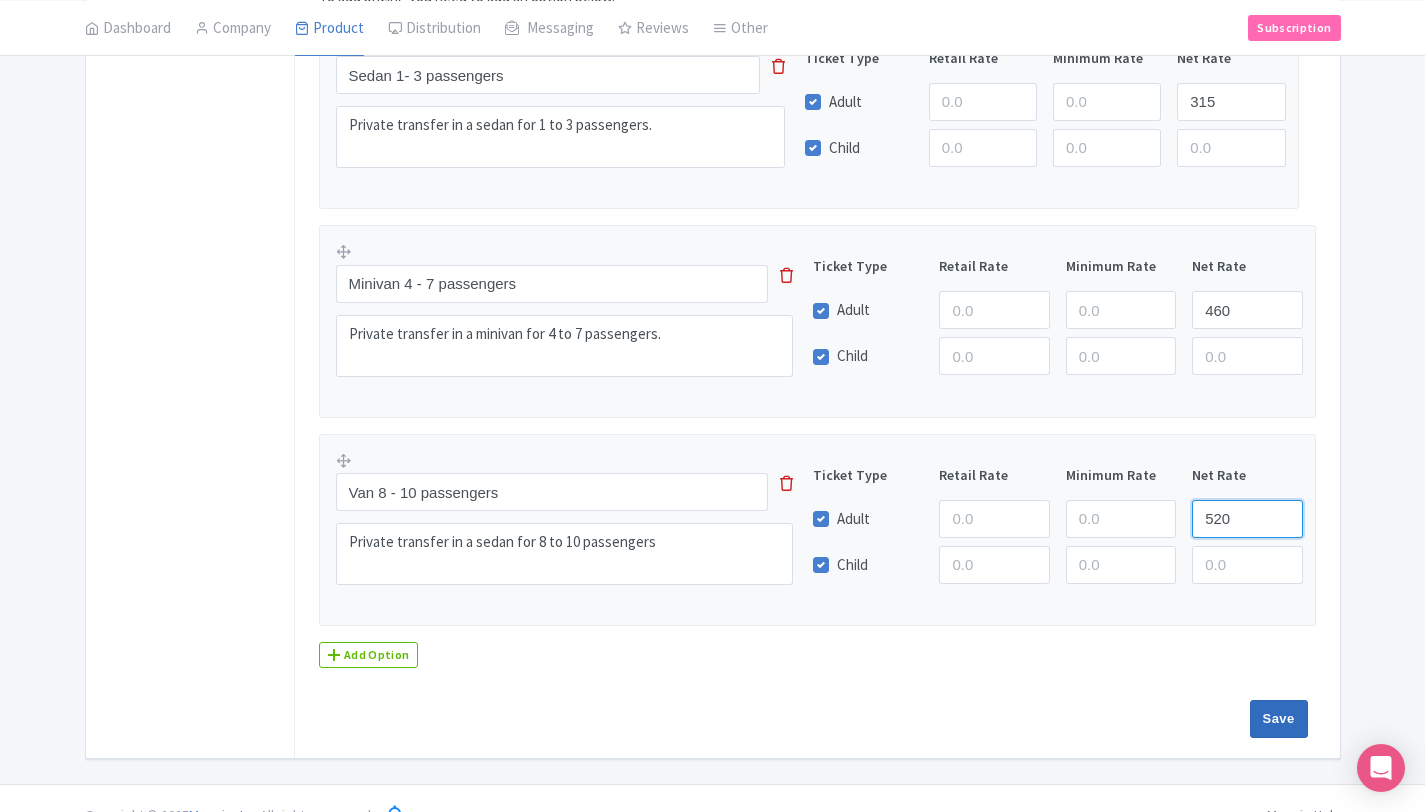 type on "520" 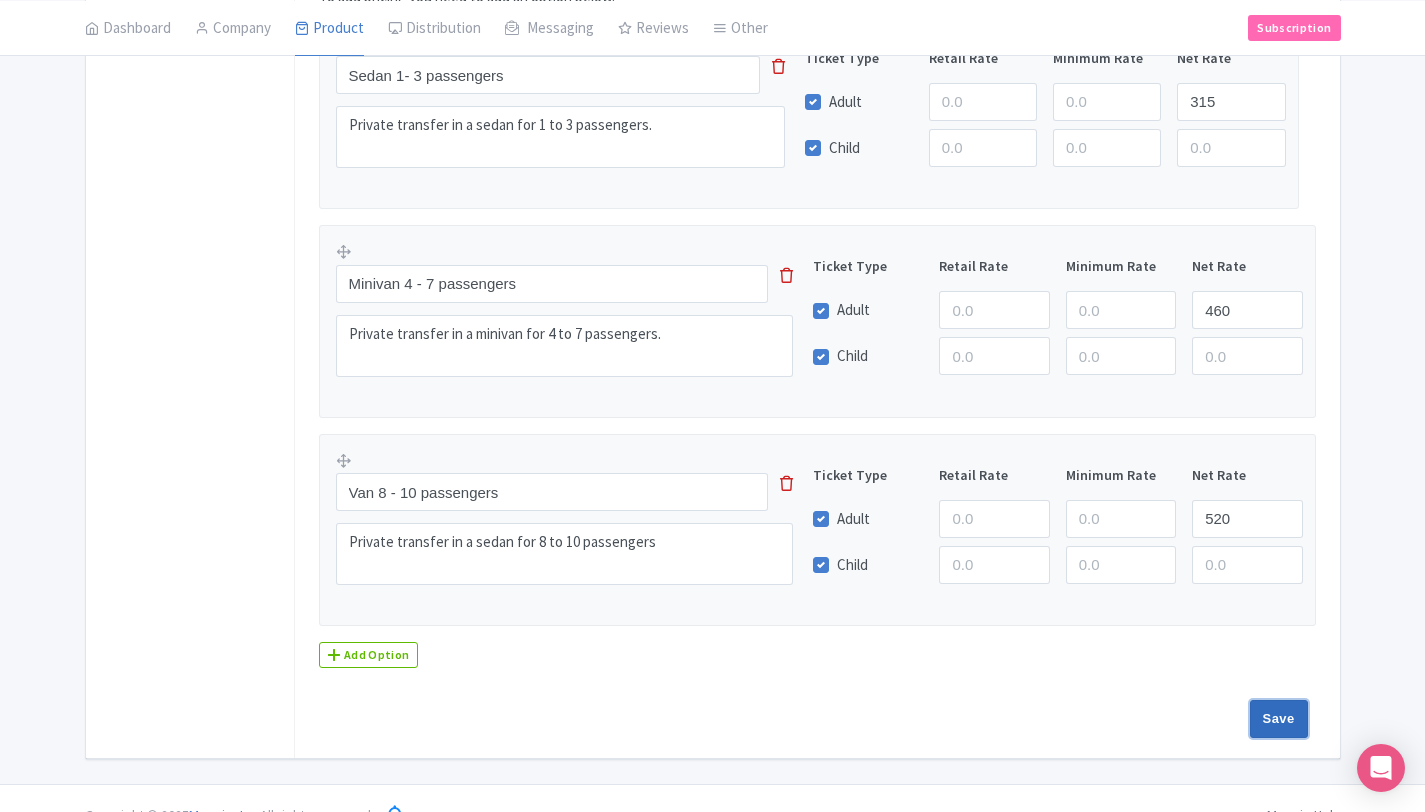 click on "Save" at bounding box center (1279, 719) 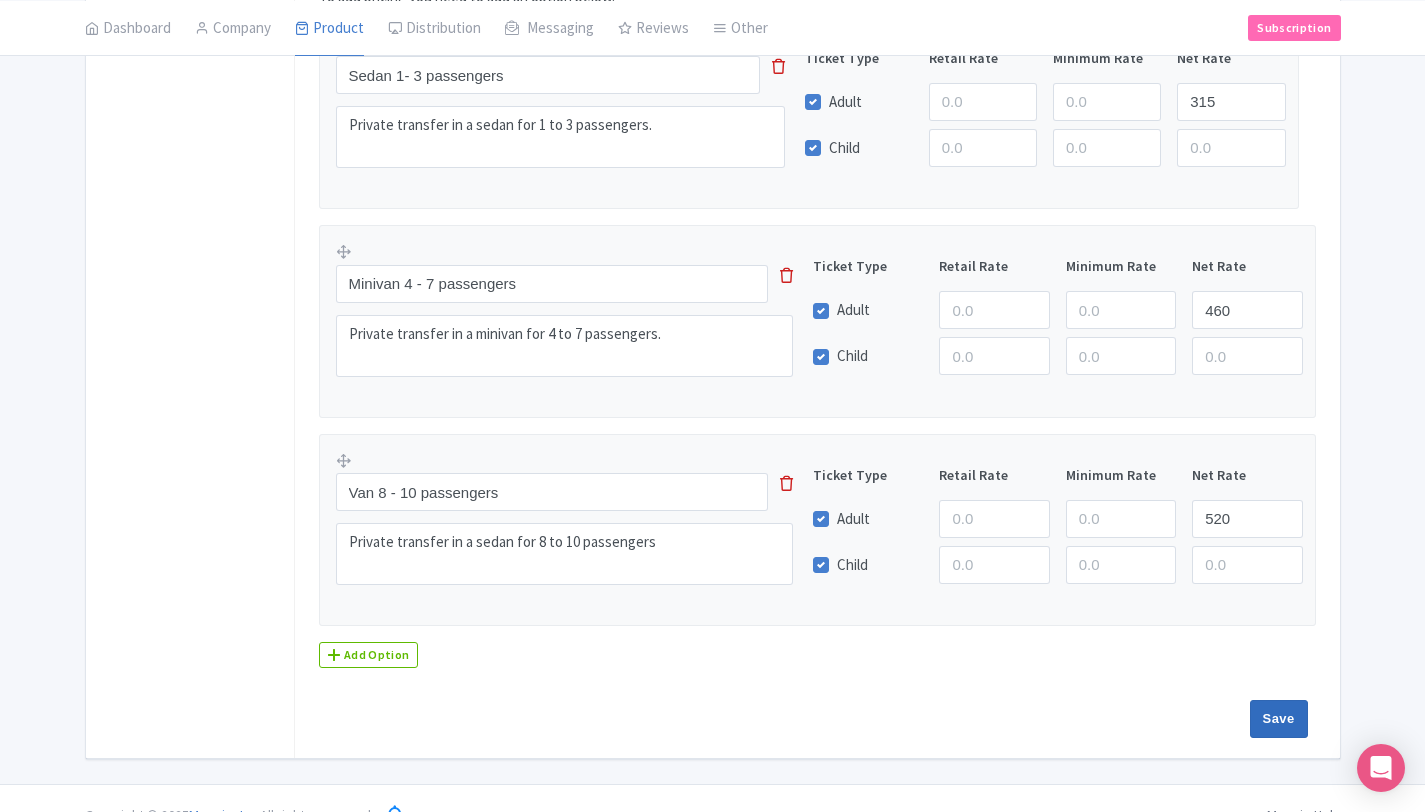 type on "Saving..." 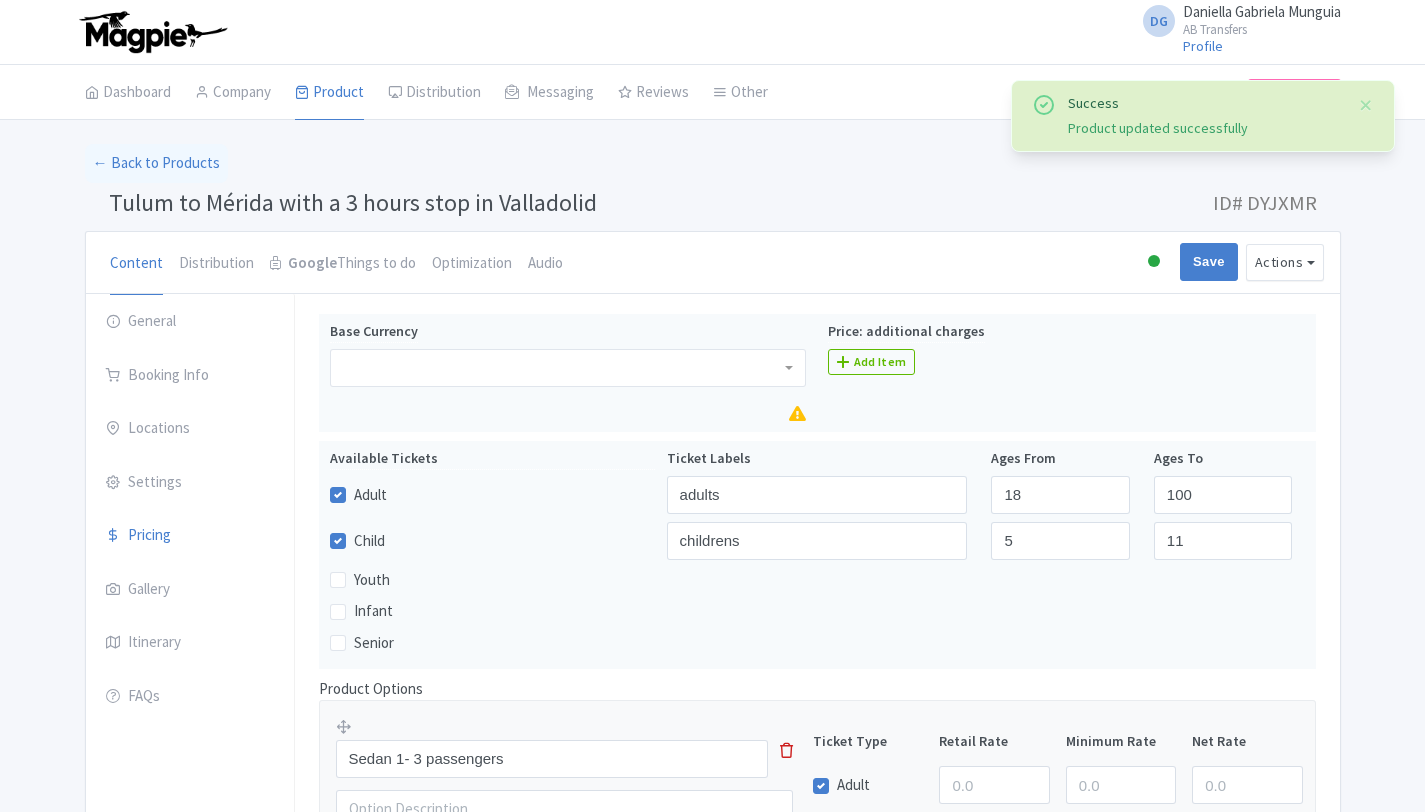 scroll, scrollTop: 314, scrollLeft: 0, axis: vertical 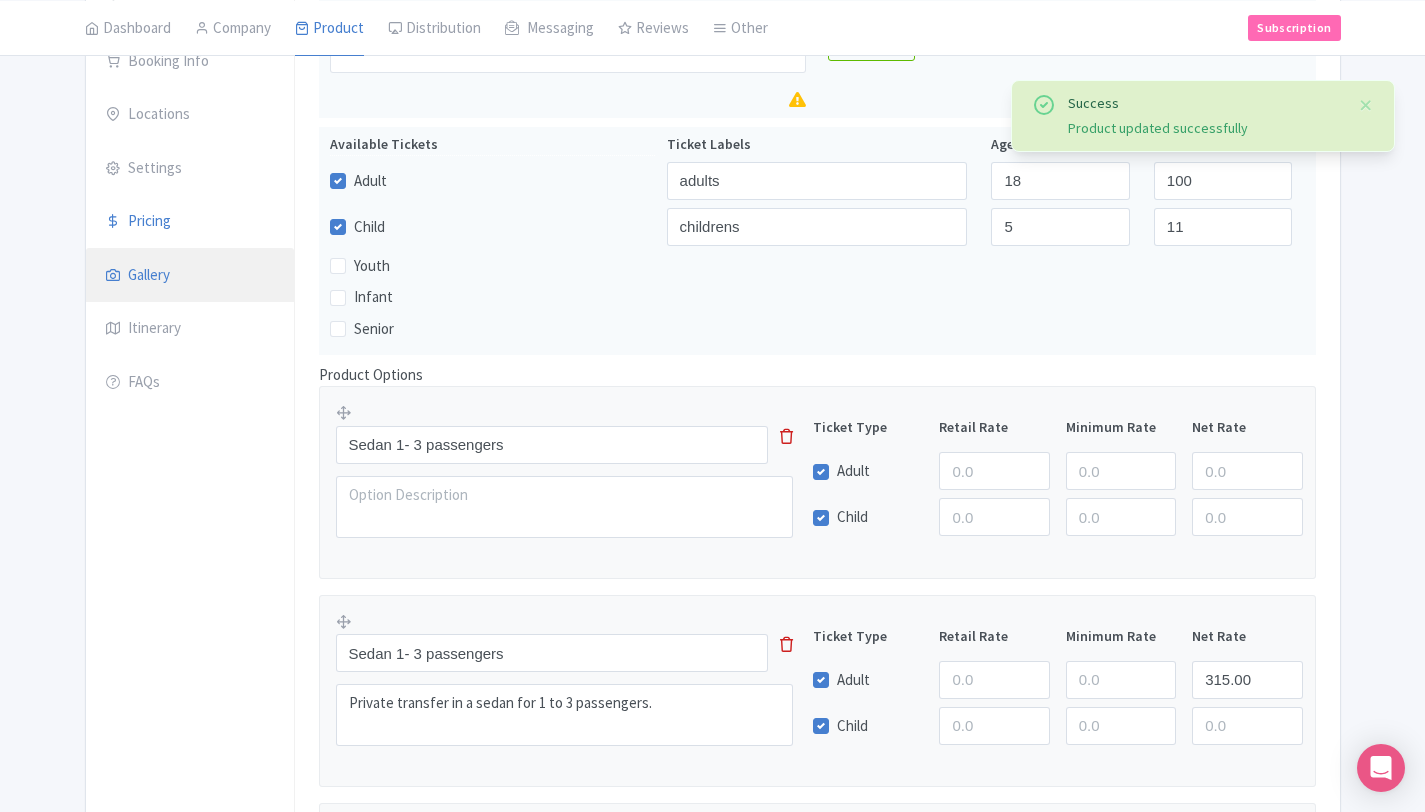 click on "Gallery" at bounding box center (190, 276) 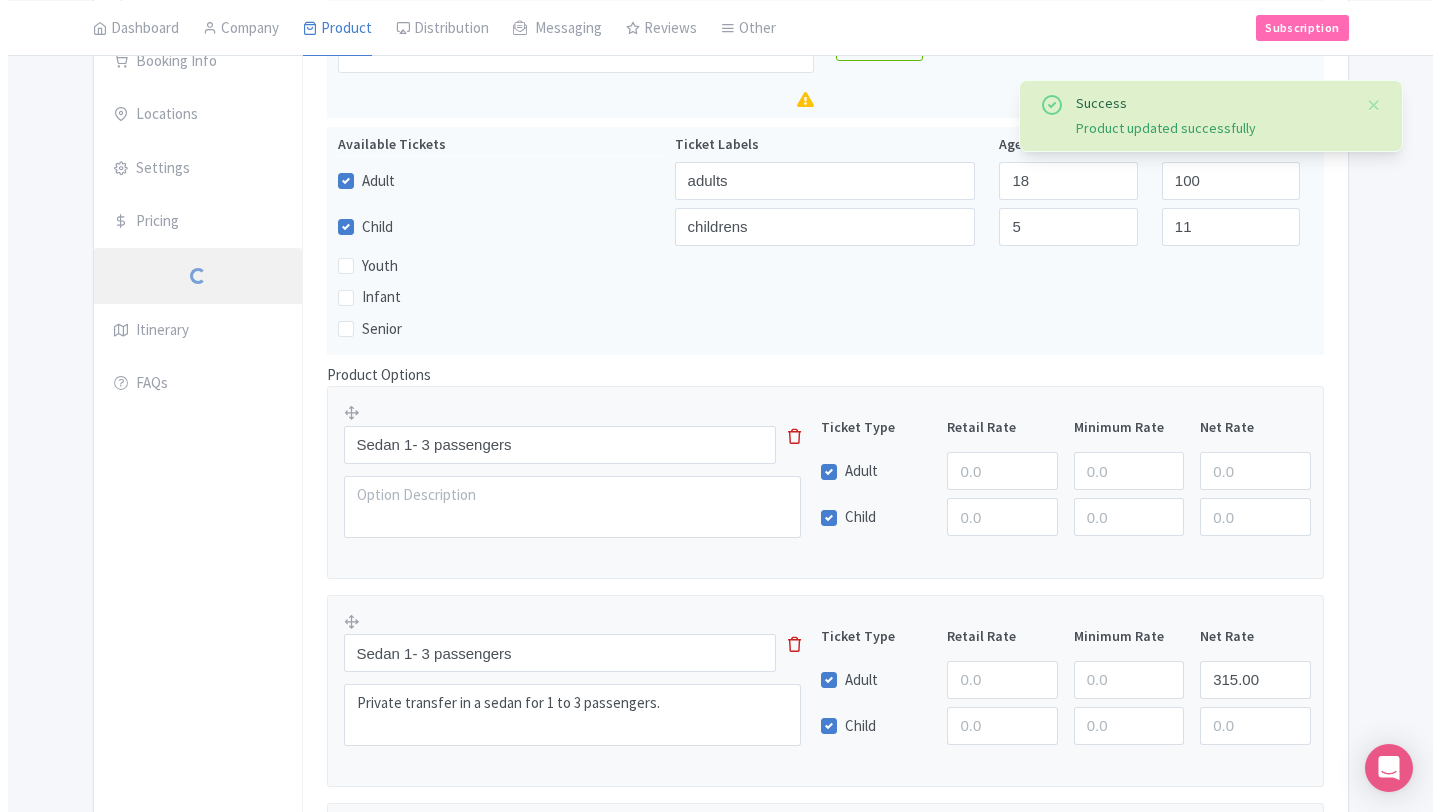 scroll, scrollTop: 6, scrollLeft: 0, axis: vertical 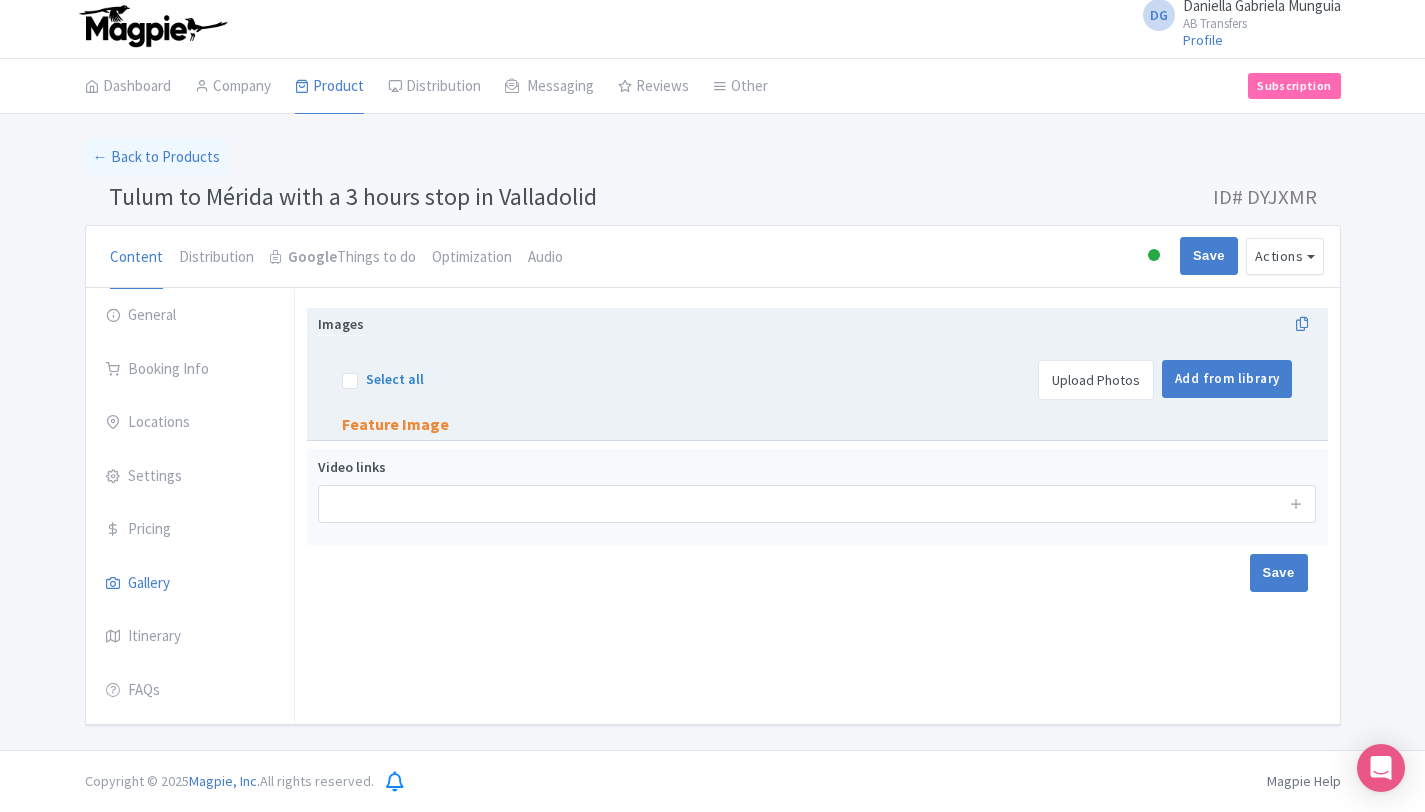 click on "Upload Photos" at bounding box center (1096, 380) 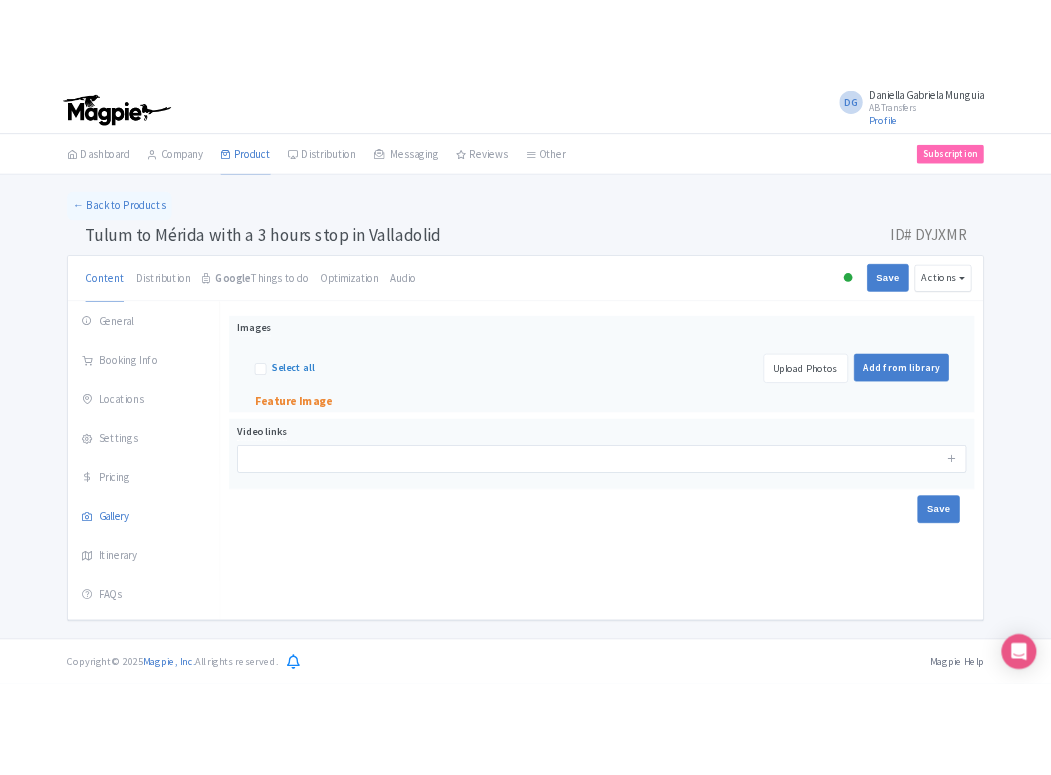 scroll, scrollTop: 5, scrollLeft: 0, axis: vertical 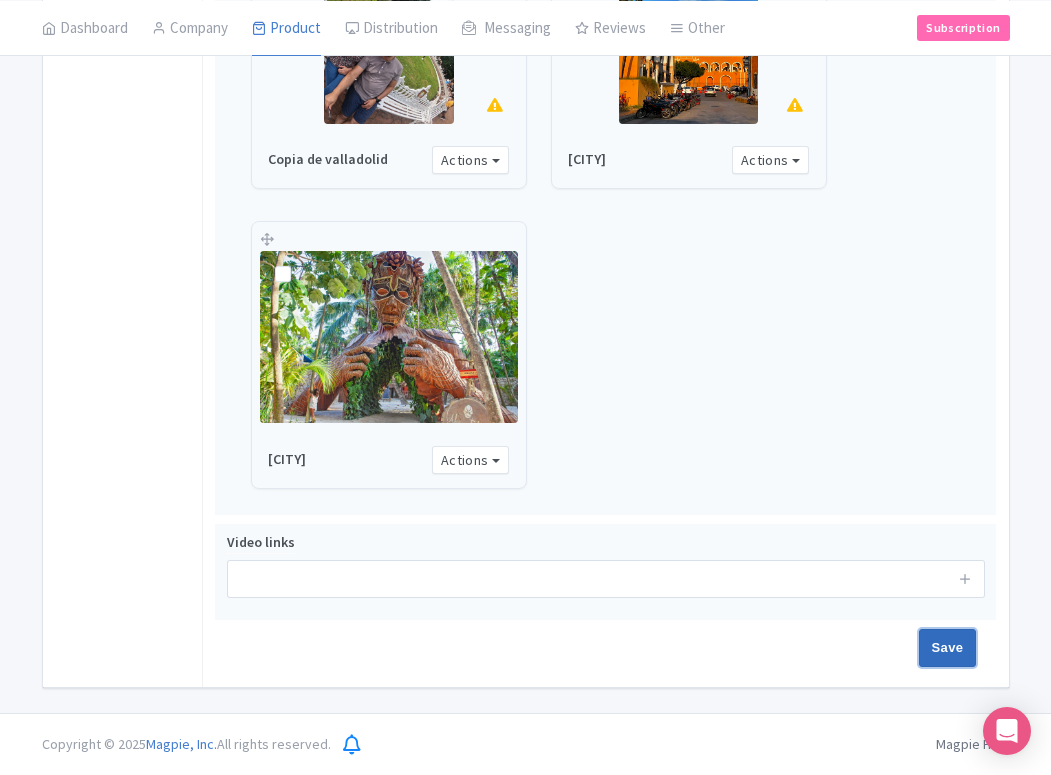 click on "Save" at bounding box center [948, 648] 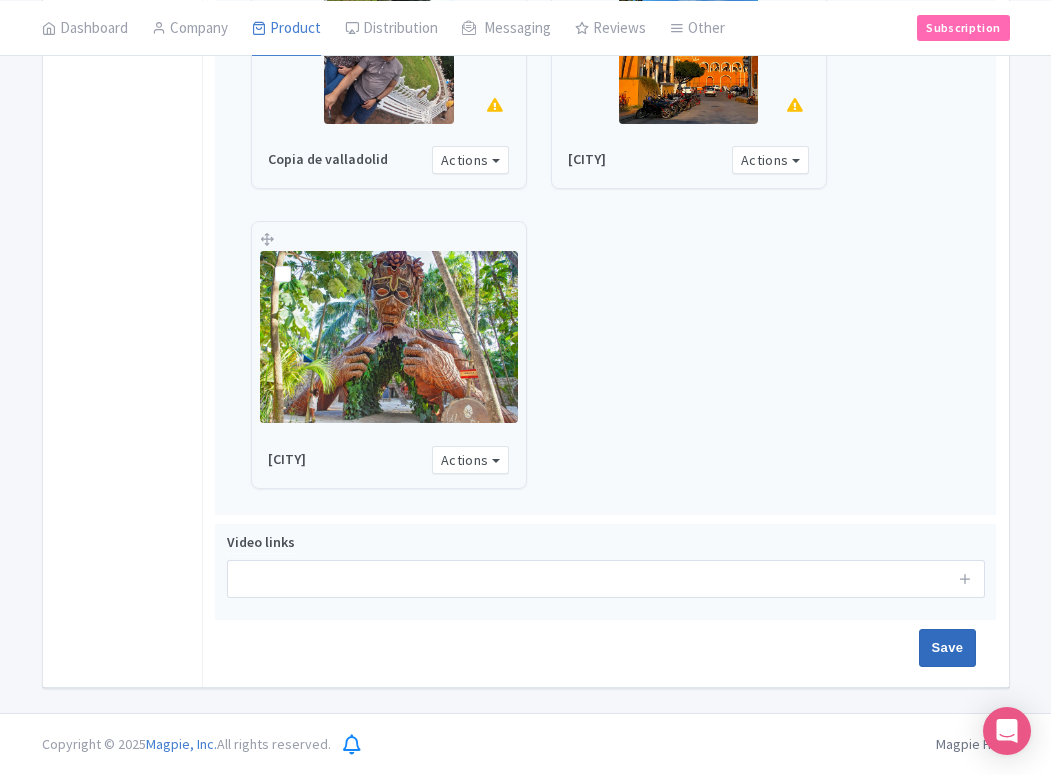 type on "Saving..." 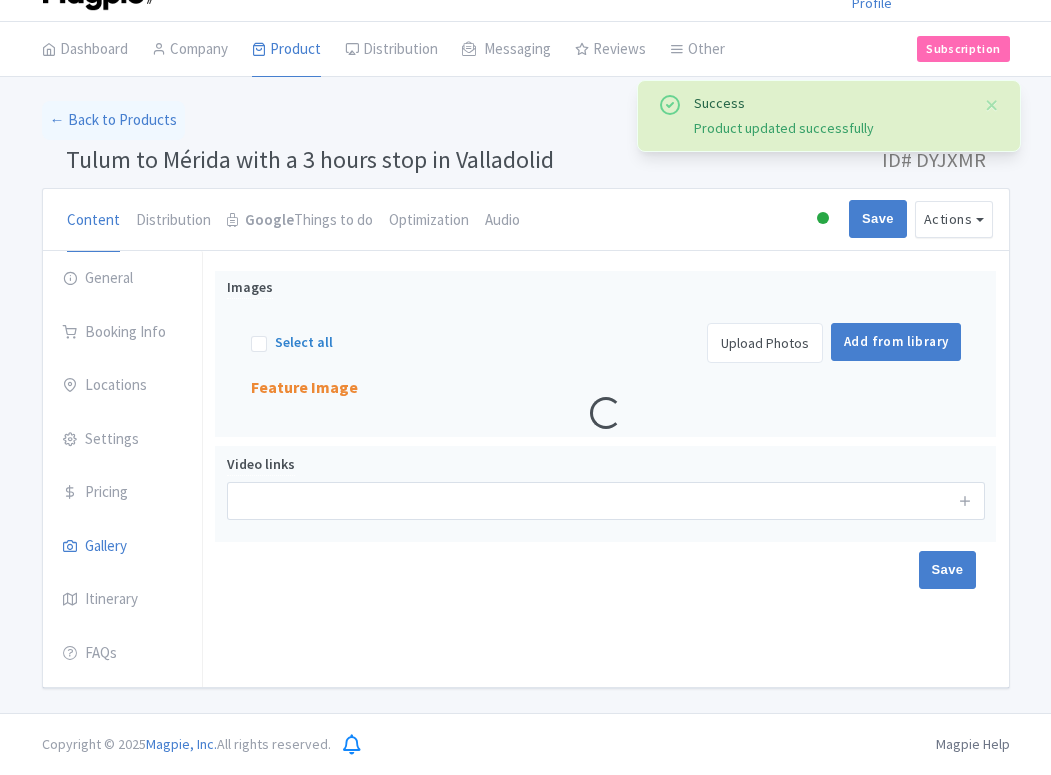 scroll, scrollTop: 44, scrollLeft: 0, axis: vertical 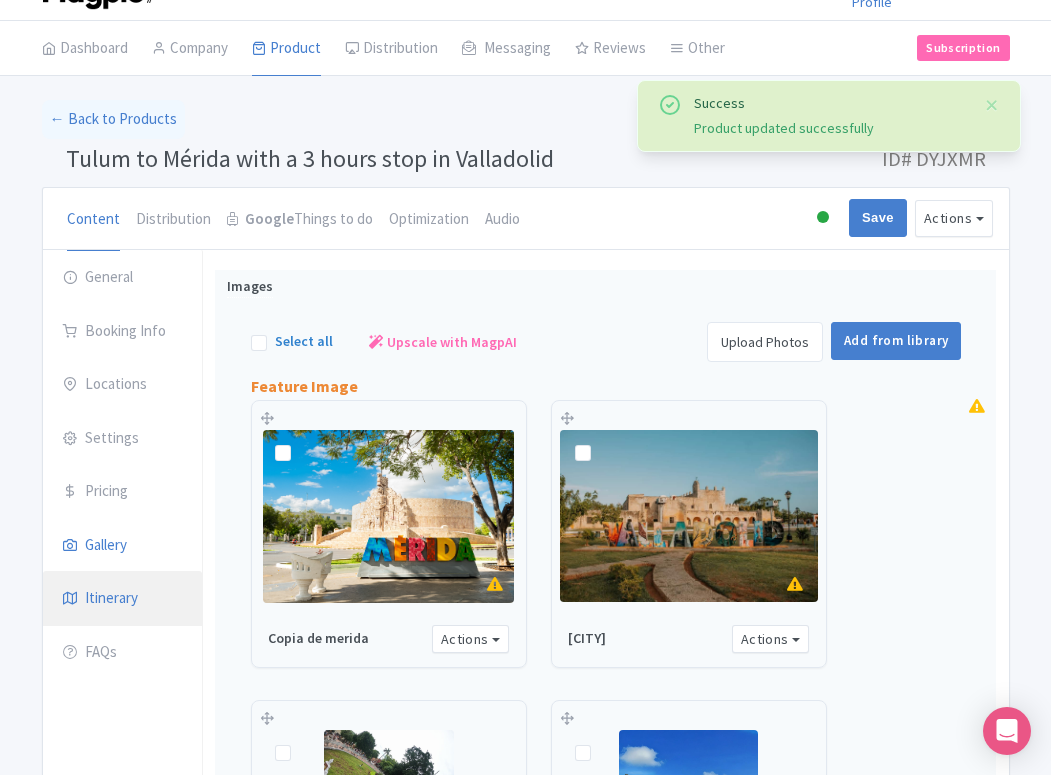 click on "Itinerary" at bounding box center (123, 599) 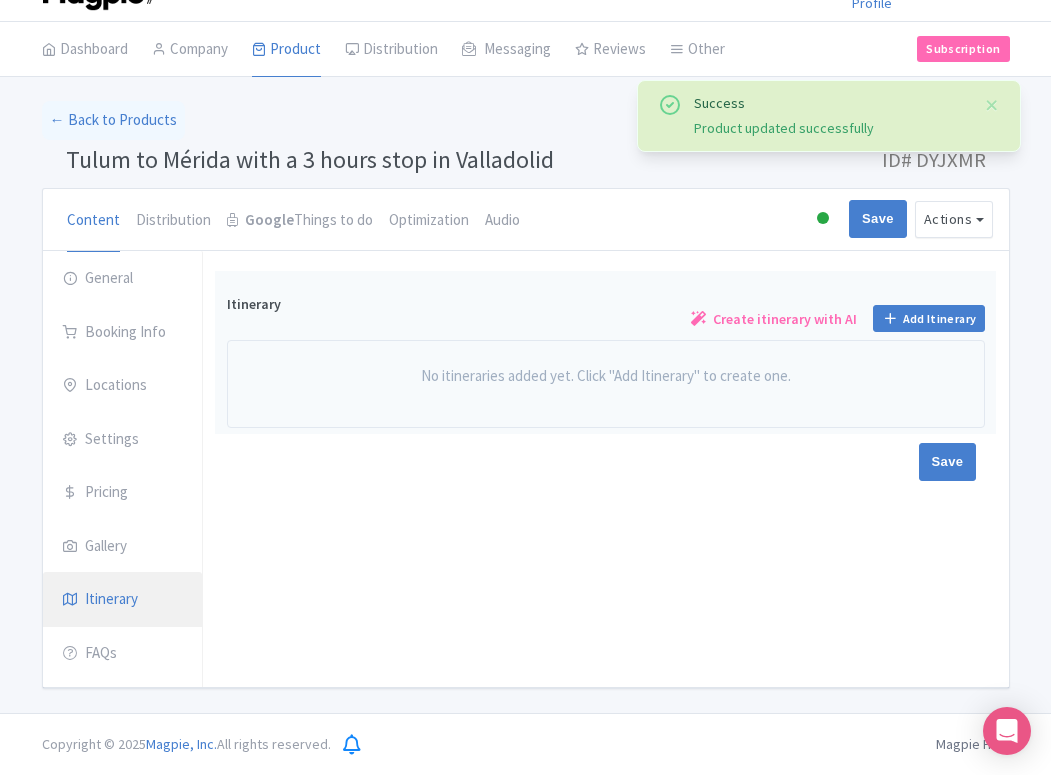 scroll, scrollTop: 43, scrollLeft: 0, axis: vertical 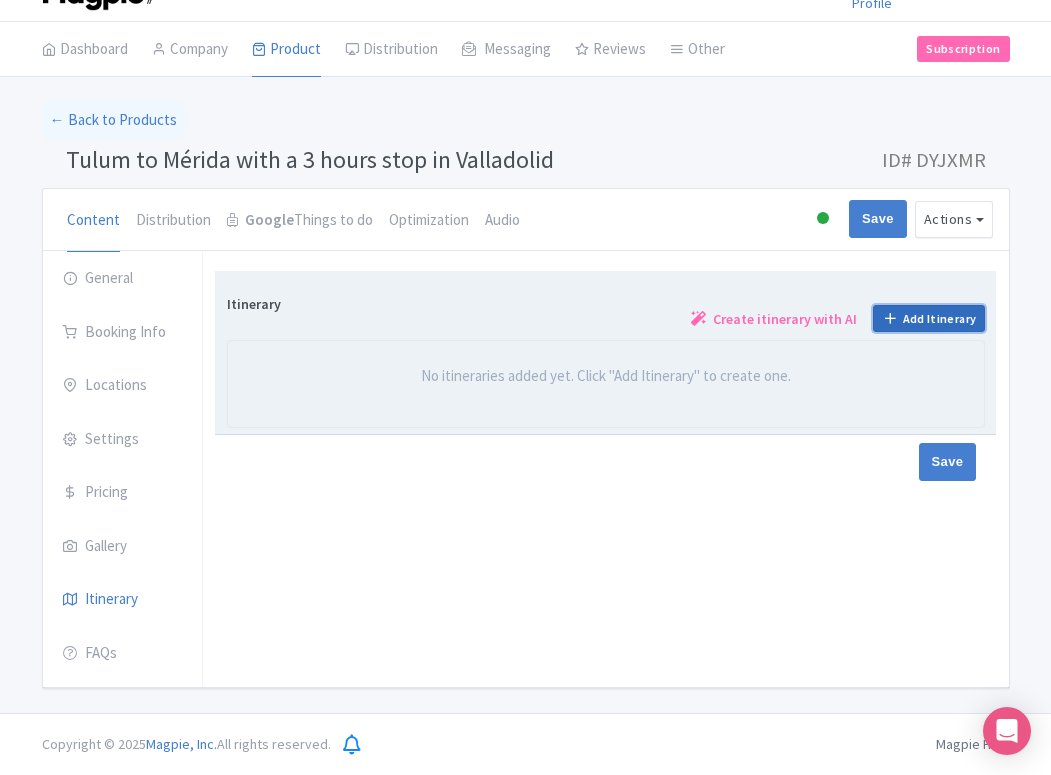 click on "Add Itinerary" at bounding box center [929, 318] 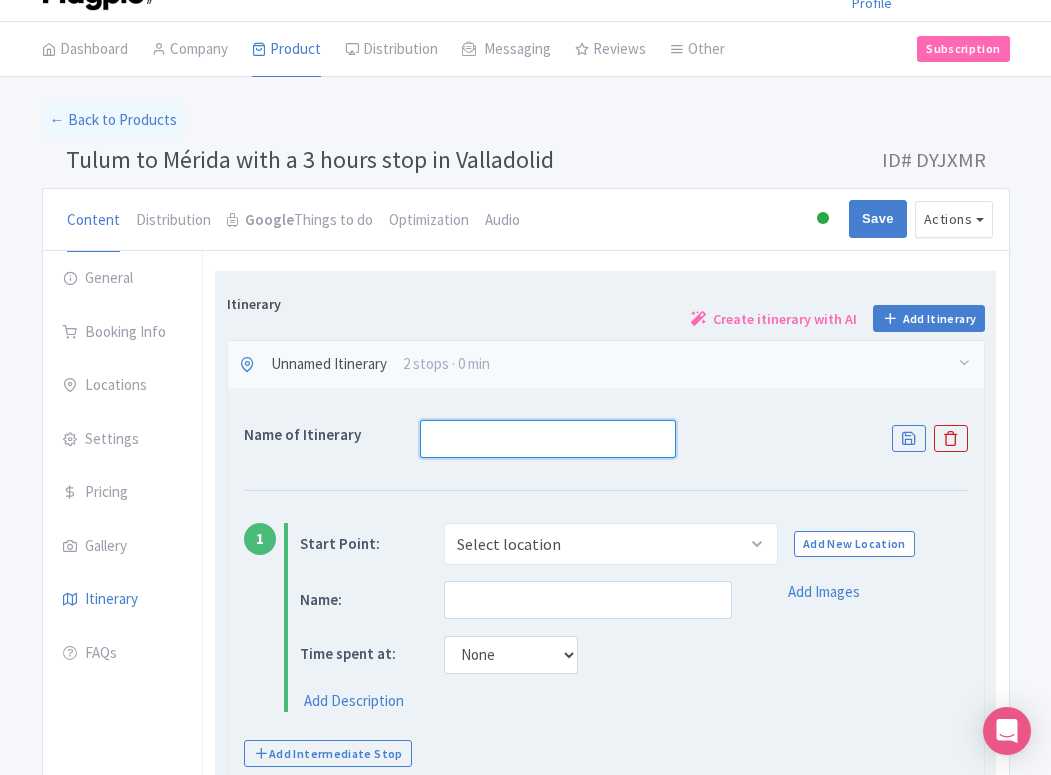 click at bounding box center [548, 439] 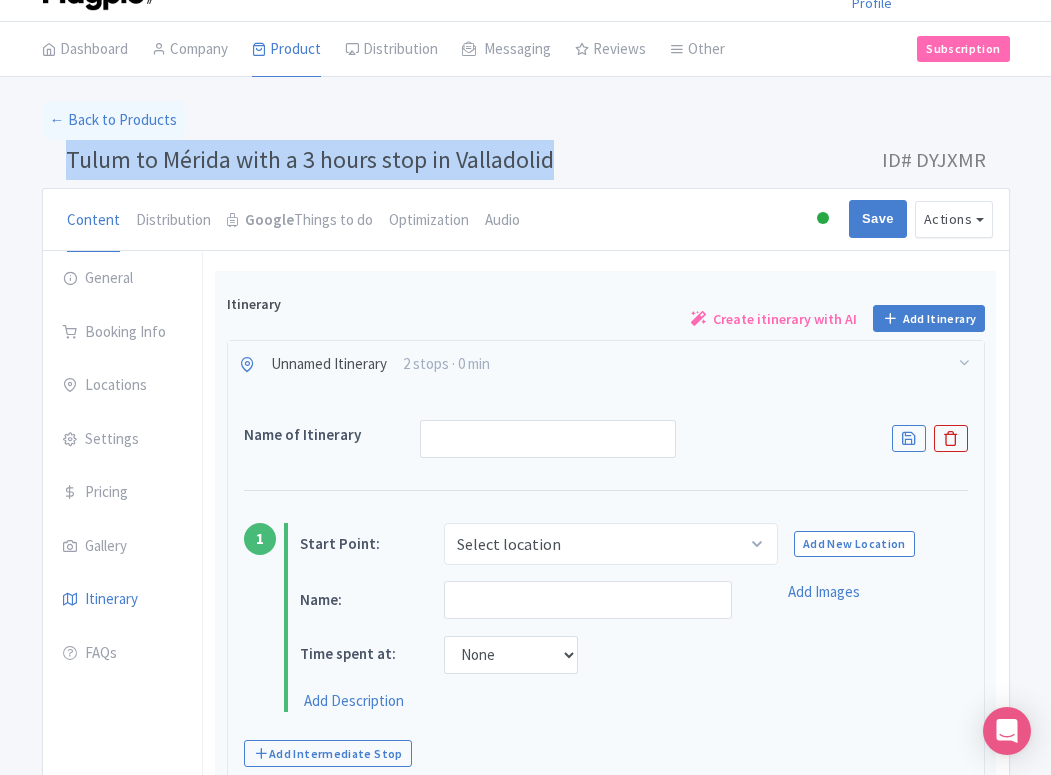 drag, startPoint x: 471, startPoint y: 154, endPoint x: 63, endPoint y: 156, distance: 408.0049 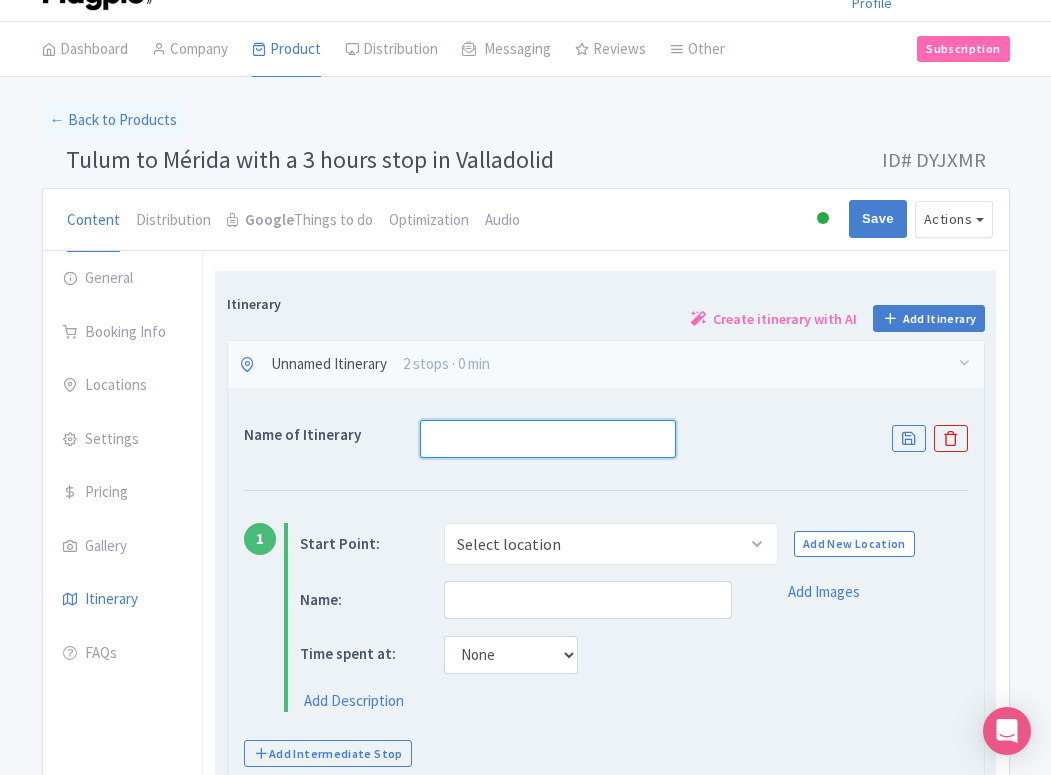 click at bounding box center (548, 439) 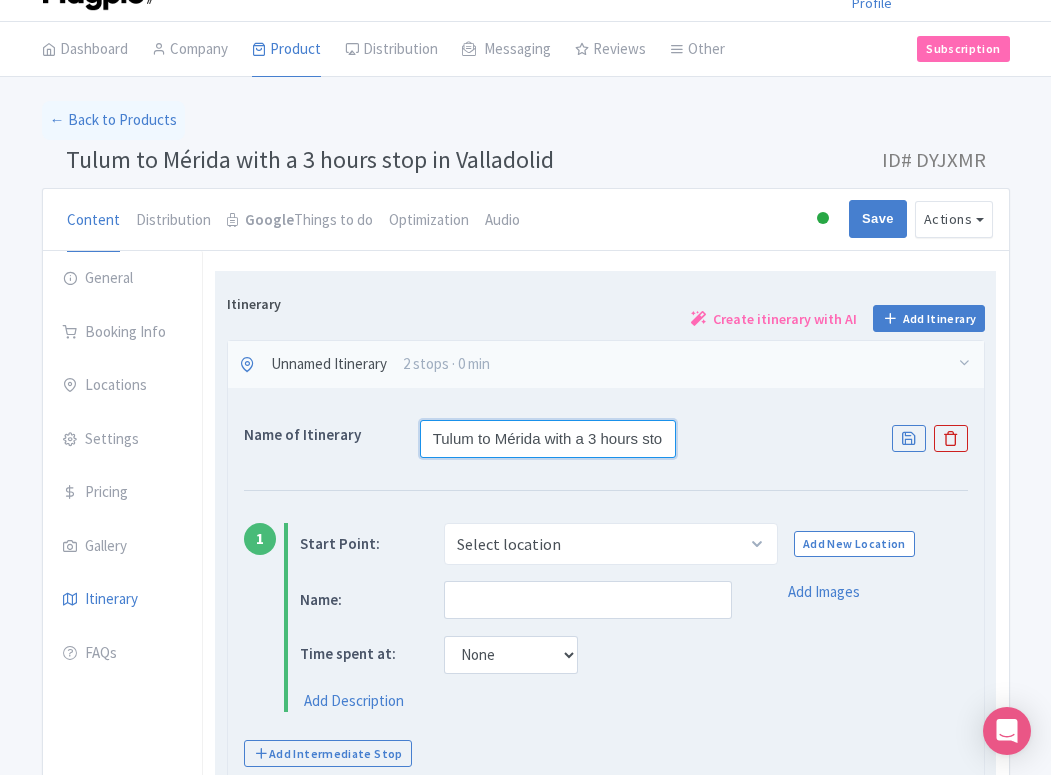 scroll, scrollTop: 0, scrollLeft: 92, axis: horizontal 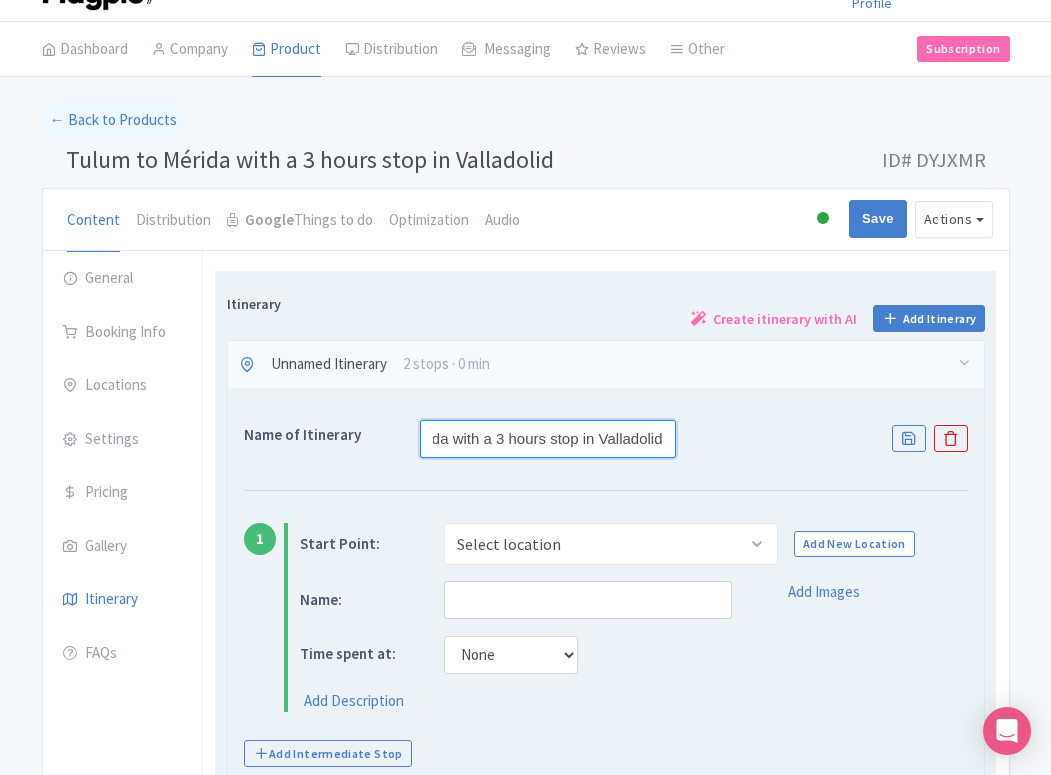 type on "Tulum to Mérida with a 3 hours stop in Valladolid" 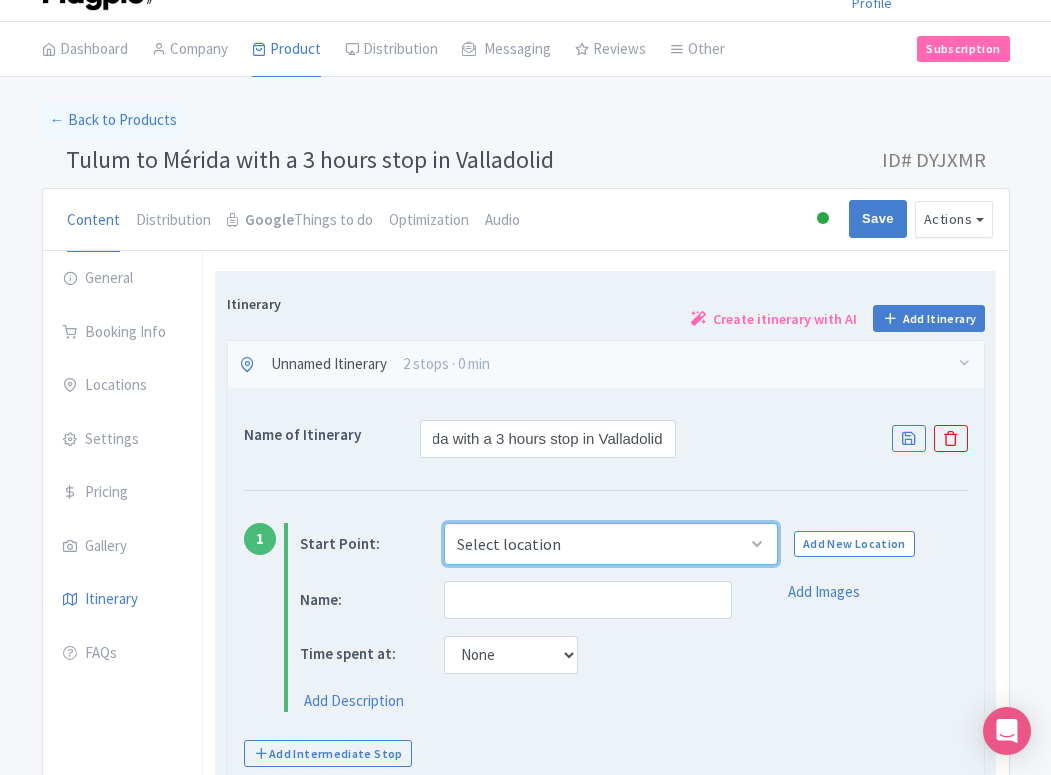 click on "Select location" at bounding box center [611, 544] 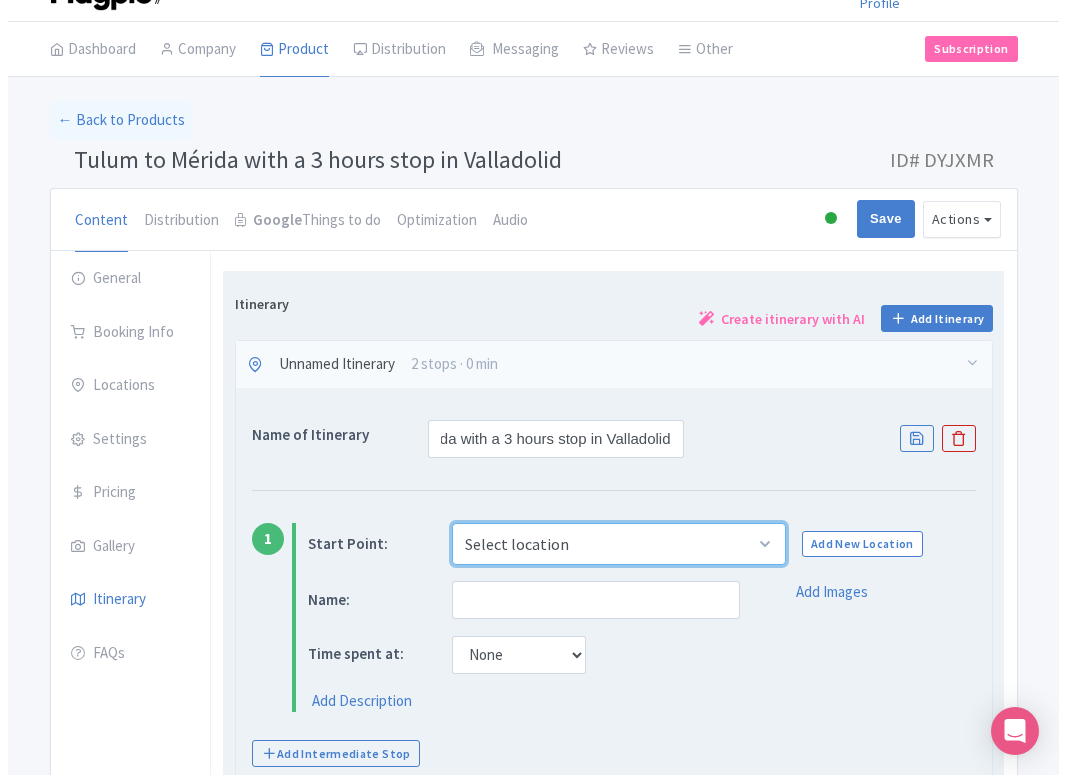 scroll, scrollTop: 0, scrollLeft: 0, axis: both 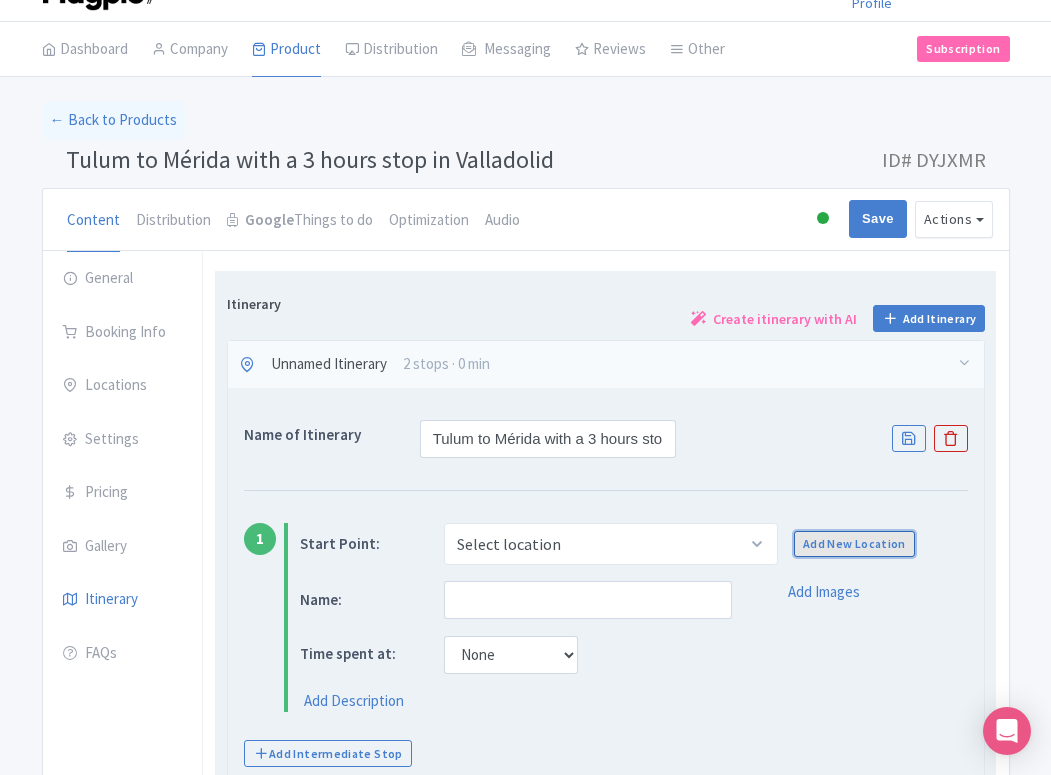 click on "Add New Location" at bounding box center (854, 544) 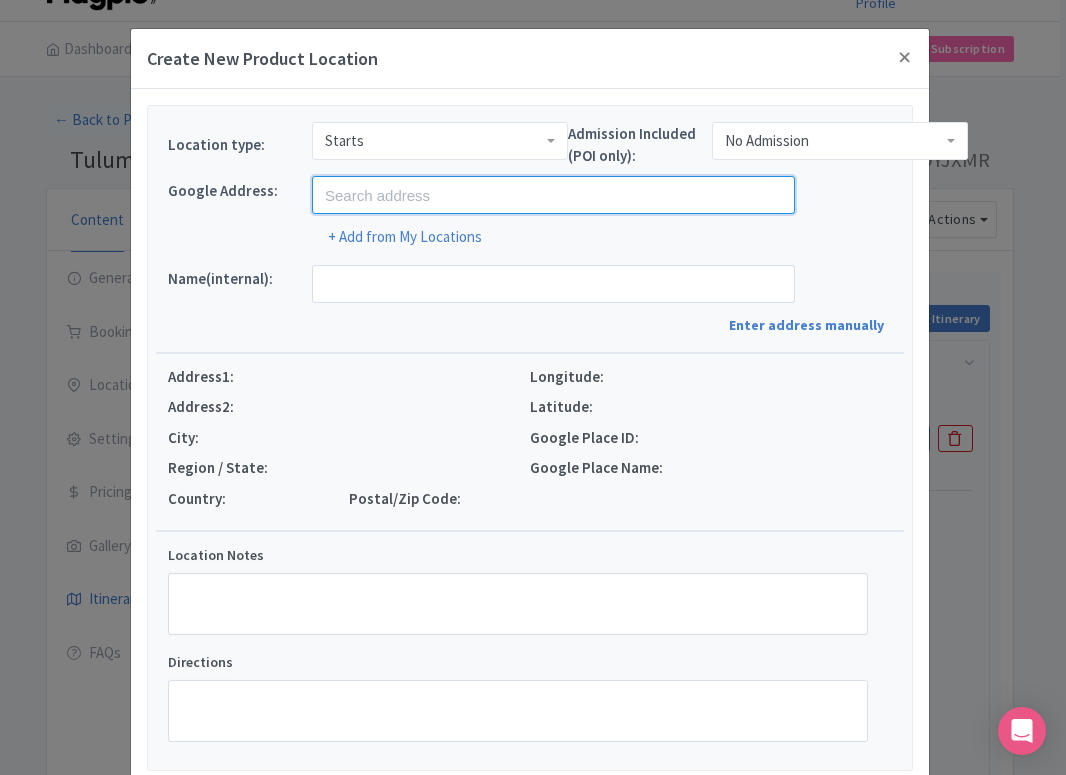 click at bounding box center (553, 195) 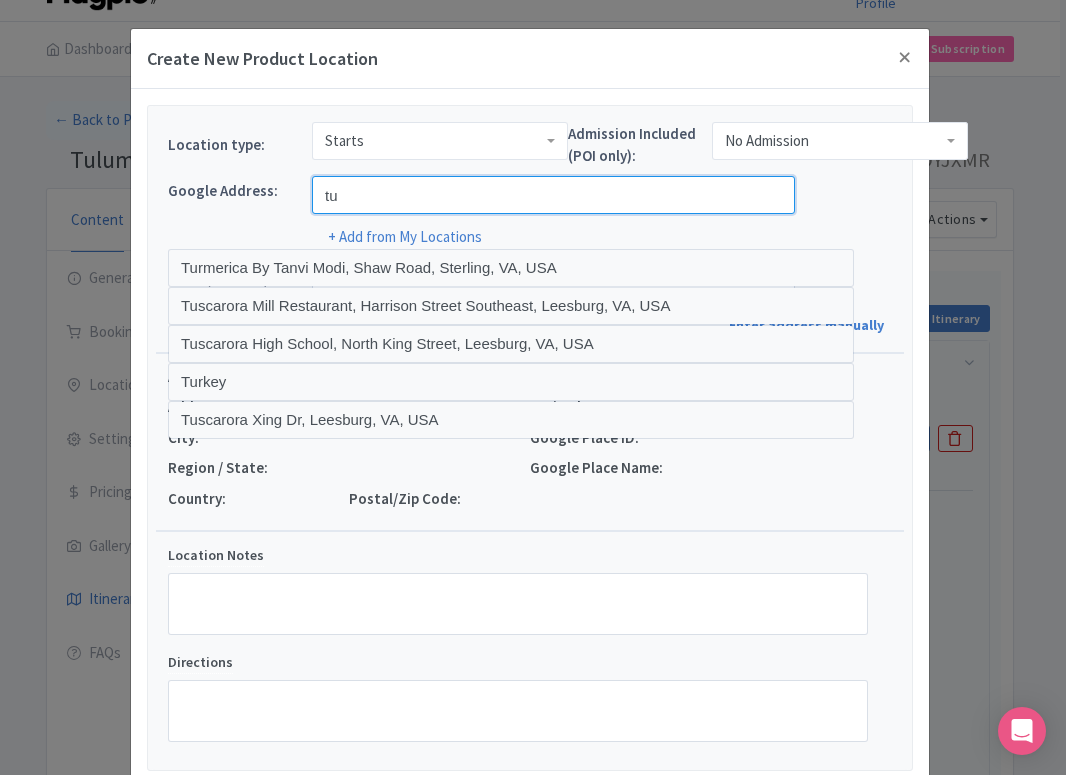 type on "Tulum, Quintana Roo, Mexico" 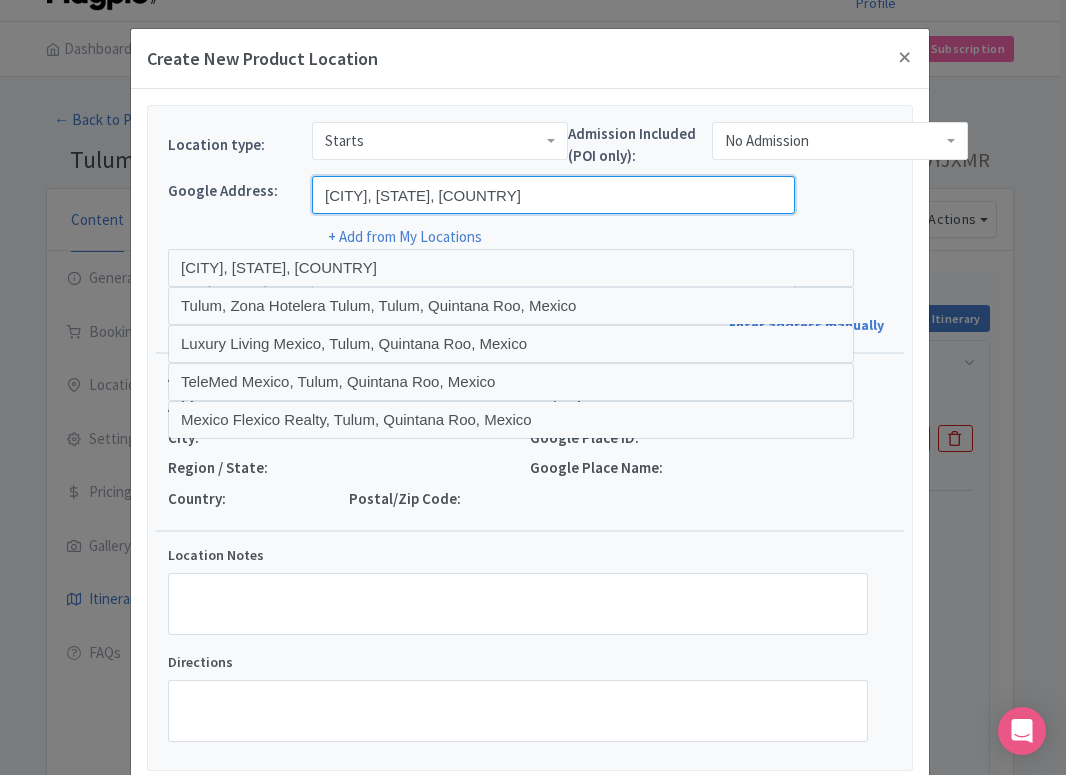click on "Tulum, Quintana Roo, Mexico" at bounding box center [553, 195] 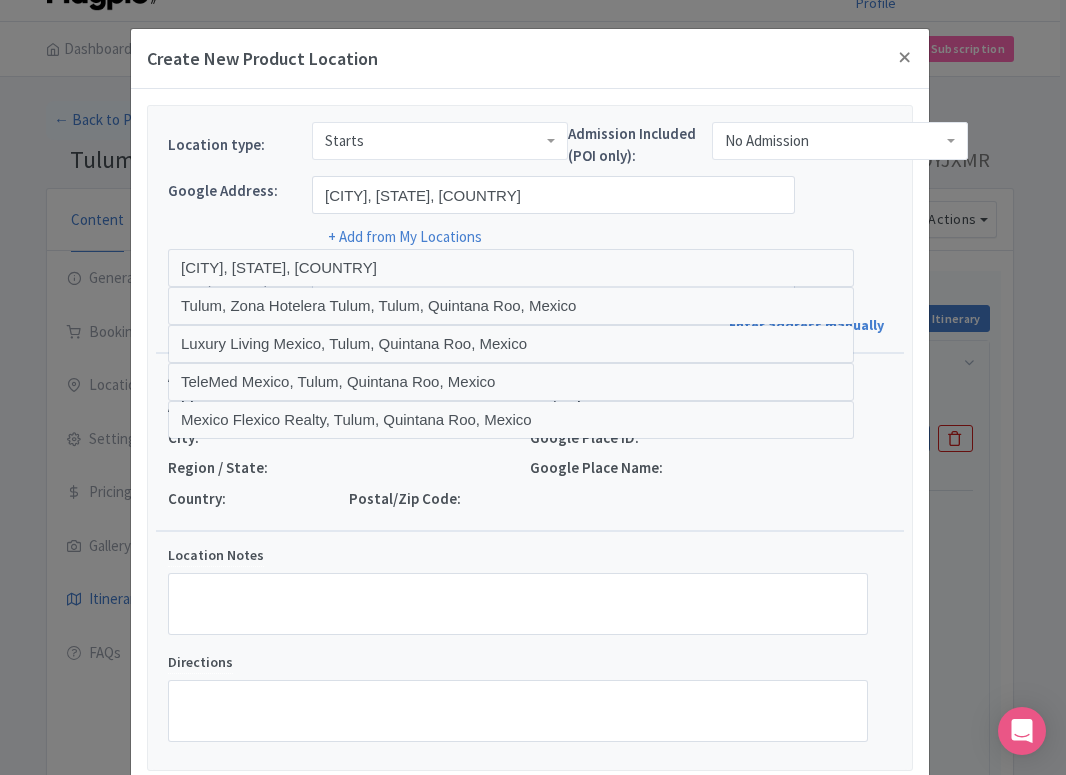 click on "Google Address:
Tulum, Quintana Roo, Mexico" at bounding box center (530, 195) 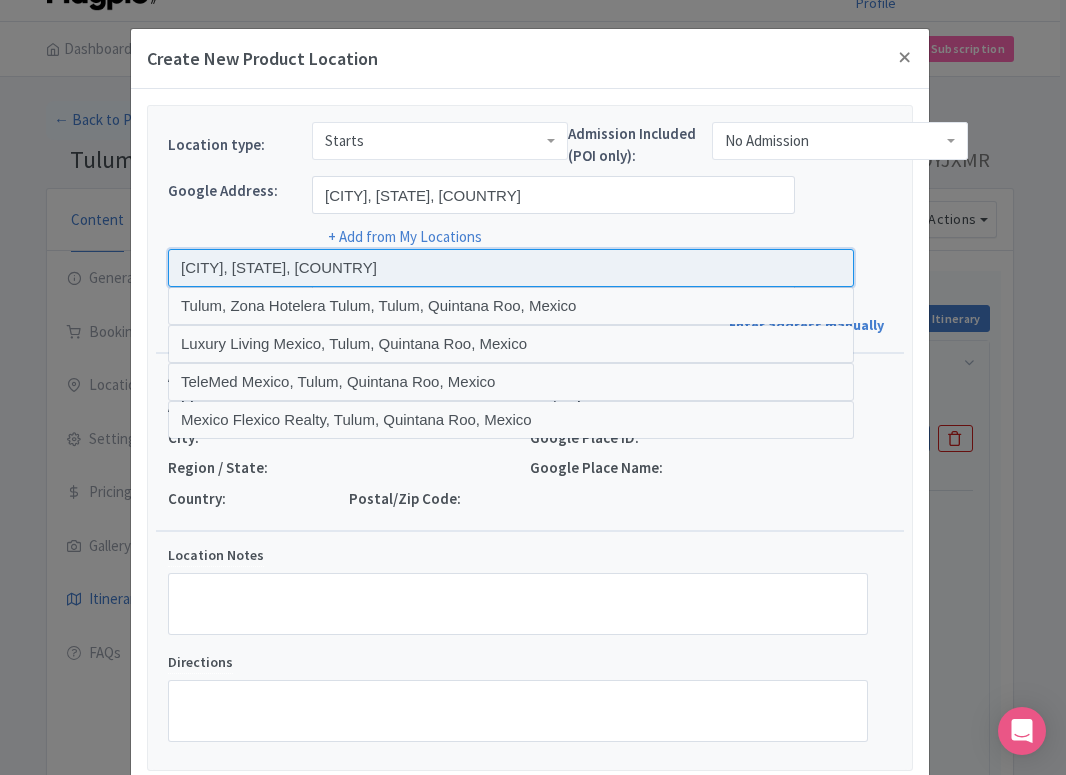 click at bounding box center (511, 268) 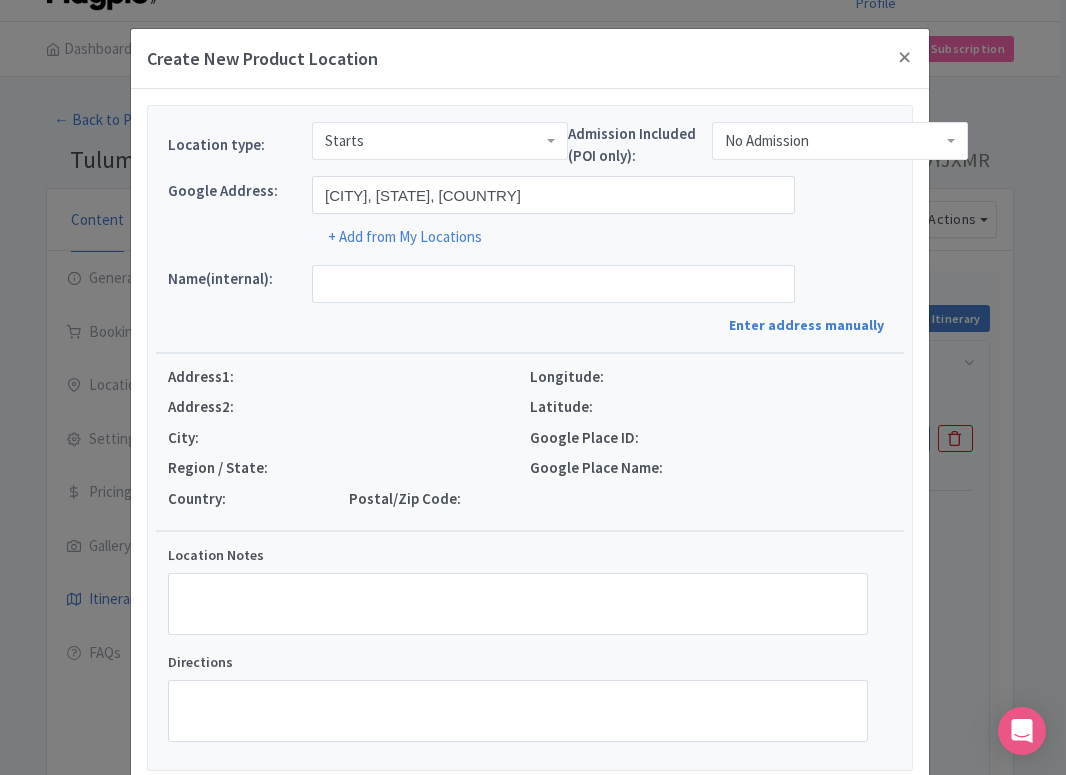type on "[CITY], [CITY], [STATE], [COUNTRY]" 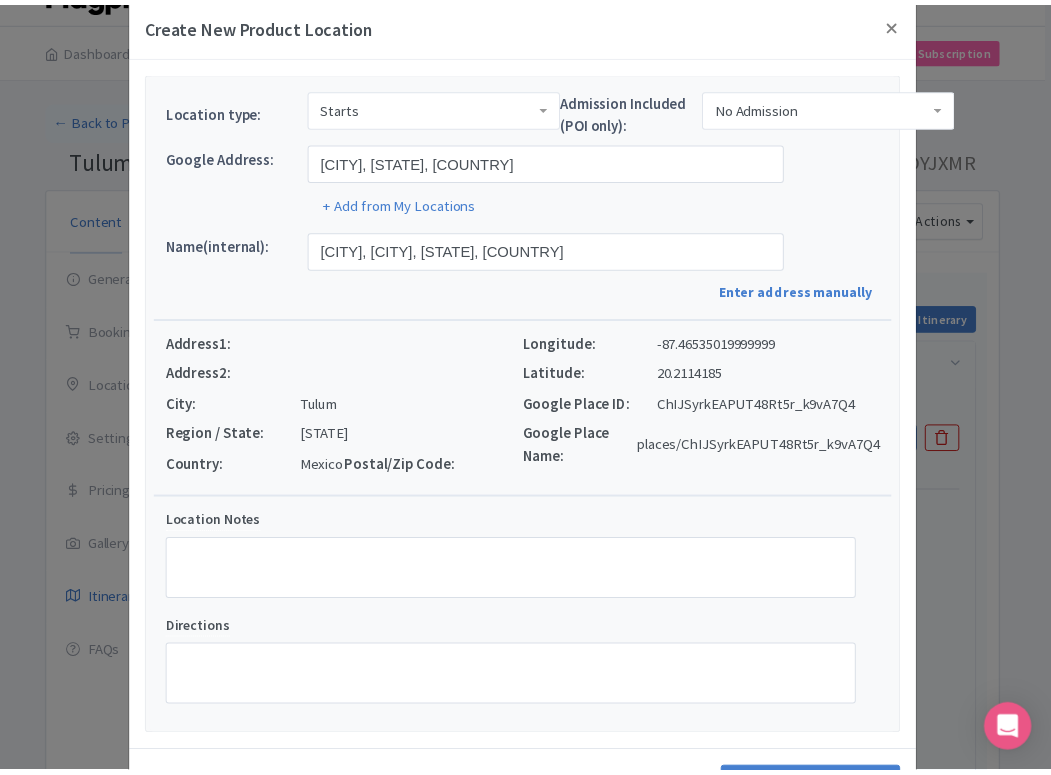 scroll, scrollTop: 112, scrollLeft: 0, axis: vertical 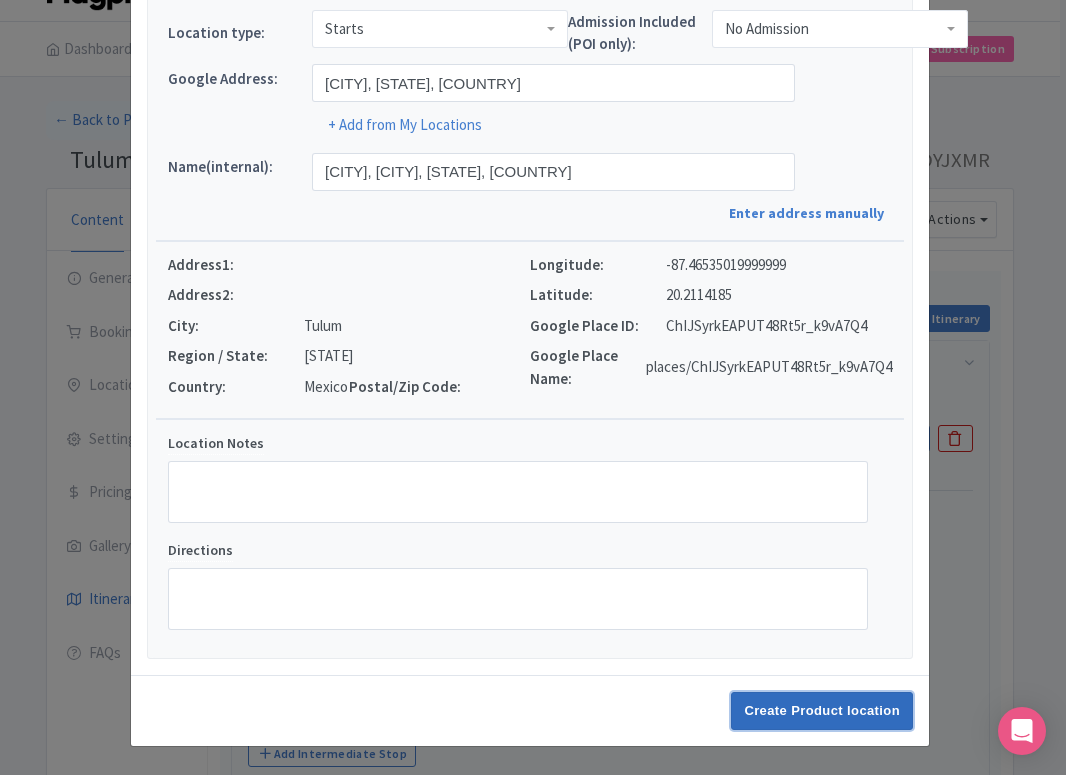 click on "Create Product location" at bounding box center [822, 711] 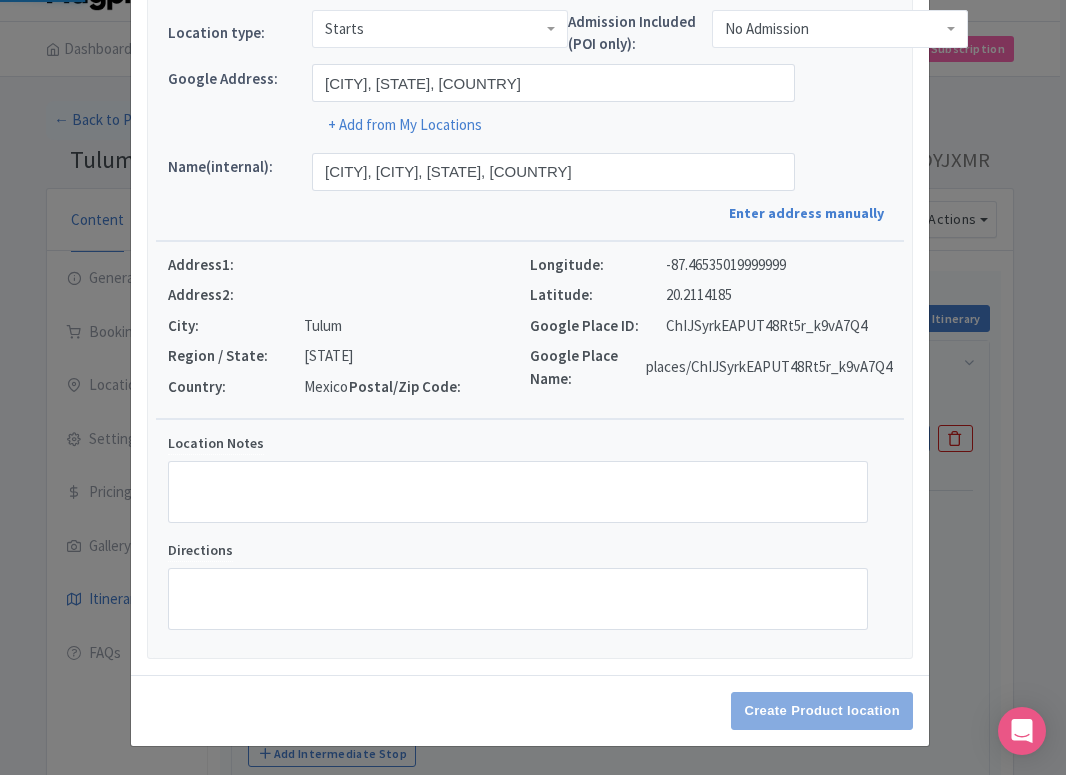 select on "81bed756-d4e9-473d-8360-86c2df8817c1" 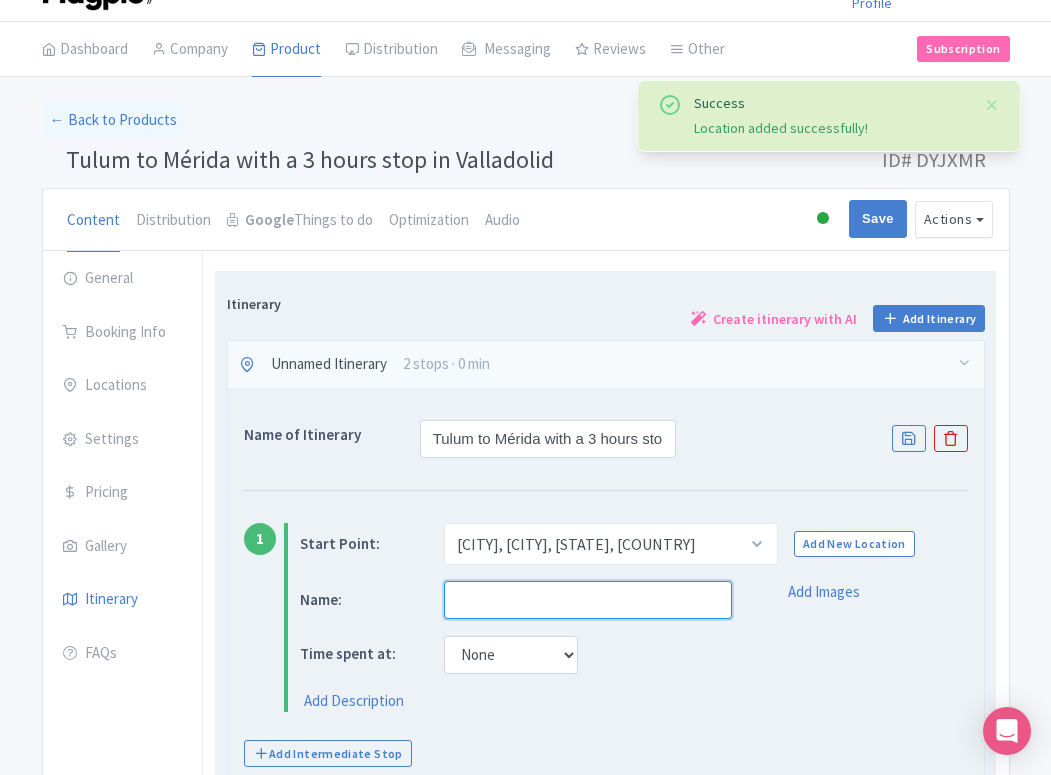click at bounding box center (588, 600) 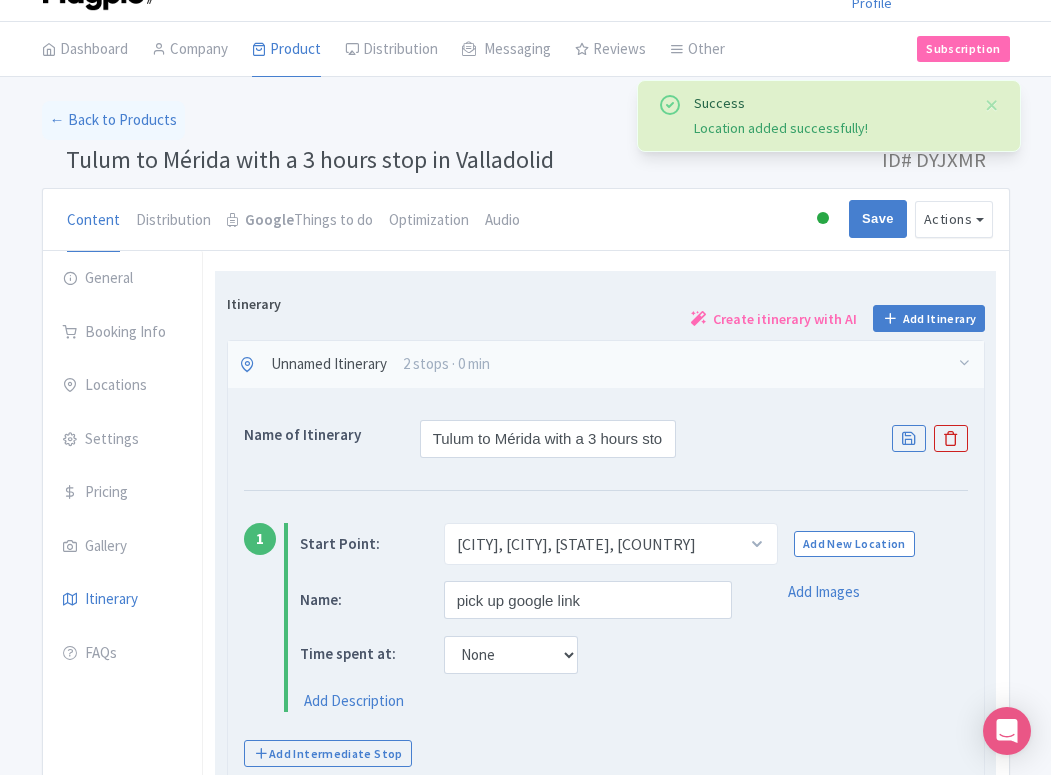 click on "Name:
pick up google link
Time spent at:
None
15 mins
30 mins
45 mins
1 hour
1 hour 15 mins
1 hour 30 mins
1 hour 45 mins
2 hours
Add Description
Add Images" at bounding box center (634, 647) 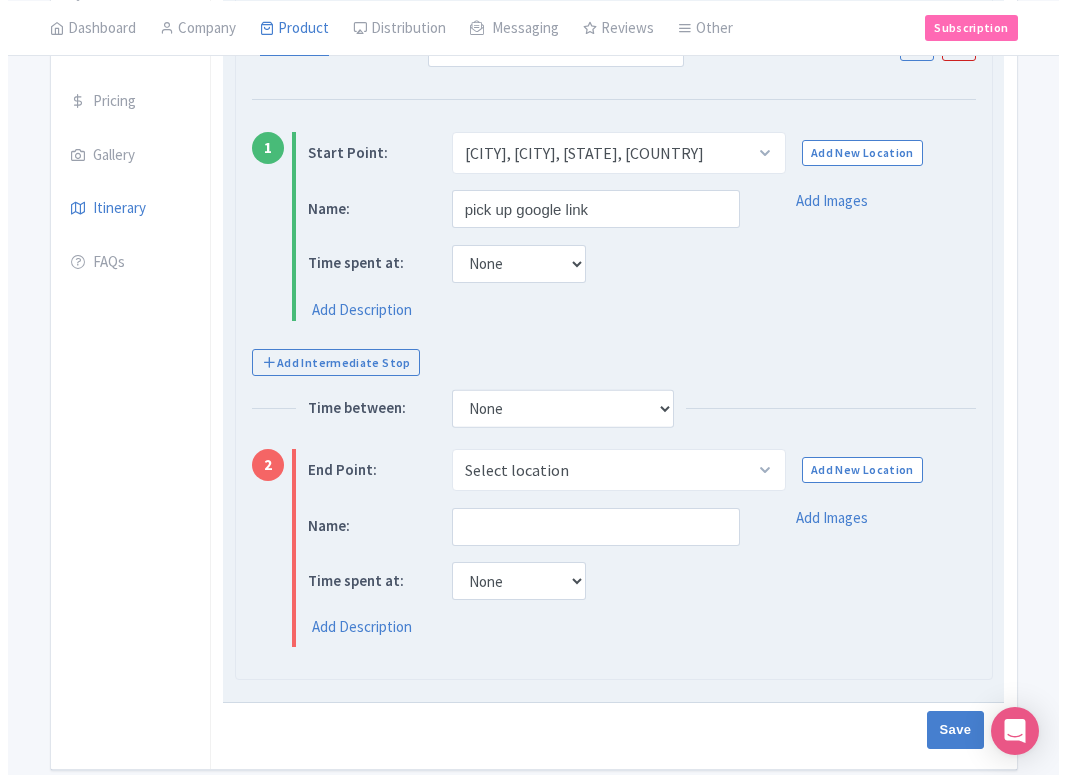 scroll, scrollTop: 465, scrollLeft: 0, axis: vertical 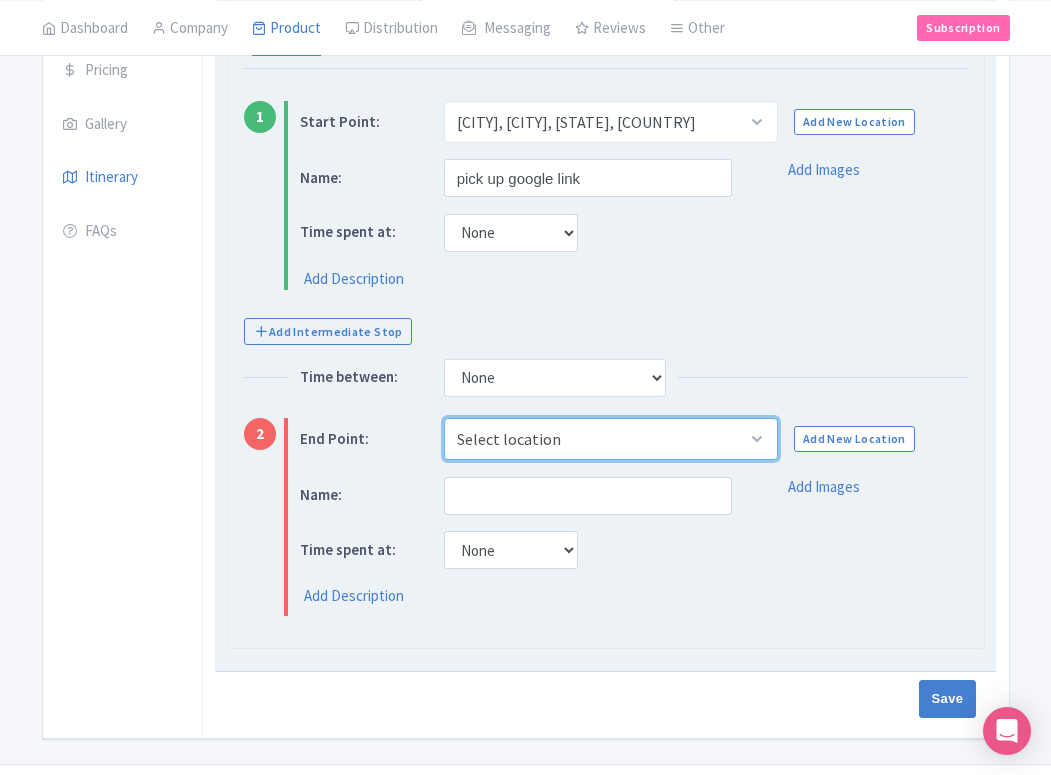 click on "Select location" at bounding box center [611, 439] 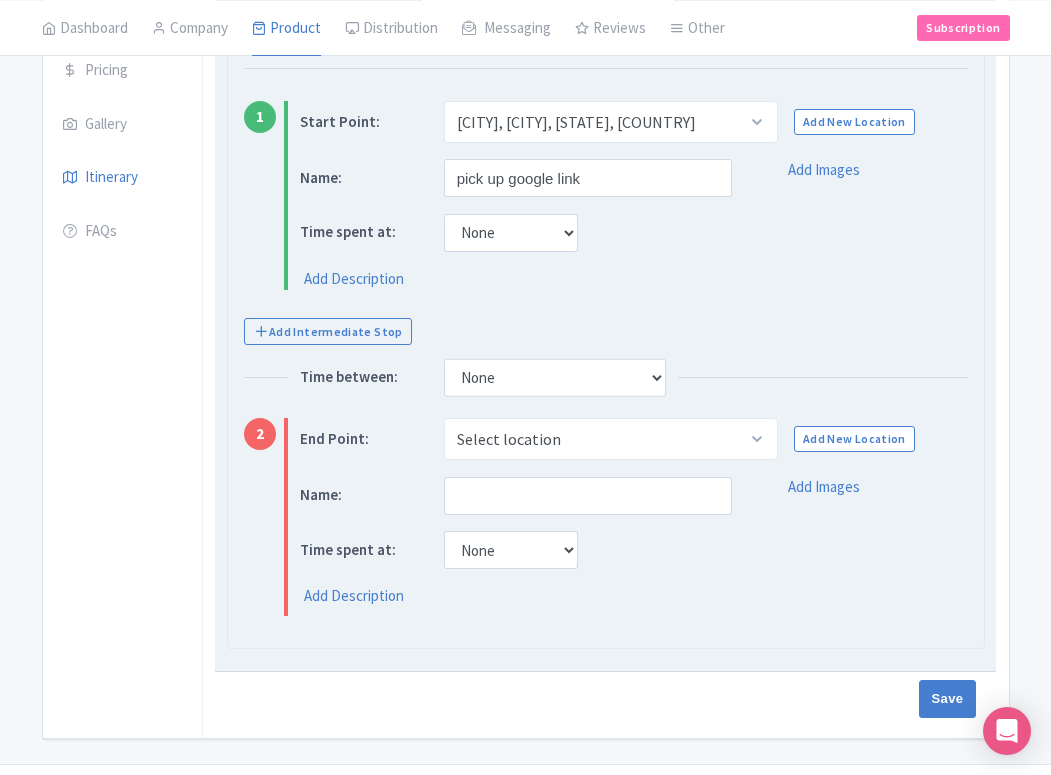 click on "Name:
Time spent at:
None
15 mins
30 mins
45 mins
1 hour
1 hour 15 mins
1 hour 30 mins
1 hour 45 mins
2 hours
Add Description
Add Images" at bounding box center [634, 546] 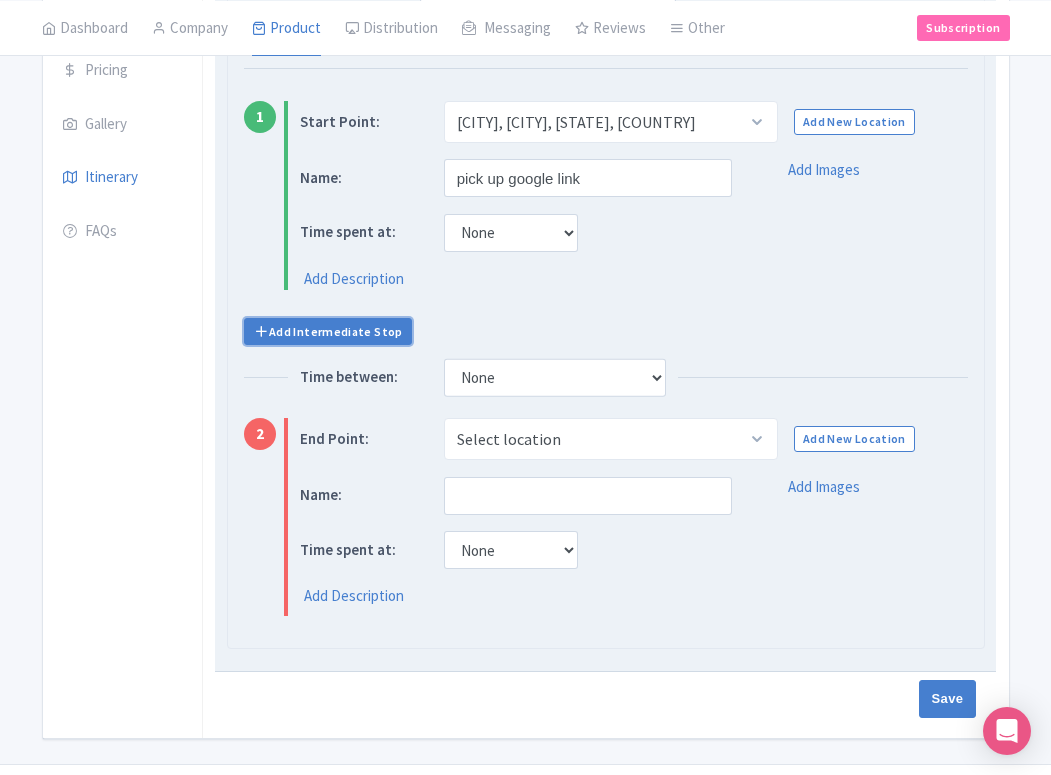 click on "Add Intermediate Stop" at bounding box center (328, 331) 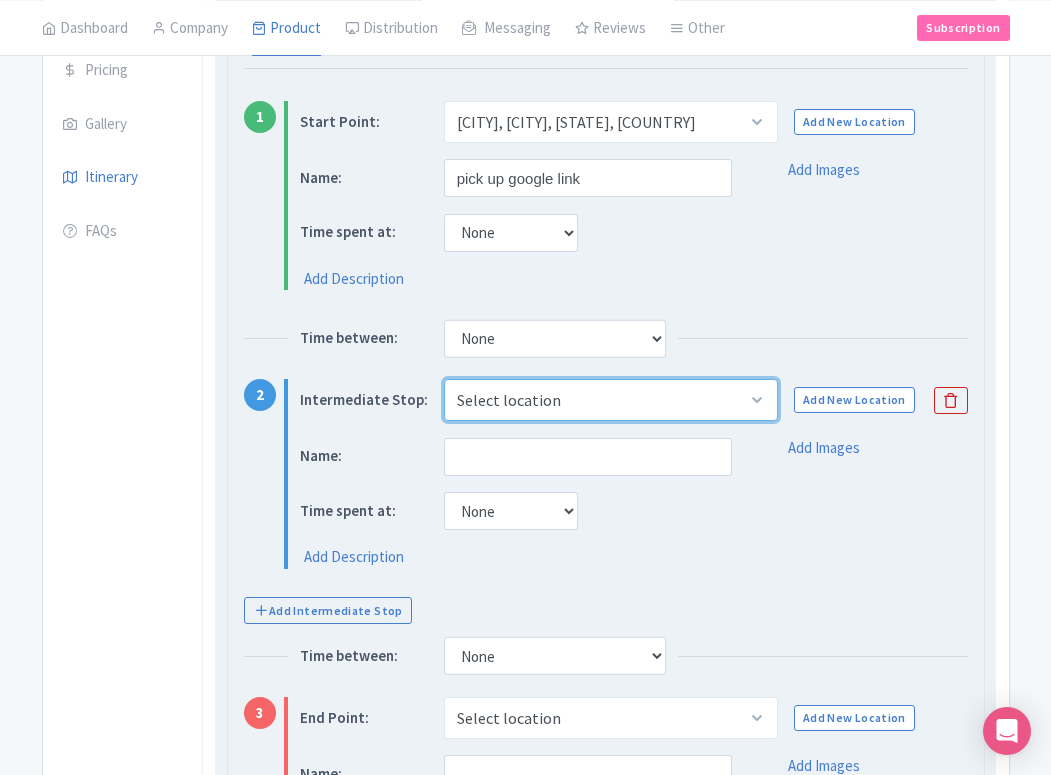 click on "Select location" at bounding box center (611, 400) 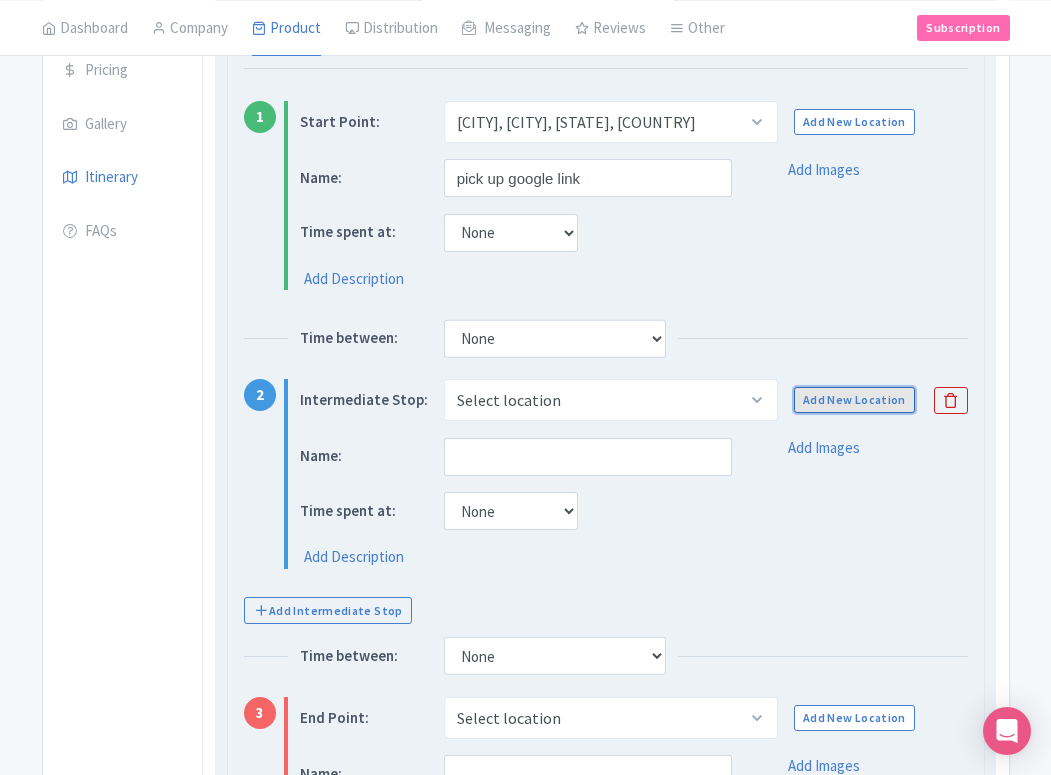click on "Add New Location" at bounding box center [854, 400] 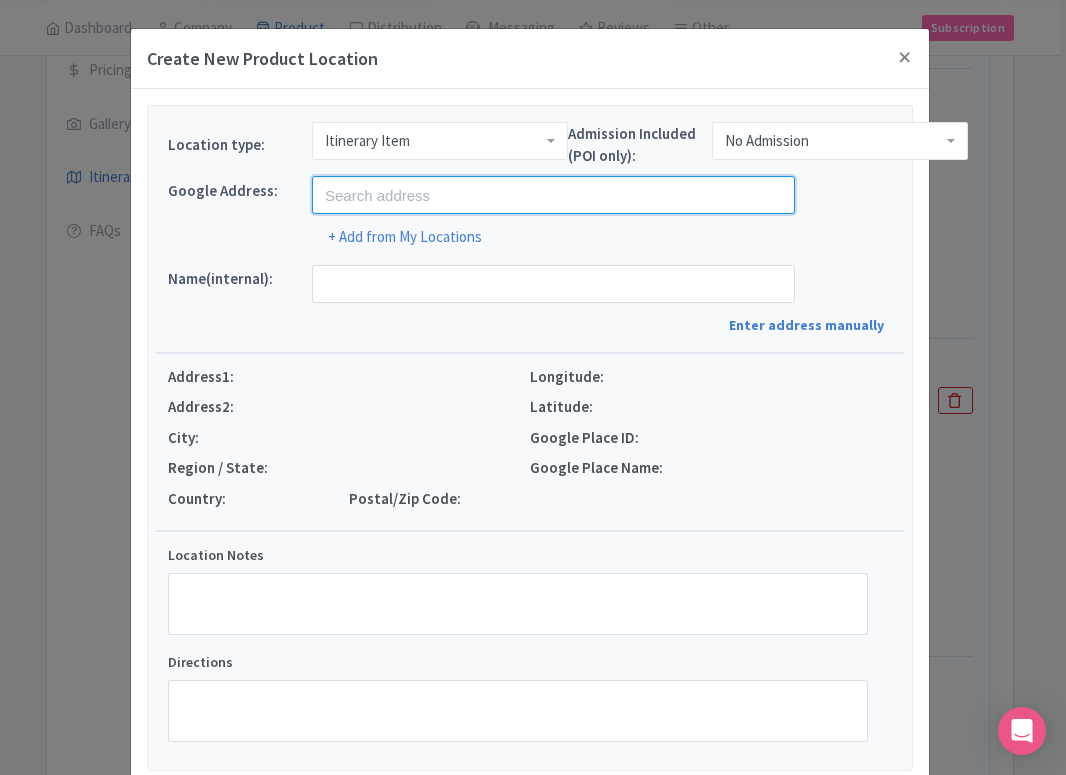 click at bounding box center [553, 195] 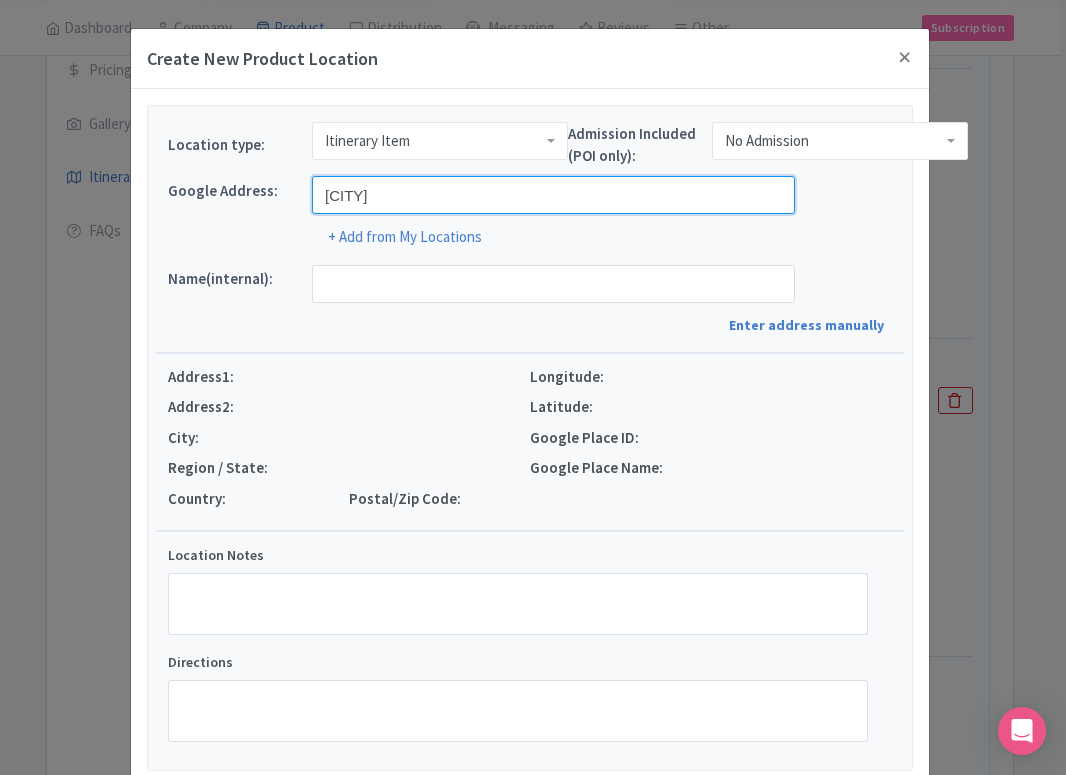 type on "Valladolid, Yucatan, Mexico" 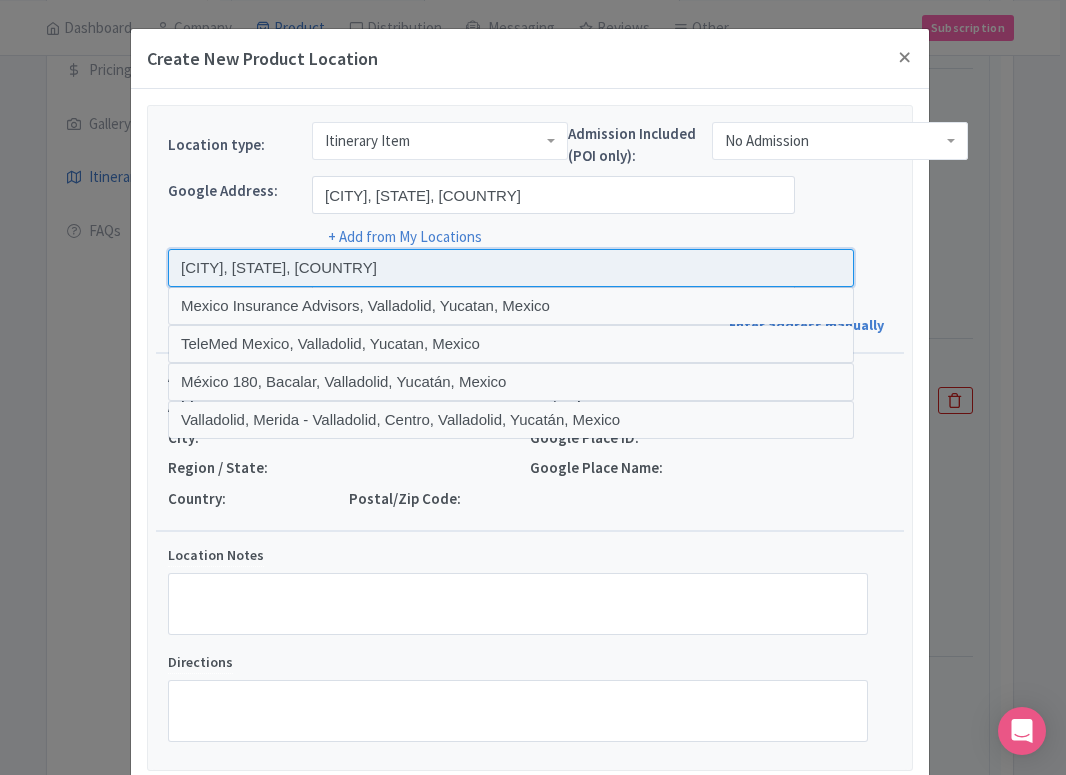 click at bounding box center (511, 268) 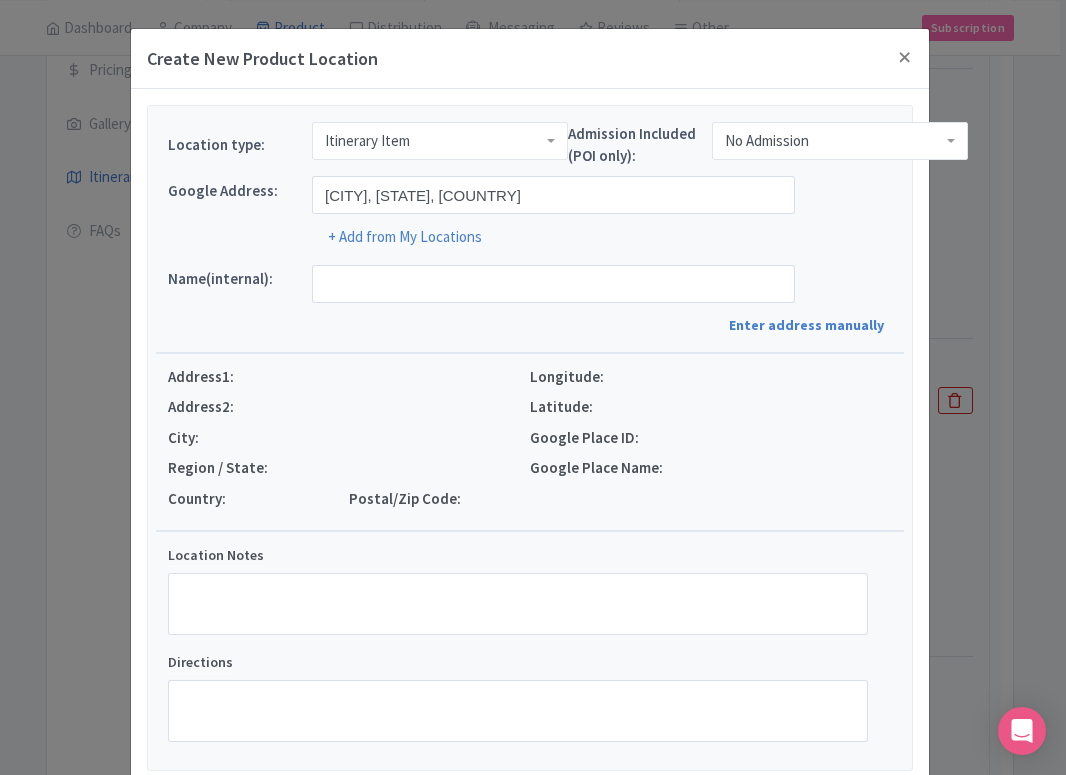 type on "[CITY], [CITY], [STATE], [COUNTRY]" 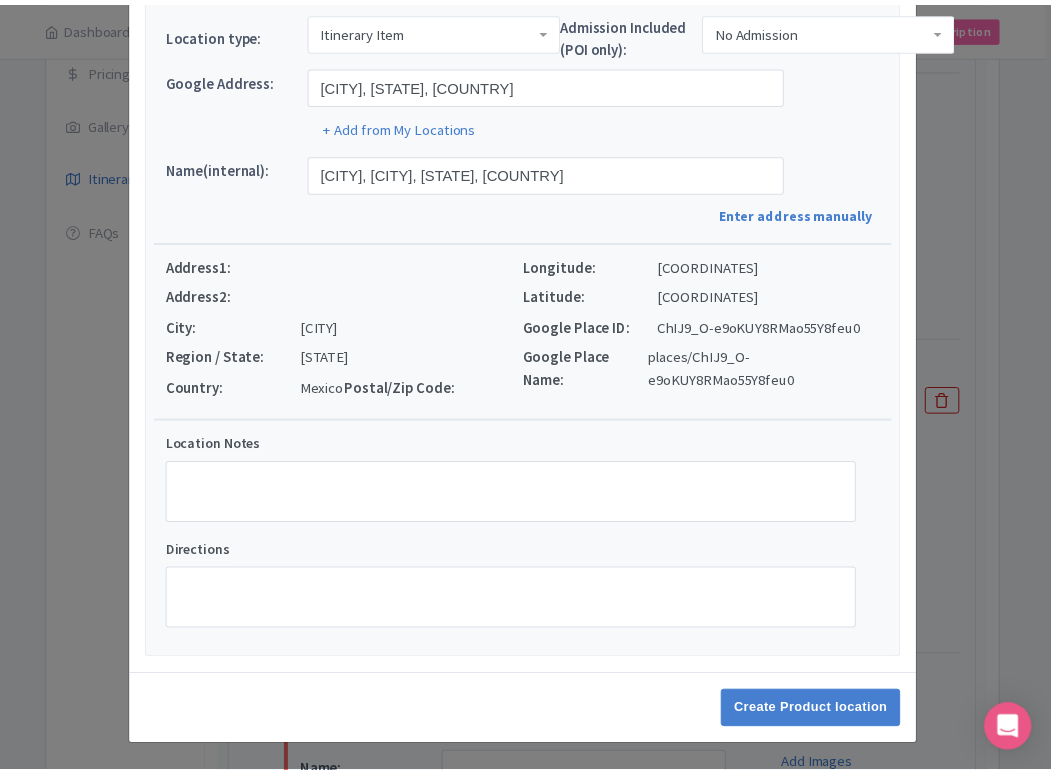 scroll, scrollTop: 112, scrollLeft: 0, axis: vertical 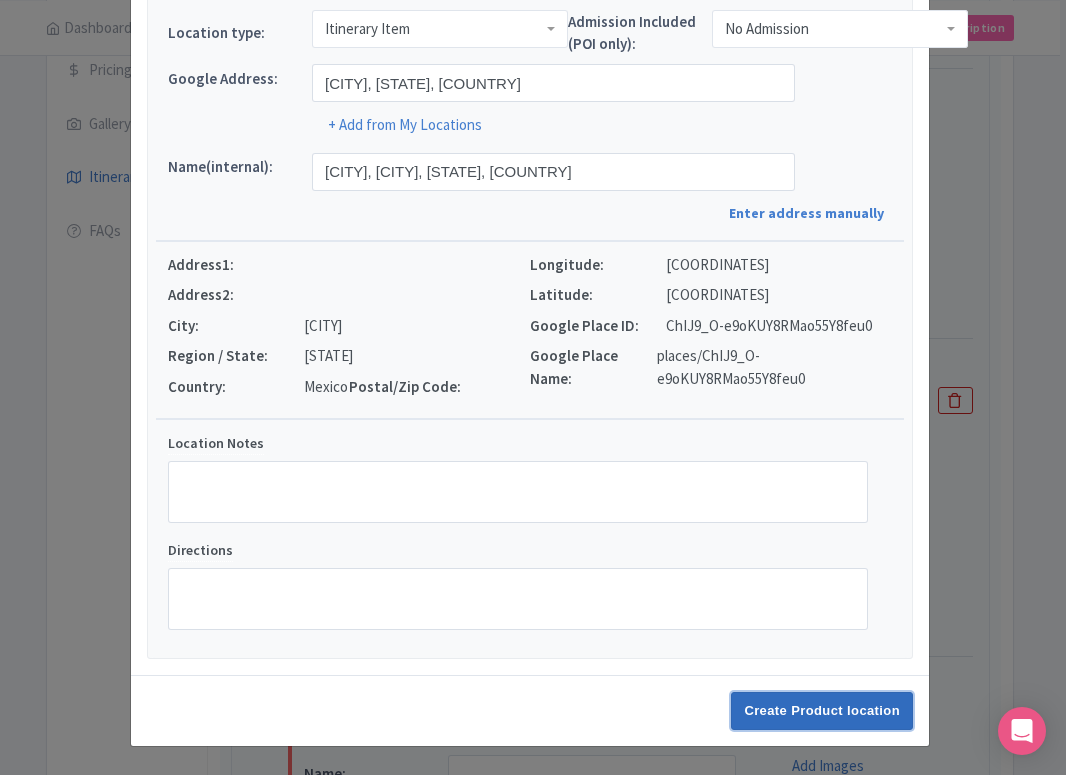 click on "Create Product location" at bounding box center [822, 711] 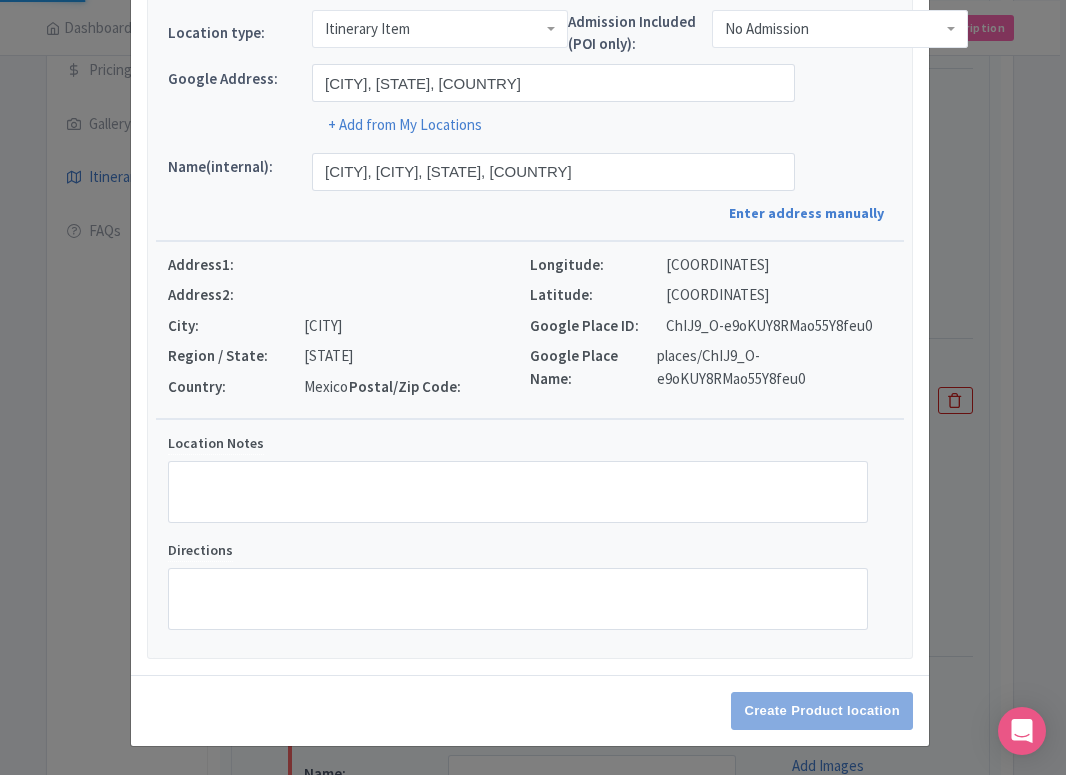 select on "3e83cdd4-6f7a-4072-a4bd-134f13f9d003" 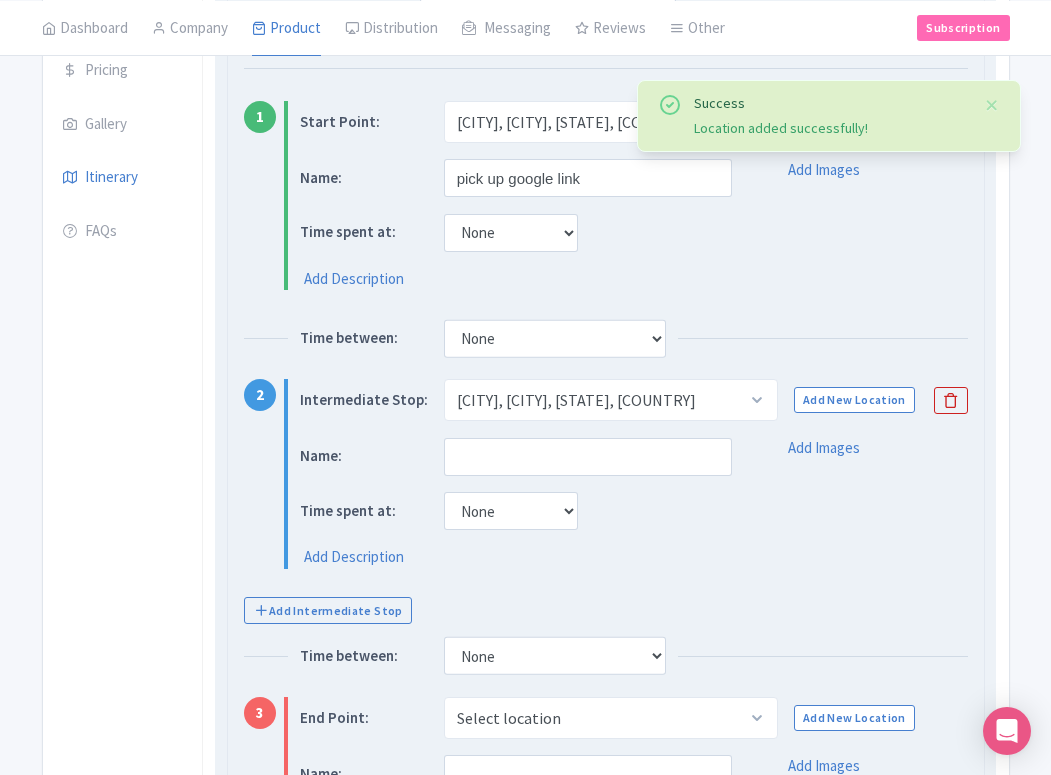 click on "Name:
Time spent at:
None
15 mins
30 mins
45 mins
1 hour
1 hour 15 mins
1 hour 30 mins
1 hour 45 mins
2 hours
Add Description" at bounding box center (516, 503) 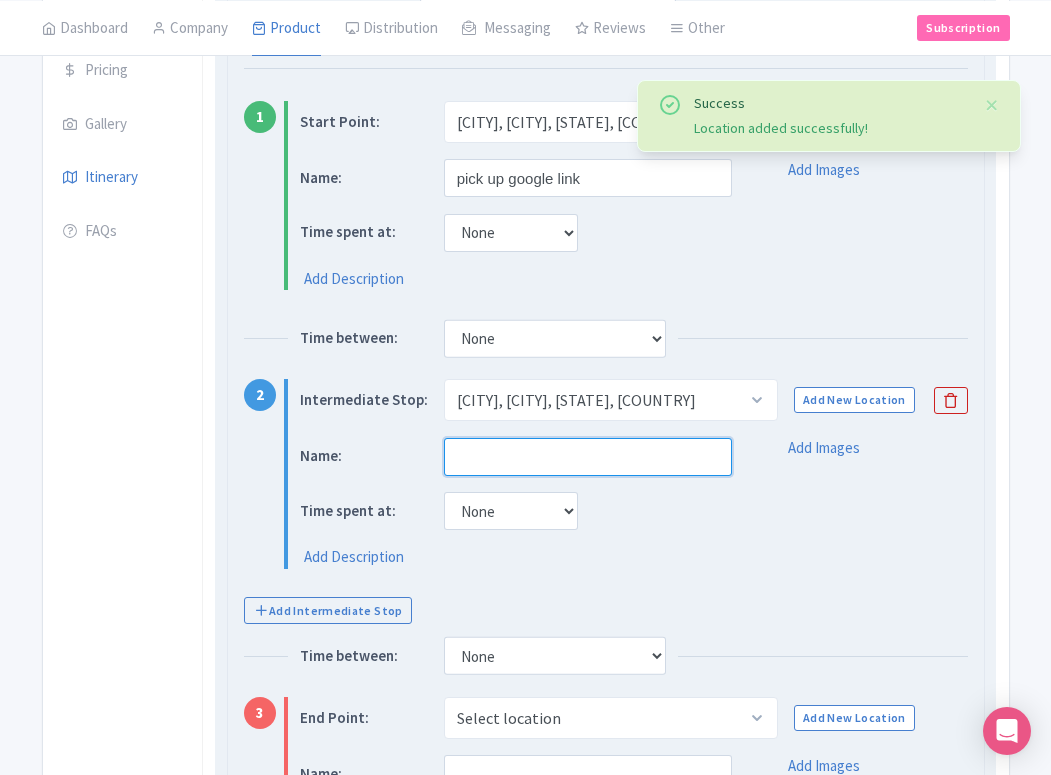 click at bounding box center [588, 457] 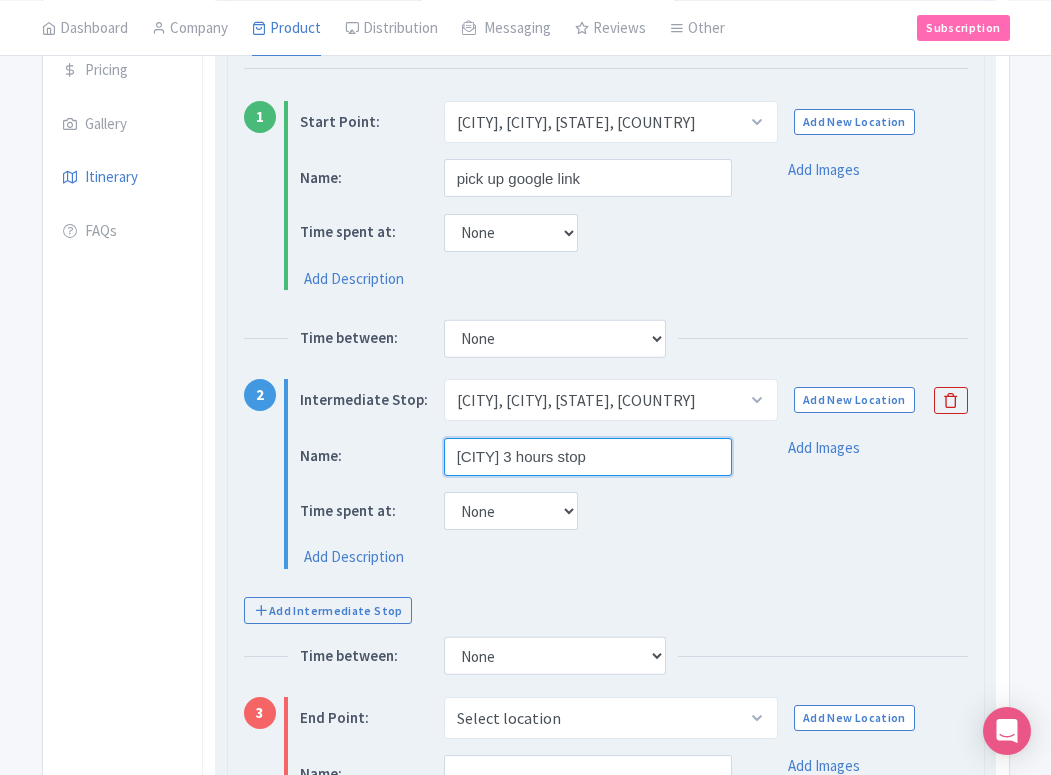 type on "Valladolid 3 hours stop" 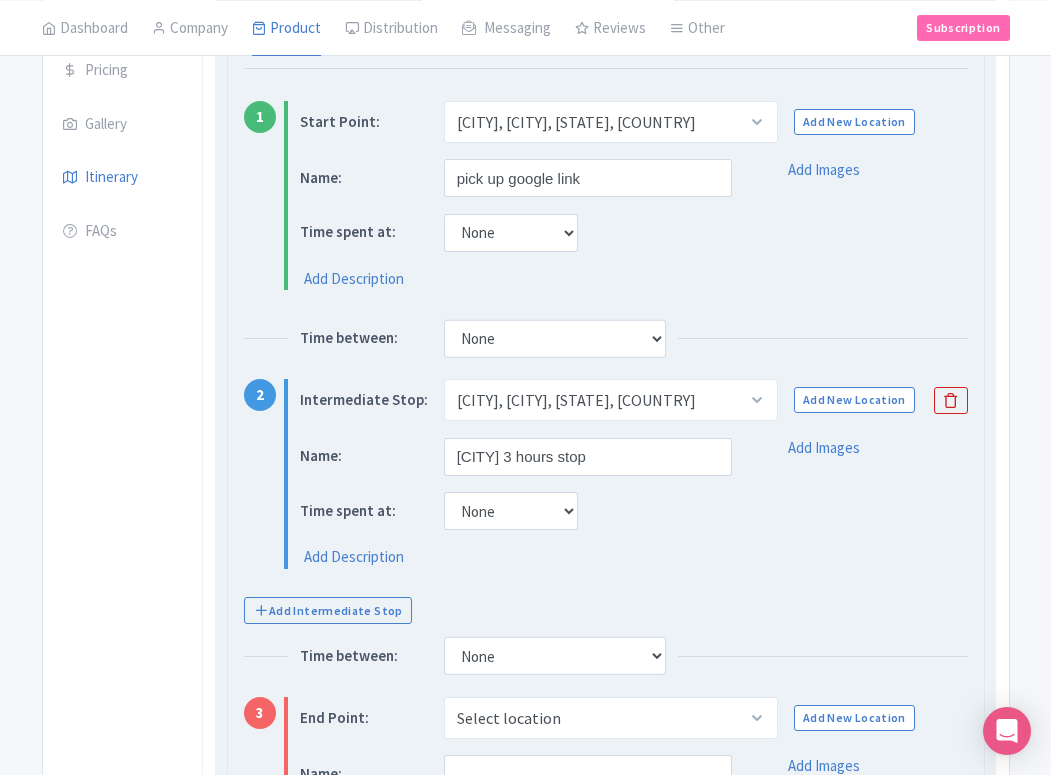 click on "Name:
Valladolid 3 hours stop
Time spent at:
None
15 mins
30 mins
45 mins
1 hour
1 hour 15 mins
1 hour 30 mins
1 hour 45 mins
2 hours
Add Description
Add Images" at bounding box center (634, 503) 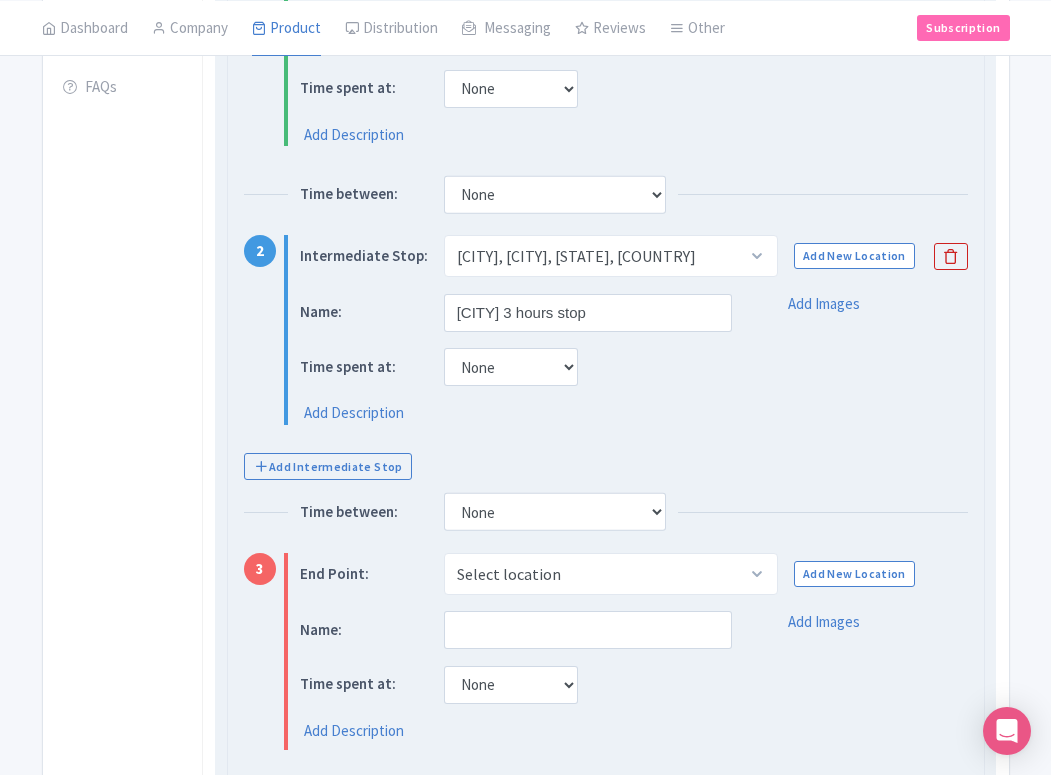 scroll, scrollTop: 616, scrollLeft: 0, axis: vertical 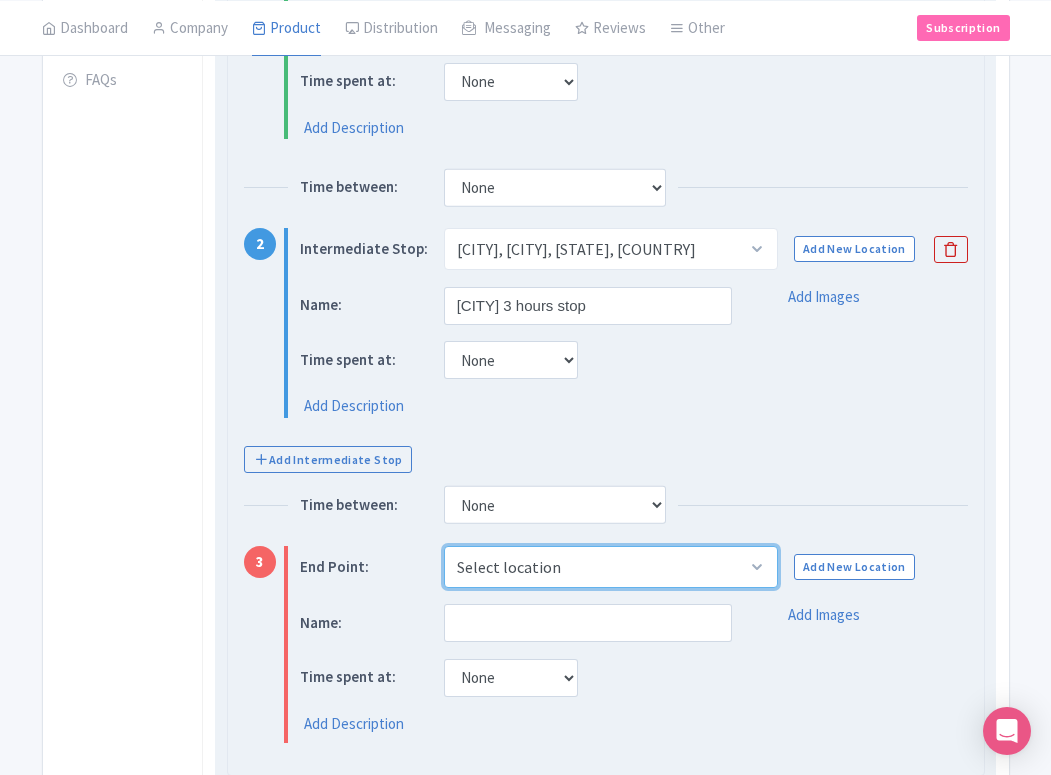 click on "Select location" at bounding box center [611, 567] 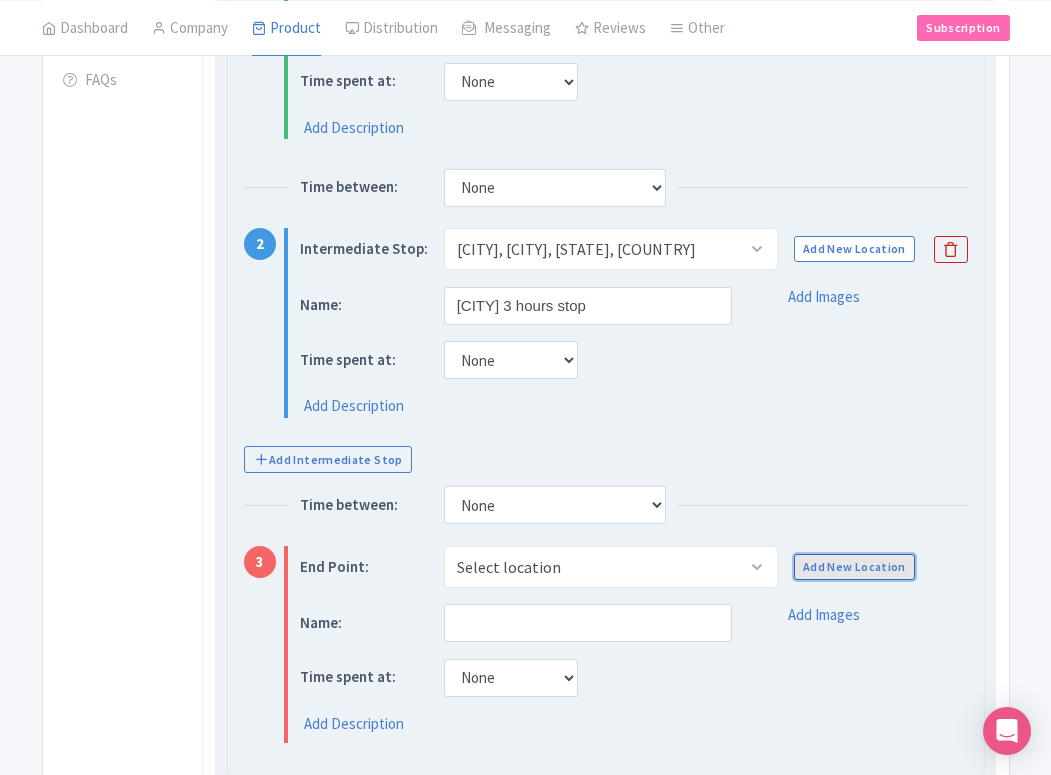 click on "Add New Location" at bounding box center (854, 567) 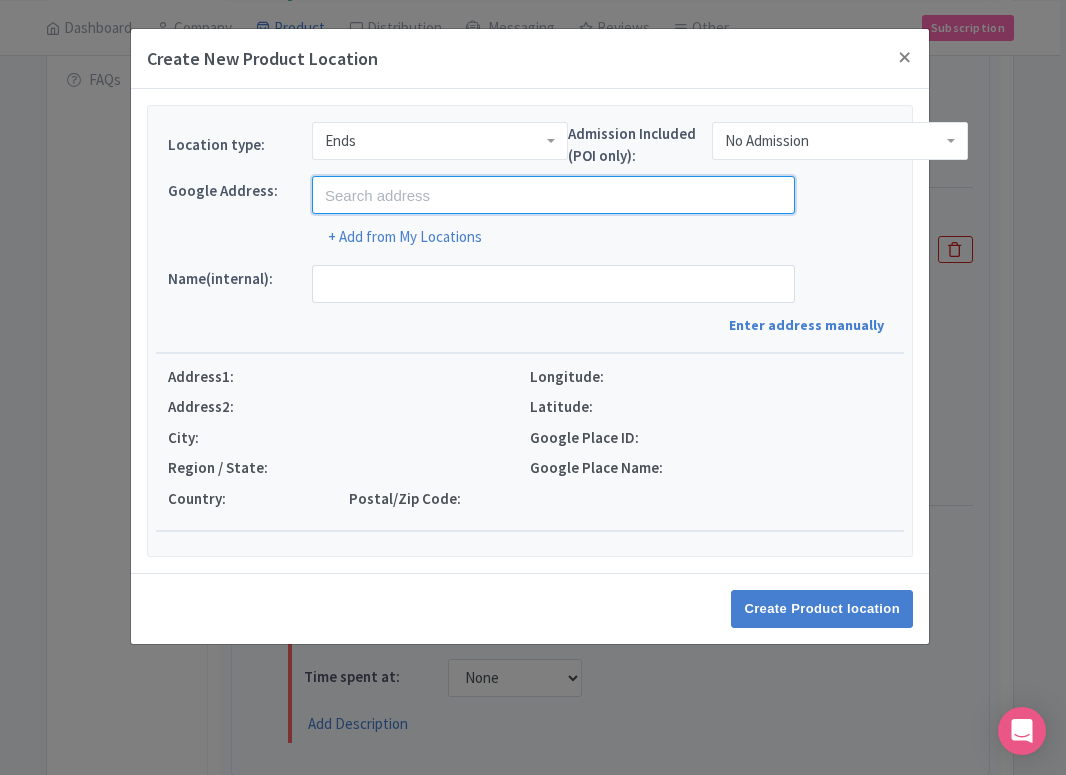 click at bounding box center (553, 195) 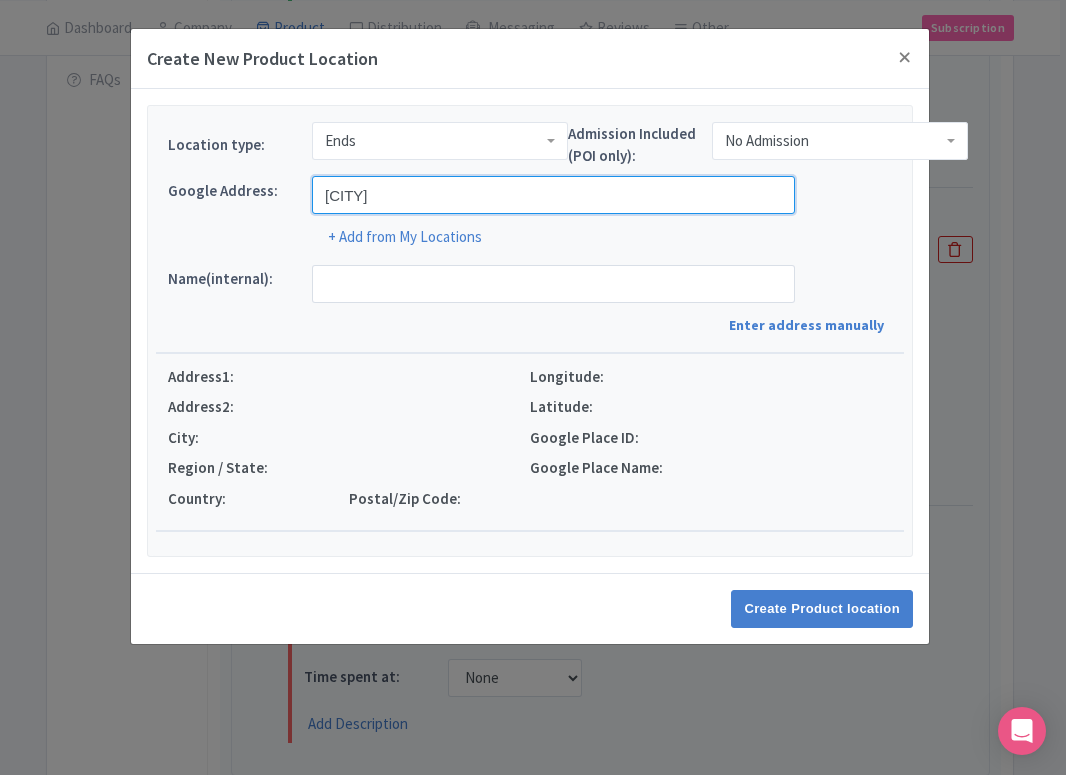 type on "Merida, Yucatan, Mexico" 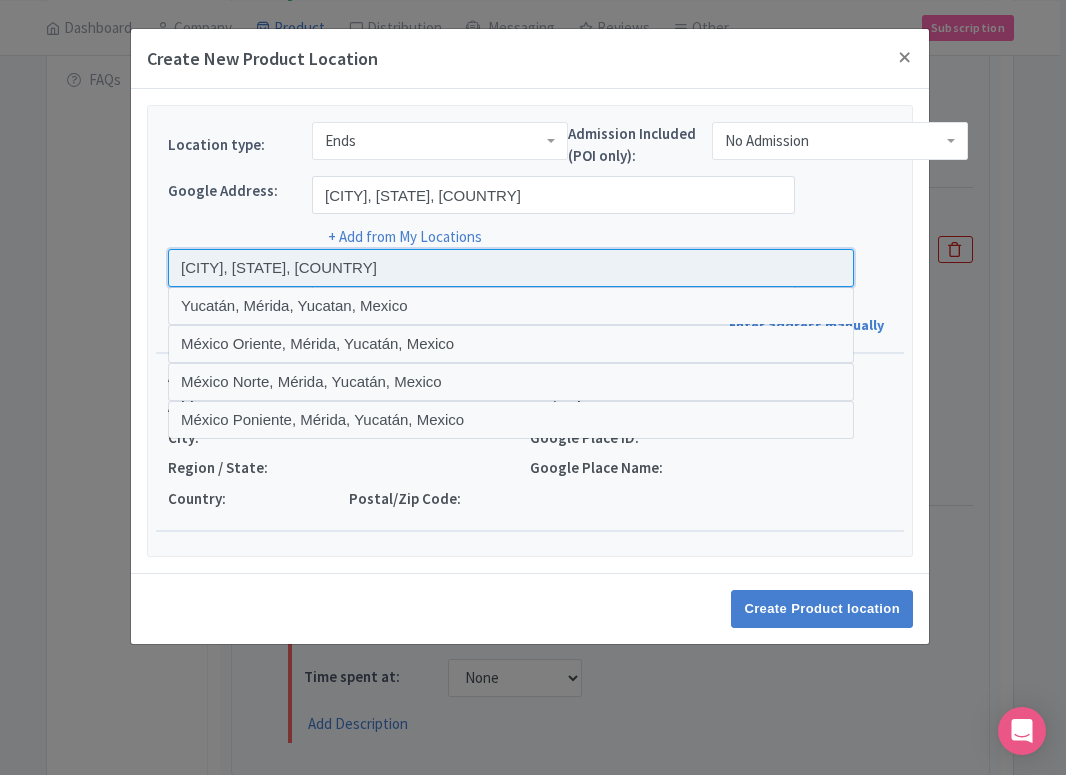 click at bounding box center [511, 268] 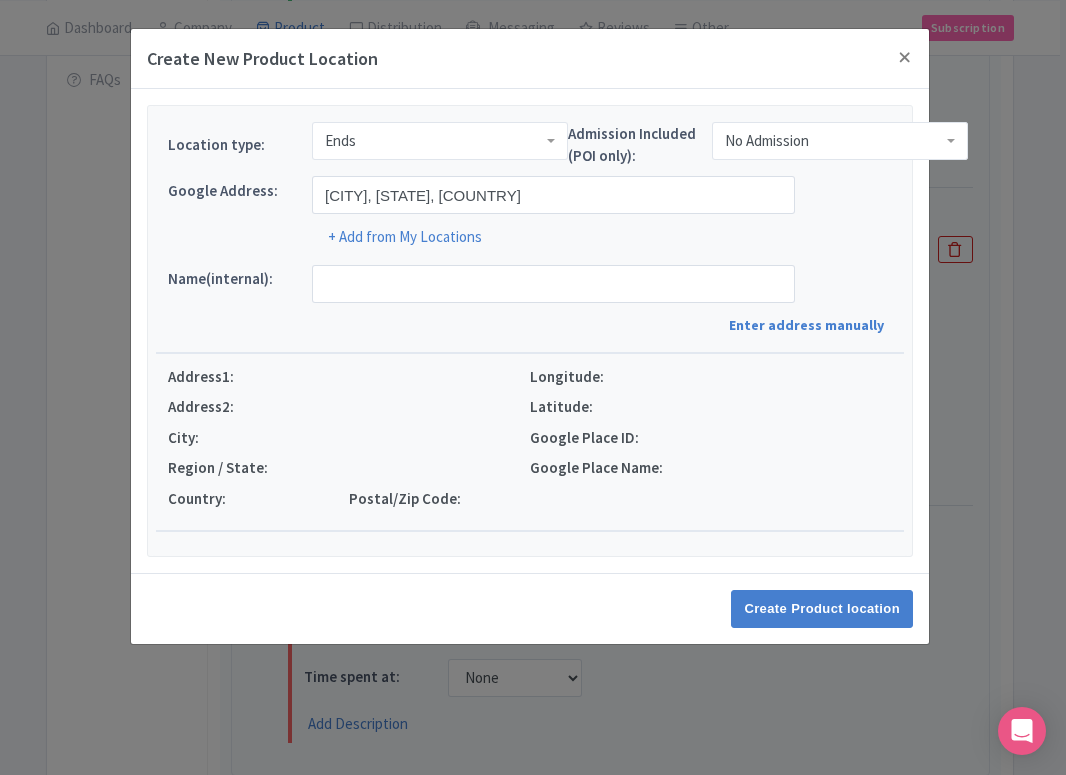 type on "[CITY], [CITY], [STATE], [COUNTRY]" 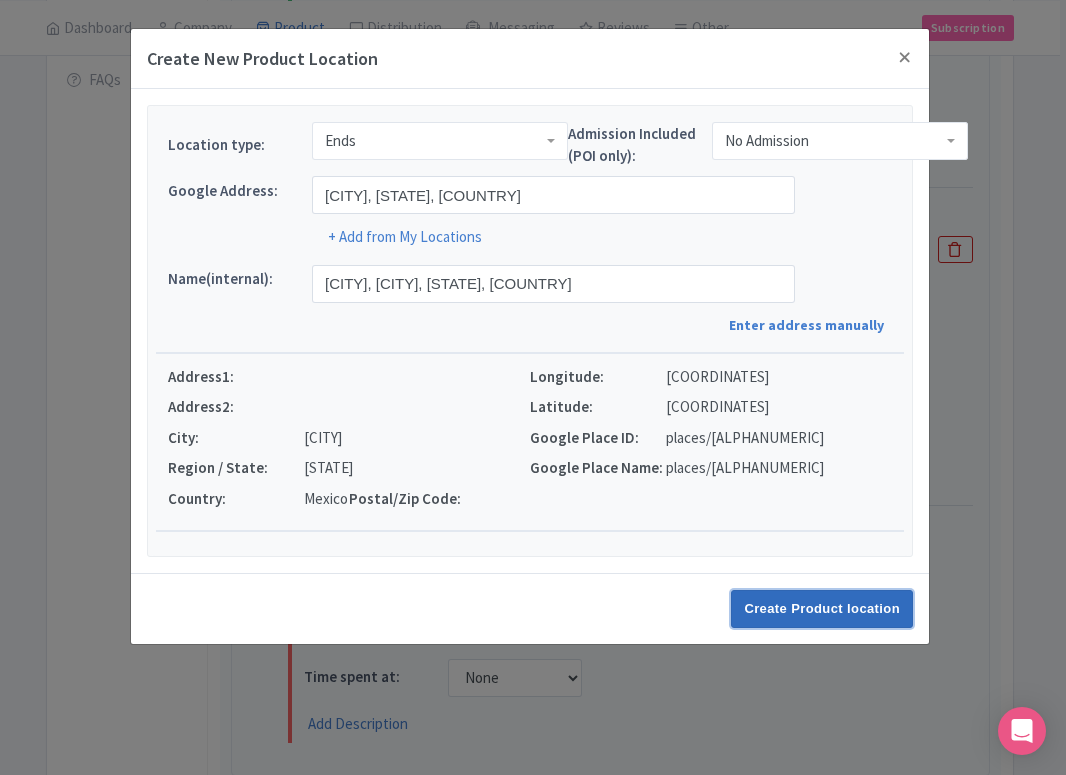 click on "Create Product location" at bounding box center [822, 609] 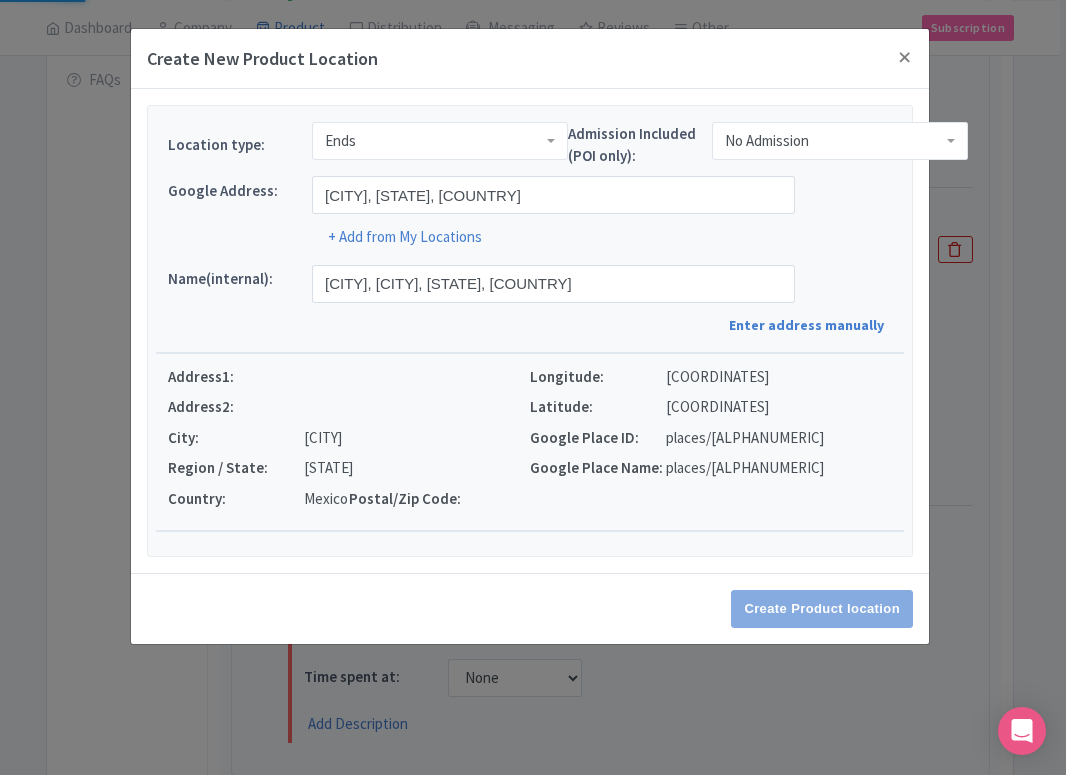 select on "244a4ba7-5f4b-45bd-b4eb-6f320c1e7130" 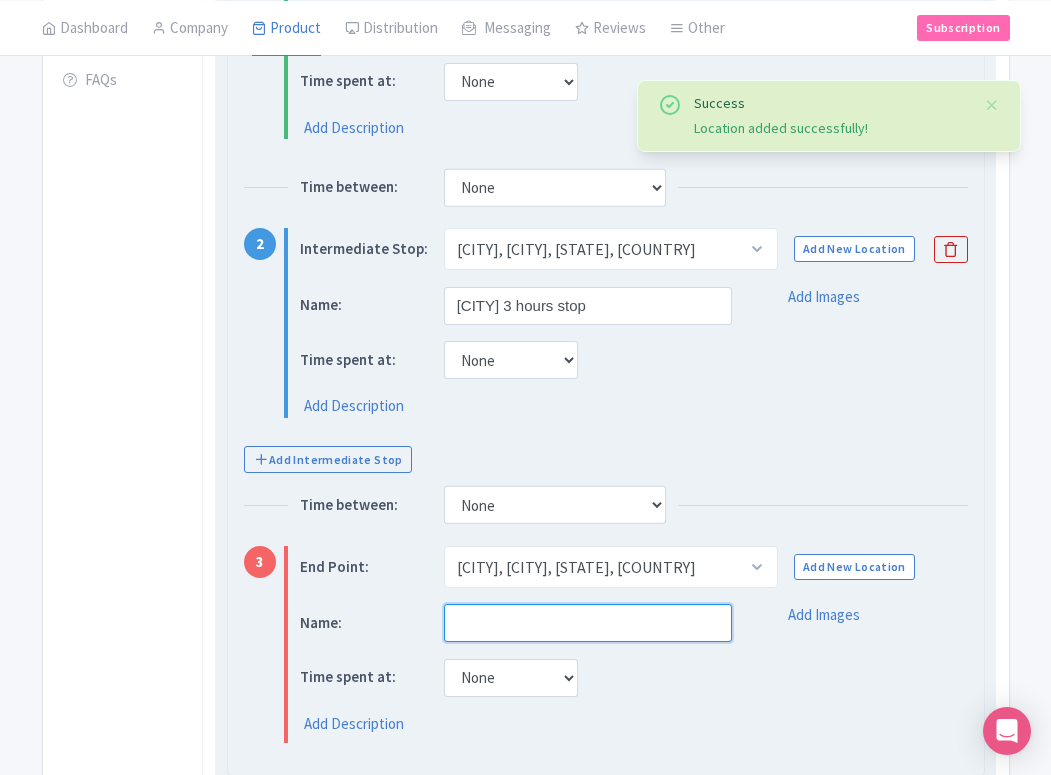click at bounding box center [588, 623] 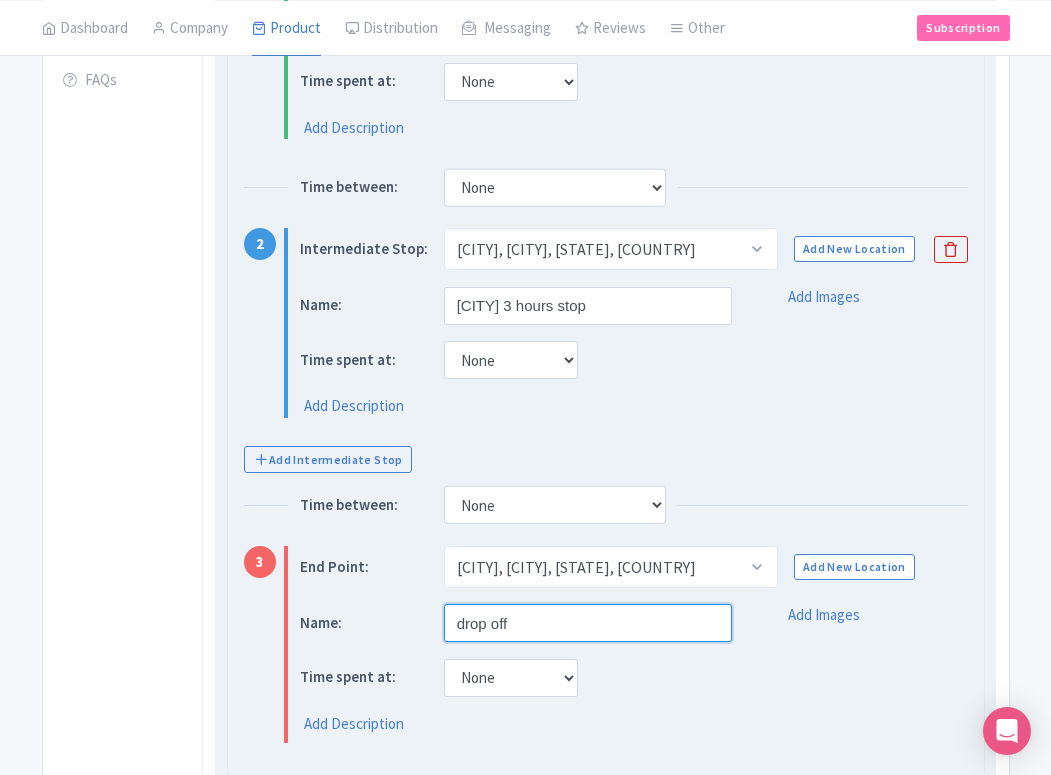 type on "drop off" 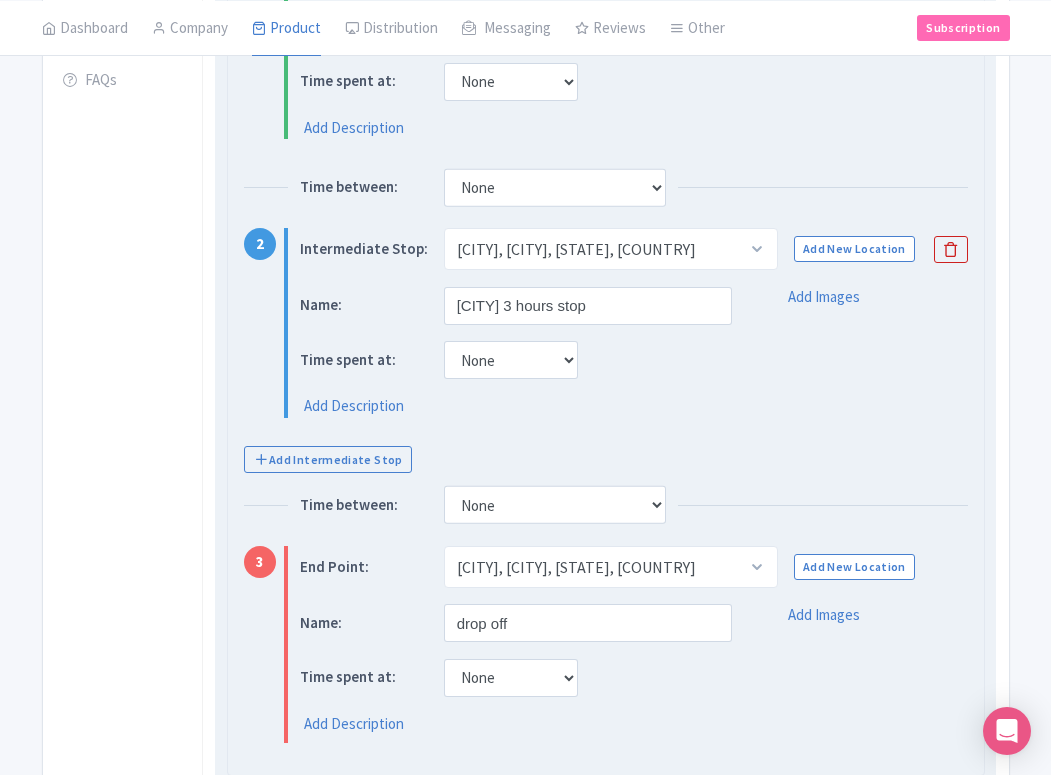 click on "Name:
drop off
Time spent at:
None
15 mins
30 mins
45 mins
1 hour
1 hour 15 mins
1 hour 30 mins
1 hour 45 mins
2 hours
Add Description
Add Images" at bounding box center (634, 674) 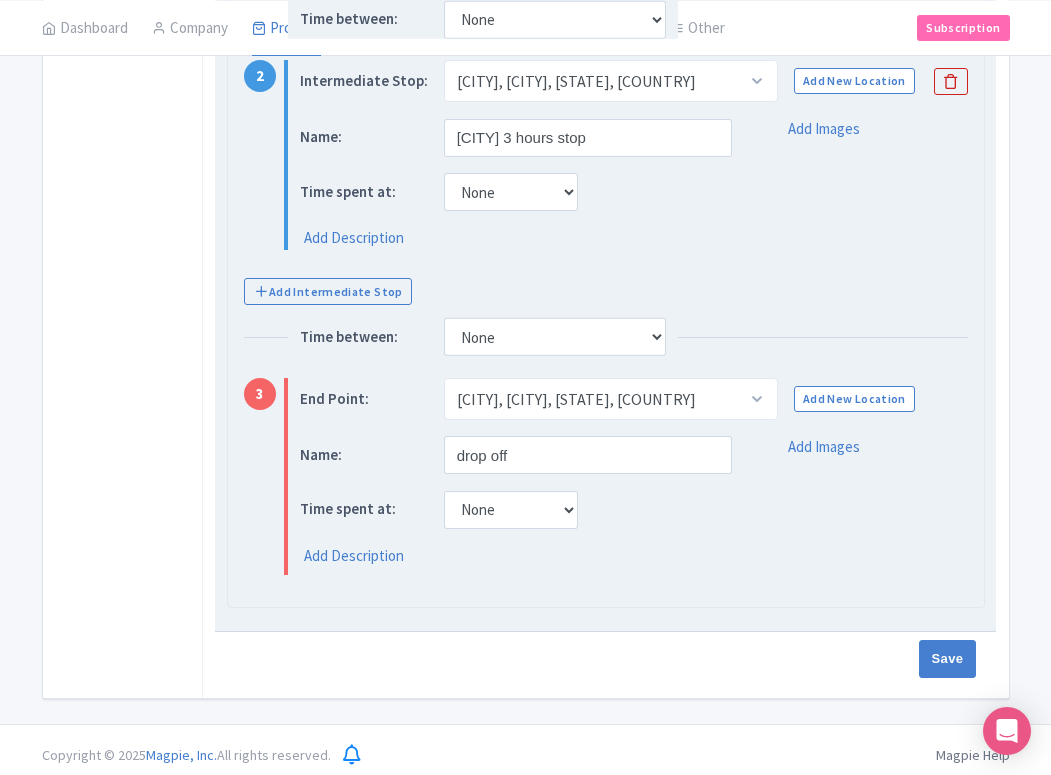 scroll, scrollTop: 795, scrollLeft: 0, axis: vertical 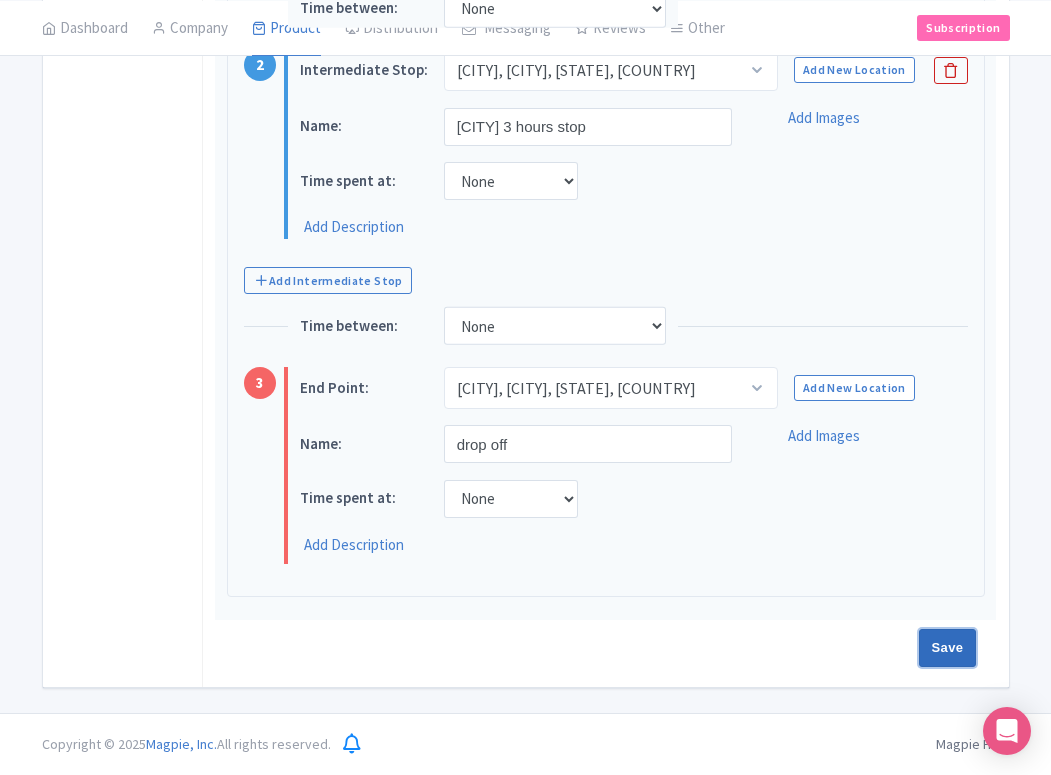 click on "Save" at bounding box center [948, 648] 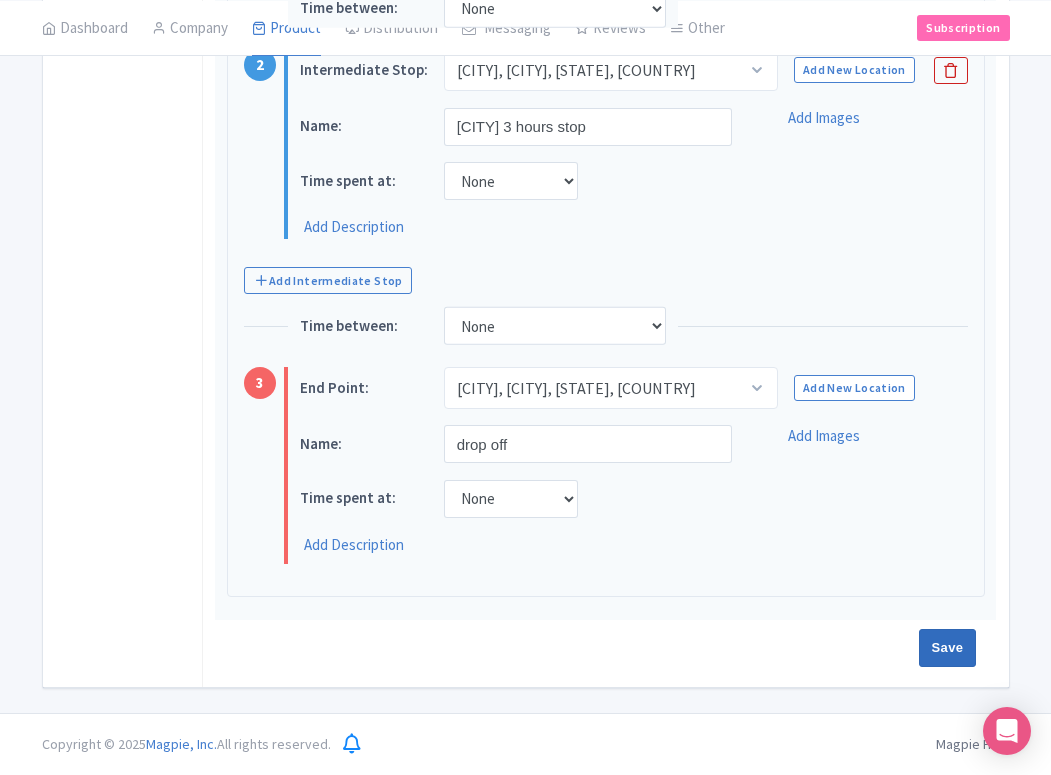type on "Saving..." 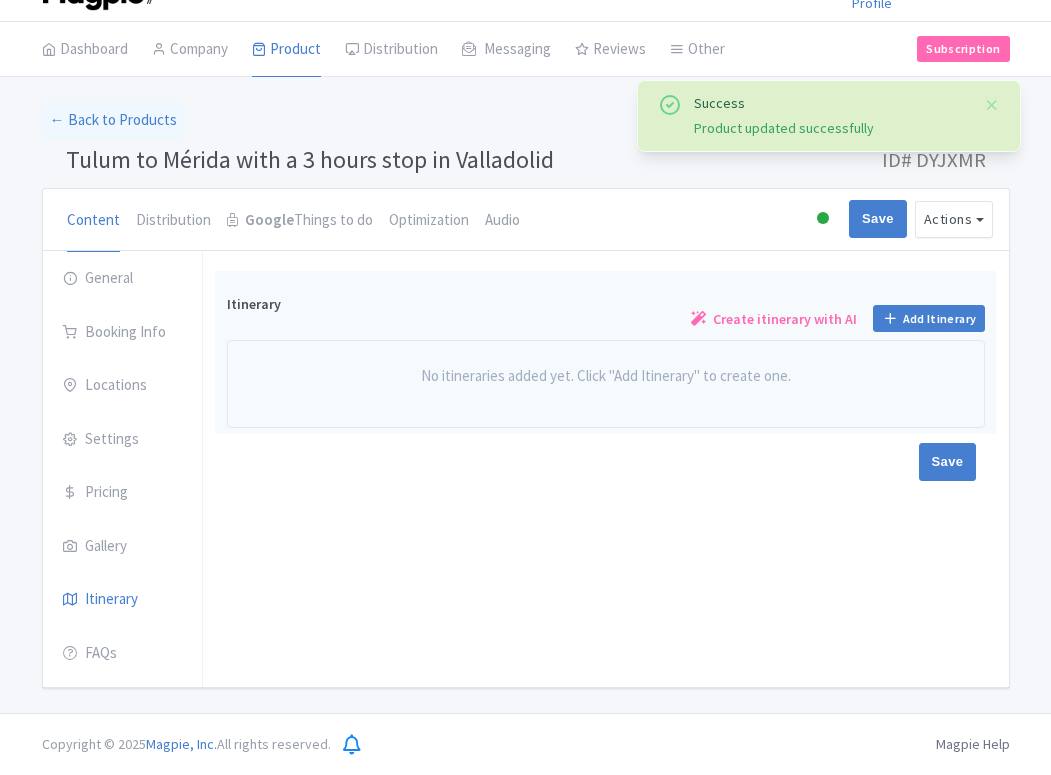 scroll, scrollTop: 43, scrollLeft: 0, axis: vertical 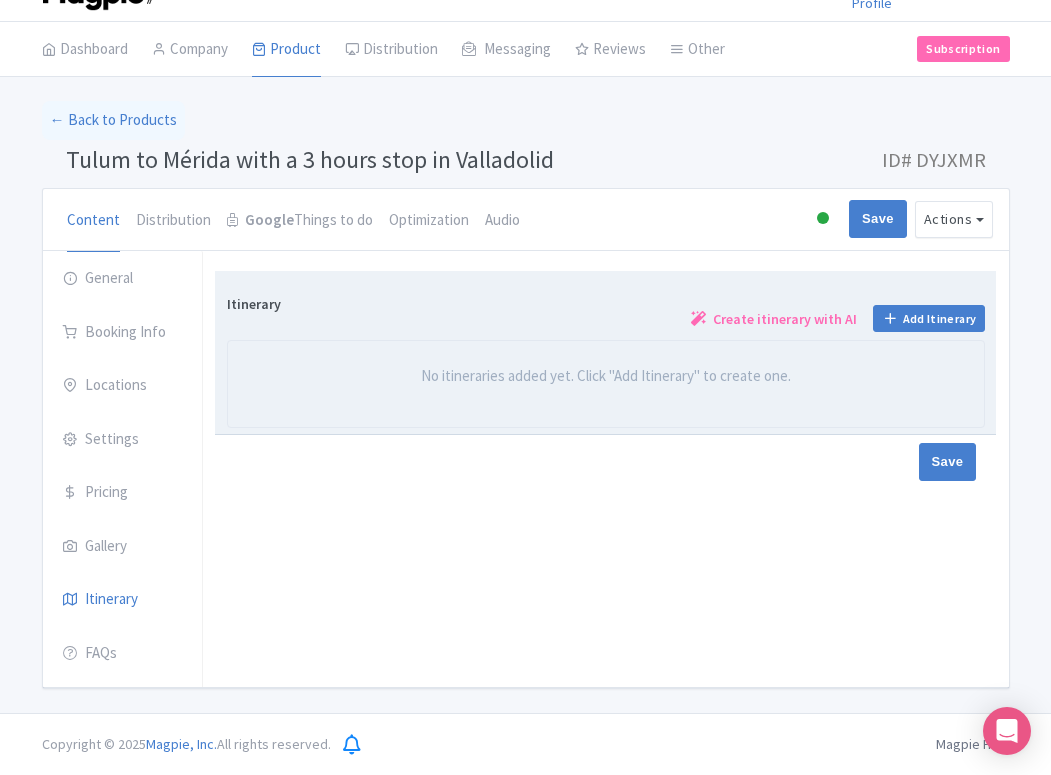 click on "Create itinerary with AI" at bounding box center (785, 319) 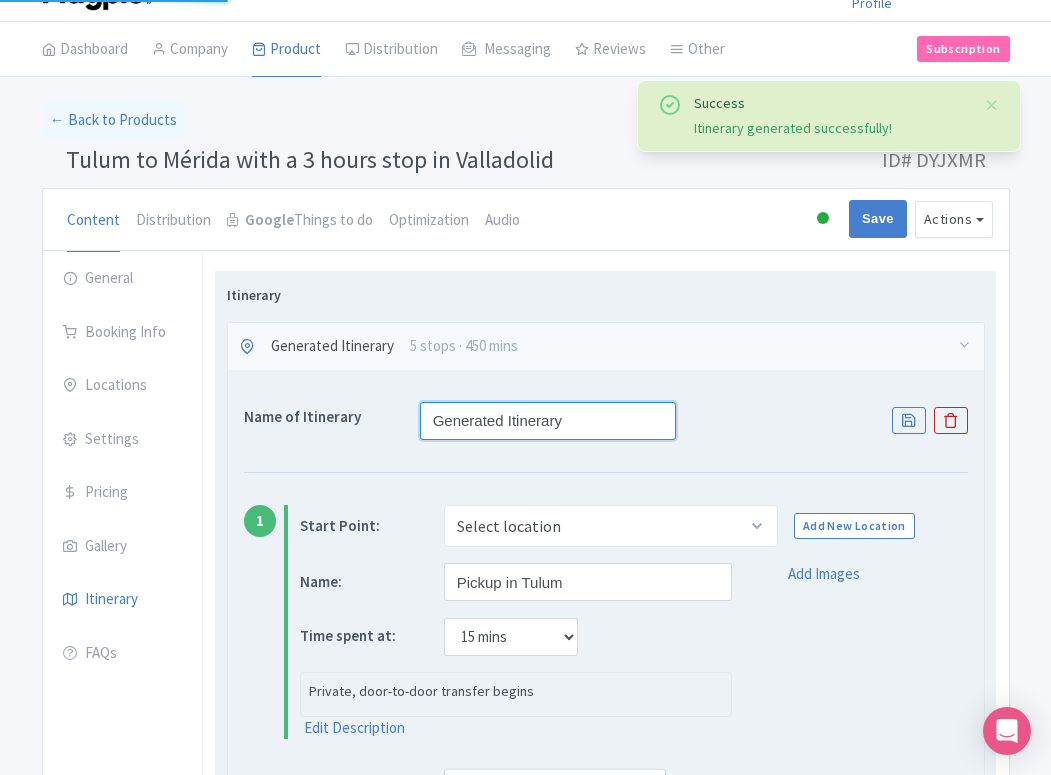 click on "Generated Itinerary" at bounding box center (548, 421) 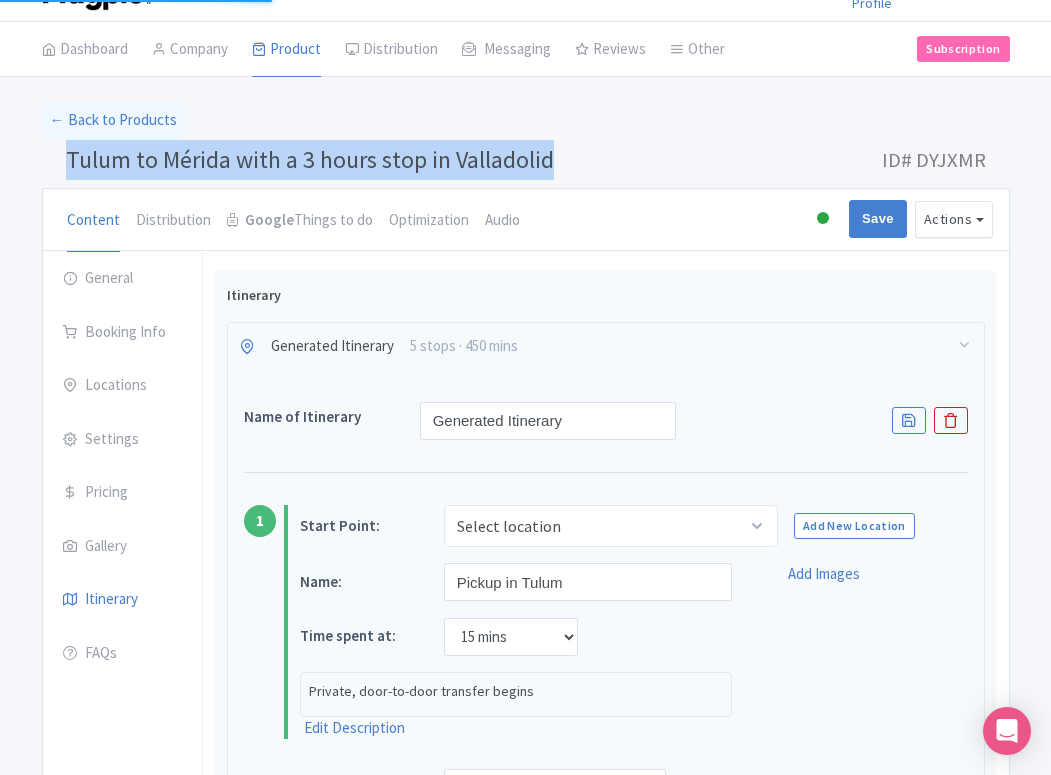 copy on "Tulum to Mérida with a 3 hours stop in Valladolid" 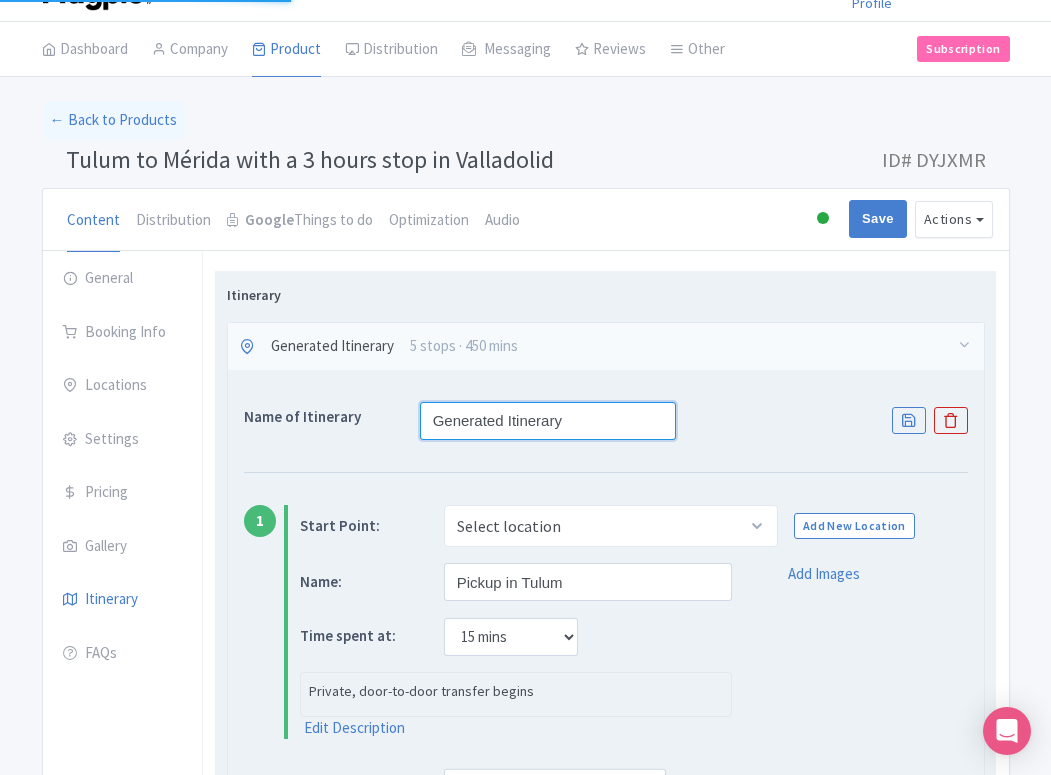click on "Generated Itinerary" at bounding box center [548, 421] 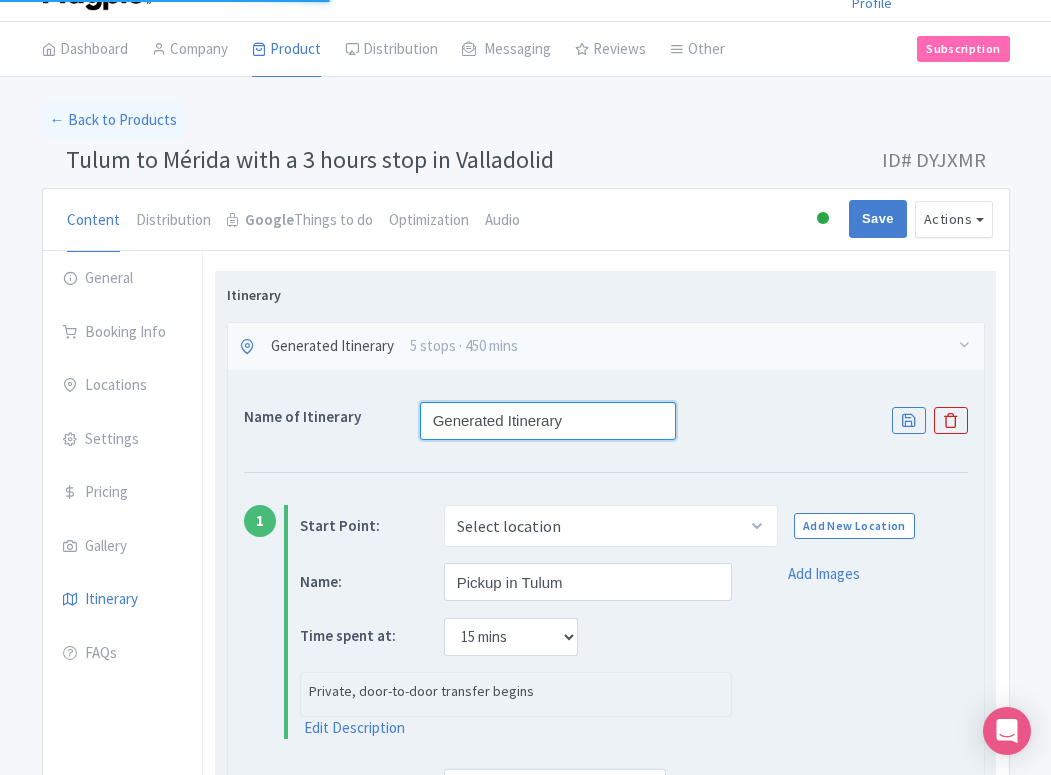 drag, startPoint x: 573, startPoint y: 427, endPoint x: 418, endPoint y: 426, distance: 155.00322 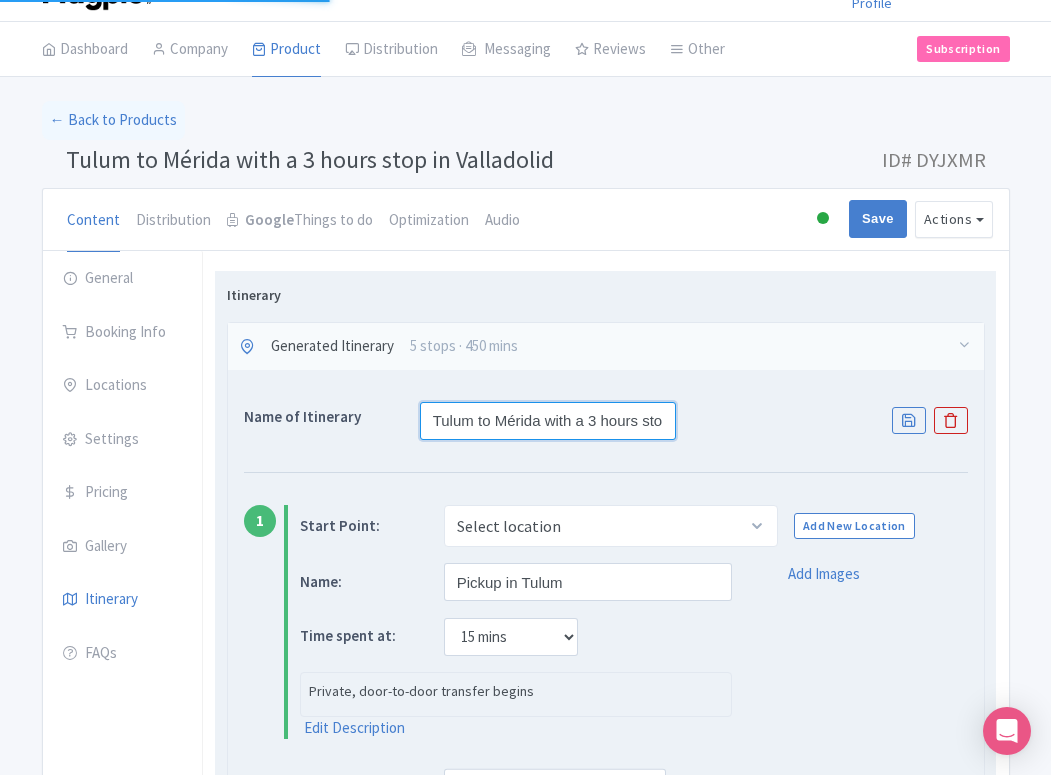 scroll, scrollTop: 0, scrollLeft: 92, axis: horizontal 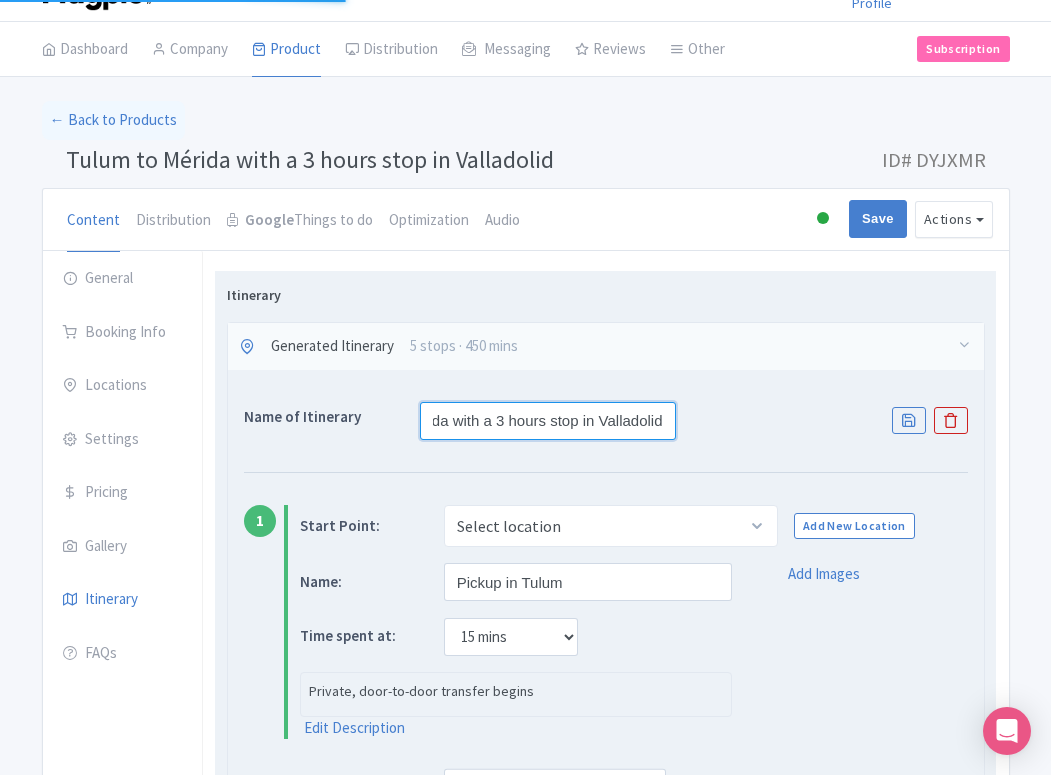 type on "Tulum to Mérida with a 3 hours stop in Valladolid" 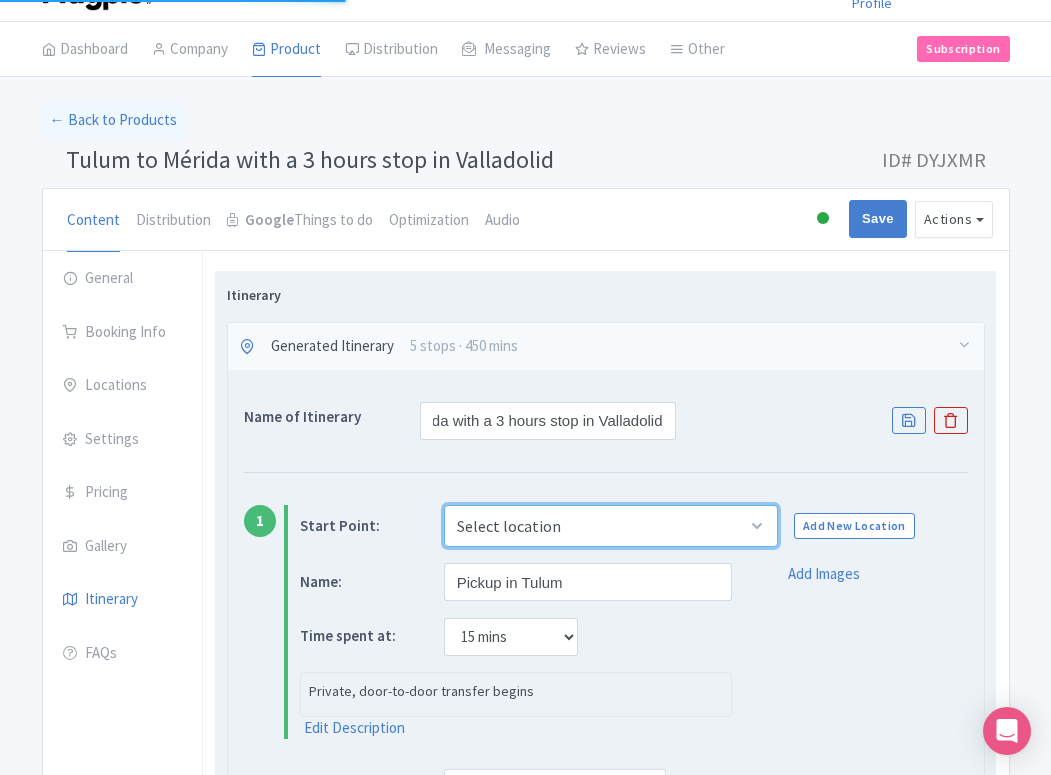 click on "Select location
[CITY], [CITY], [STATE], [COUNTRY]" at bounding box center (611, 526) 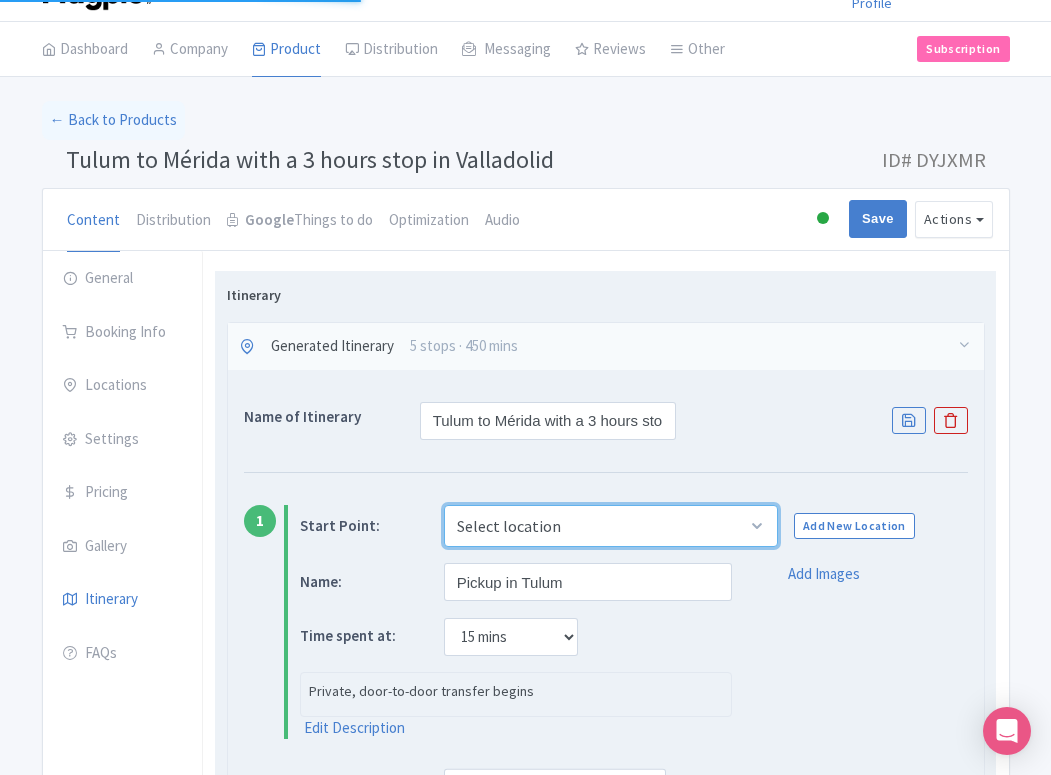 select on "81bed756-d4e9-473d-8360-86c2df8817c1" 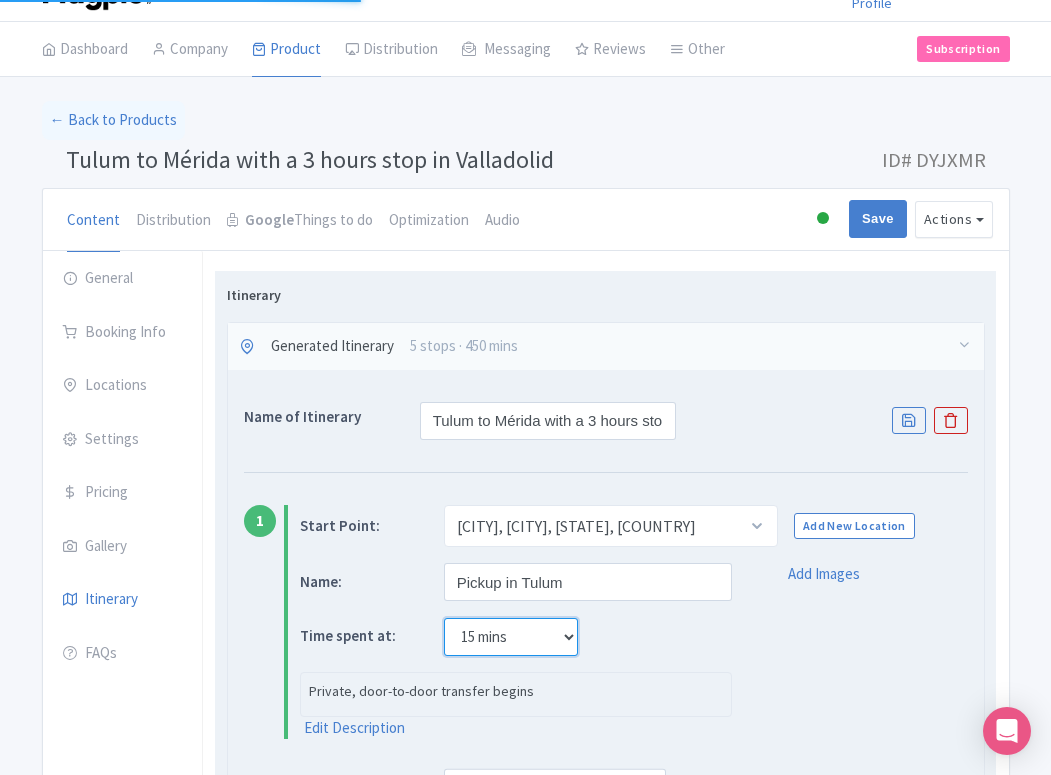 click on "None
15 mins
30 mins
45 mins
1 hour
1 hour 15 mins
1 hour 30 mins
1 hour 45 mins
2 hours" at bounding box center [511, 637] 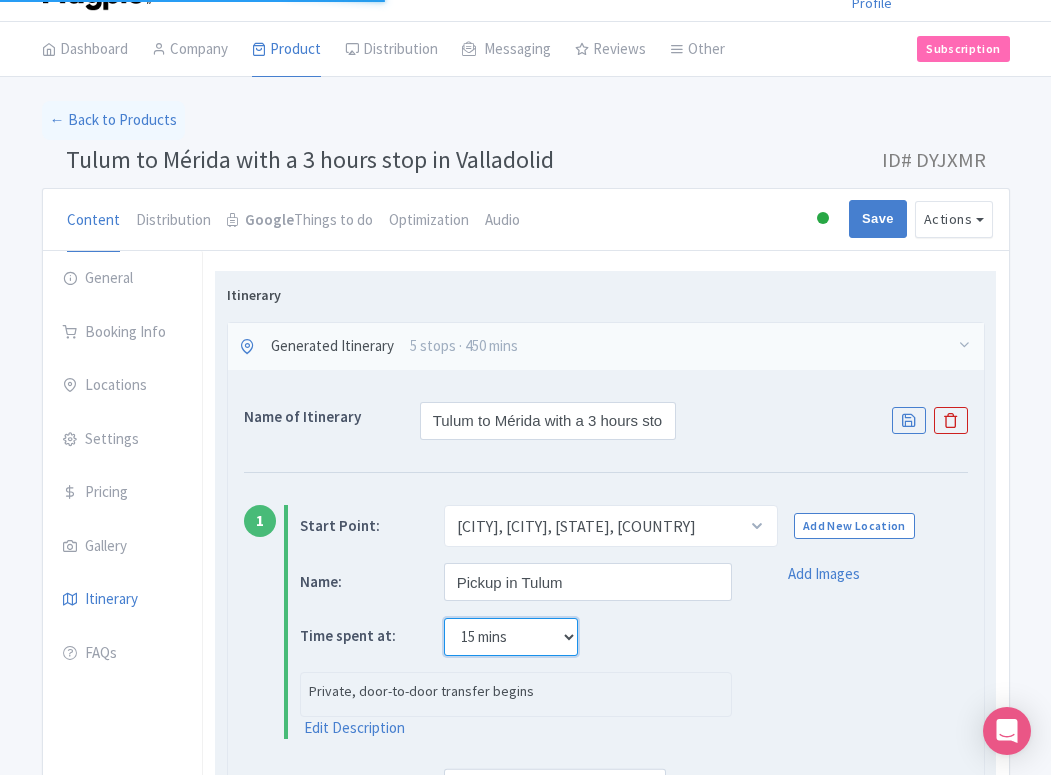 select on "0" 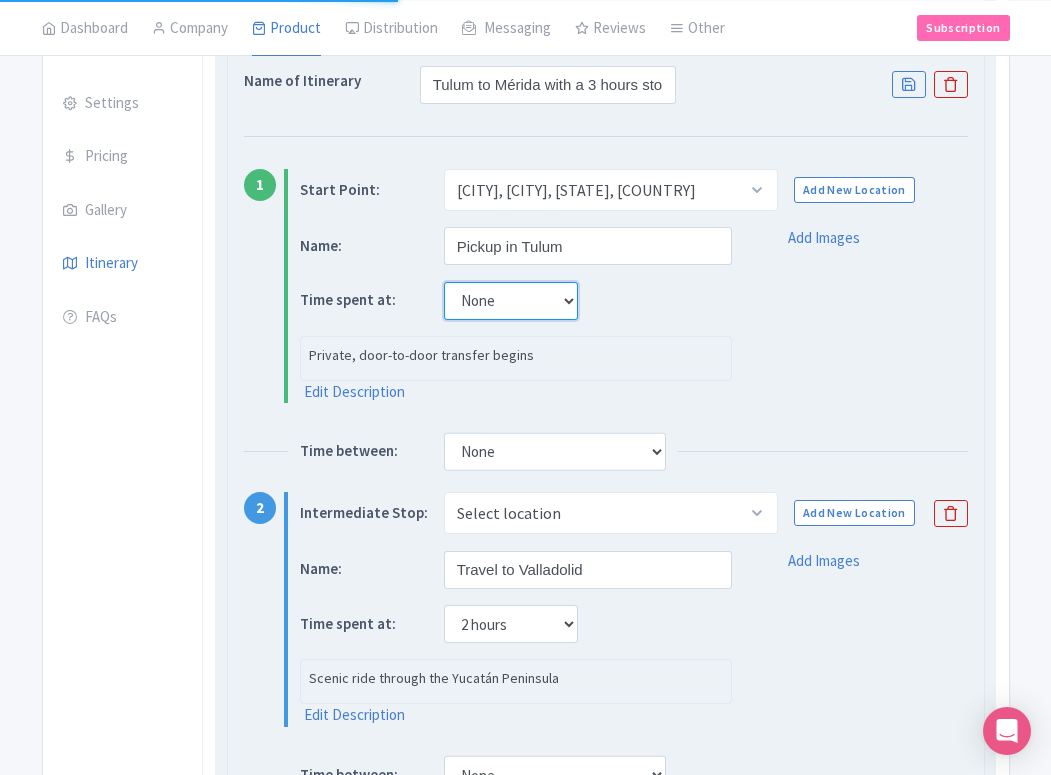 scroll, scrollTop: 381, scrollLeft: 0, axis: vertical 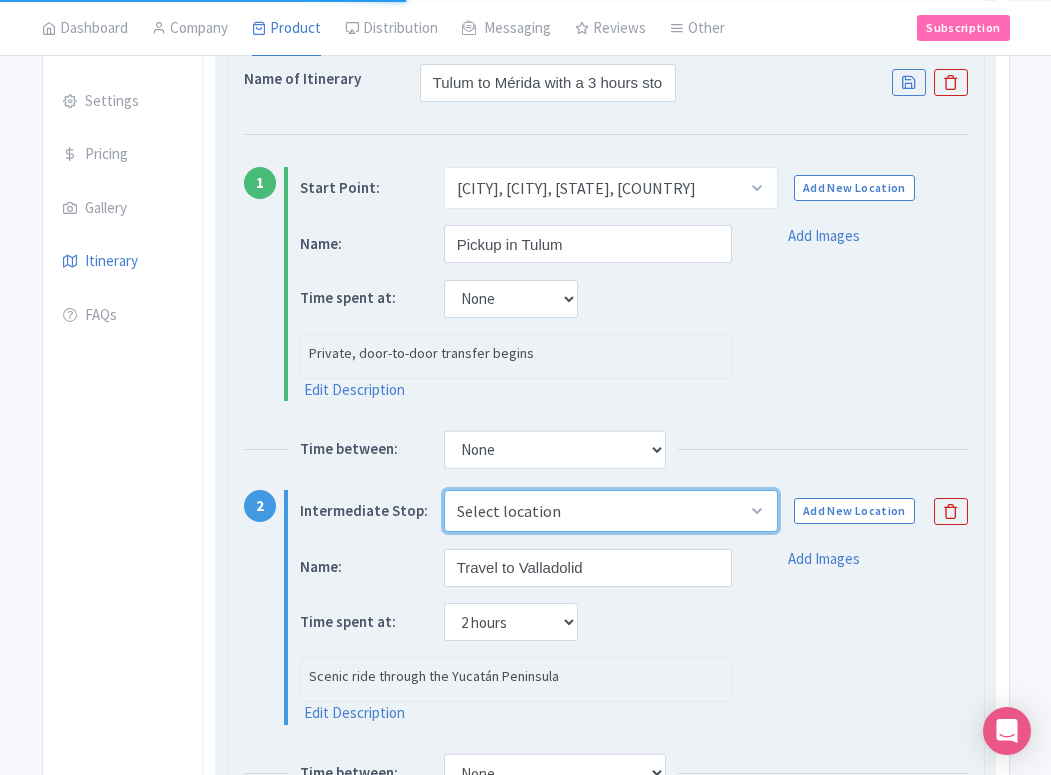 click on "Select location
[CITY], [CITY], [STATE], [COUNTRY]" at bounding box center [611, 511] 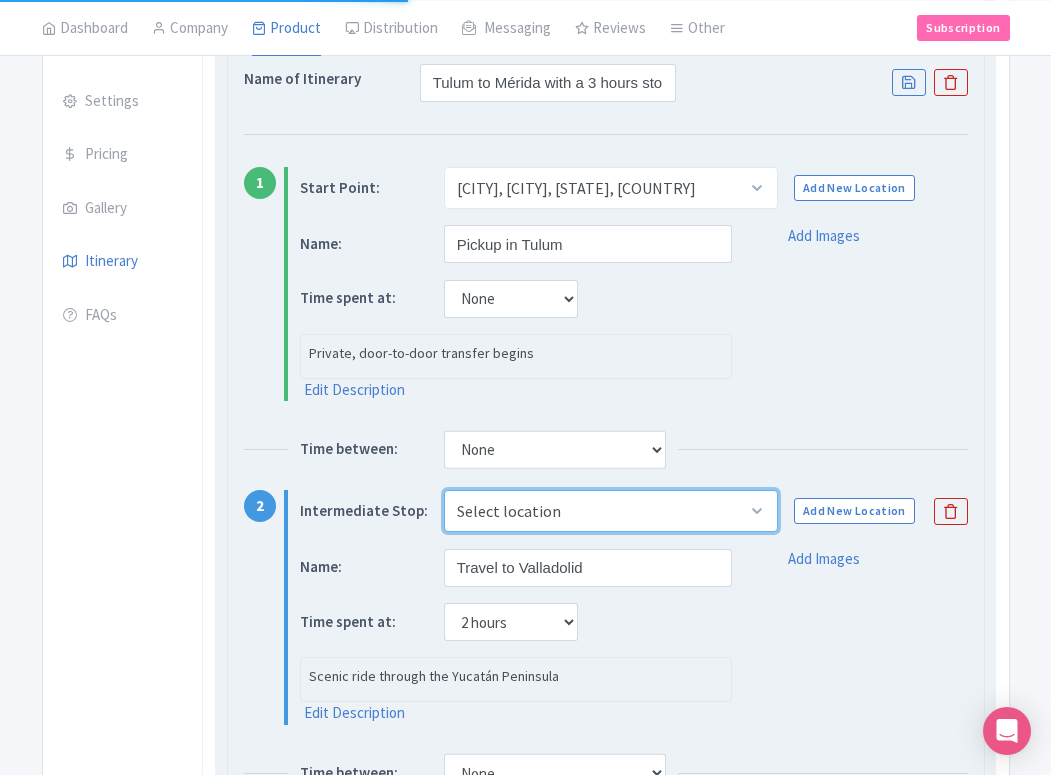 select on "3e83cdd4-6f7a-4072-a4bd-134f13f9d003" 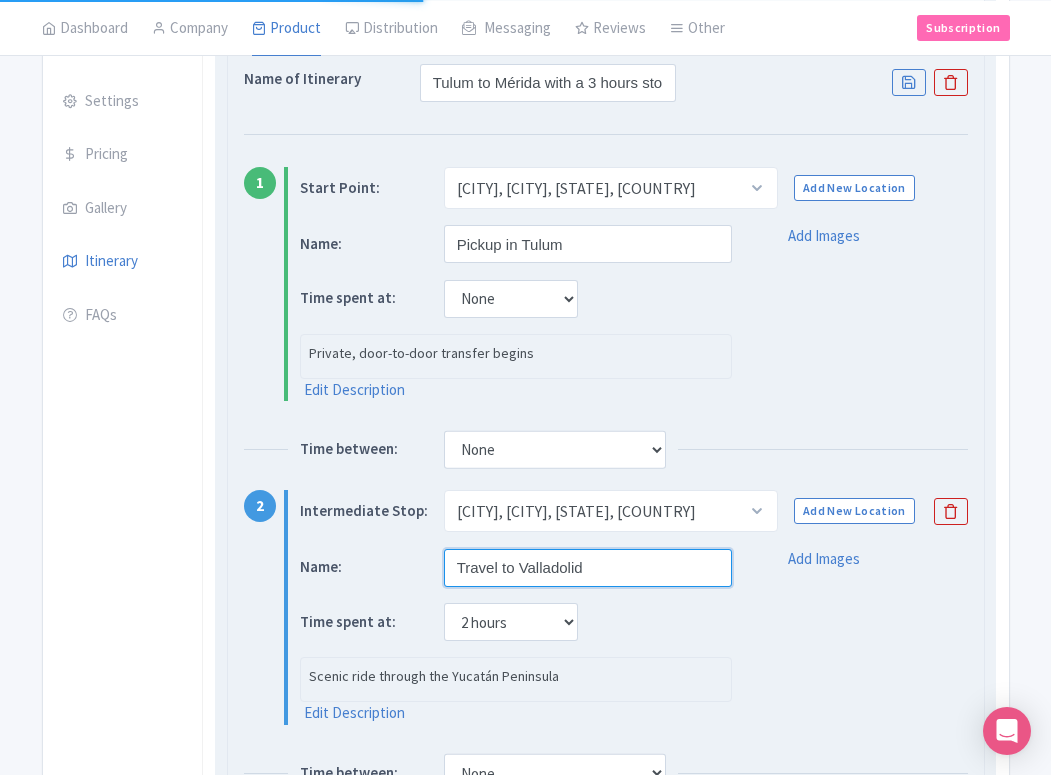 click on "Travel to Valladolid" at bounding box center (588, 568) 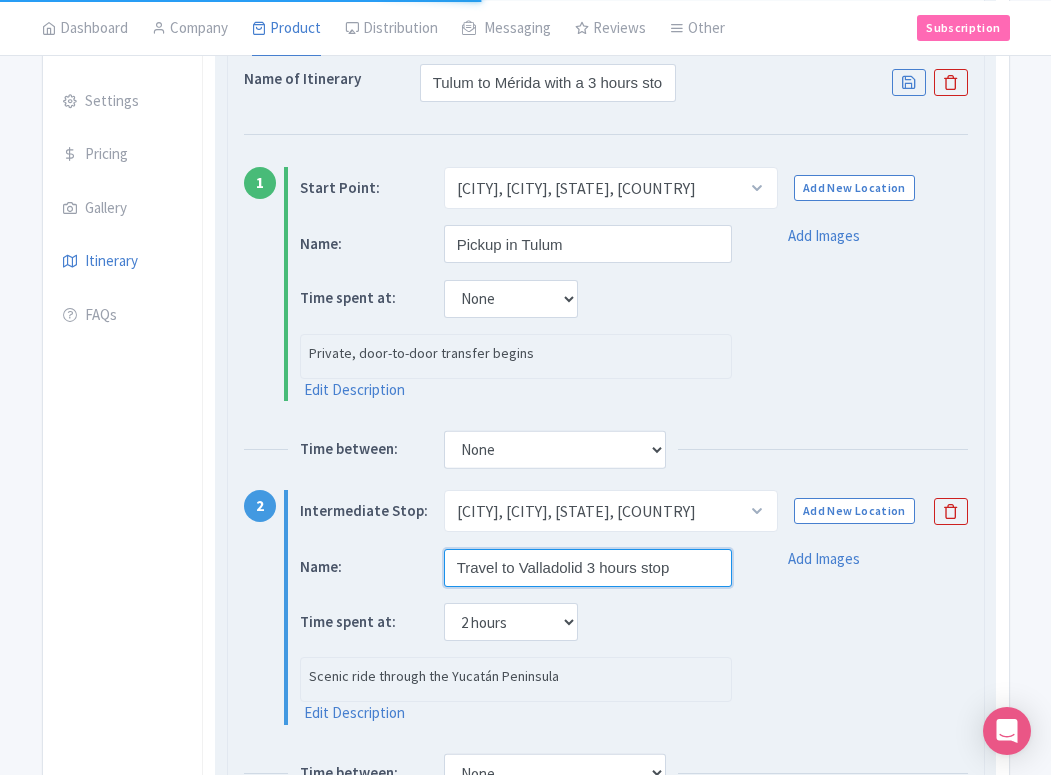 type on "Travel to Valladolid 3 hours stop" 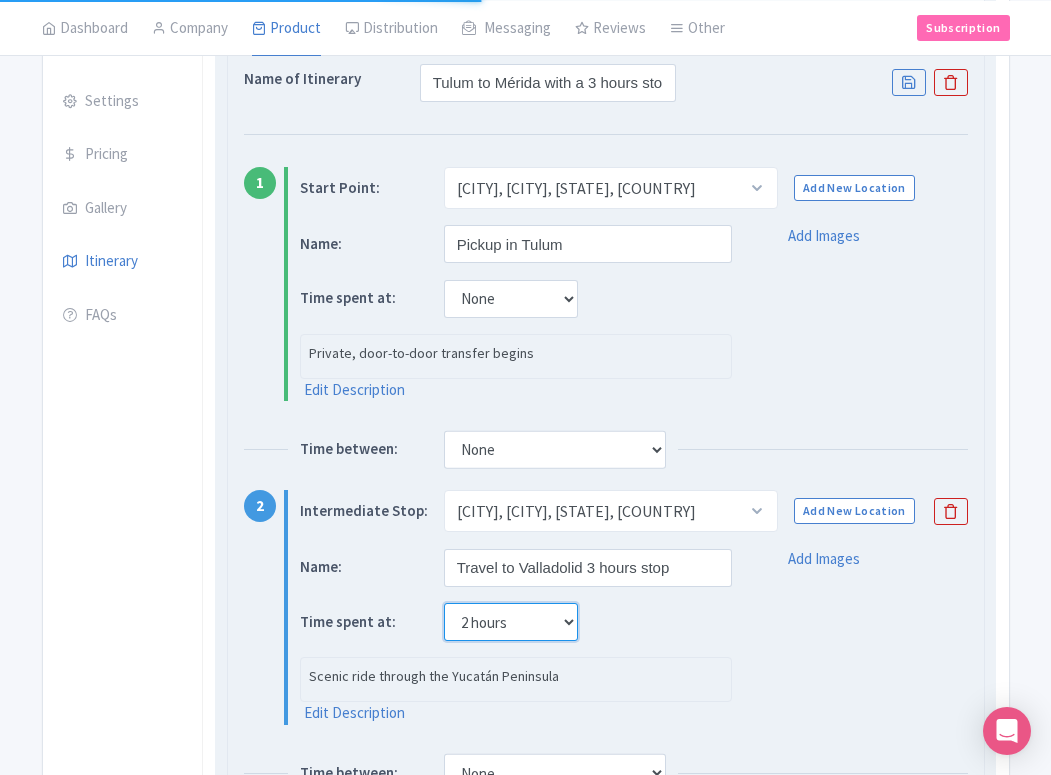 click on "None
15 mins
30 mins
45 mins
1 hour
1 hour 15 mins
1 hour 30 mins
1 hour 45 mins
2 hours" at bounding box center [511, 622] 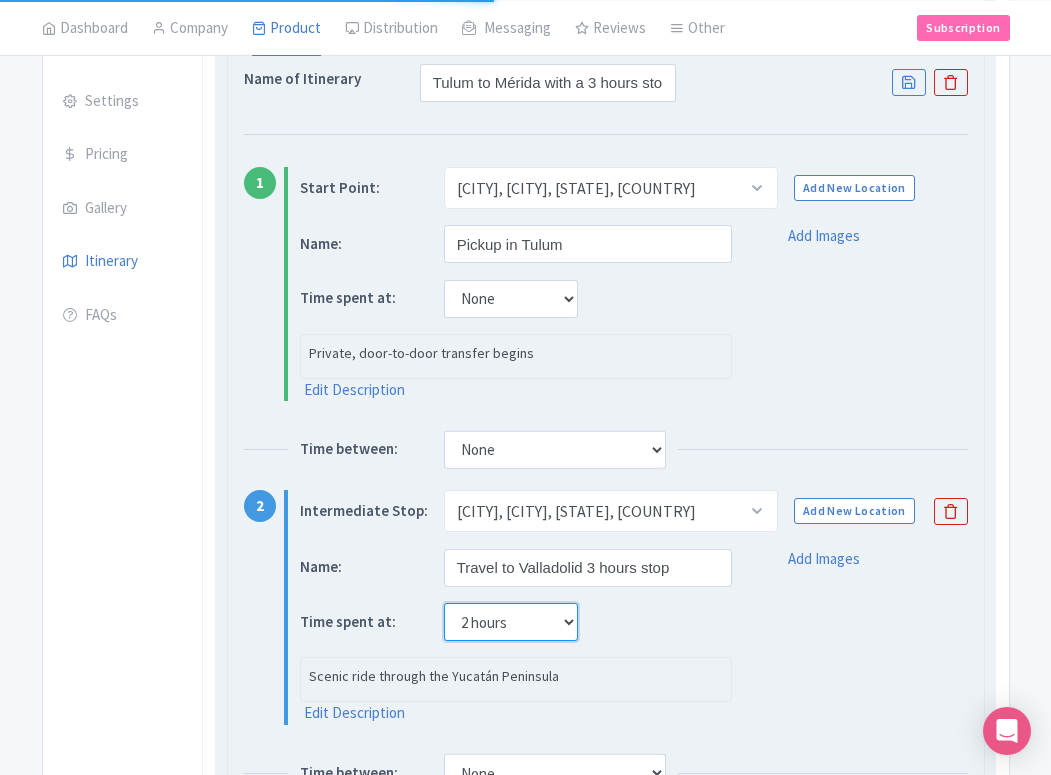 select on "0" 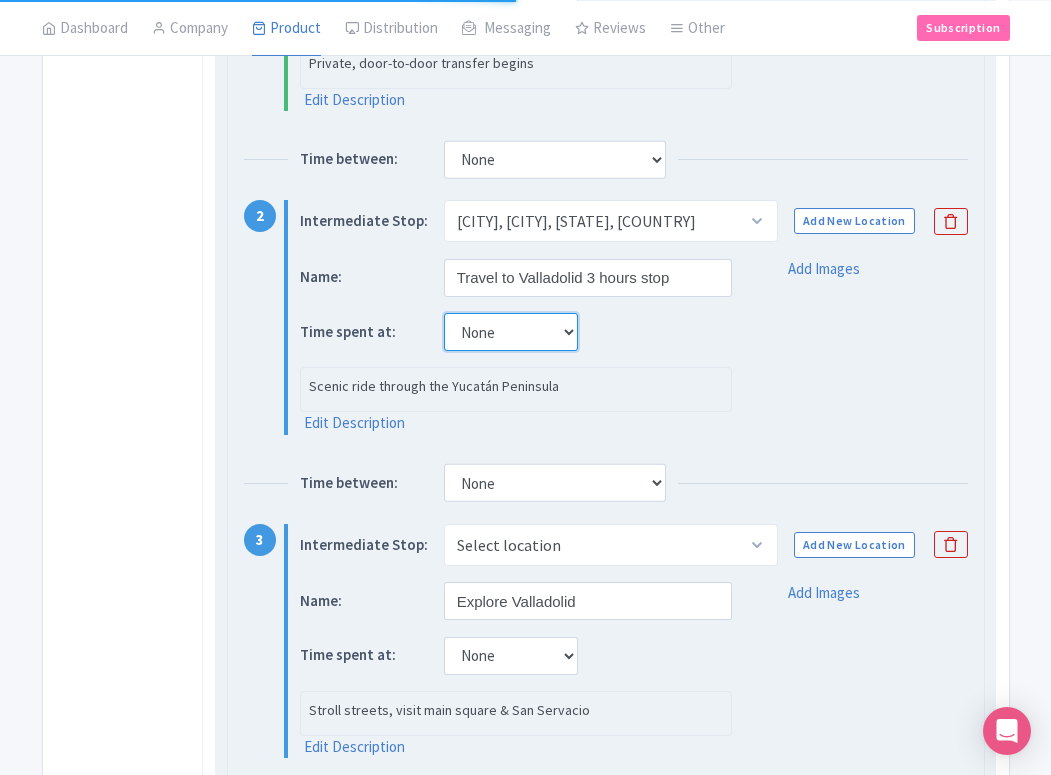 scroll, scrollTop: 758, scrollLeft: 0, axis: vertical 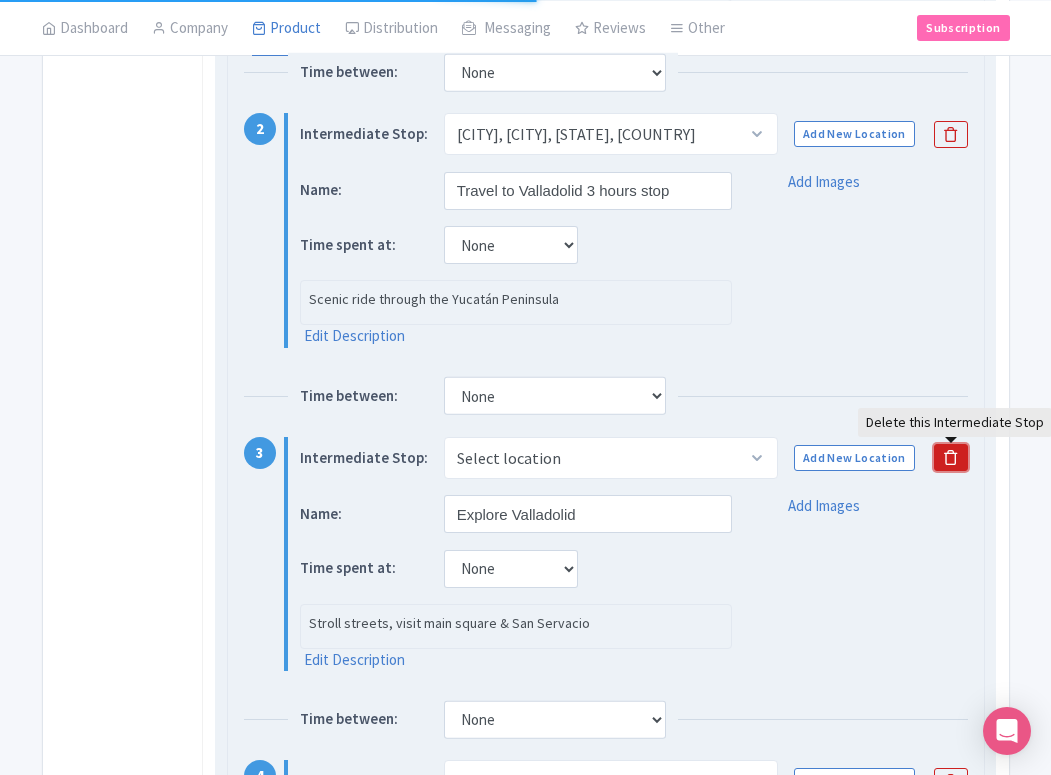 click at bounding box center (951, 457) 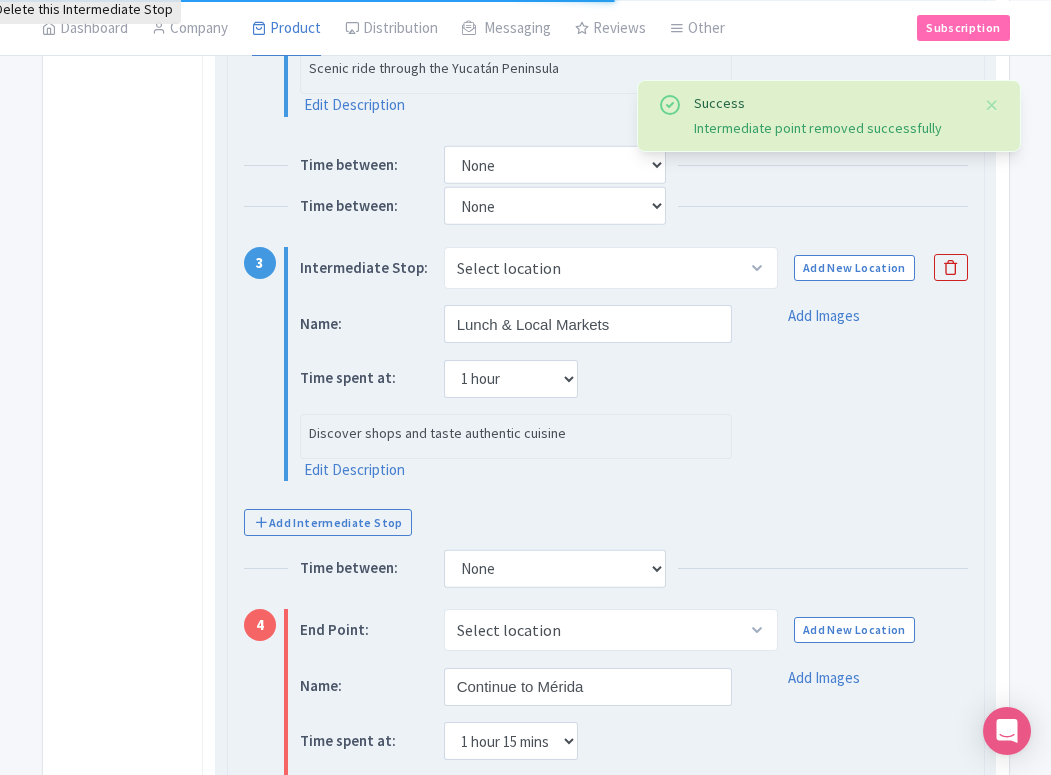 scroll, scrollTop: 991, scrollLeft: 0, axis: vertical 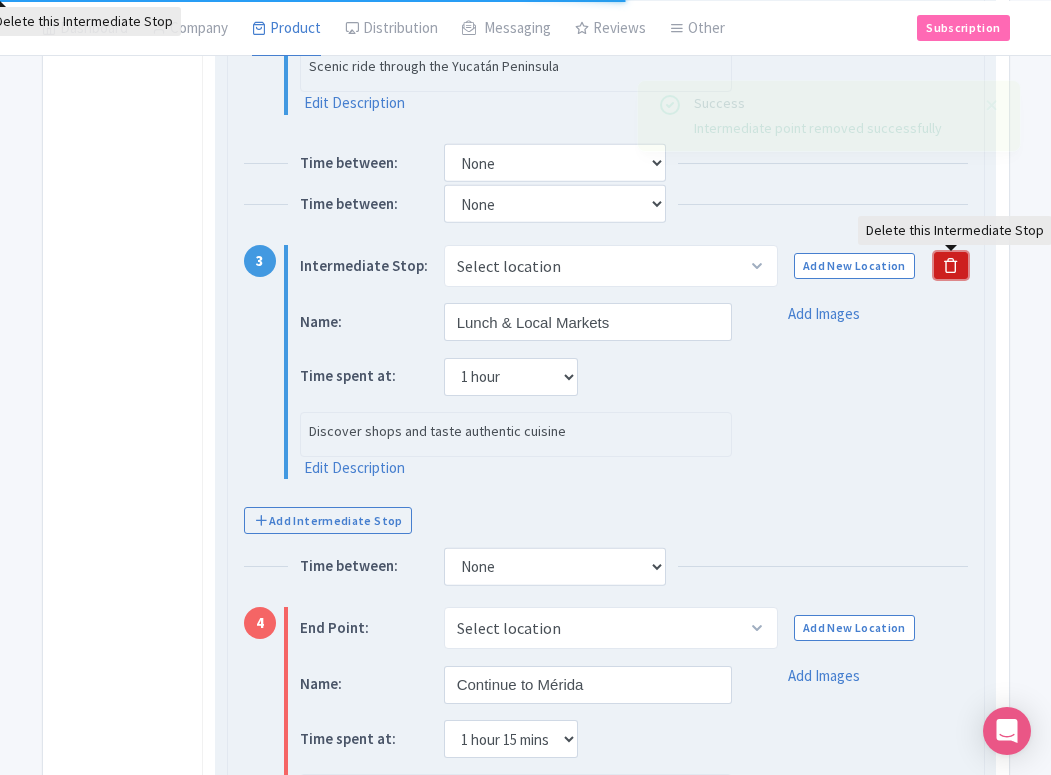 click at bounding box center (951, 265) 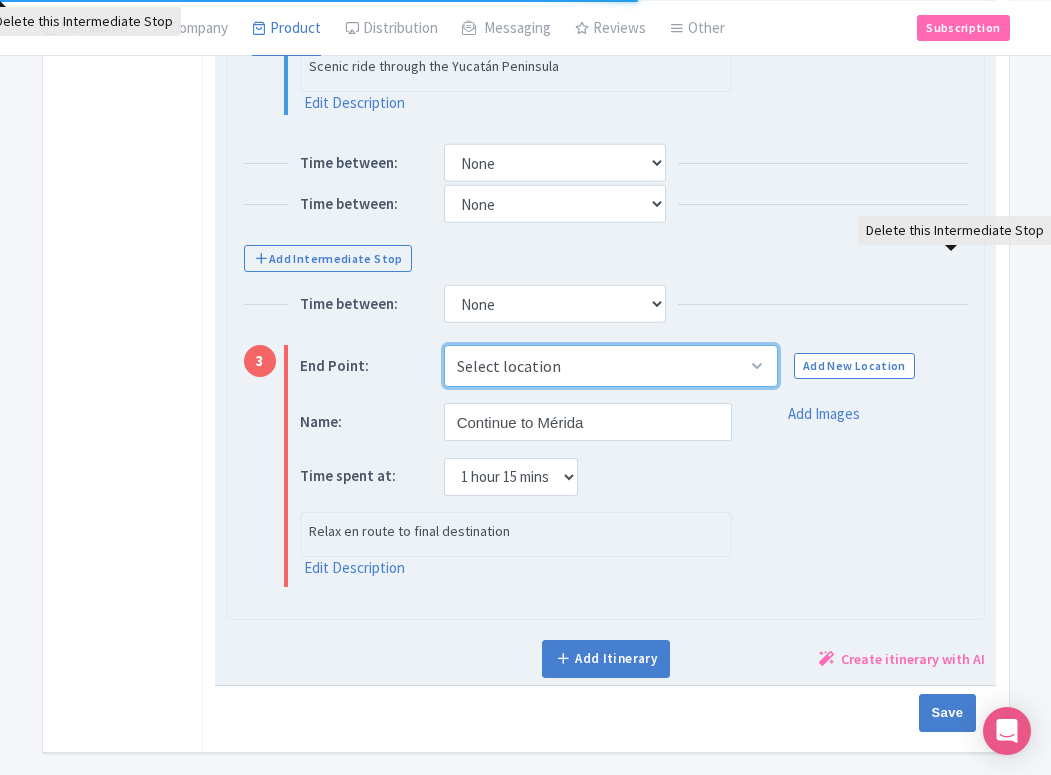 click on "Select location
[CITY], [CITY], [STATE], [COUNTRY]" at bounding box center [611, 366] 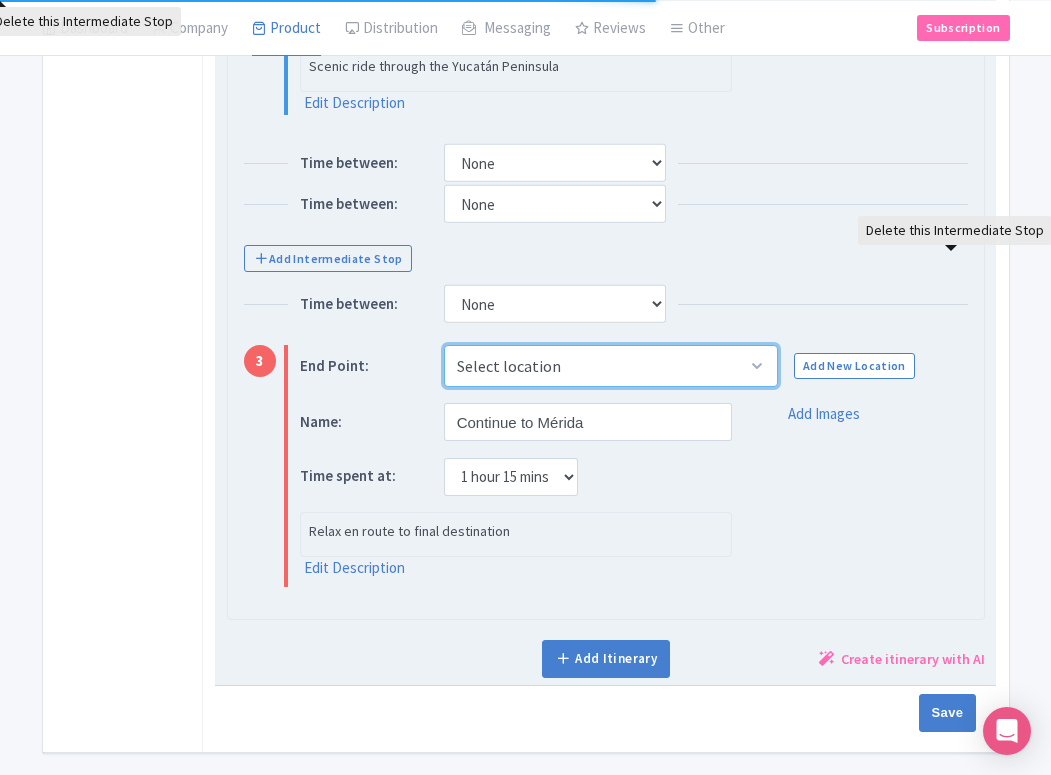 select on "244a4ba7-5f4b-45bd-b4eb-6f320c1e7130" 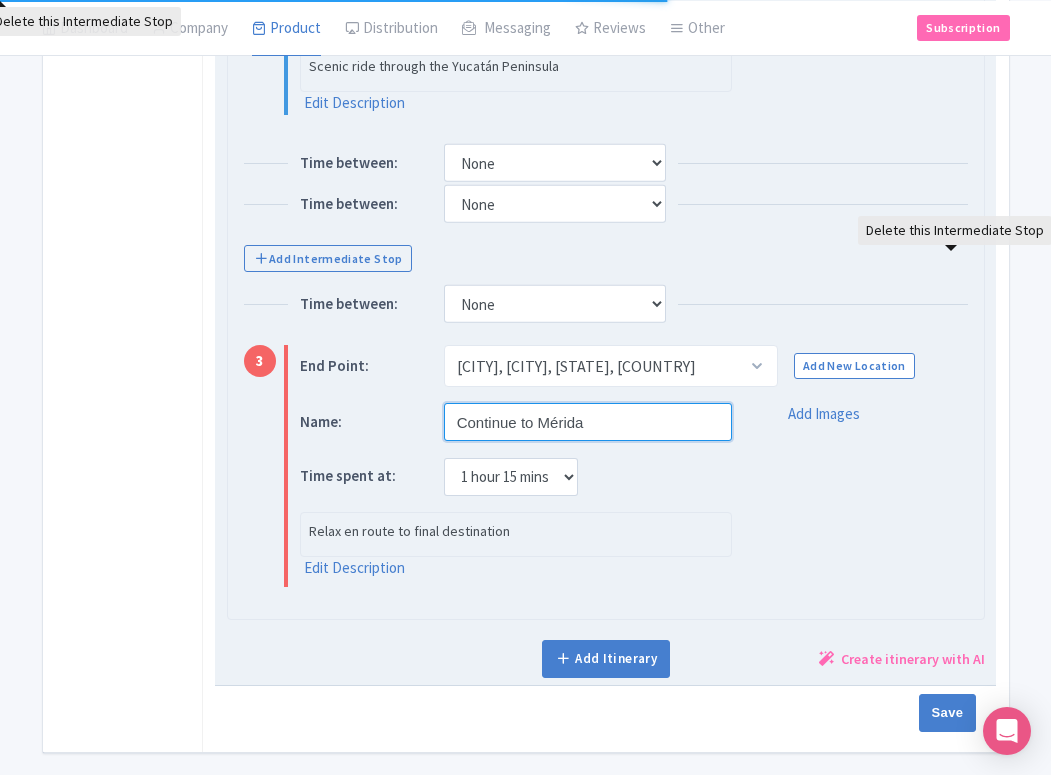 drag, startPoint x: 517, startPoint y: 421, endPoint x: 446, endPoint y: 424, distance: 71.063354 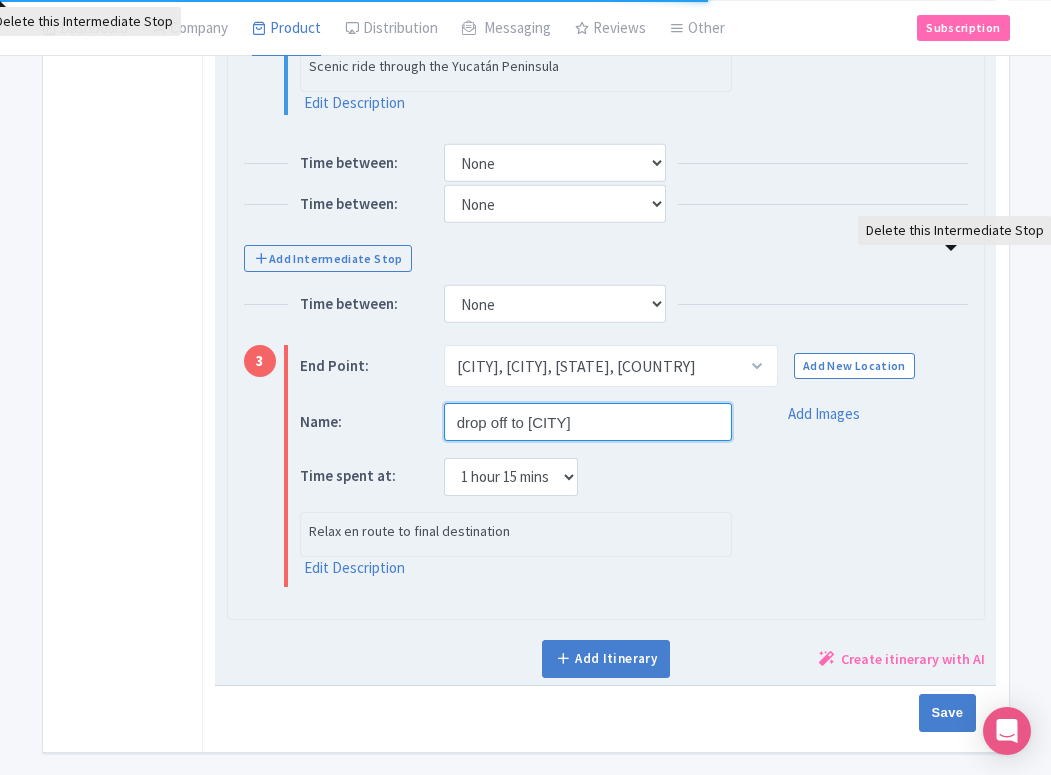 type on "drop off to Mérida" 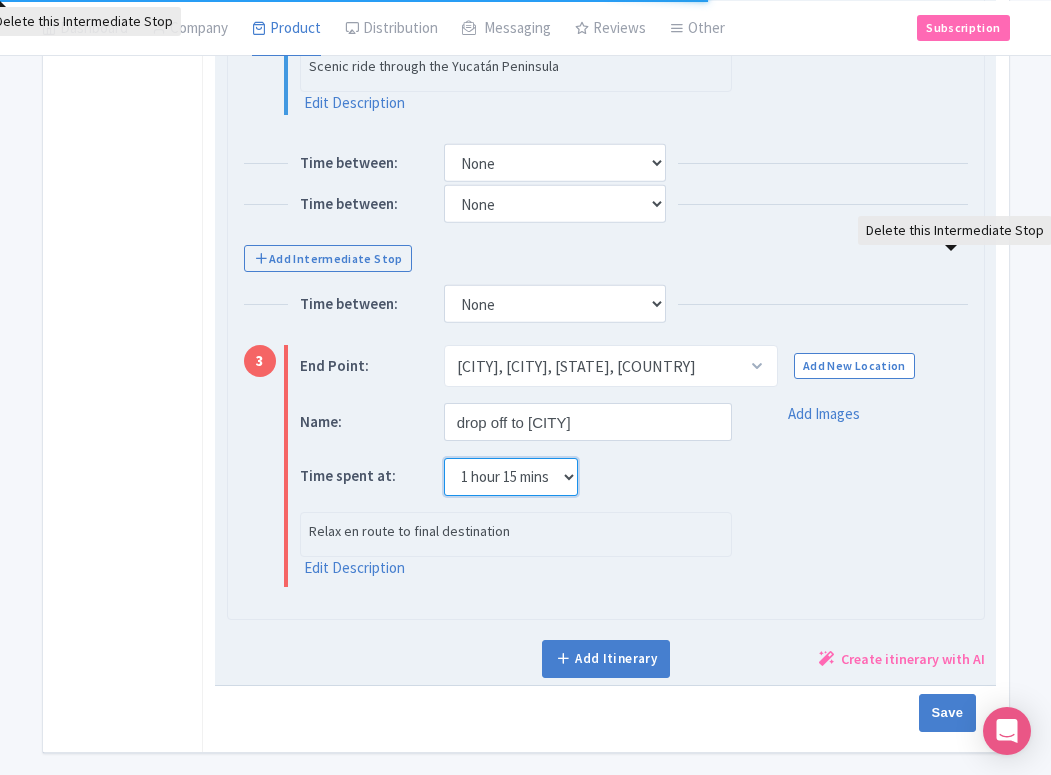 click on "None
15 mins
30 mins
45 mins
1 hour
1 hour 15 mins
1 hour 30 mins
1 hour 45 mins
2 hours" at bounding box center (511, 477) 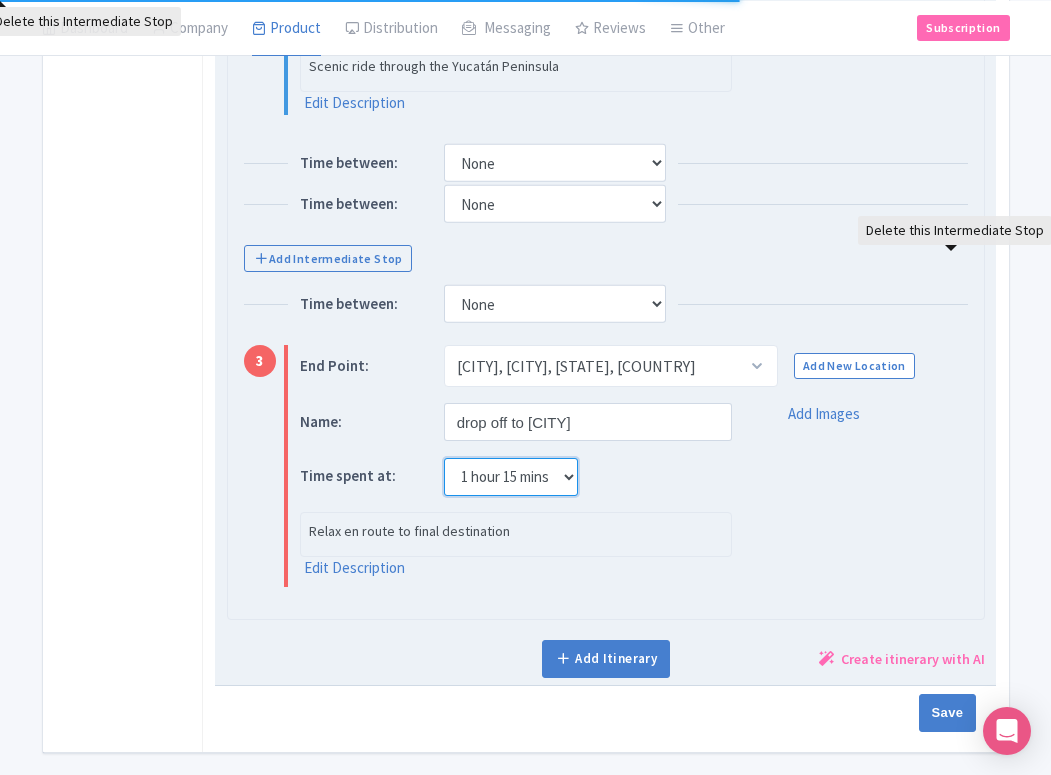 select on "0" 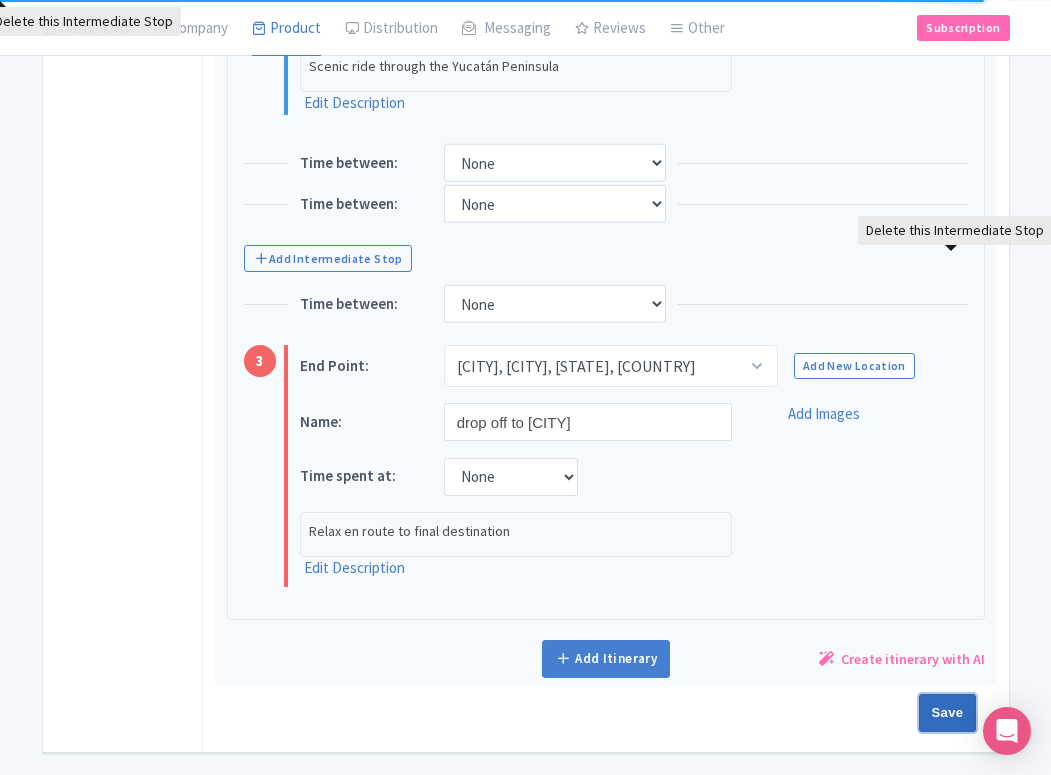 click on "Save" at bounding box center (948, 713) 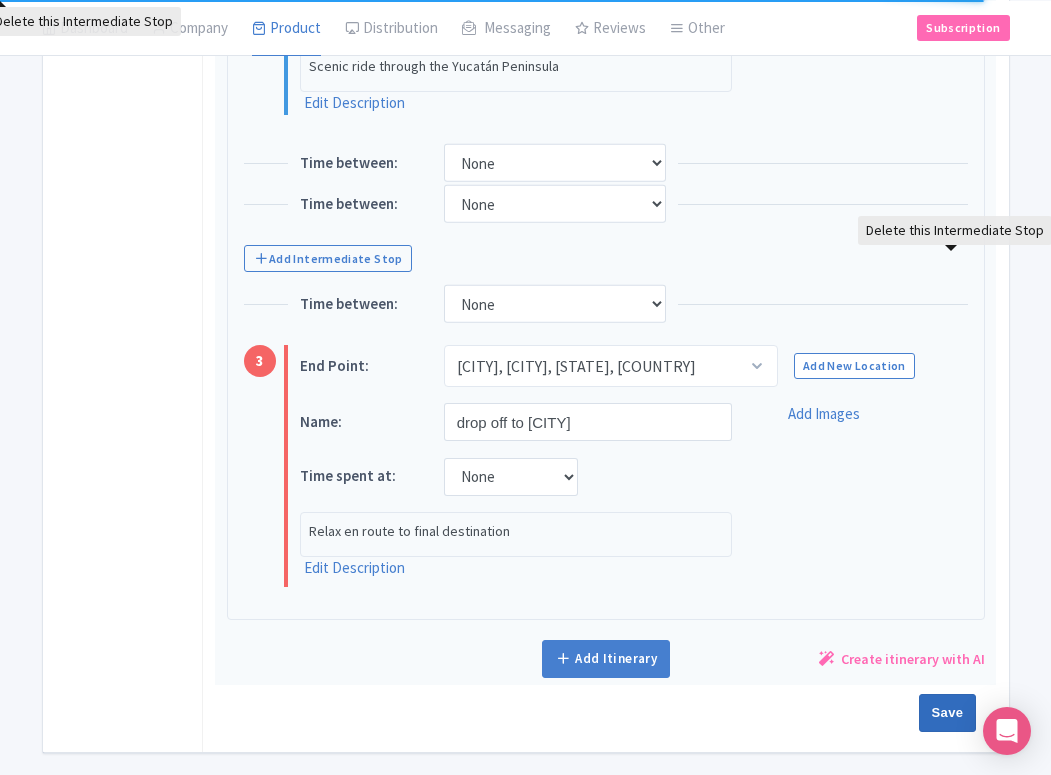 type on "Saving..." 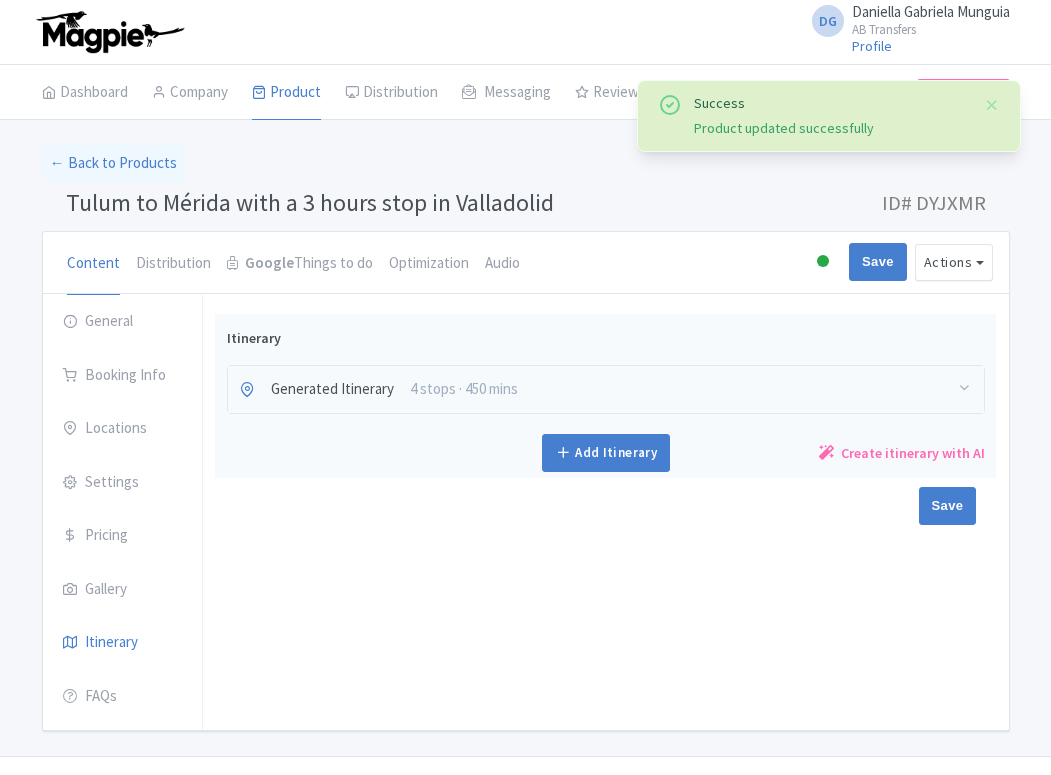 scroll, scrollTop: 43, scrollLeft: 0, axis: vertical 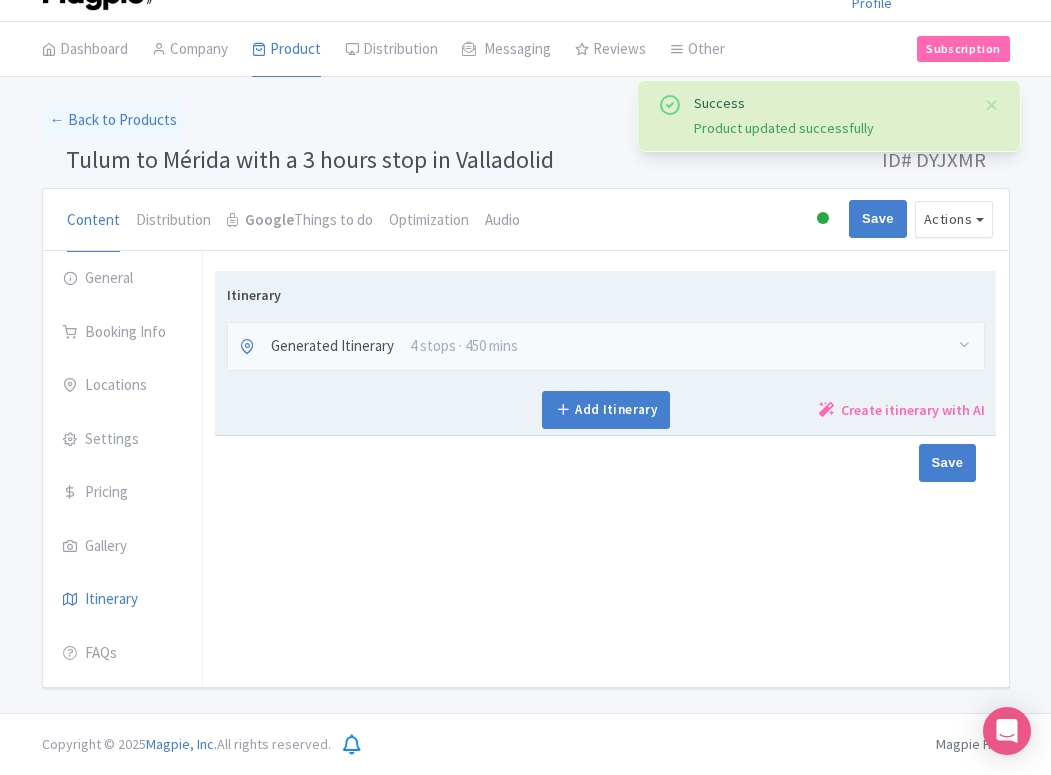 click on "4 stops
· 450 mins" at bounding box center (464, 346) 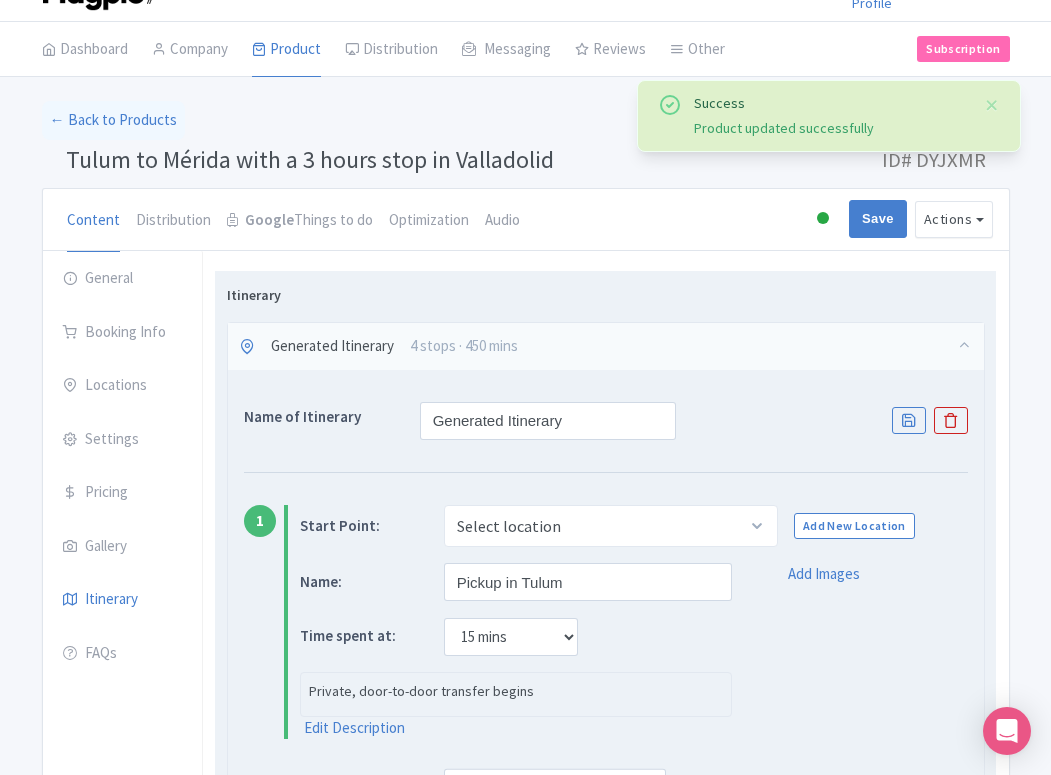scroll, scrollTop: 44, scrollLeft: 0, axis: vertical 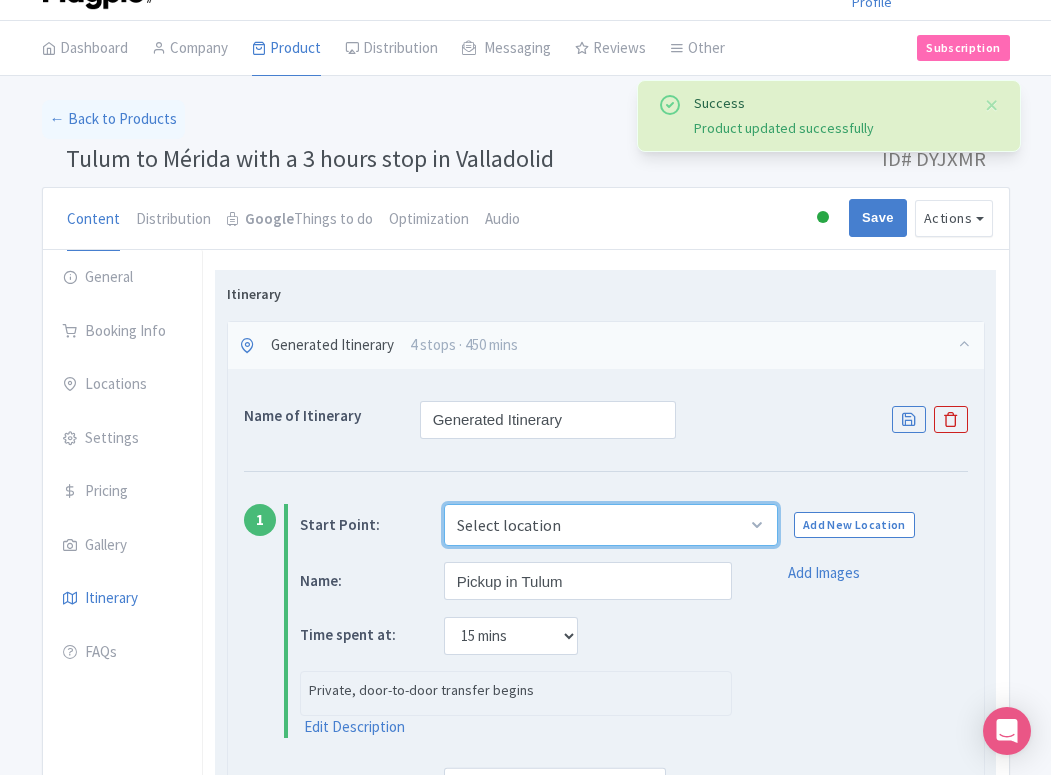 click on "Select location
Tulum, Tulum, Quintana Roo, Mexico" at bounding box center (611, 525) 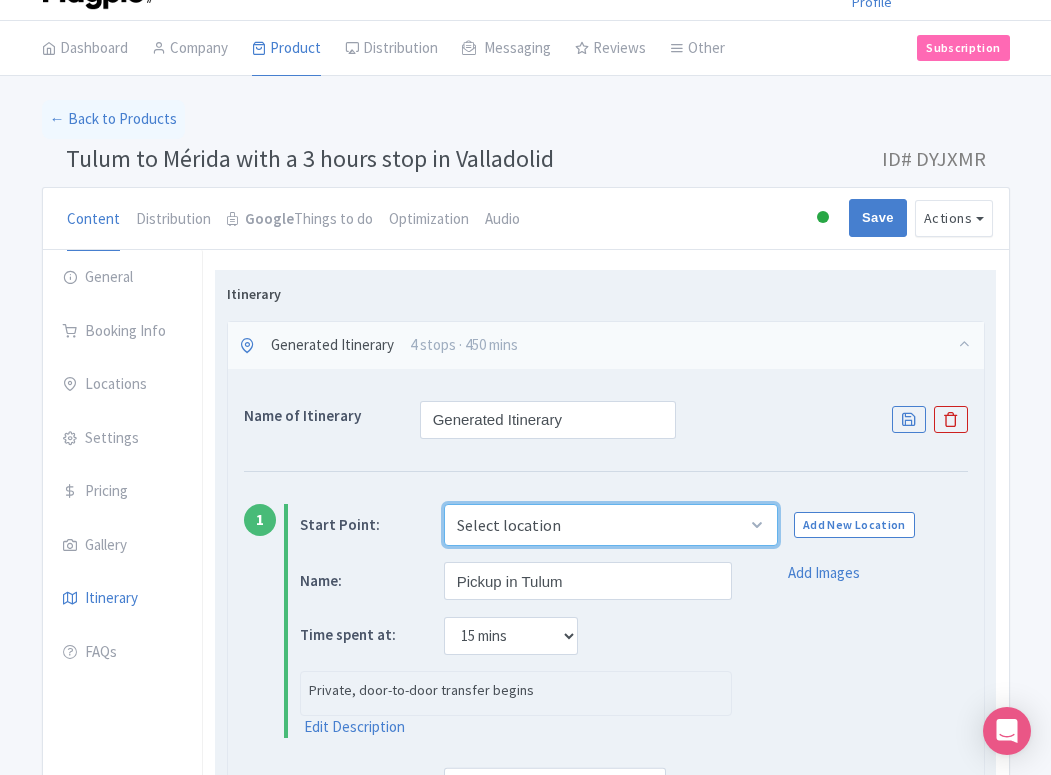 select on "81bed756-d4e9-473d-8360-86c2df8817c1" 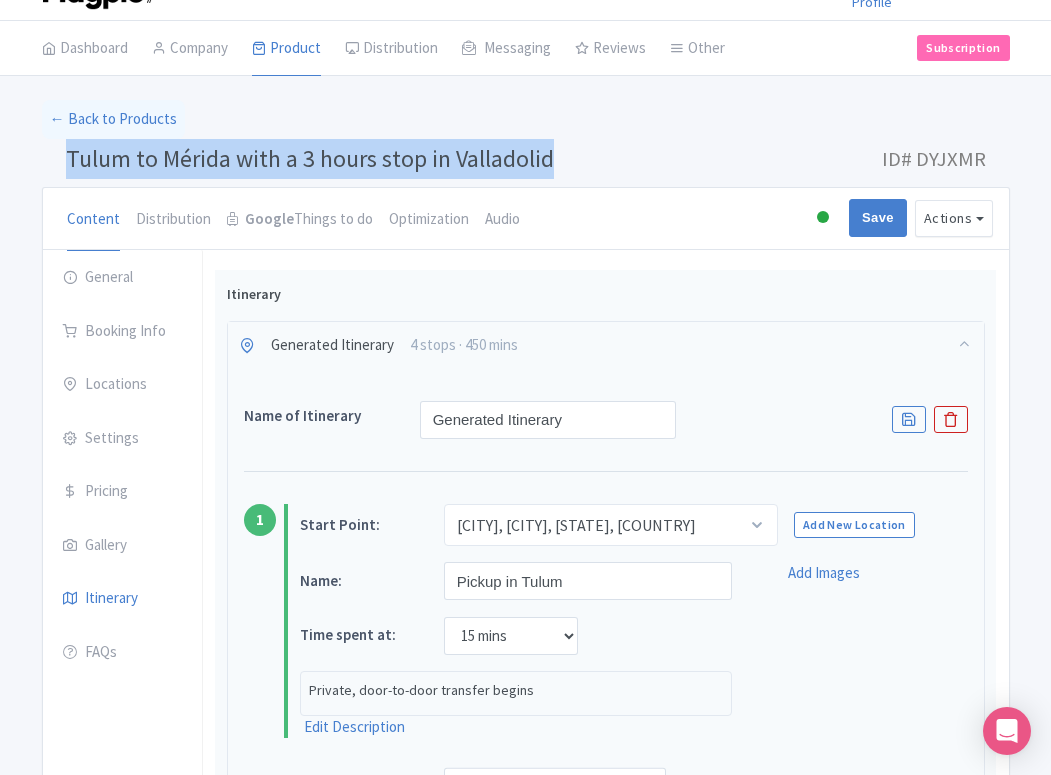 drag, startPoint x: 555, startPoint y: 159, endPoint x: 55, endPoint y: 160, distance: 500.001 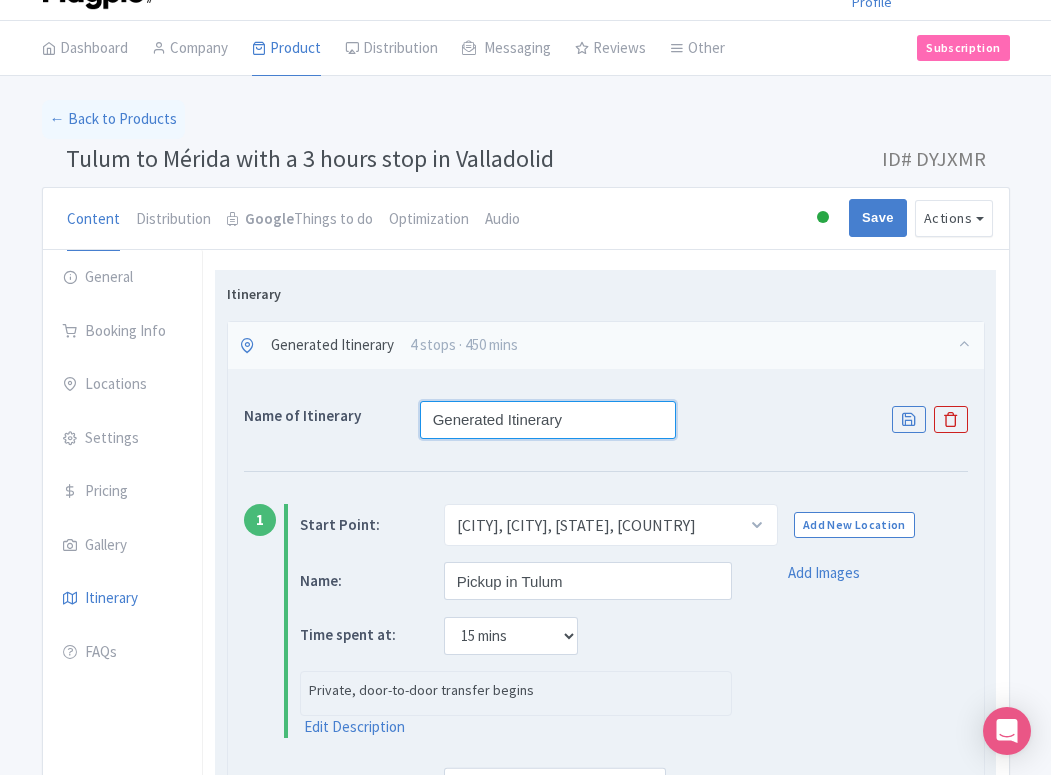 click on "Generated Itinerary" at bounding box center (548, 420) 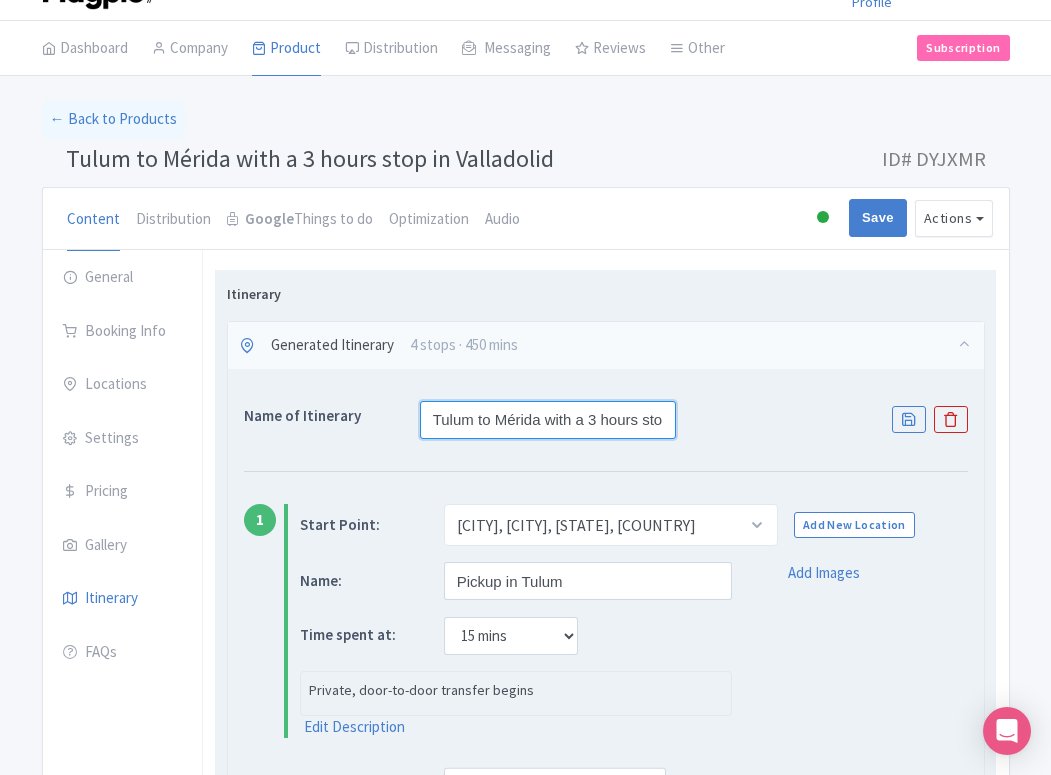 scroll, scrollTop: 0, scrollLeft: 92, axis: horizontal 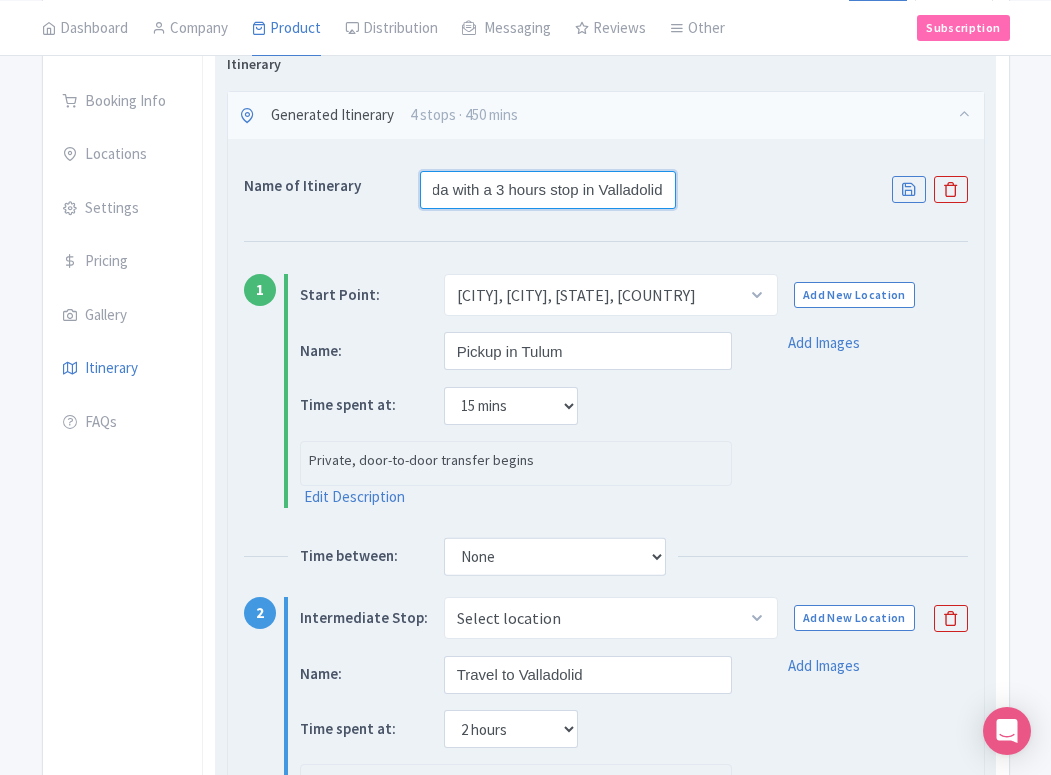 type on "Tulum to Mérida with a 3 hours stop in Valladolid" 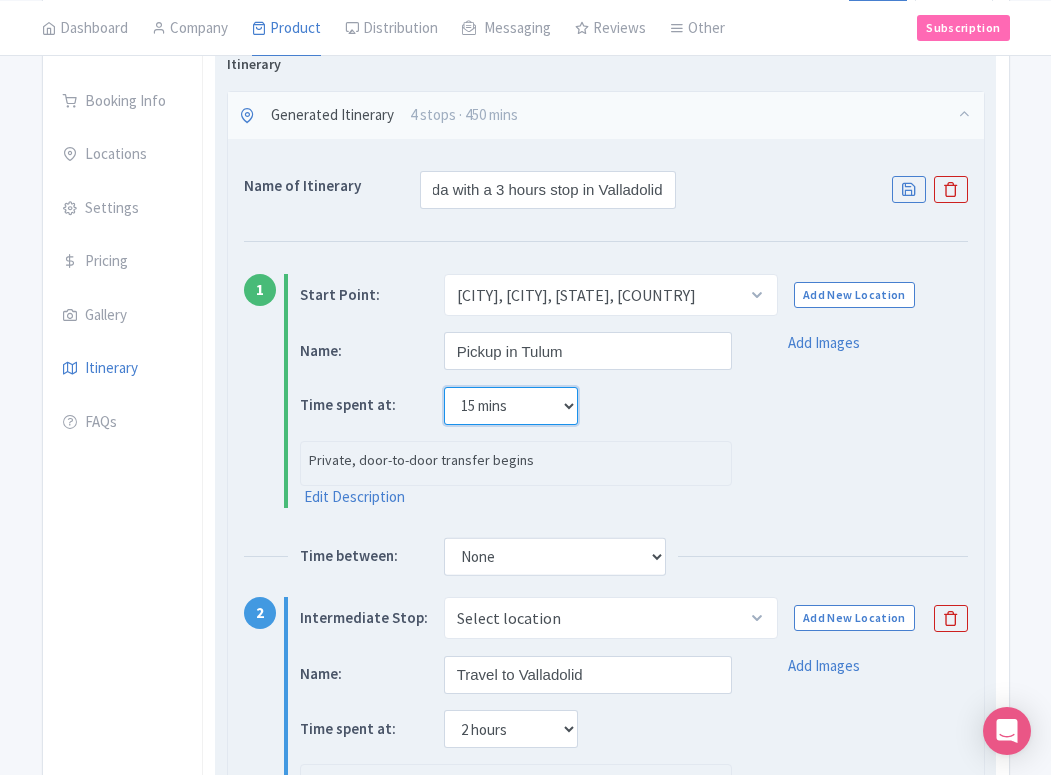 click on "None
15 mins
30 mins
45 mins
1 hour
1 hour 15 mins
1 hour 30 mins
1 hour 45 mins
2 hours" at bounding box center (511, 406) 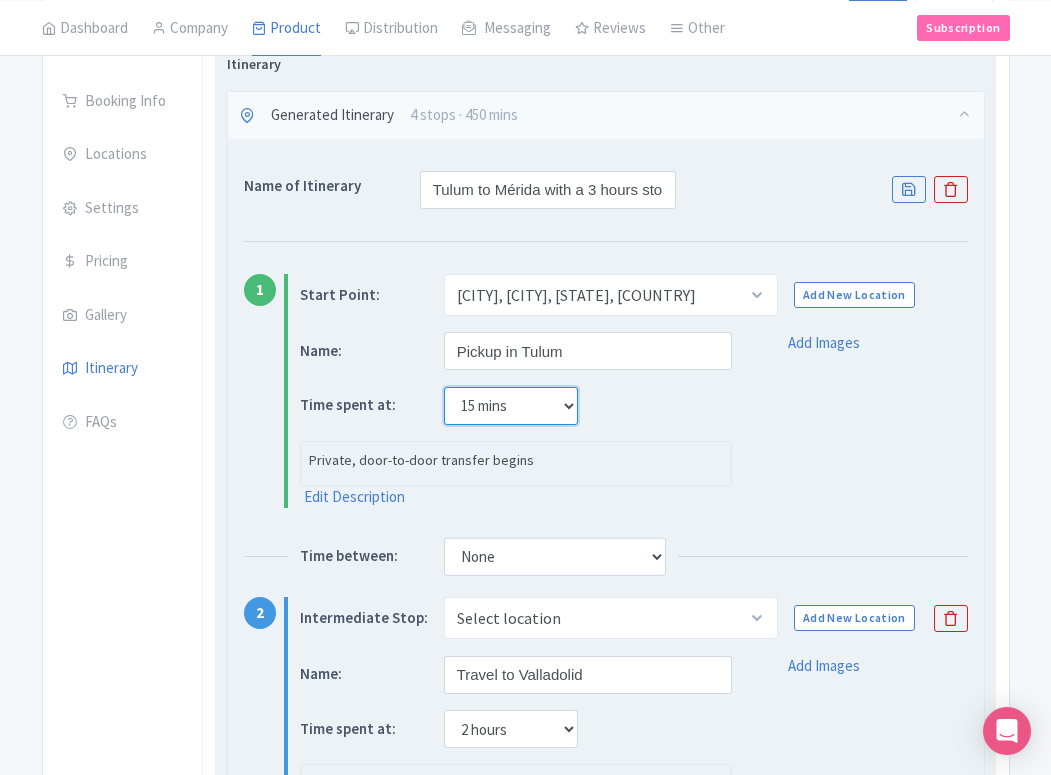 select on "0" 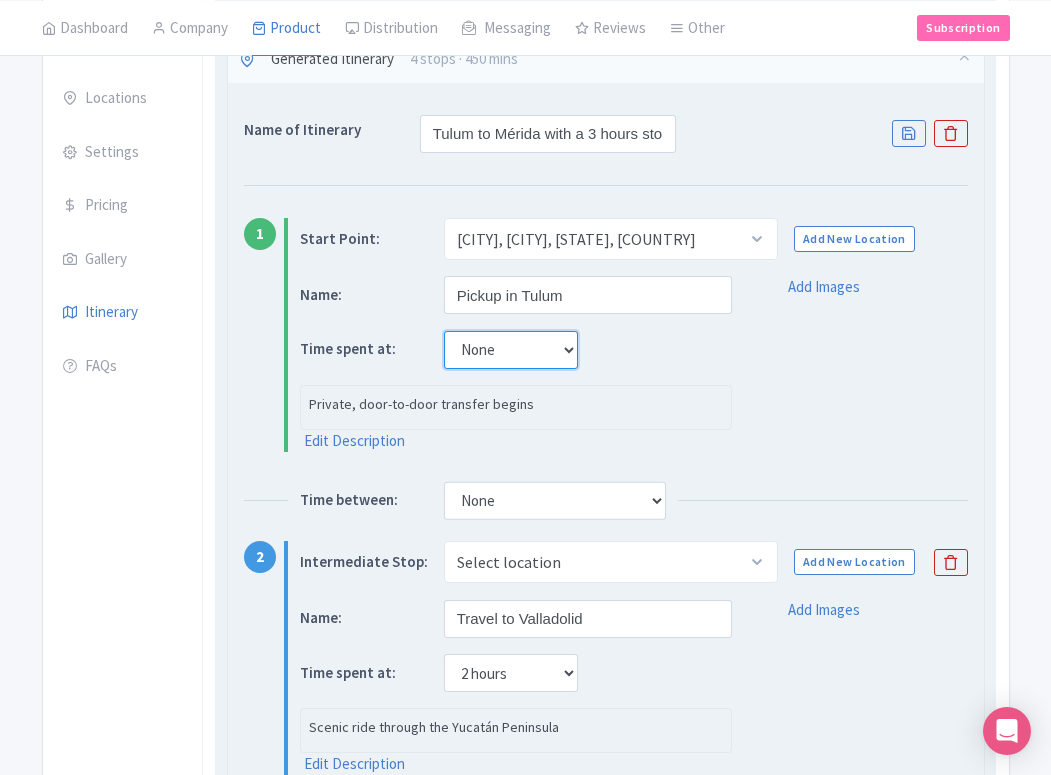 scroll, scrollTop: 440, scrollLeft: 0, axis: vertical 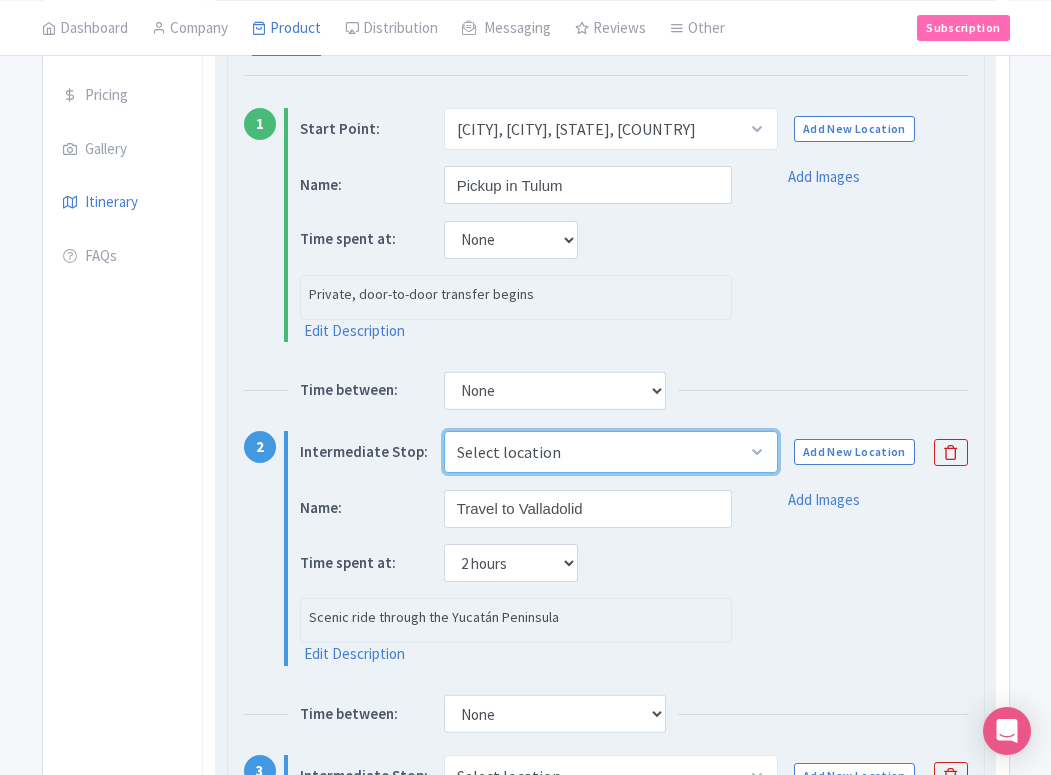 click on "Select location
Valladolid, Valladolid, Yucatan, Mexico" at bounding box center [611, 452] 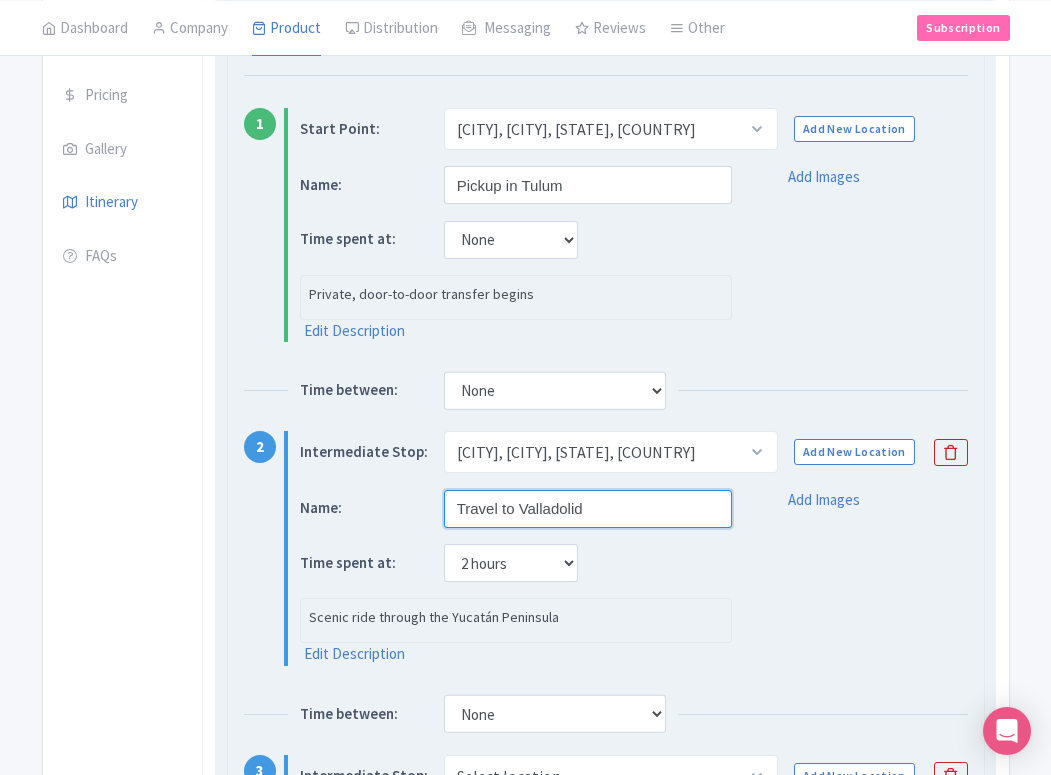click on "Travel to Valladolid" at bounding box center [588, 509] 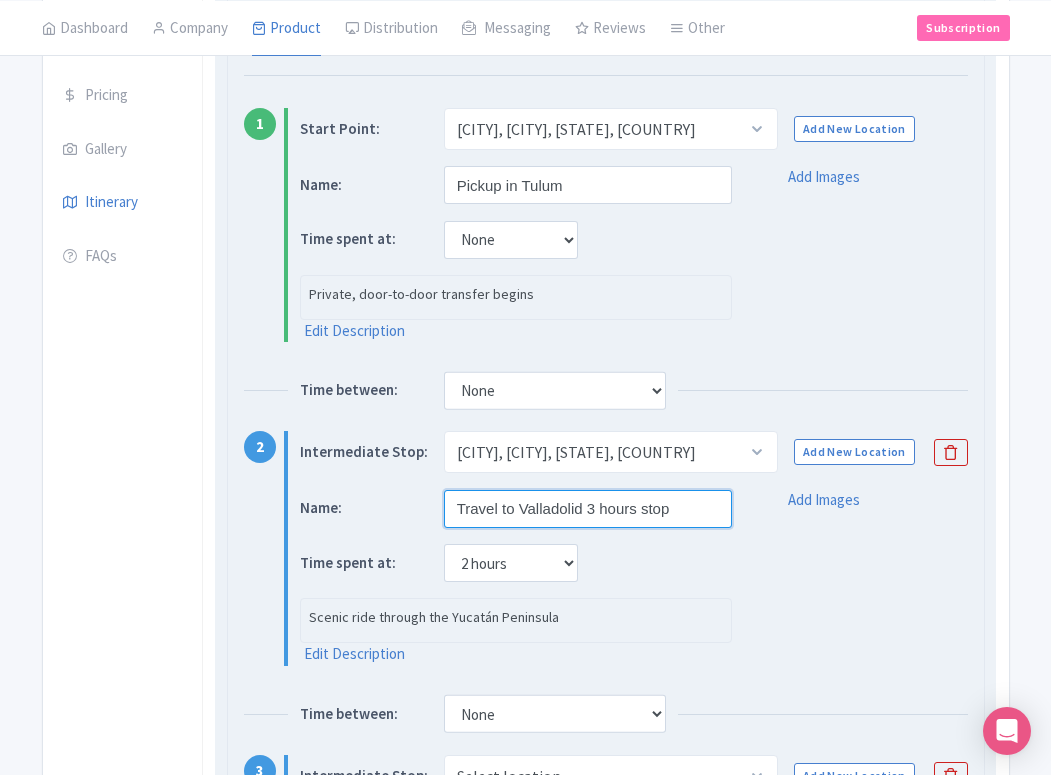 type on "Travel to Valladolid 3 hours stop" 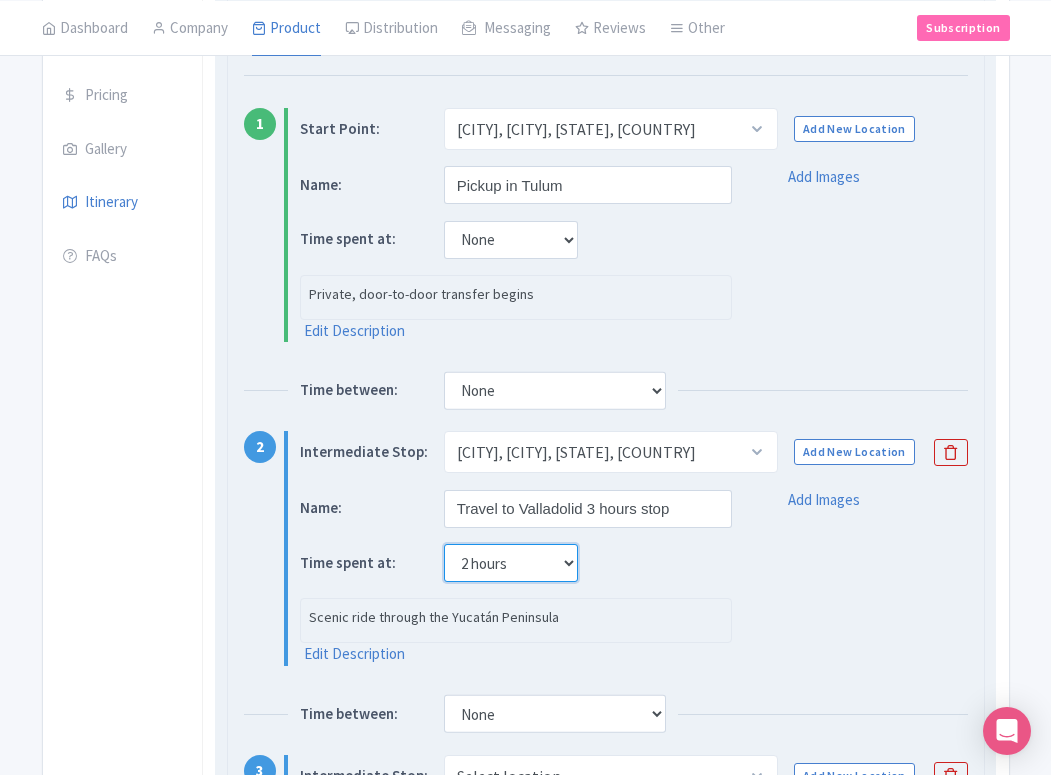click on "None
15 mins
30 mins
45 mins
1 hour
1 hour 15 mins
1 hour 30 mins
1 hour 45 mins
2 hours" at bounding box center (511, 563) 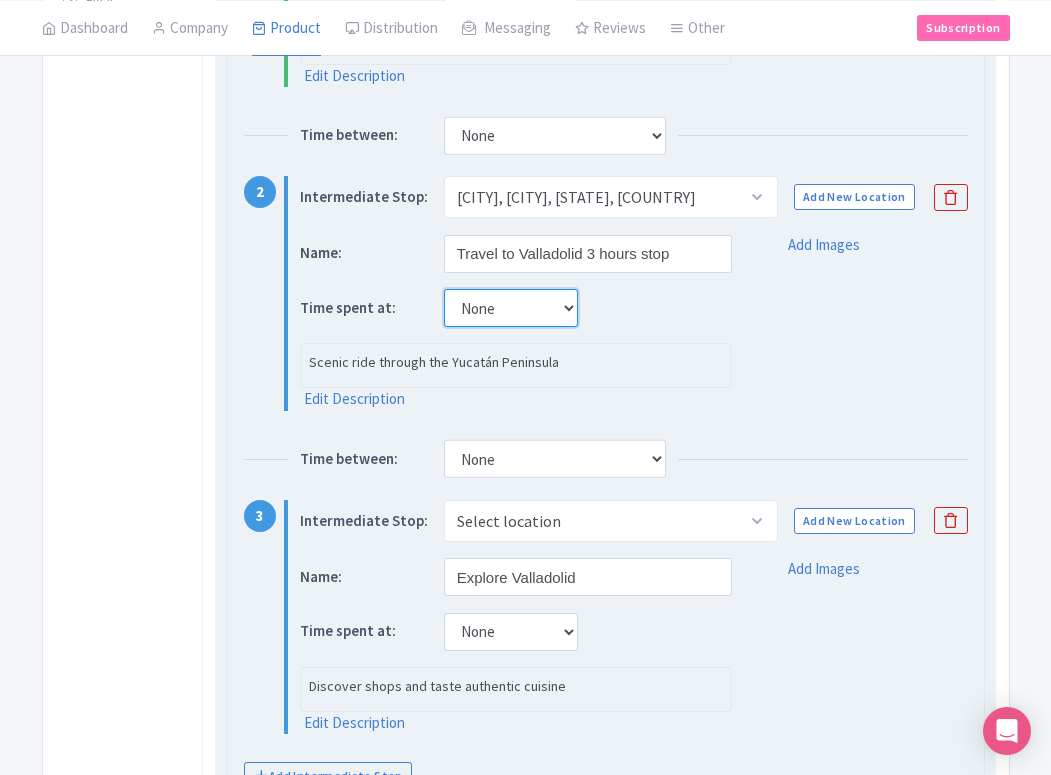scroll, scrollTop: 697, scrollLeft: 0, axis: vertical 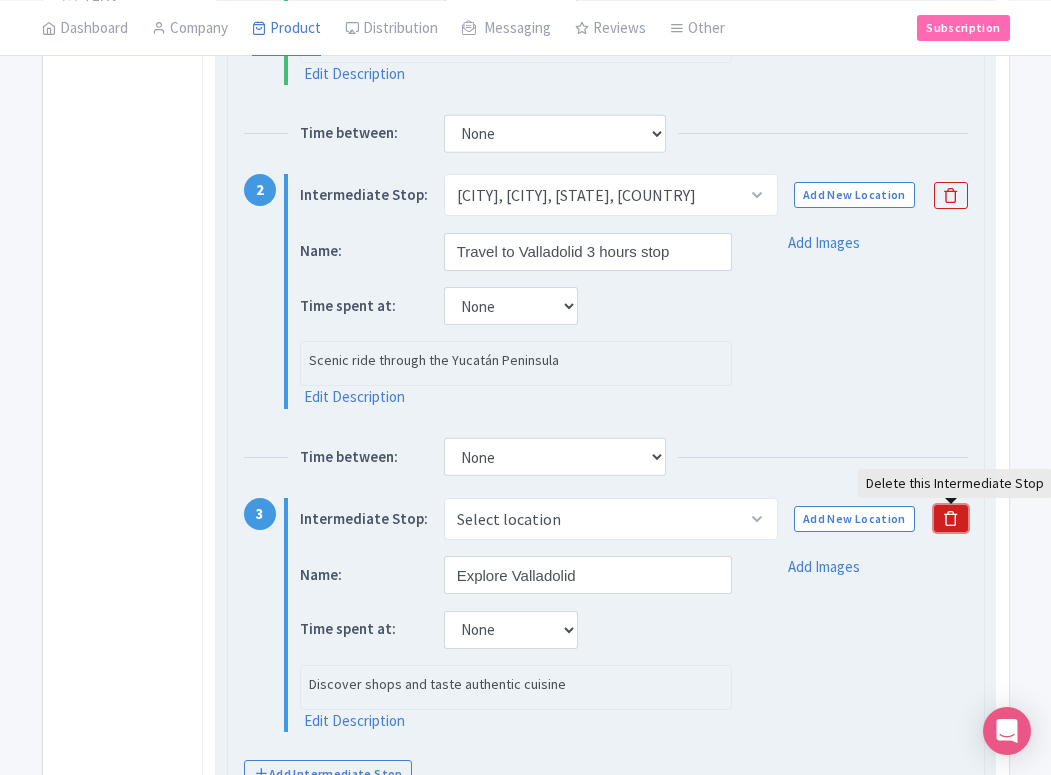 click at bounding box center [951, 518] 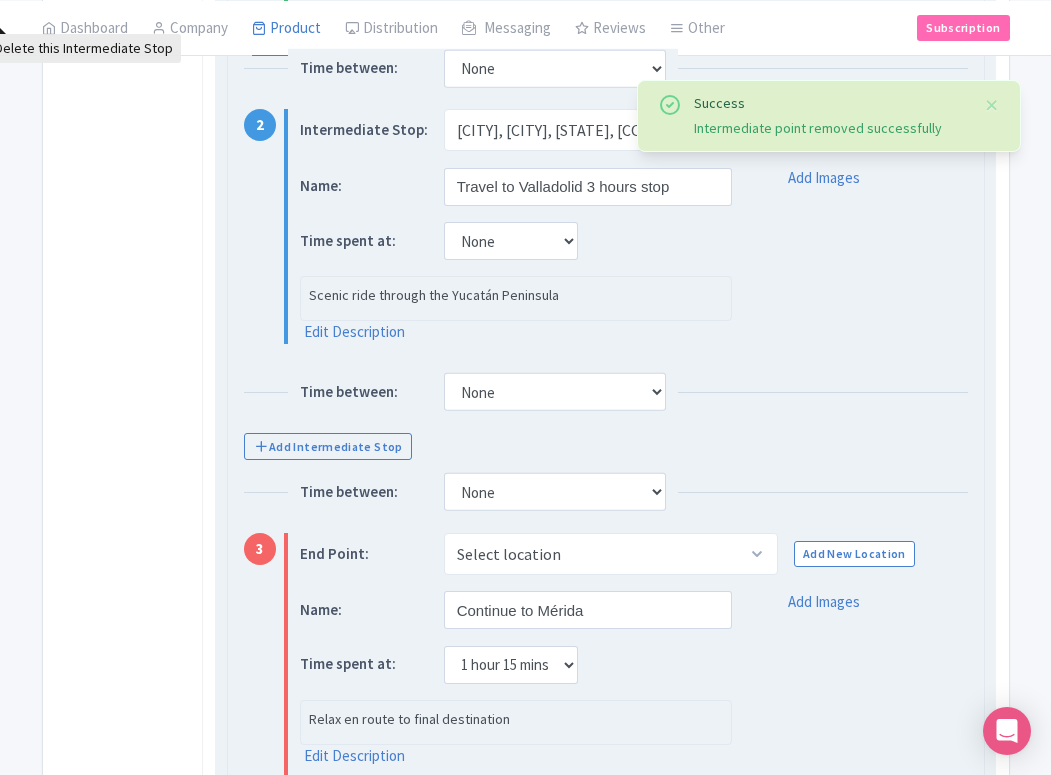 scroll, scrollTop: 791, scrollLeft: 0, axis: vertical 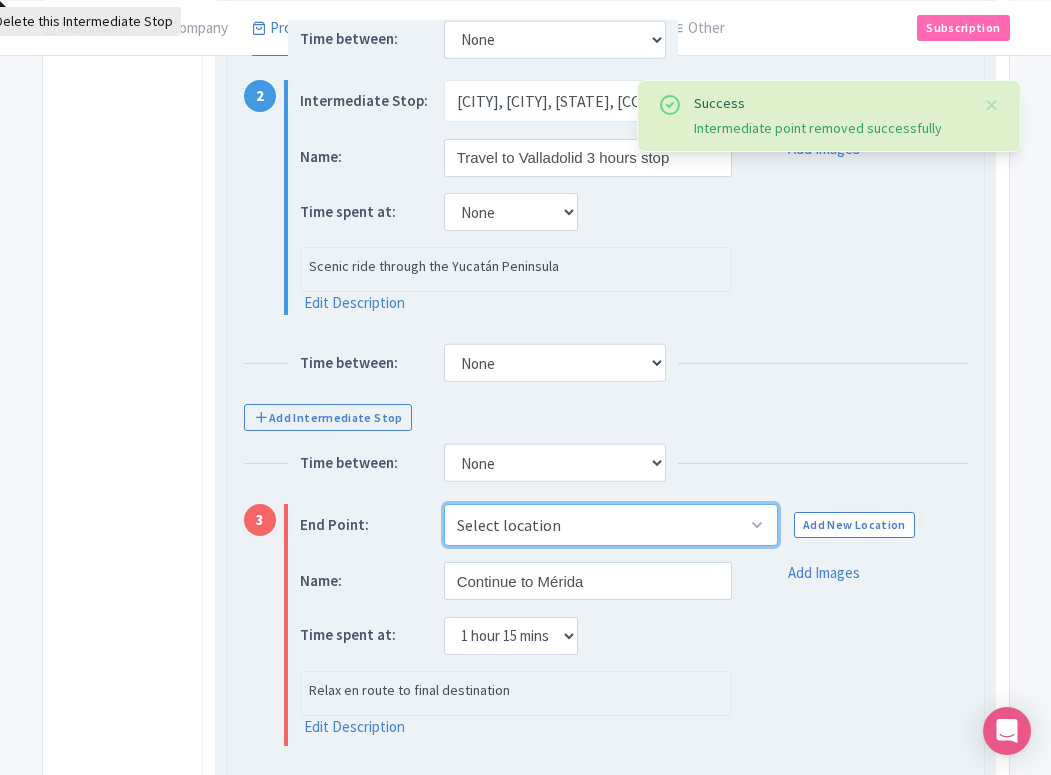 click on "Select location
Merida, Merida, Yucatan, Mexico" at bounding box center [611, 525] 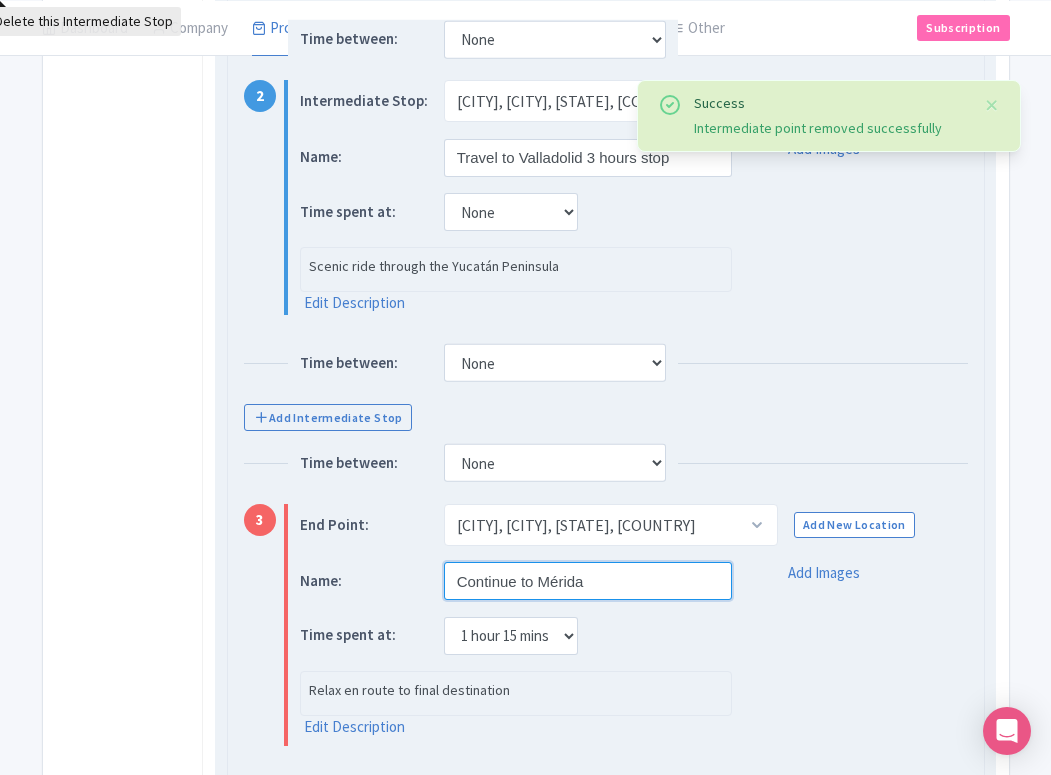 drag, startPoint x: 517, startPoint y: 575, endPoint x: 497, endPoint y: 576, distance: 20.024984 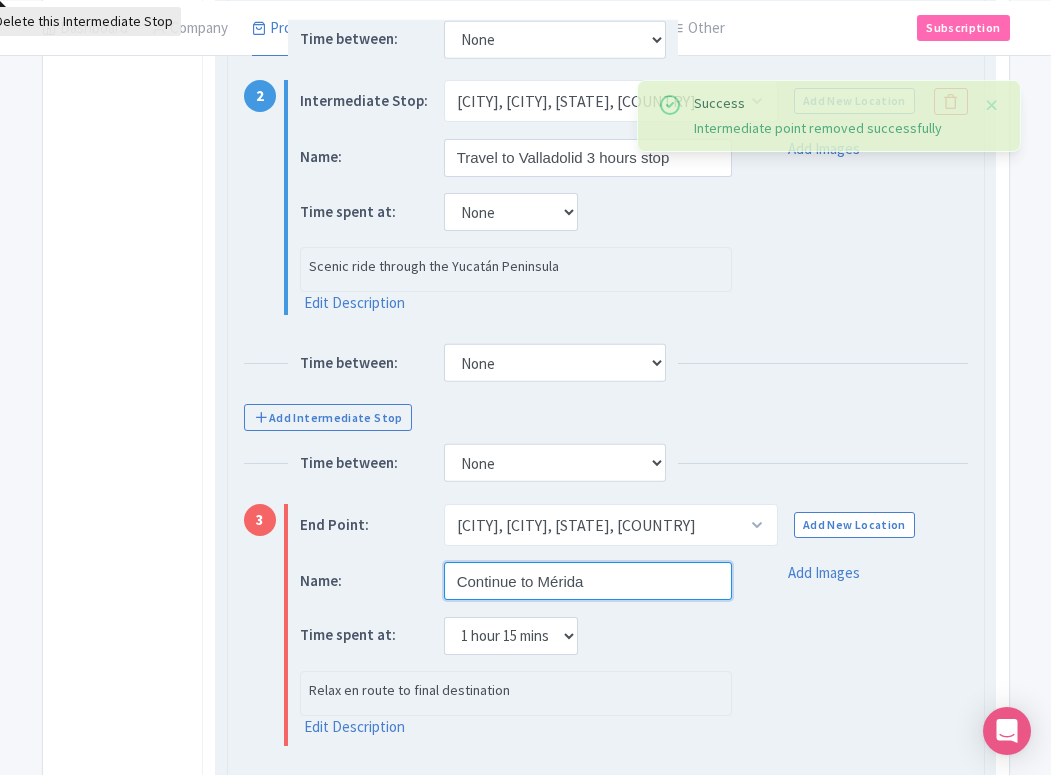 drag, startPoint x: 606, startPoint y: 589, endPoint x: 413, endPoint y: 576, distance: 193.43733 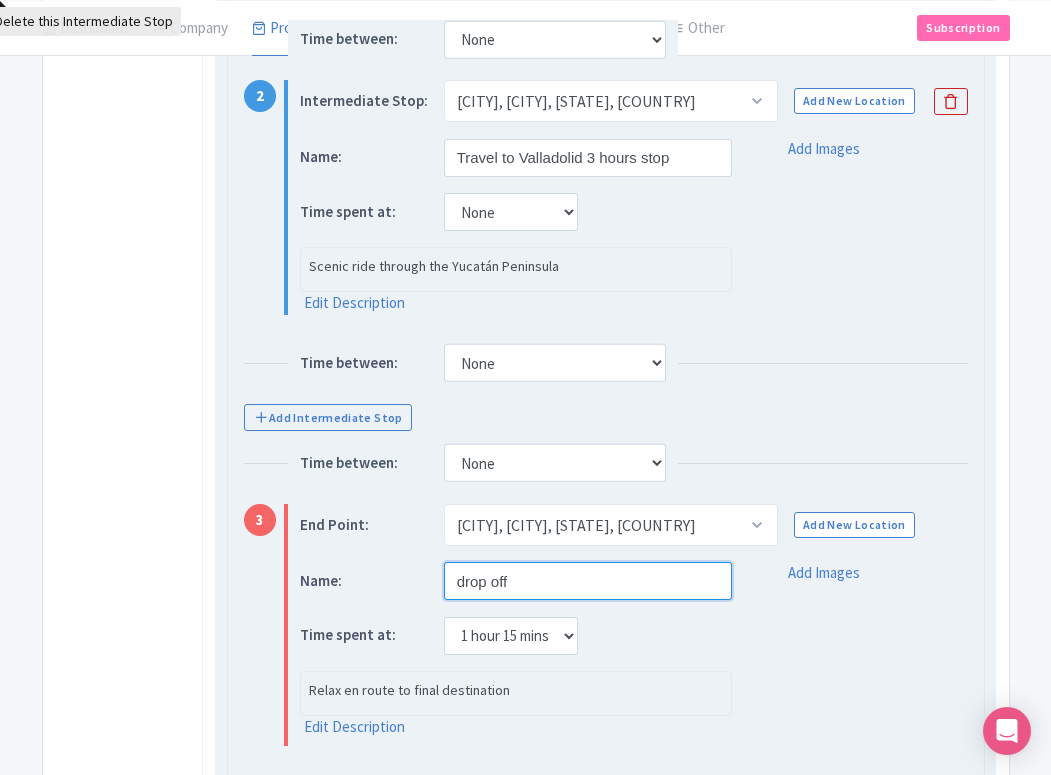 type on "drop off" 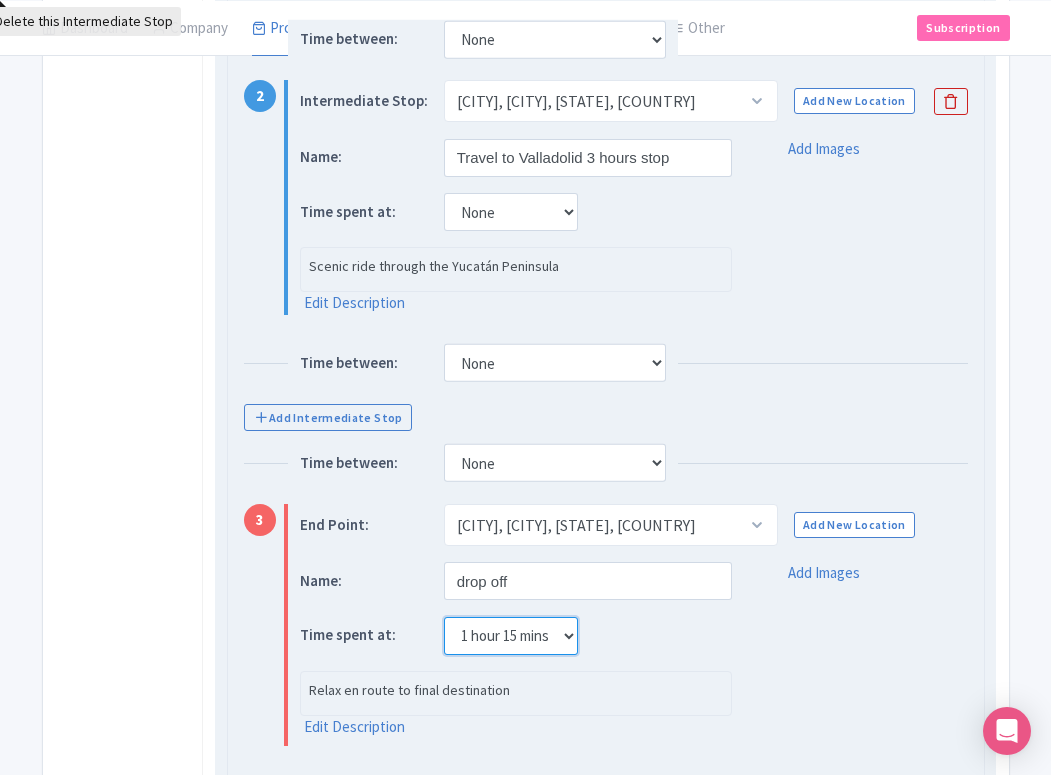 click on "None
15 mins
30 mins
45 mins
1 hour
1 hour 15 mins
1 hour 30 mins
1 hour 45 mins
2 hours" at bounding box center (511, 636) 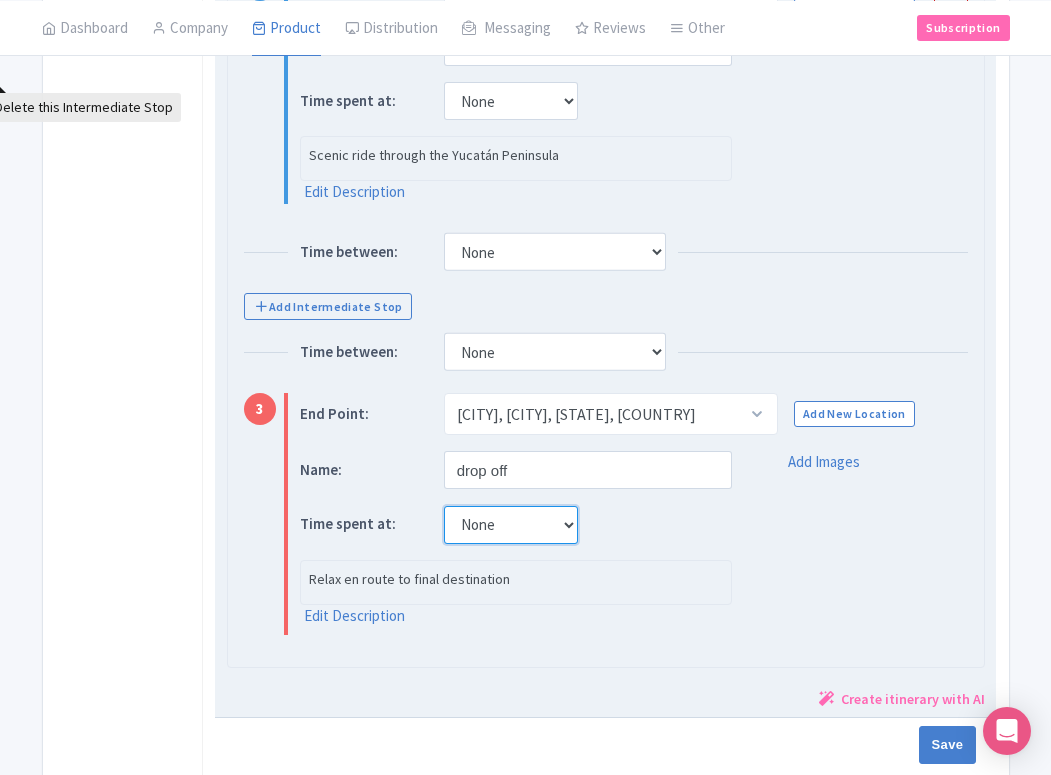 scroll, scrollTop: 999, scrollLeft: 0, axis: vertical 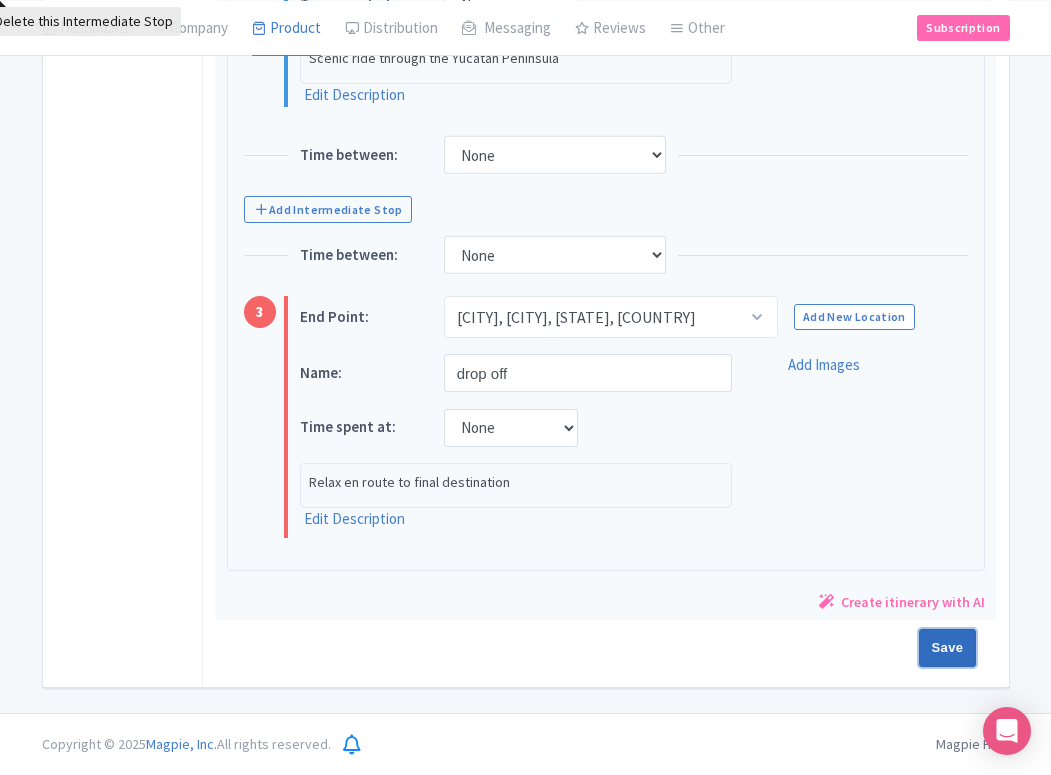 click on "Save" at bounding box center [948, 648] 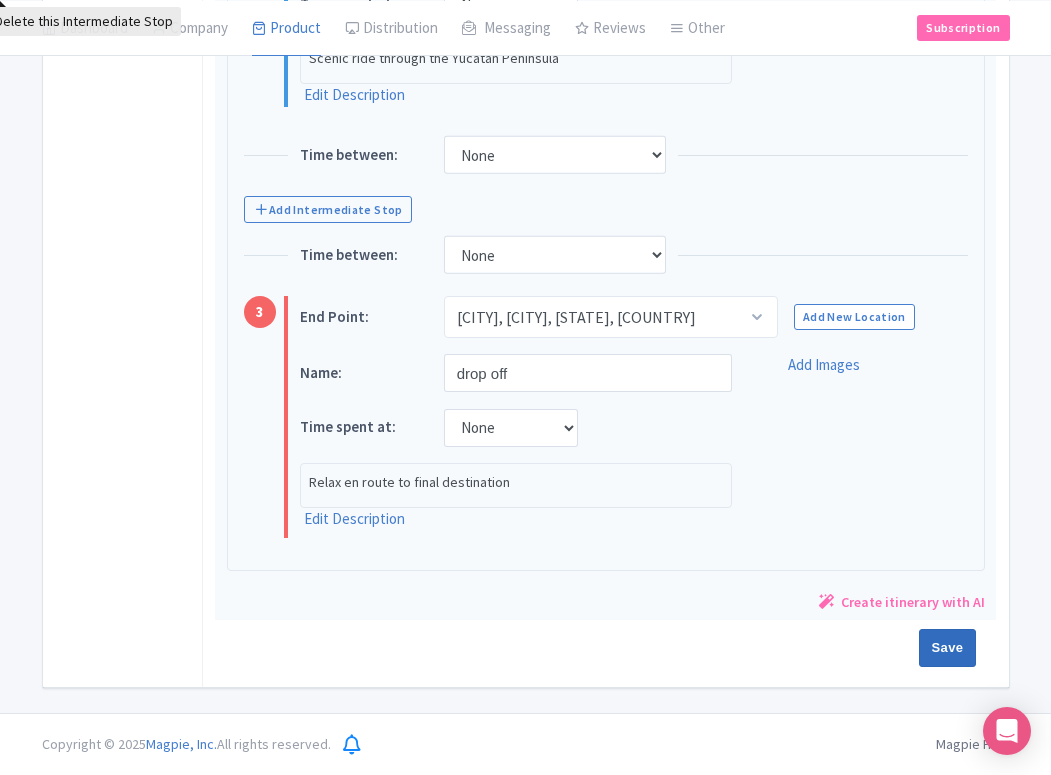 type on "Saving..." 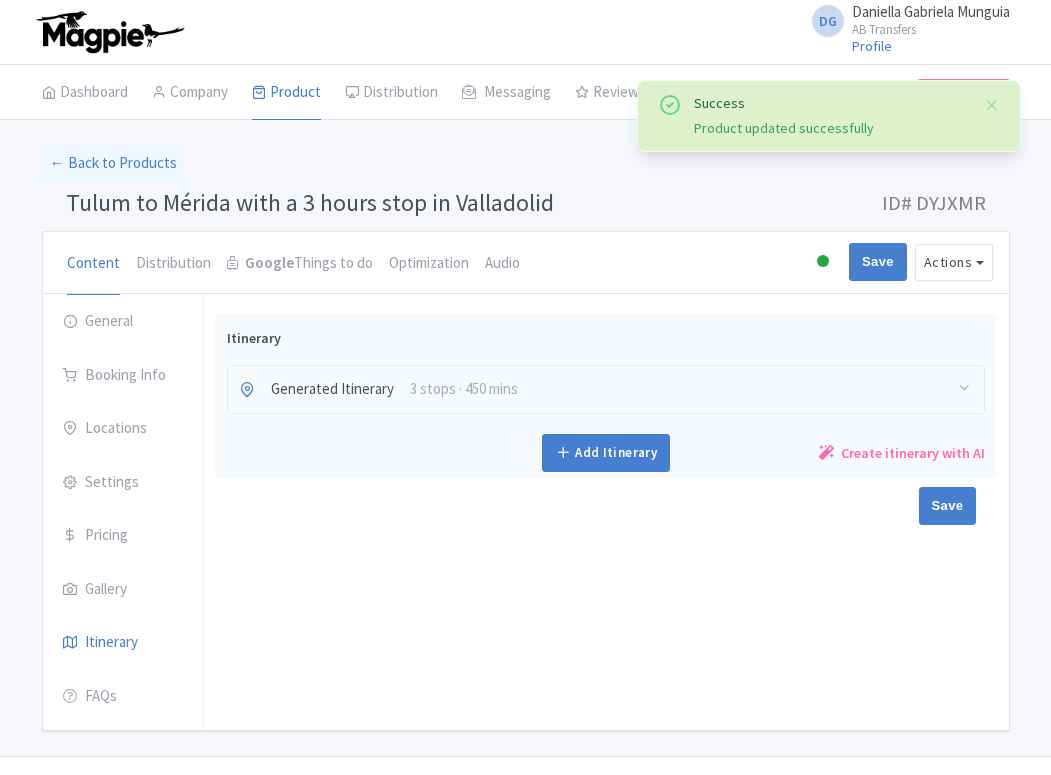 scroll, scrollTop: 43, scrollLeft: 0, axis: vertical 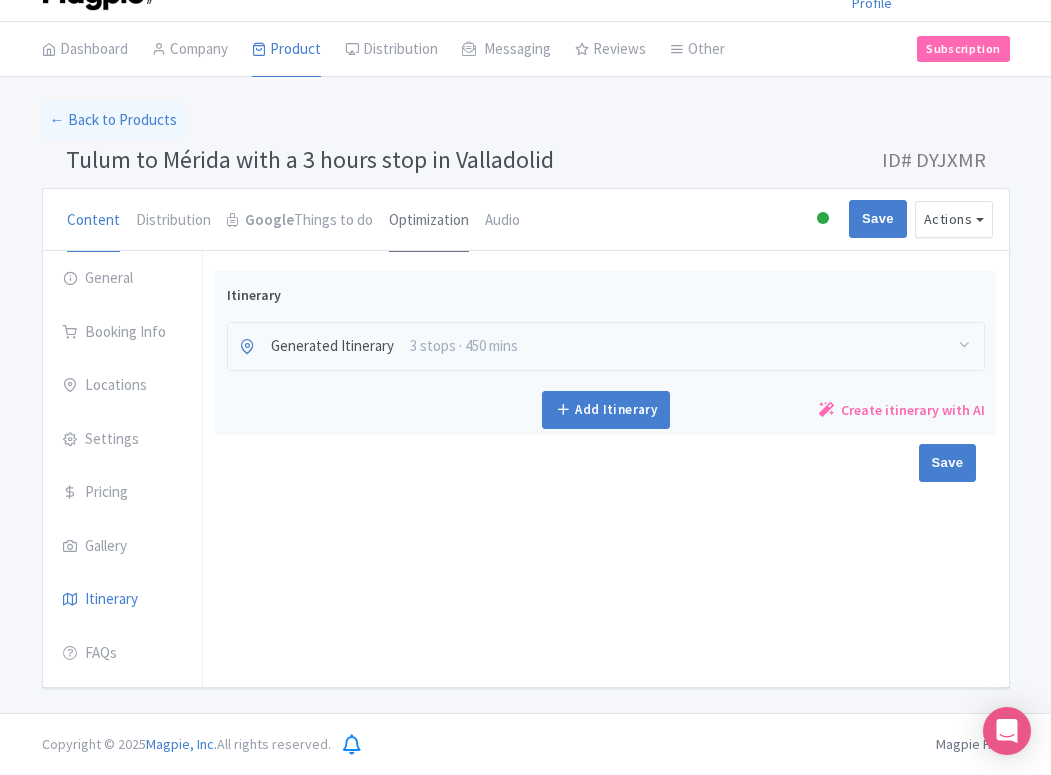 click on "Optimization" at bounding box center (429, 221) 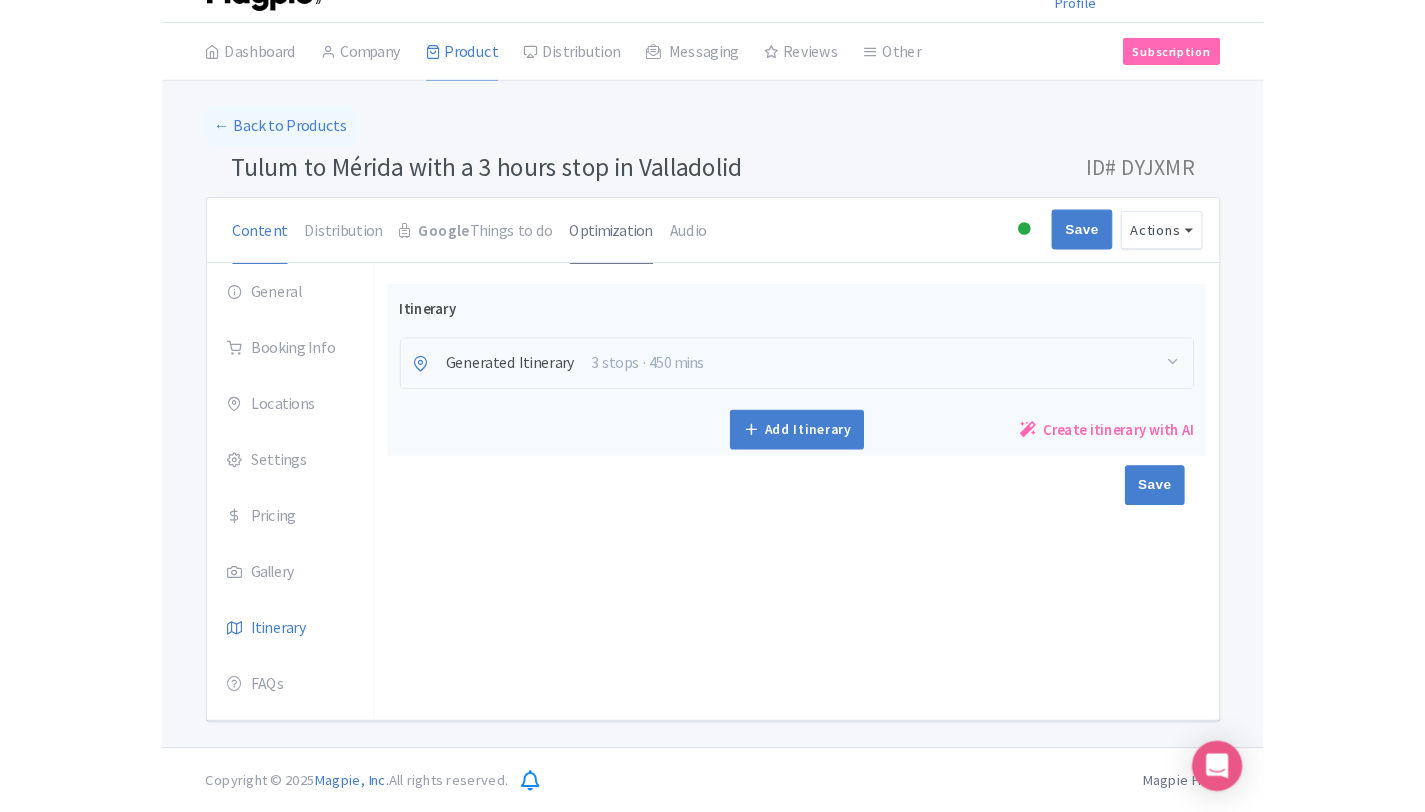scroll, scrollTop: 0, scrollLeft: 0, axis: both 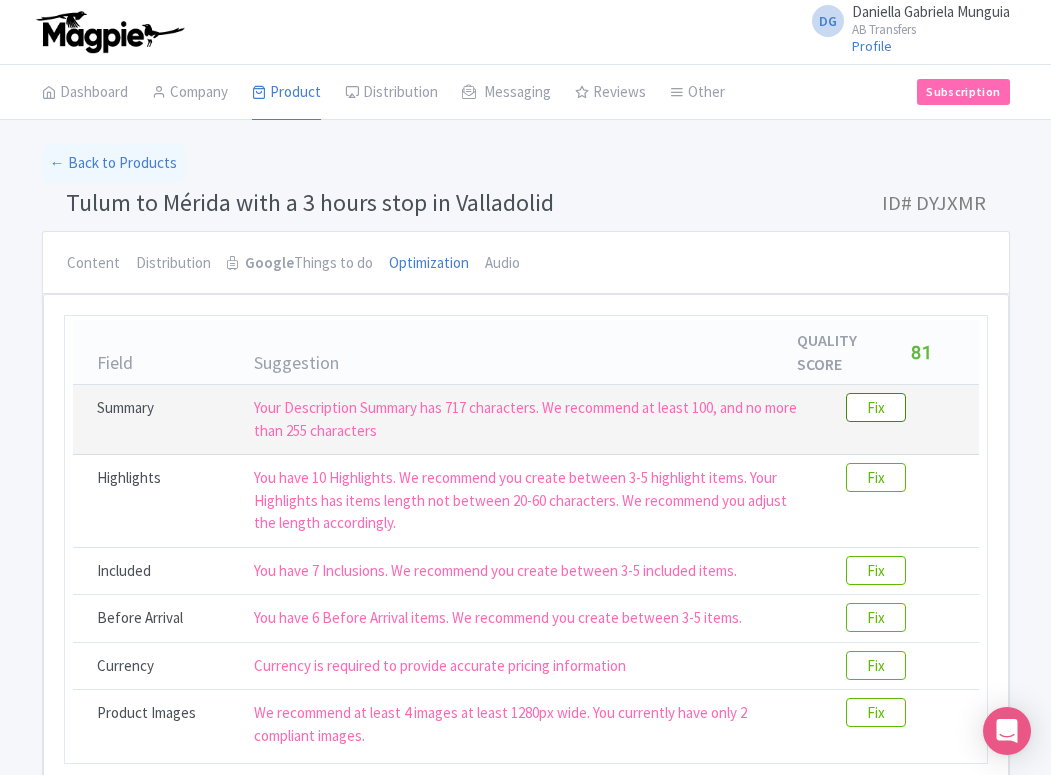 click on "Fix" at bounding box center (876, 407) 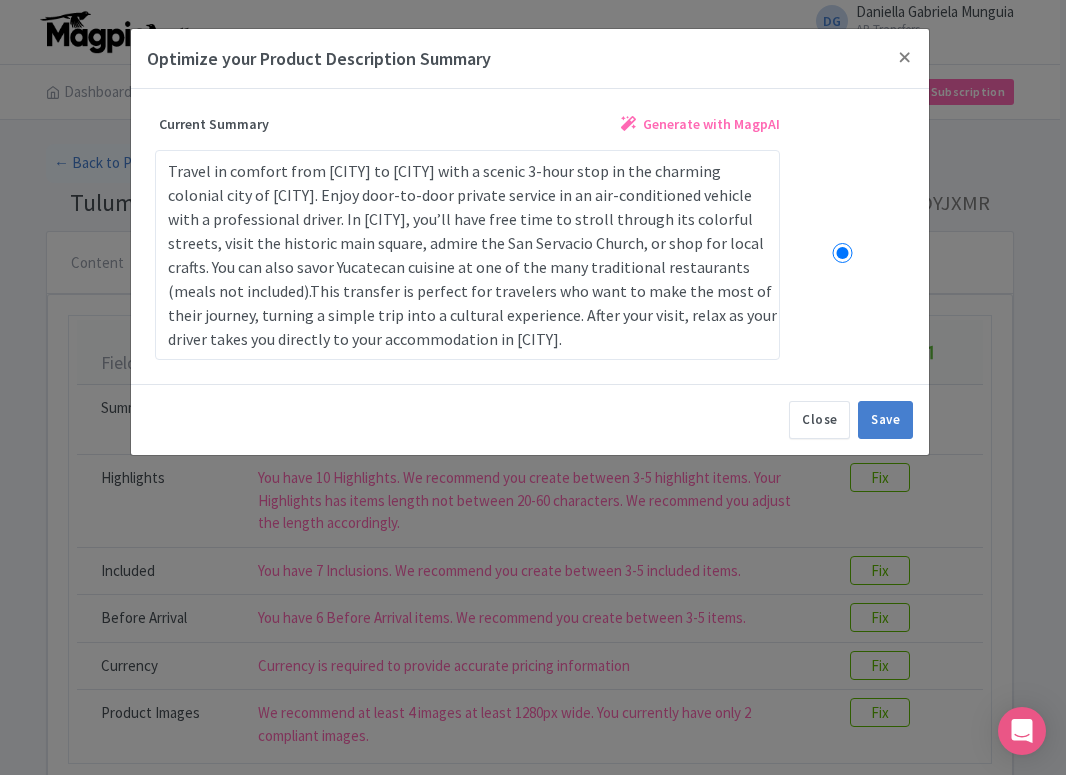click on "Generate with MagpAI" at bounding box center [711, 124] 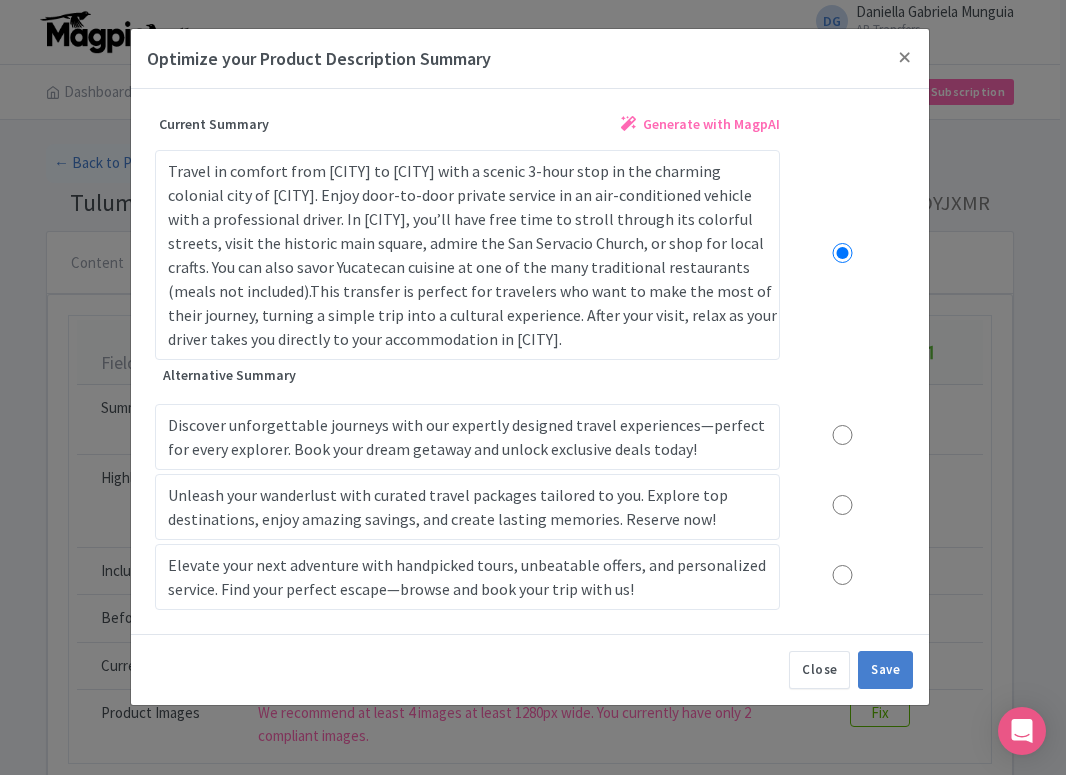 click at bounding box center [842, 435] 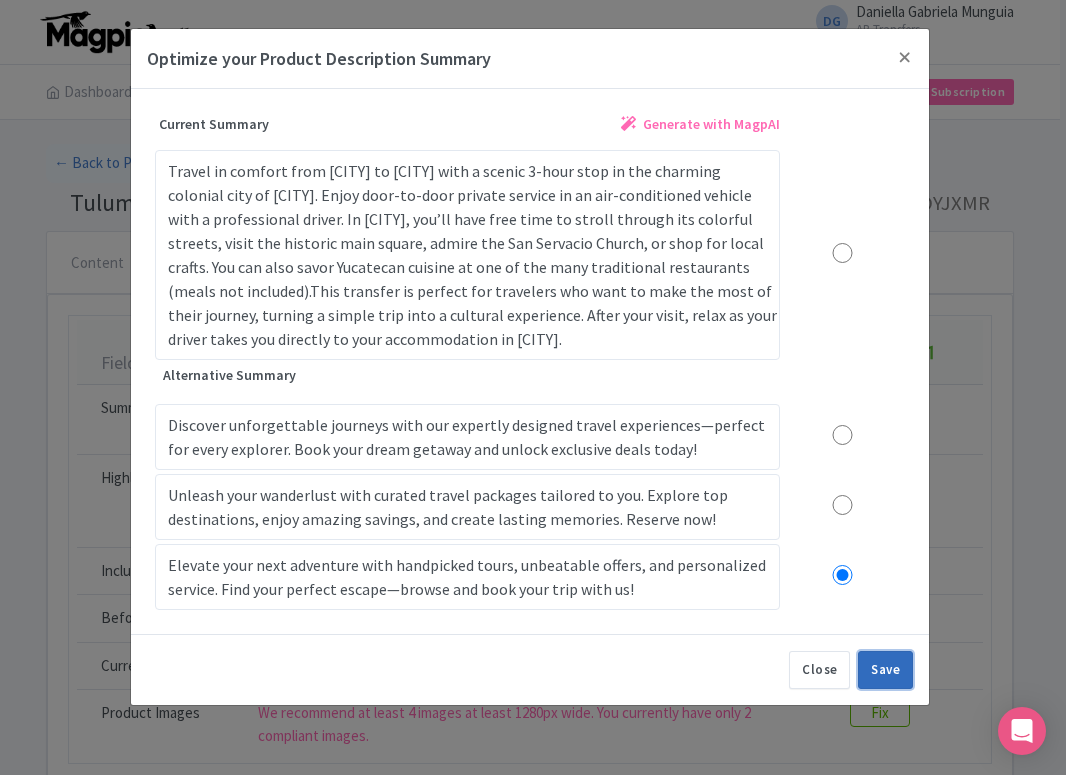 click on "Save" at bounding box center (885, 670) 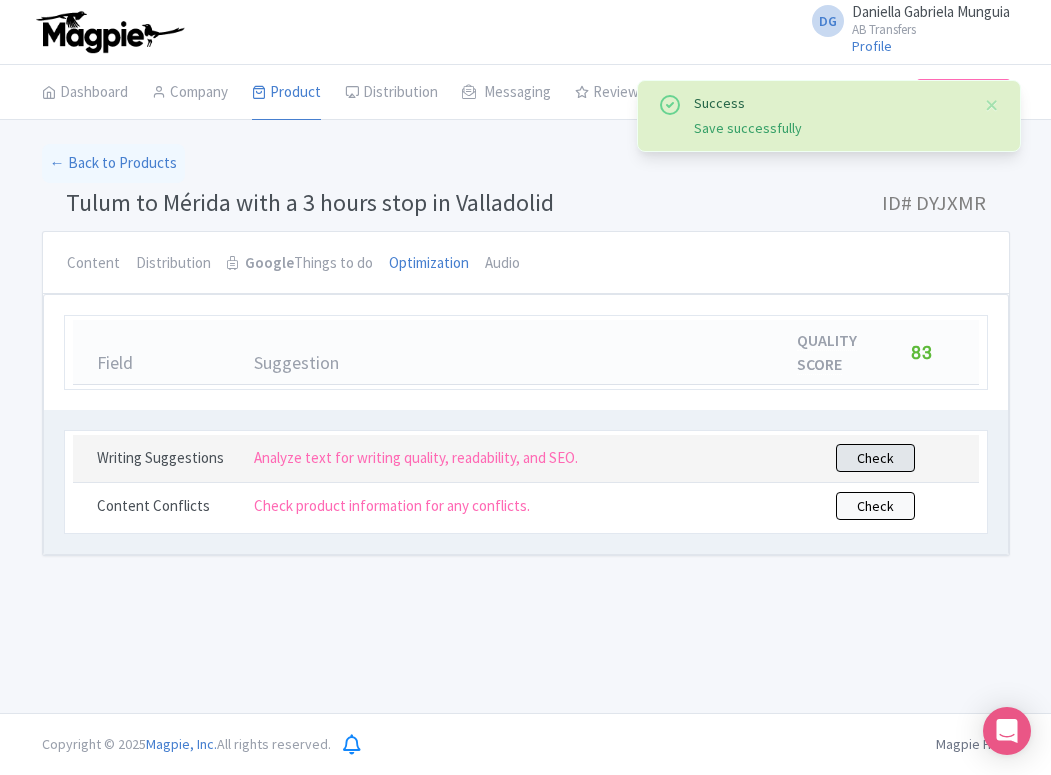 click on "Check" at bounding box center [875, 458] 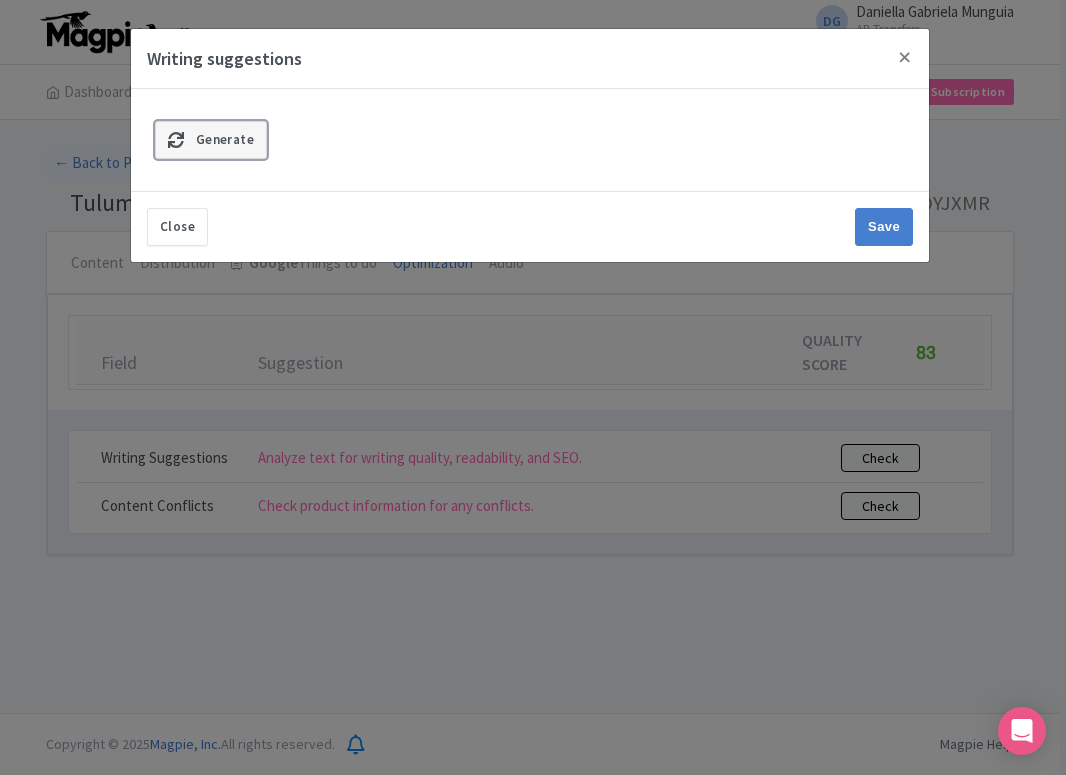 click on "Generate" at bounding box center [225, 139] 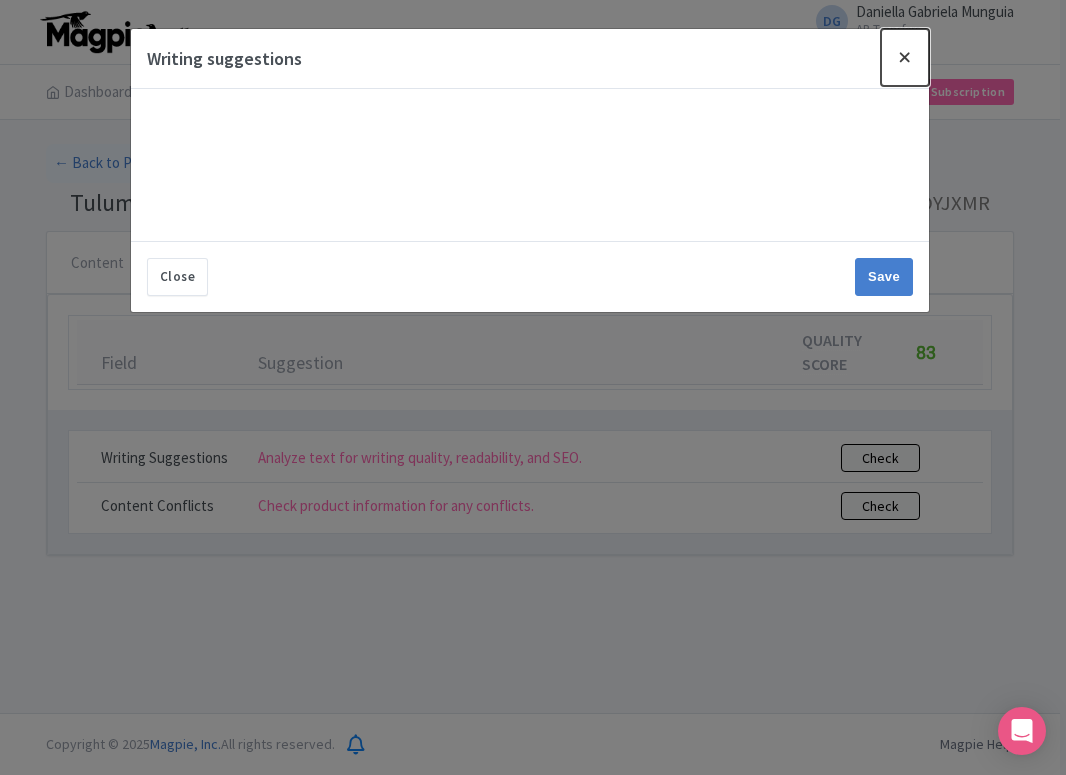 click at bounding box center (905, 57) 